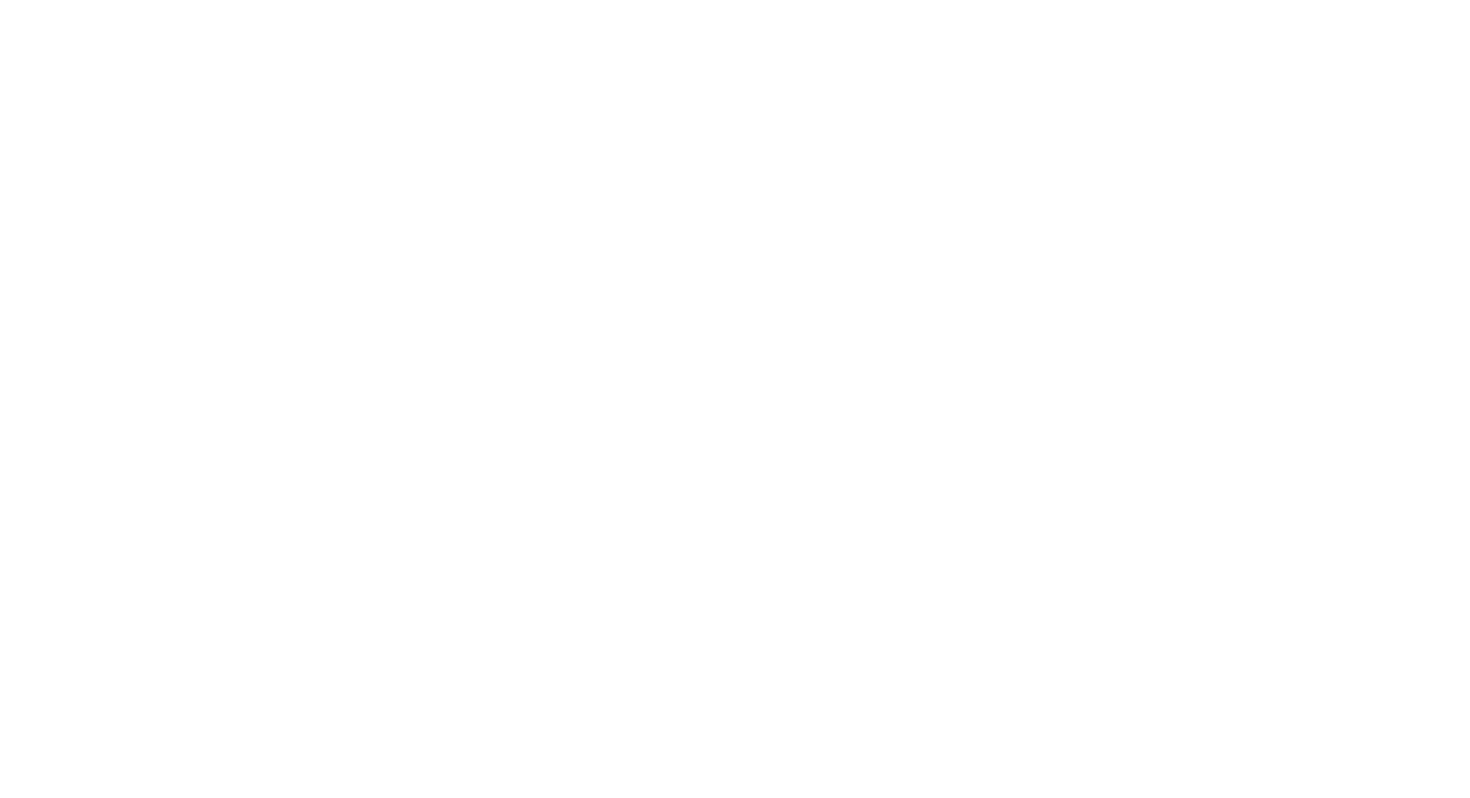 scroll, scrollTop: 0, scrollLeft: 0, axis: both 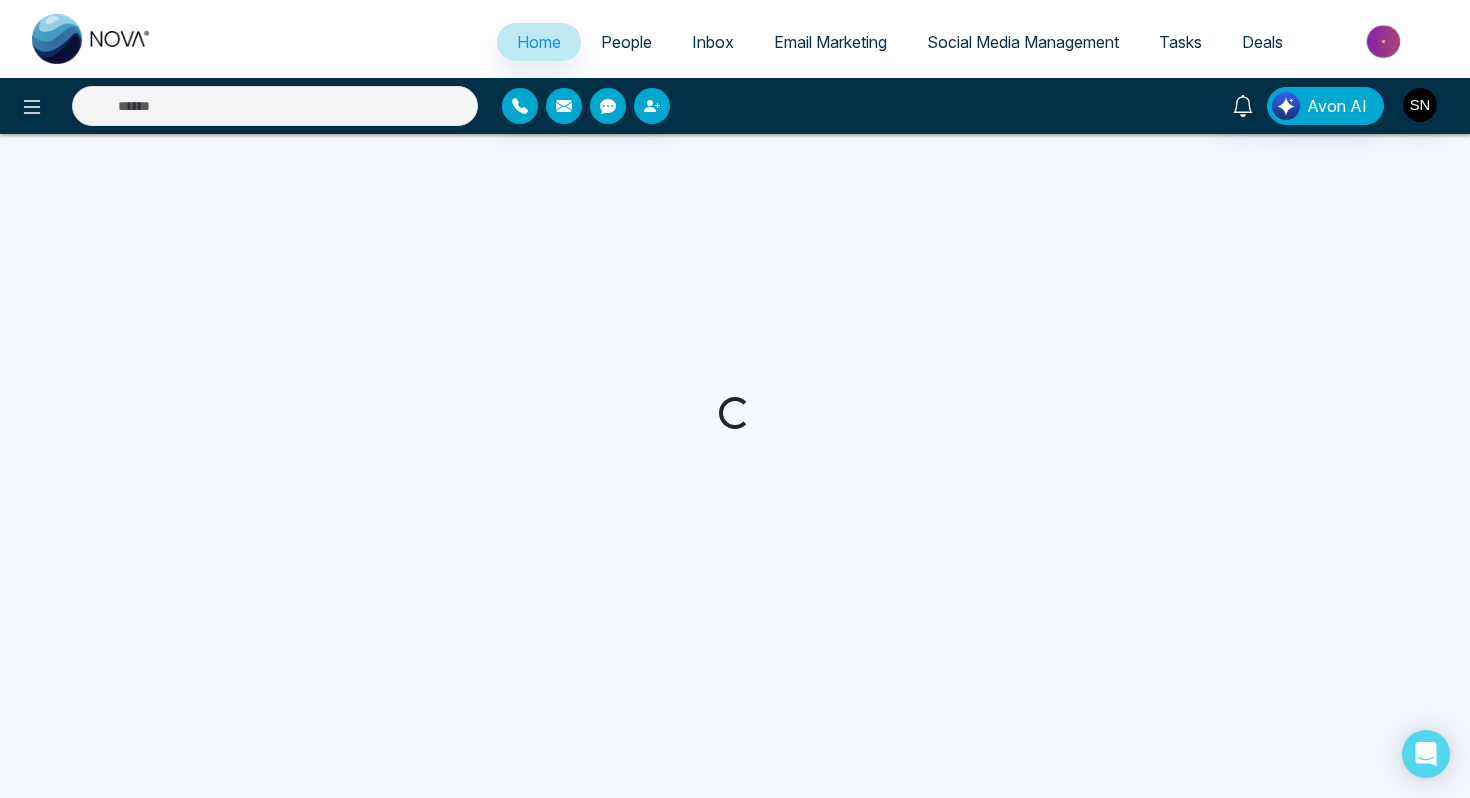 select on "*" 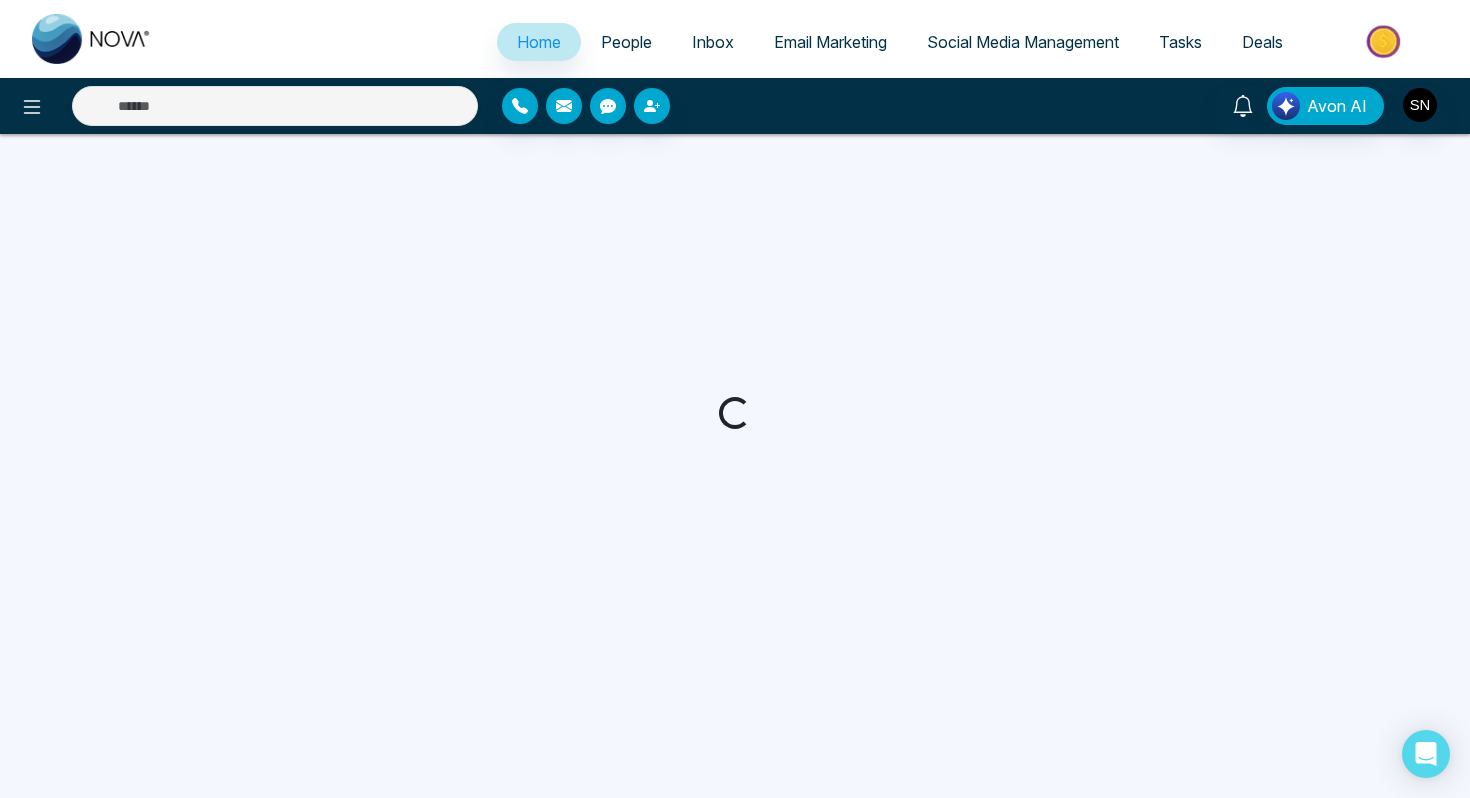 select on "*" 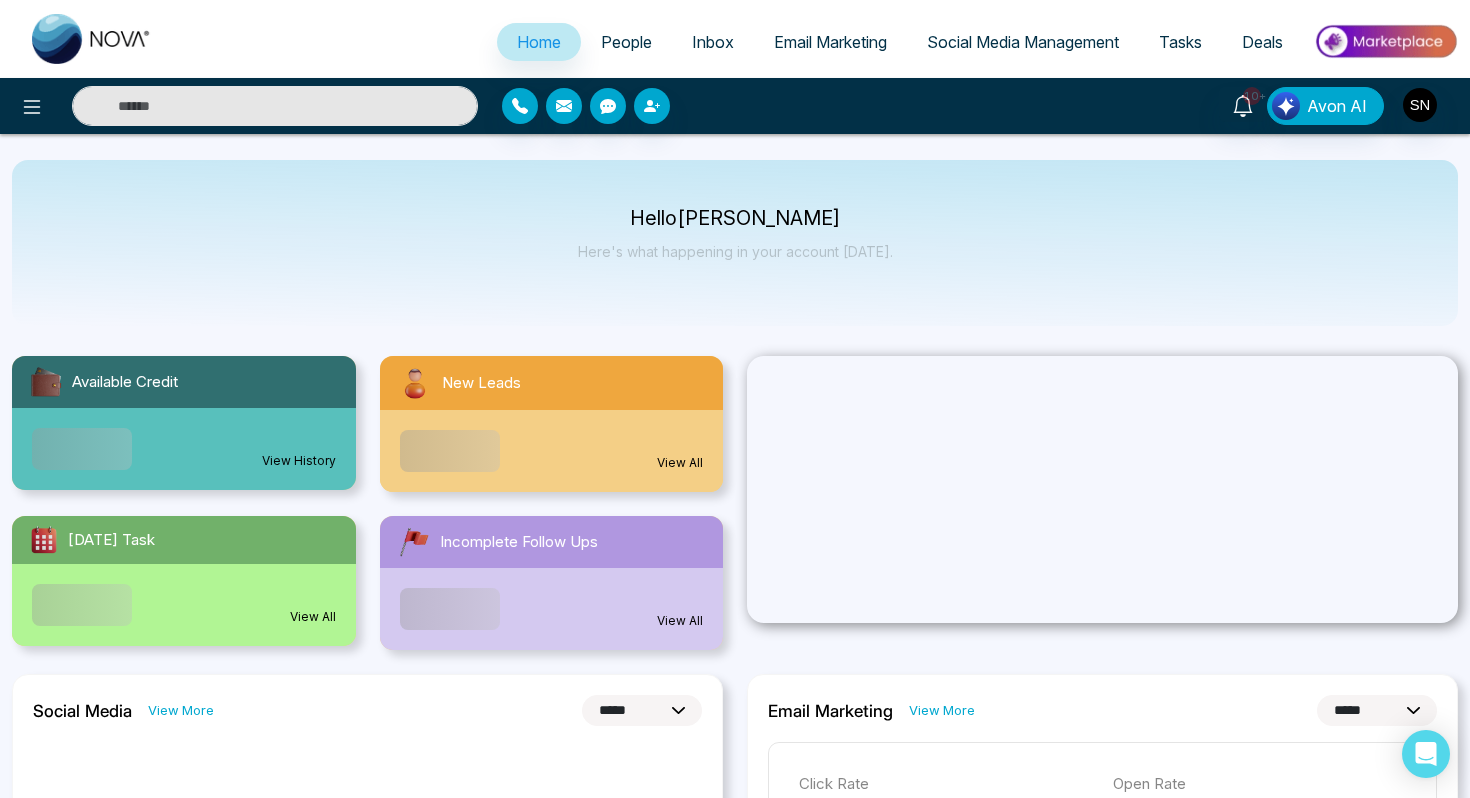 click at bounding box center (275, 106) 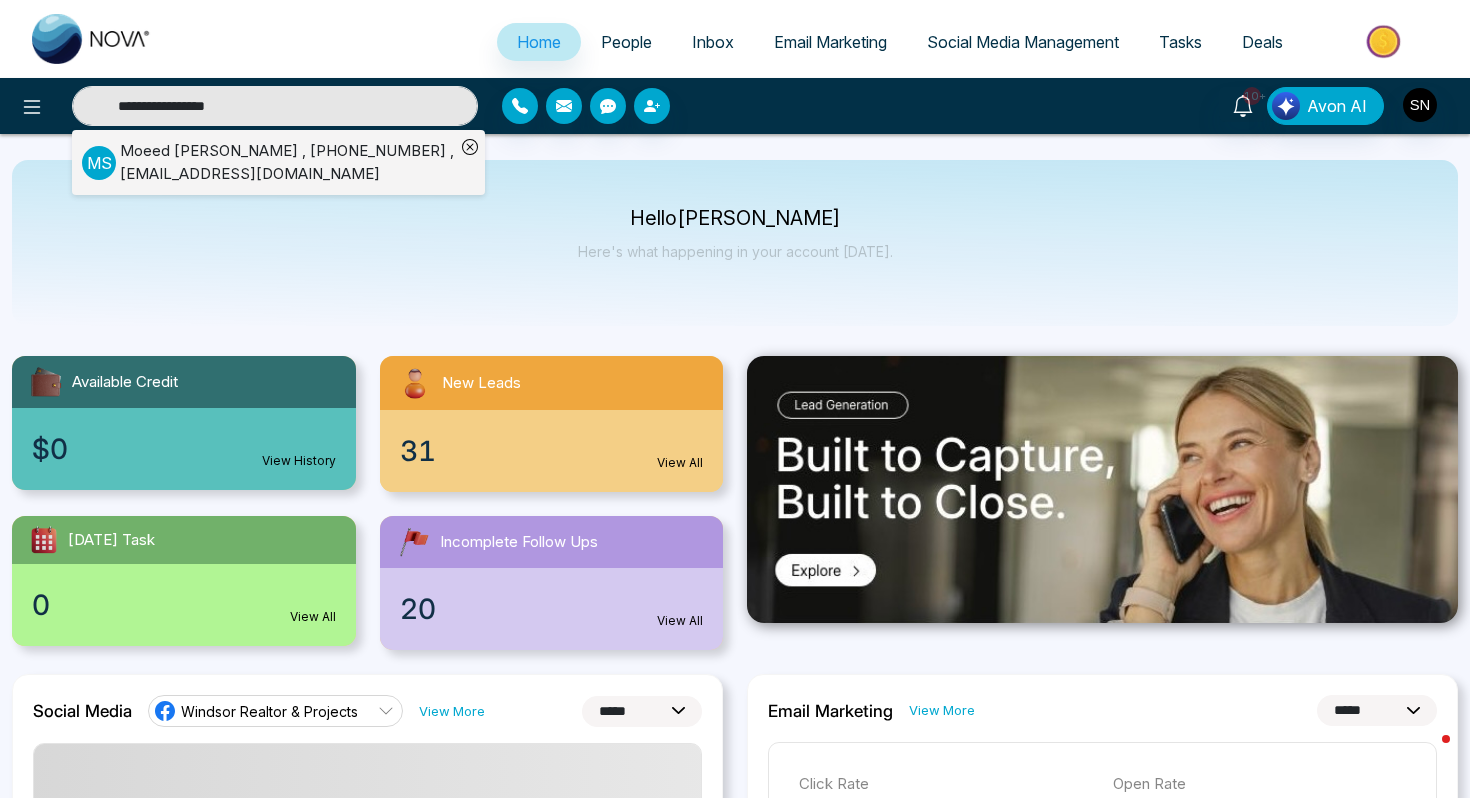 type on "**********" 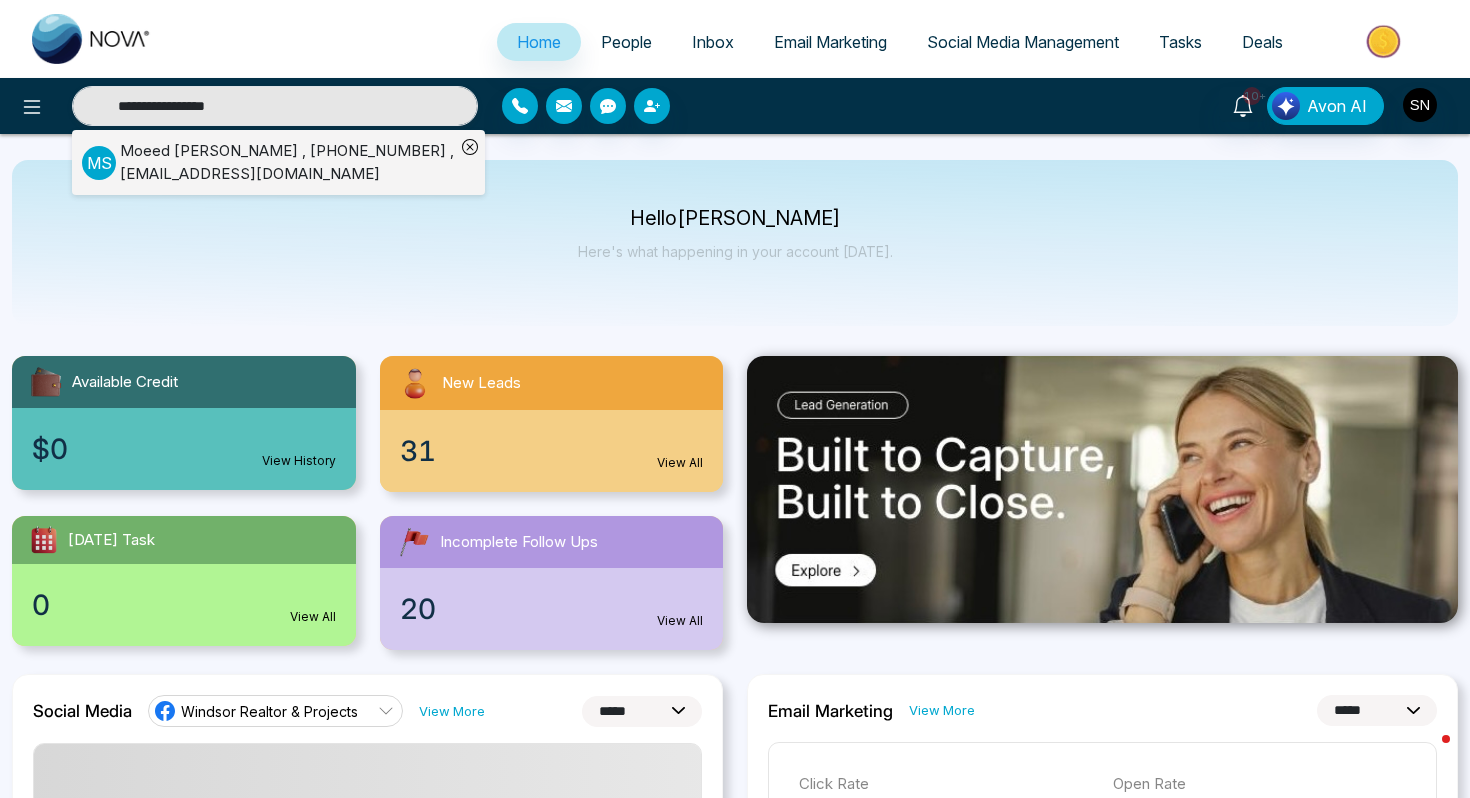 click on "Moeed   Syed   , +14168790265   , moeed.s@gmail.com" at bounding box center [287, 162] 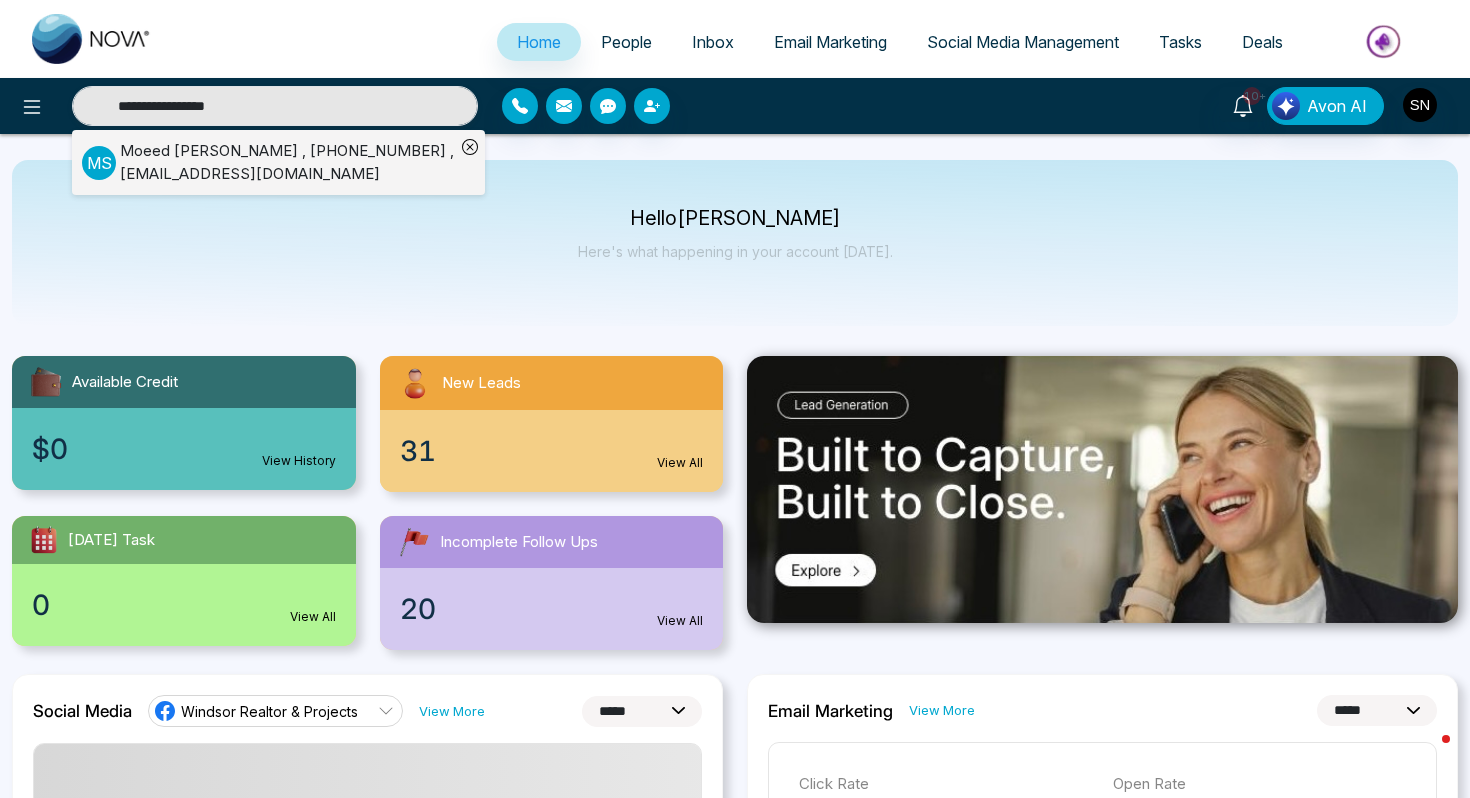 type 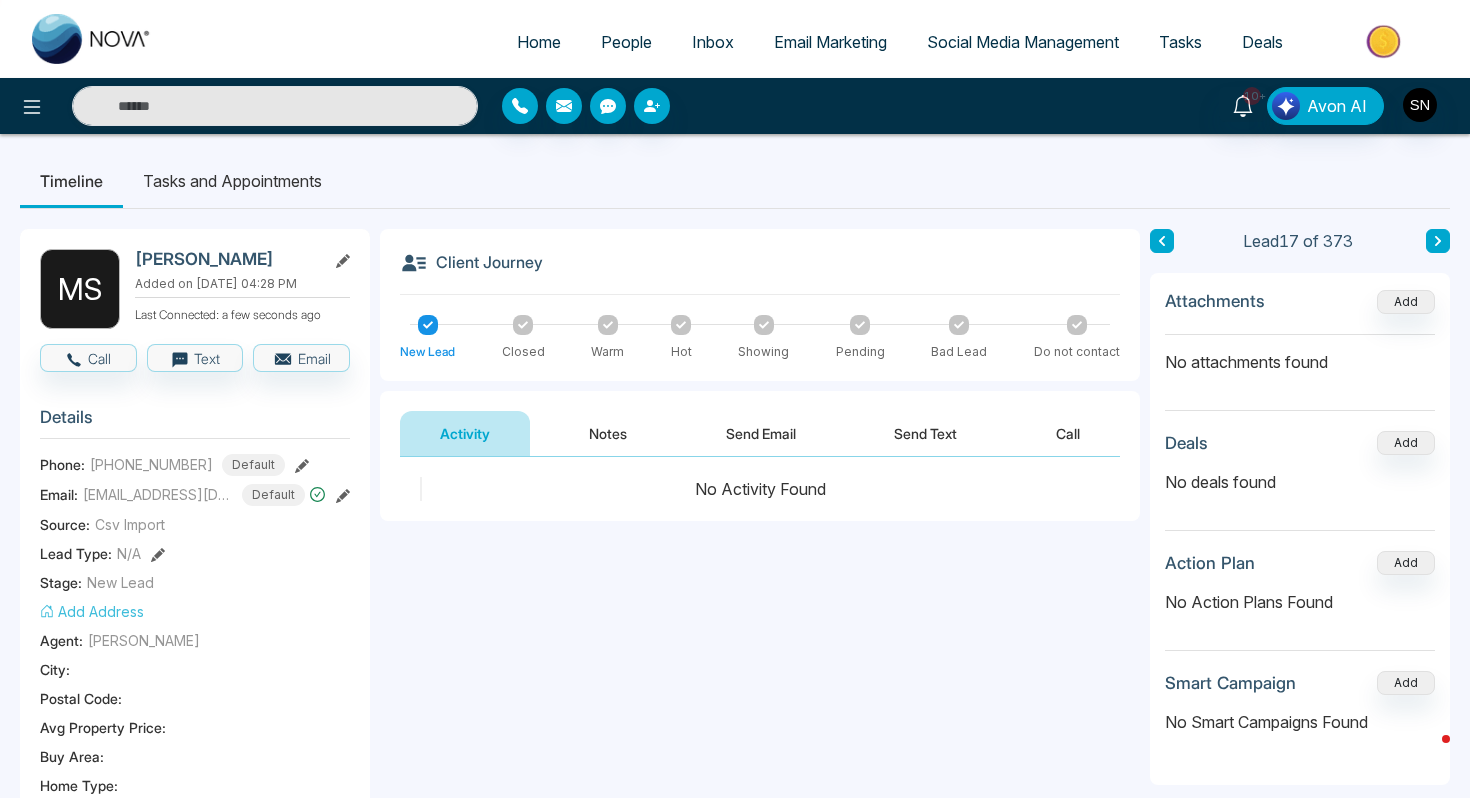 click on "M S" at bounding box center (80, 289) 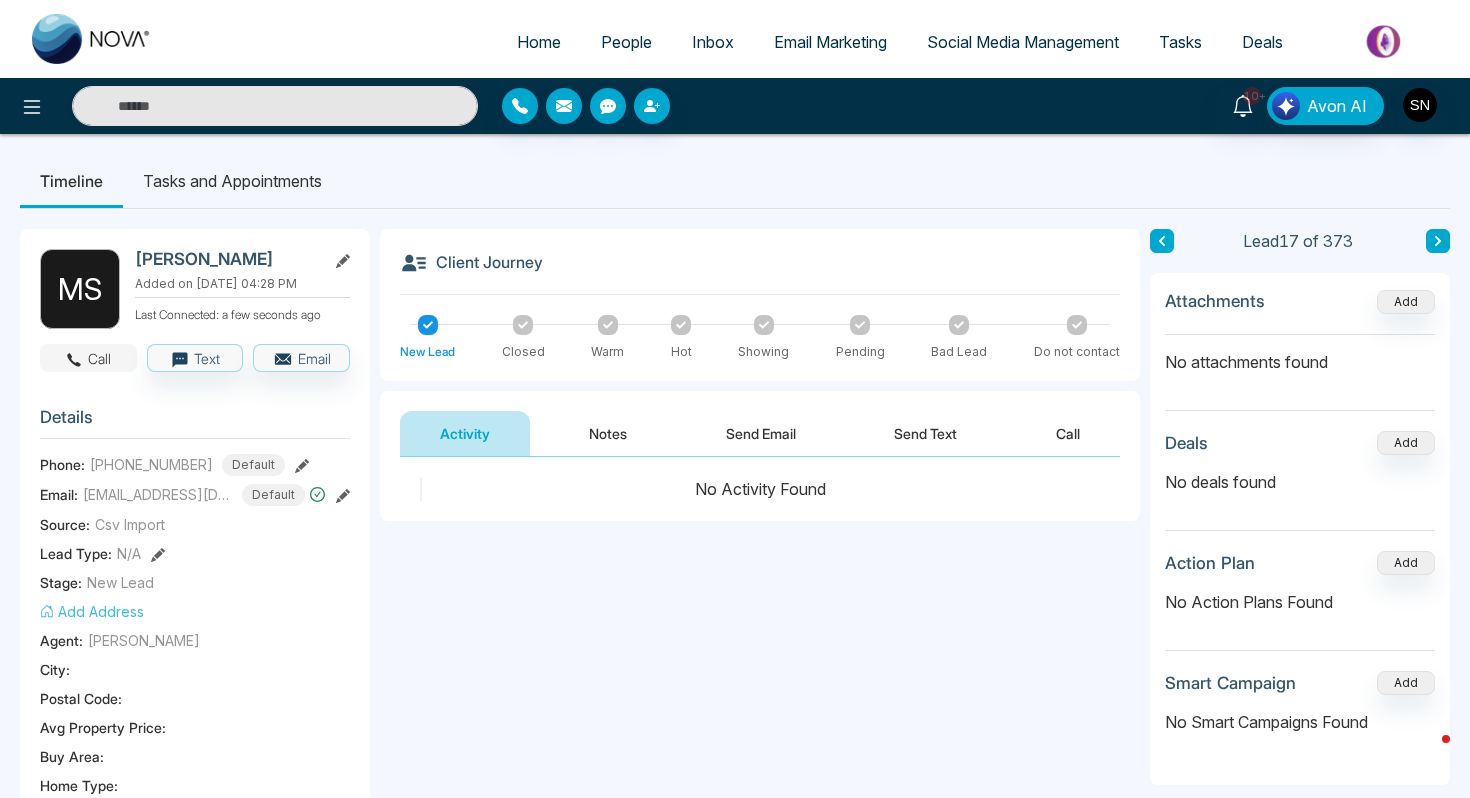 click on "Call" at bounding box center [88, 358] 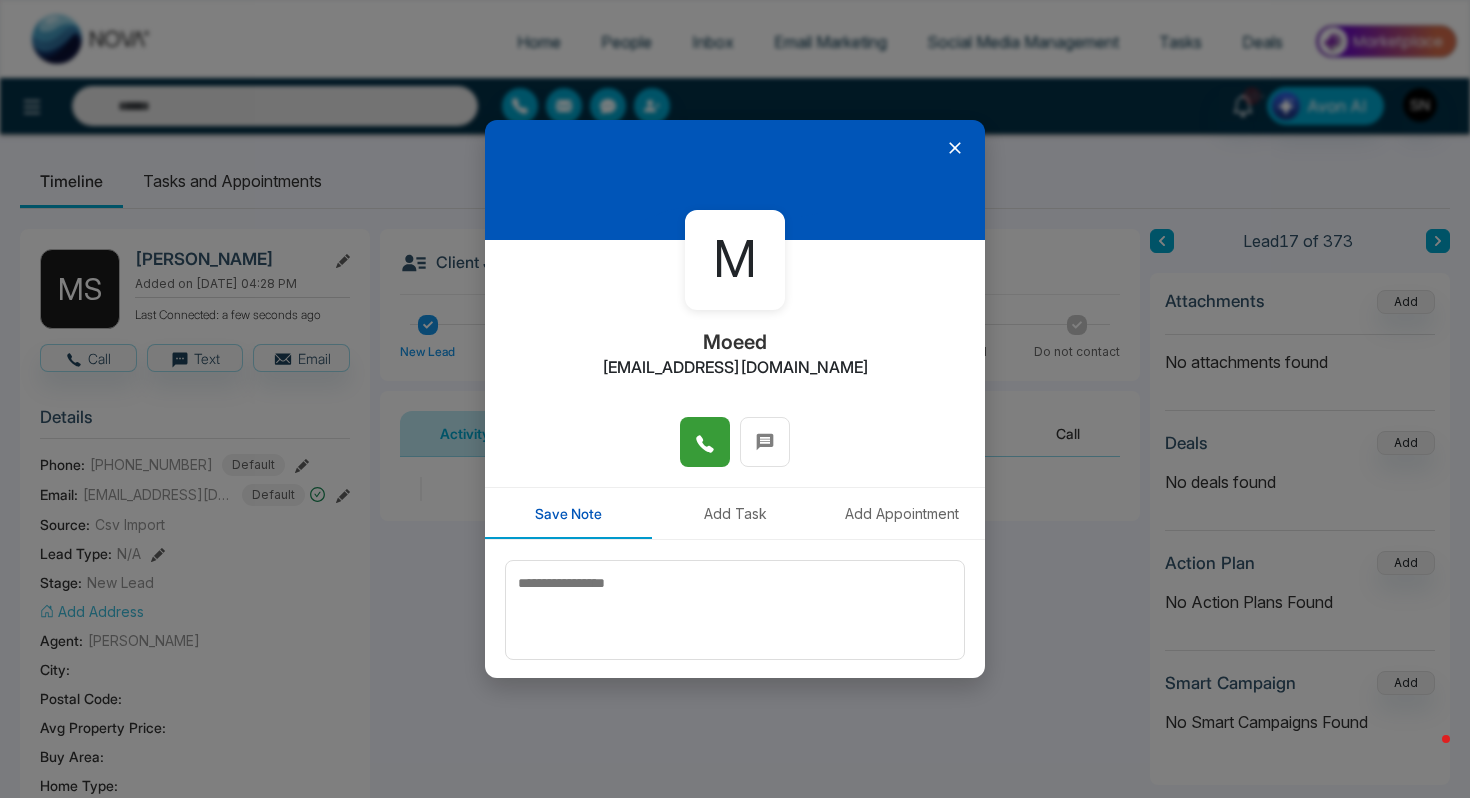 click at bounding box center [705, 442] 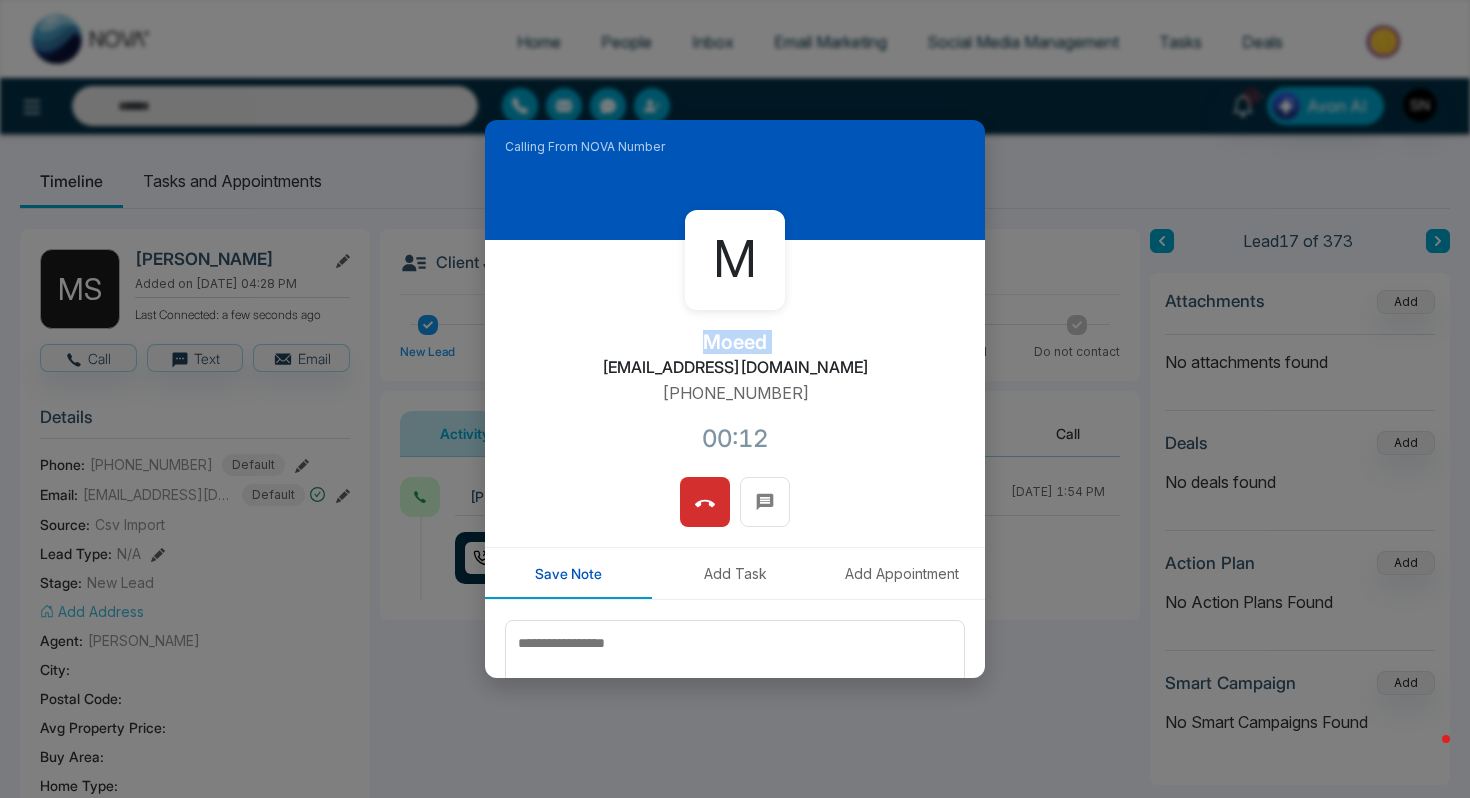 drag, startPoint x: 701, startPoint y: 336, endPoint x: 801, endPoint y: 335, distance: 100.005 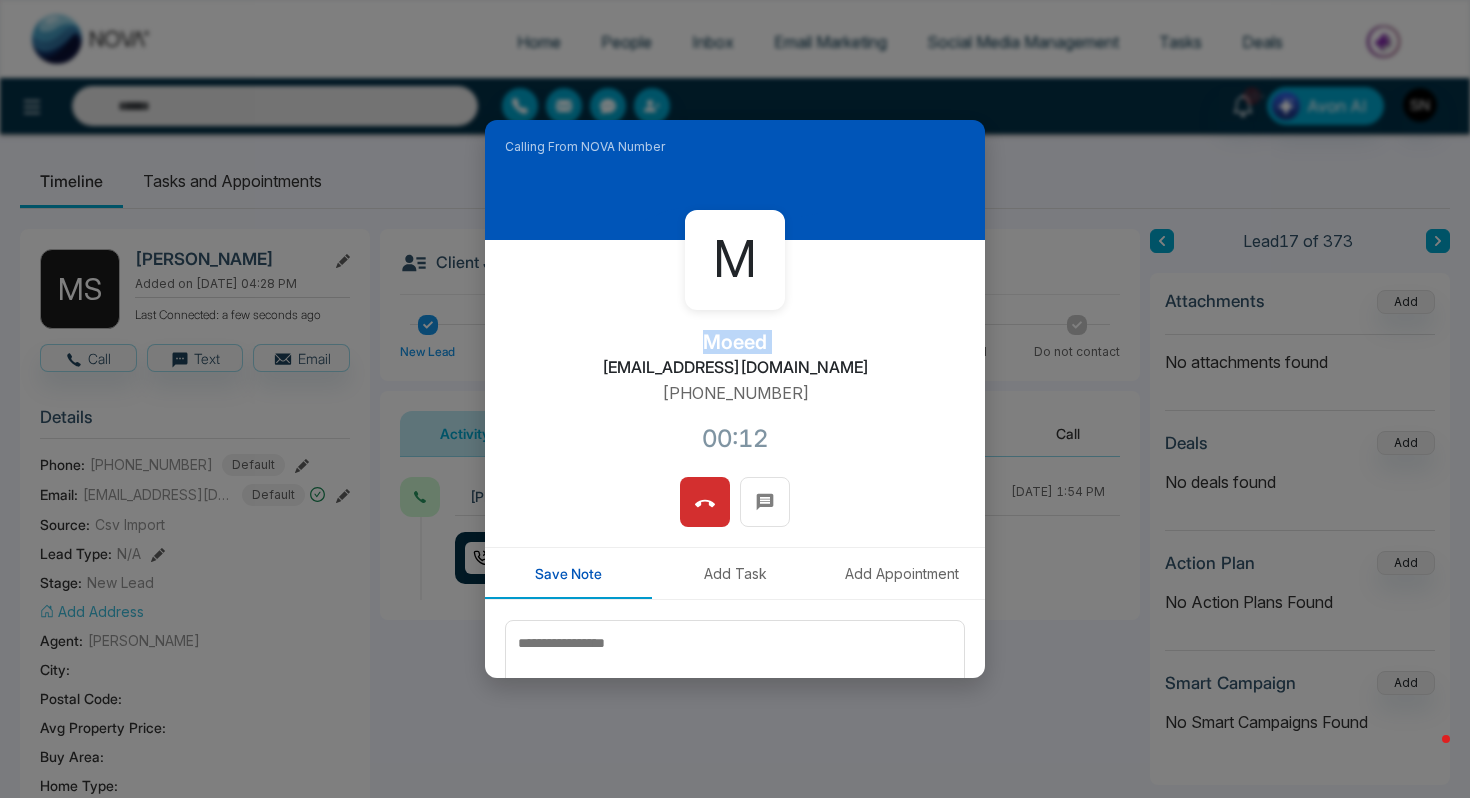 click on "M Moeed moeed.s@gmail.com +14168790265 00:12" at bounding box center (735, 358) 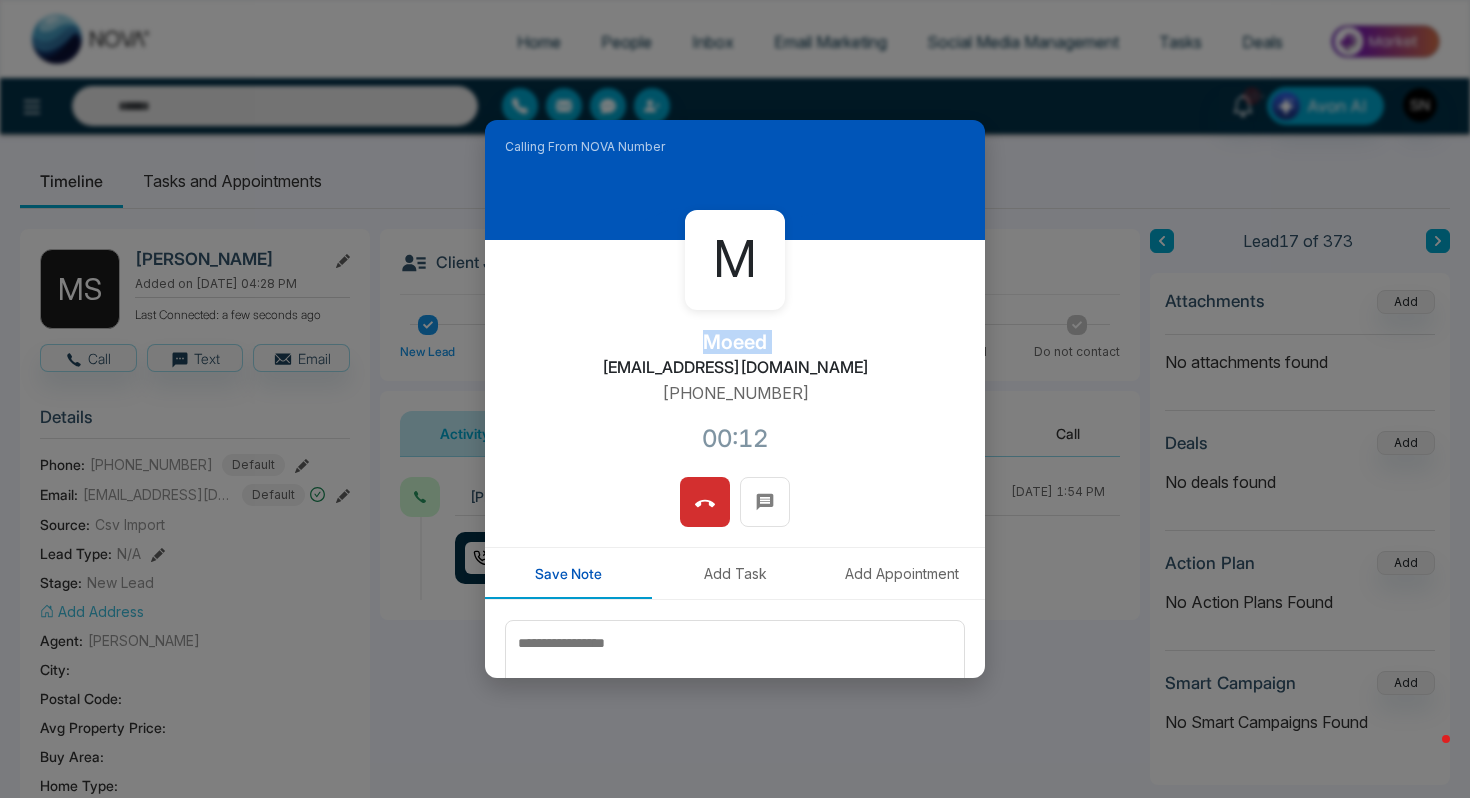 copy on "Moeed" 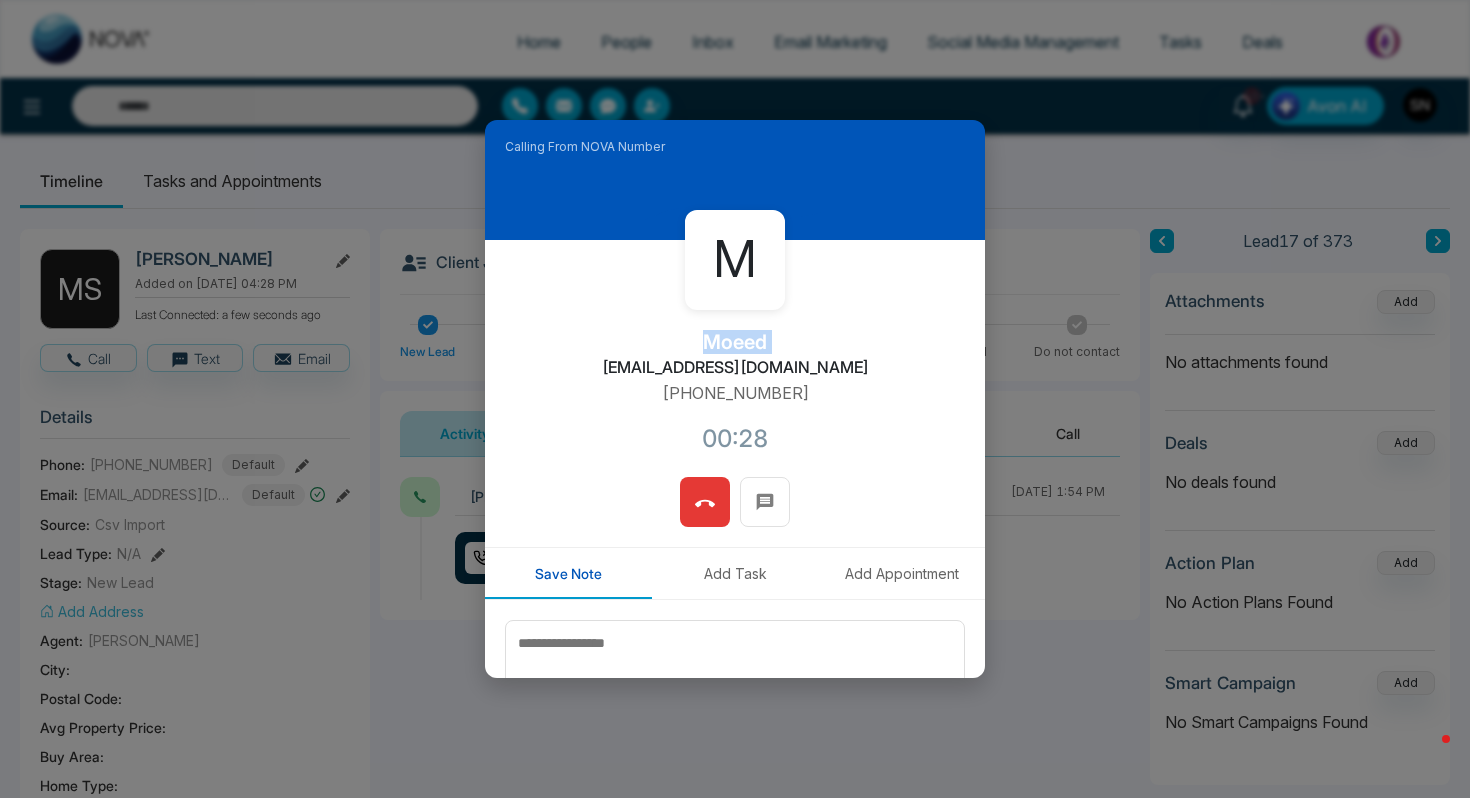 click at bounding box center (705, 502) 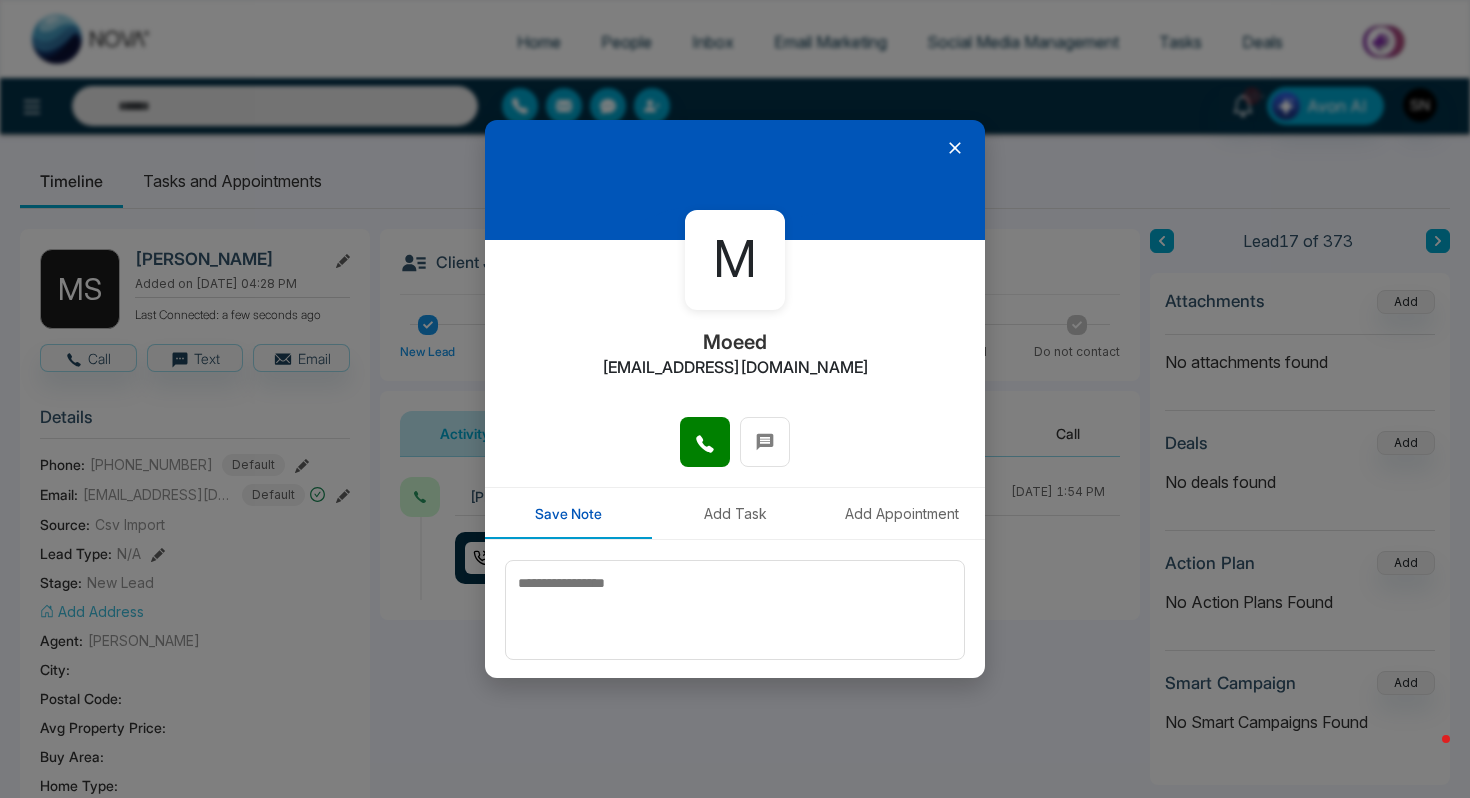 click at bounding box center [735, 180] 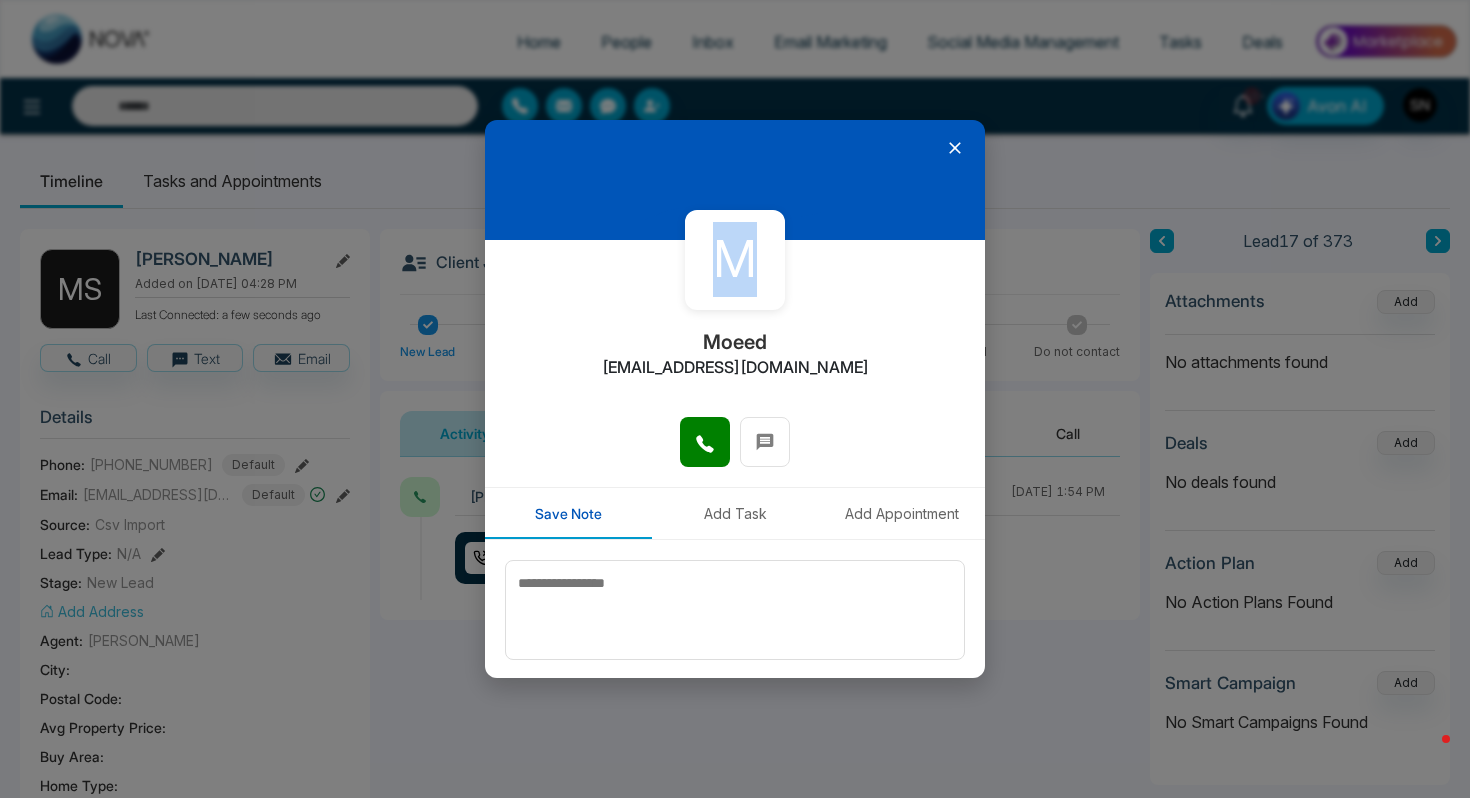 click at bounding box center [735, 180] 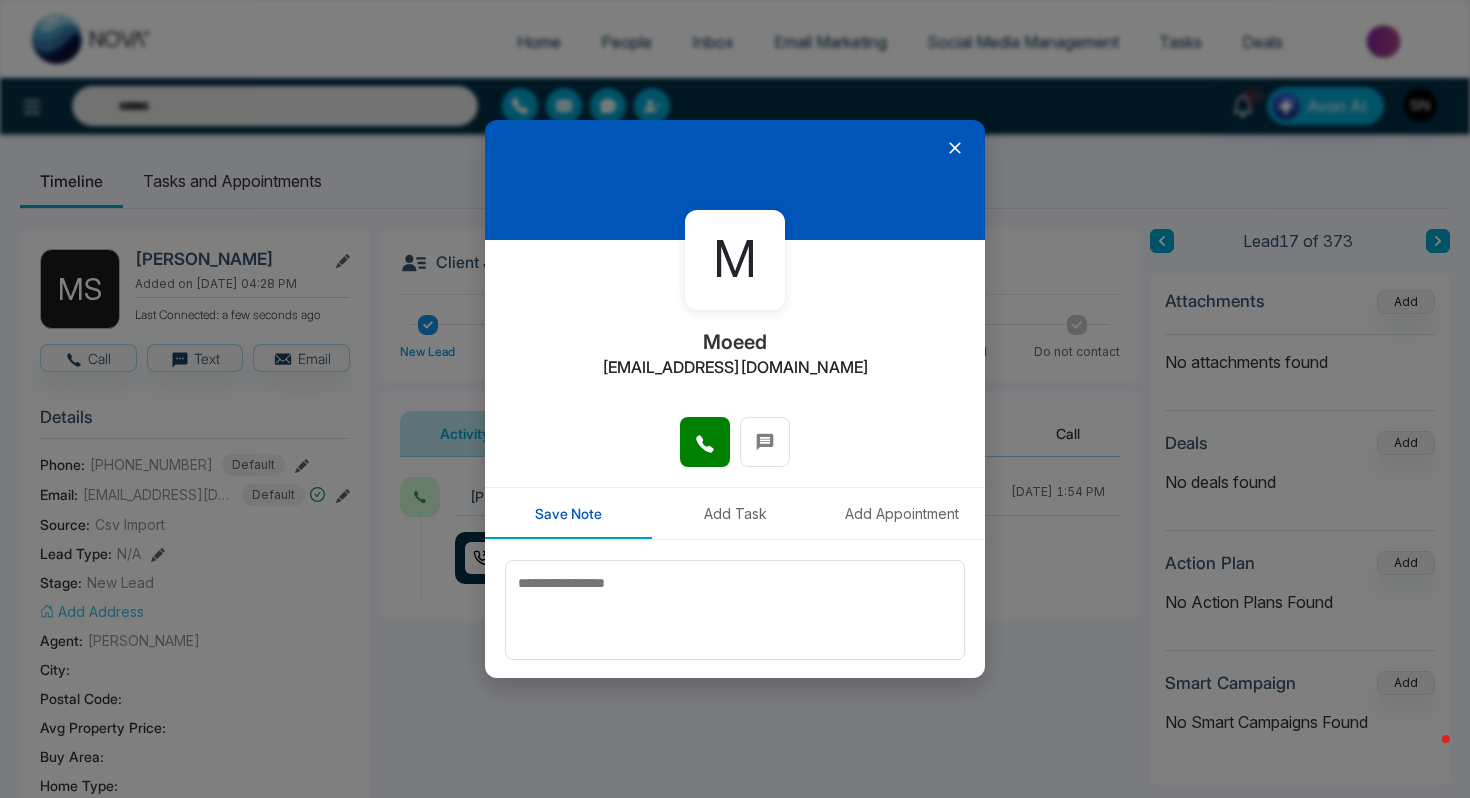 click at bounding box center (735, 180) 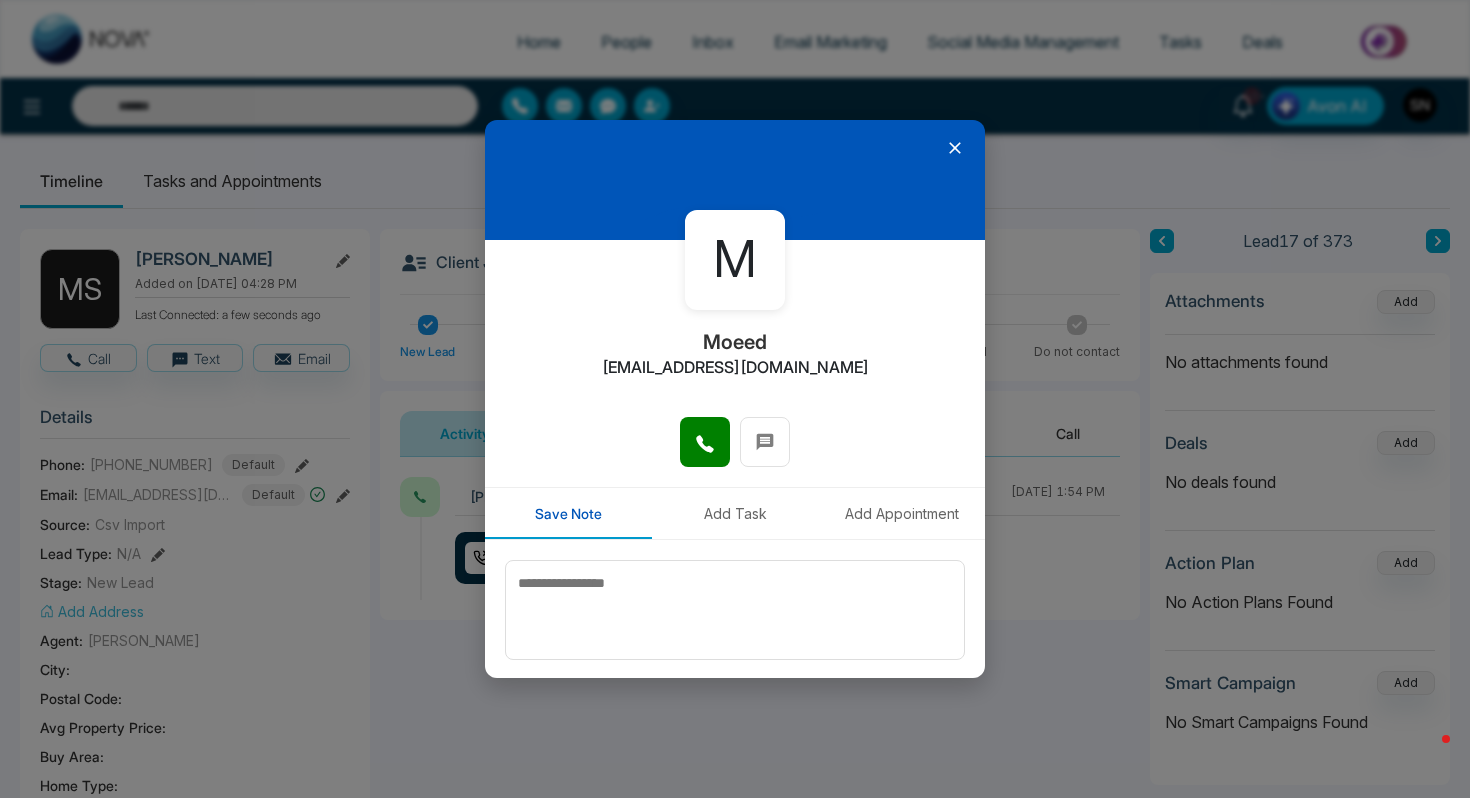 click 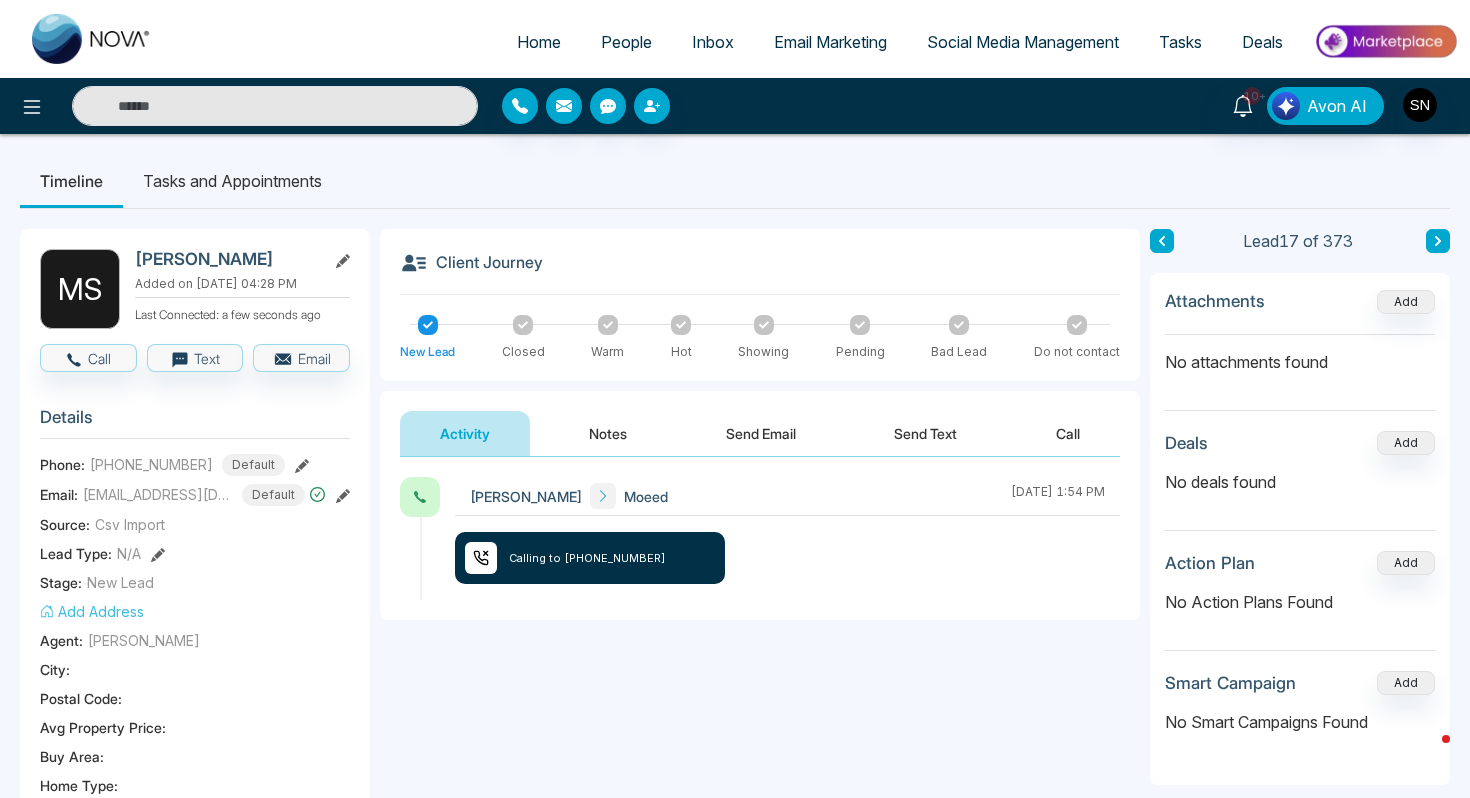 click on "**********" at bounding box center [735, 896] 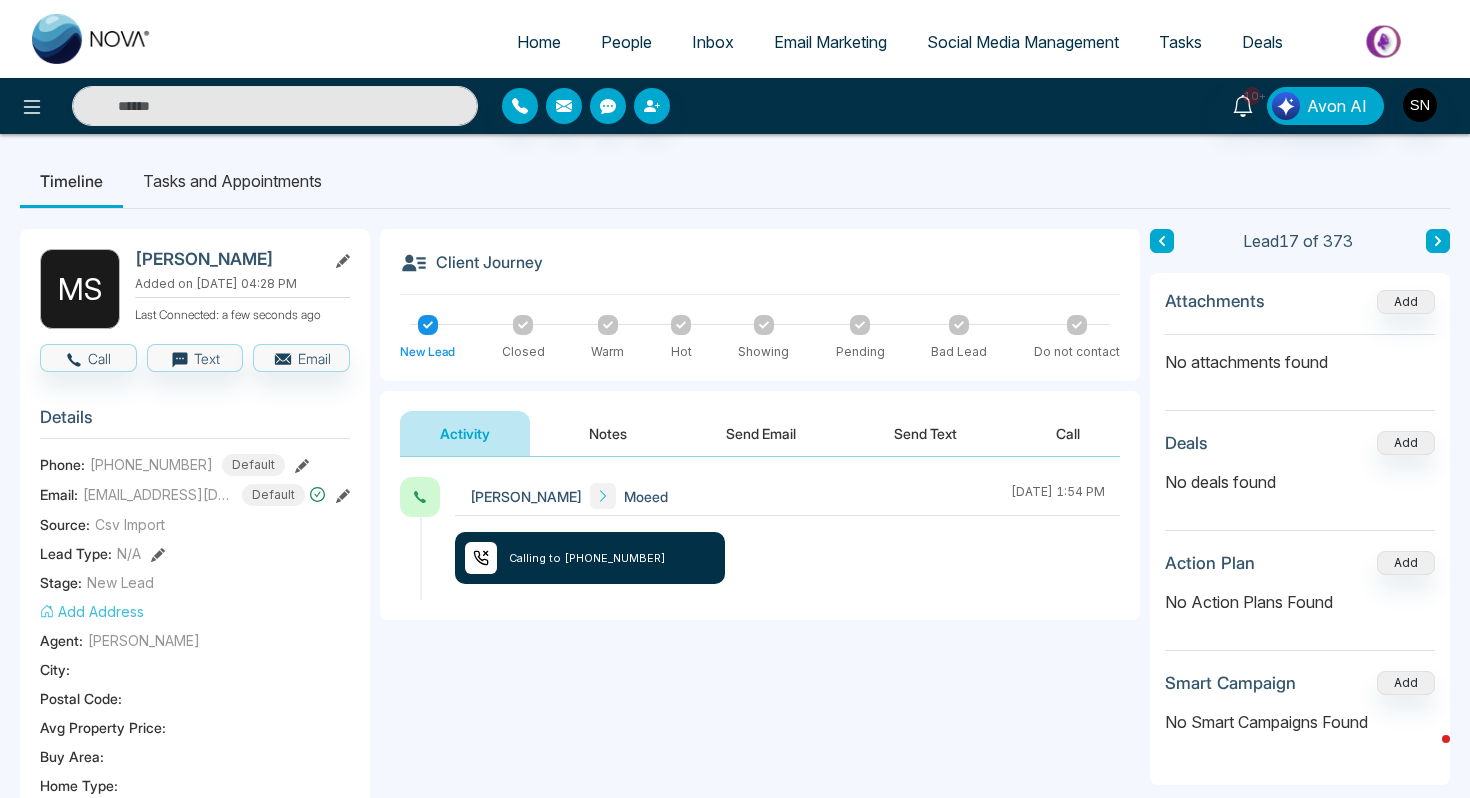 click on "**********" at bounding box center (735, 896) 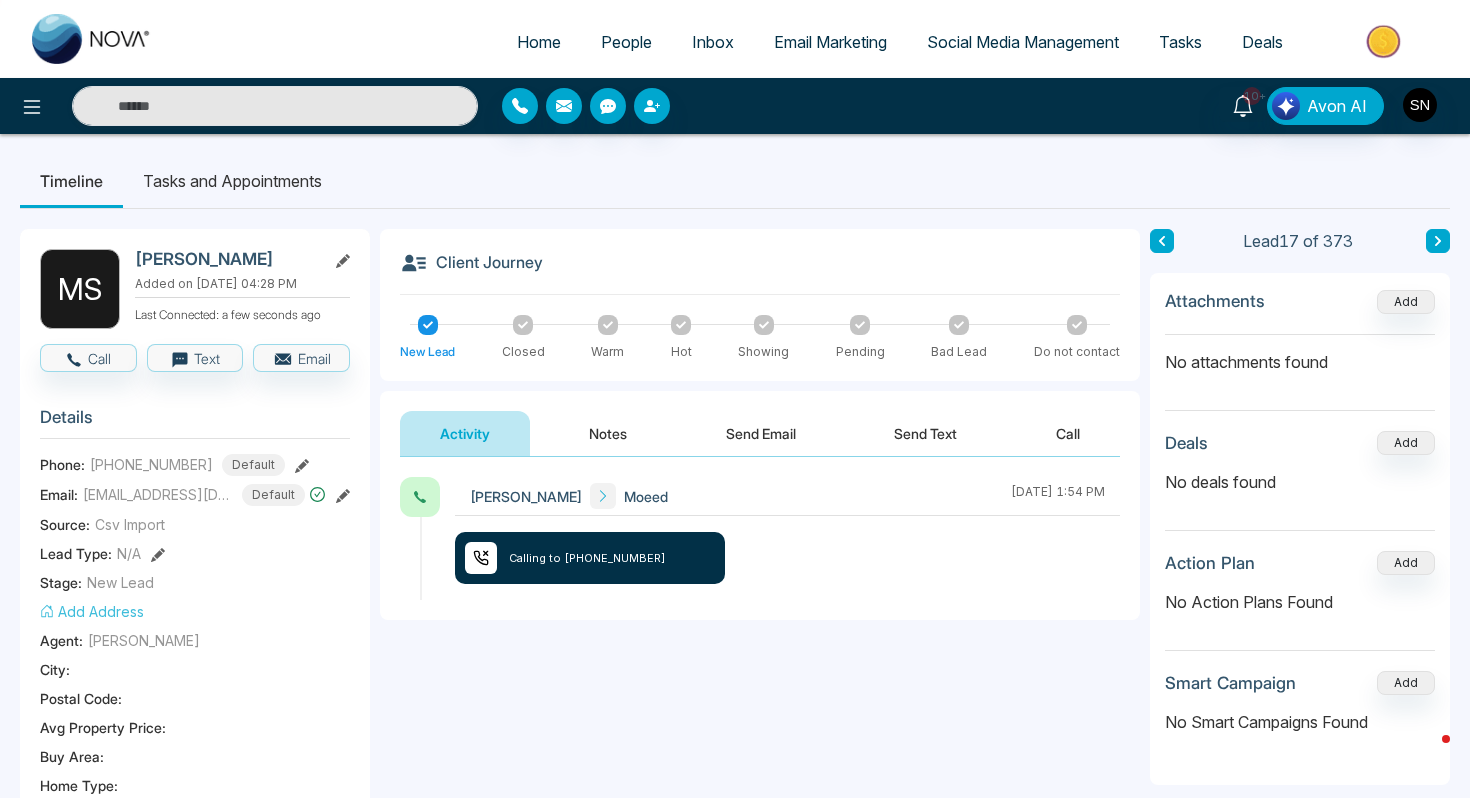 click at bounding box center (1438, 241) 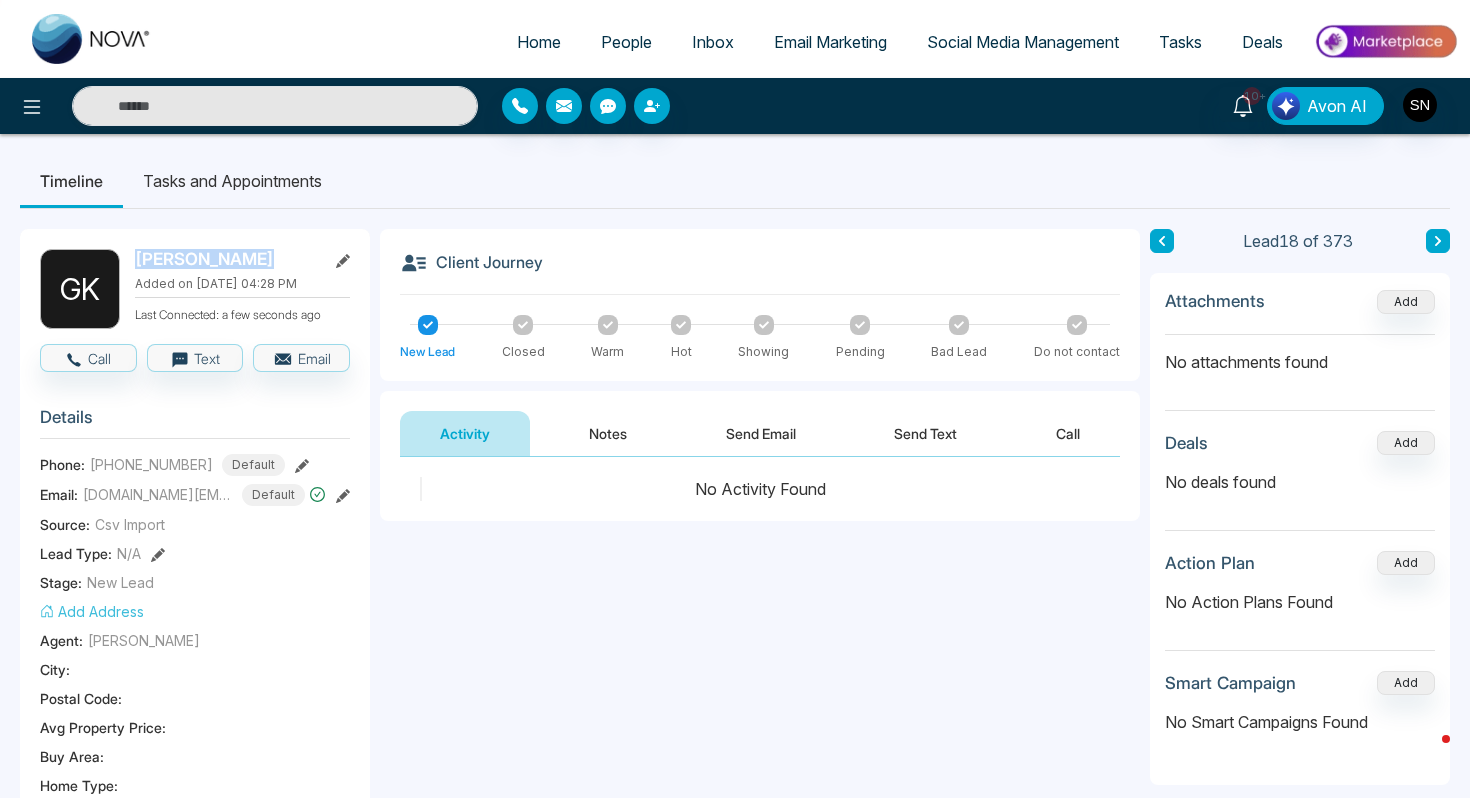 drag, startPoint x: 135, startPoint y: 257, endPoint x: 275, endPoint y: 257, distance: 140 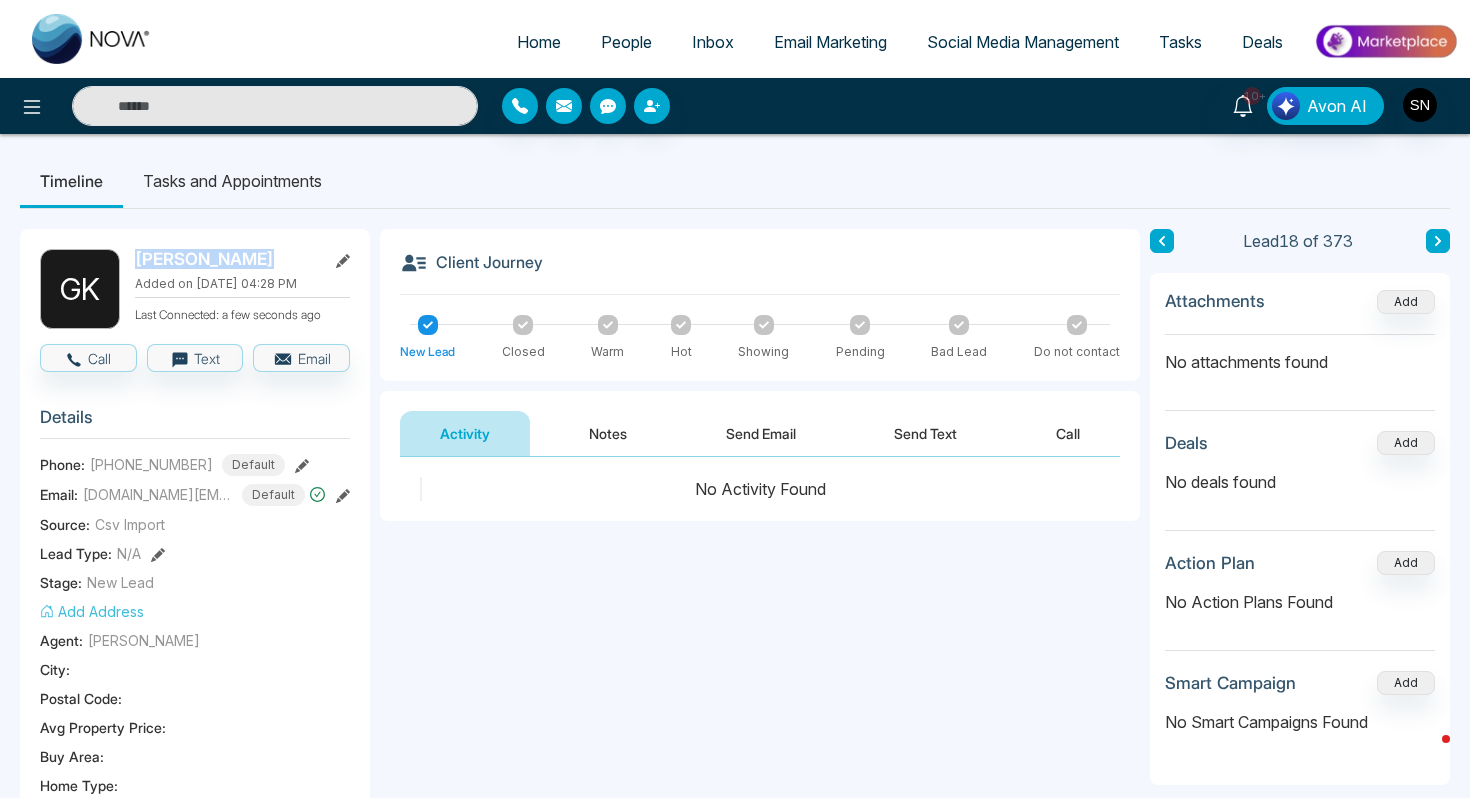 click on "Gautam Khanna" at bounding box center [226, 259] 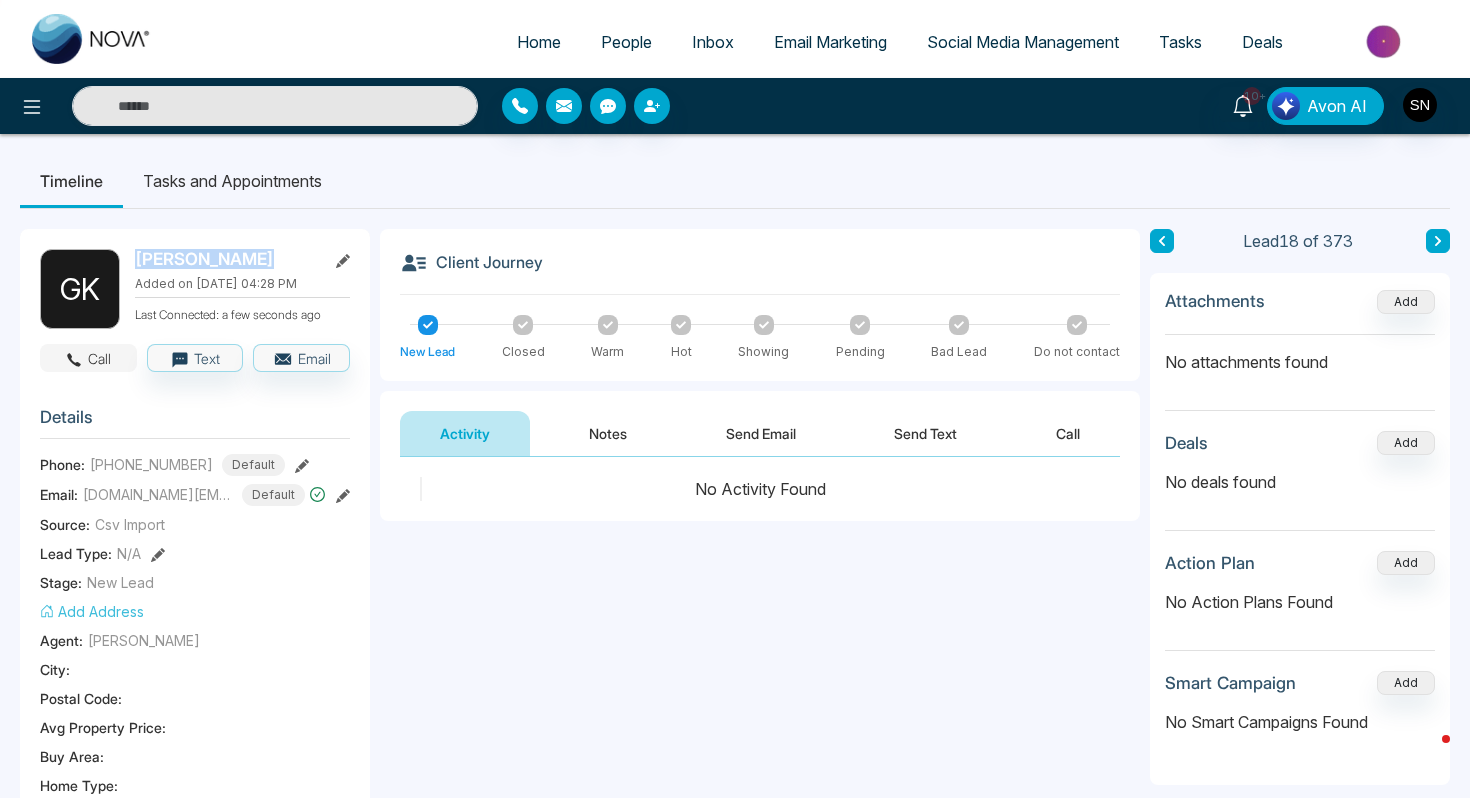 click on "Call" at bounding box center (88, 358) 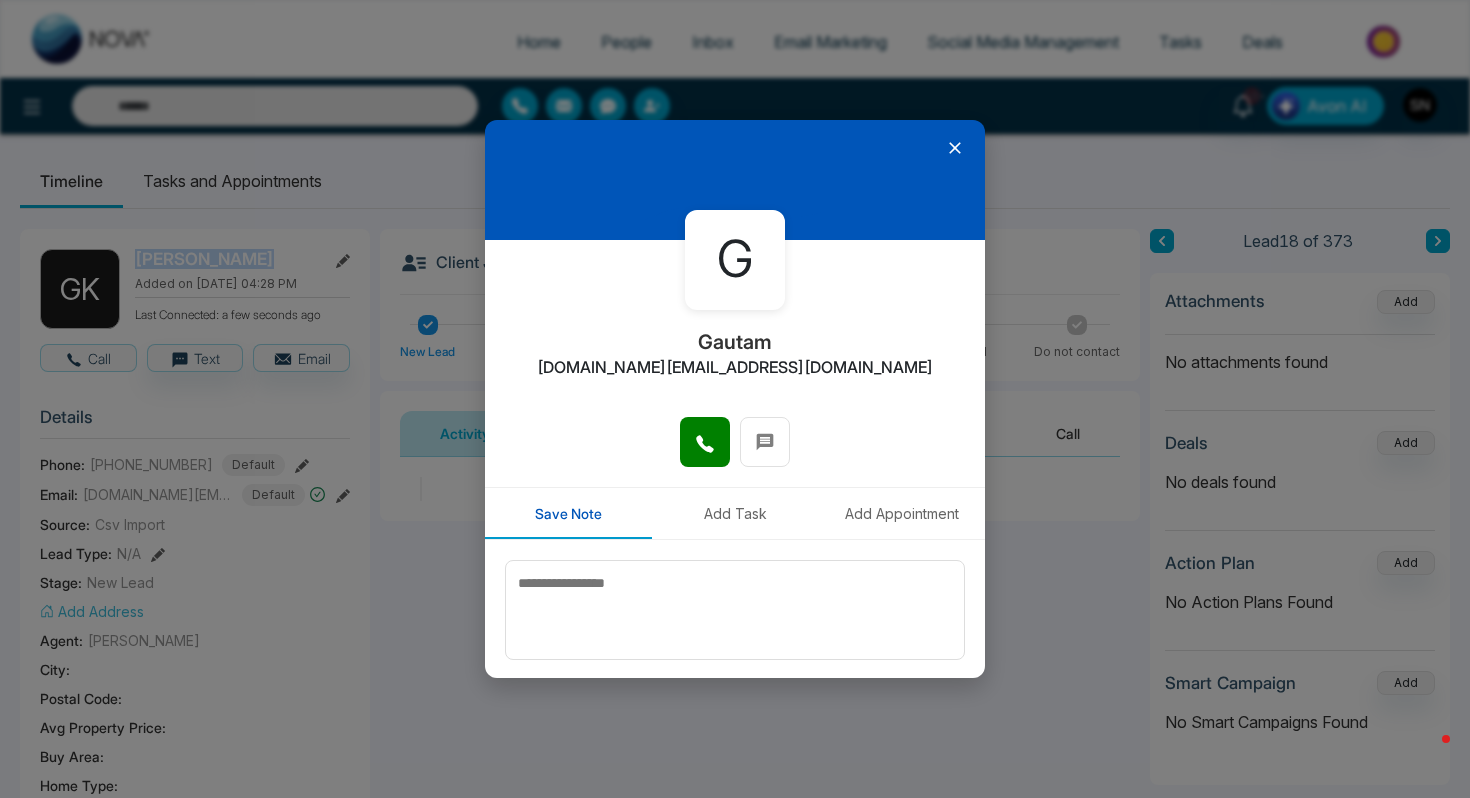 type 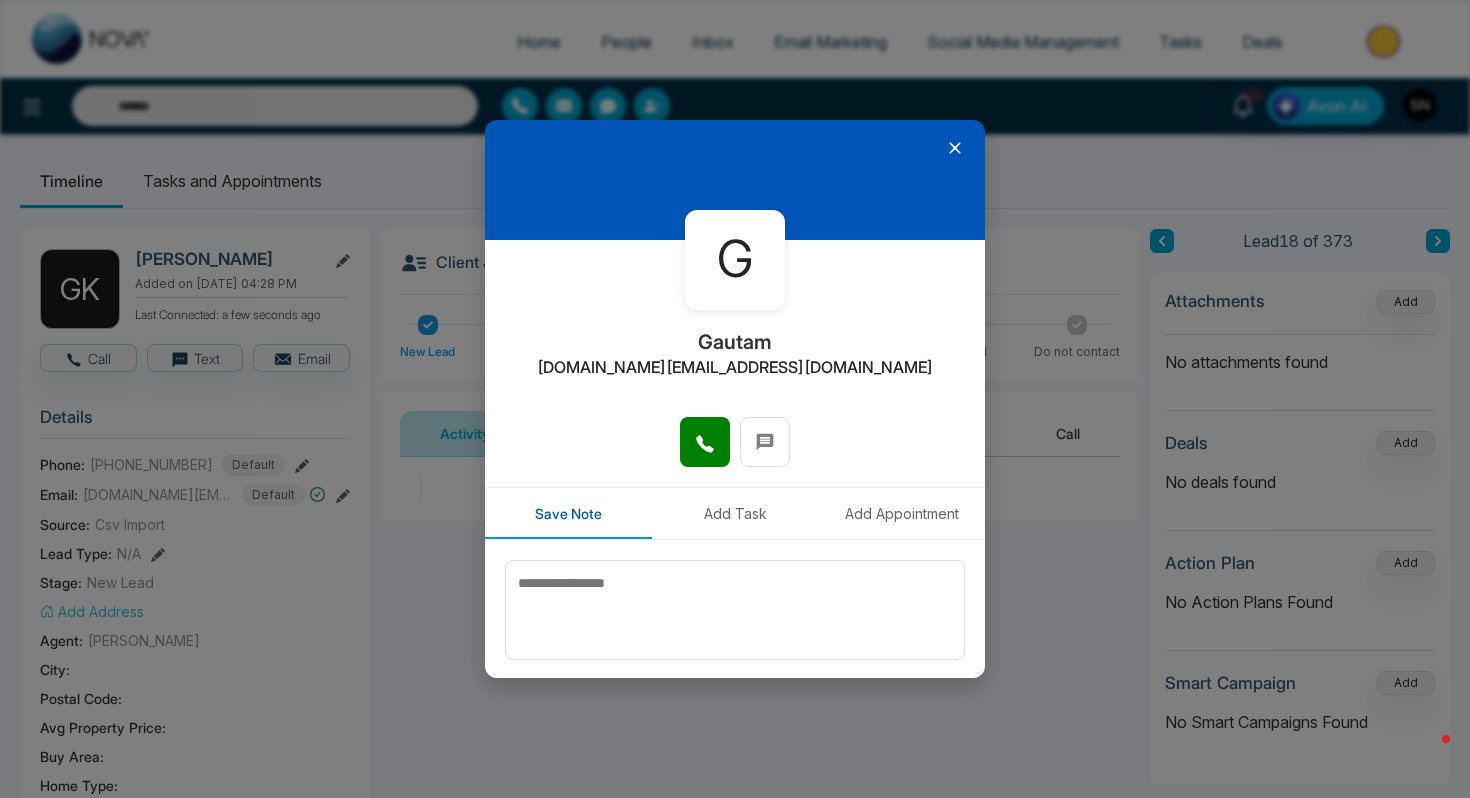 click at bounding box center [735, 180] 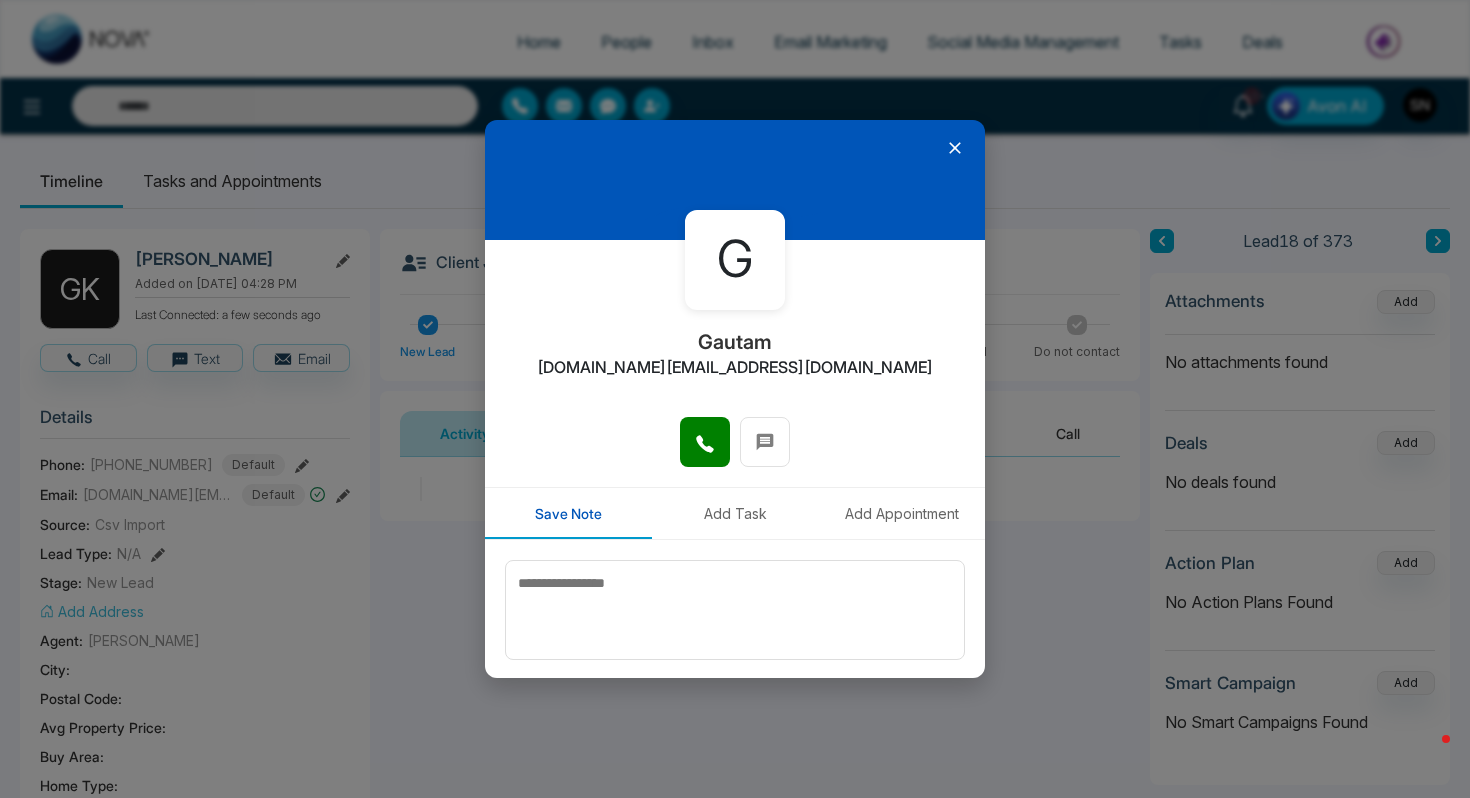 click 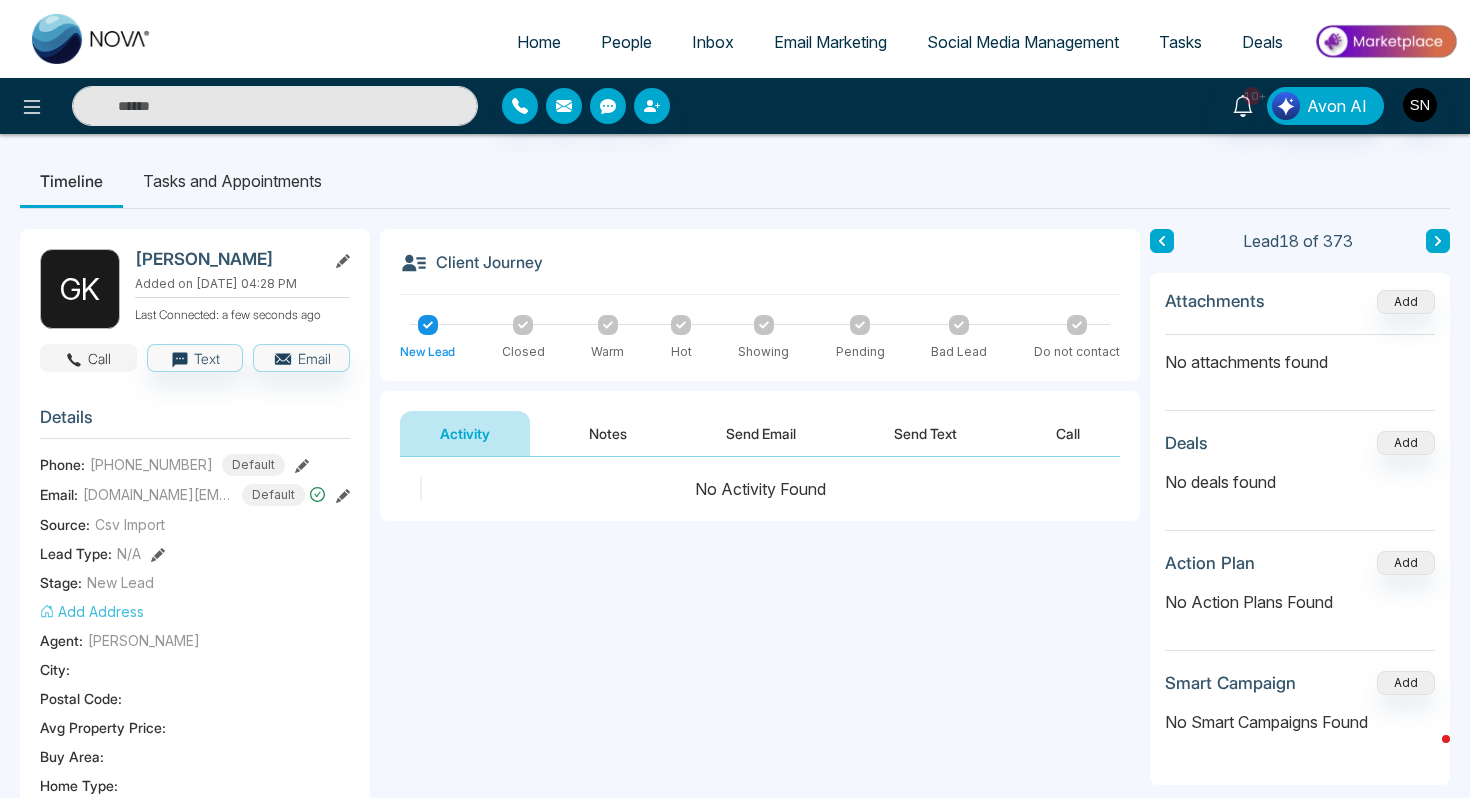 click on "Call" at bounding box center [88, 358] 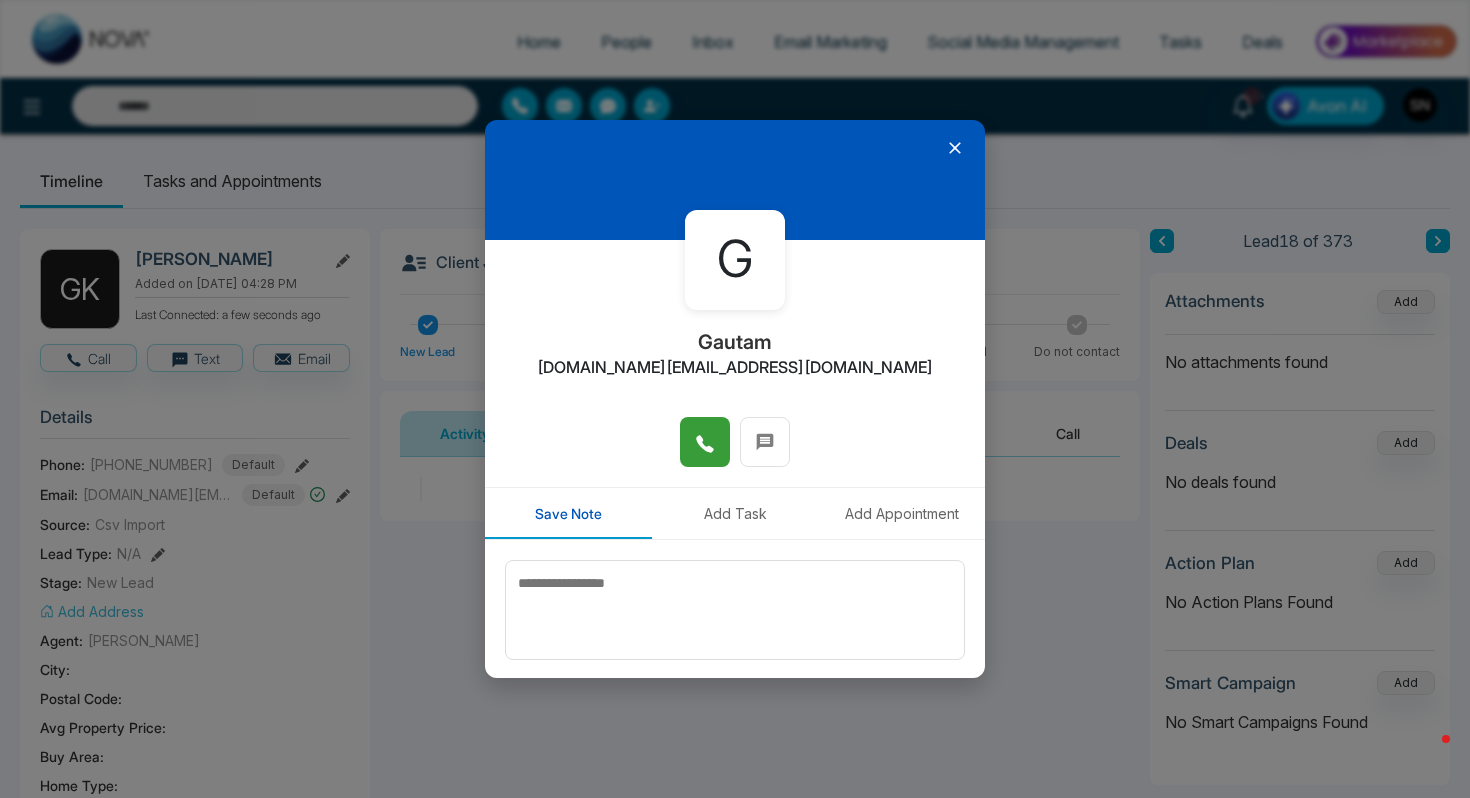 click at bounding box center [705, 442] 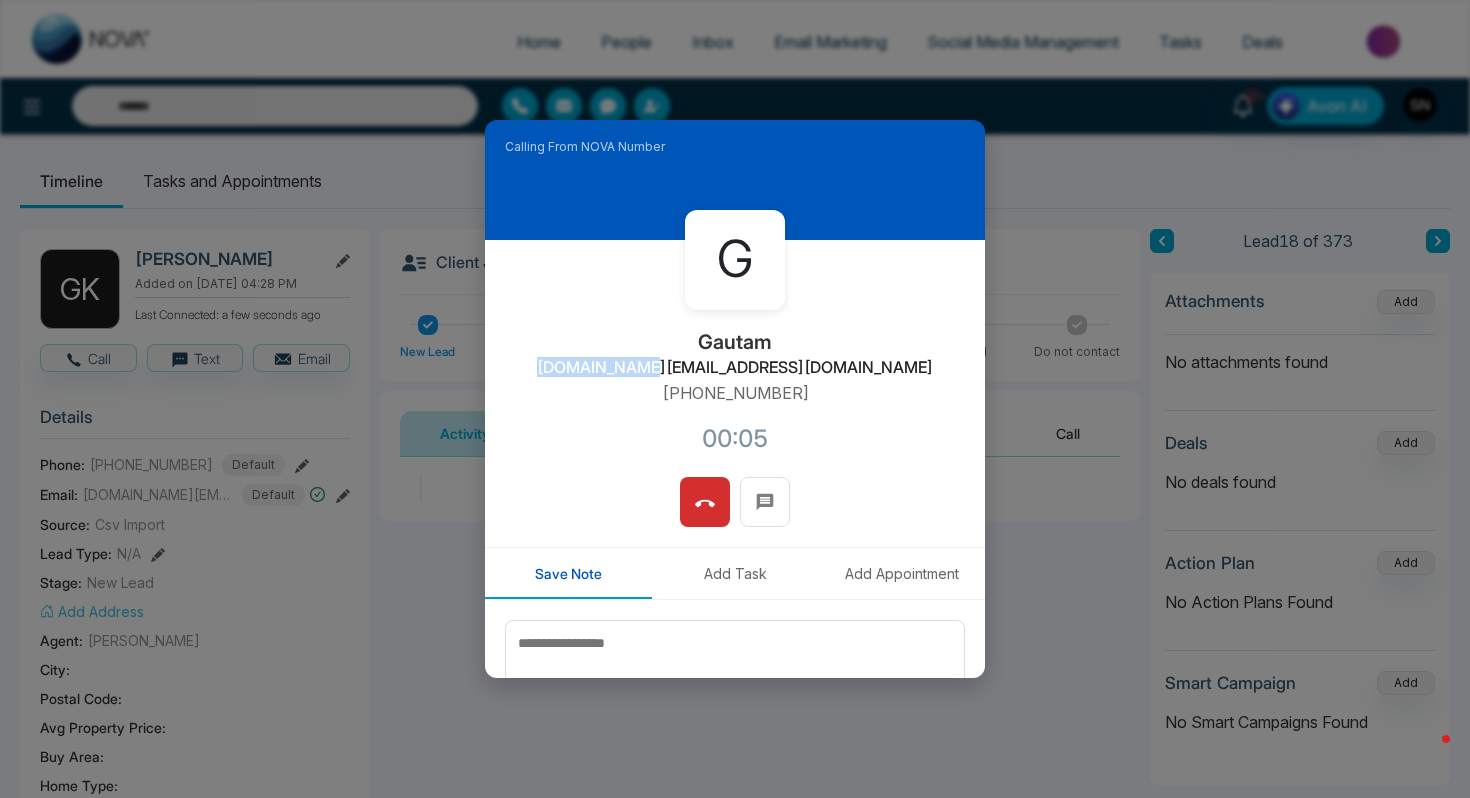 drag, startPoint x: 624, startPoint y: 372, endPoint x: 732, endPoint y: 371, distance: 108.00463 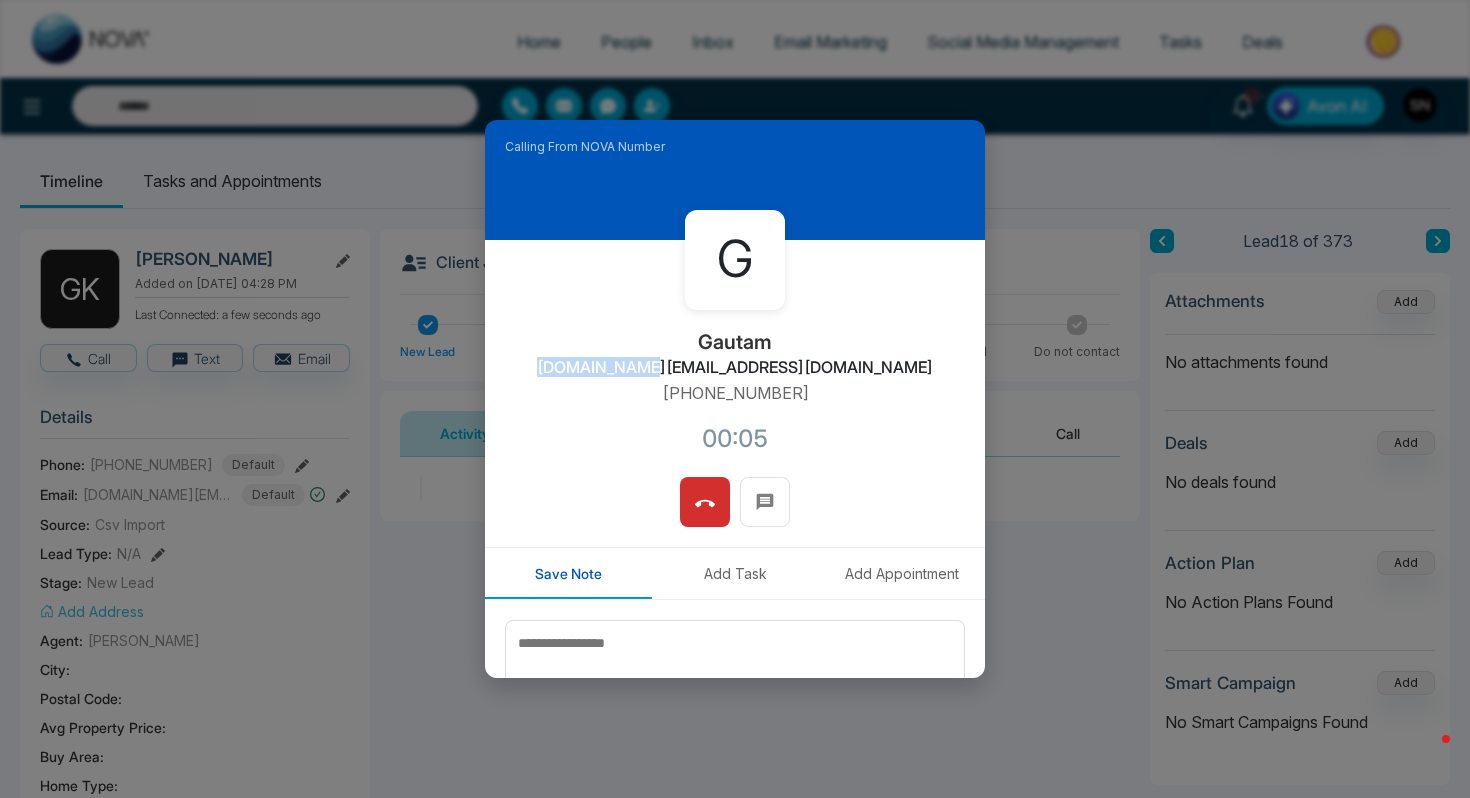 click on "[DOMAIN_NAME][EMAIL_ADDRESS][DOMAIN_NAME]" at bounding box center (735, 367) 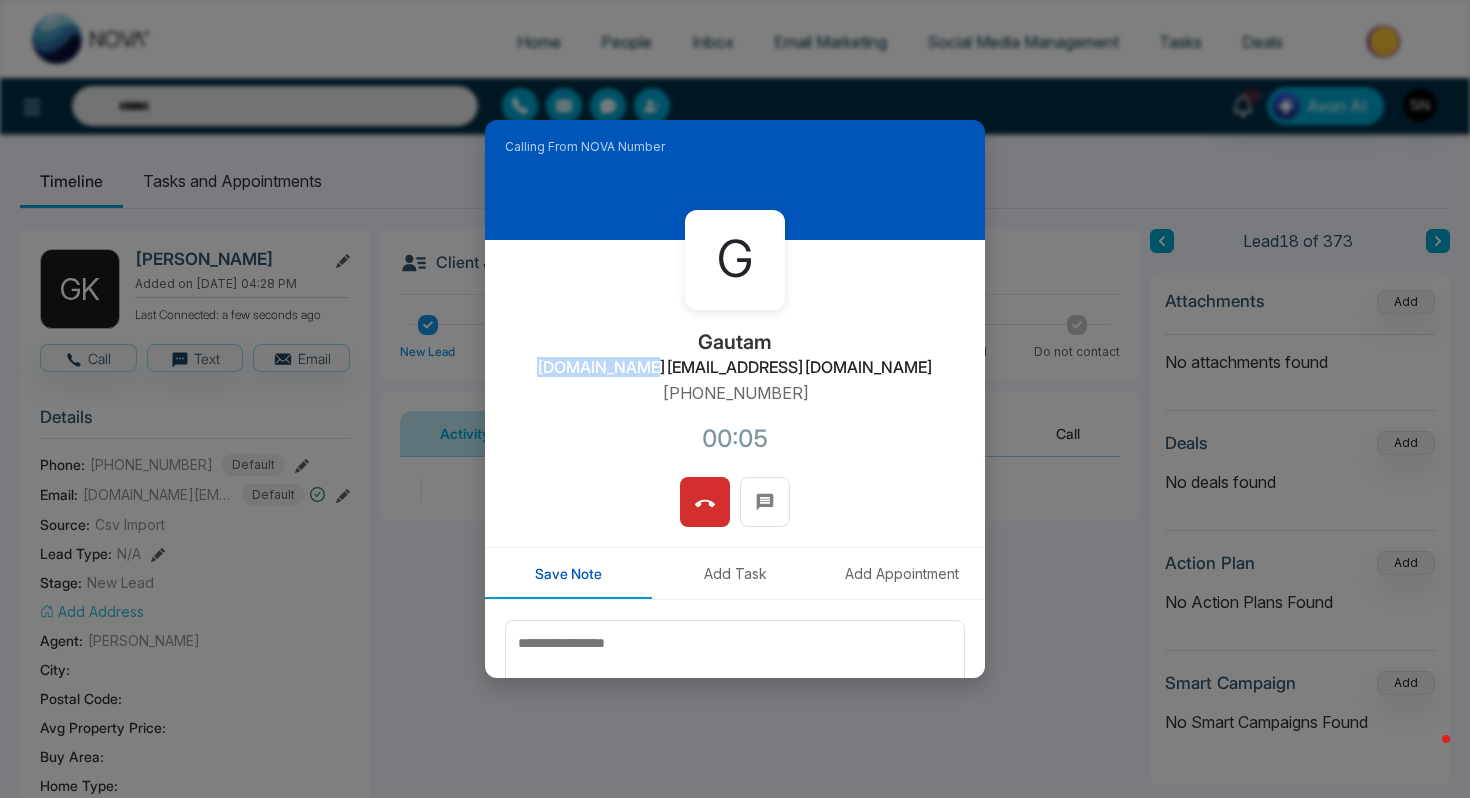 copy on "khannagautam" 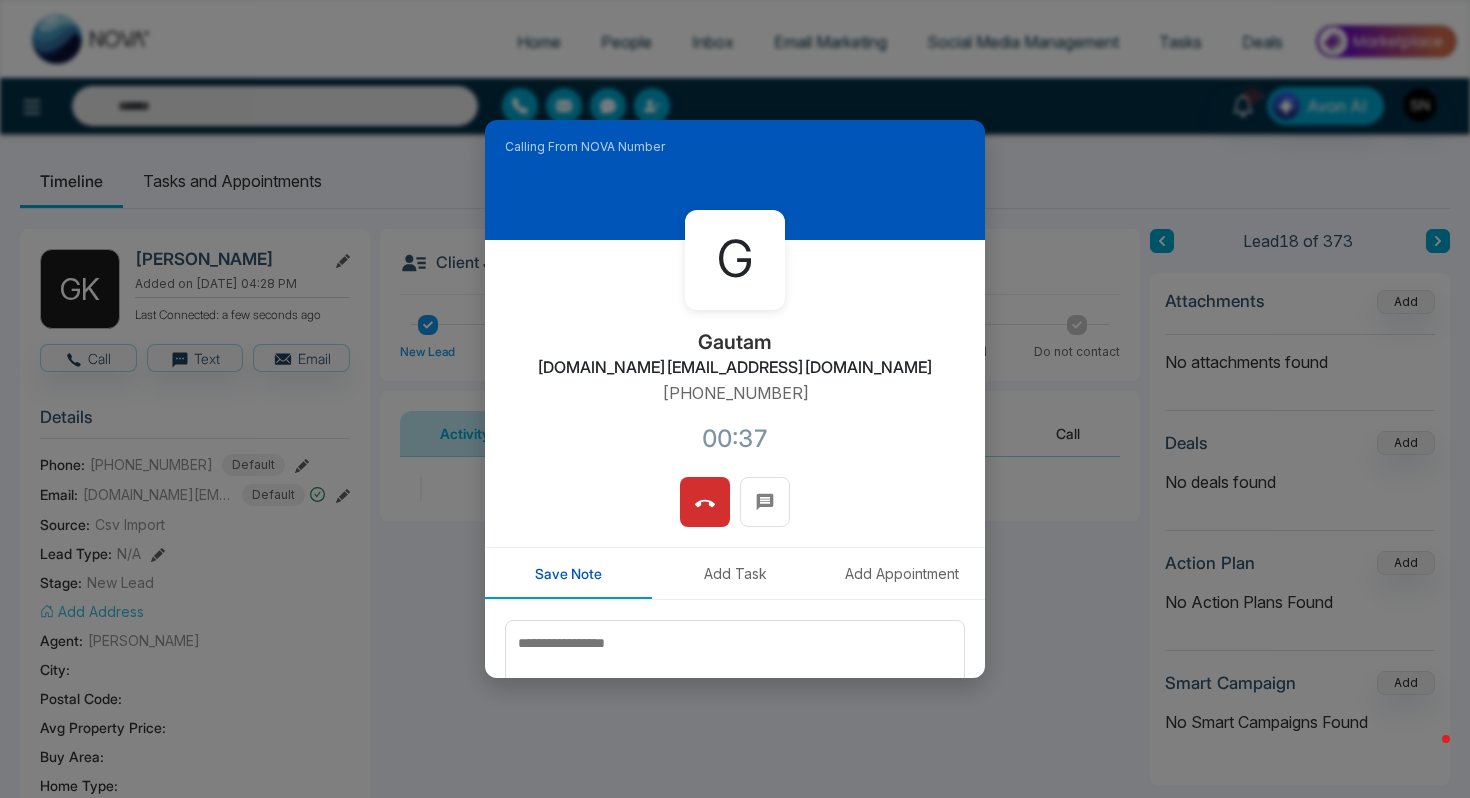 click at bounding box center [735, 512] 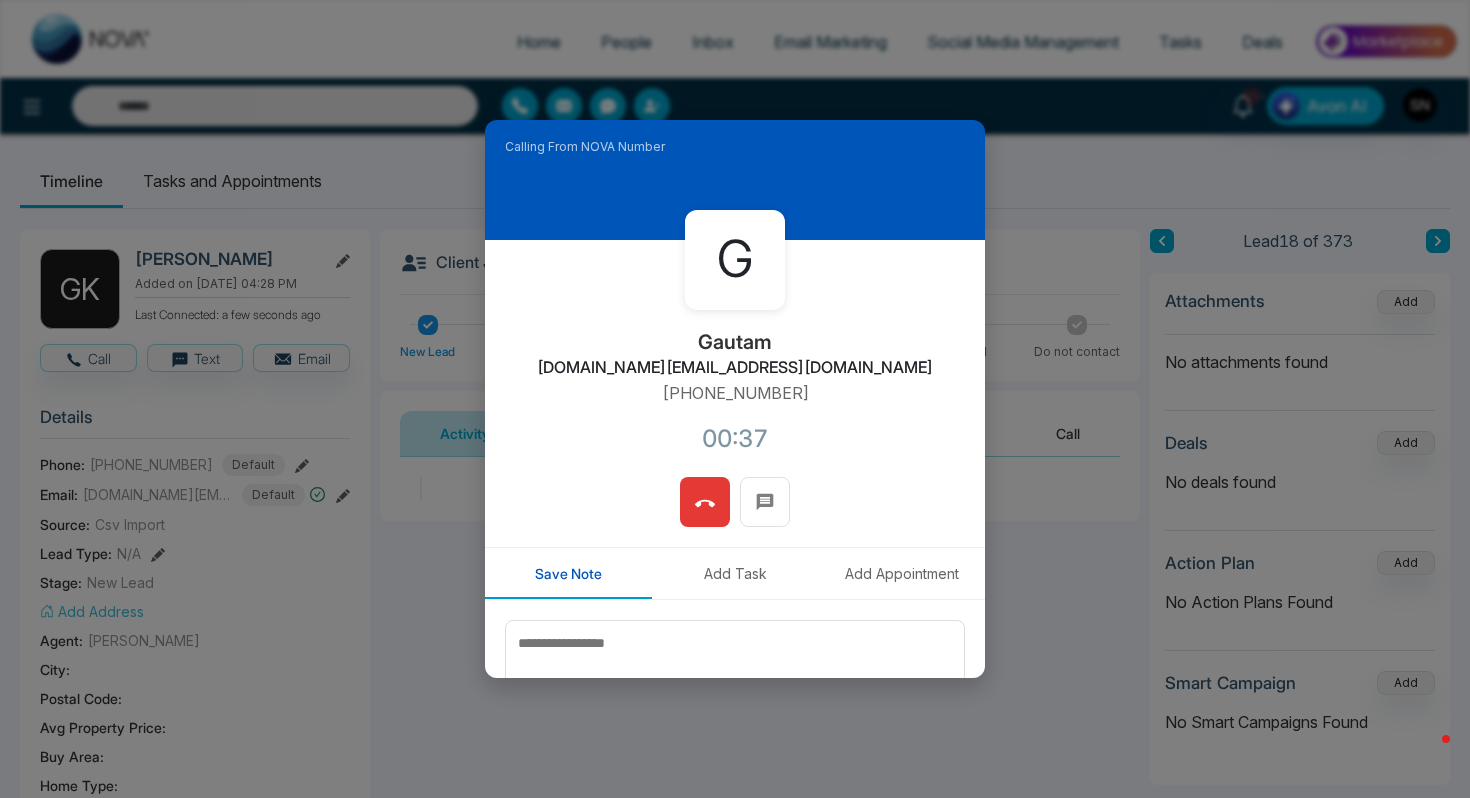 click 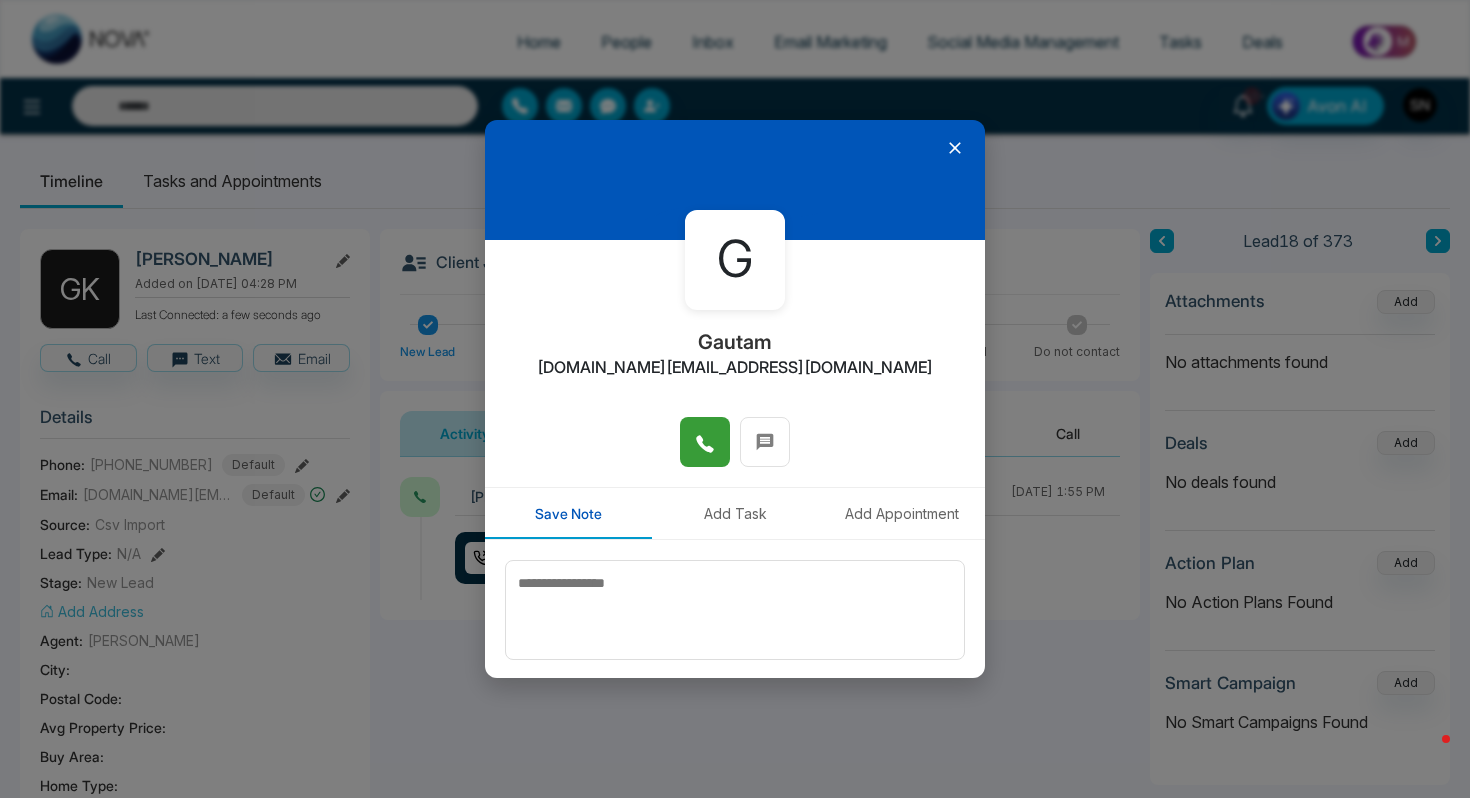 click at bounding box center (735, 180) 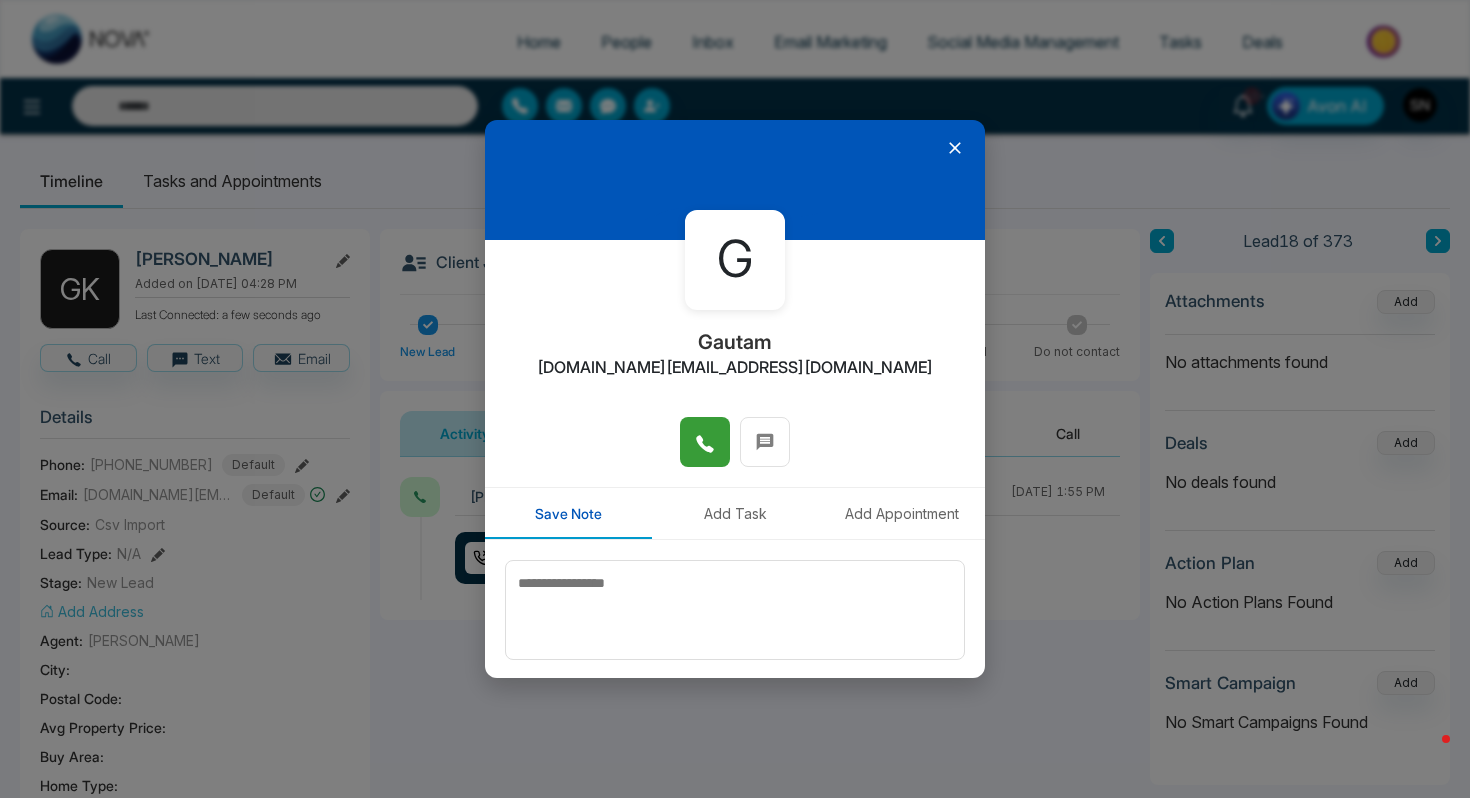 click at bounding box center (735, 180) 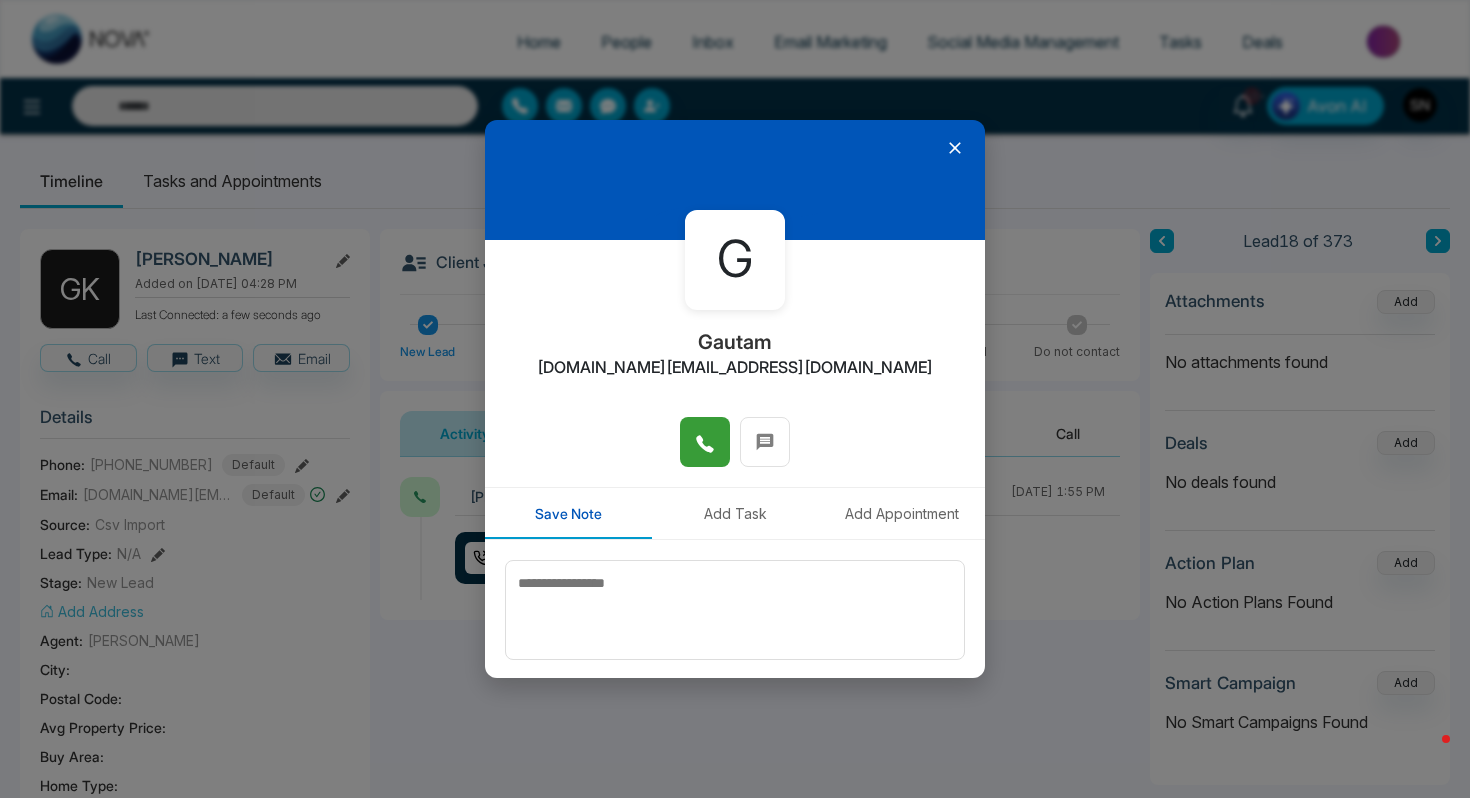 click 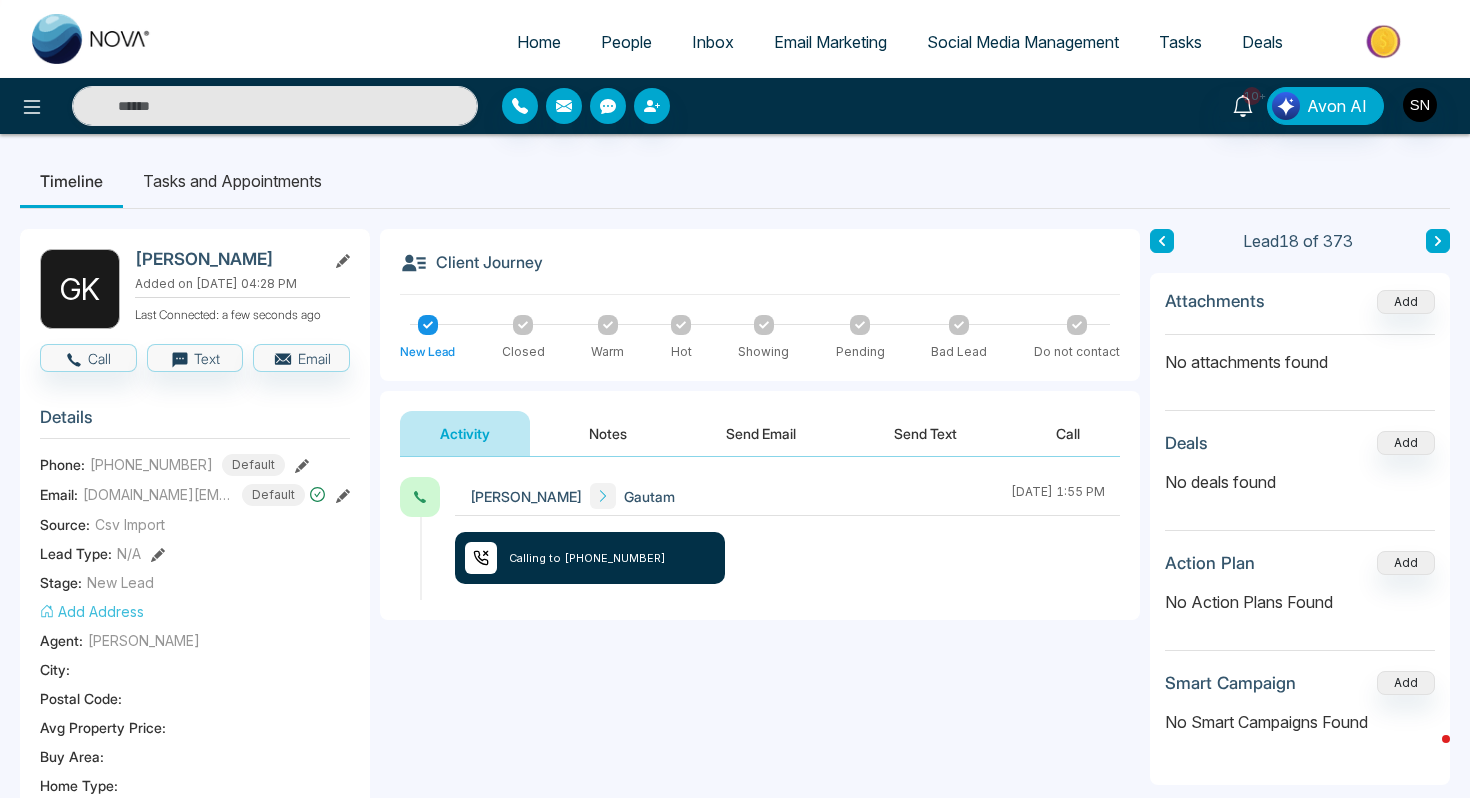 click 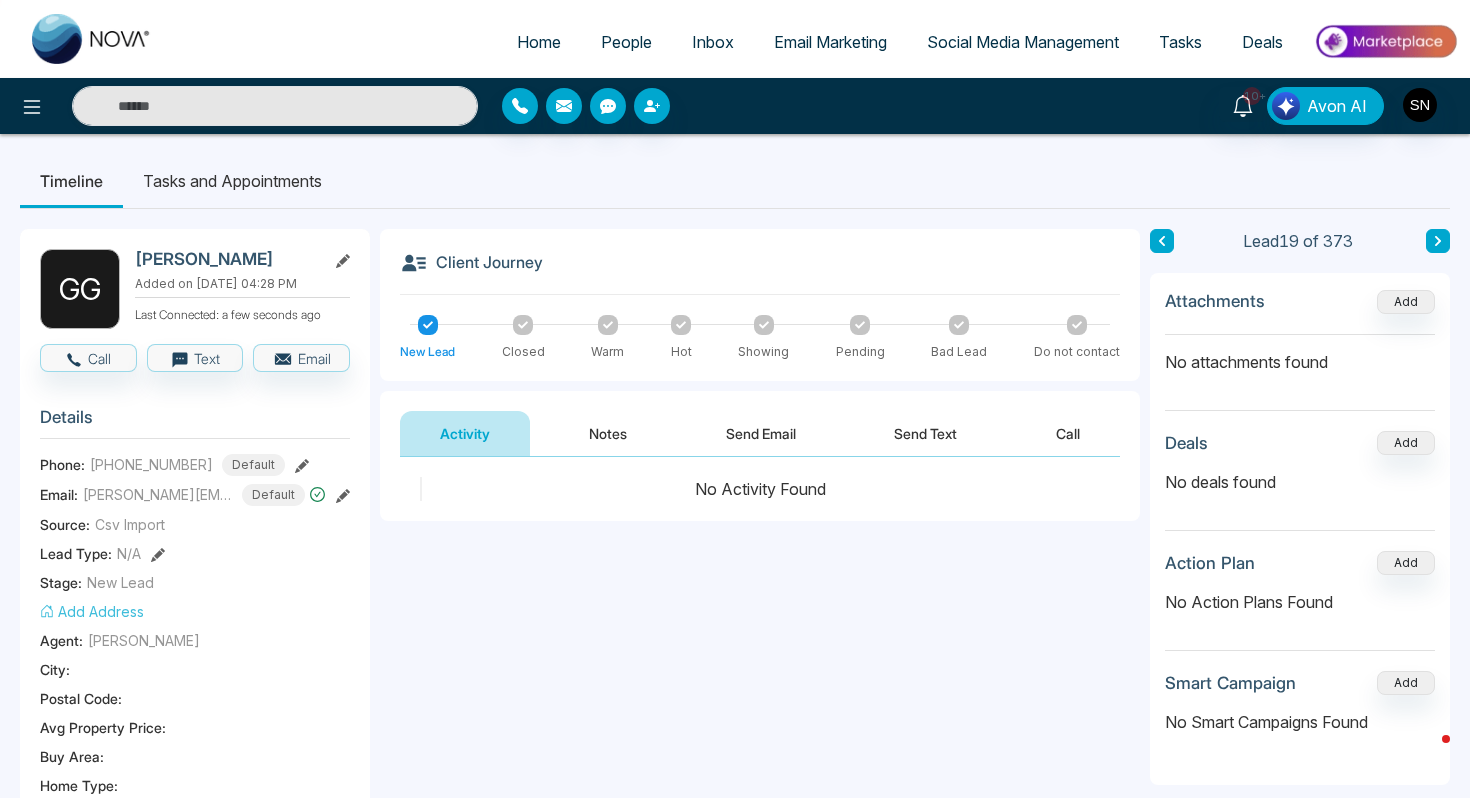 drag, startPoint x: 134, startPoint y: 261, endPoint x: 321, endPoint y: 259, distance: 187.0107 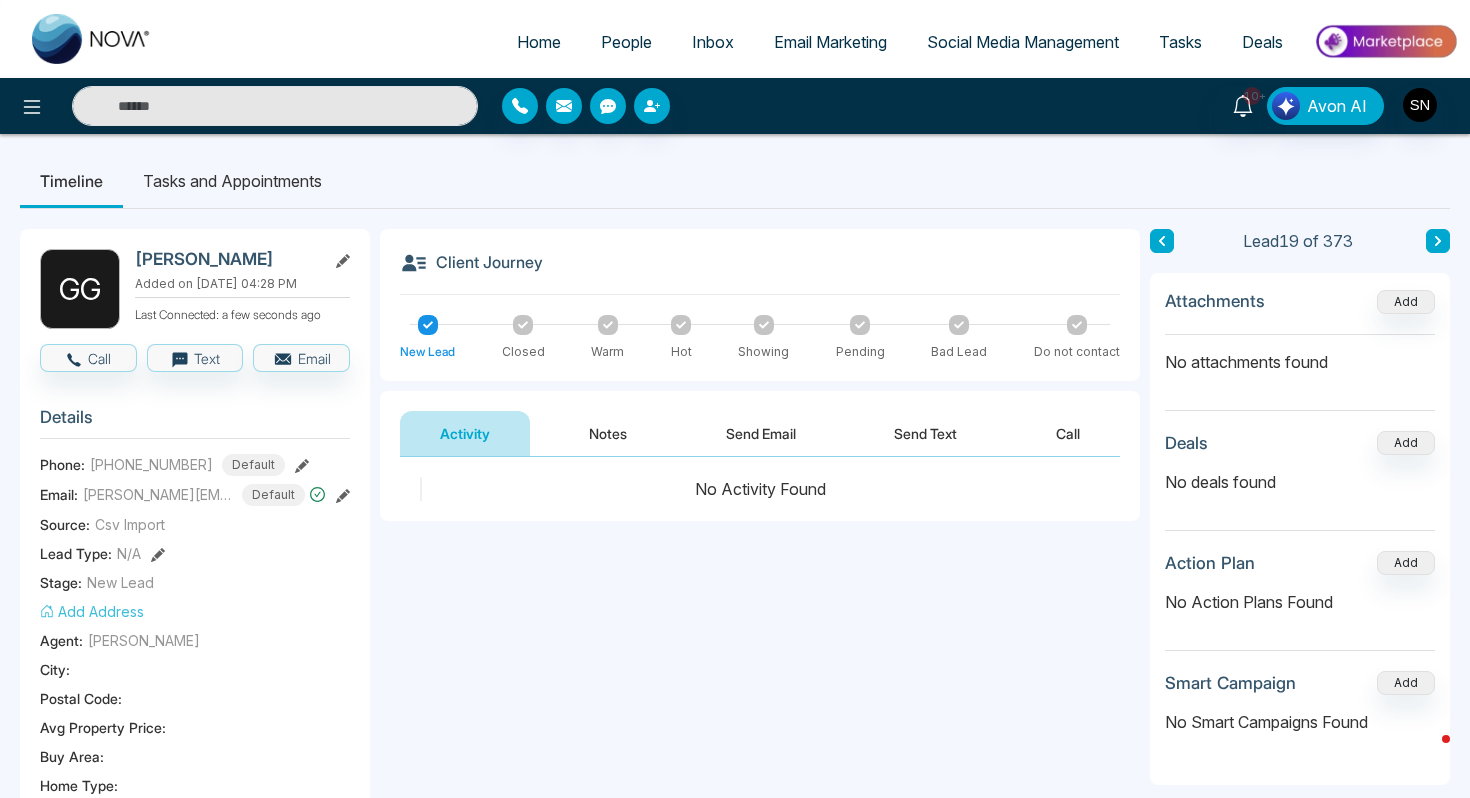 click on "G G Gordana Gavrilovic Added on   Jul 28, 2025 at 04:28 PM Last Connected:   a few seconds ago" at bounding box center [195, 289] 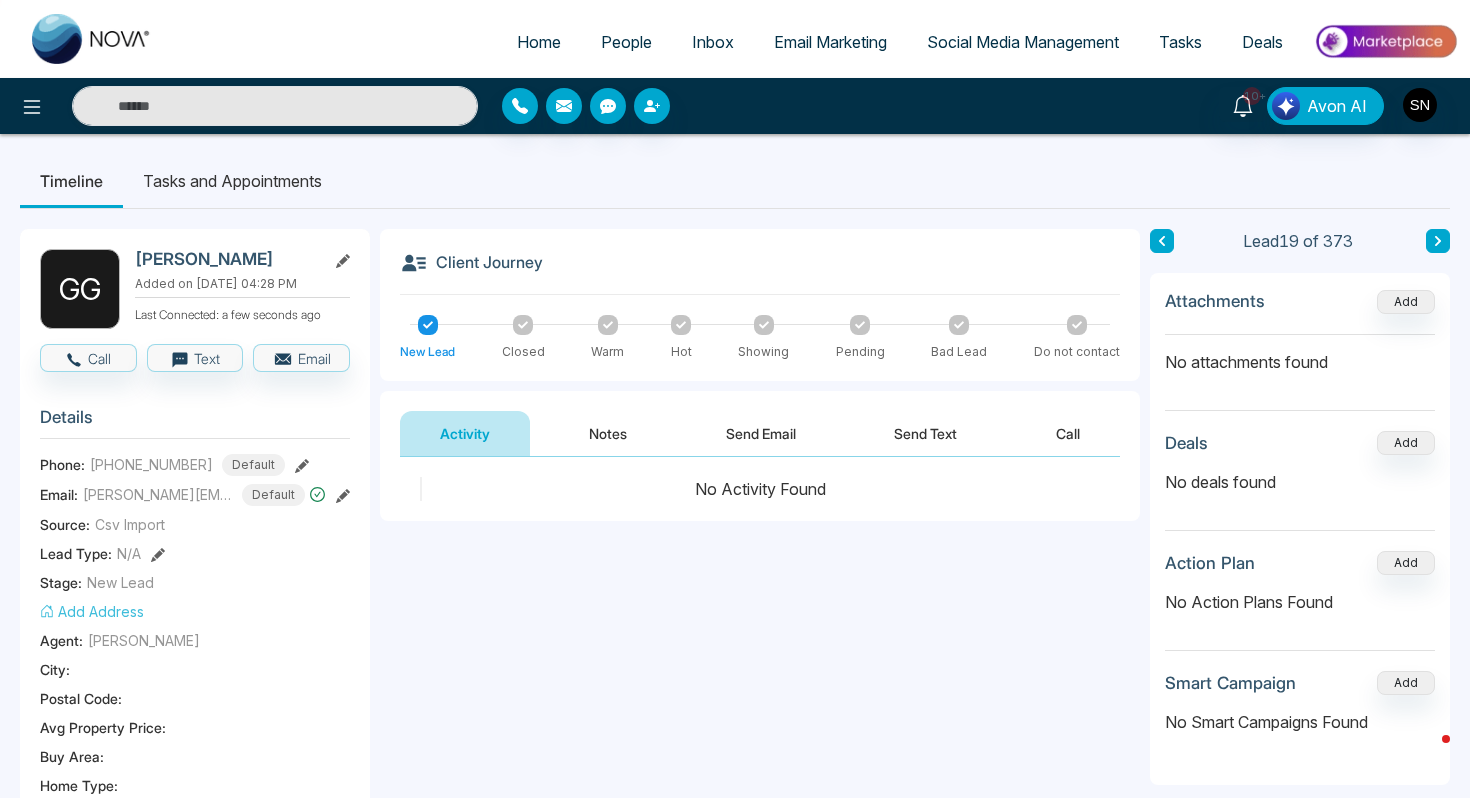 copy on "Gordana Gavrilovic" 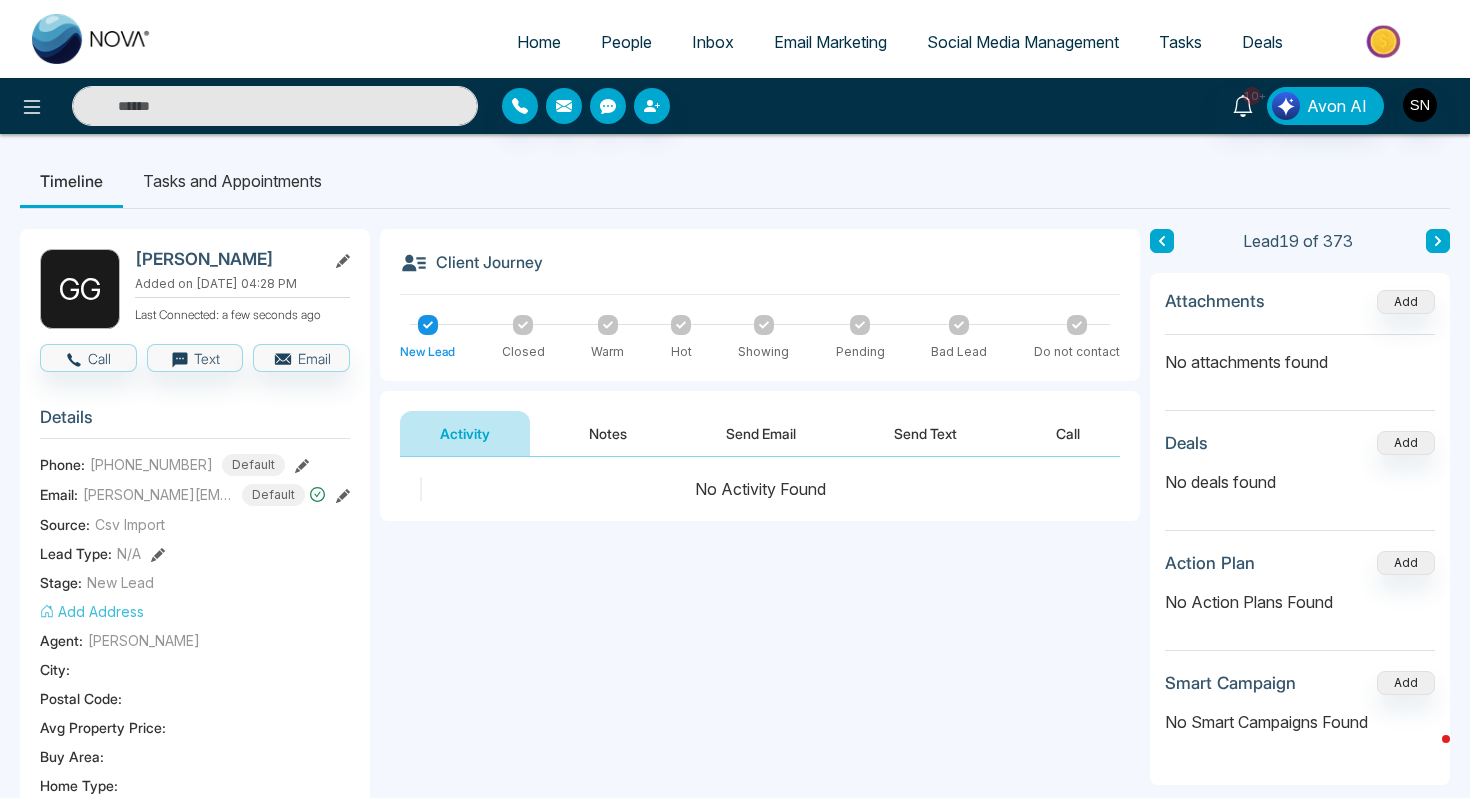 click at bounding box center [275, 106] 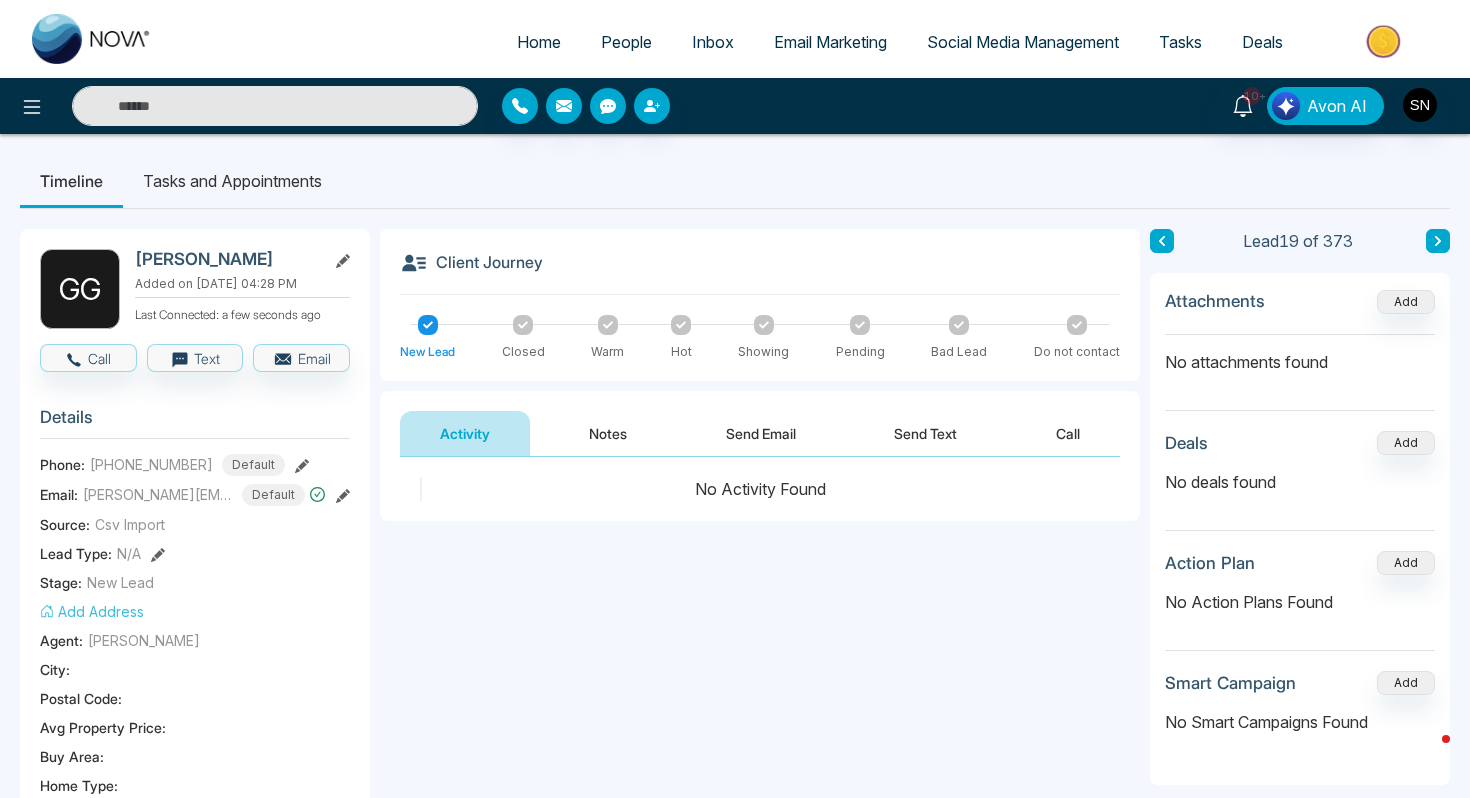 paste on "**********" 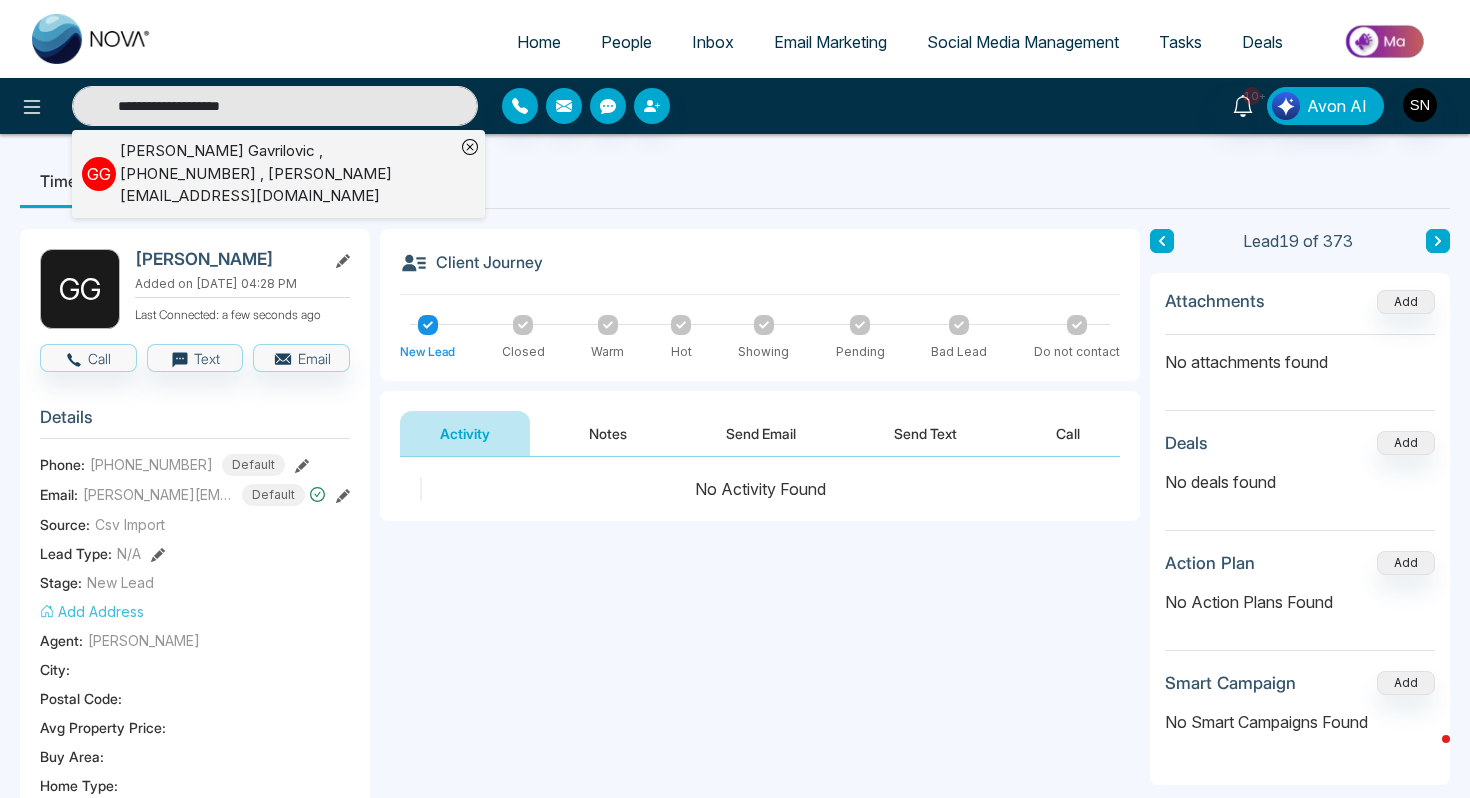 type on "**********" 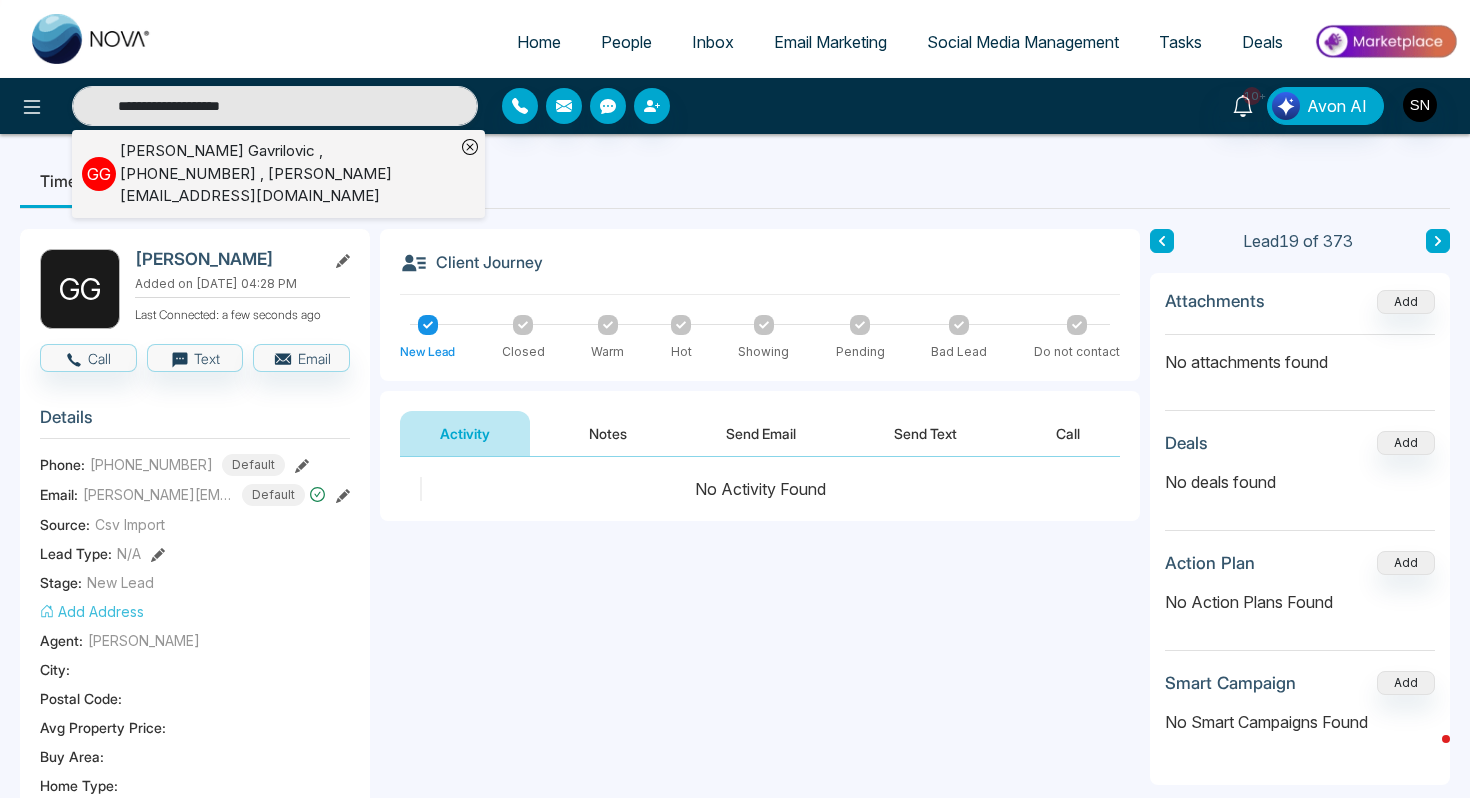 click on "Gordana   Gavrilovic   , +19055159099   , gordana@rmxemail.com" at bounding box center [287, 174] 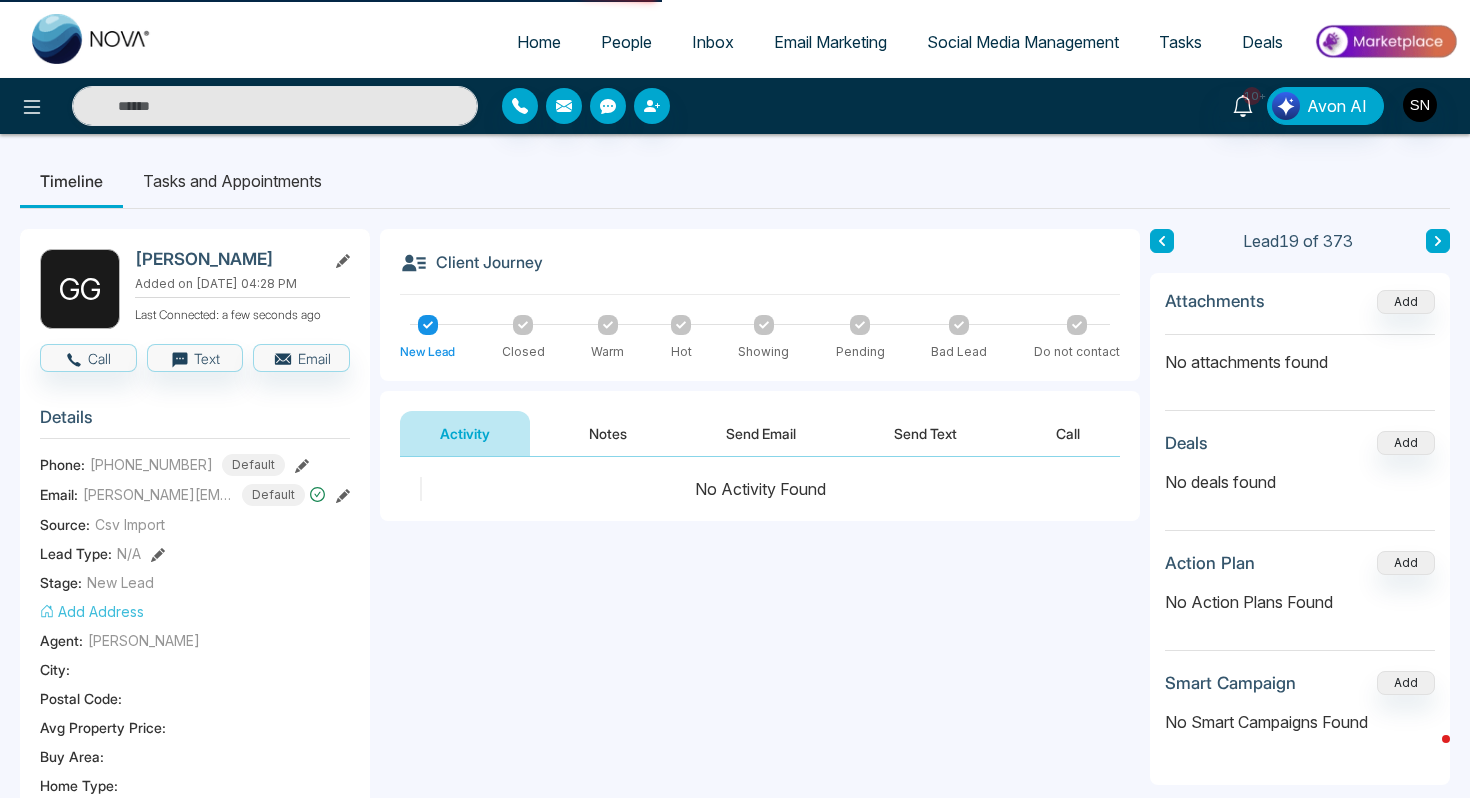 type on "**********" 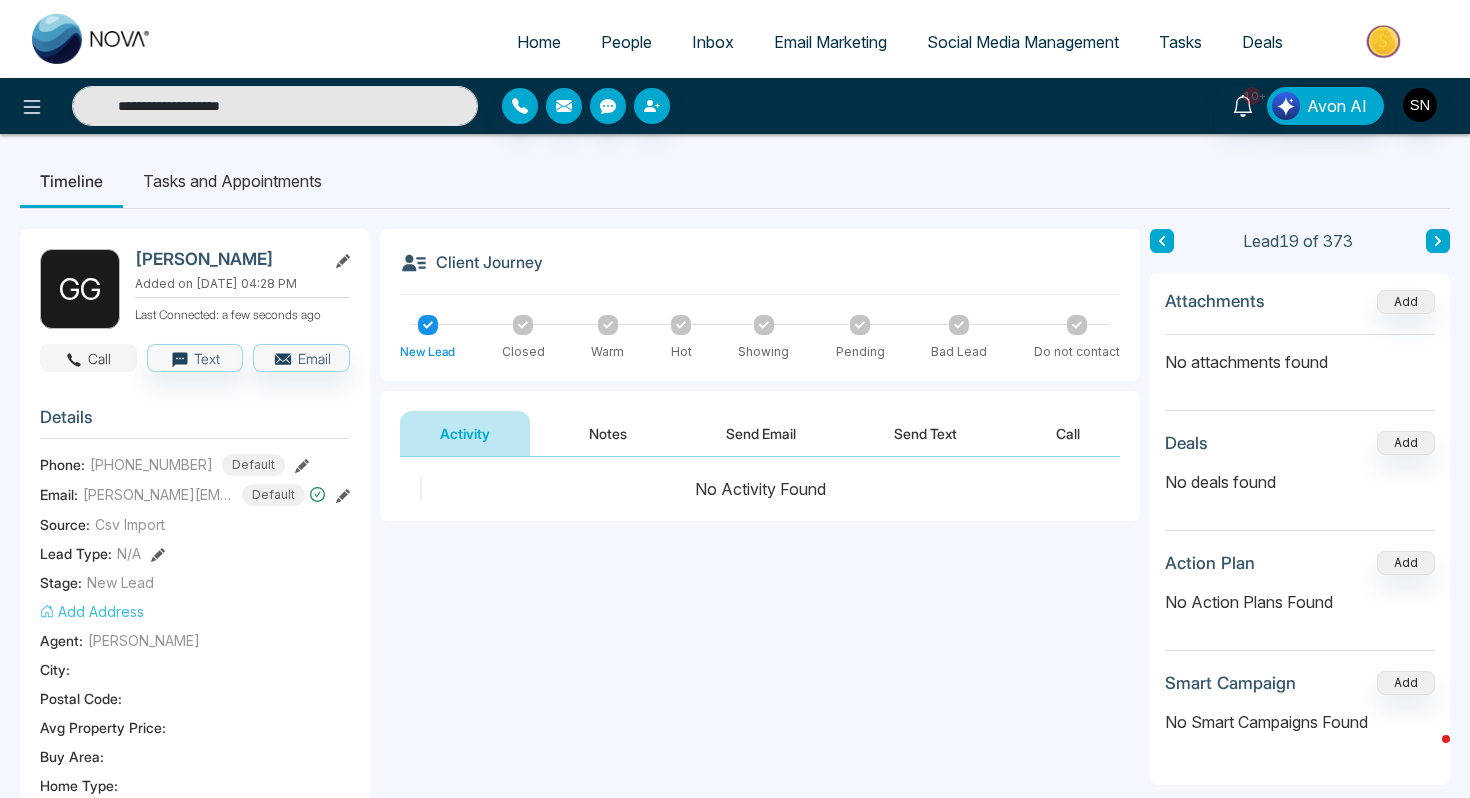 click 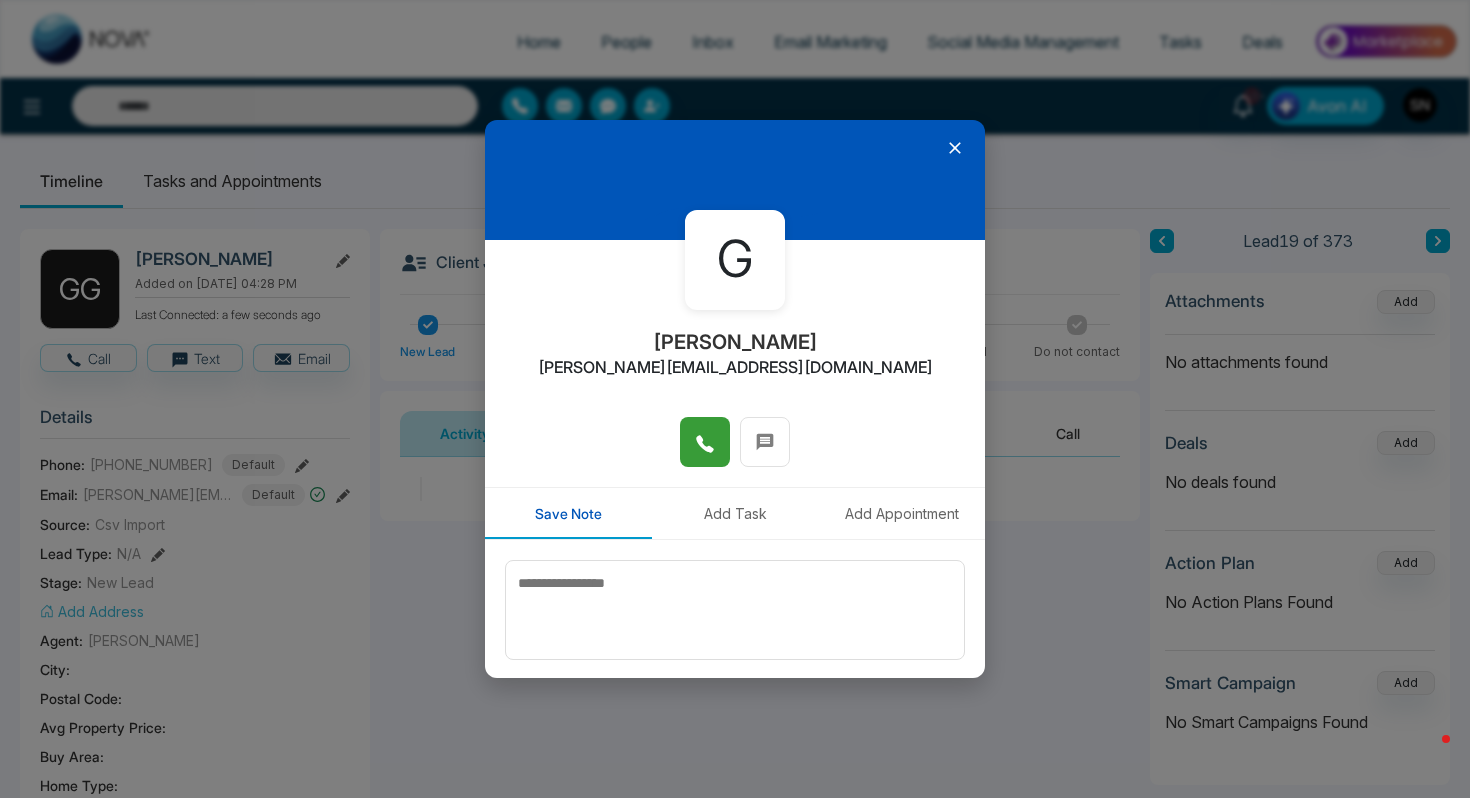 click at bounding box center (705, 442) 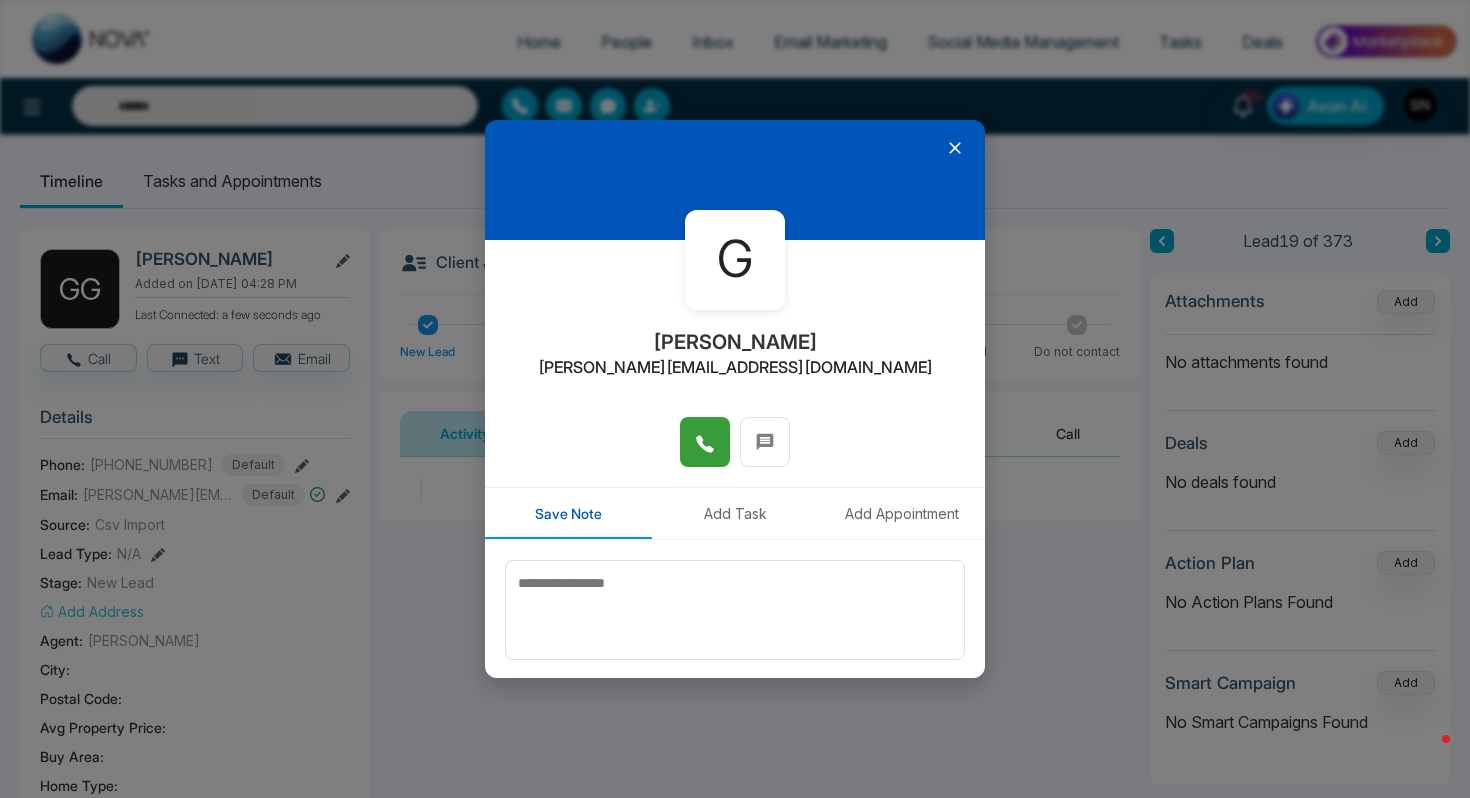type on "**********" 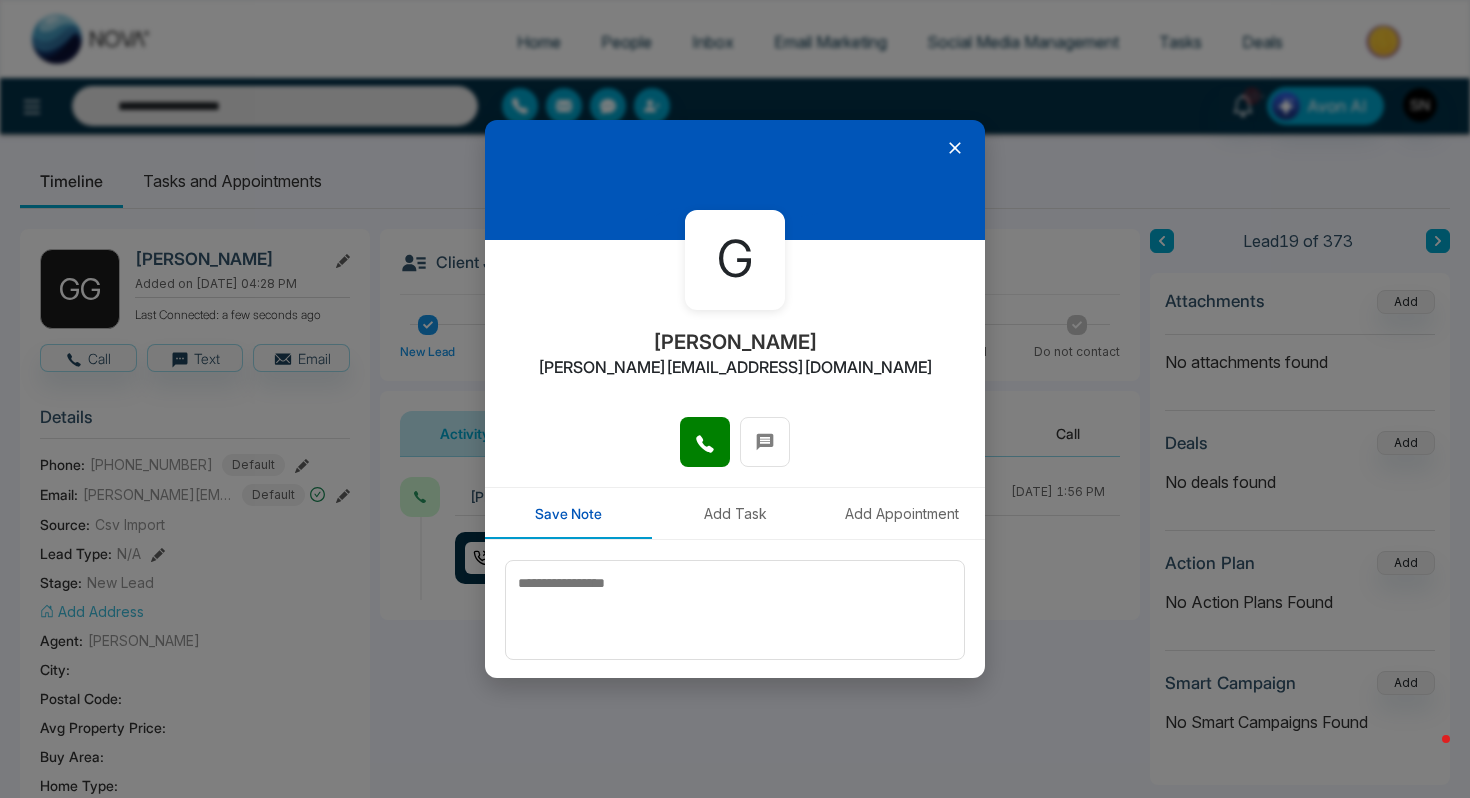 click 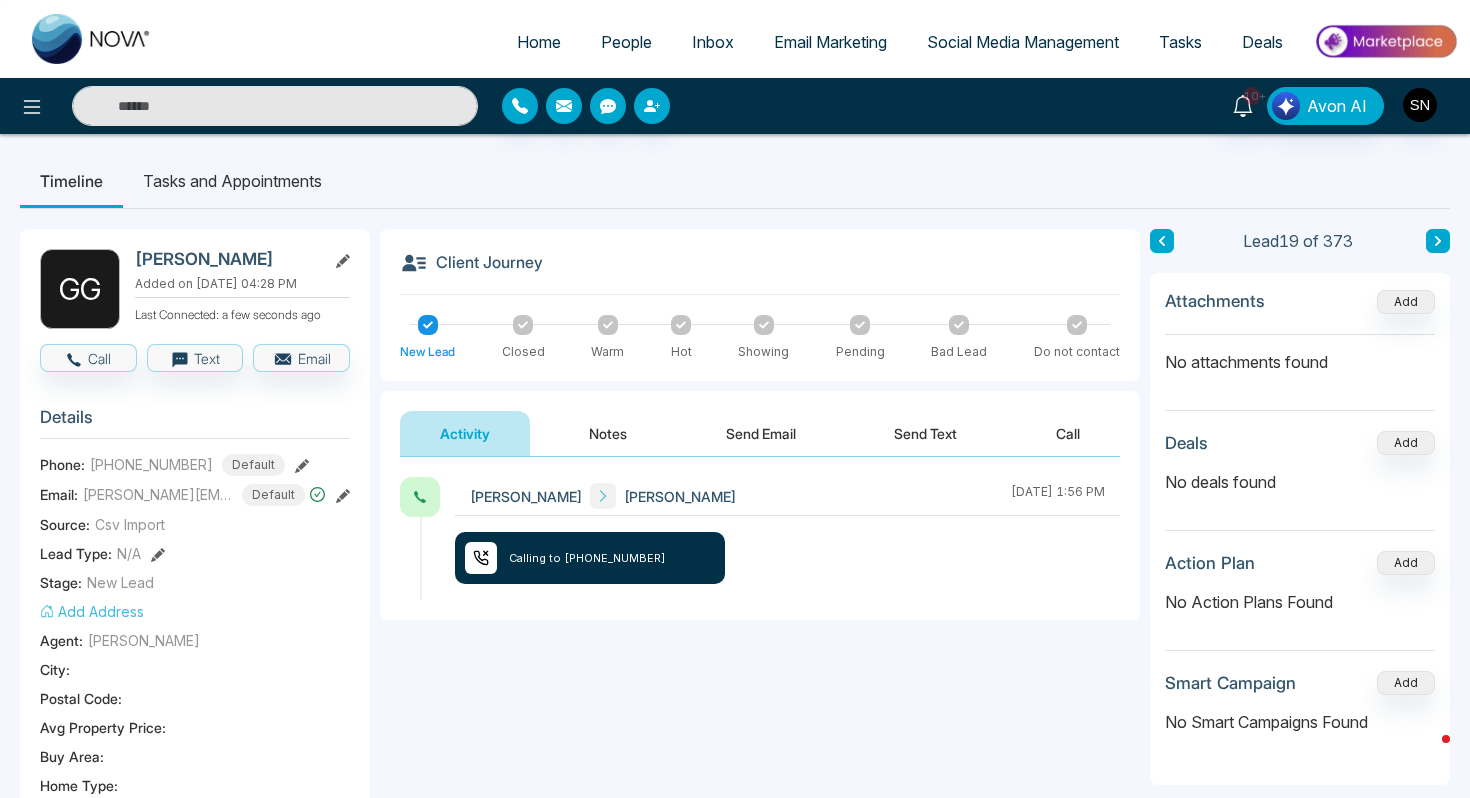 click on "Send Email" at bounding box center (761, 433) 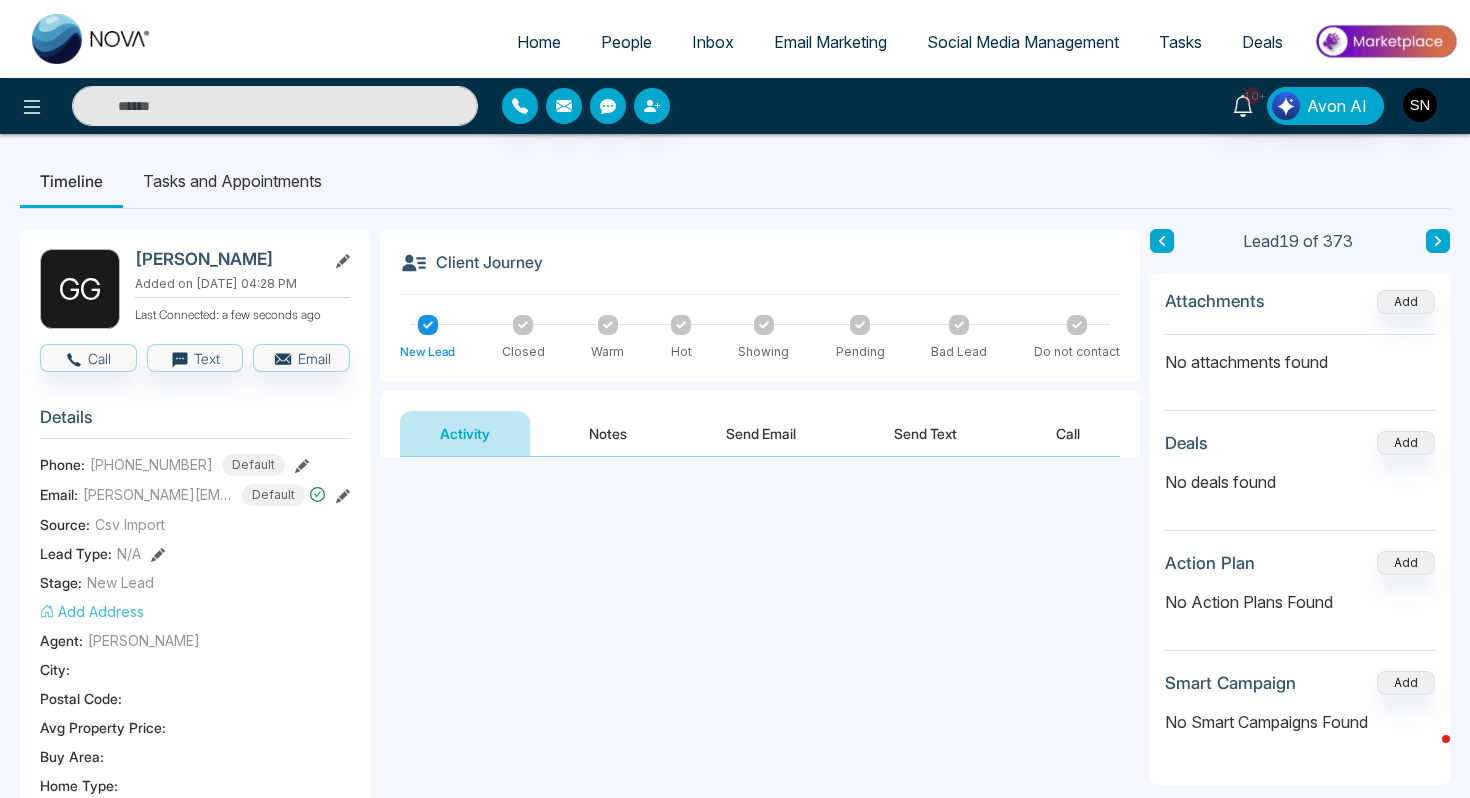 type on "**********" 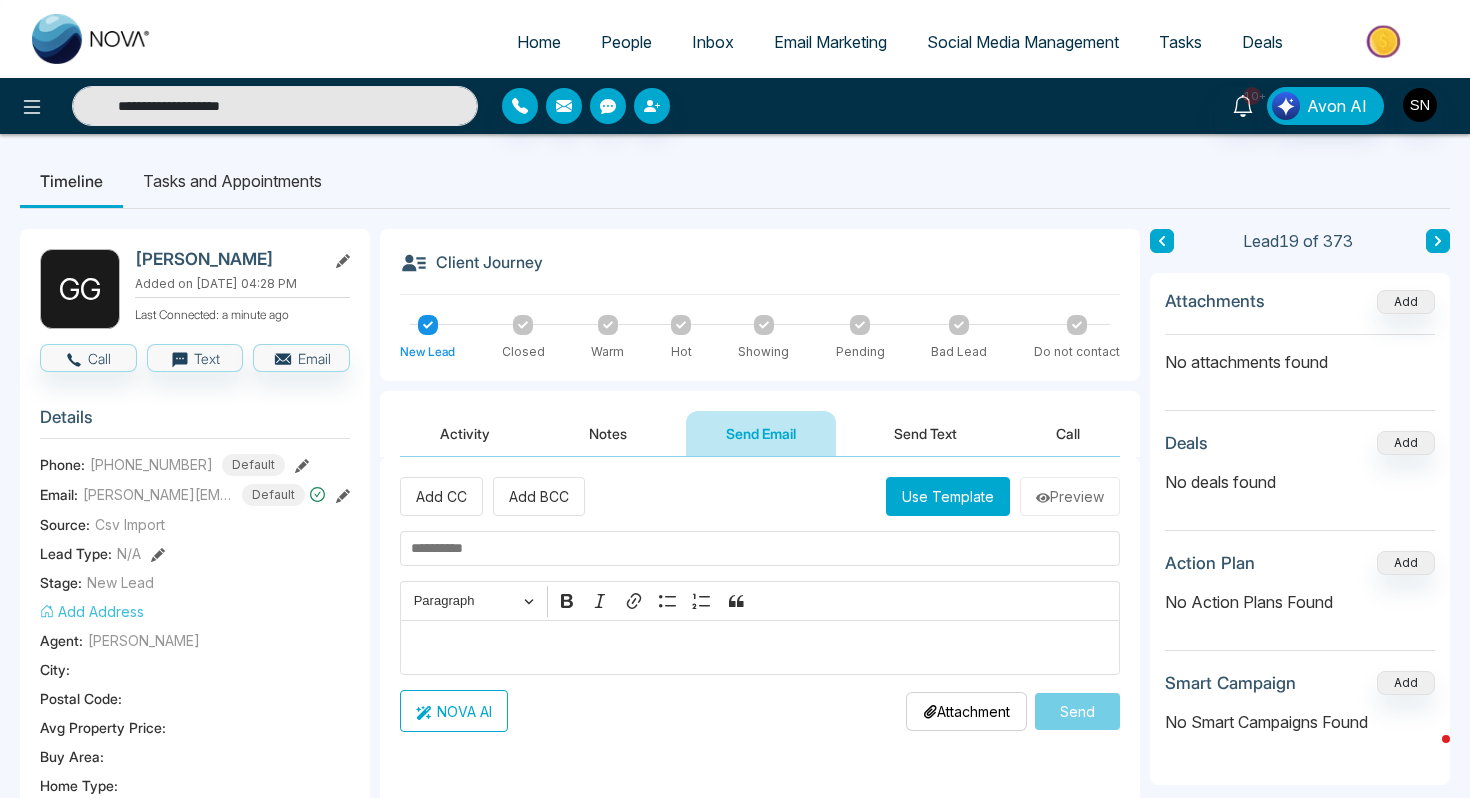 click on "Notes" at bounding box center (608, 433) 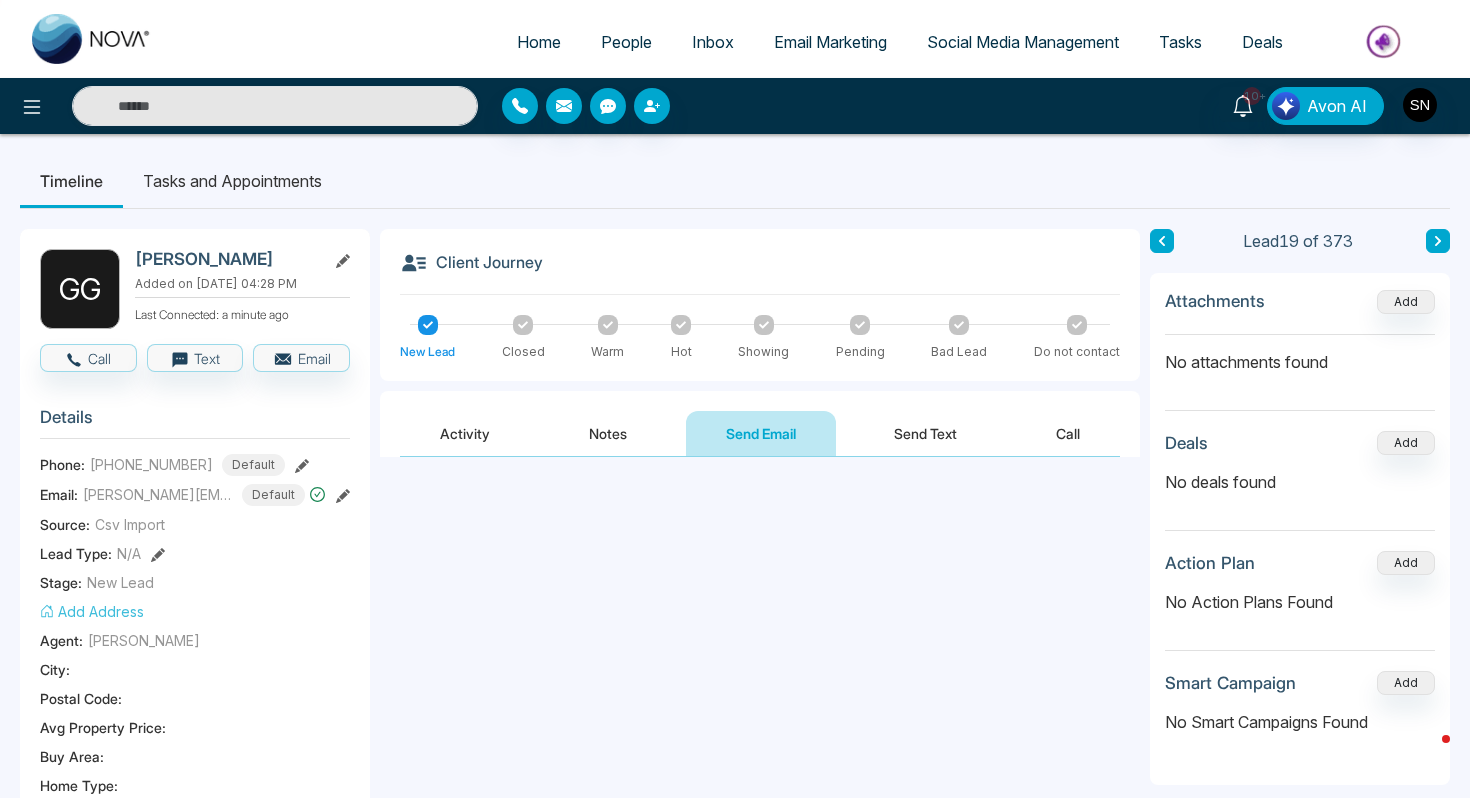 type on "**********" 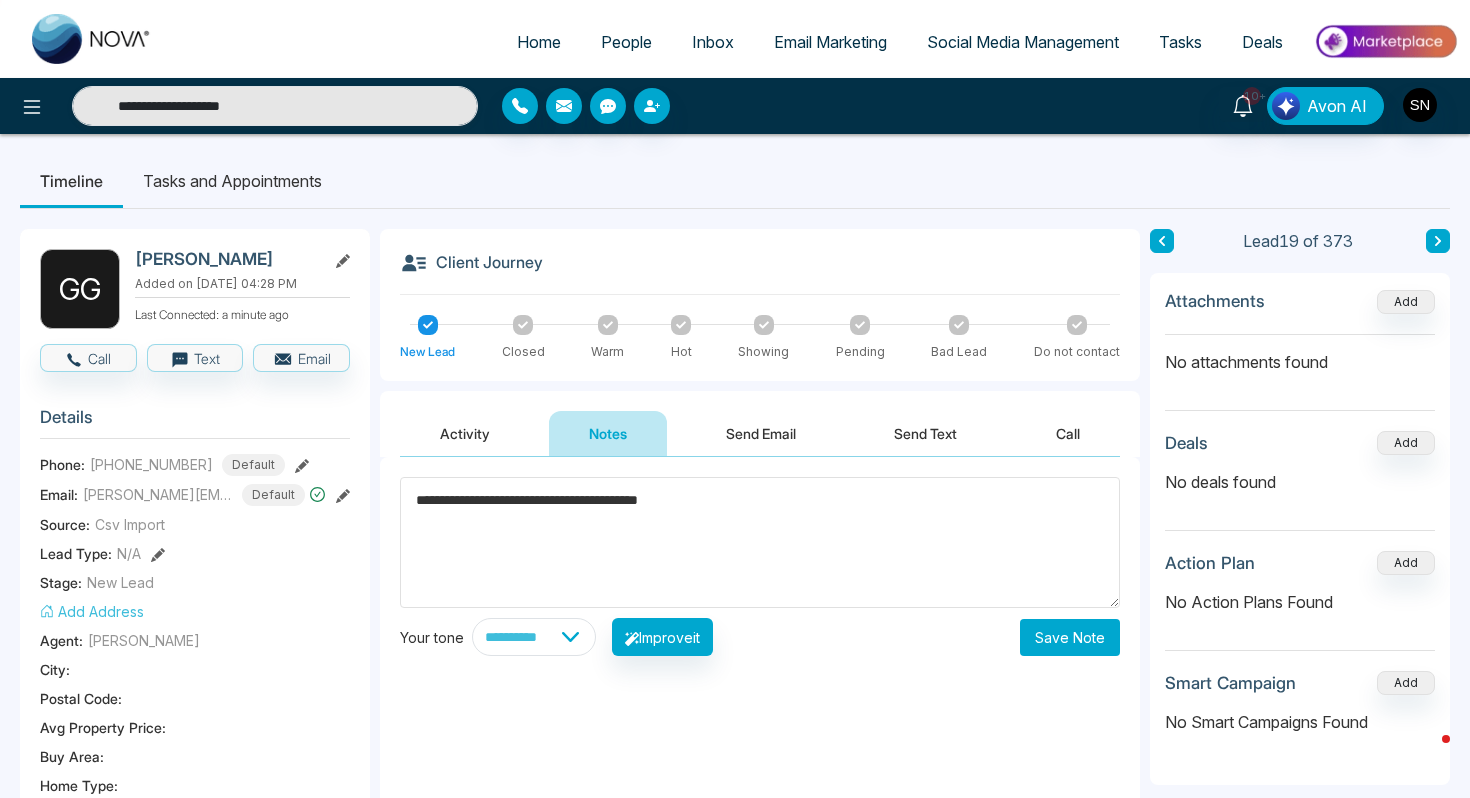 type on "**********" 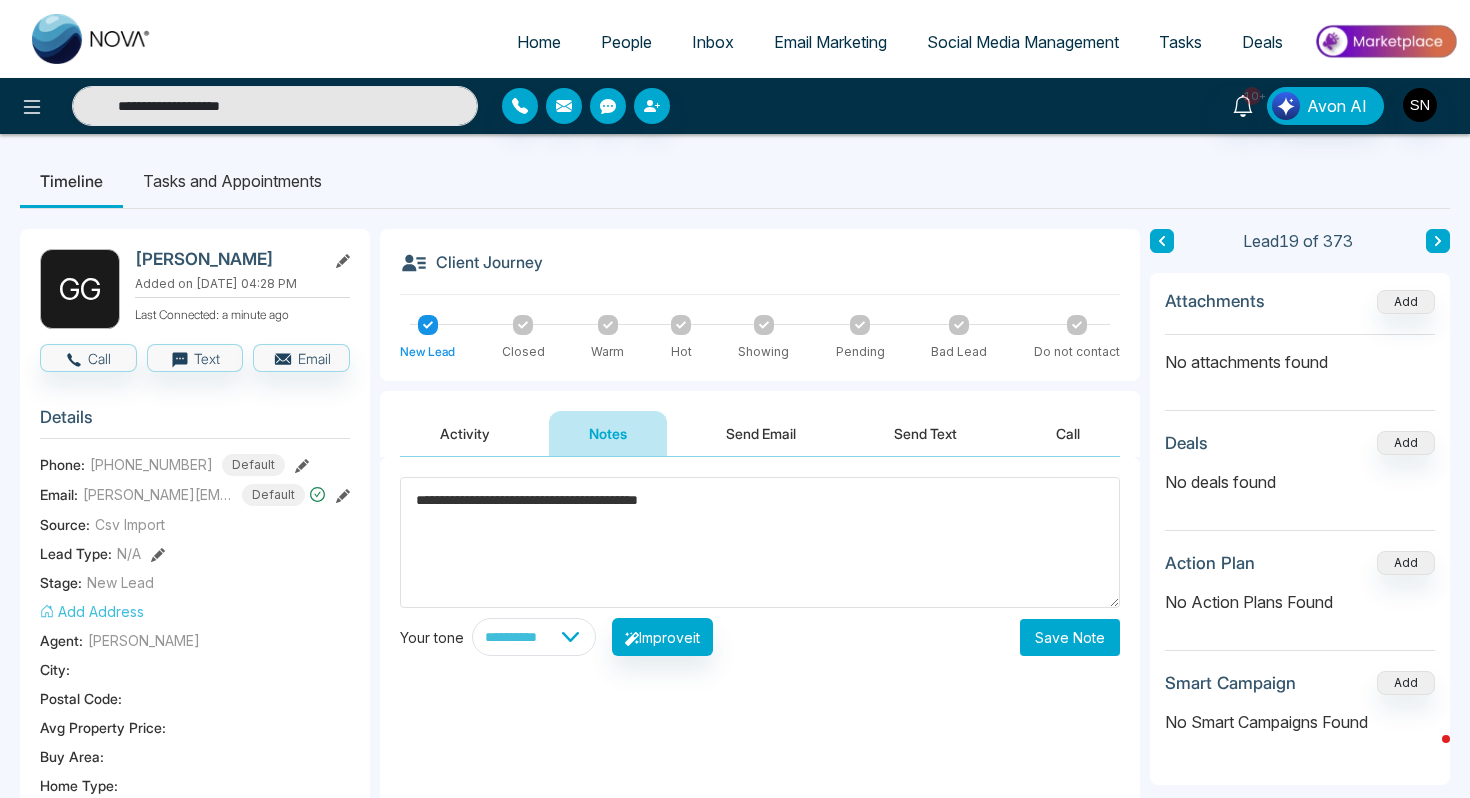 click on "Save Note" at bounding box center [1070, 637] 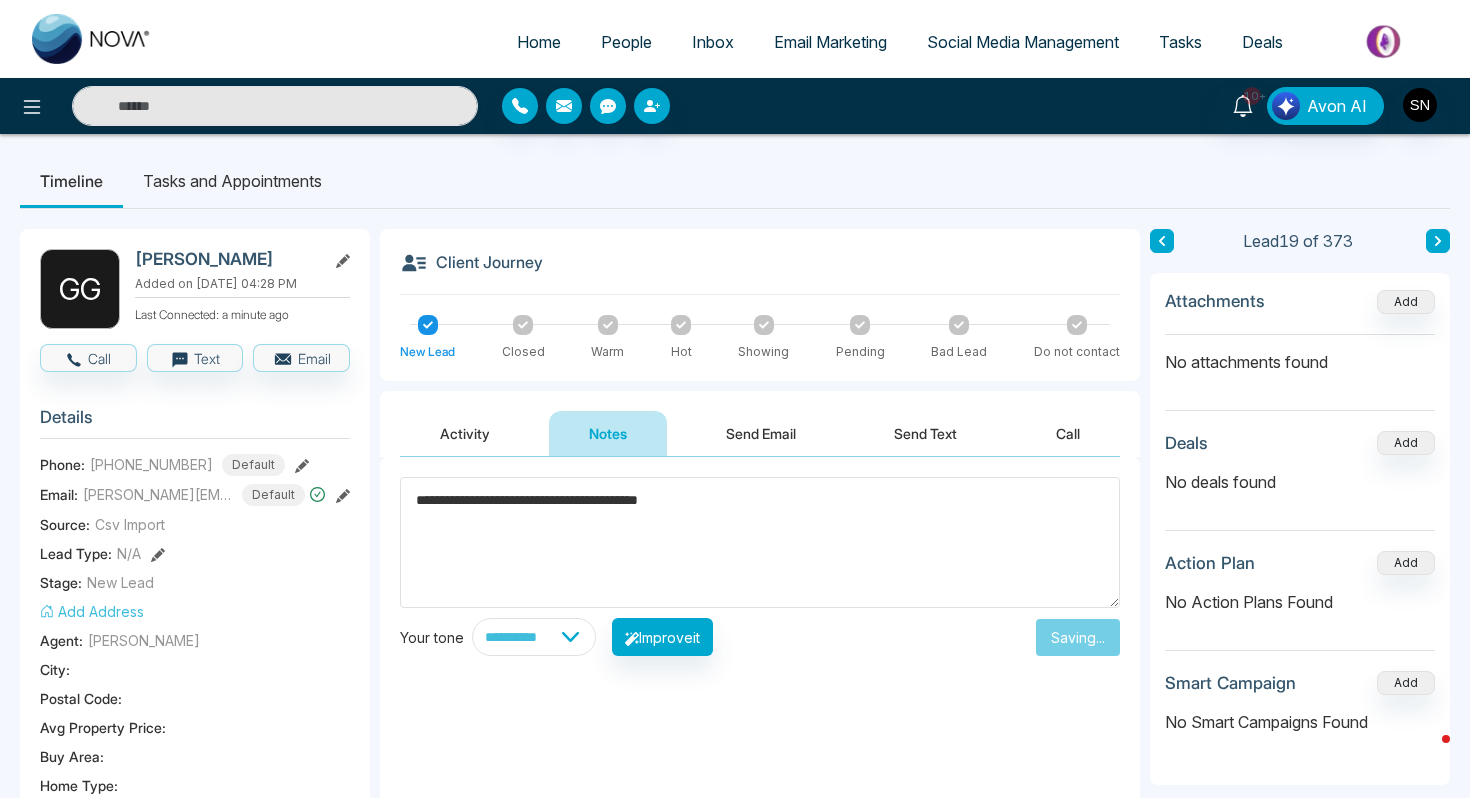 type on "**********" 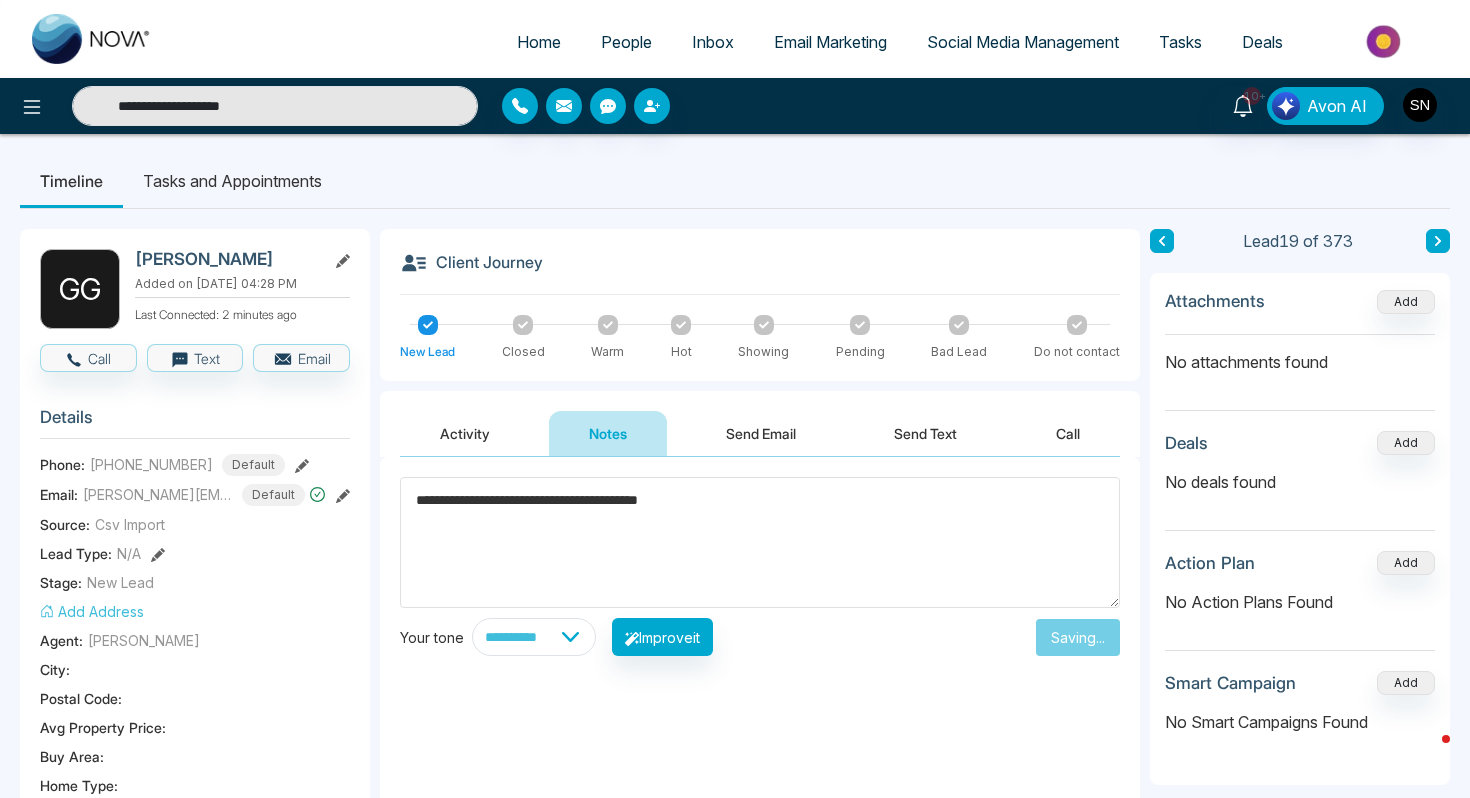 type 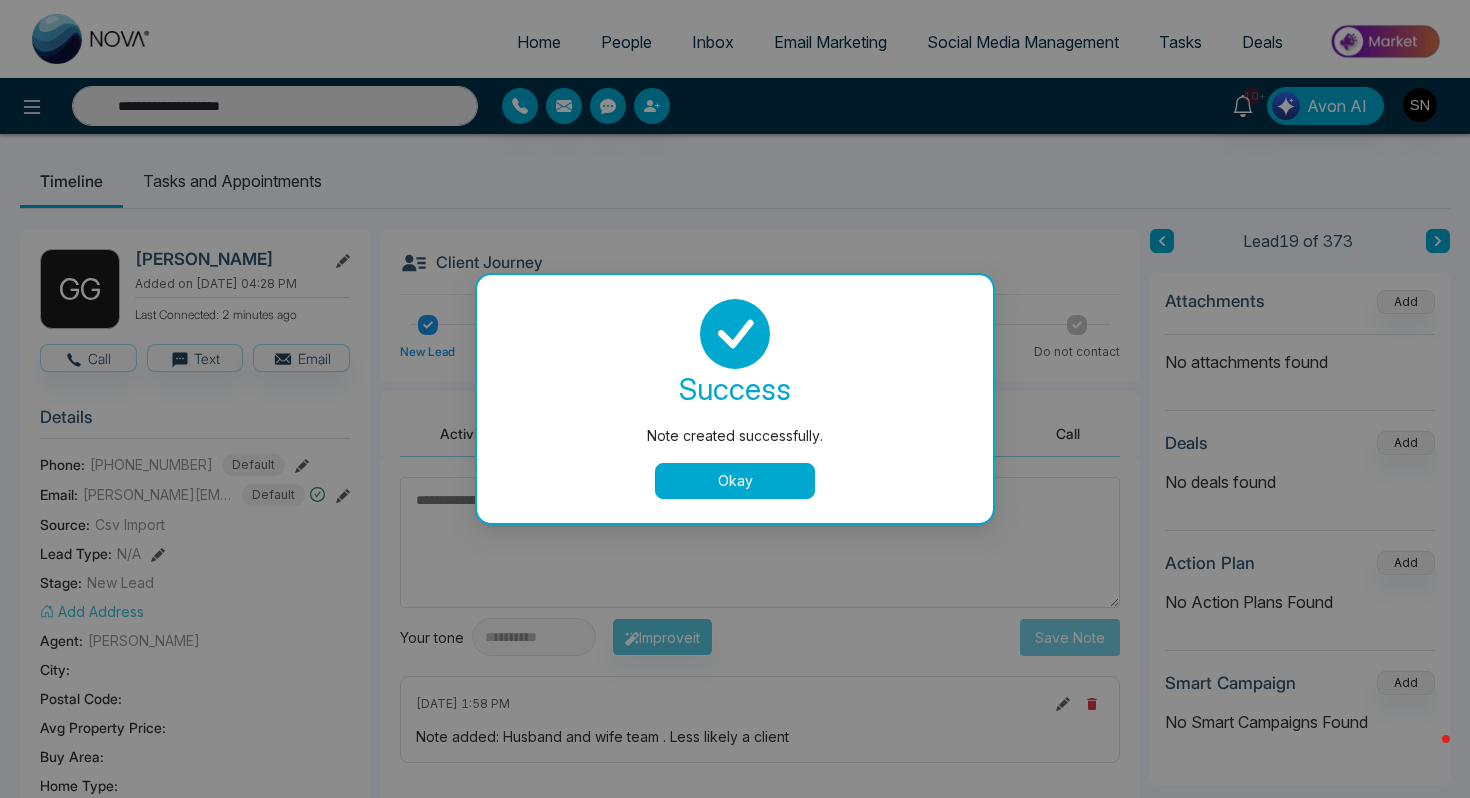 click on "Okay" at bounding box center (735, 481) 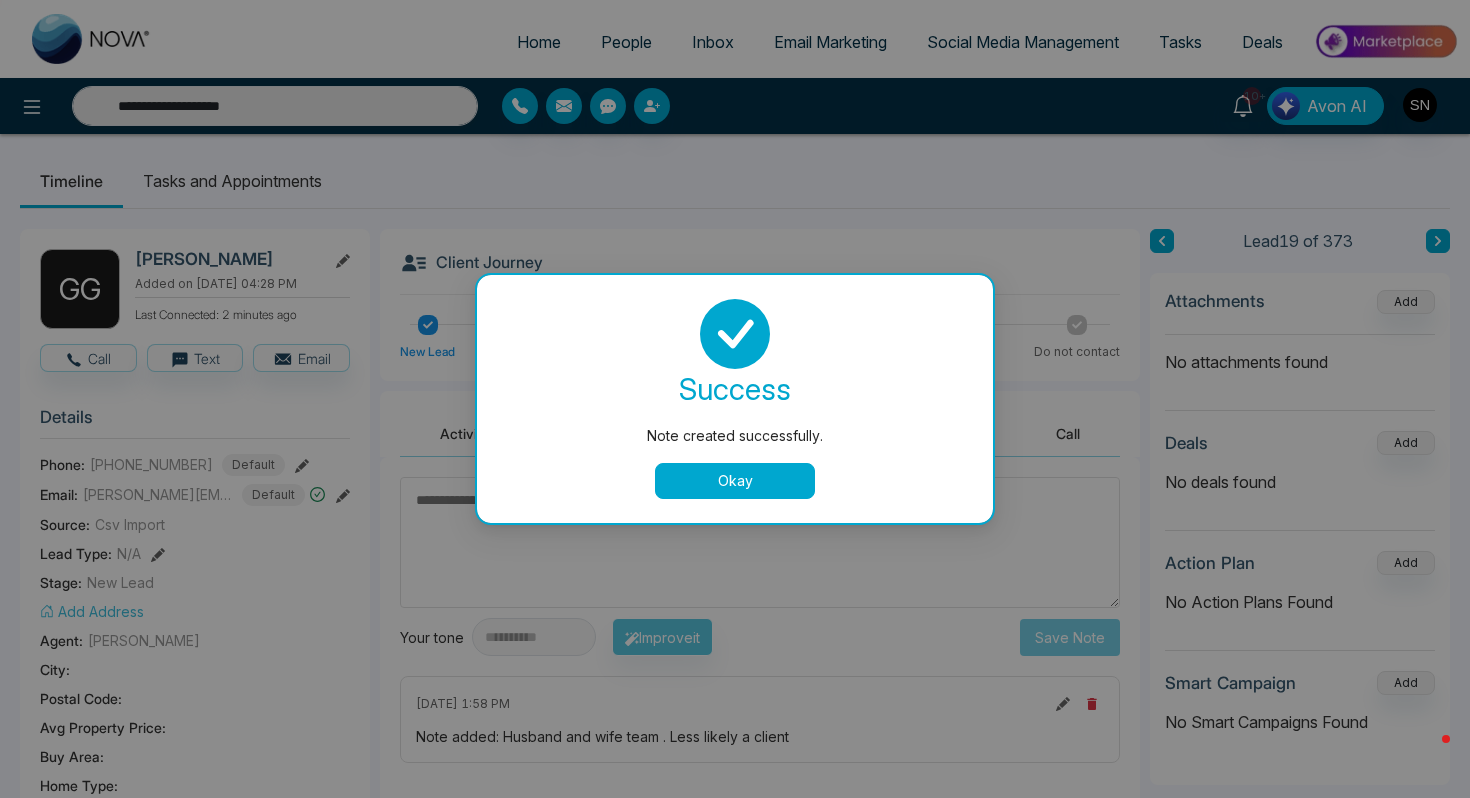 type 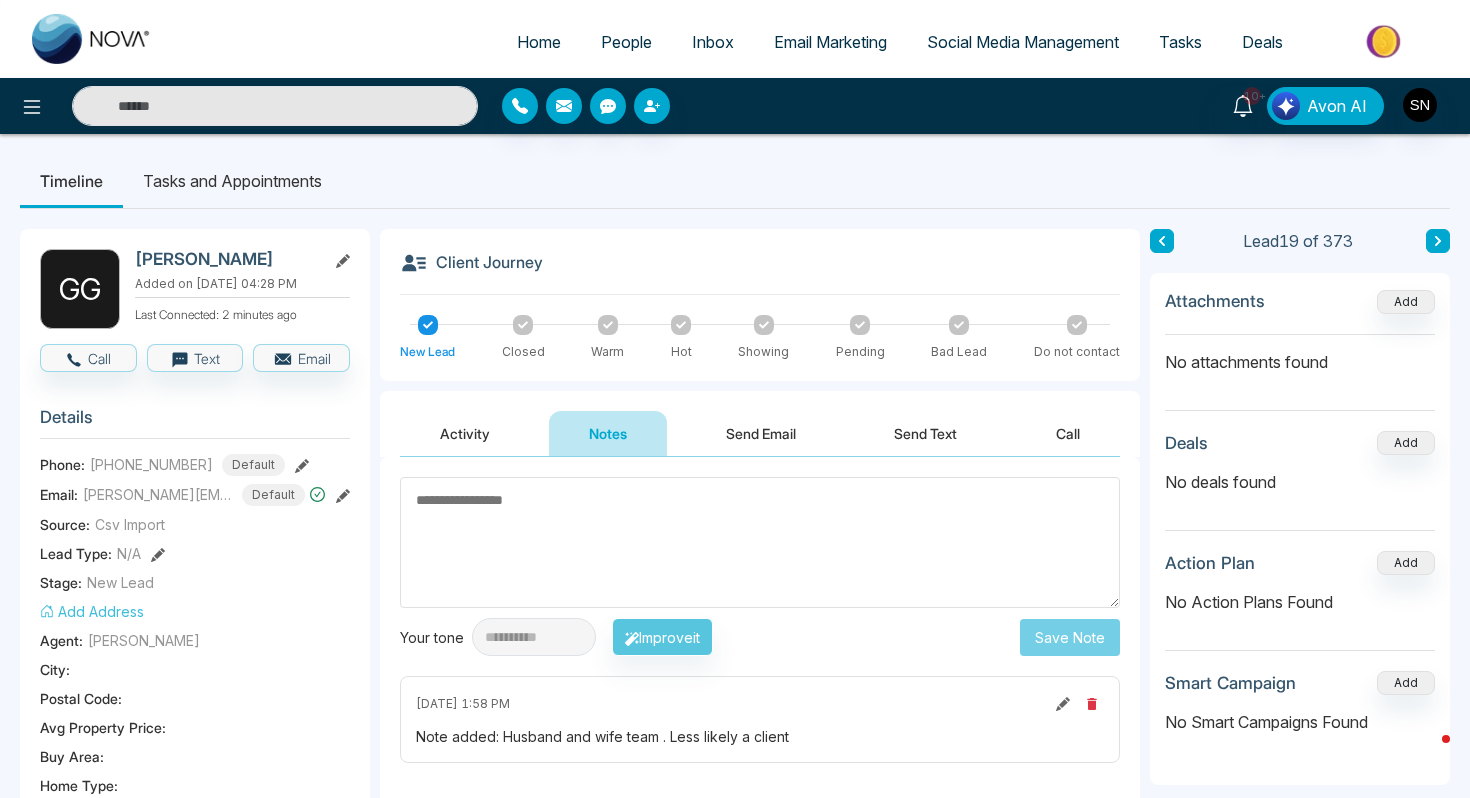 click on "People" at bounding box center (626, 42) 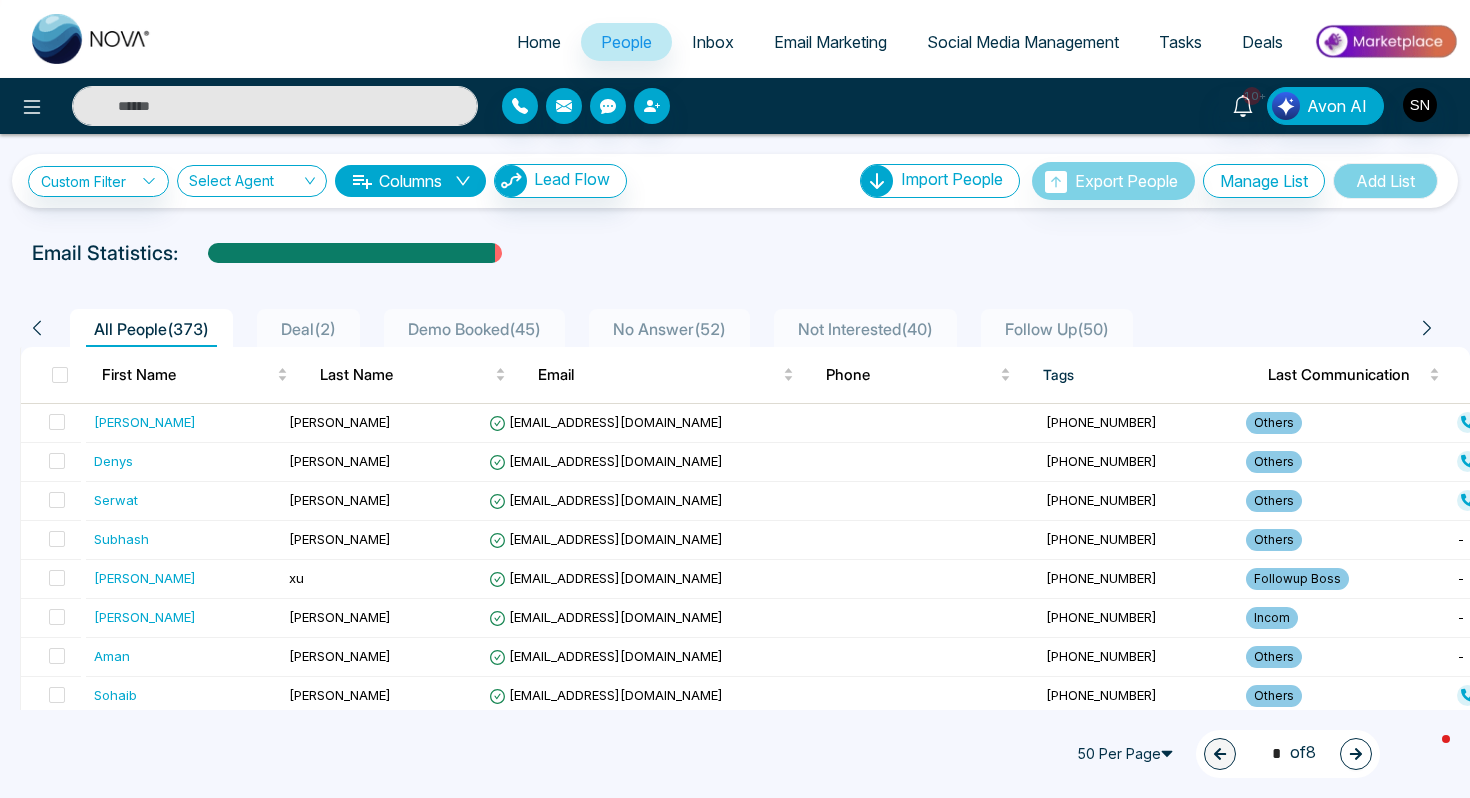 click at bounding box center [275, 106] 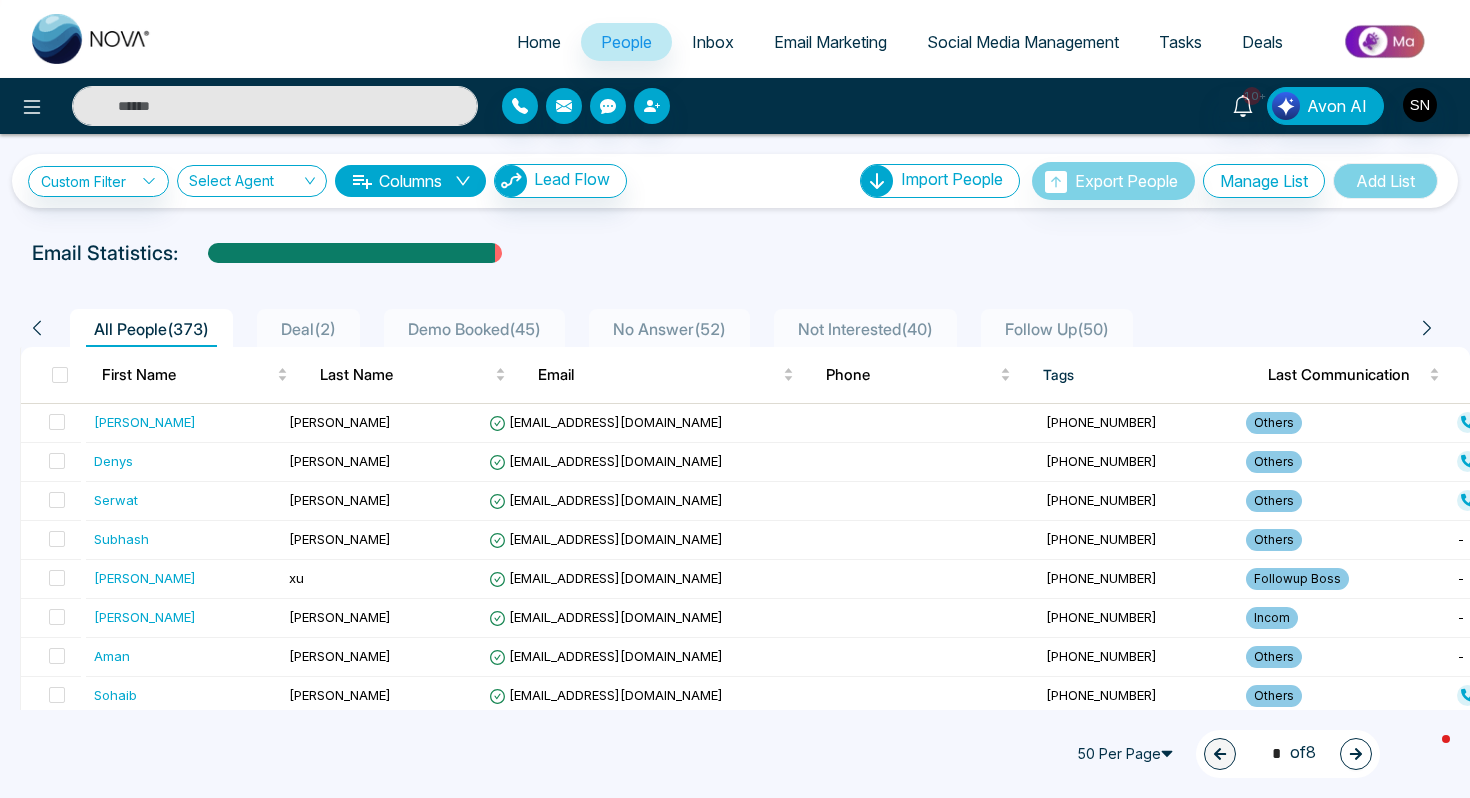 paste on "**********" 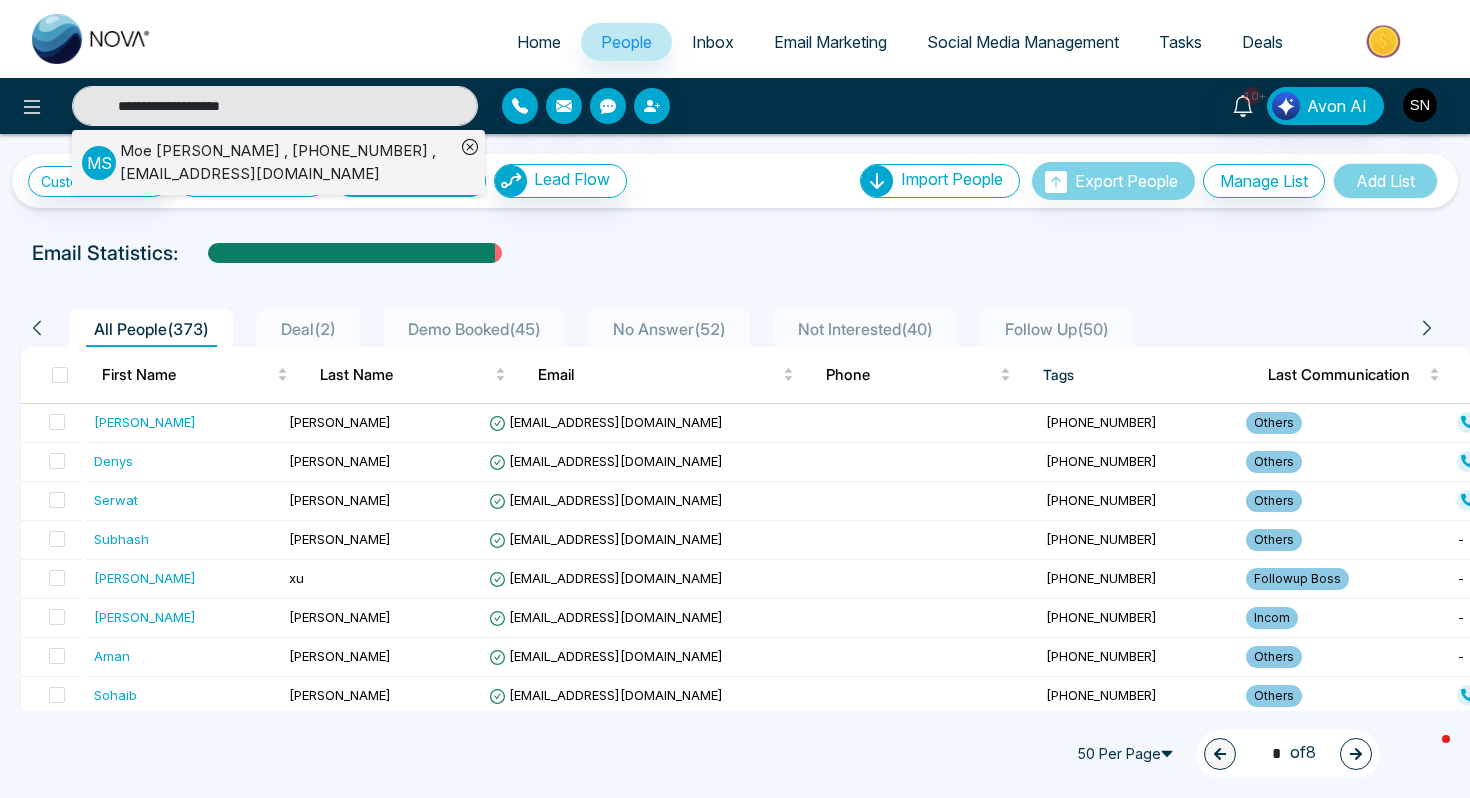 type on "**********" 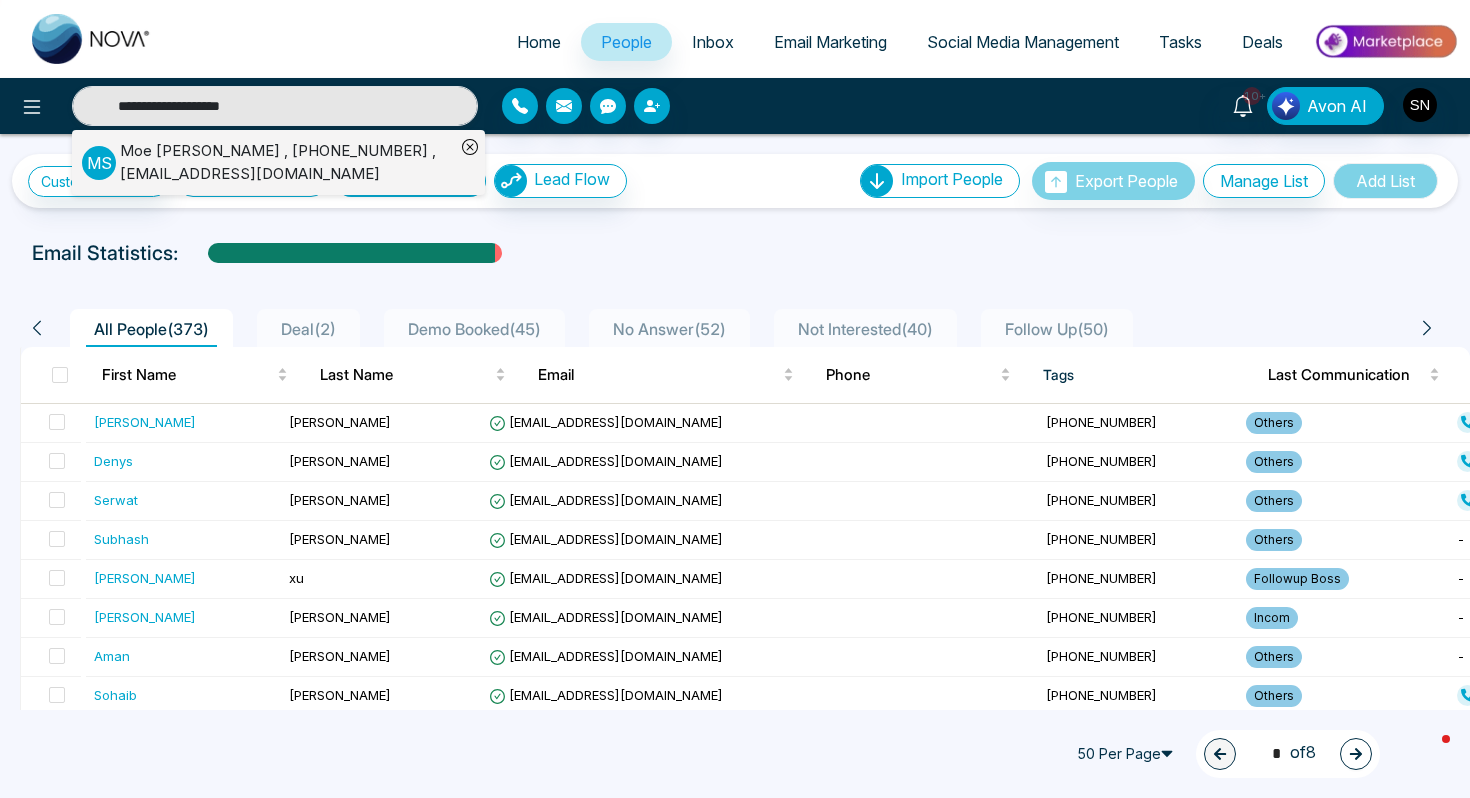click on "Moe   Sal   , +14163339999   , princems@hotmail.com" at bounding box center [287, 162] 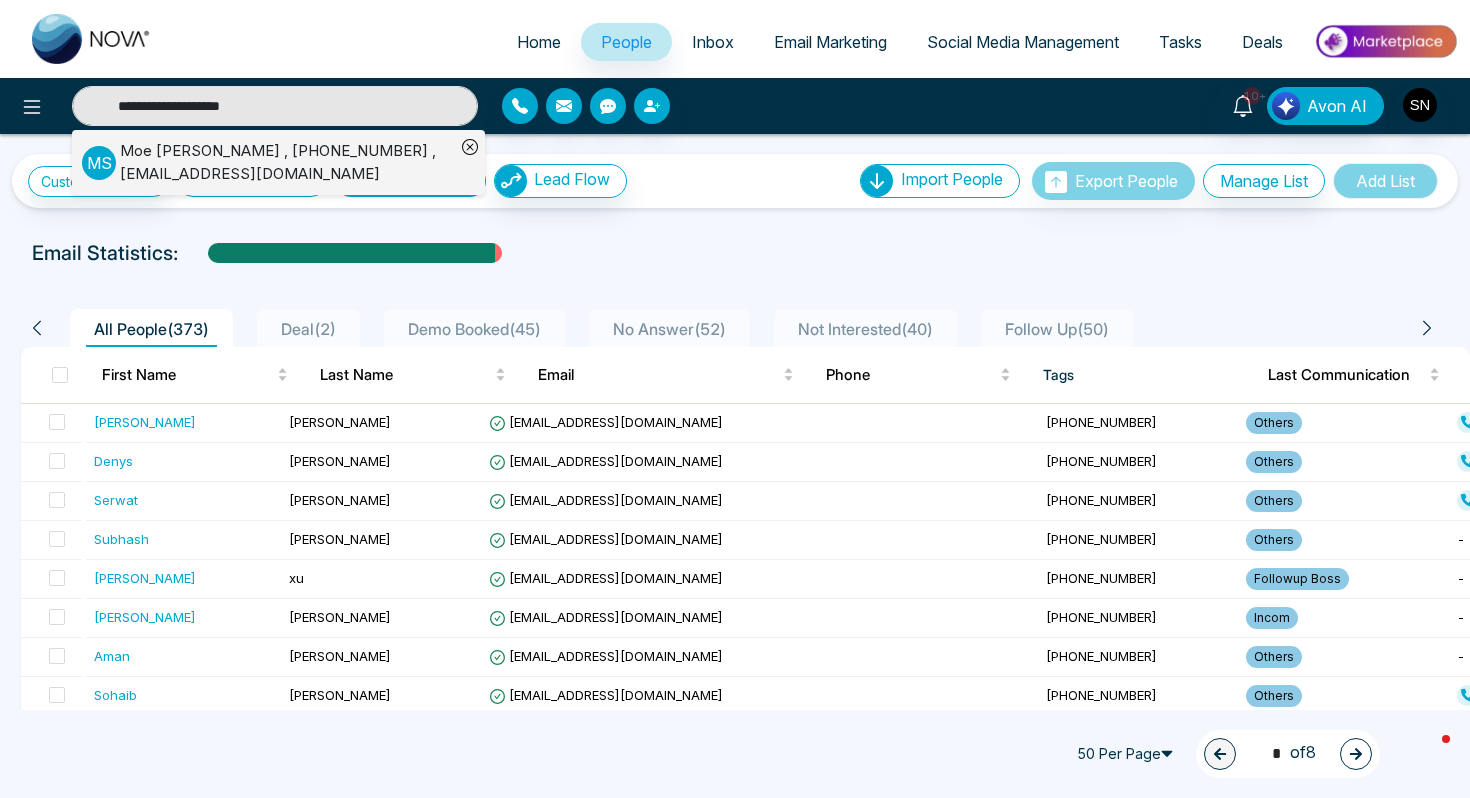 type 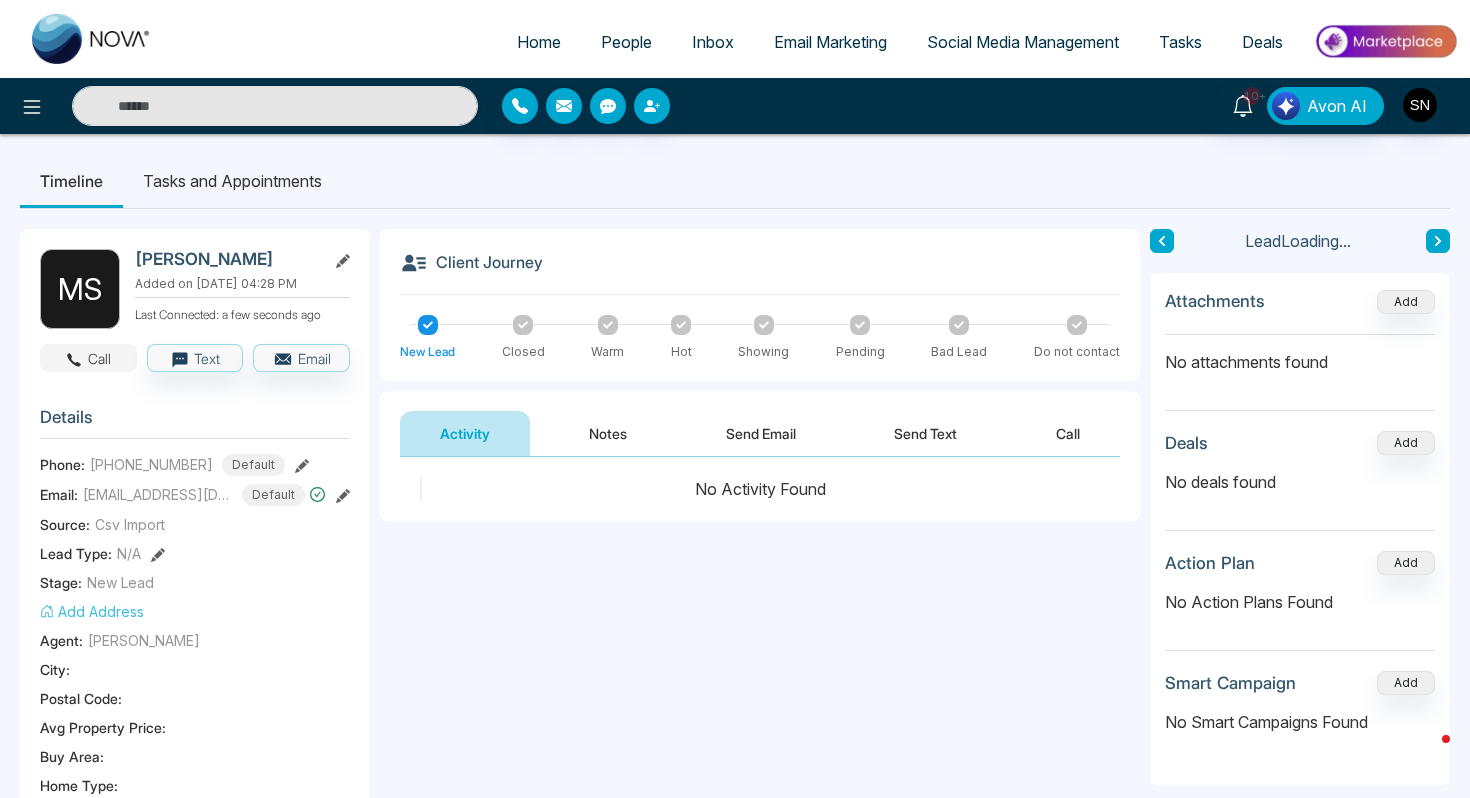 click on "Call" at bounding box center (88, 358) 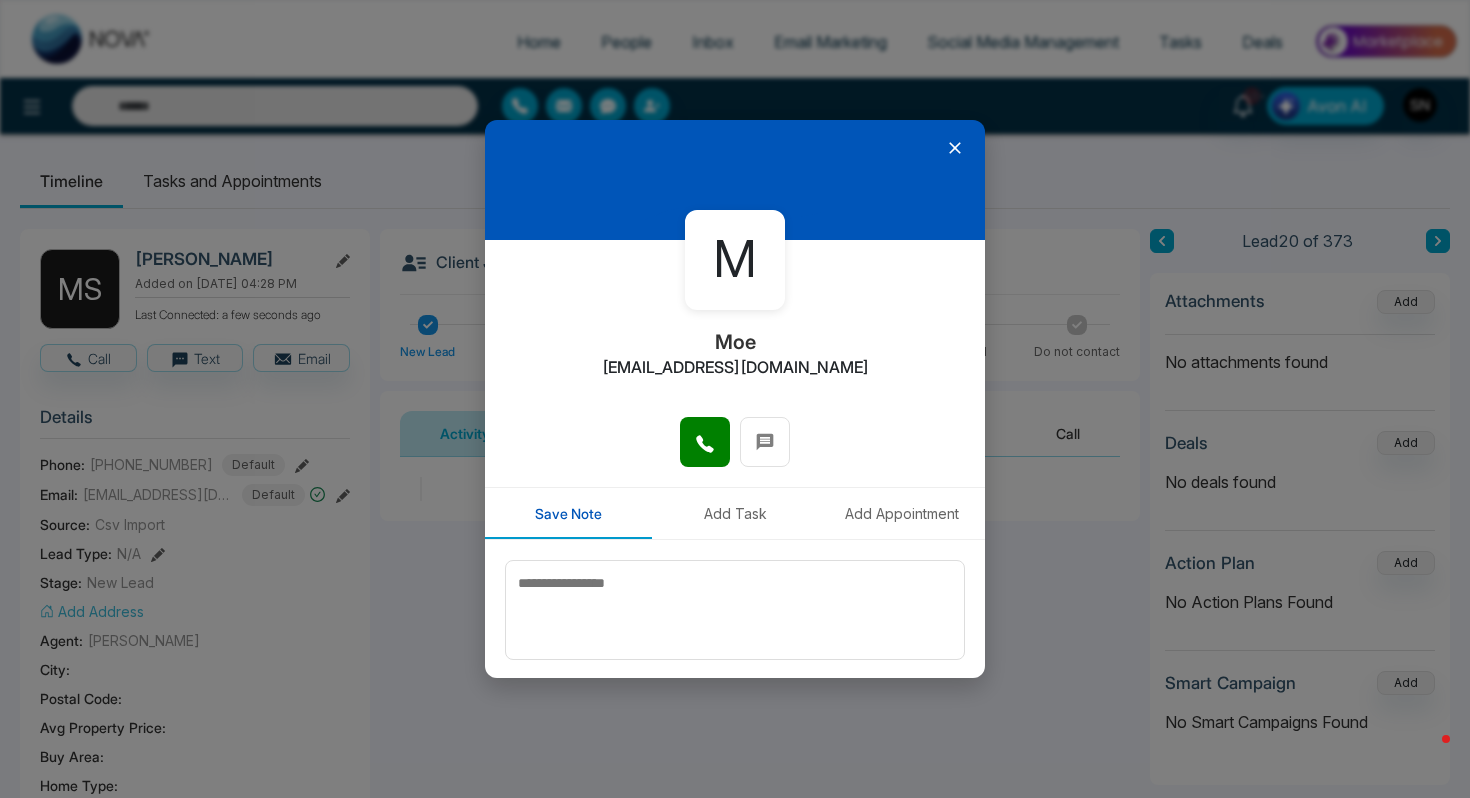 click on "M Moe princems@hotmail.com" at bounding box center [735, 328] 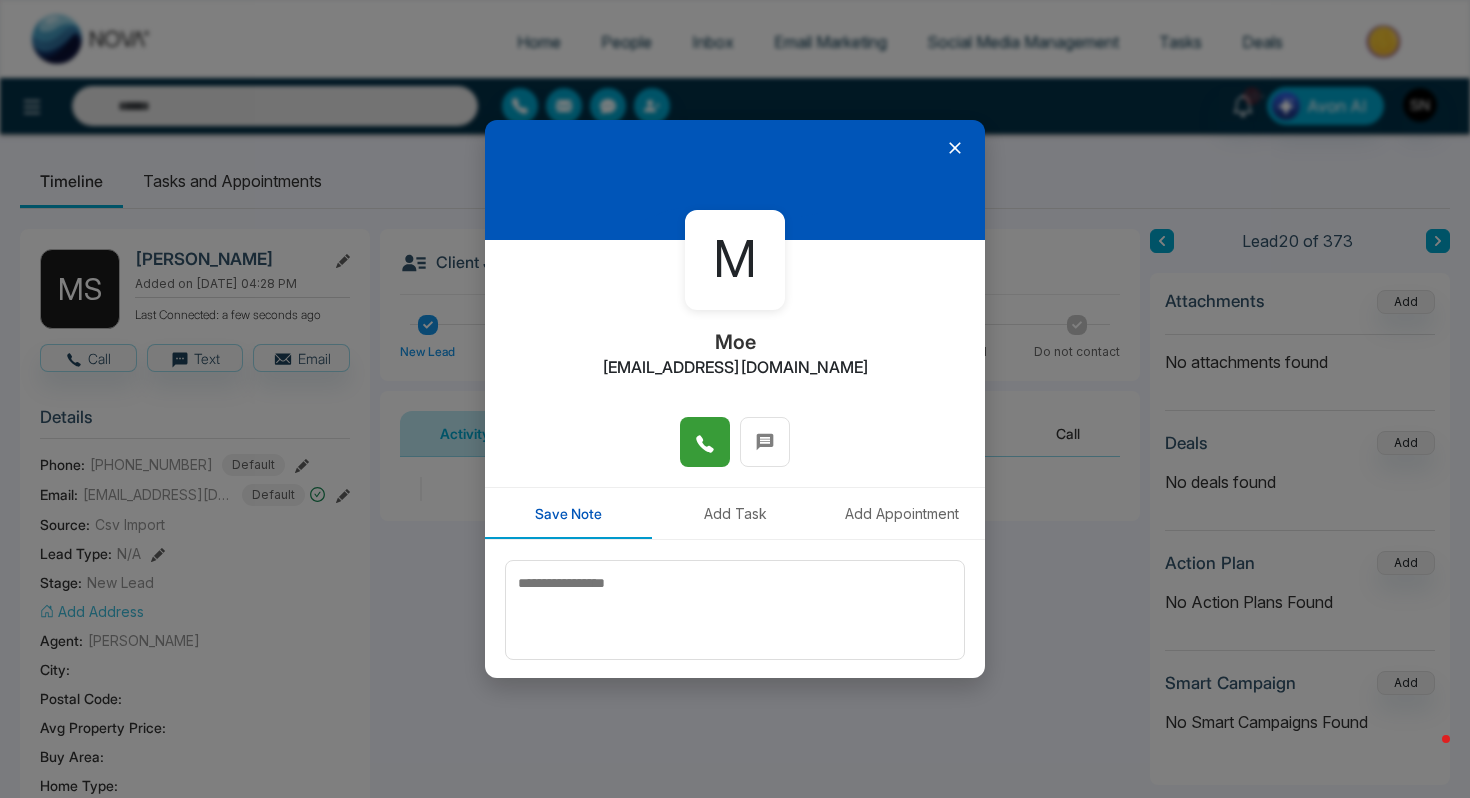 click at bounding box center [705, 442] 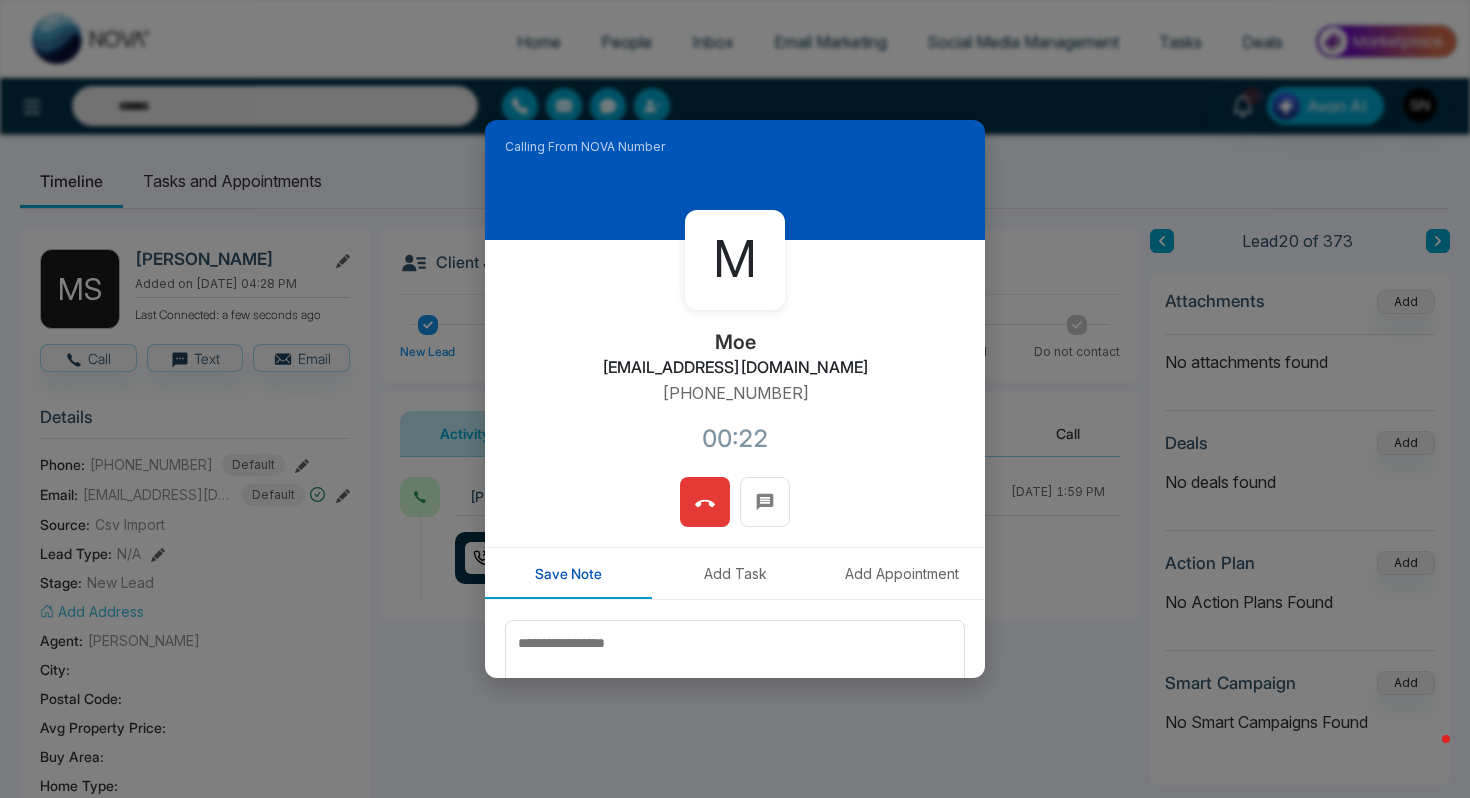 click at bounding box center [705, 502] 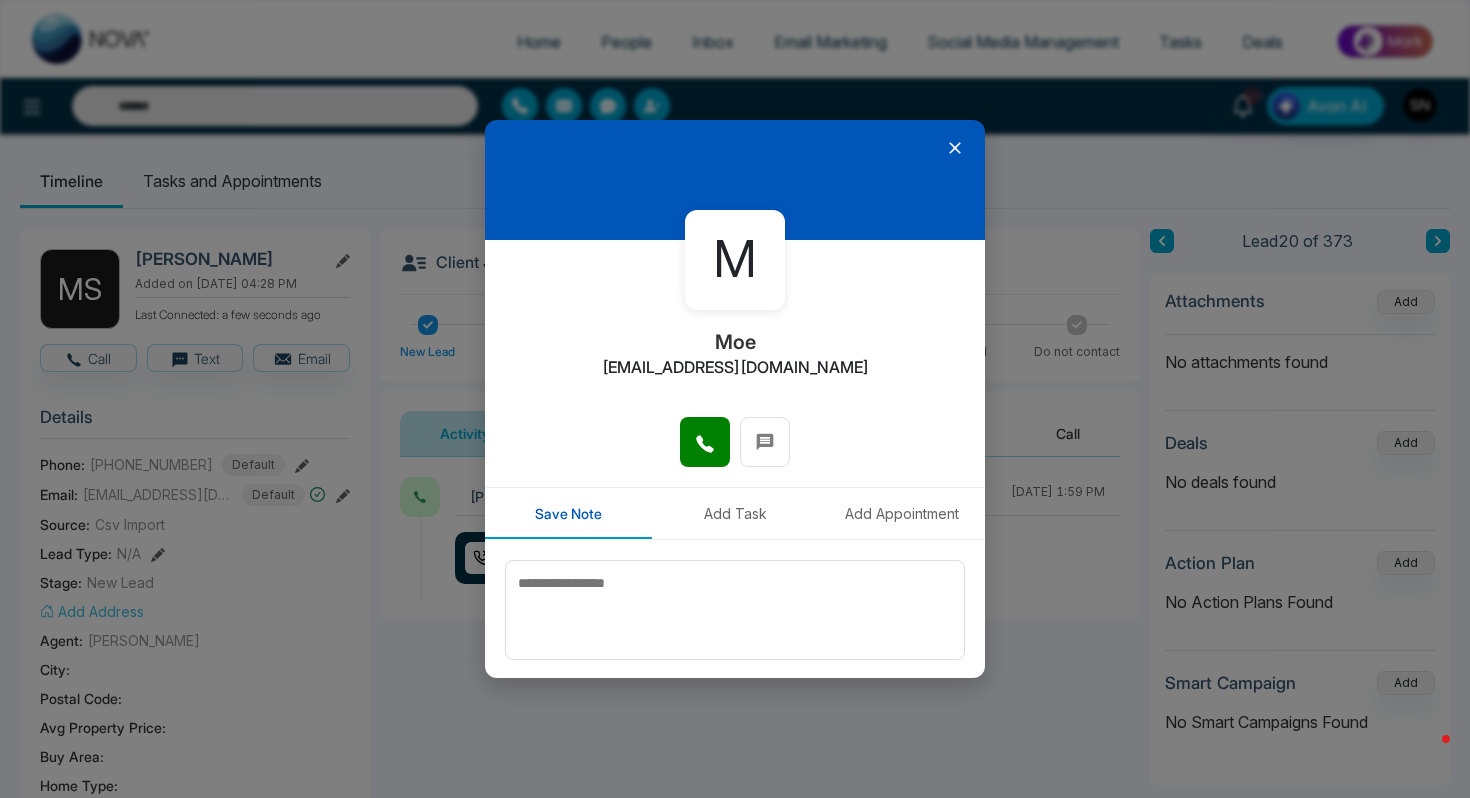 click 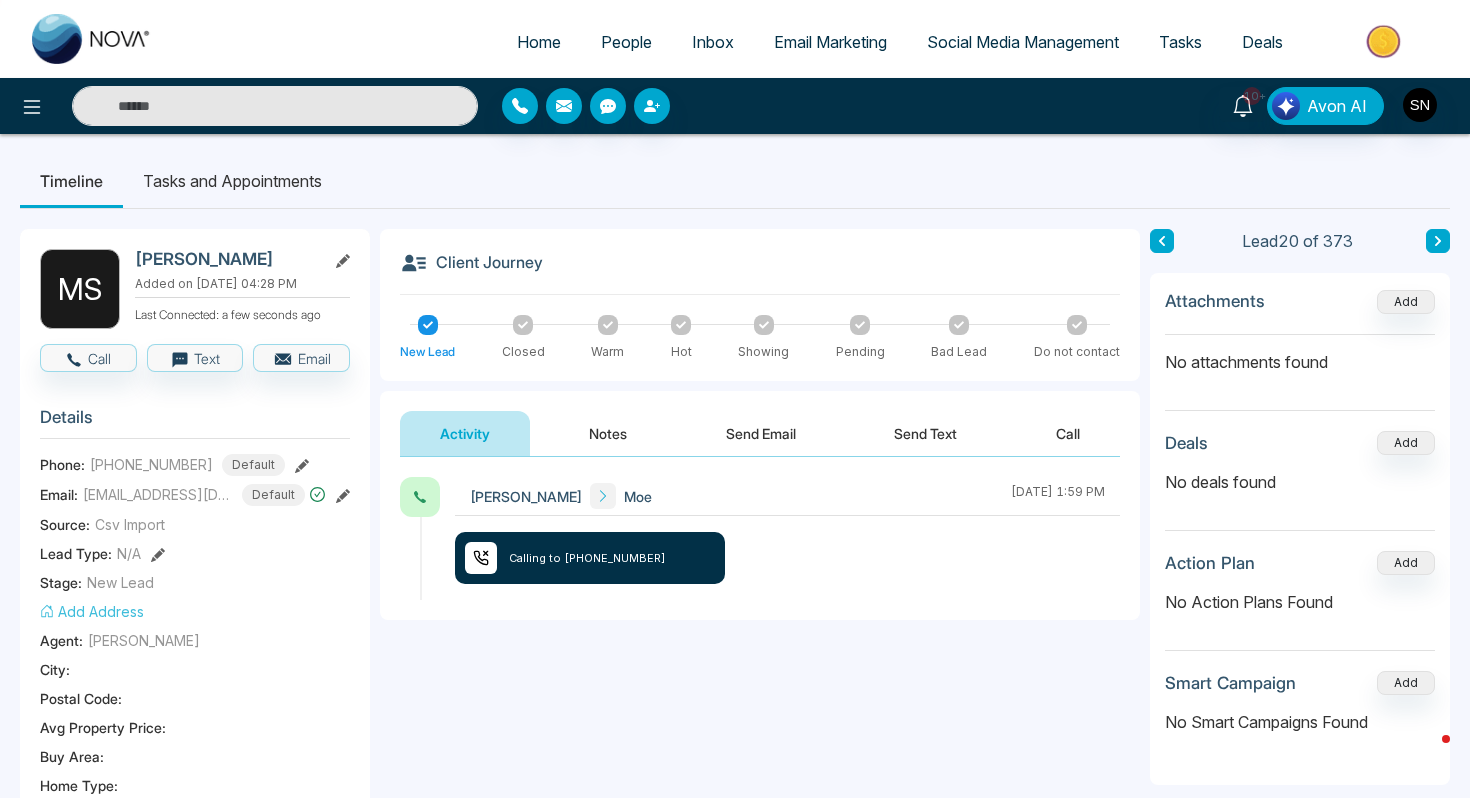 click at bounding box center [275, 106] 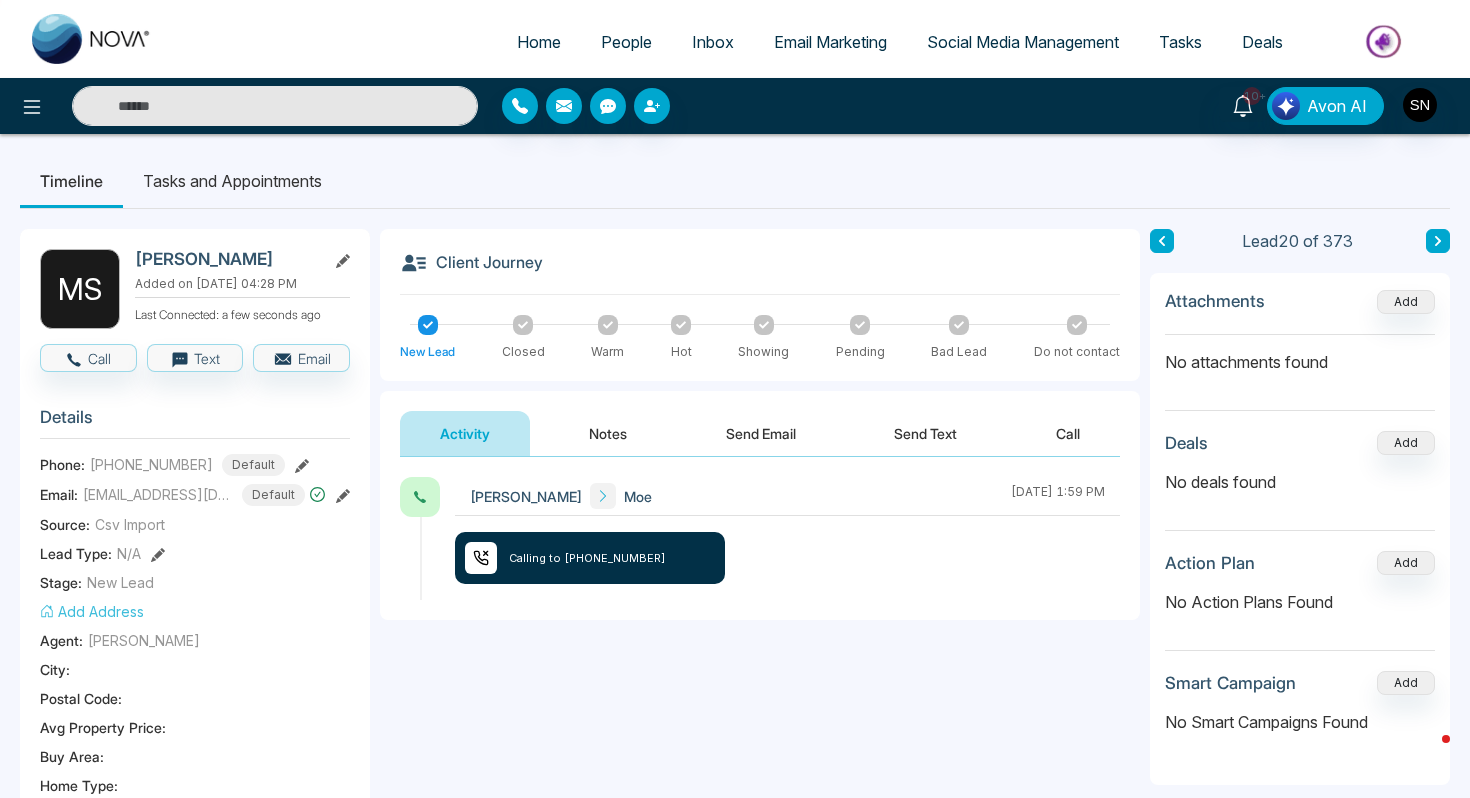 paste on "**********" 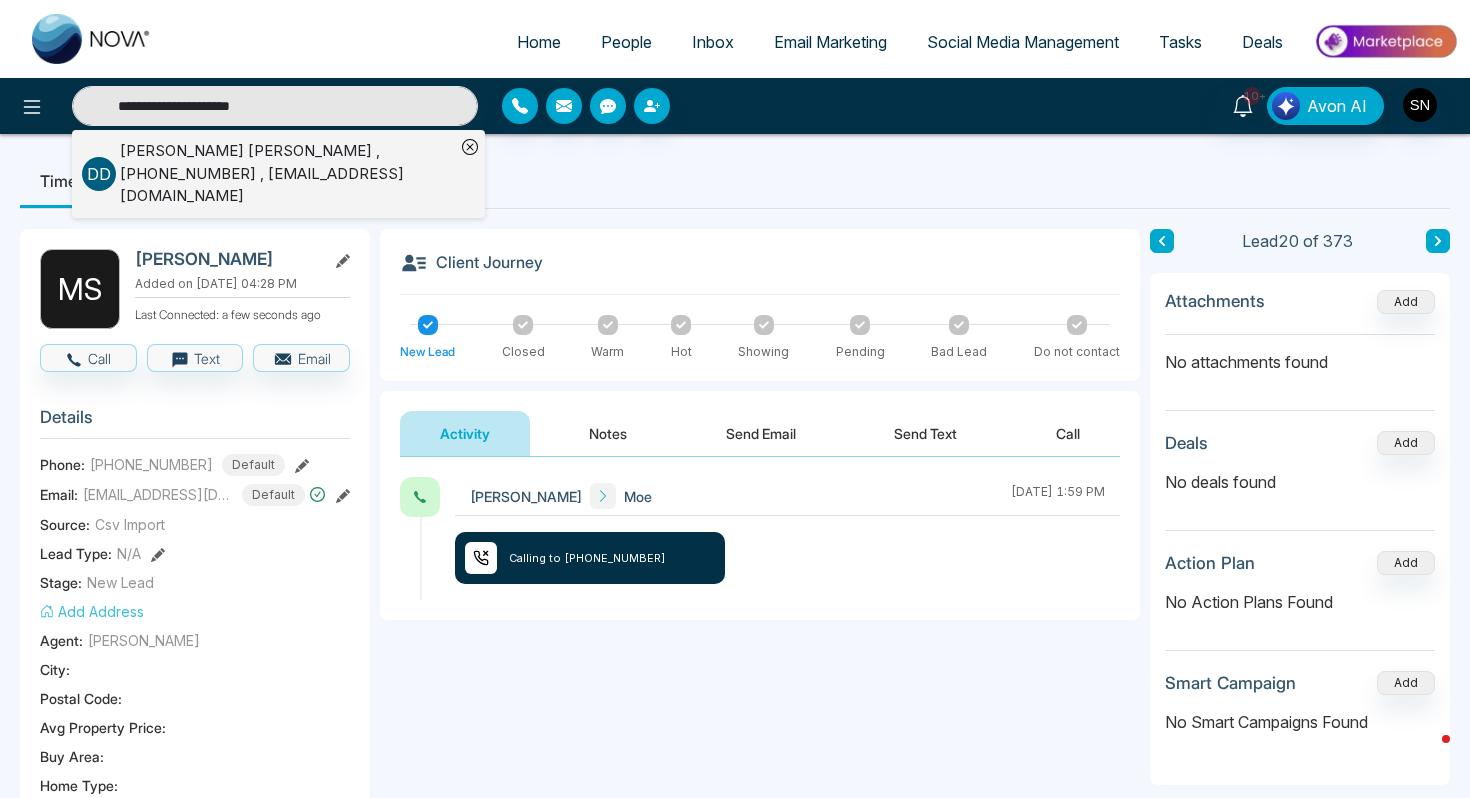 type on "**********" 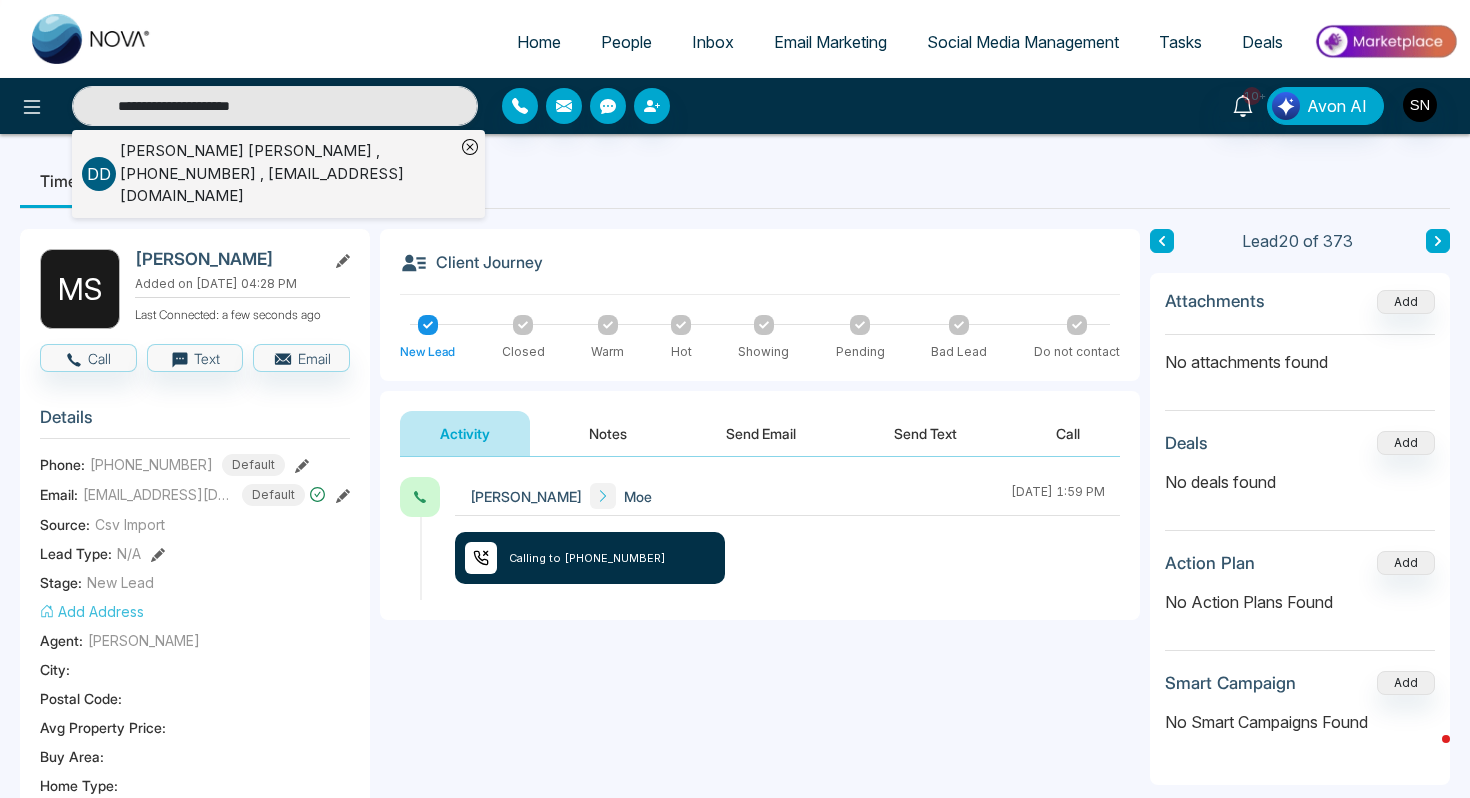 click on "Deshmesh   Dhiman   , +14167952382   , ddhiman@royallepage.ca" at bounding box center (287, 174) 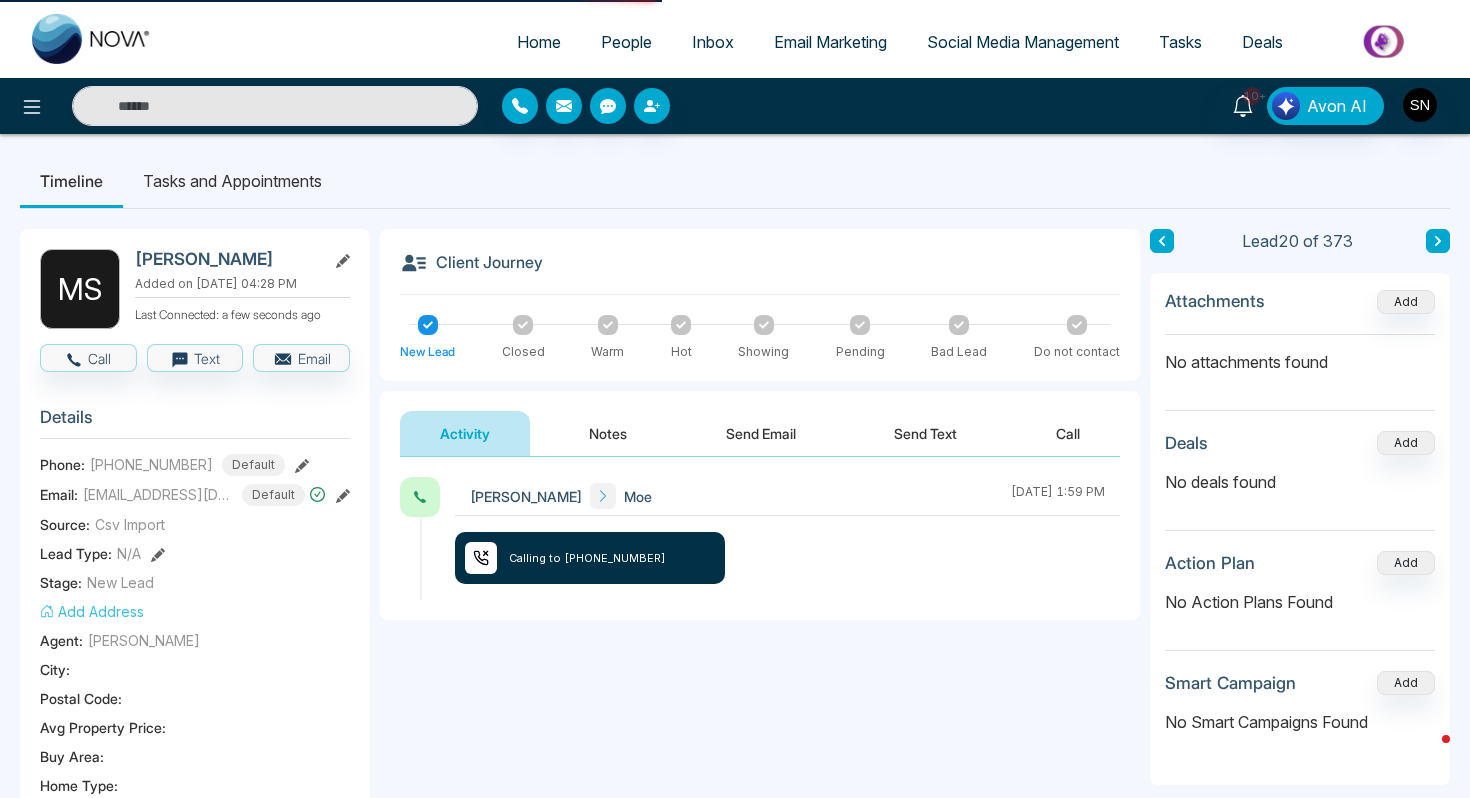 type on "**********" 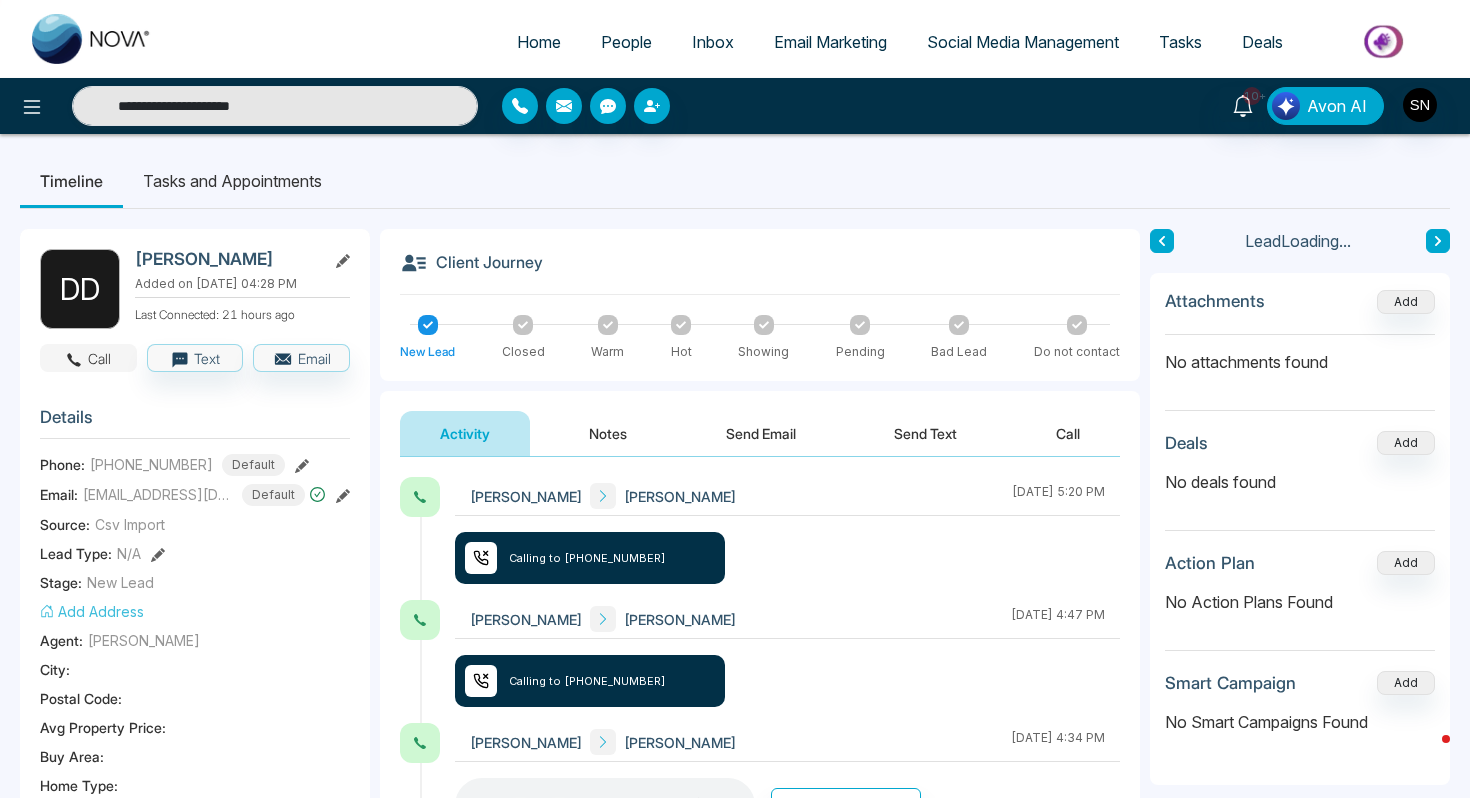 click on "Call" at bounding box center (88, 358) 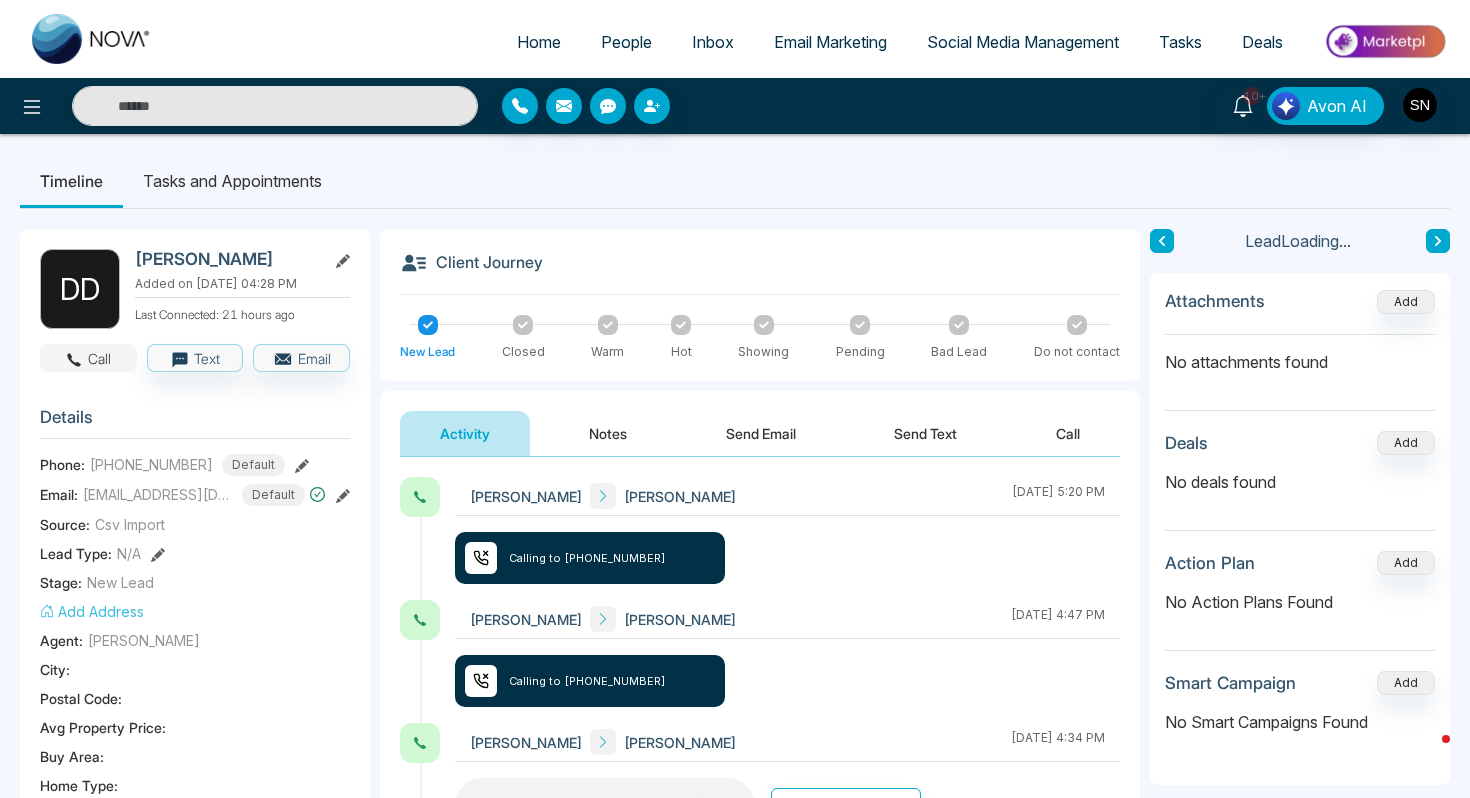 type on "**********" 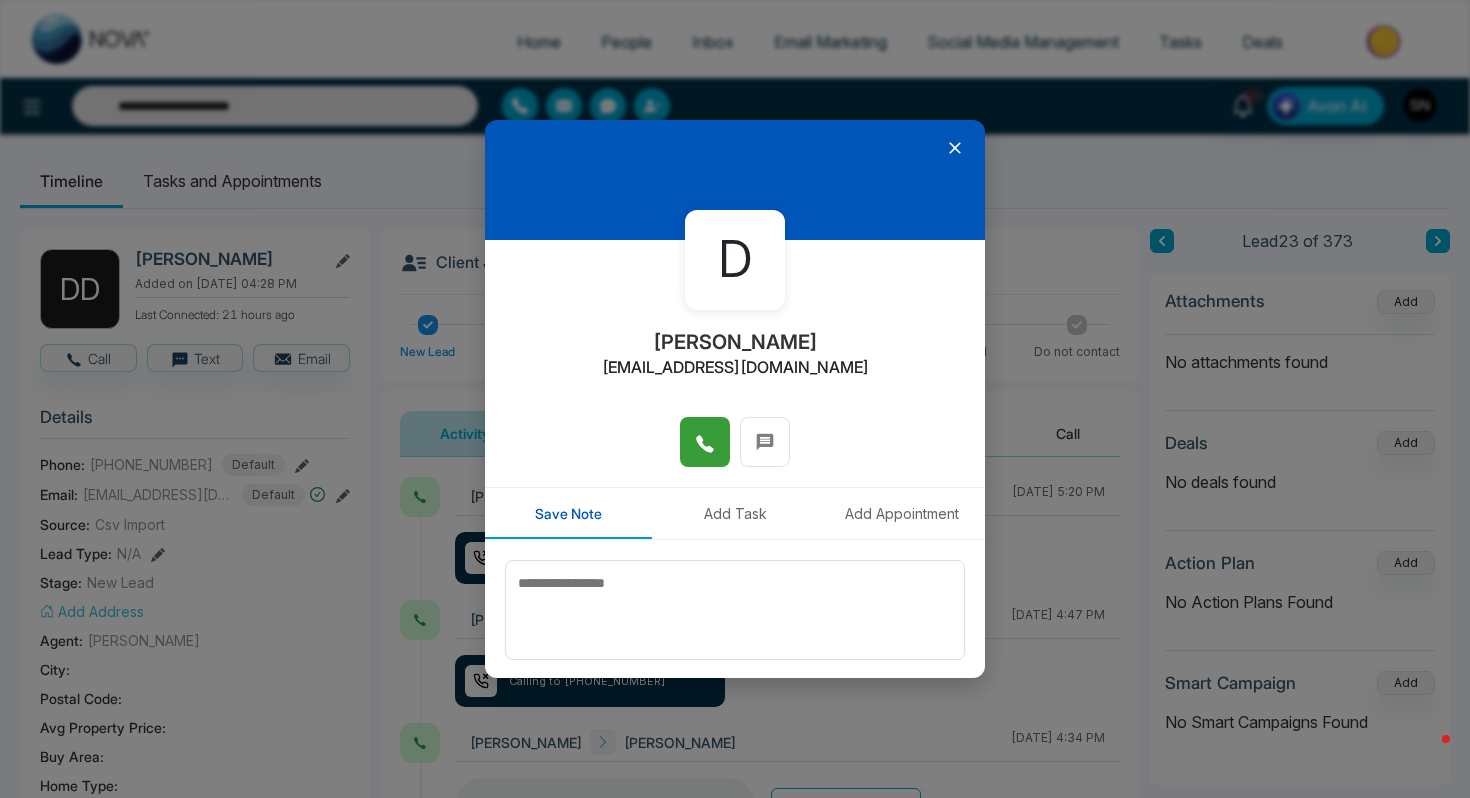 click at bounding box center [705, 442] 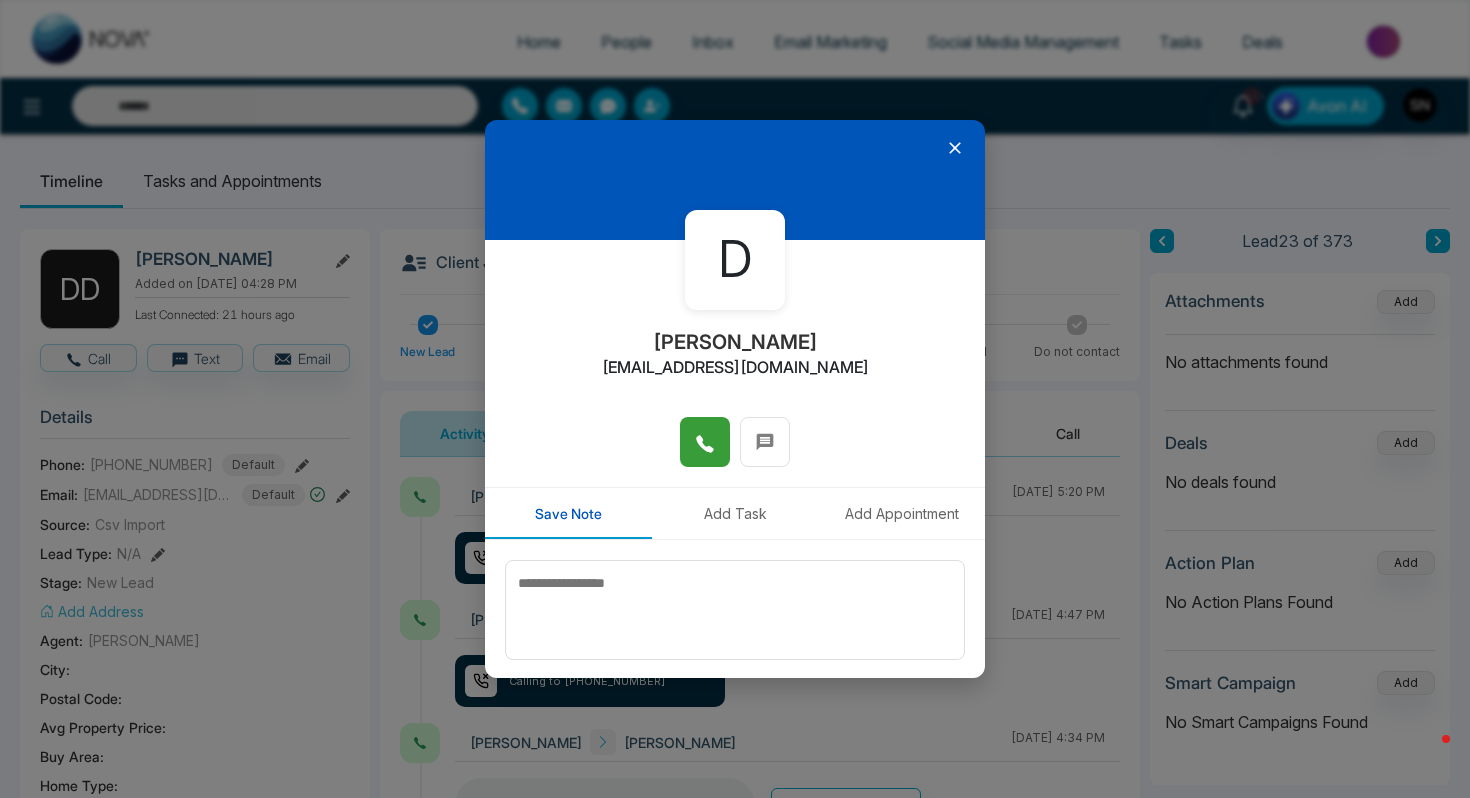 type on "**********" 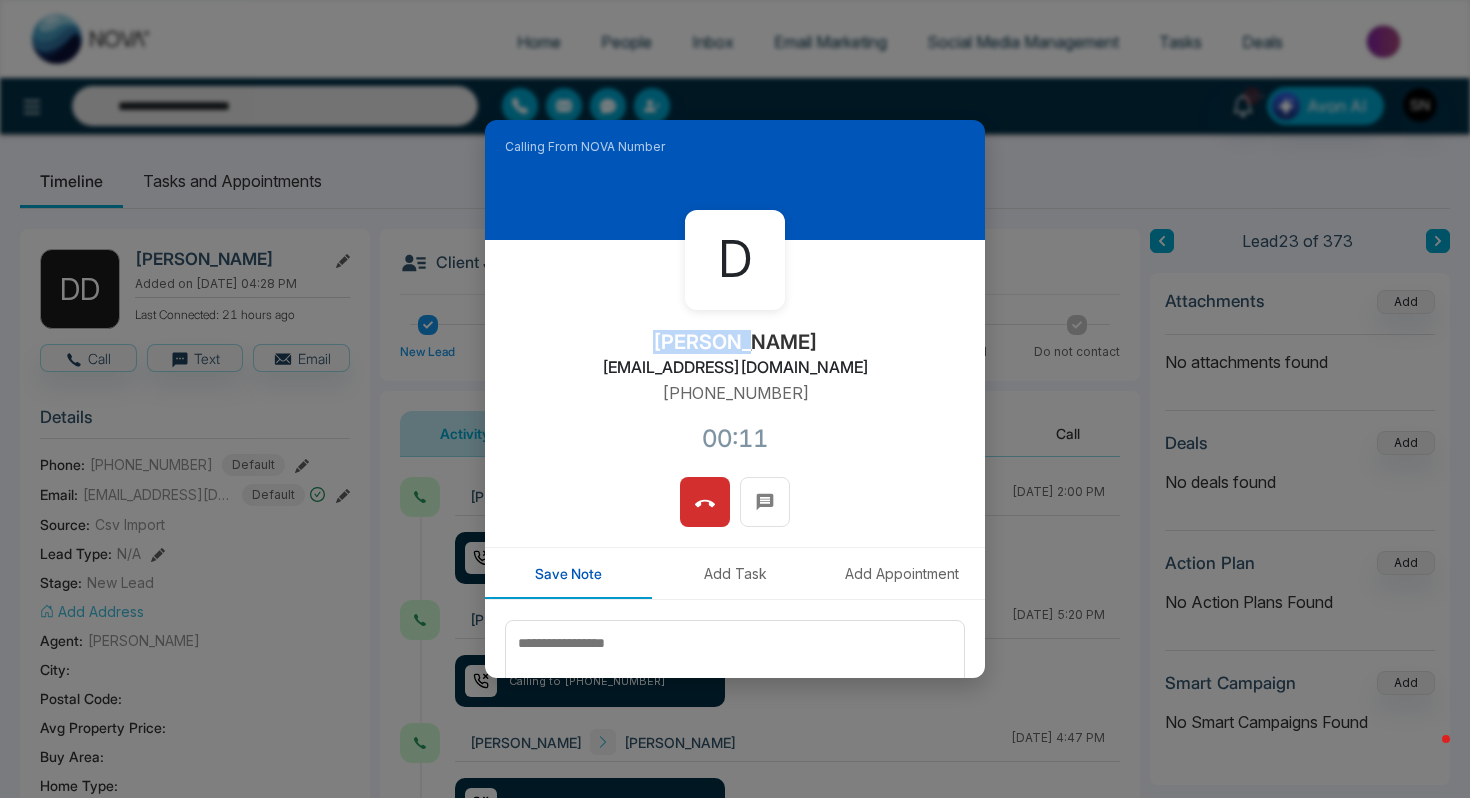 drag, startPoint x: 682, startPoint y: 334, endPoint x: 784, endPoint y: 336, distance: 102.01961 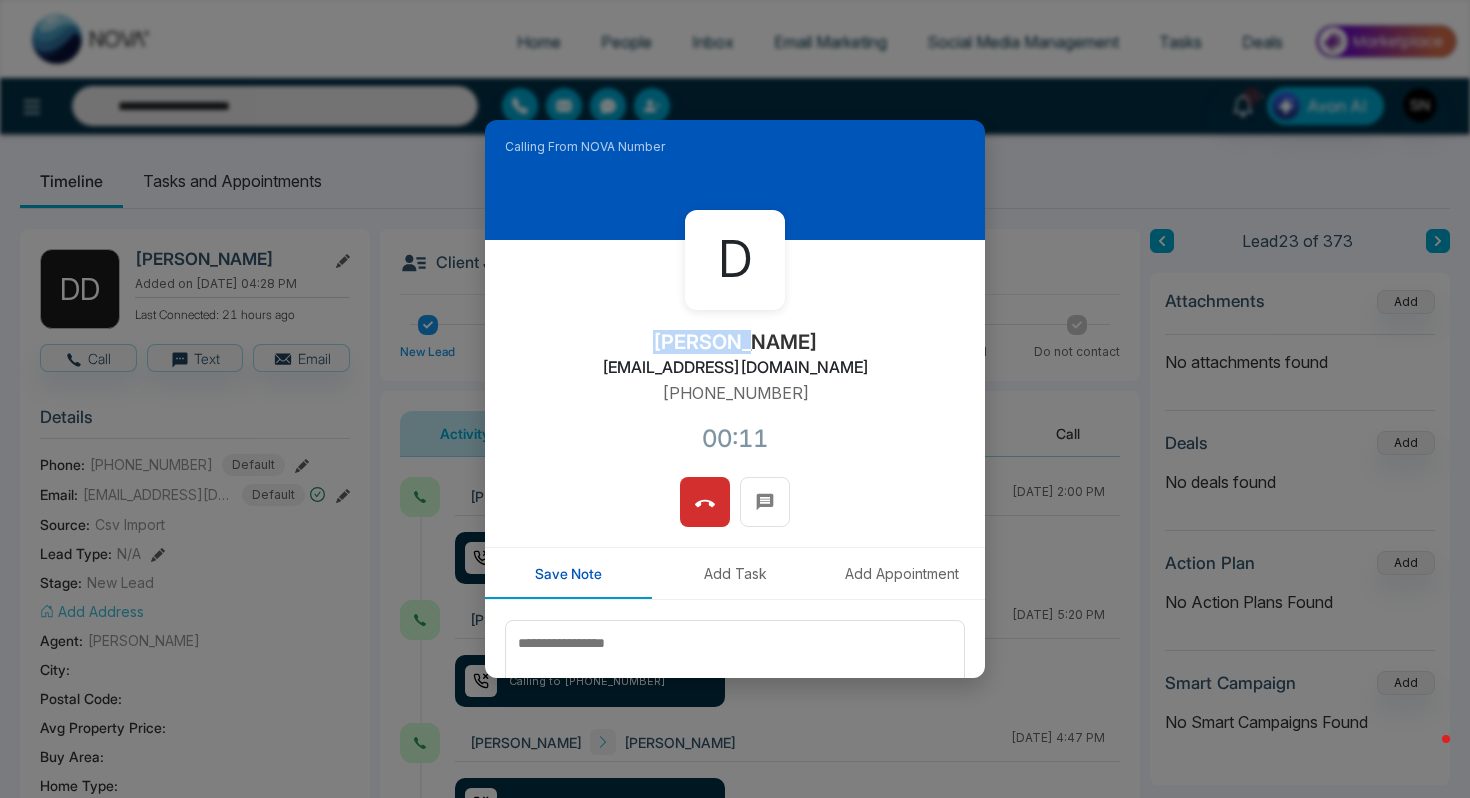 click on "D Deshmesh ddhiman@royallepage.ca +14167952382 00:11" at bounding box center [735, 358] 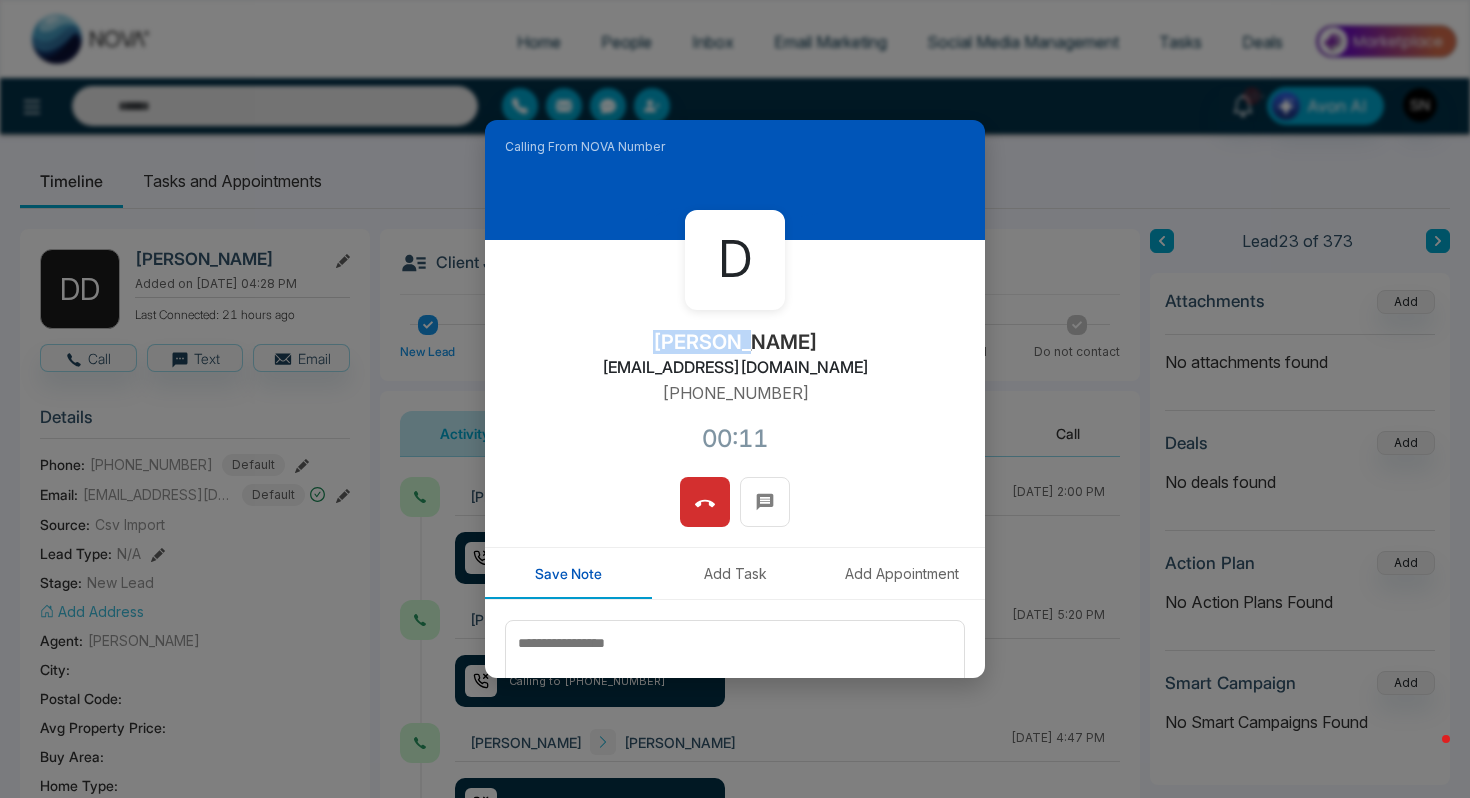 type on "**********" 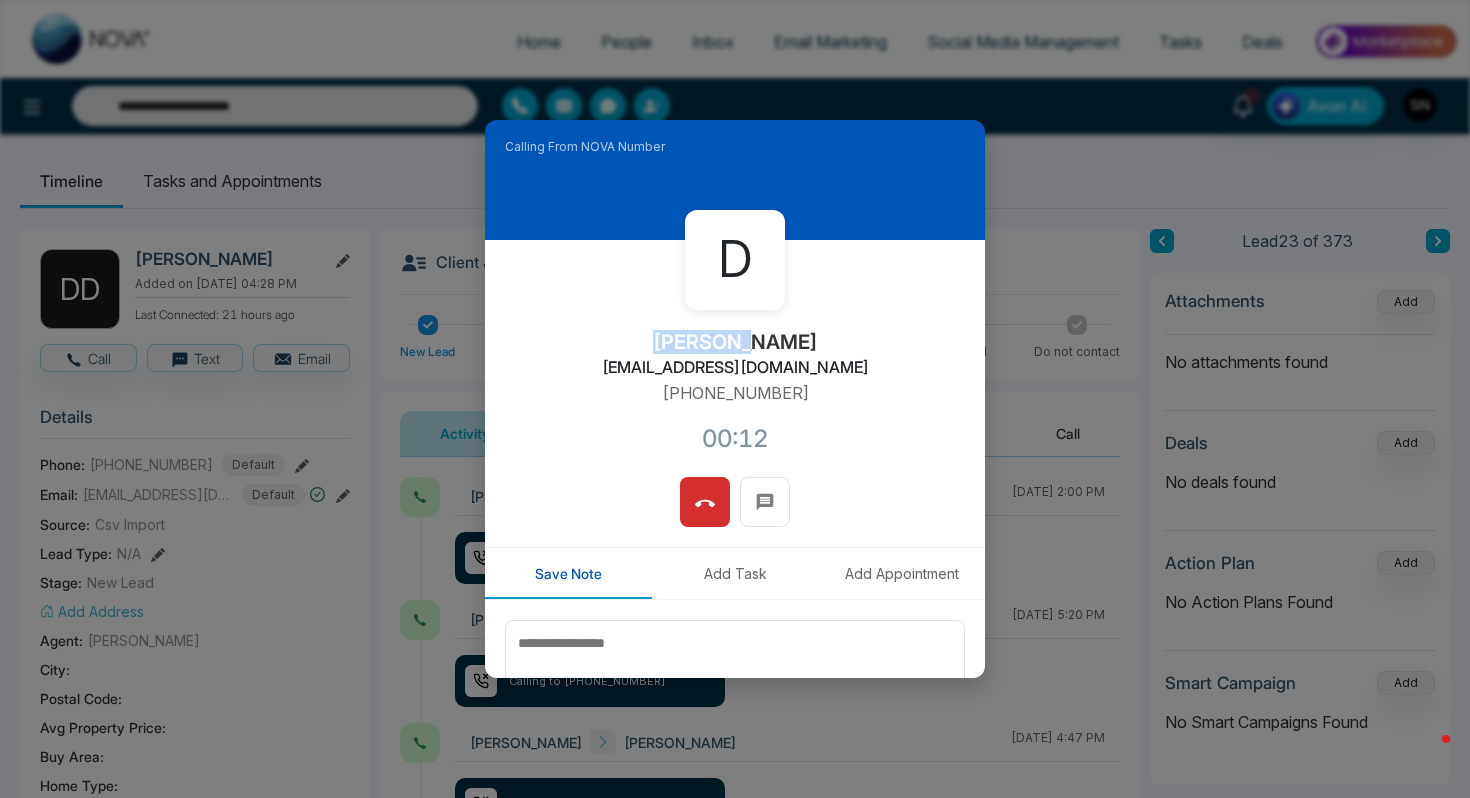 copy on "[PERSON_NAME]" 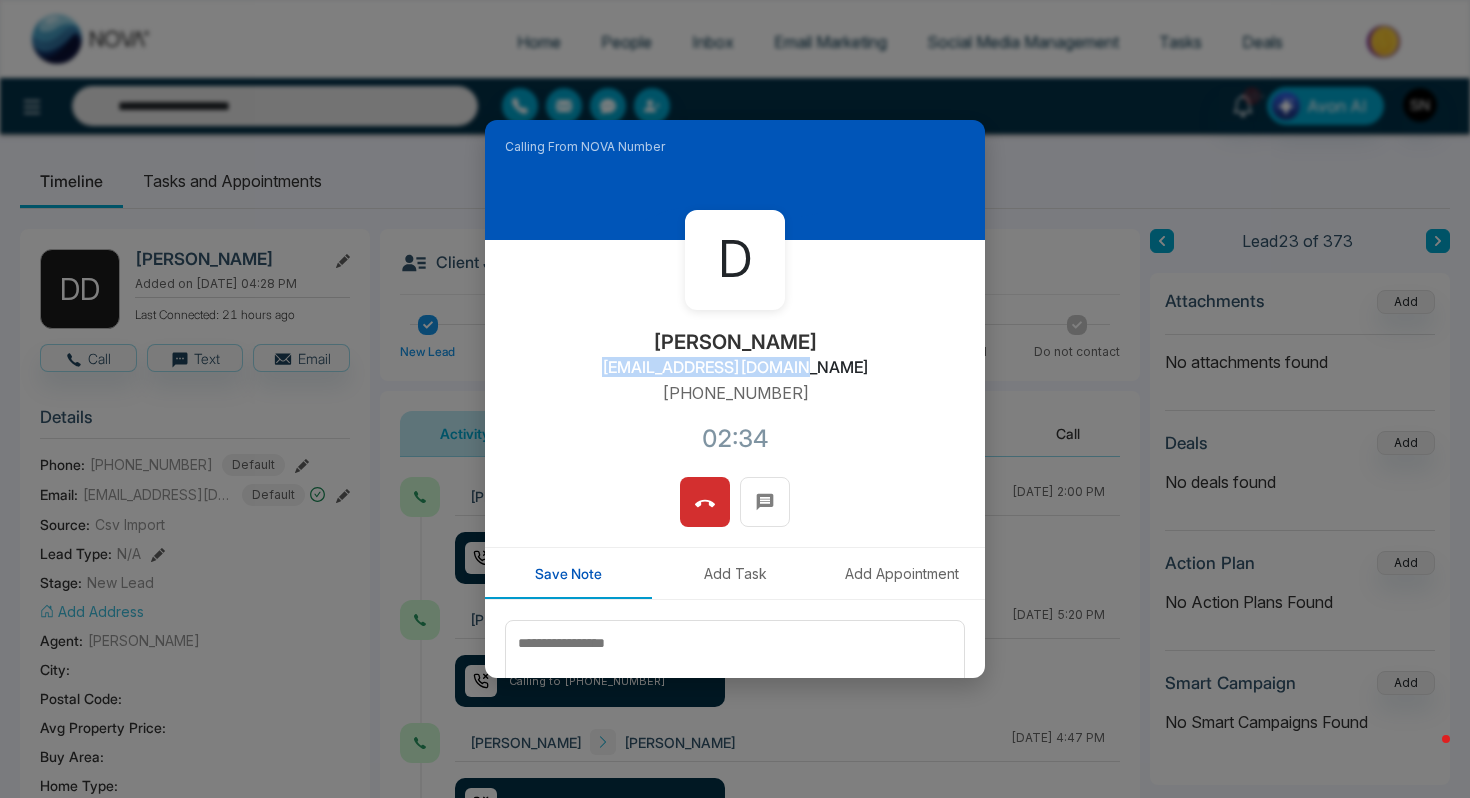 drag, startPoint x: 630, startPoint y: 367, endPoint x: 805, endPoint y: 380, distance: 175.4822 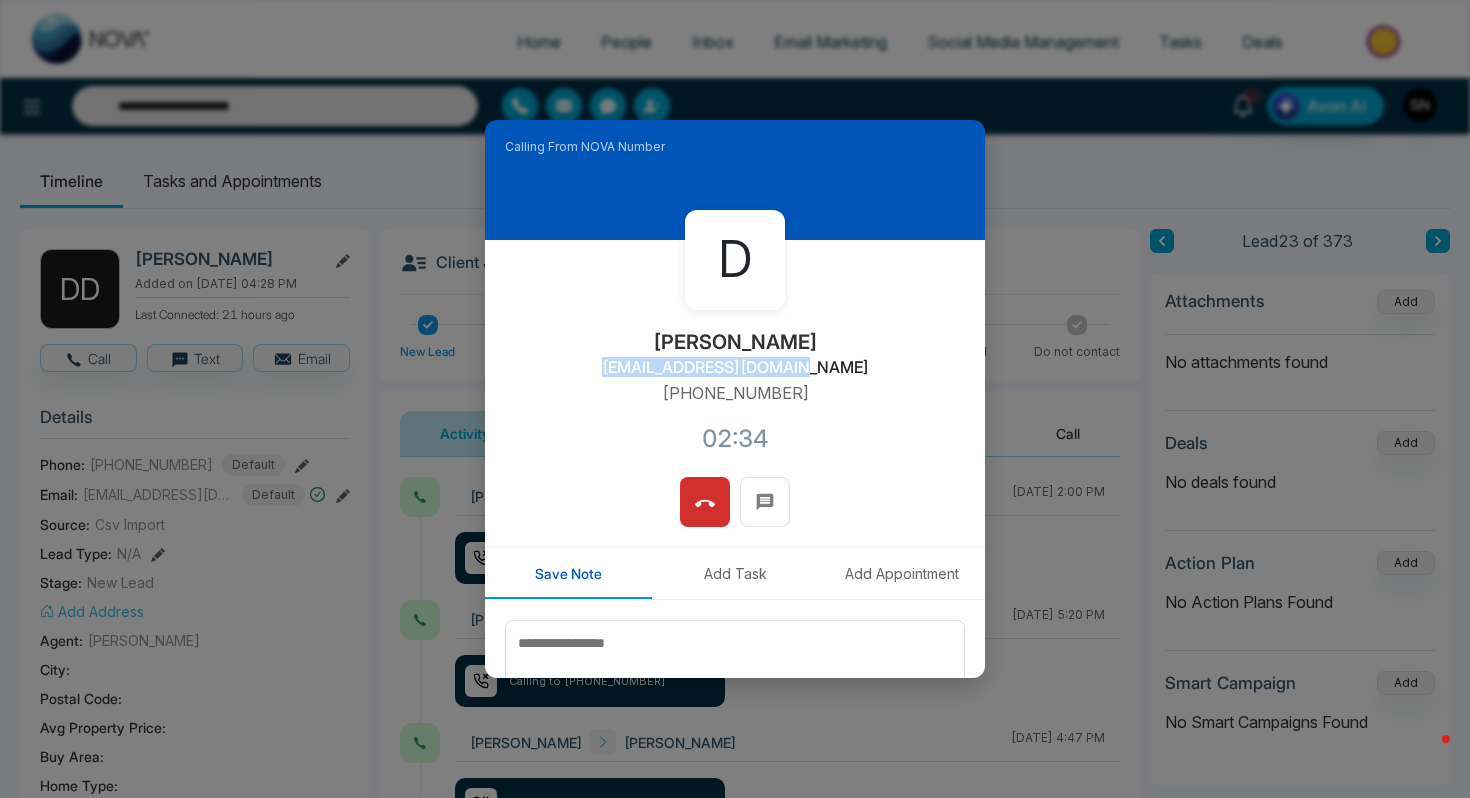 click on "D Deshmesh ddhiman@royallepage.ca +14167952382 02:34" at bounding box center (735, 358) 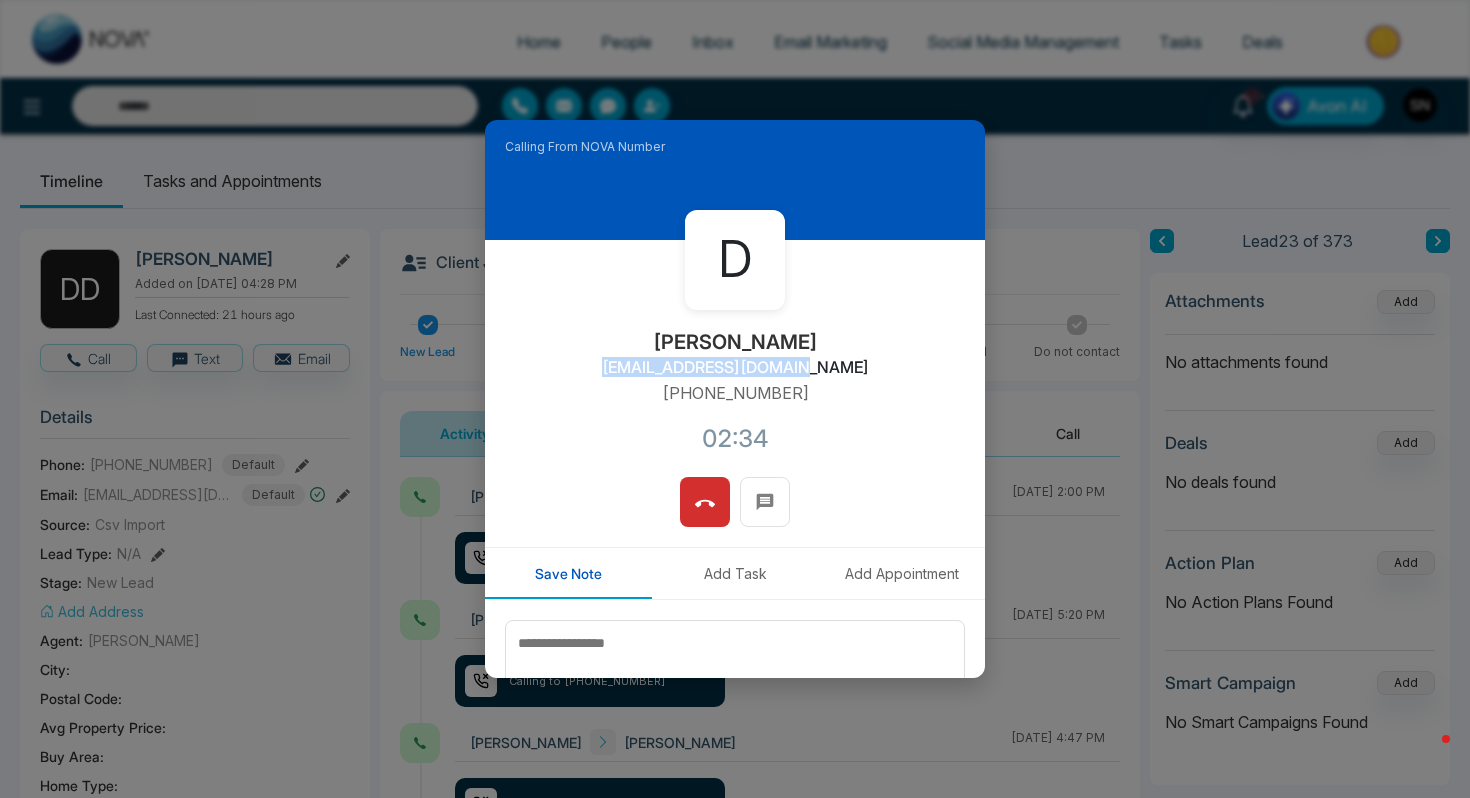 type on "**********" 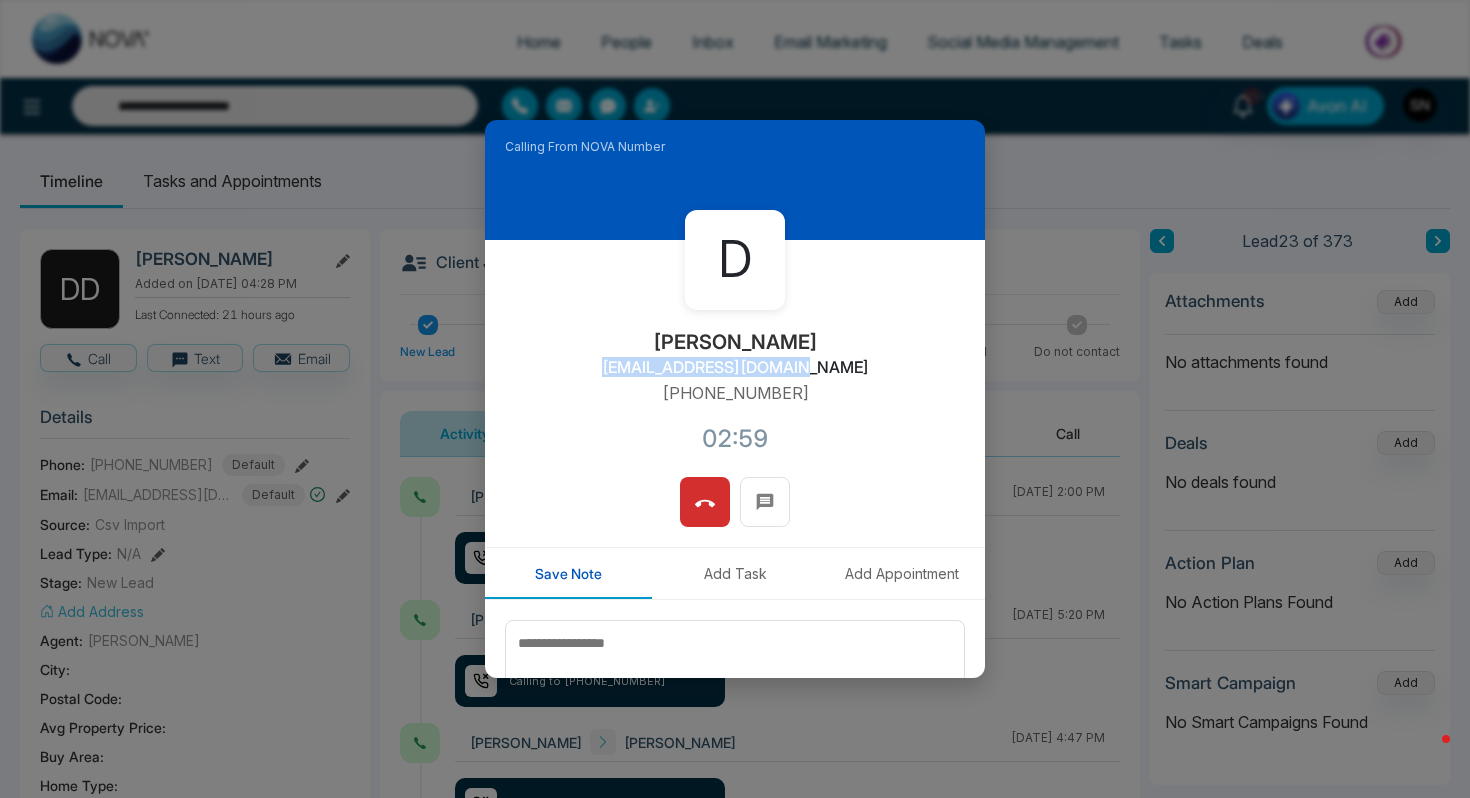 copy on "[EMAIL_ADDRESS][DOMAIN_NAME]" 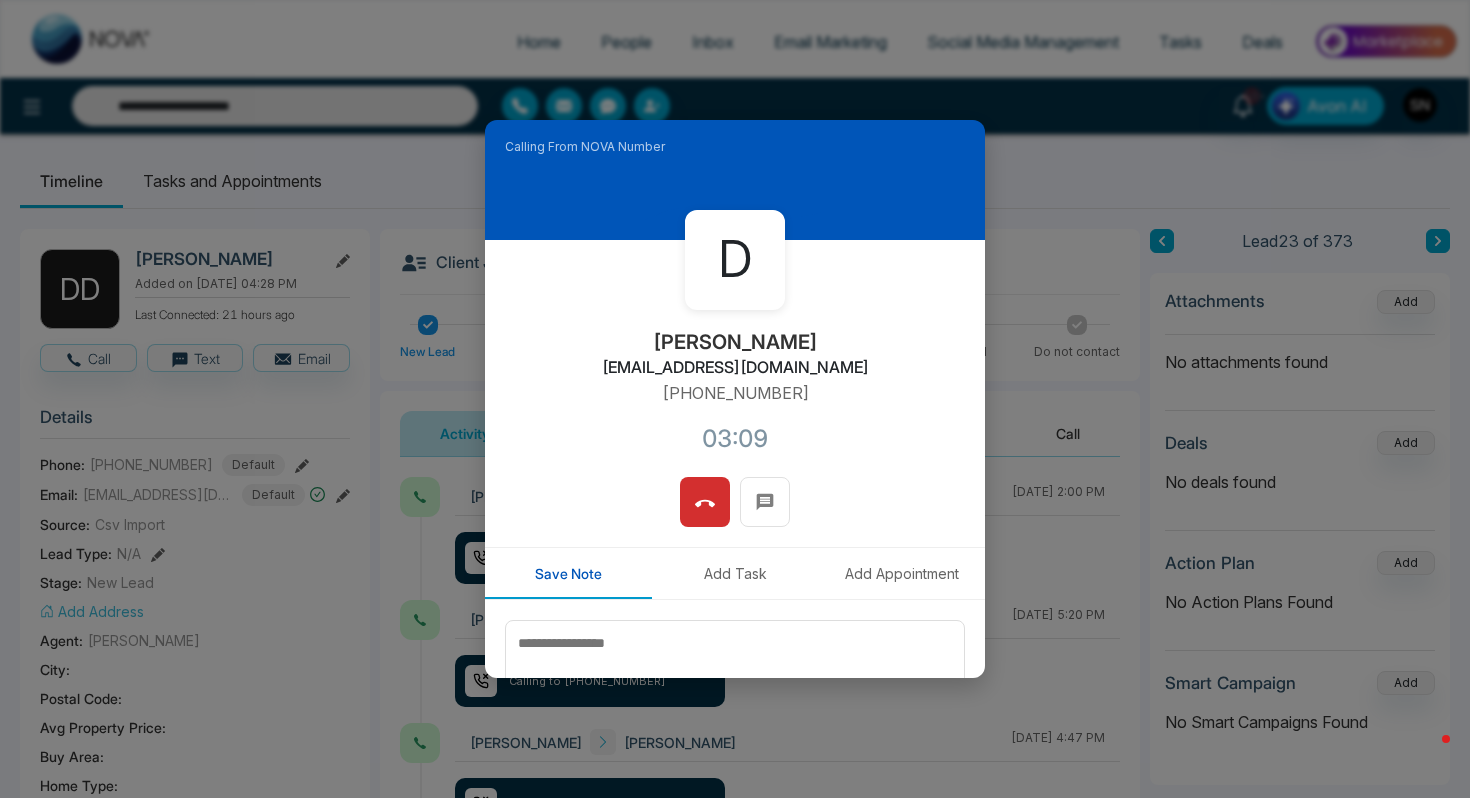 drag, startPoint x: 673, startPoint y: 345, endPoint x: 797, endPoint y: 345, distance: 124 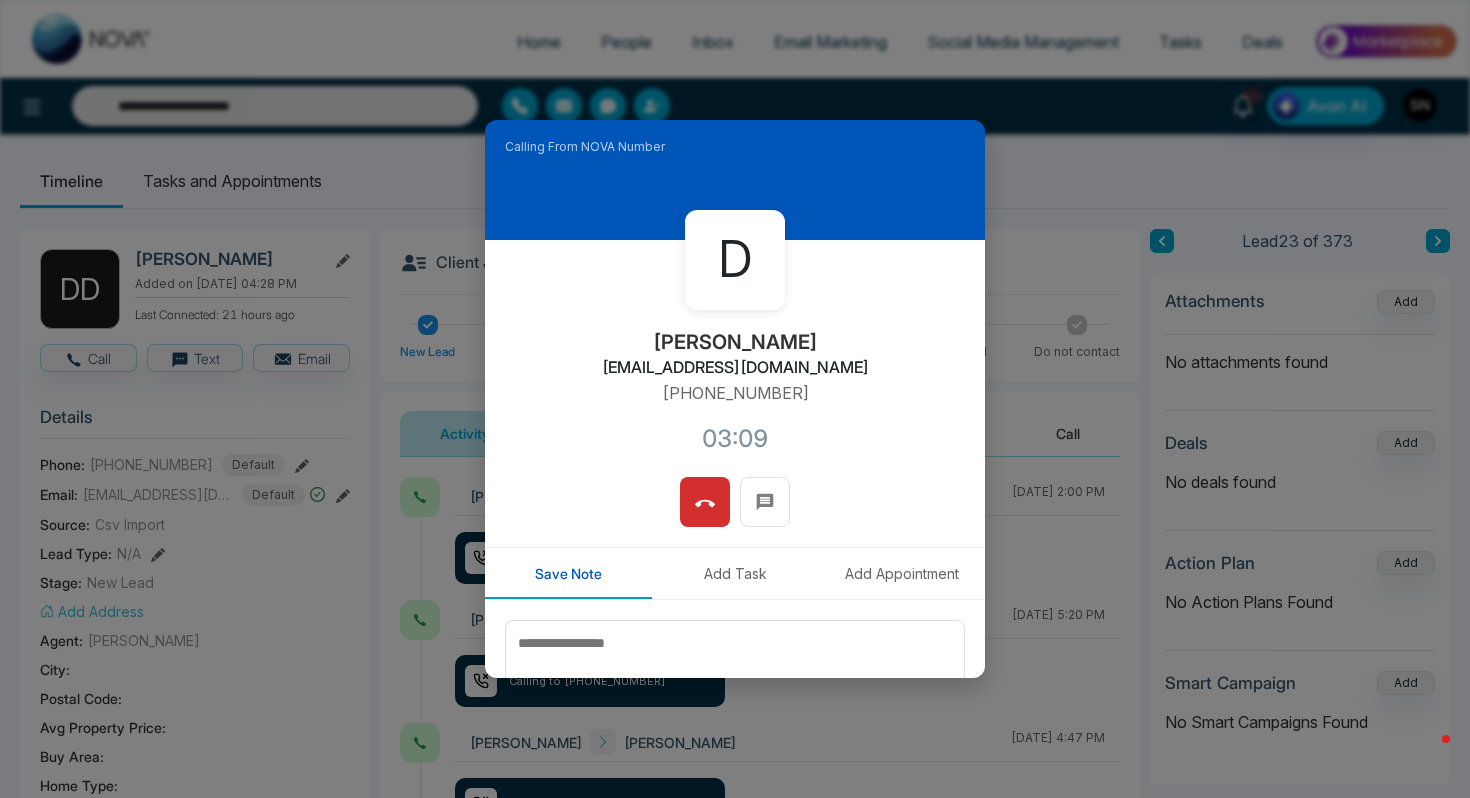 click on "D Deshmesh ddhiman@royallepage.ca +14167952382 03:09" at bounding box center (735, 358) 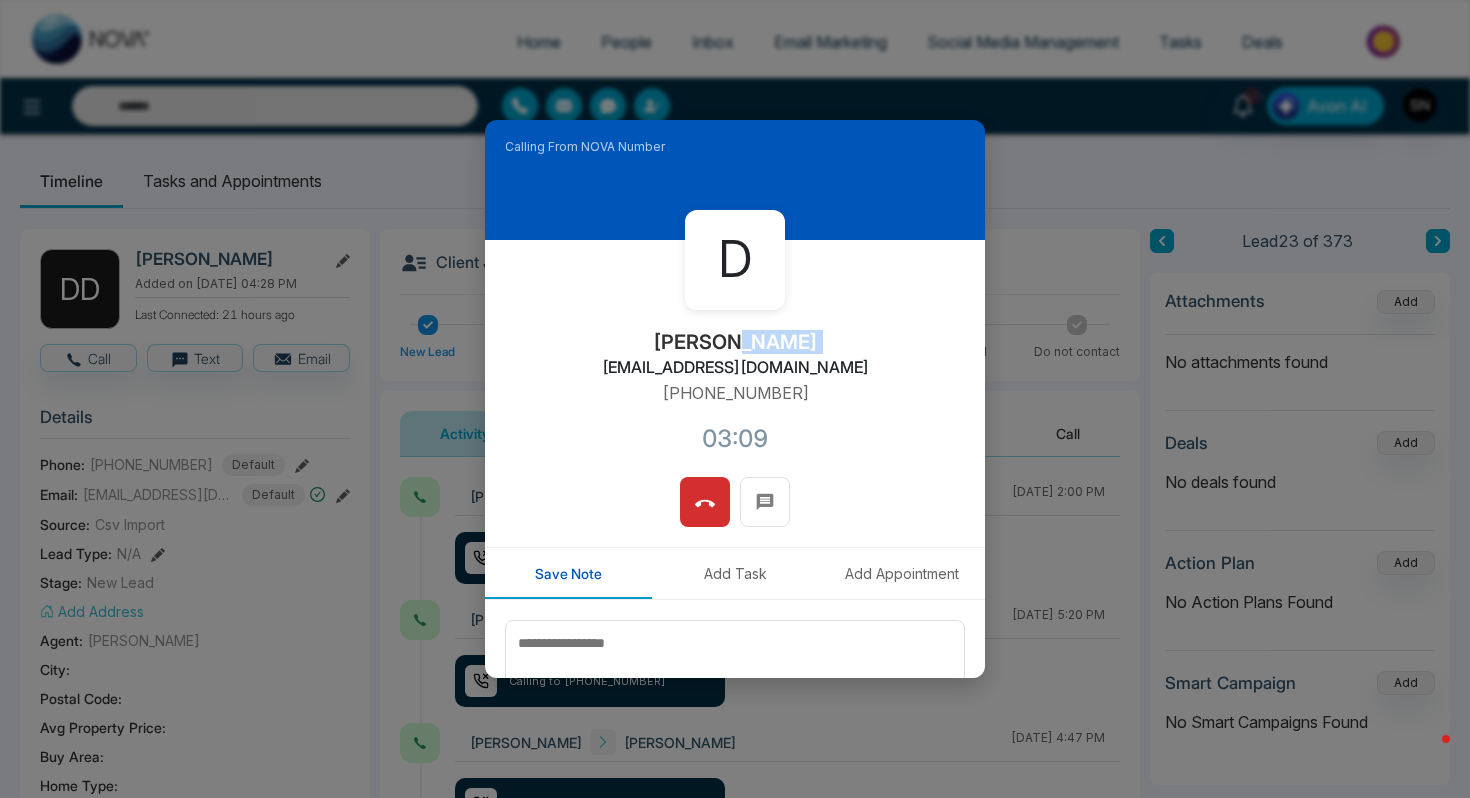 type on "**********" 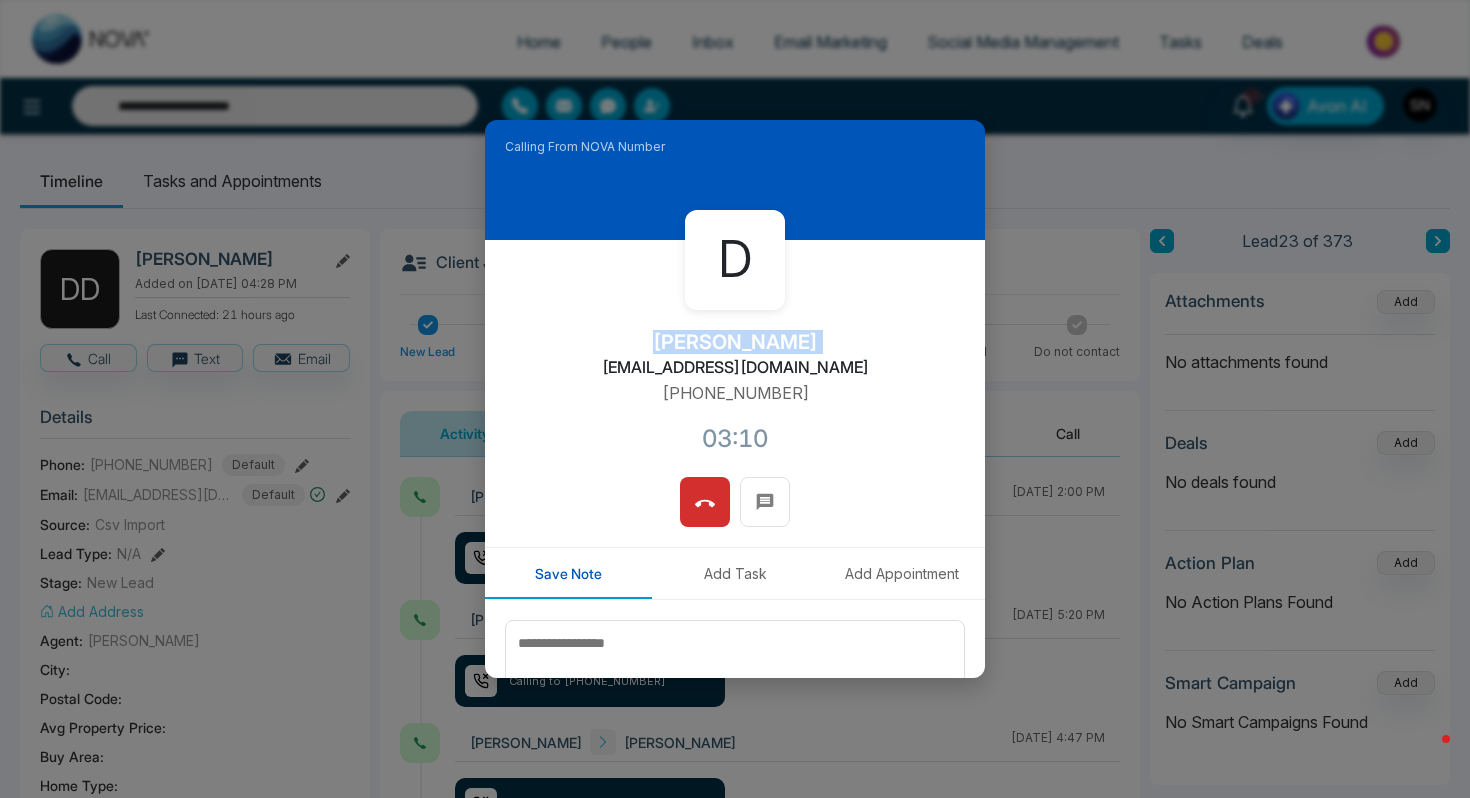 drag, startPoint x: 797, startPoint y: 345, endPoint x: 675, endPoint y: 335, distance: 122.40915 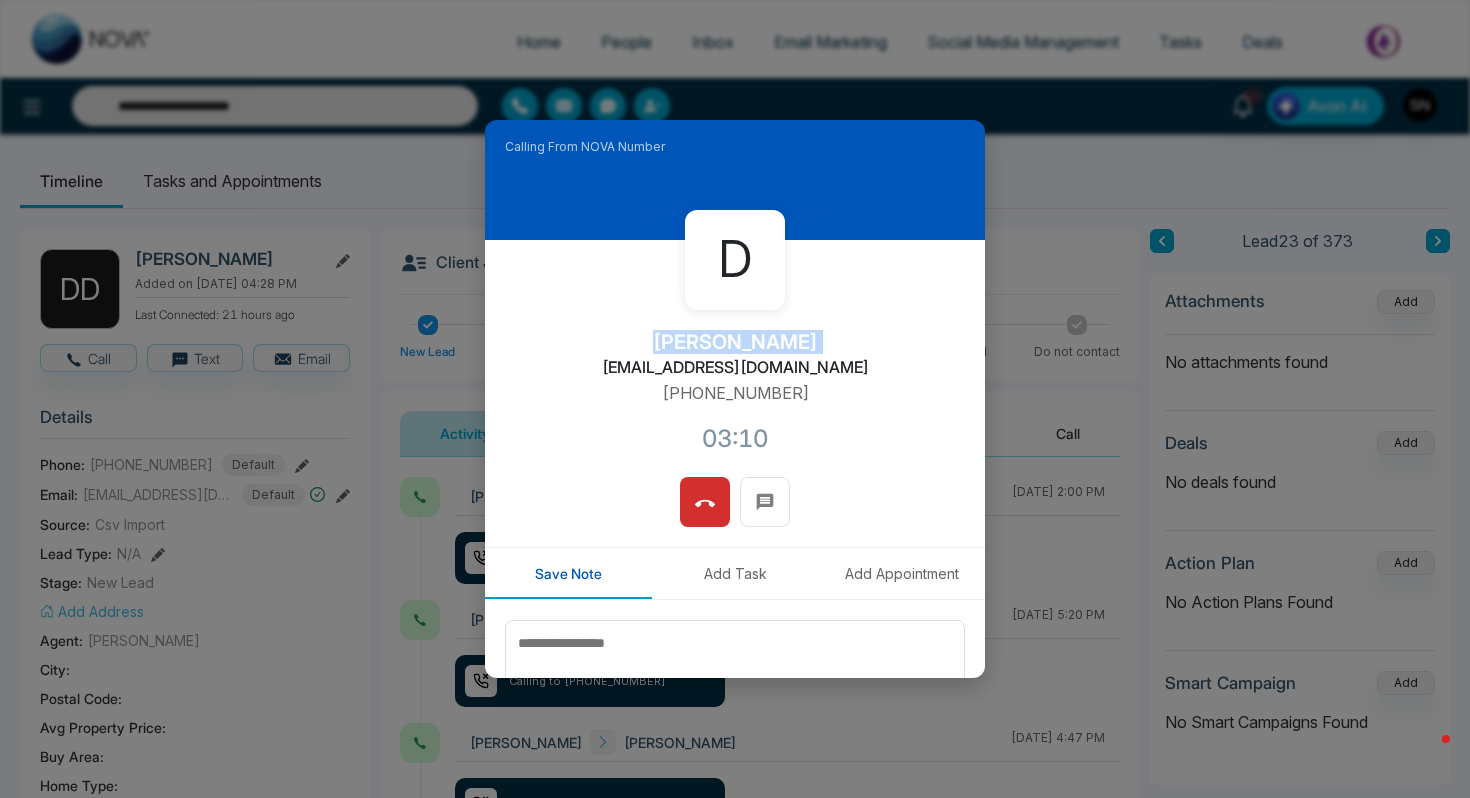 click on "D Deshmesh ddhiman@royallepage.ca +14167952382 03:10" at bounding box center [735, 358] 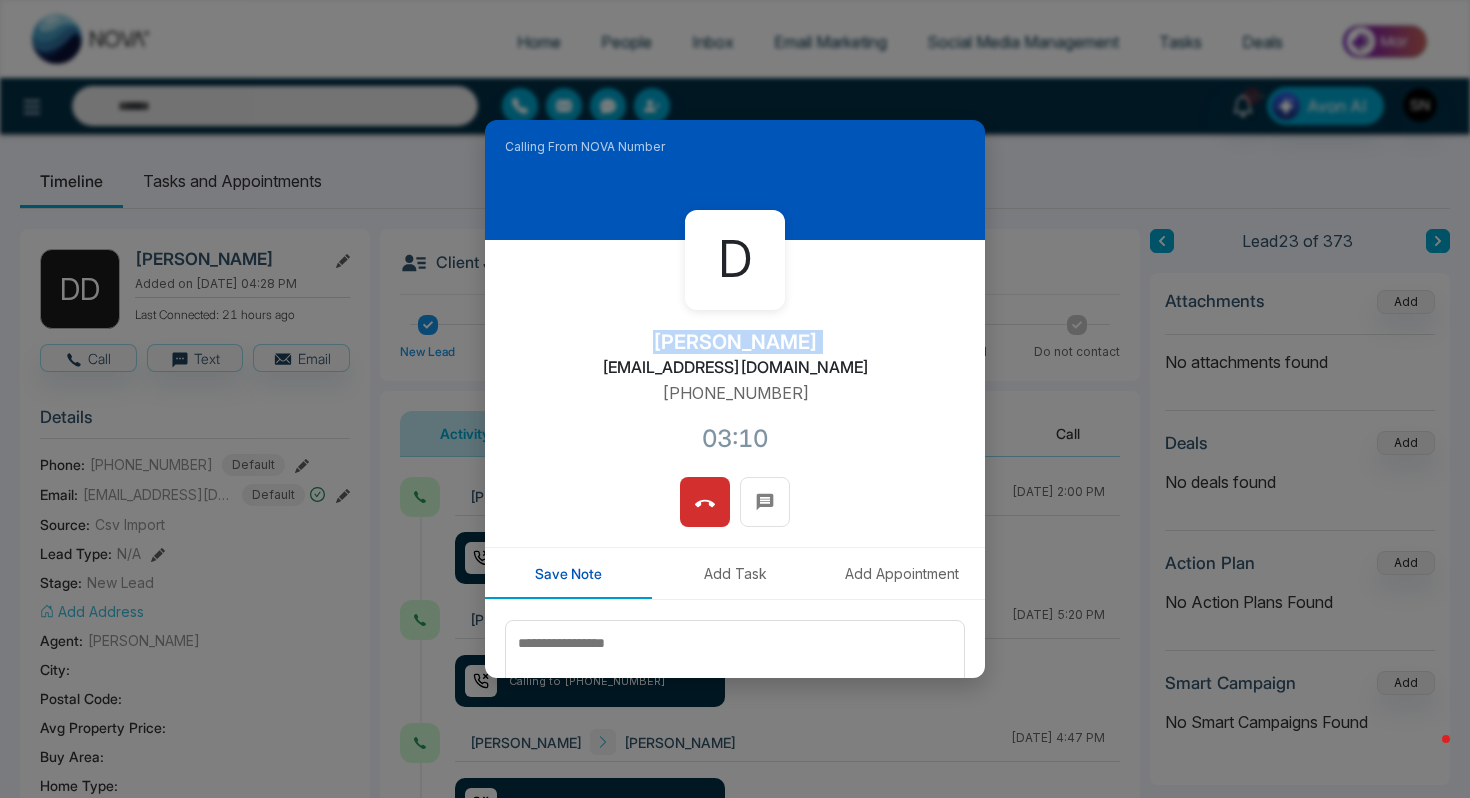 type on "**********" 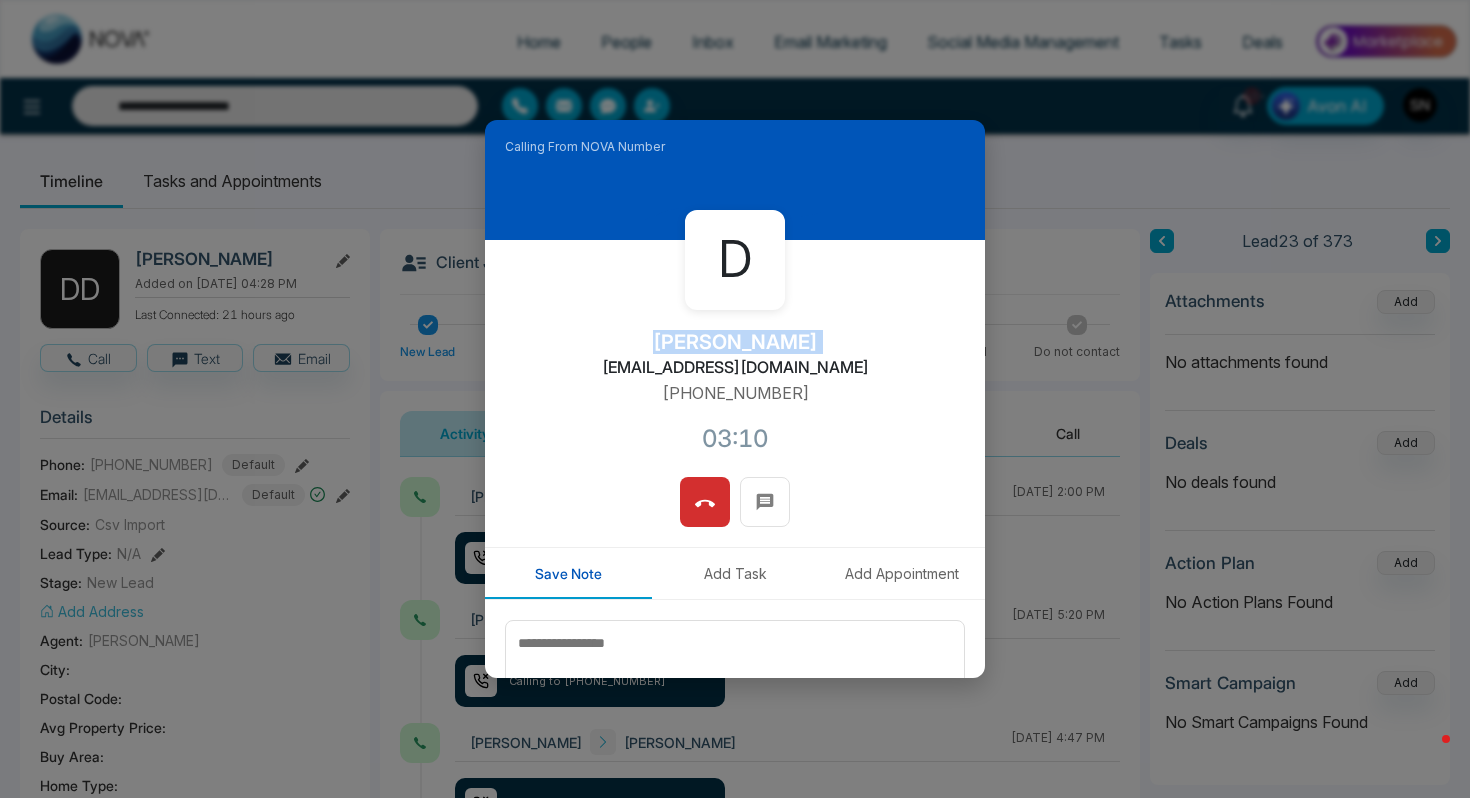 copy on "[PERSON_NAME]" 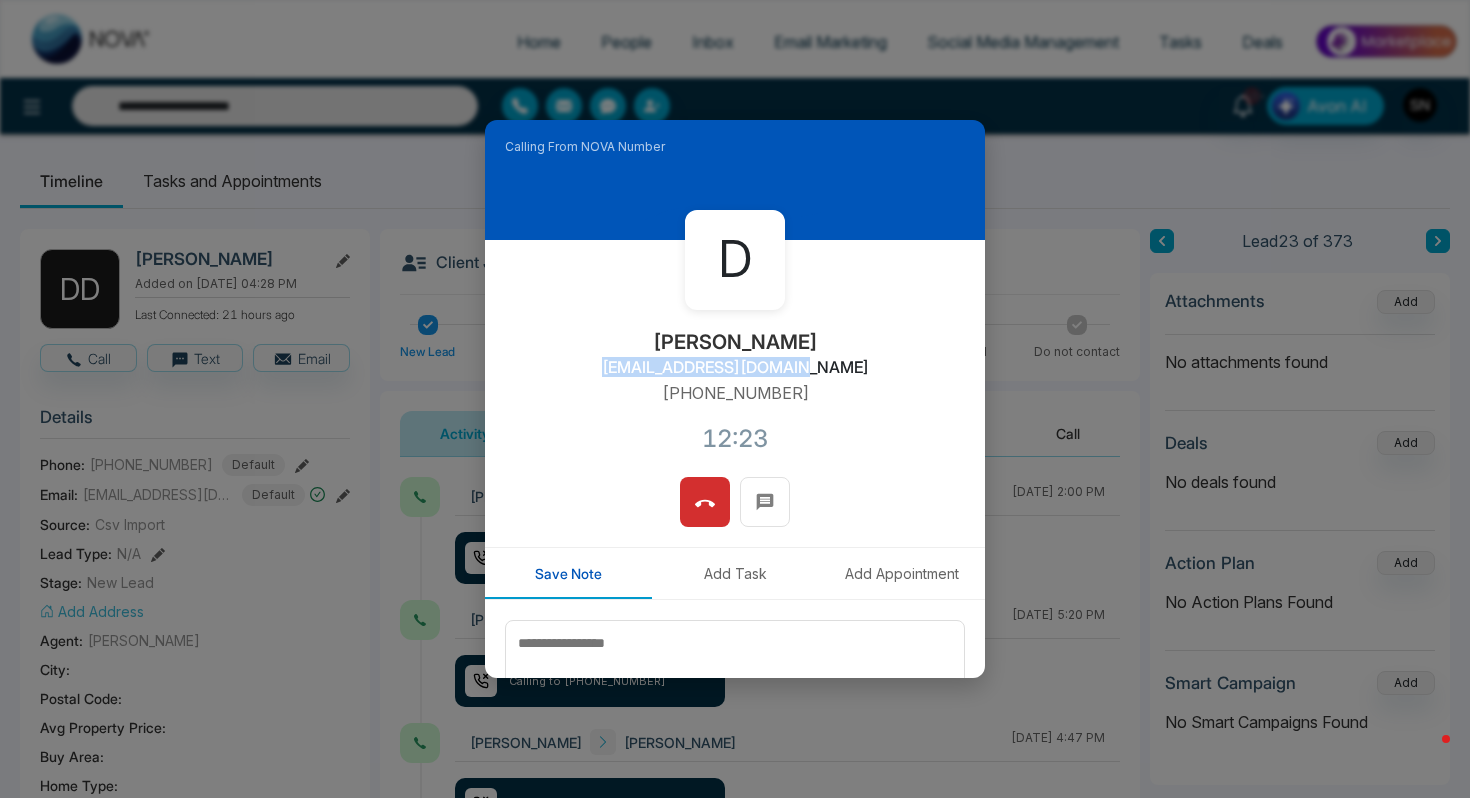 drag, startPoint x: 831, startPoint y: 373, endPoint x: 642, endPoint y: 370, distance: 189.0238 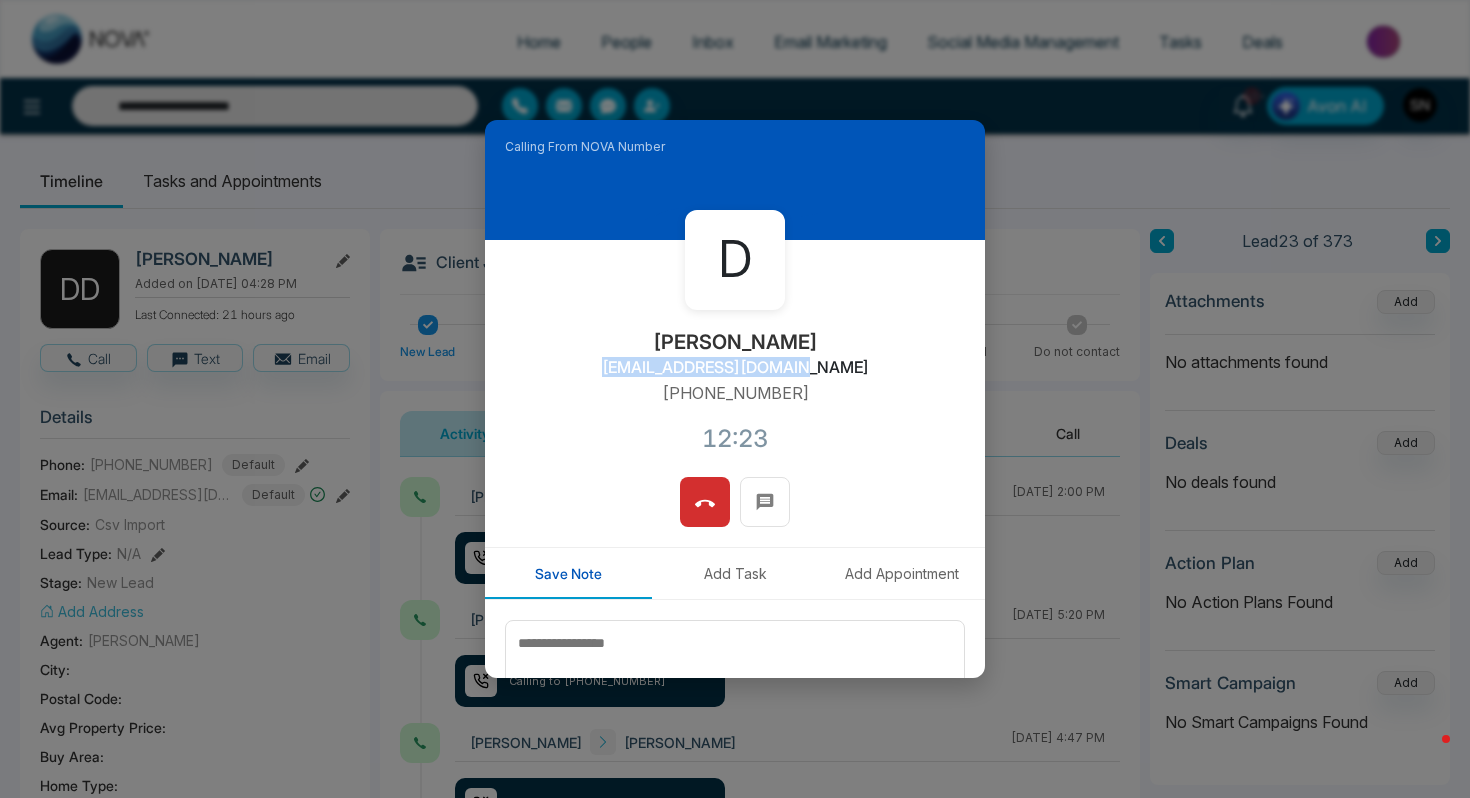 click on "D Deshmesh ddhiman@royallepage.ca +14167952382 12:23" at bounding box center (735, 358) 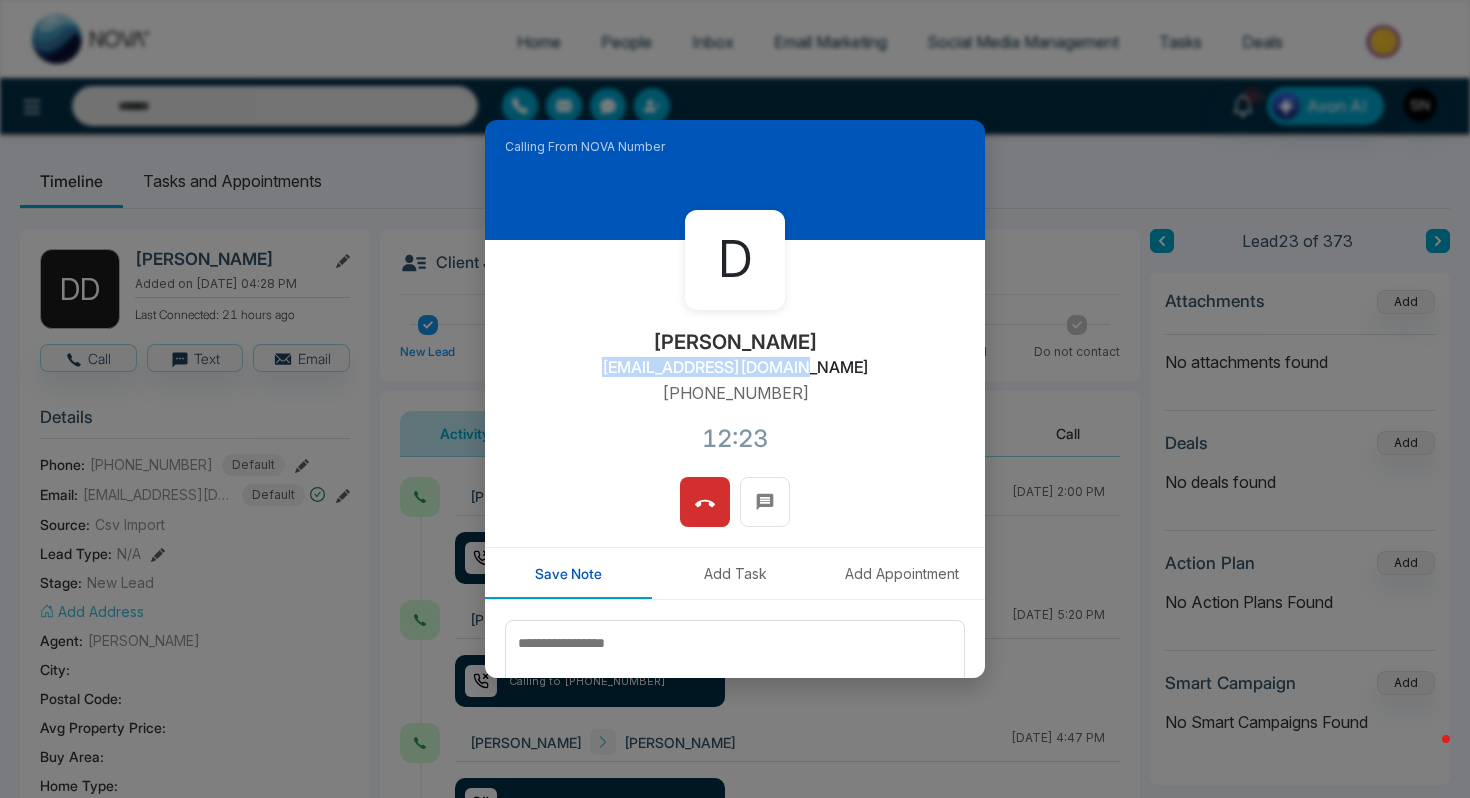 type on "**********" 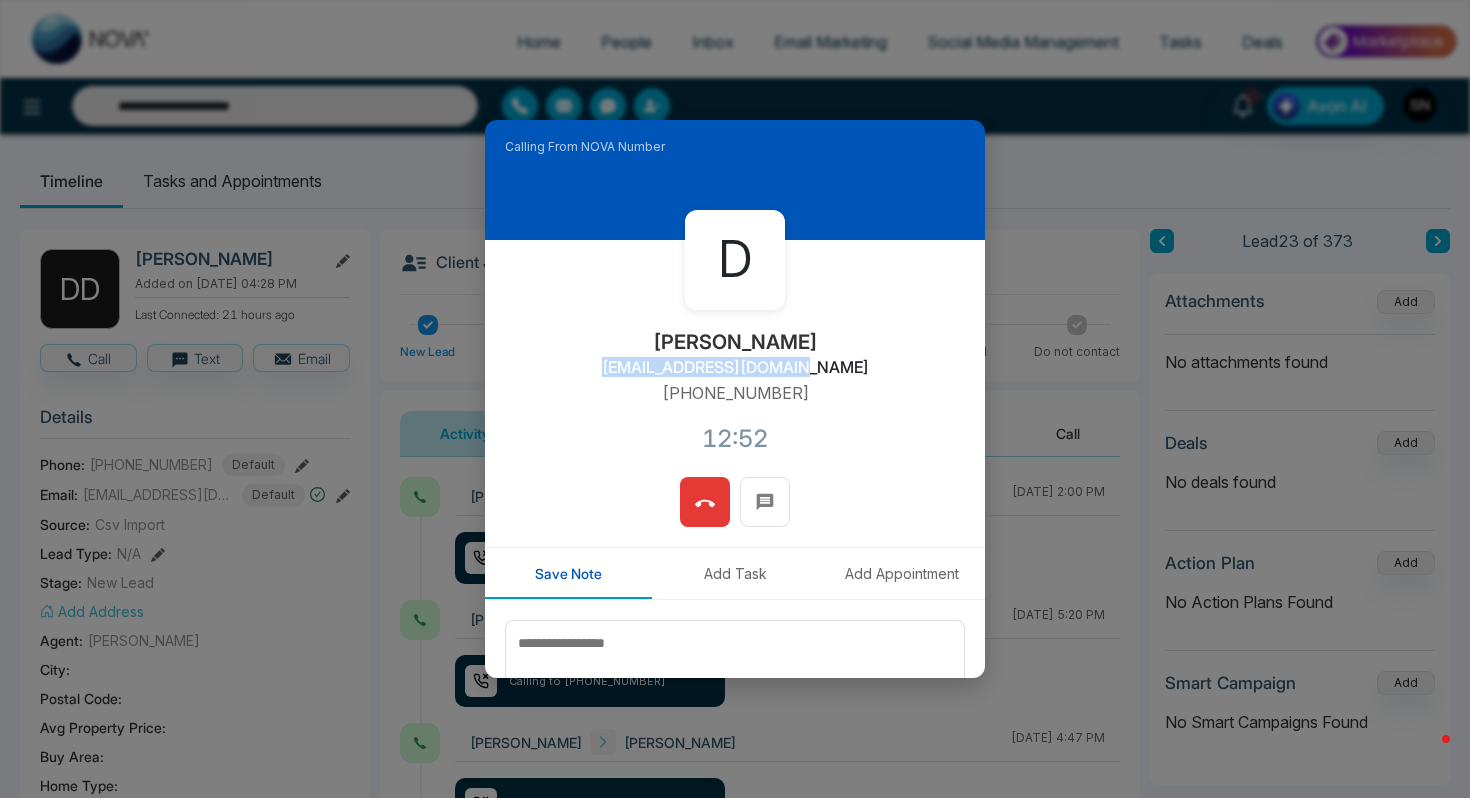 click at bounding box center (705, 502) 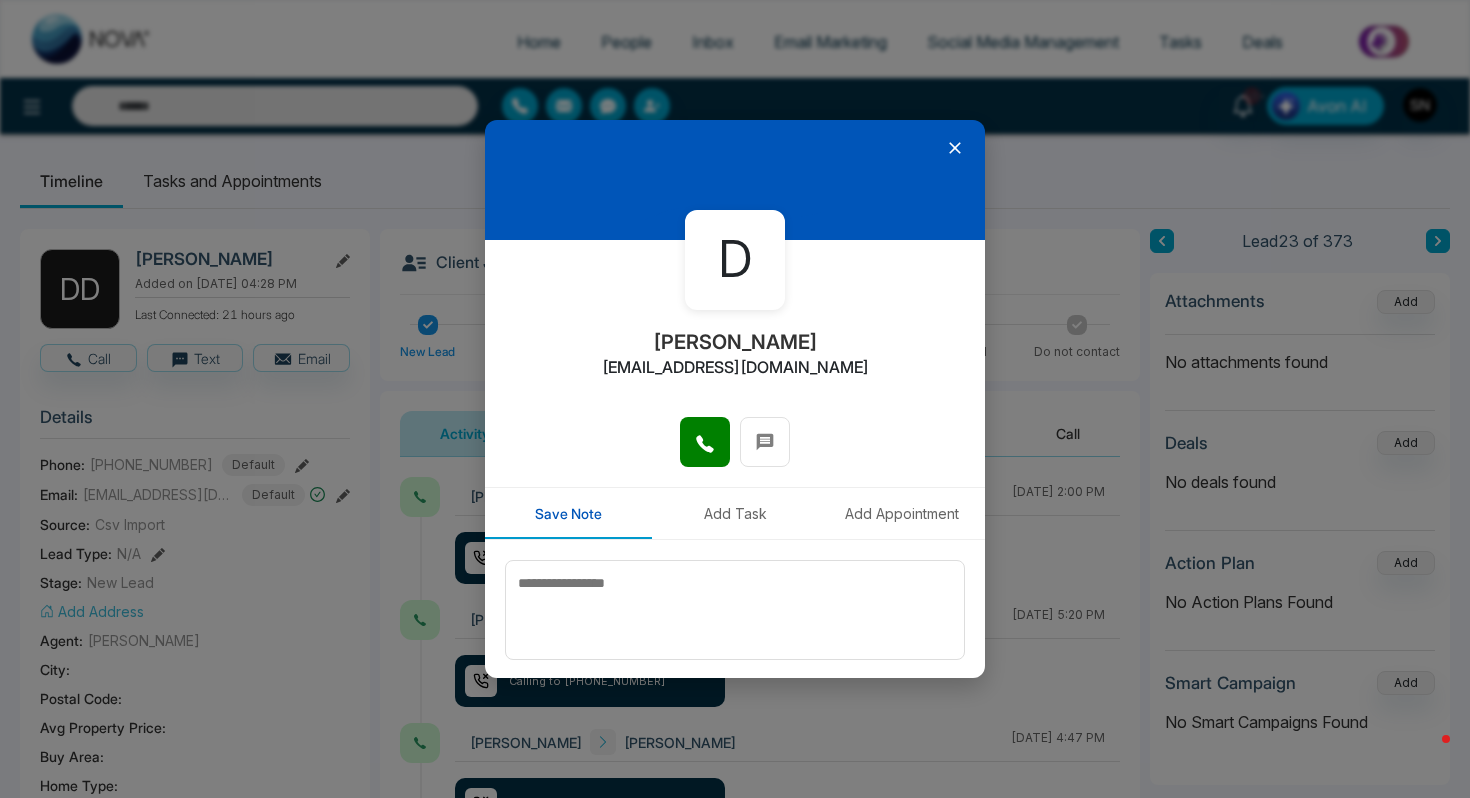 click at bounding box center [735, 180] 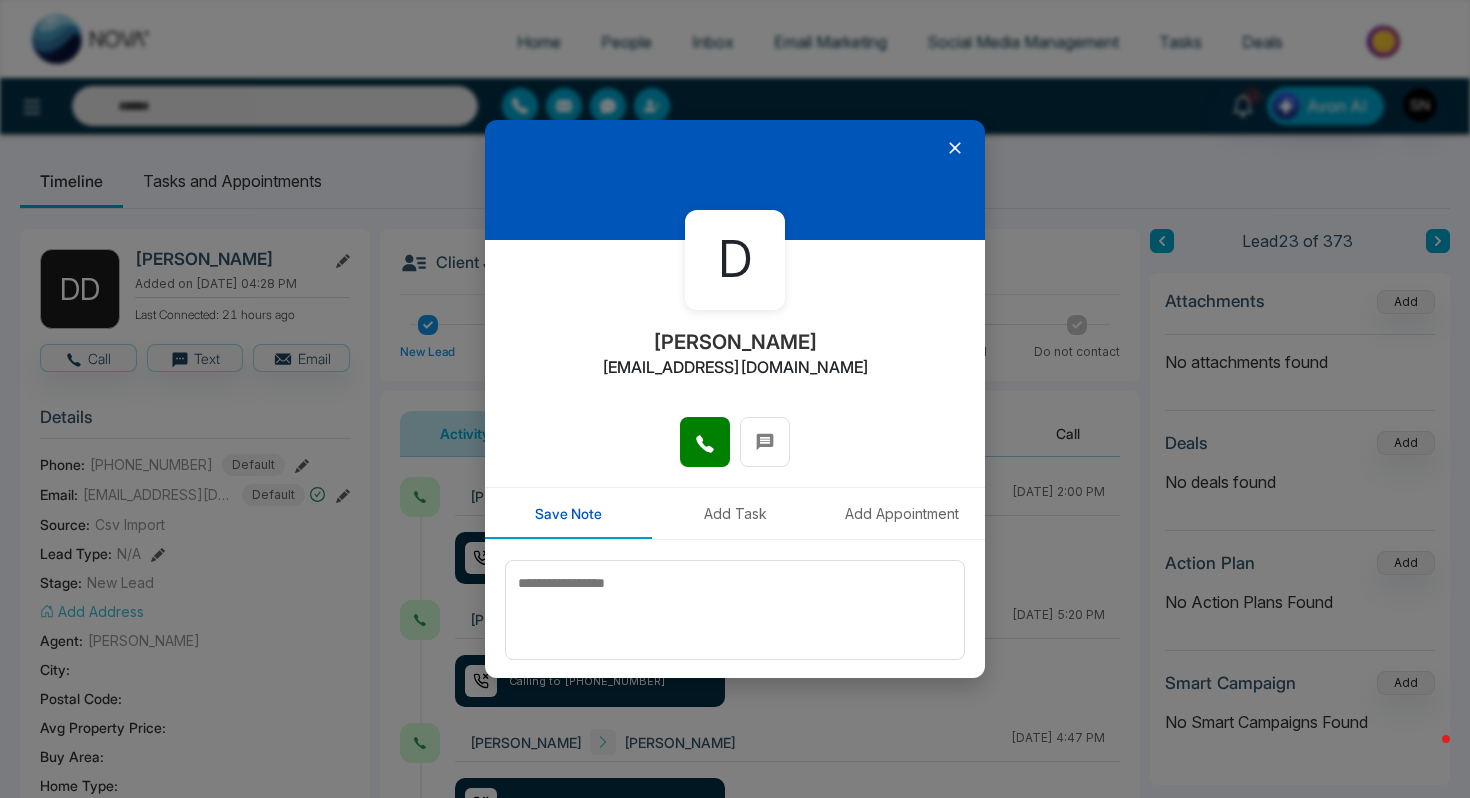 type on "**********" 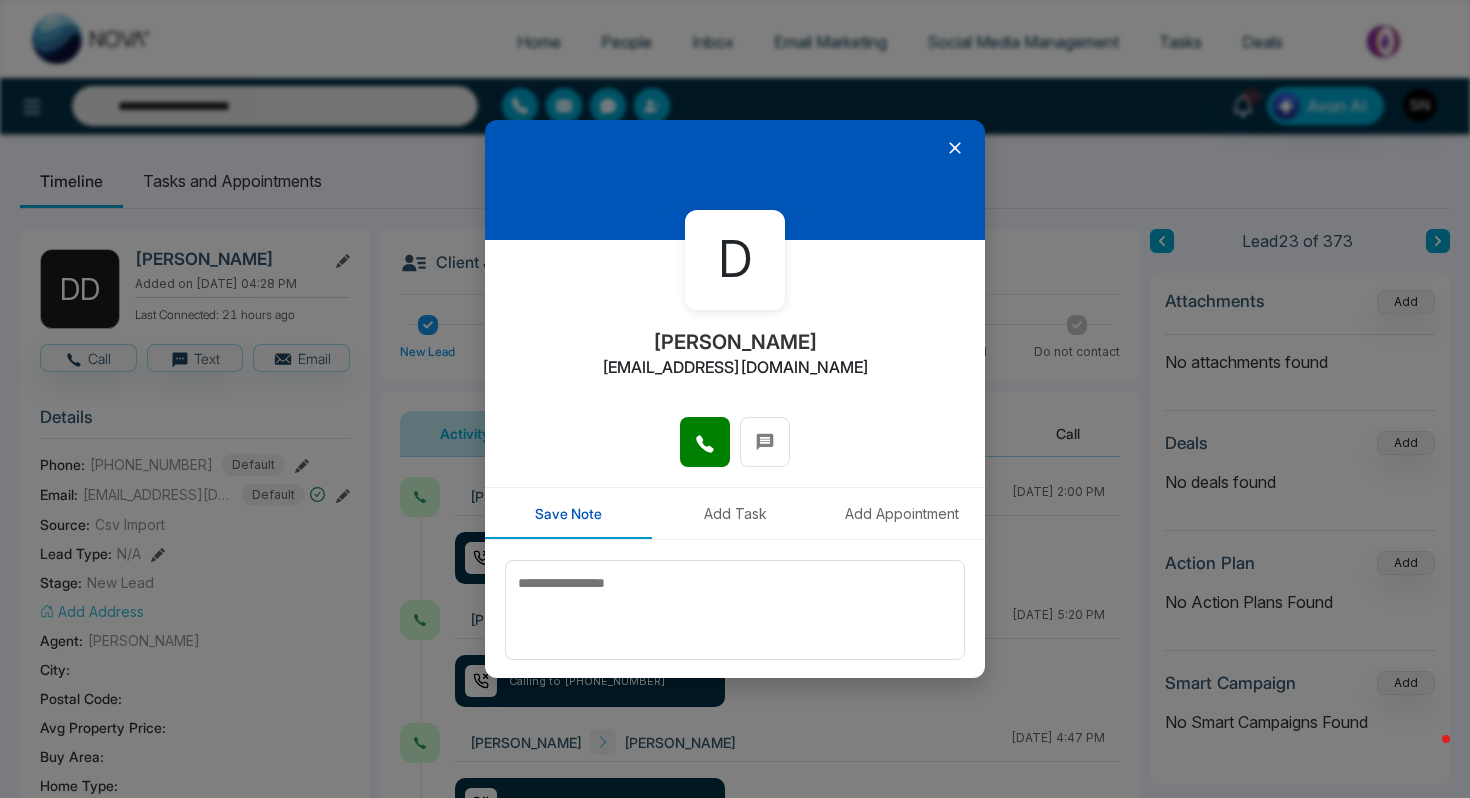 click 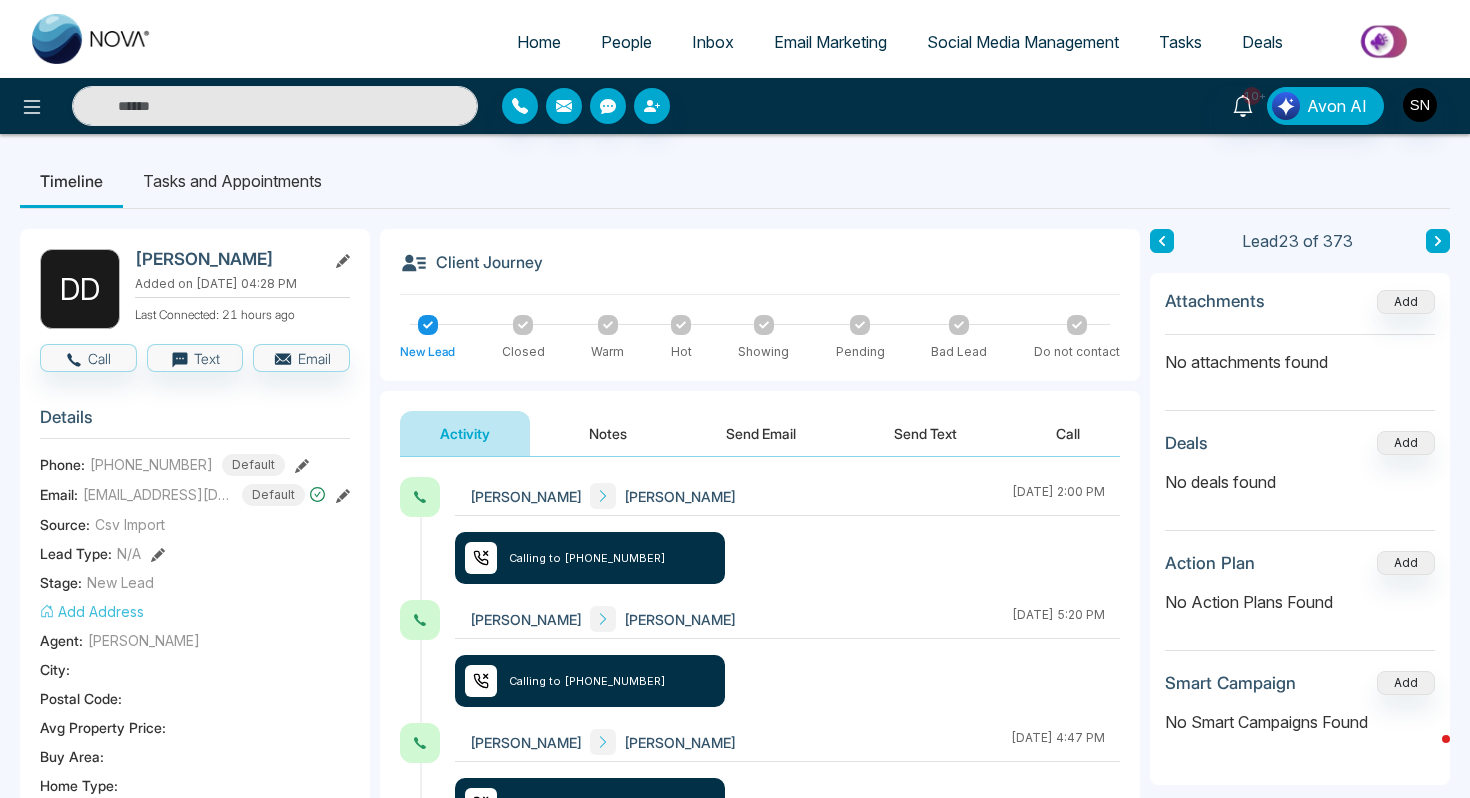 type on "**********" 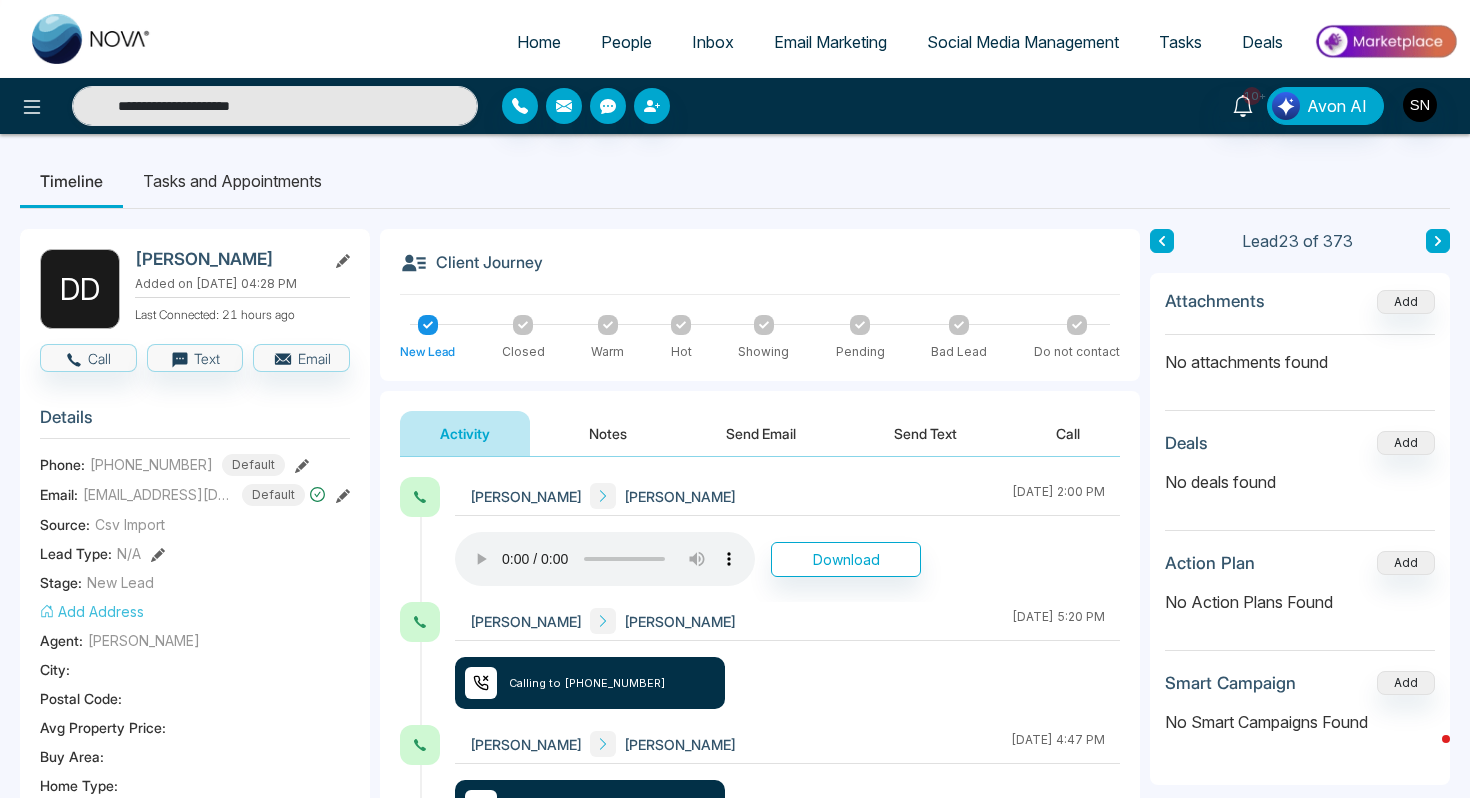 click on "People" at bounding box center (626, 42) 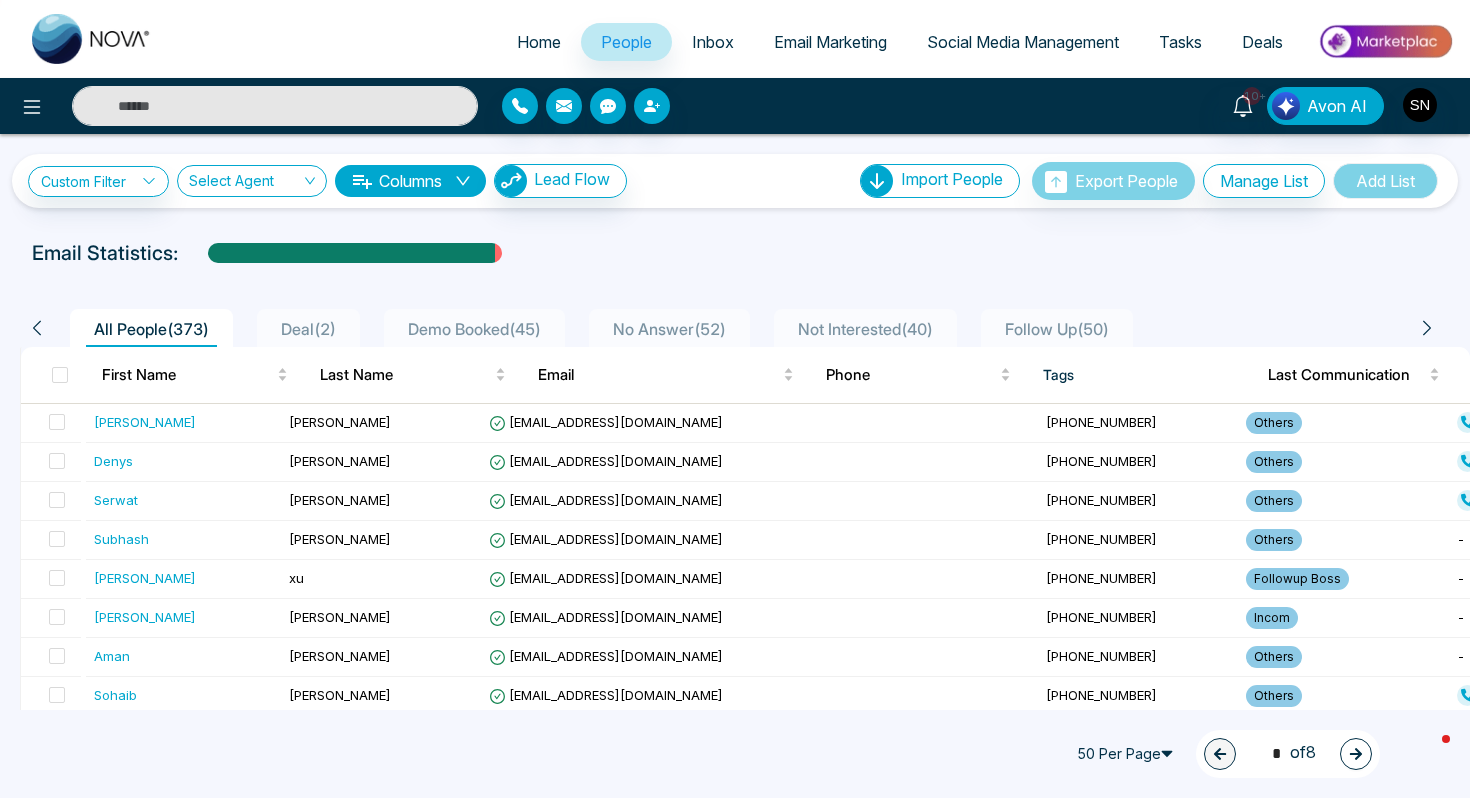 click at bounding box center [275, 106] 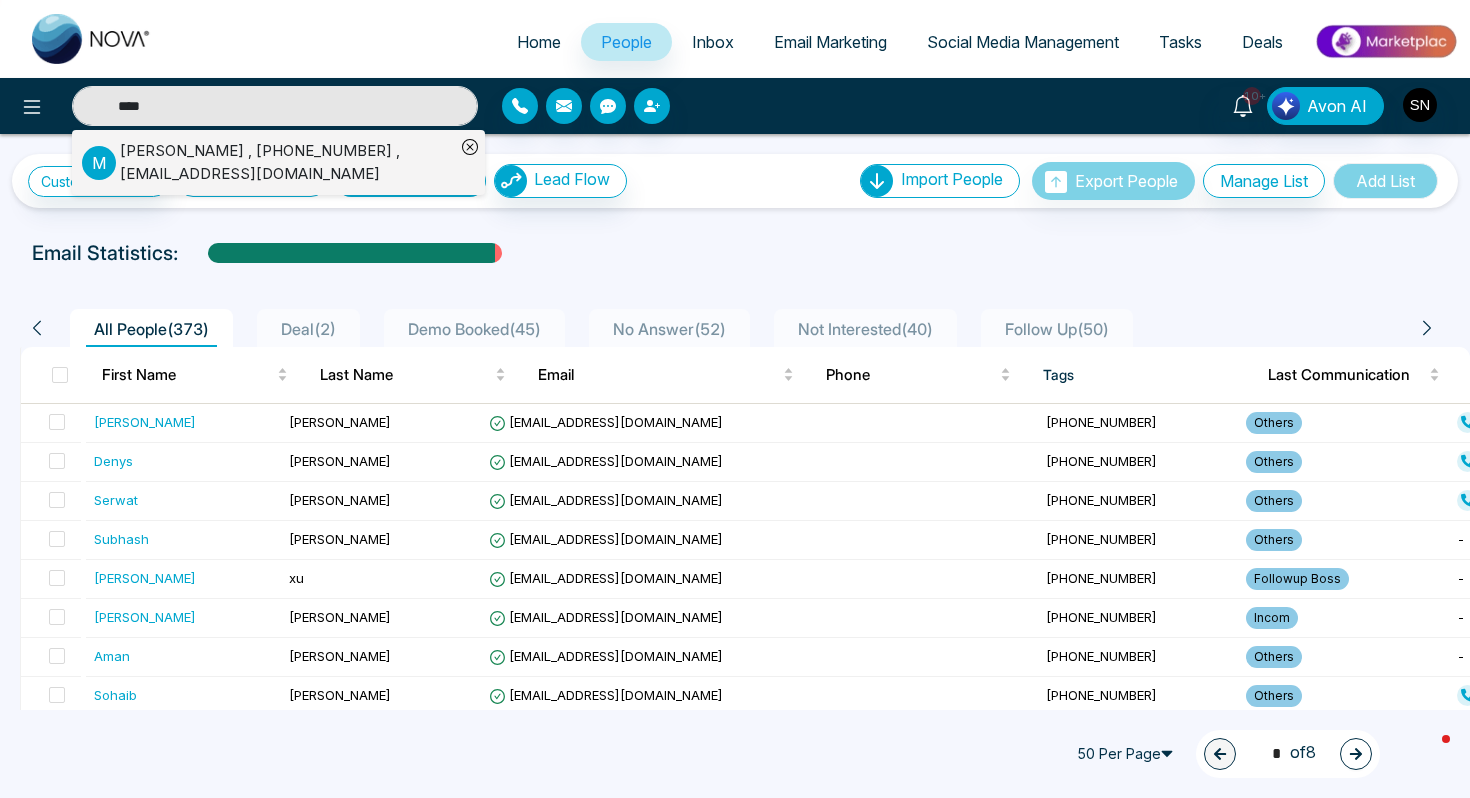 type on "****" 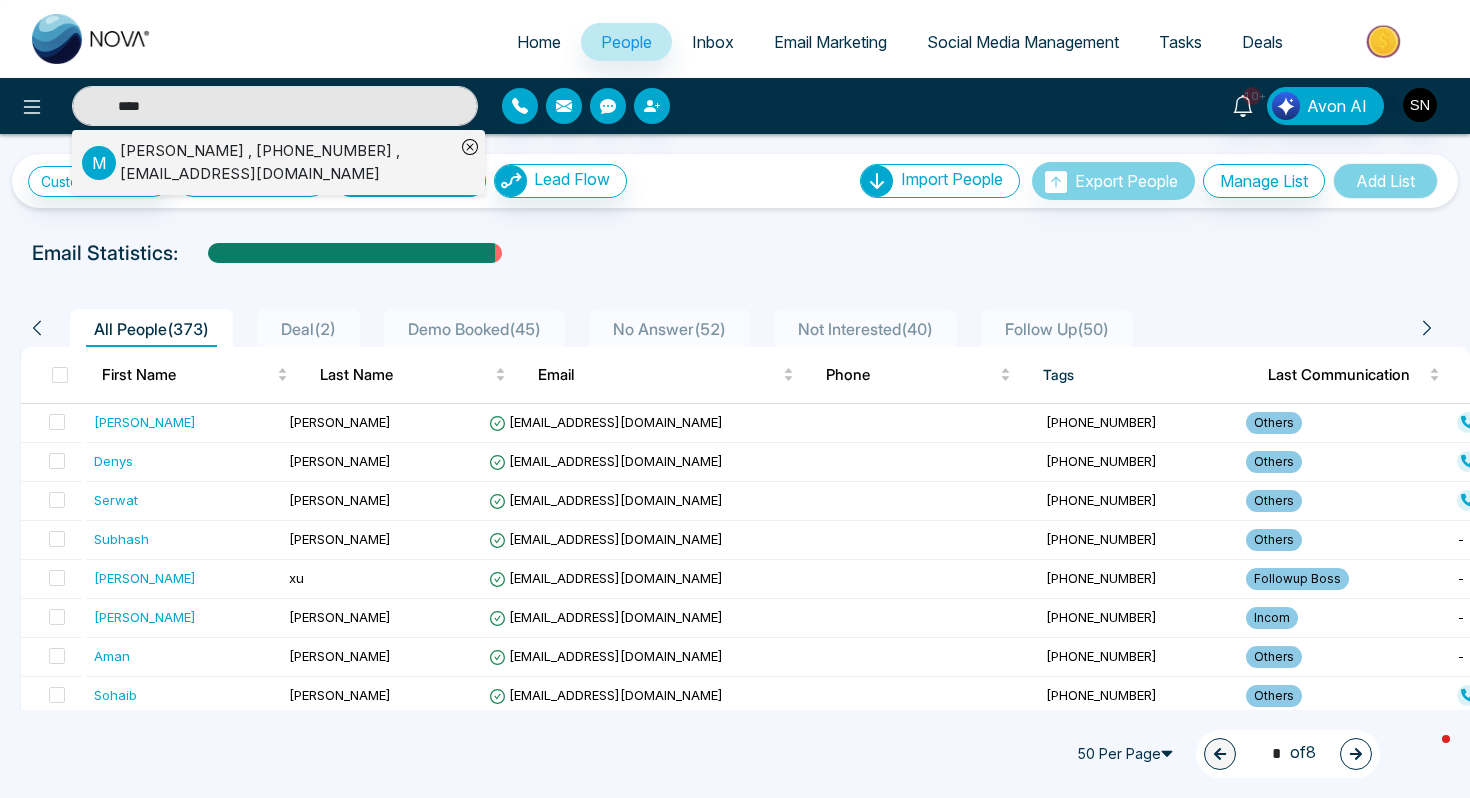 click on "Manu Narula     , +16476486202   , manunarularealty@gmail.com" at bounding box center [287, 162] 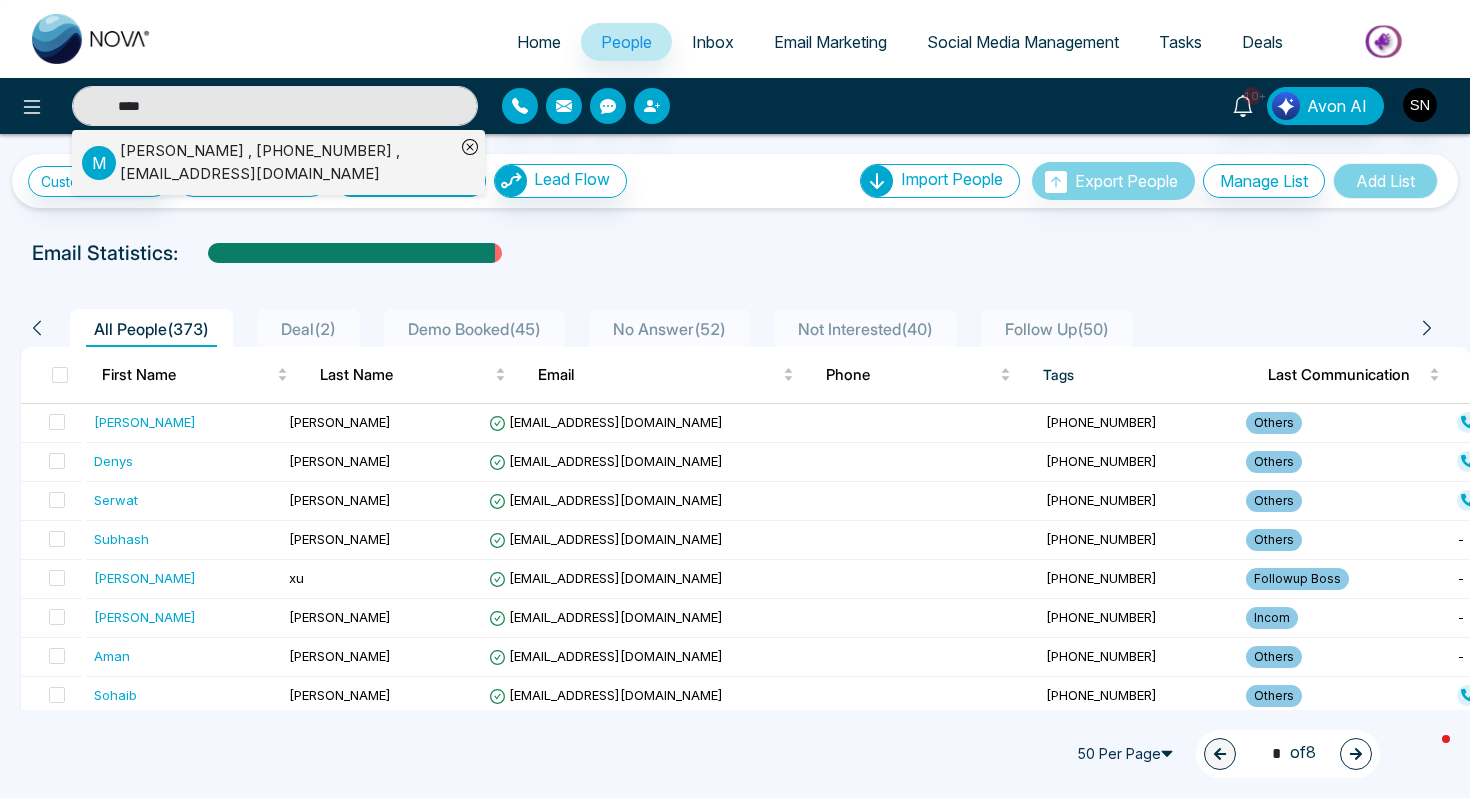 type 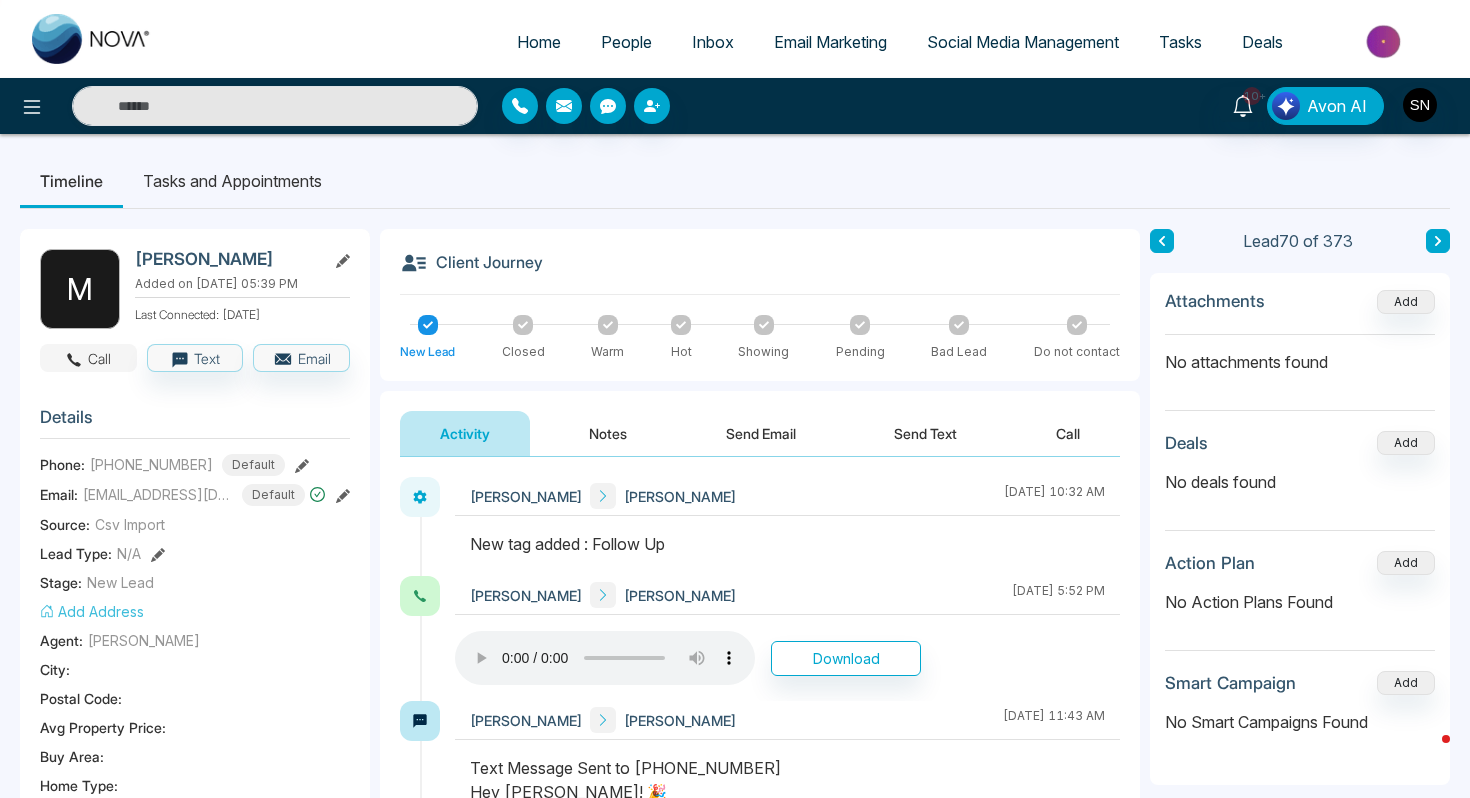 click on "Call" at bounding box center [88, 358] 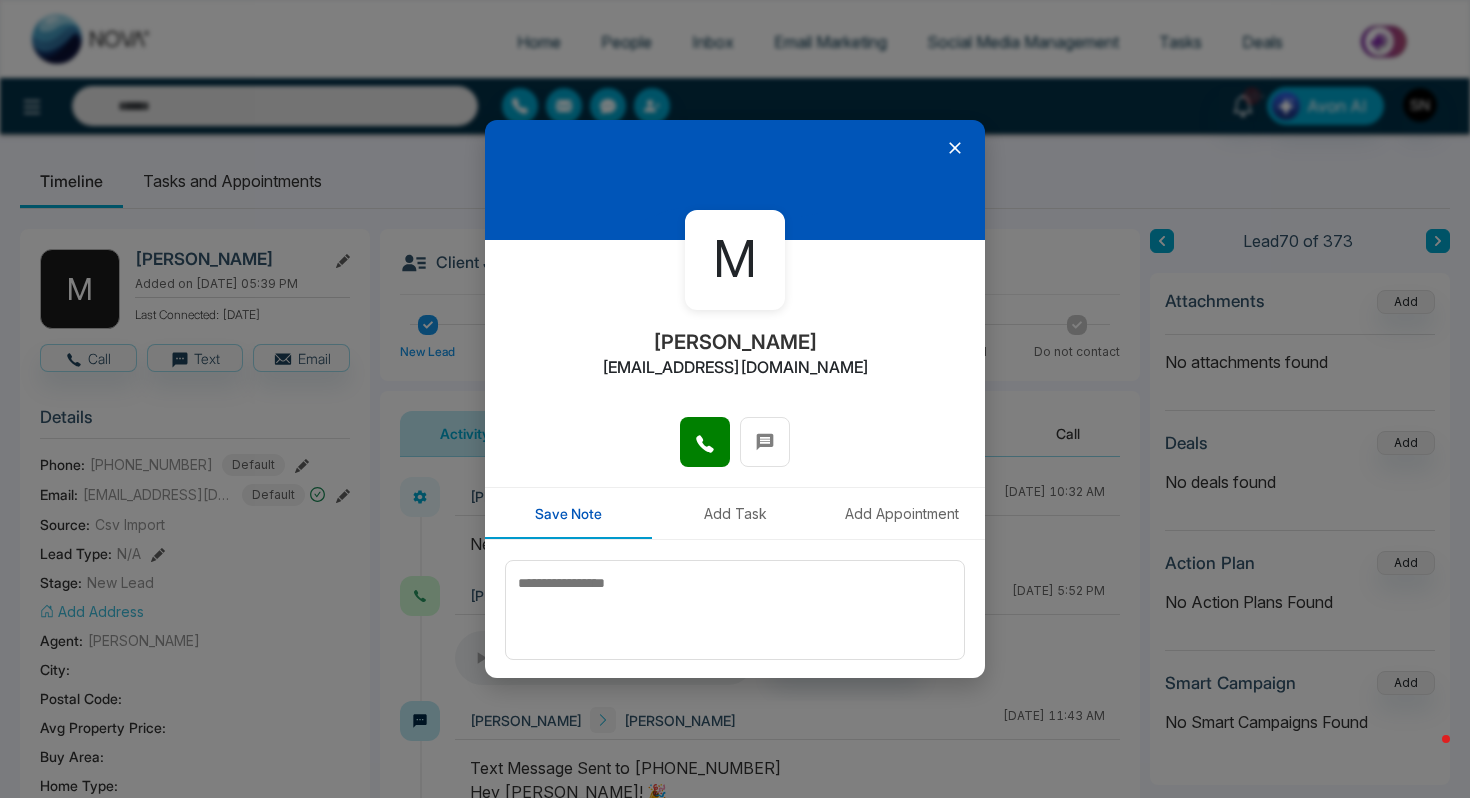 click at bounding box center (735, 452) 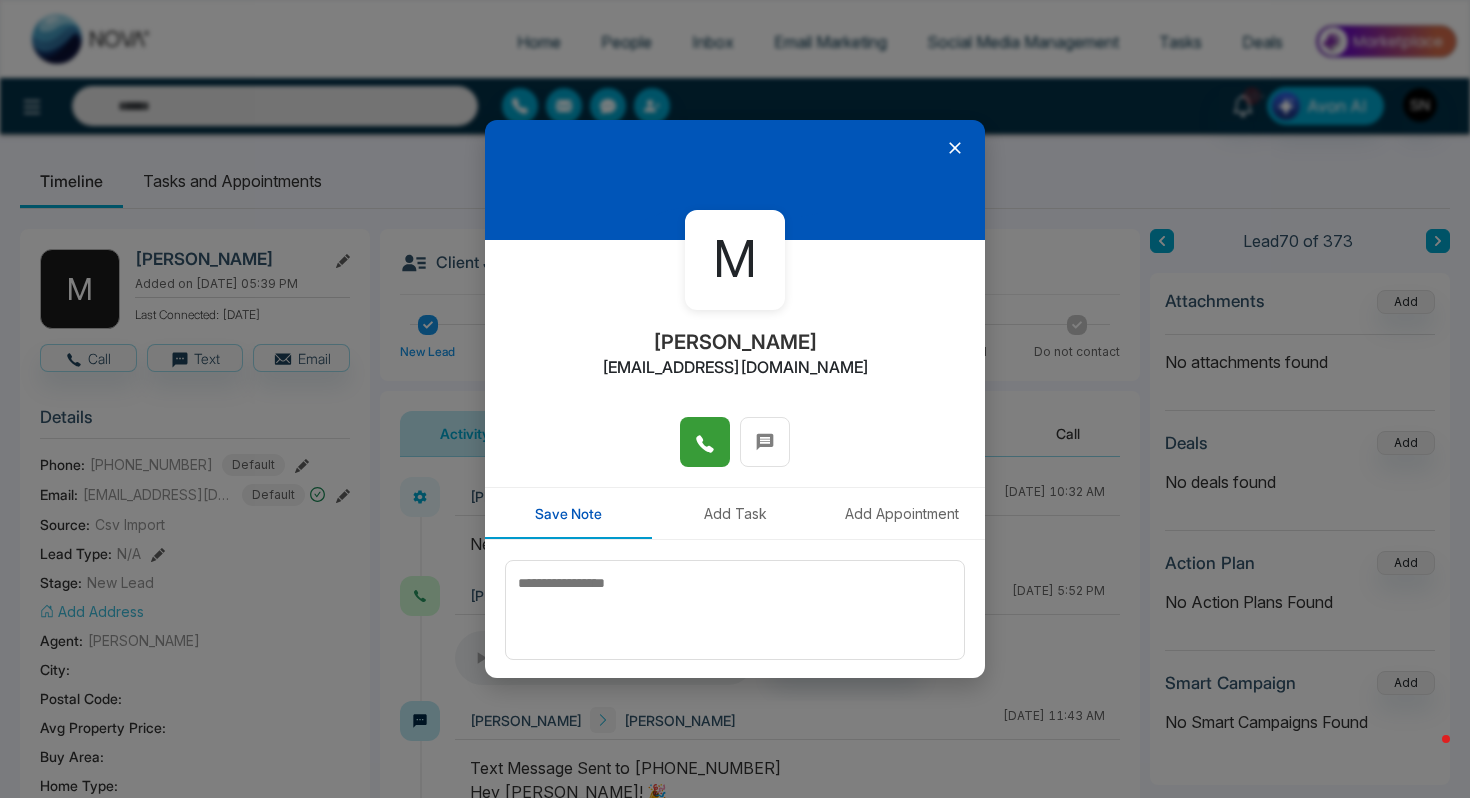 click 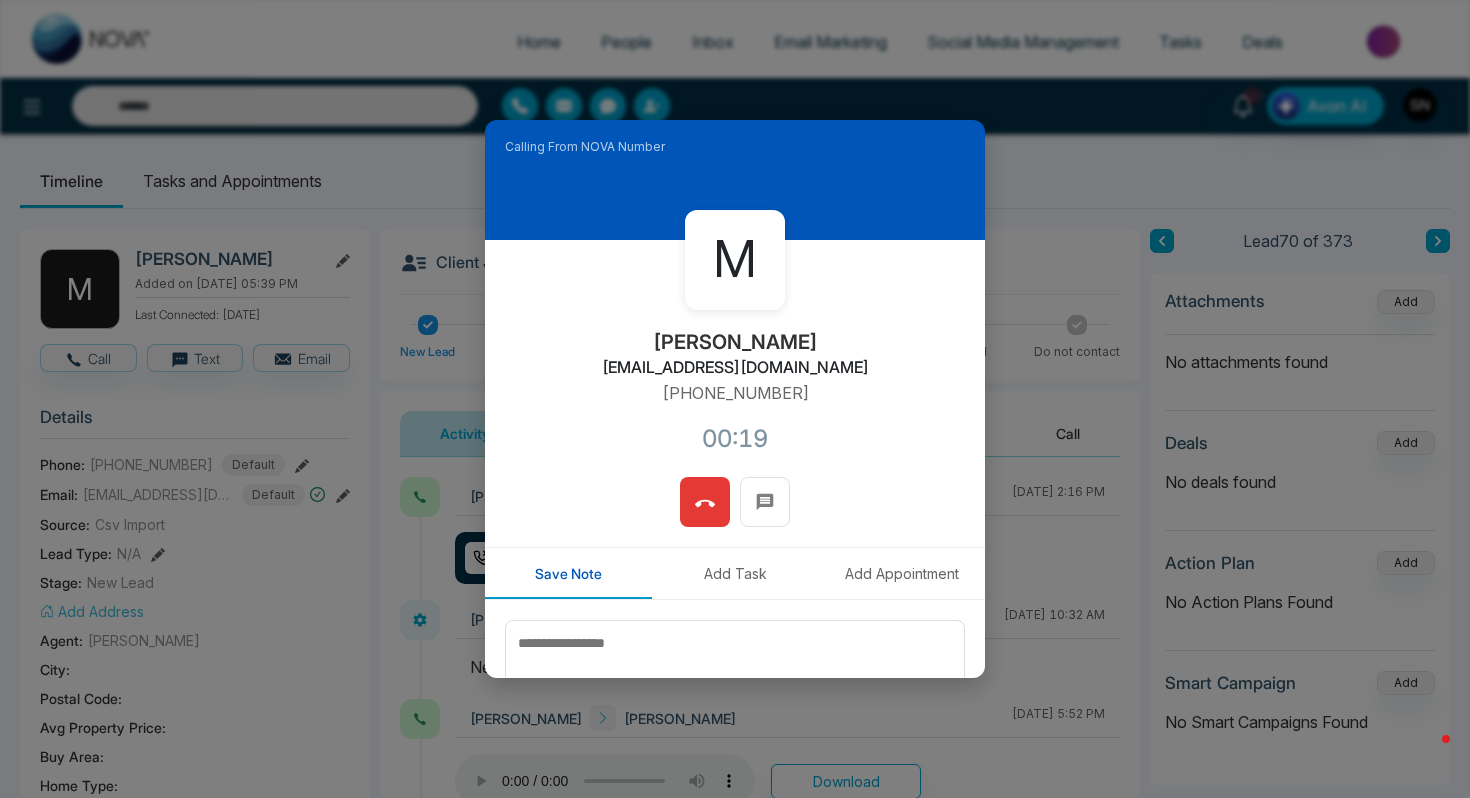 click 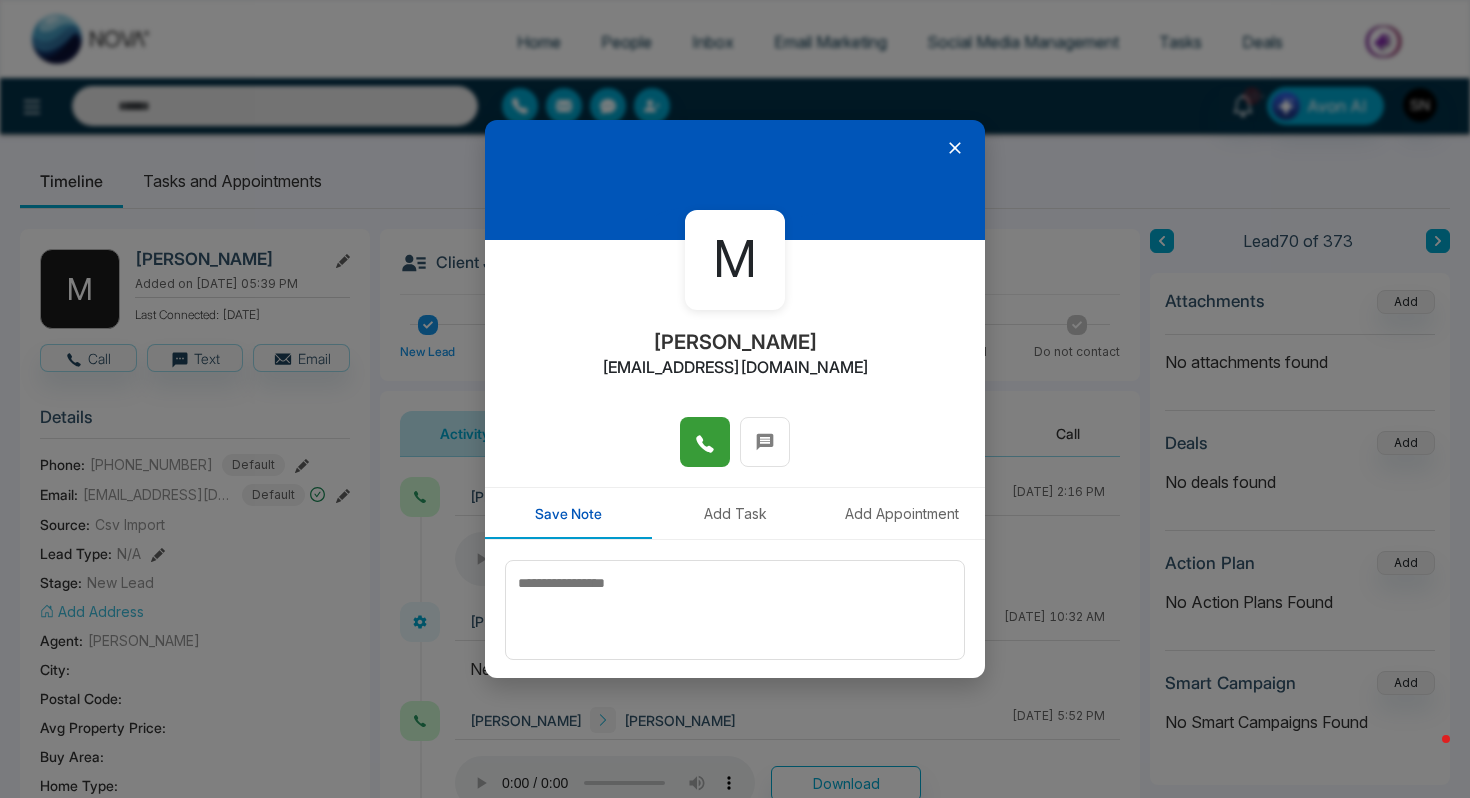 click 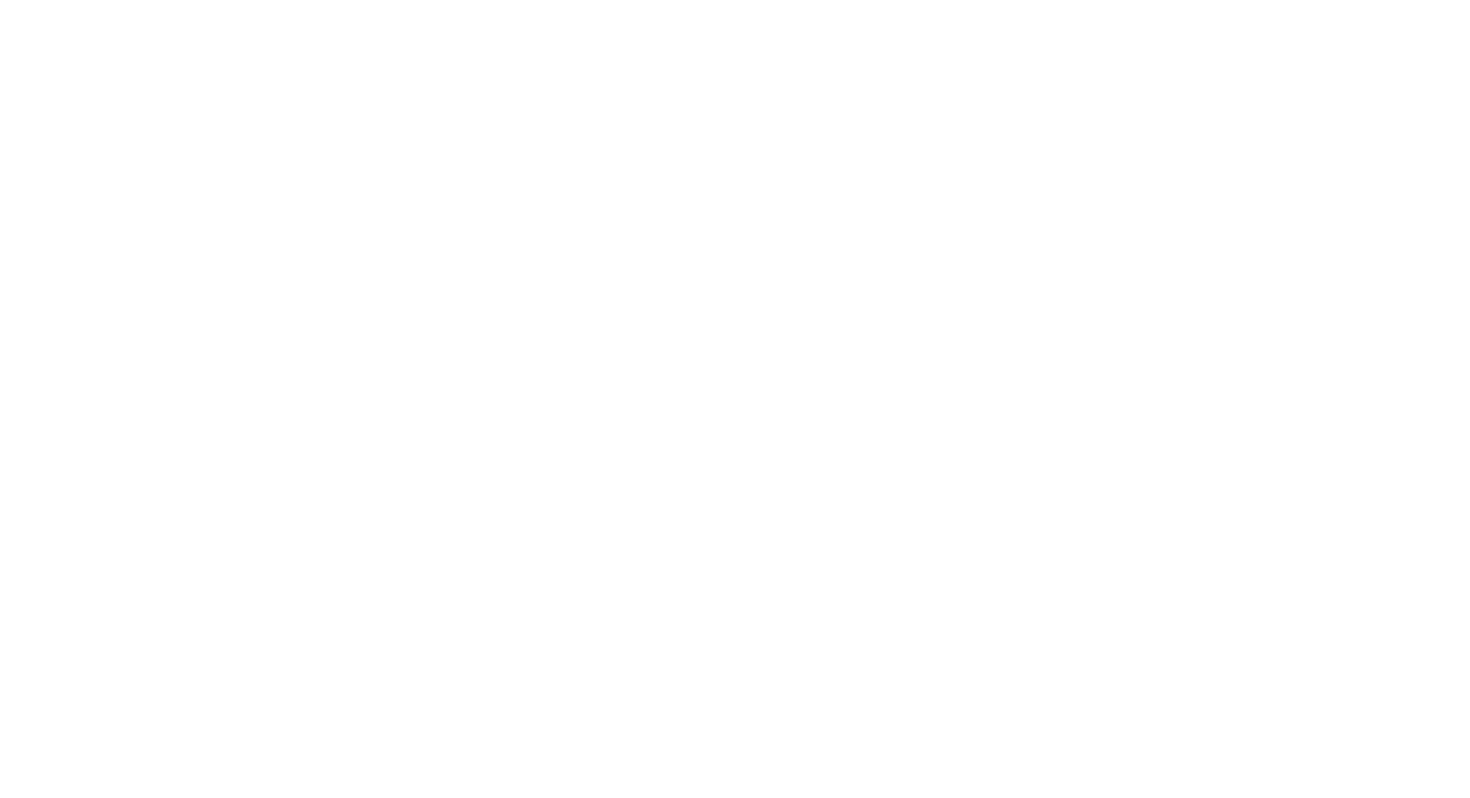 scroll, scrollTop: 0, scrollLeft: 0, axis: both 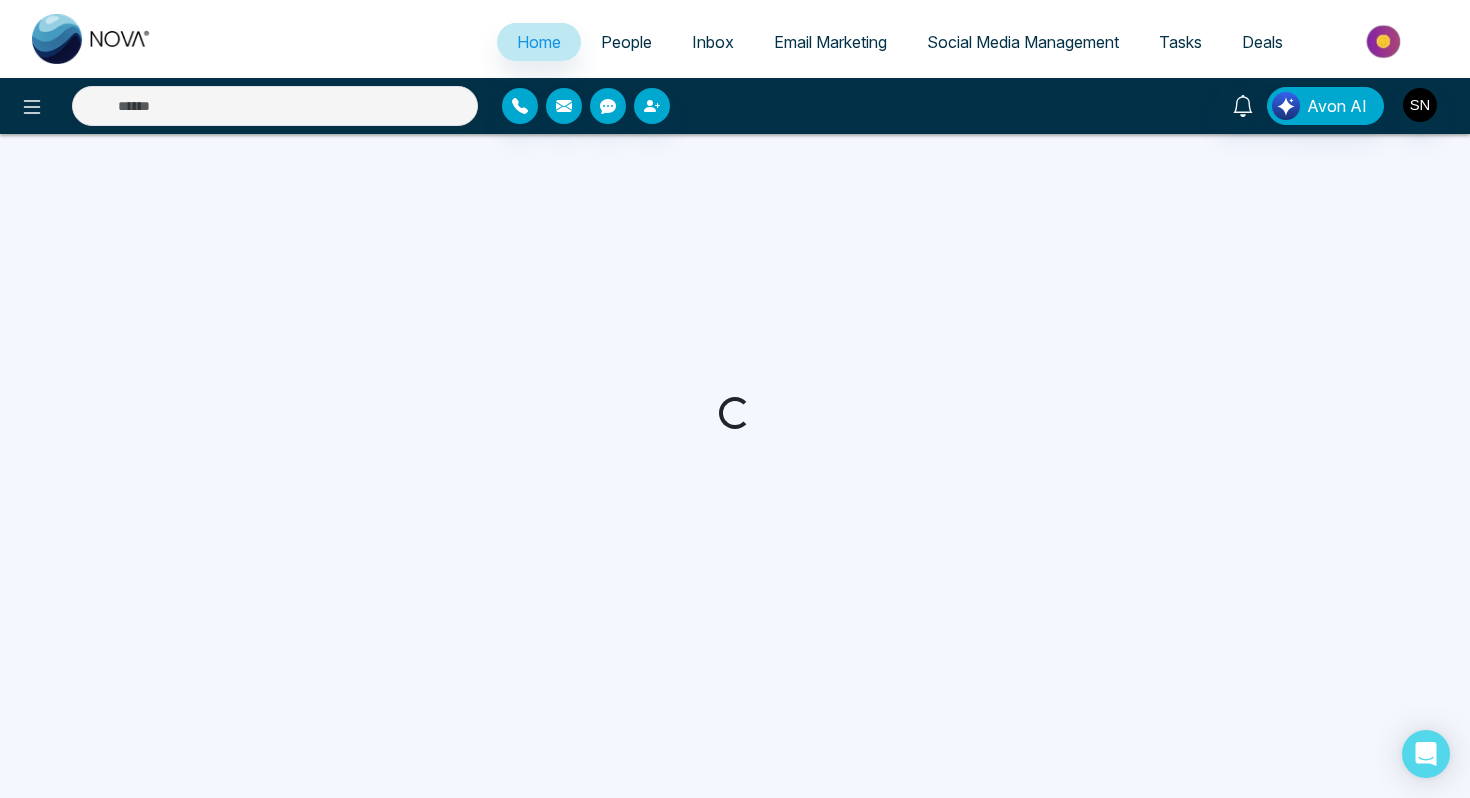 select on "*" 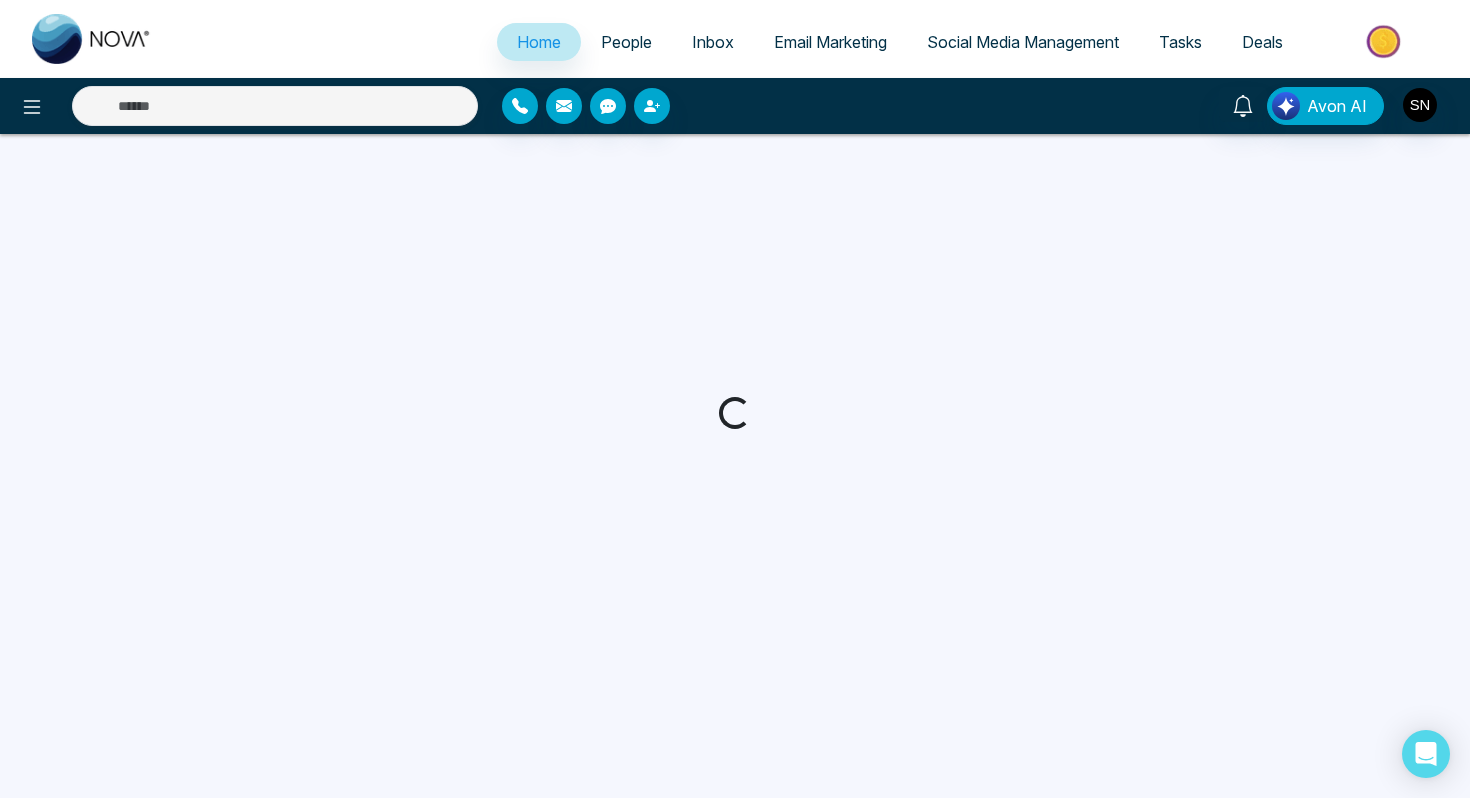 select on "*" 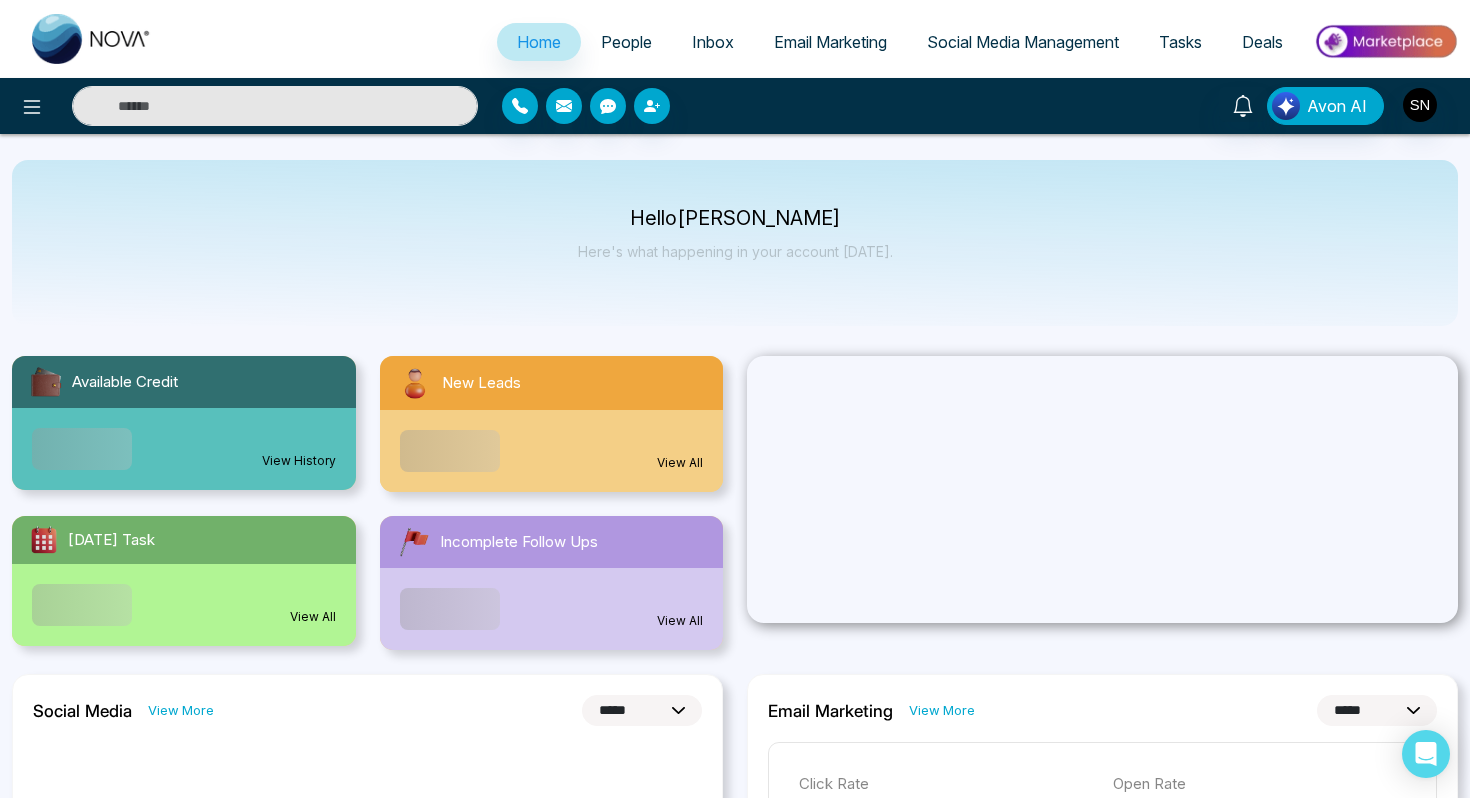 click at bounding box center (275, 106) 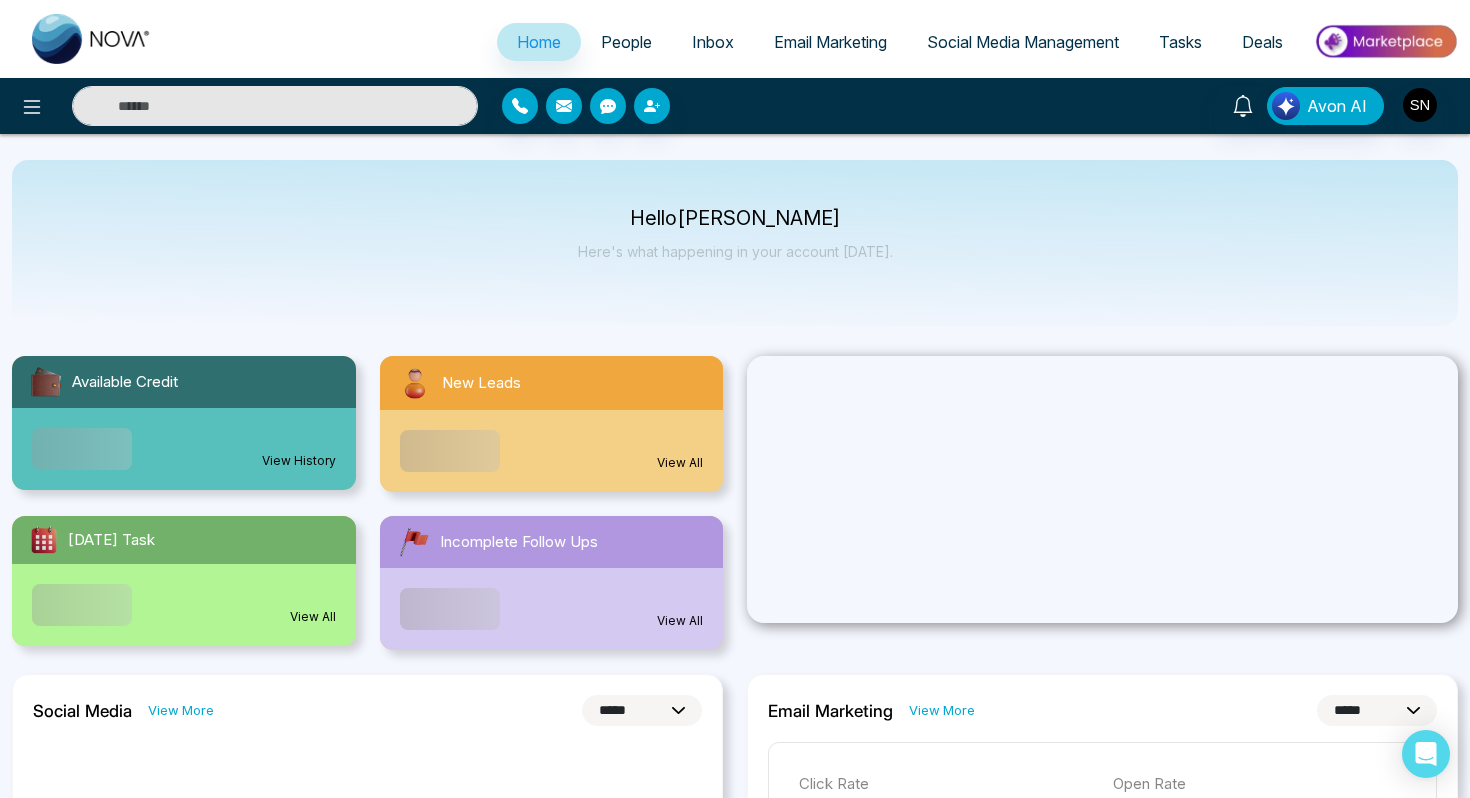 paste on "**********" 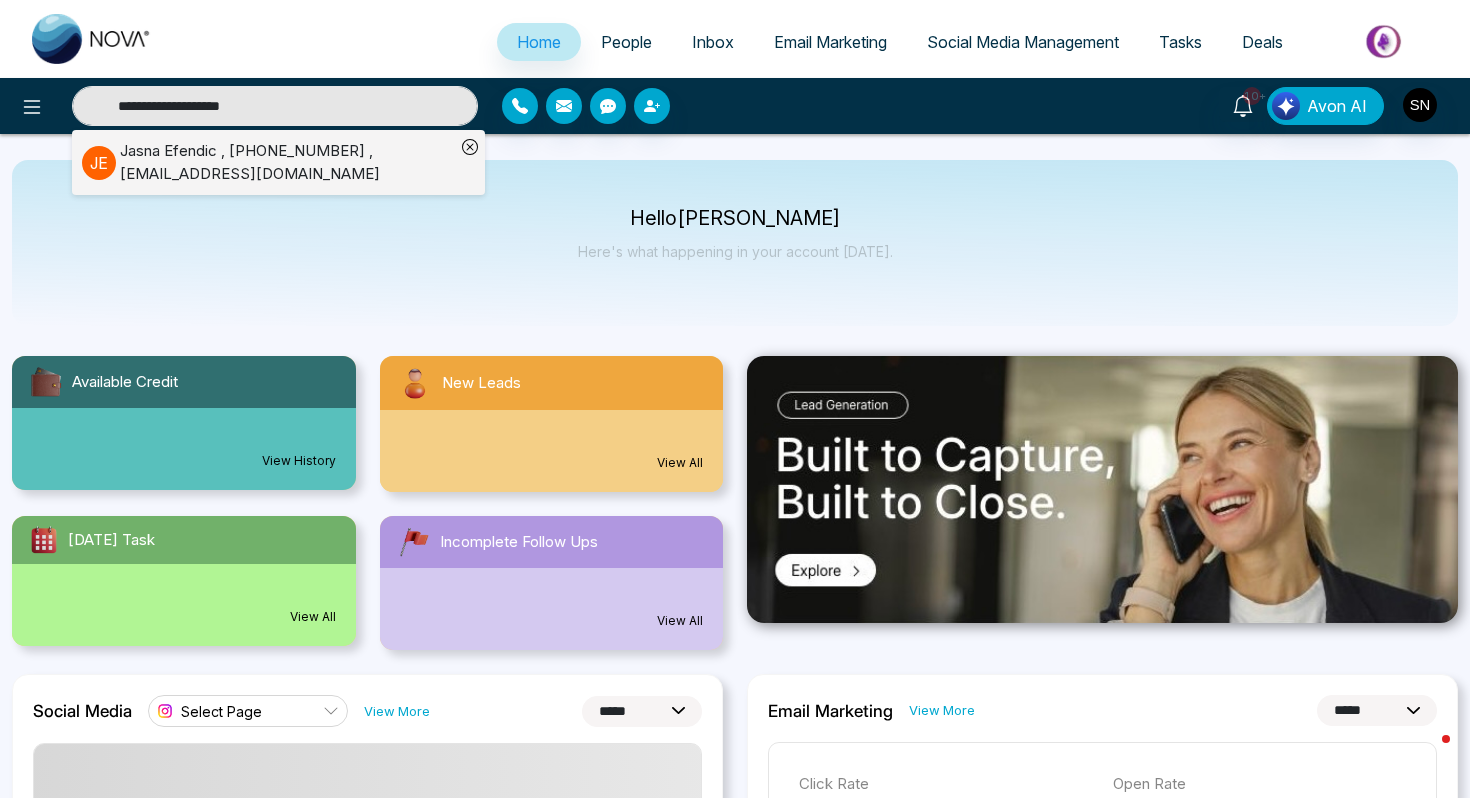 type on "**********" 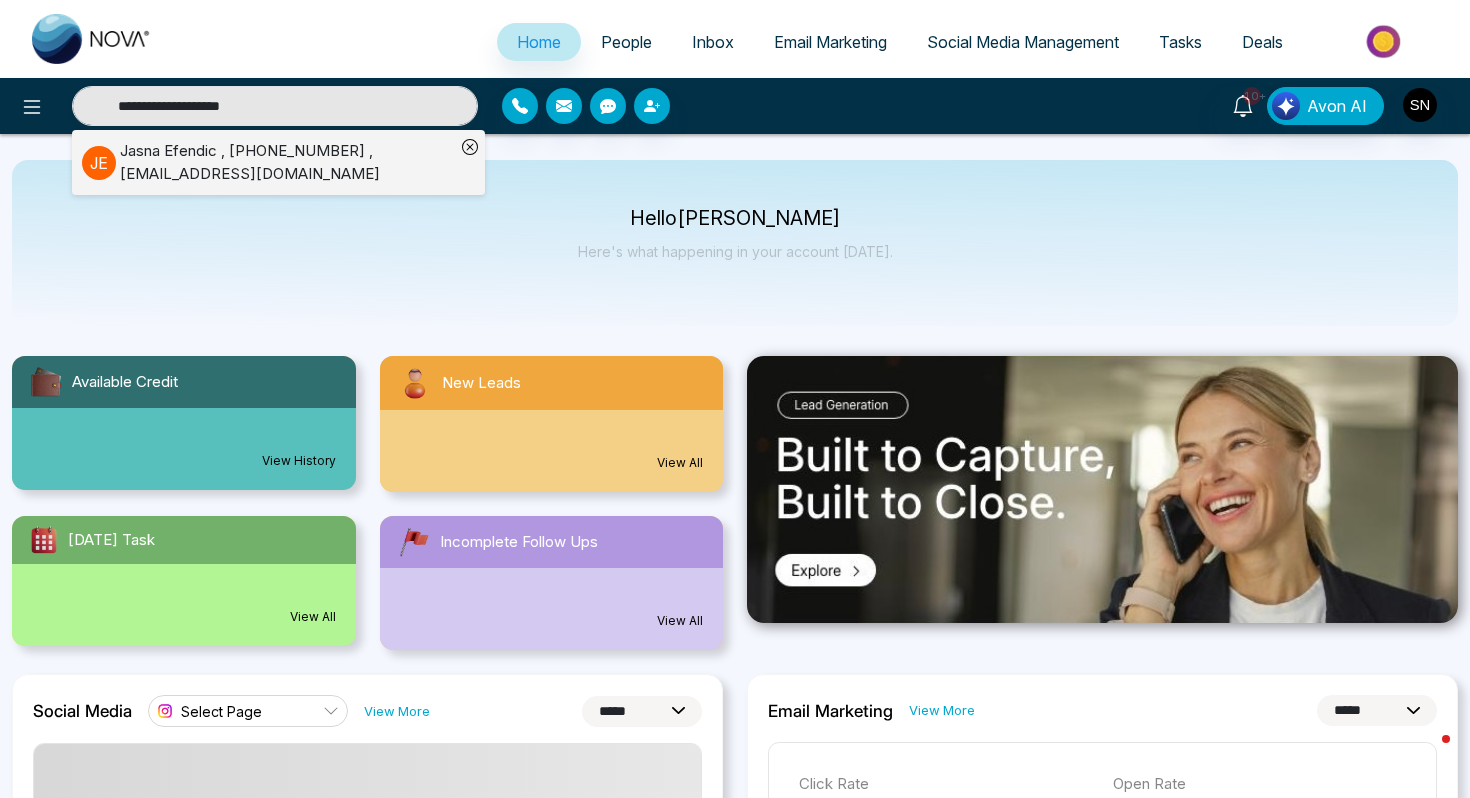 click on "[PERSON_NAME]   , [PHONE_NUMBER]   , [EMAIL_ADDRESS][DOMAIN_NAME]" at bounding box center [287, 162] 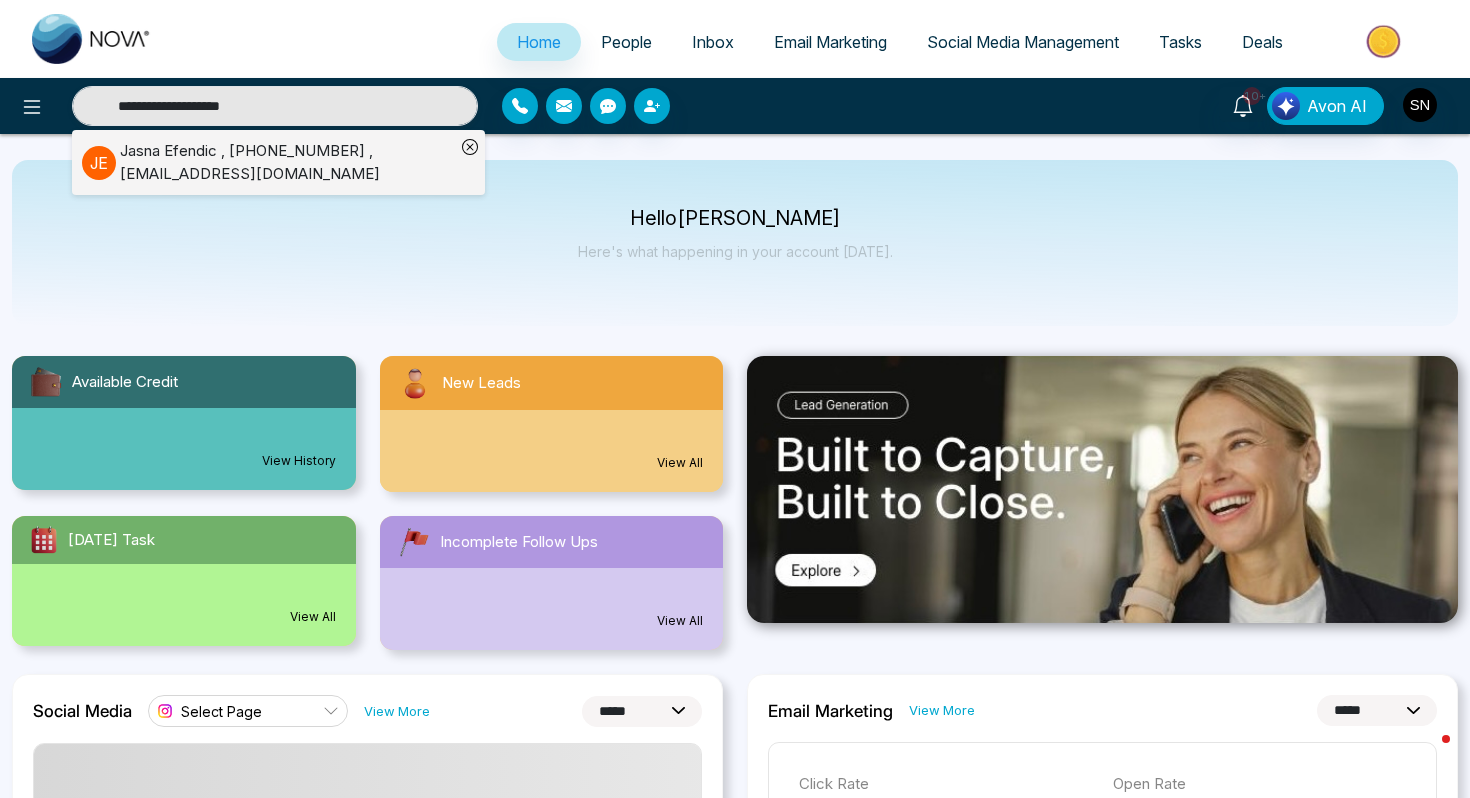 type 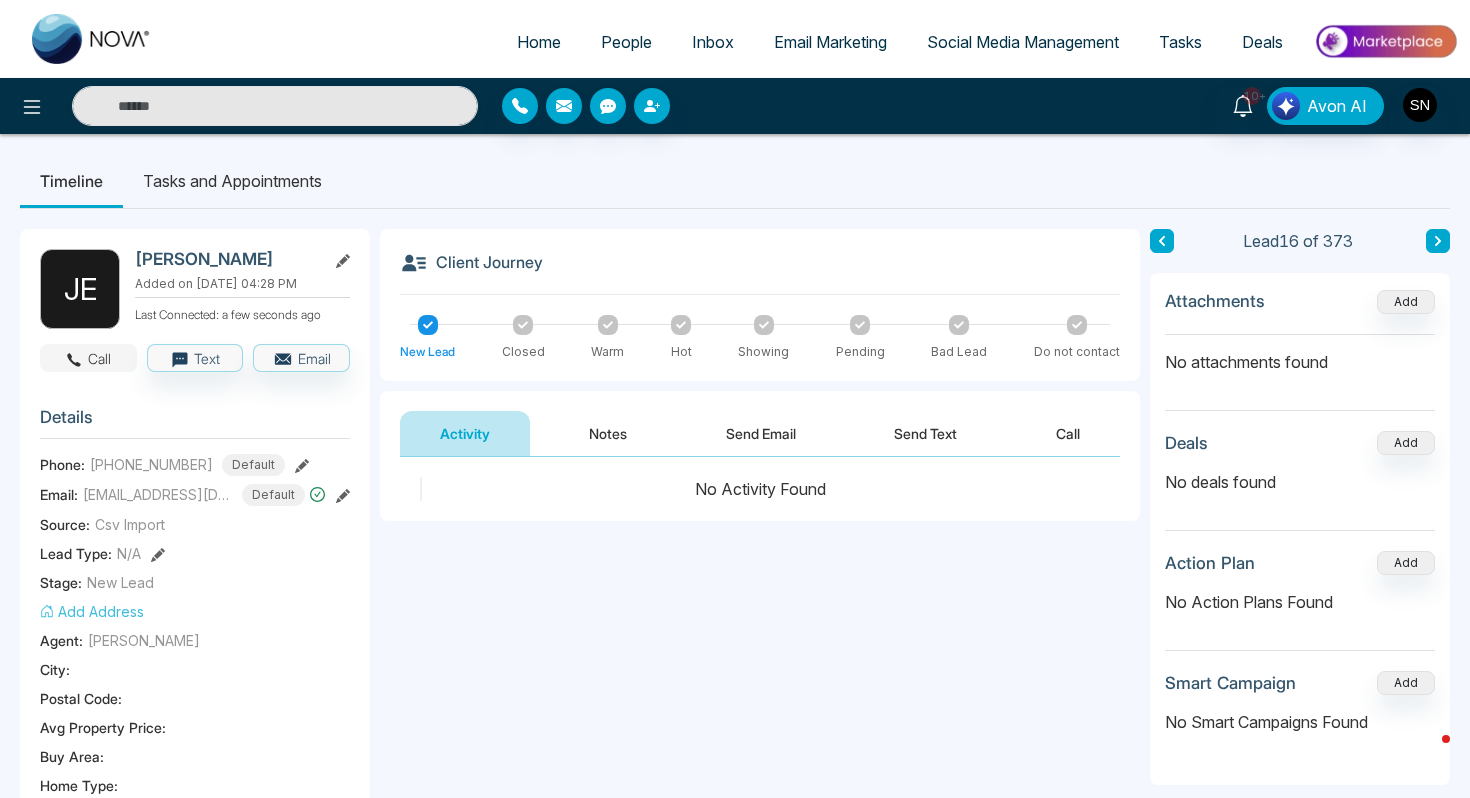 click on "Call" at bounding box center [88, 358] 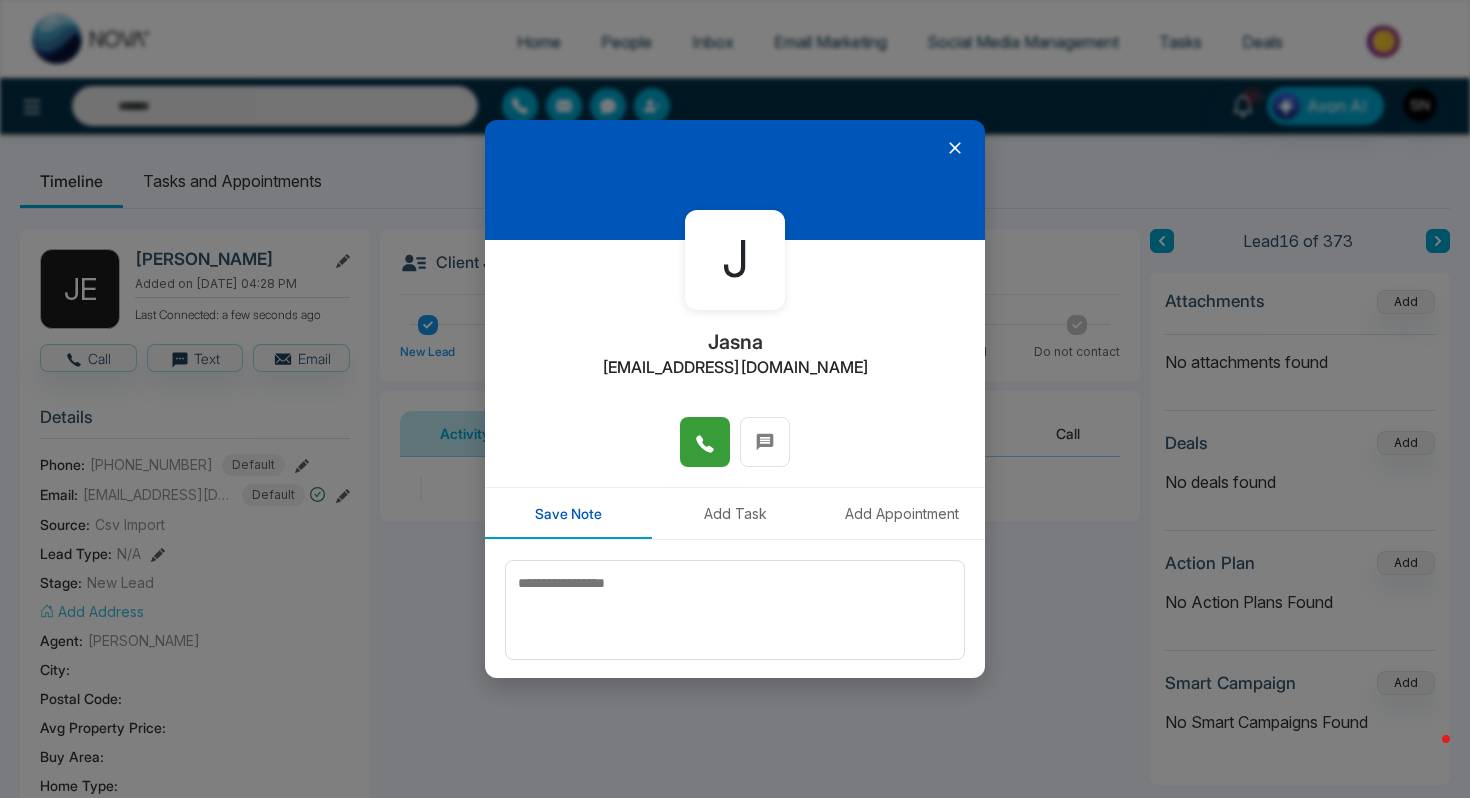 click at bounding box center [705, 442] 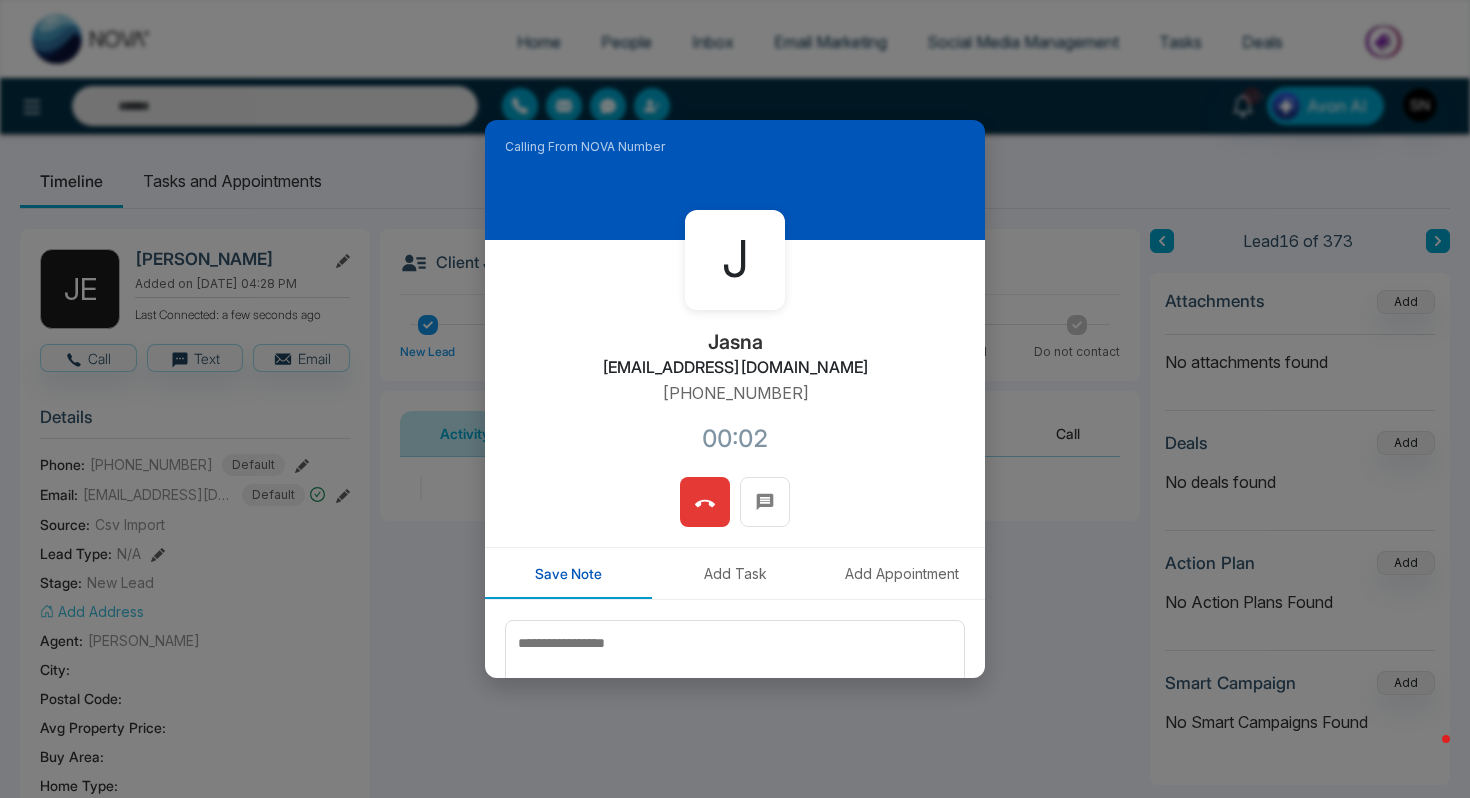 click at bounding box center [705, 502] 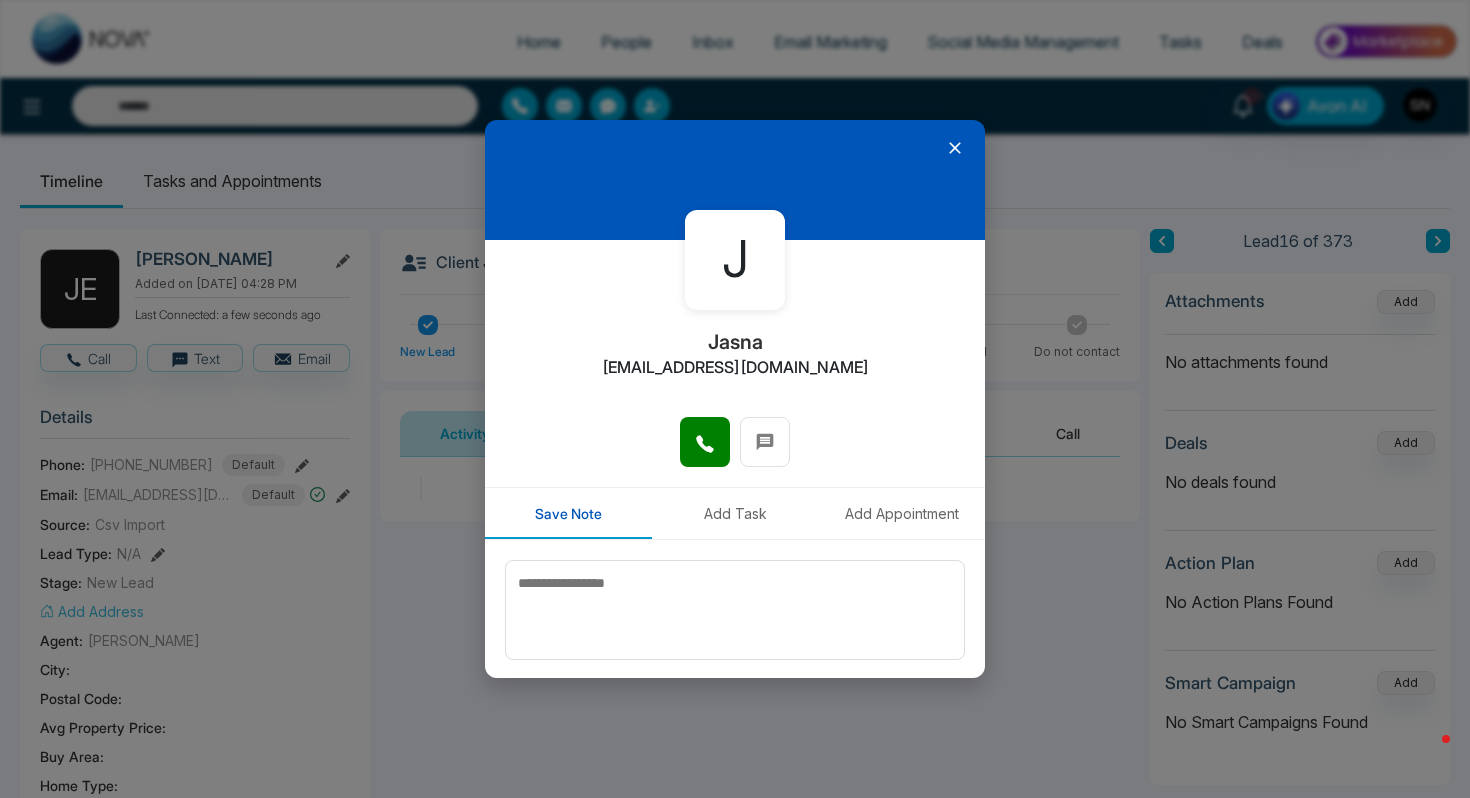 click 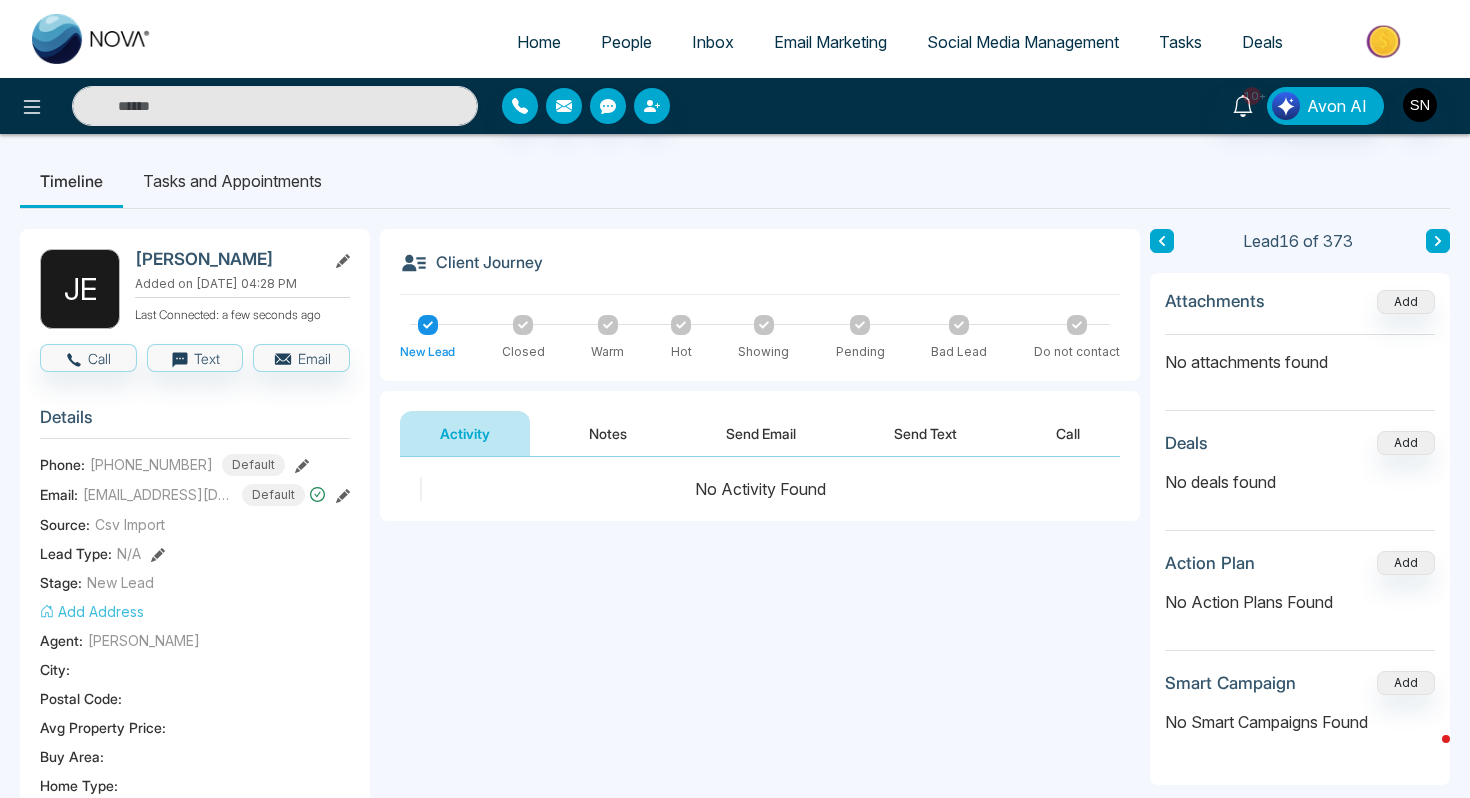 click on "Notes" at bounding box center [608, 433] 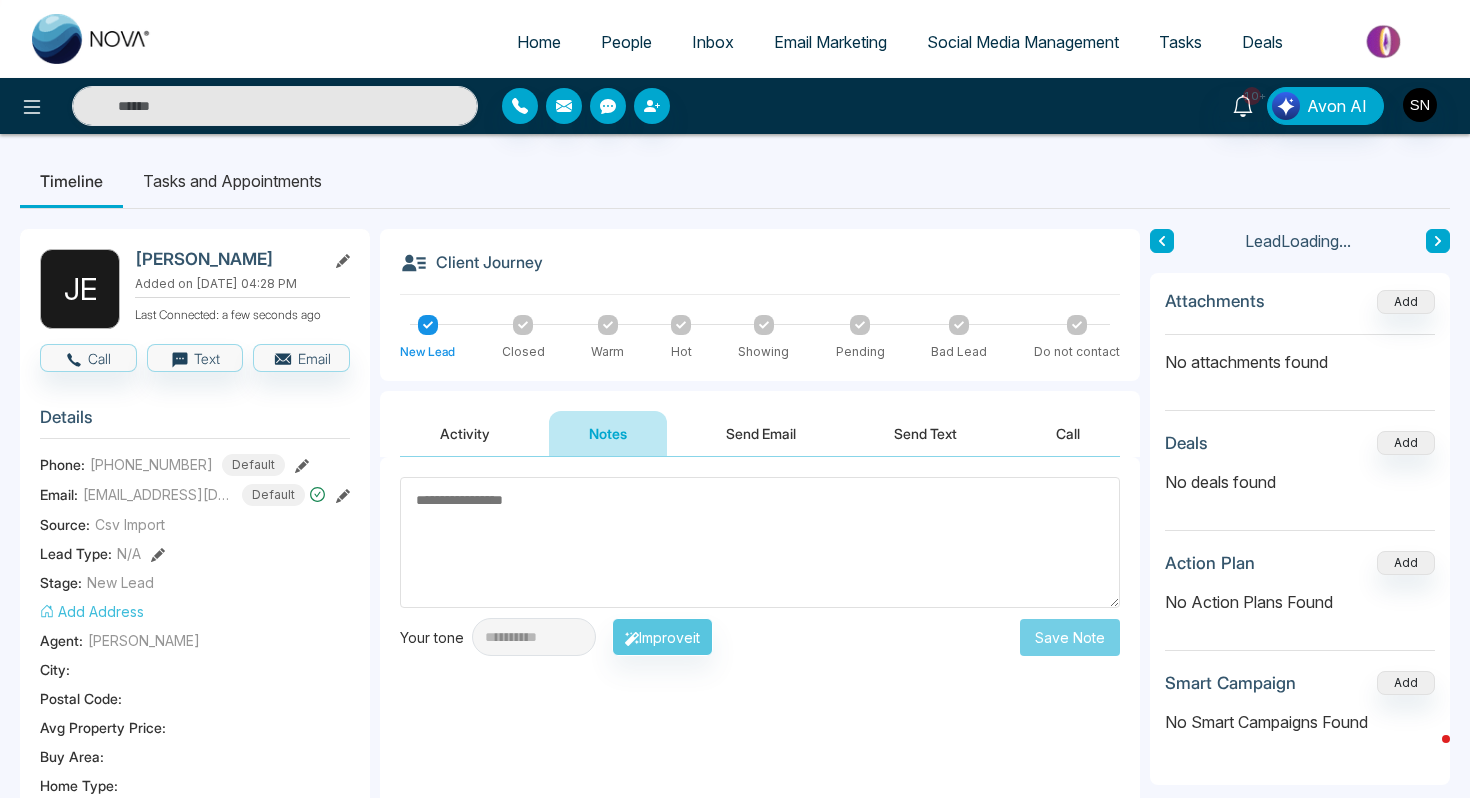 click at bounding box center (760, 542) 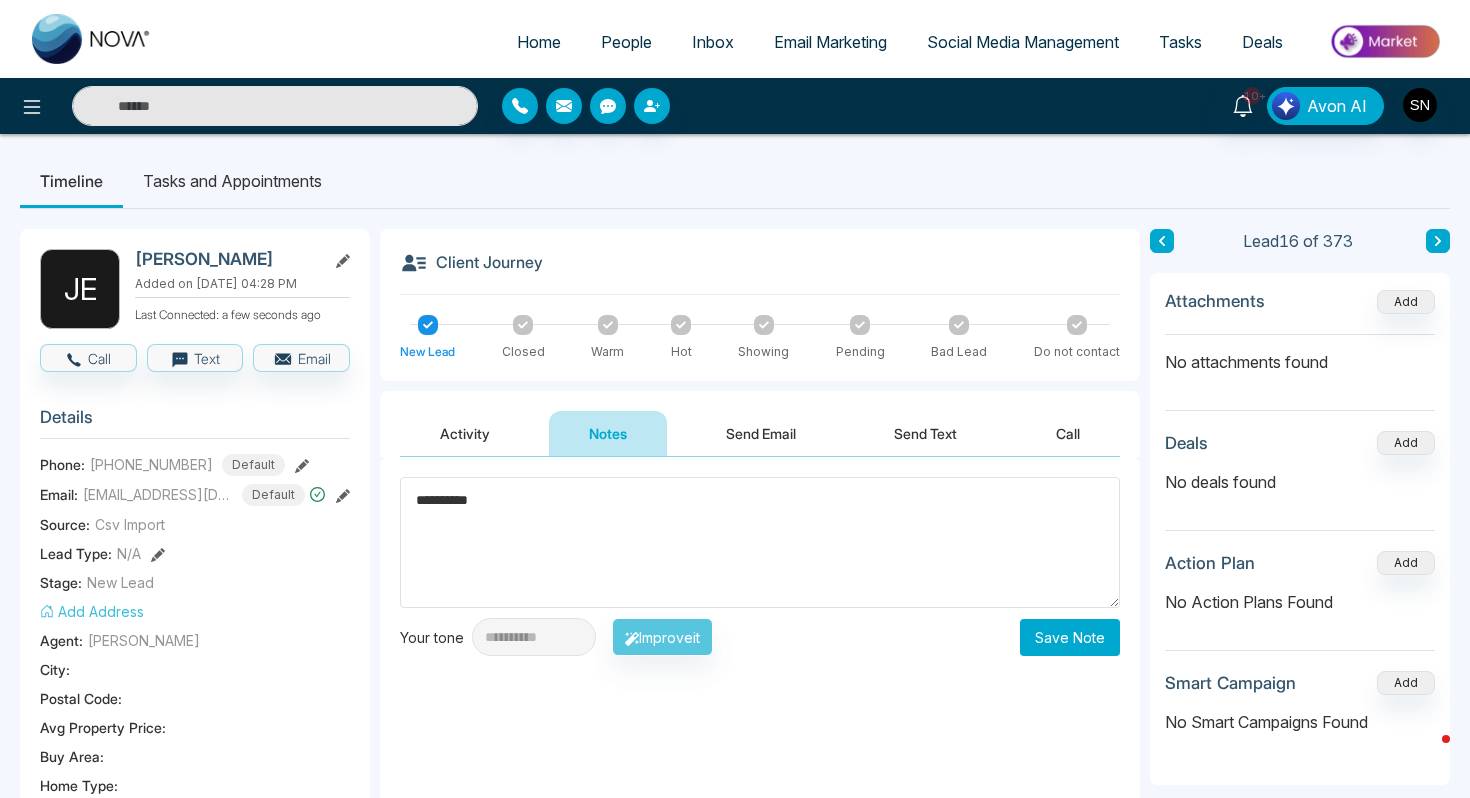 type on "**********" 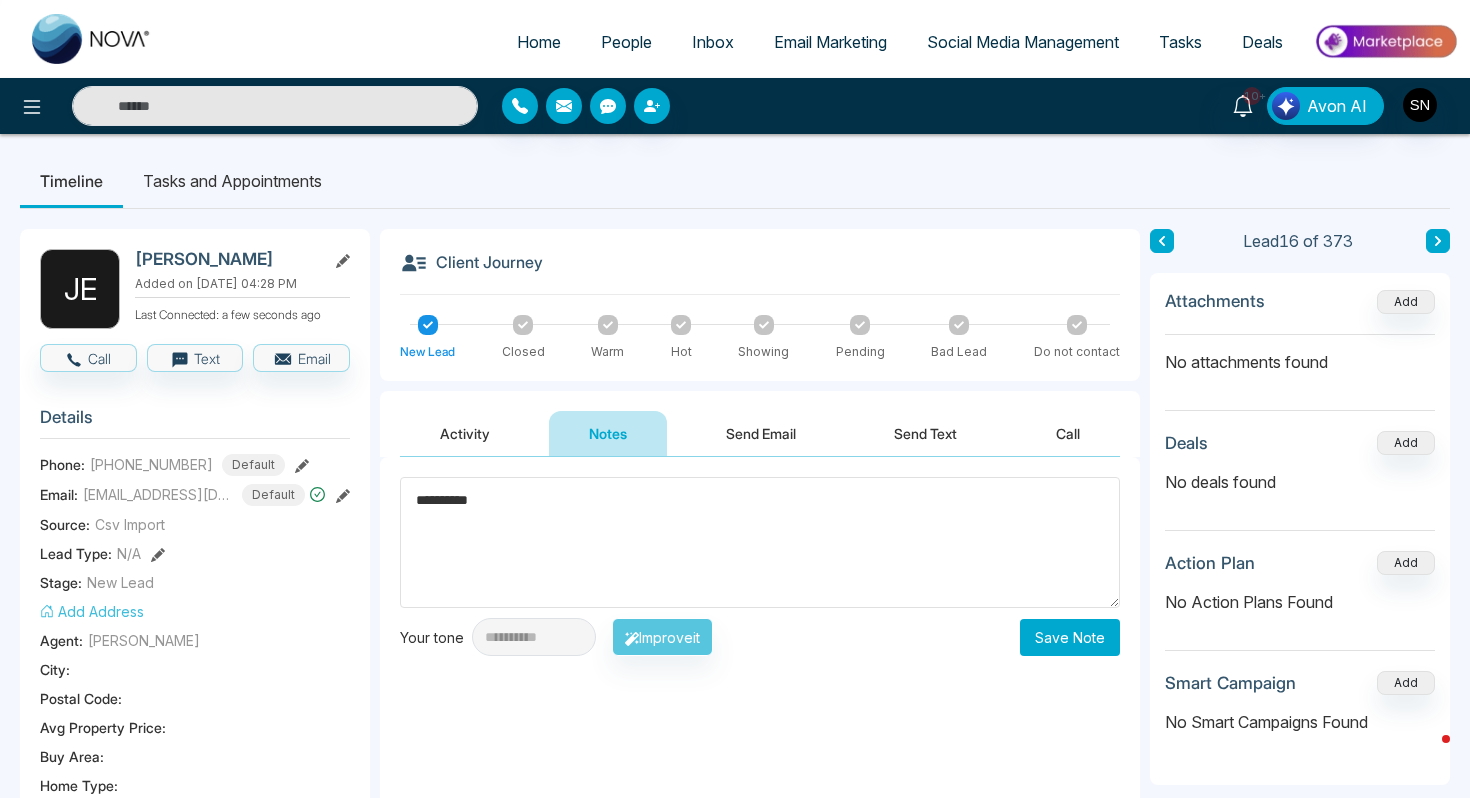 click on "Save Note" at bounding box center (1070, 637) 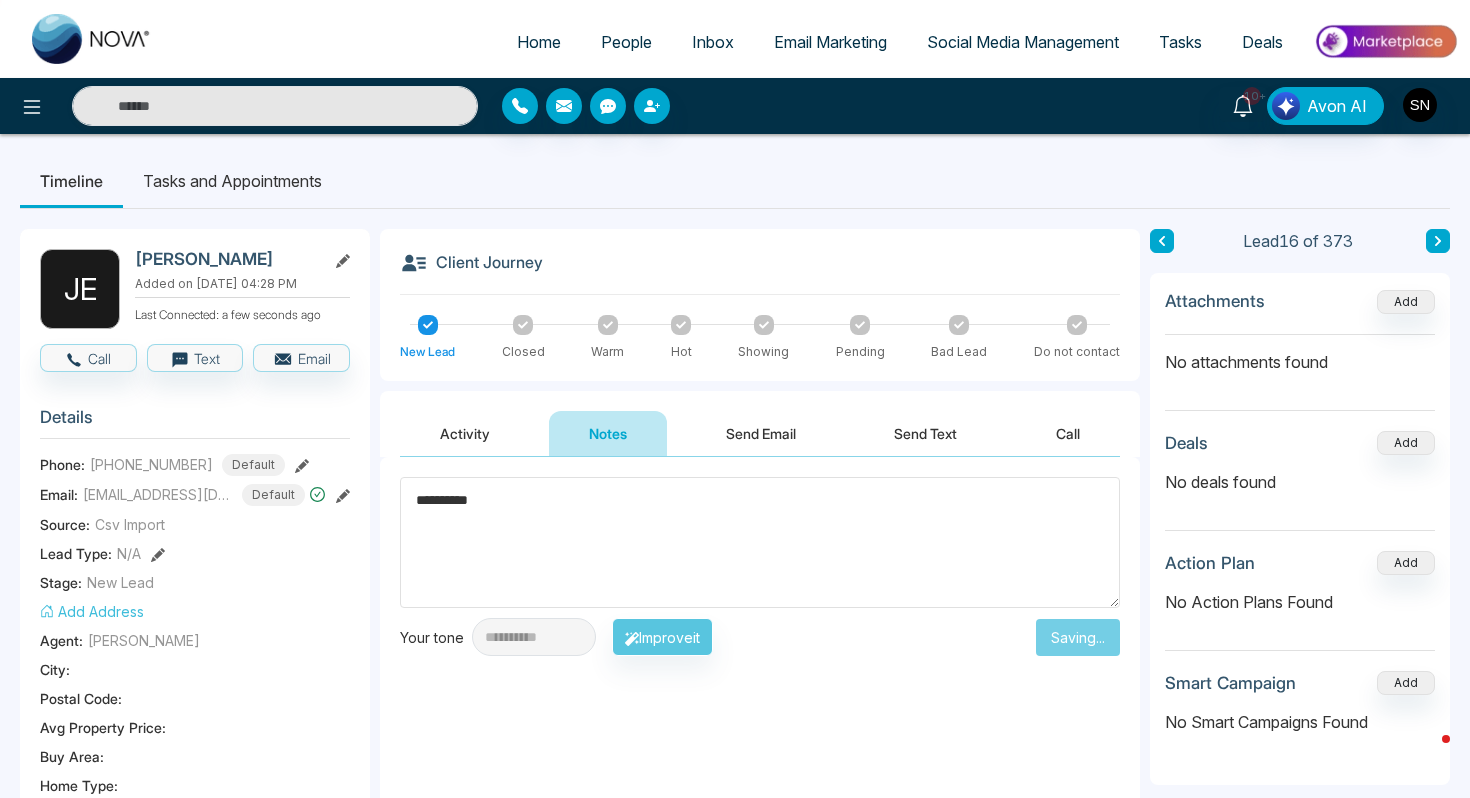 type 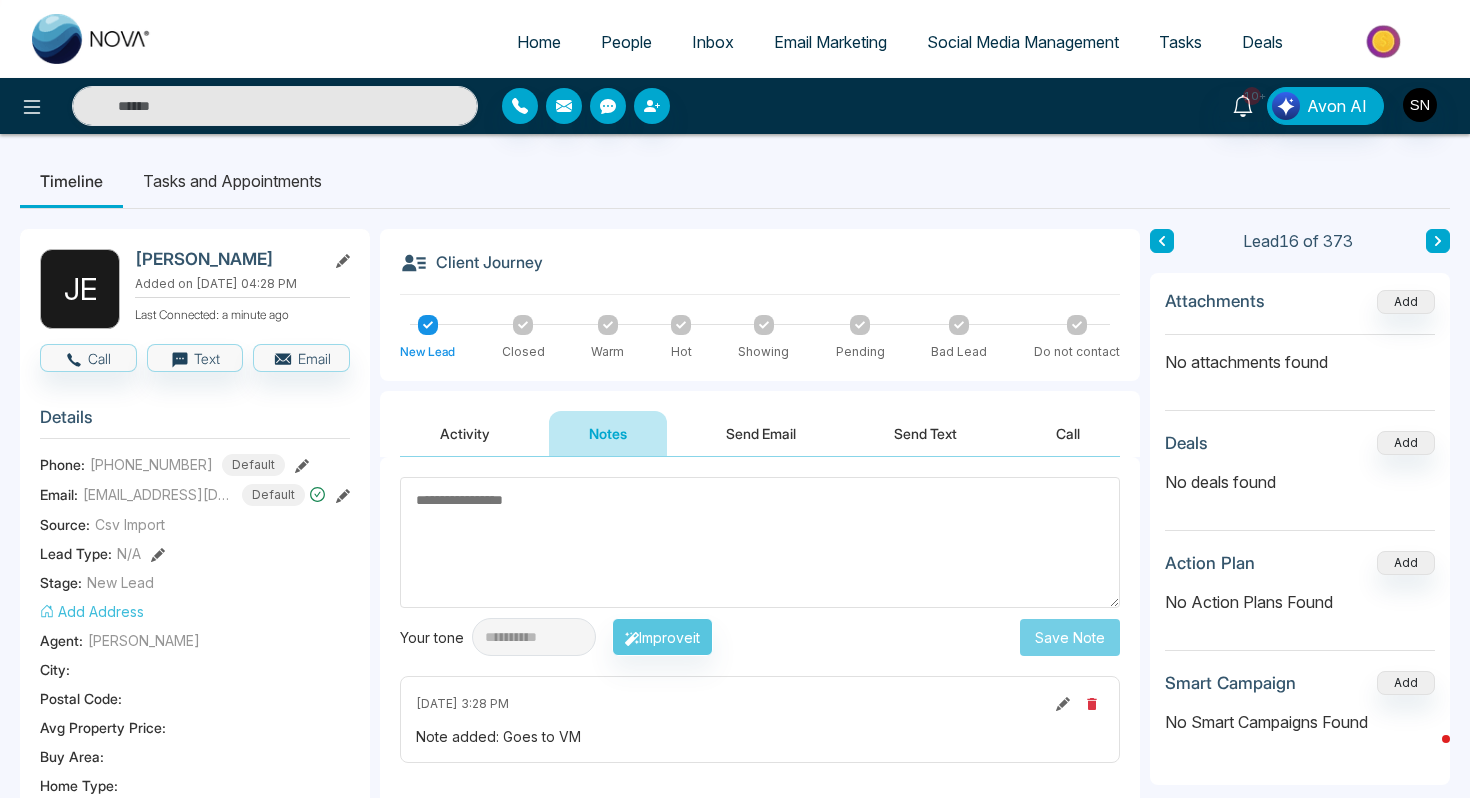 click on "Home People Inbox Email Marketing Social Media Management Tasks Deals" at bounding box center [815, 43] 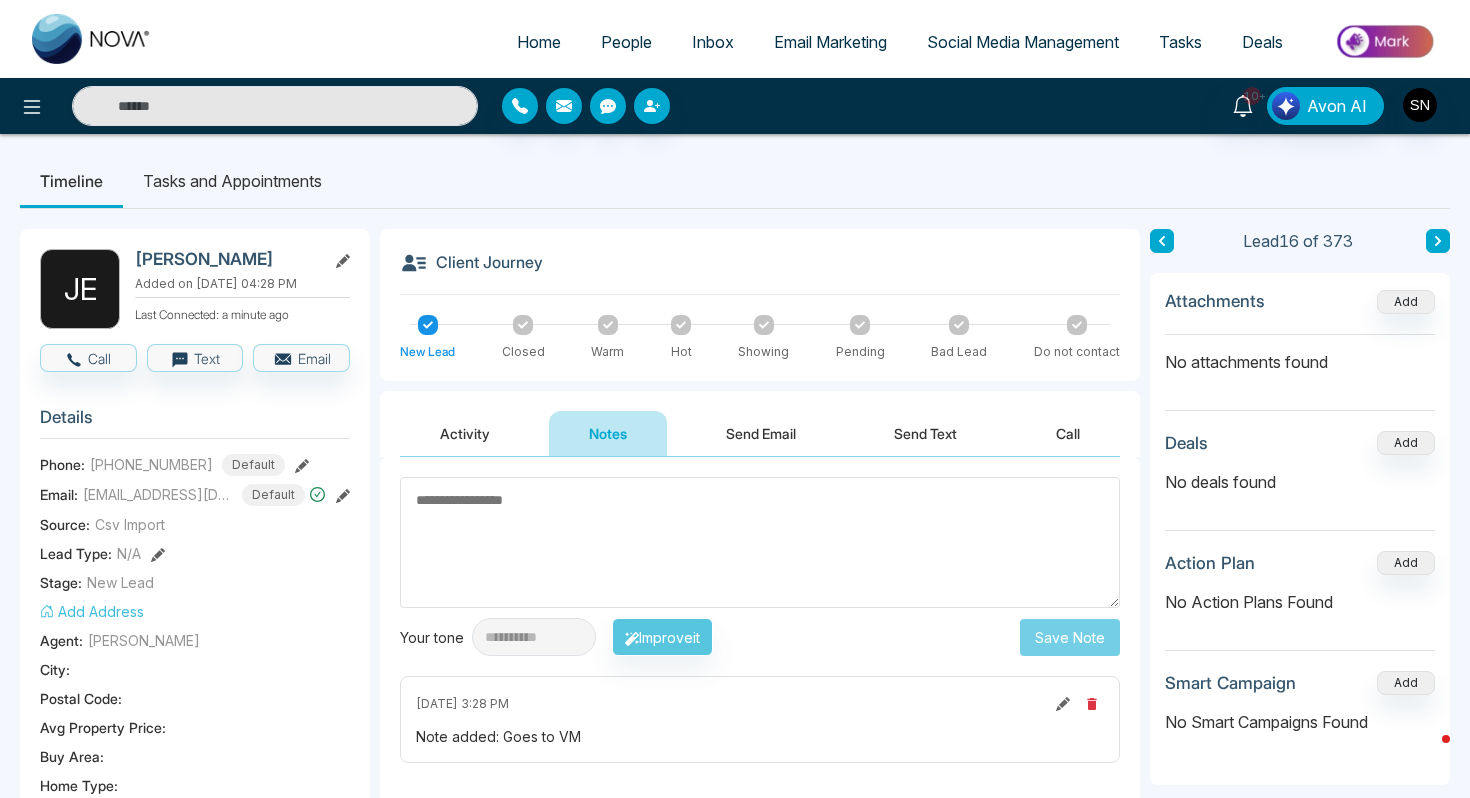 click on "People" at bounding box center (626, 42) 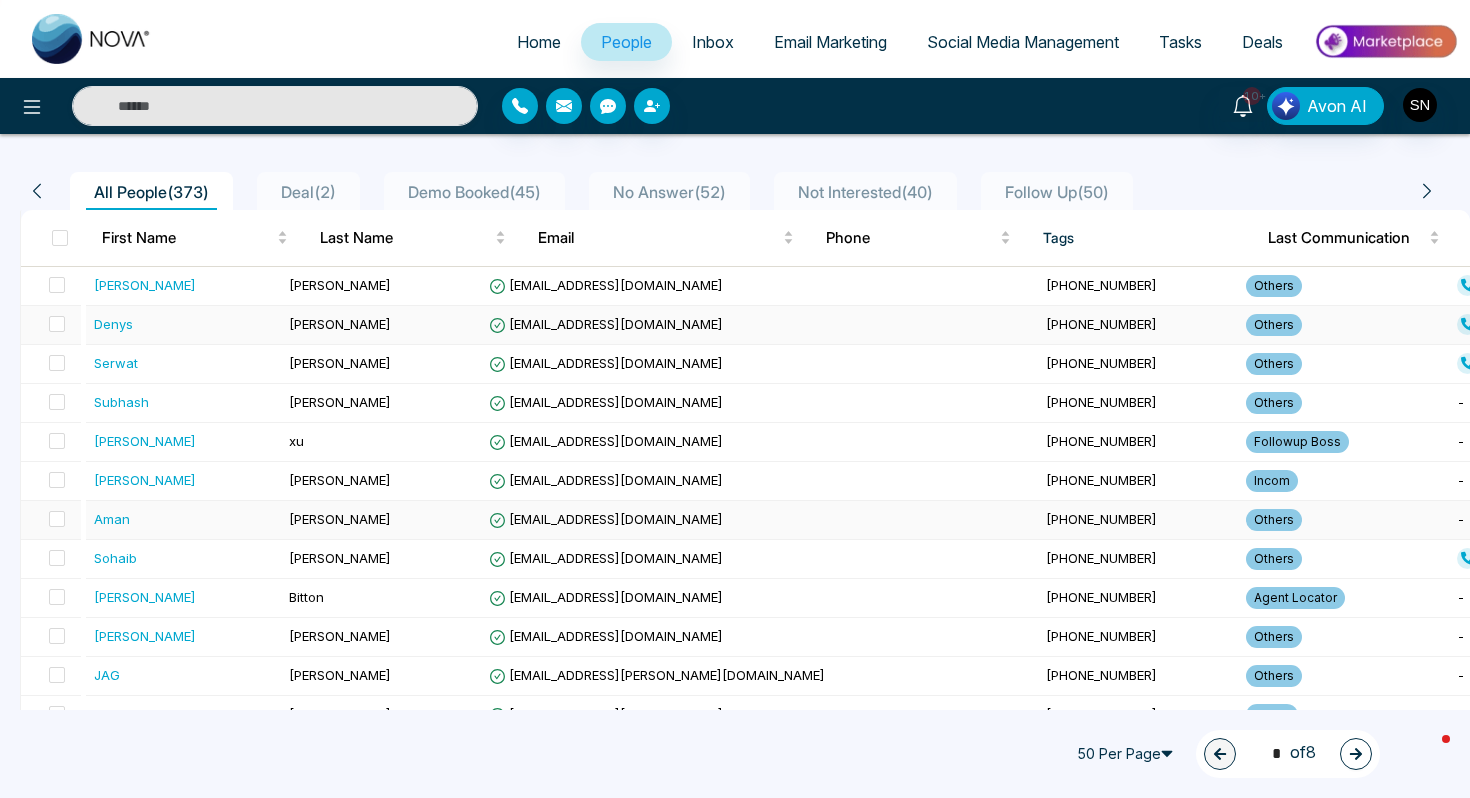 scroll, scrollTop: 131, scrollLeft: 0, axis: vertical 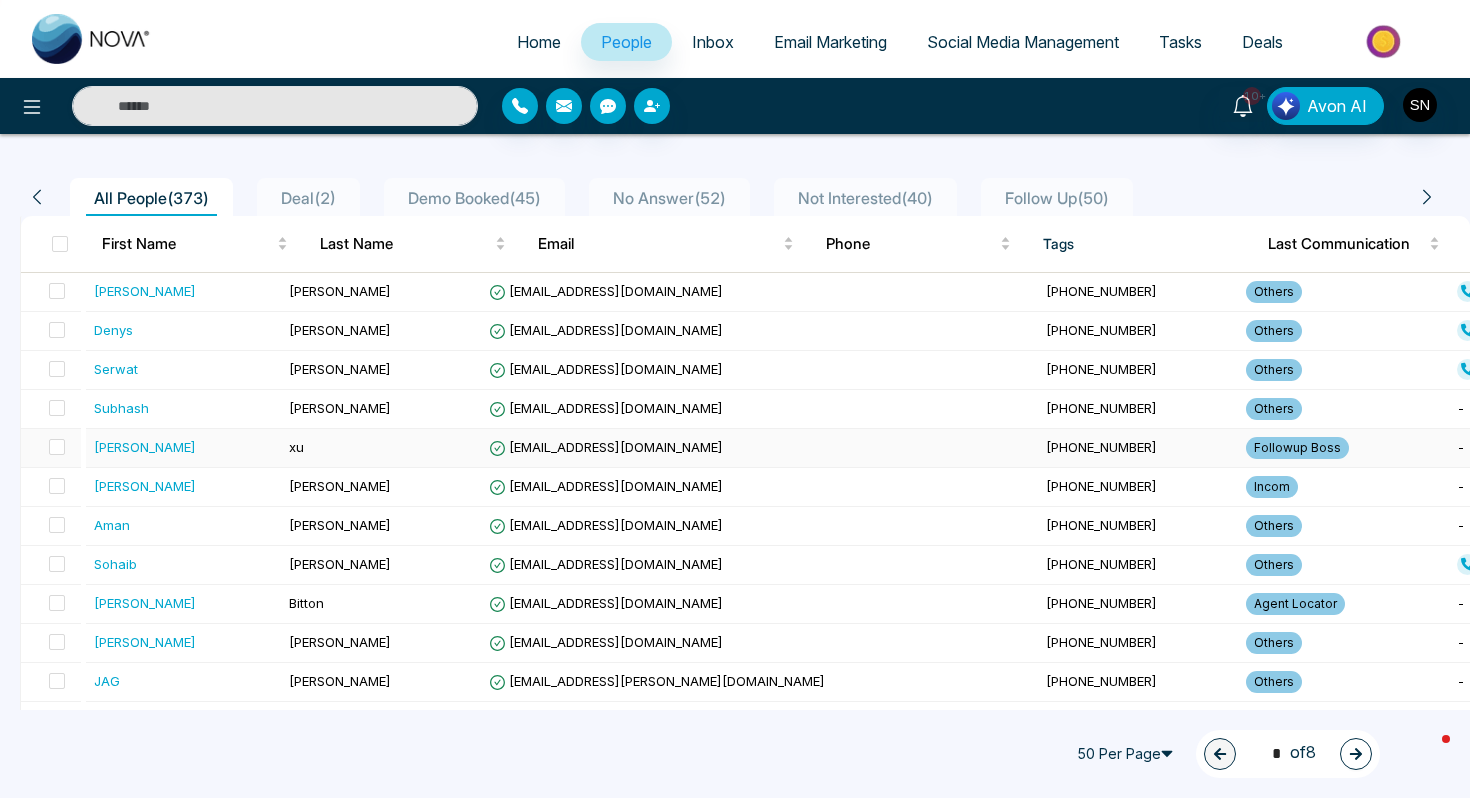 click on "[PHONE_NUMBER]" at bounding box center [1138, 448] 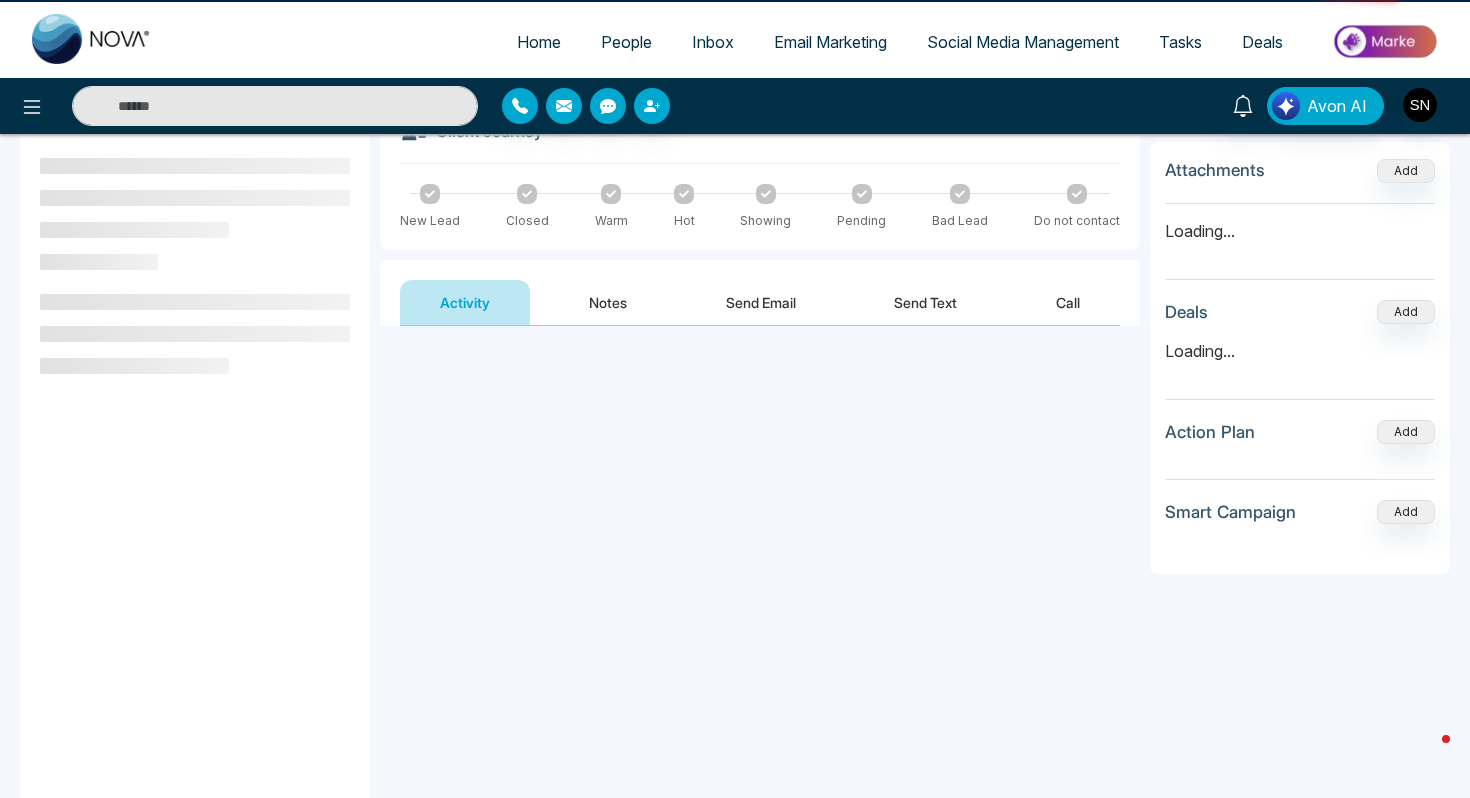 scroll, scrollTop: 0, scrollLeft: 0, axis: both 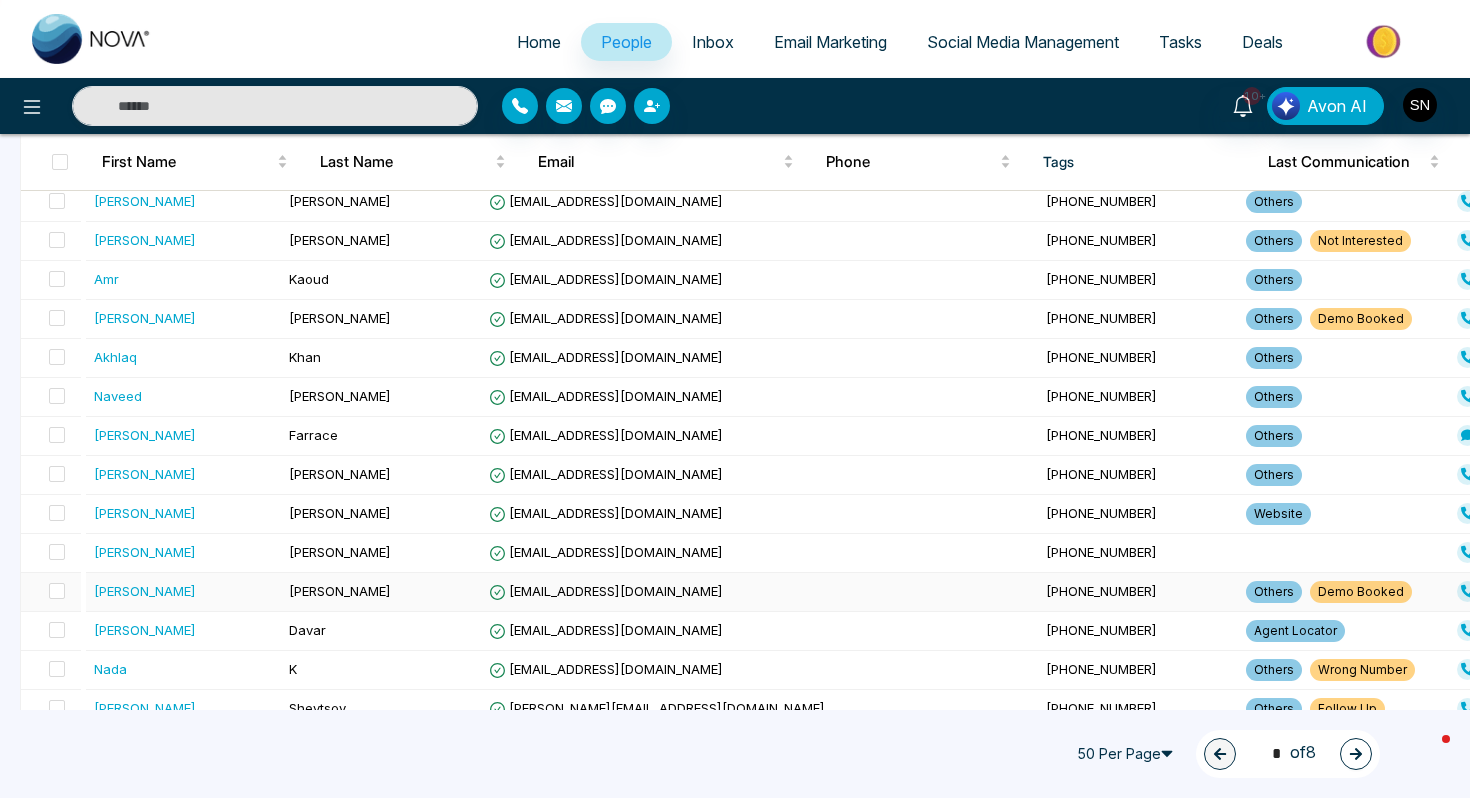 click on "[PHONE_NUMBER]" at bounding box center (1138, 592) 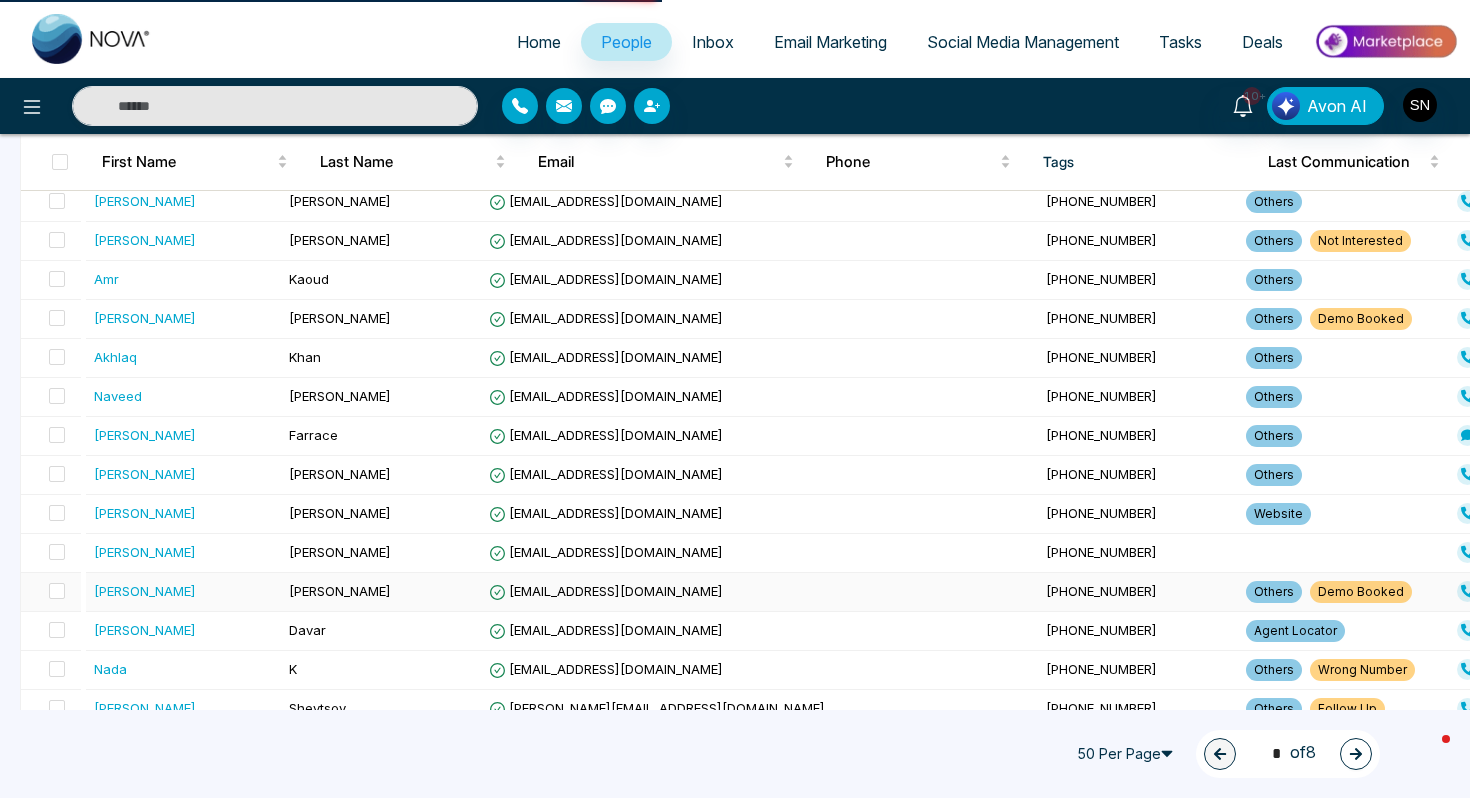 scroll, scrollTop: 0, scrollLeft: 0, axis: both 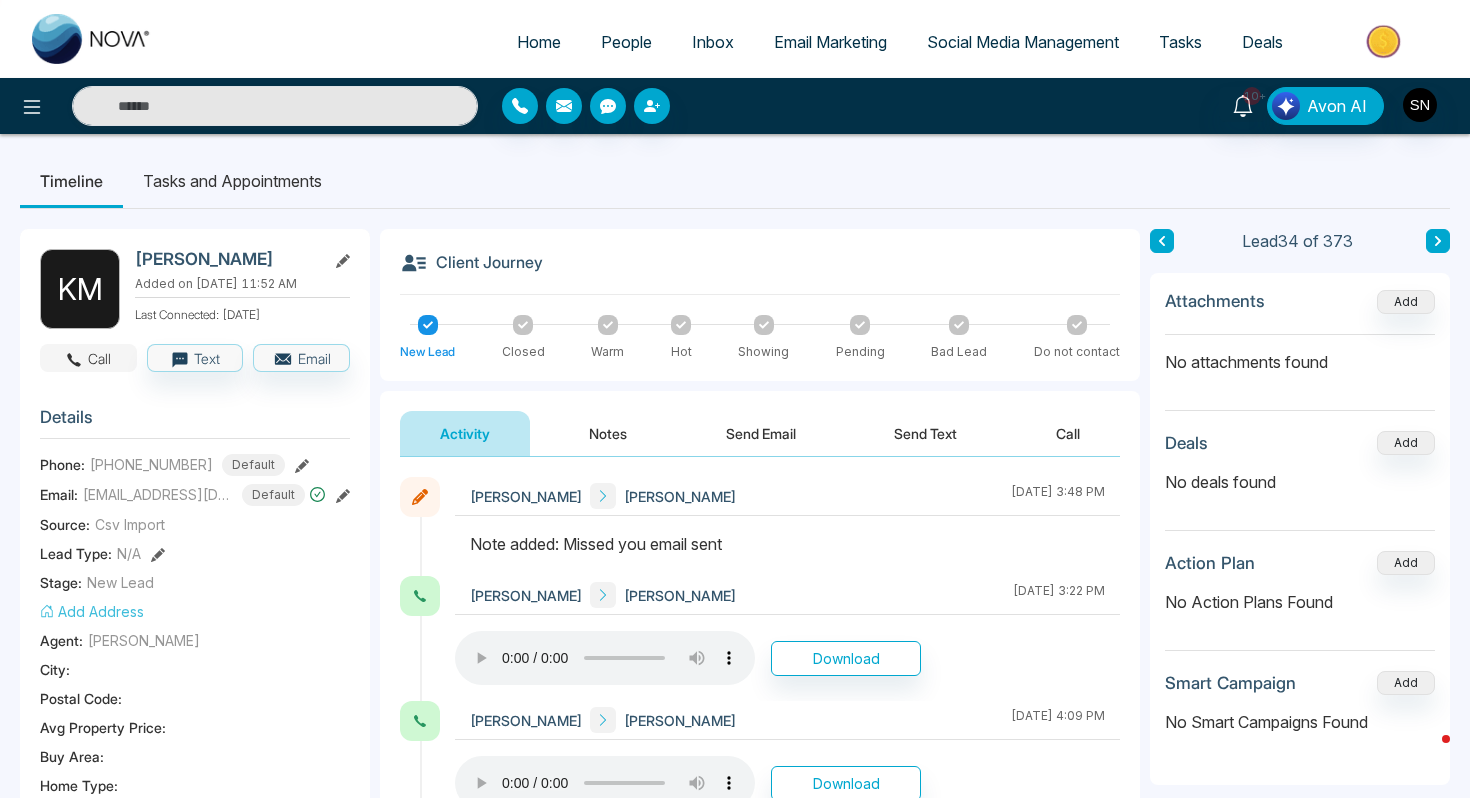 click on "Call" at bounding box center [88, 358] 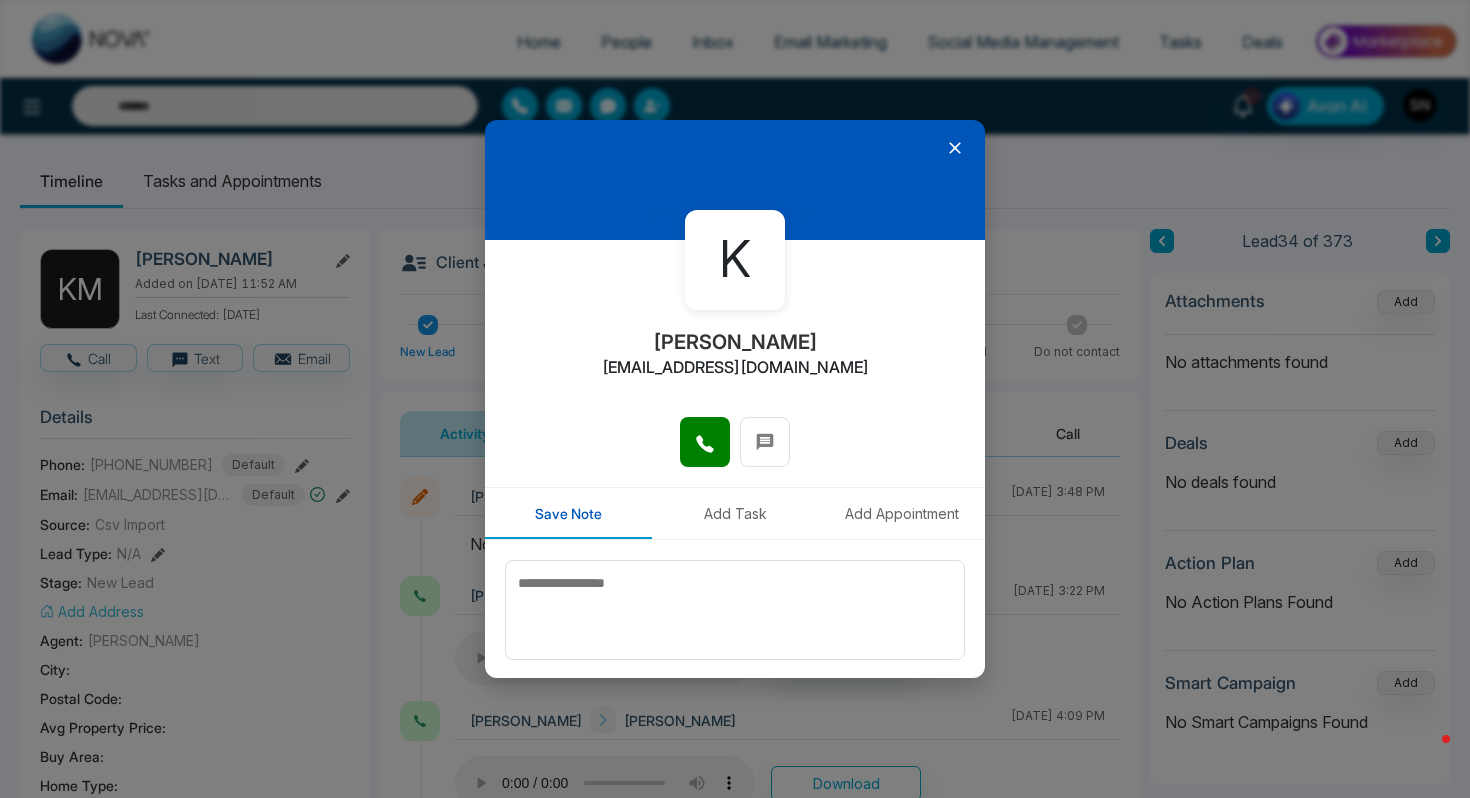 click at bounding box center (735, 452) 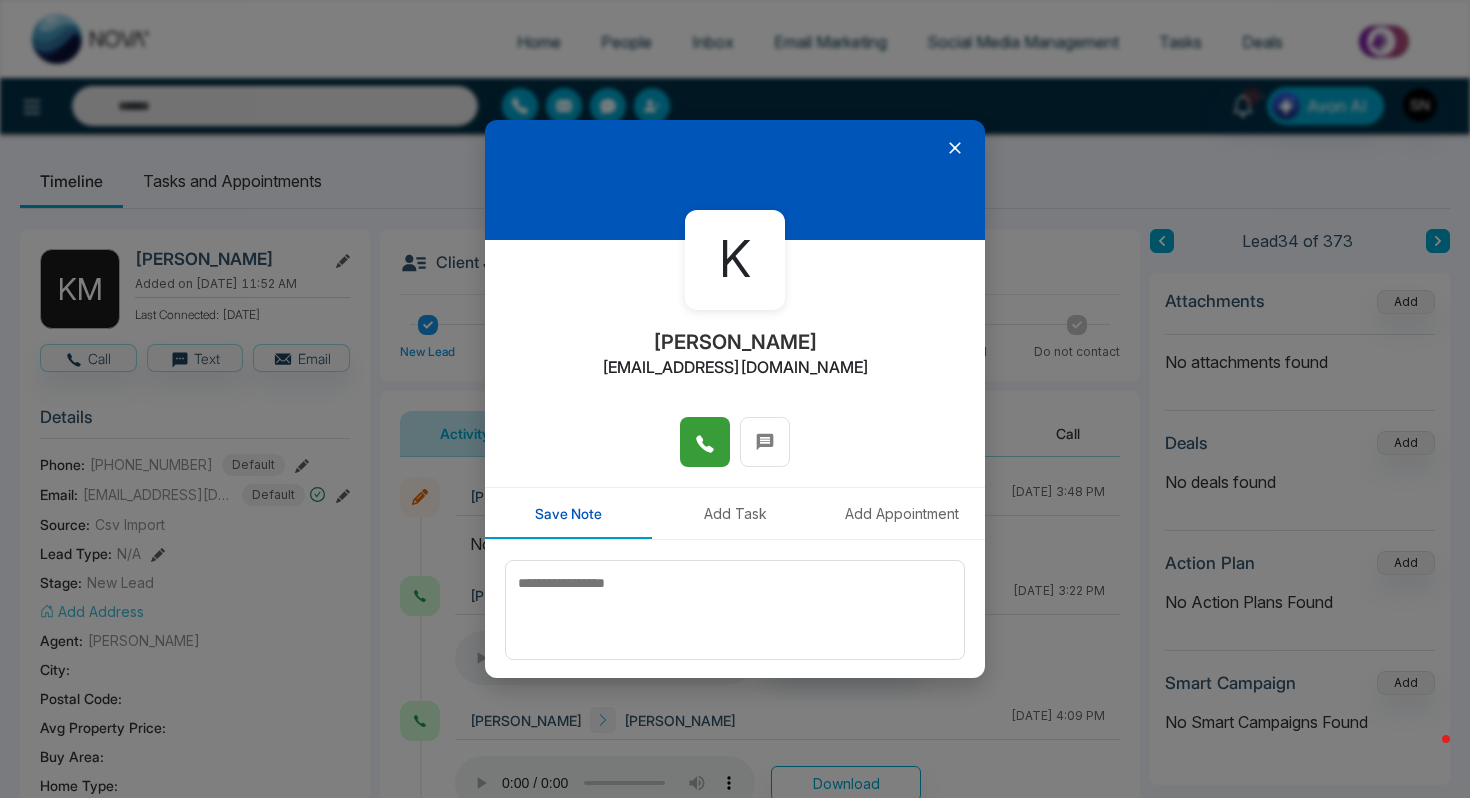 click 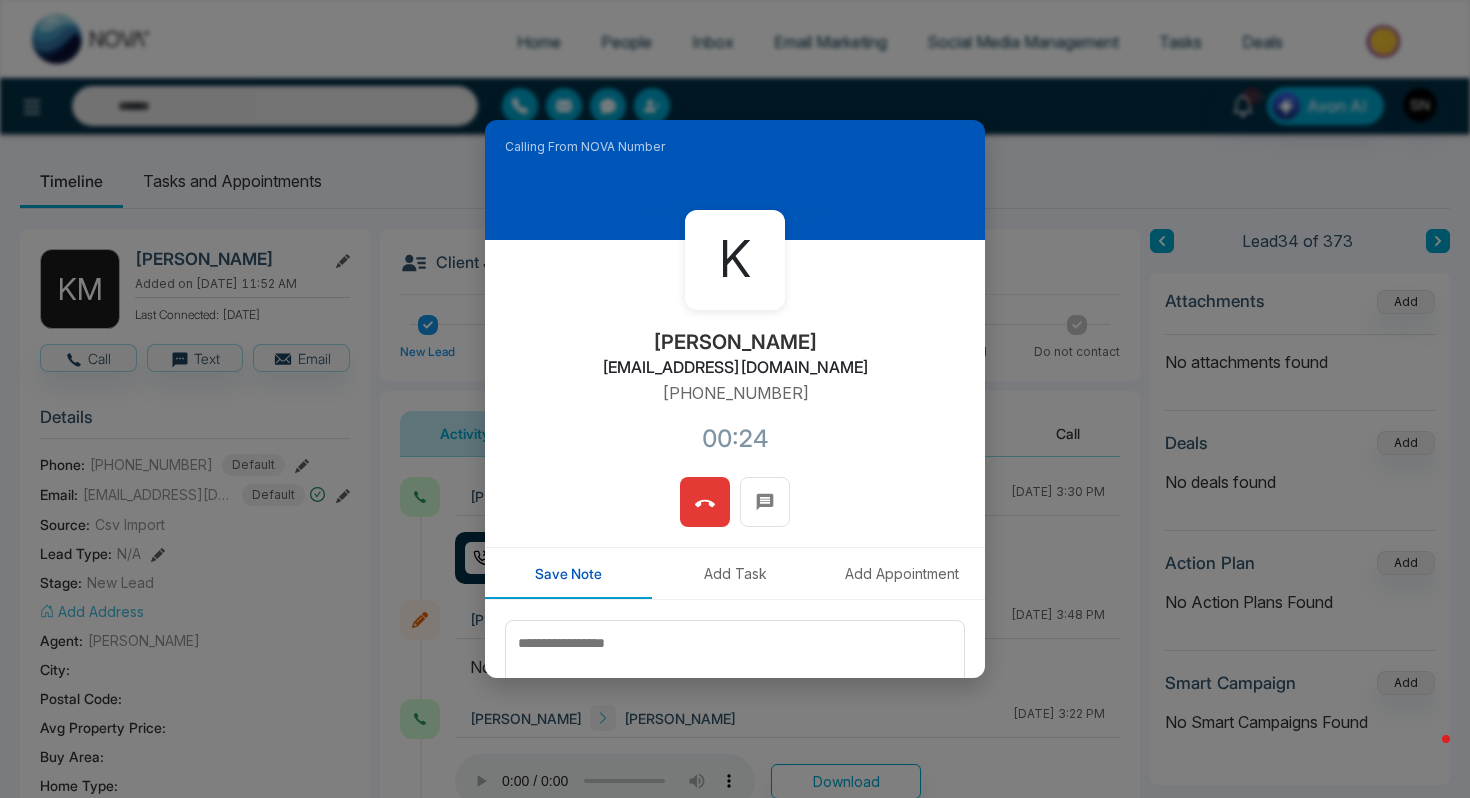 click at bounding box center (735, 512) 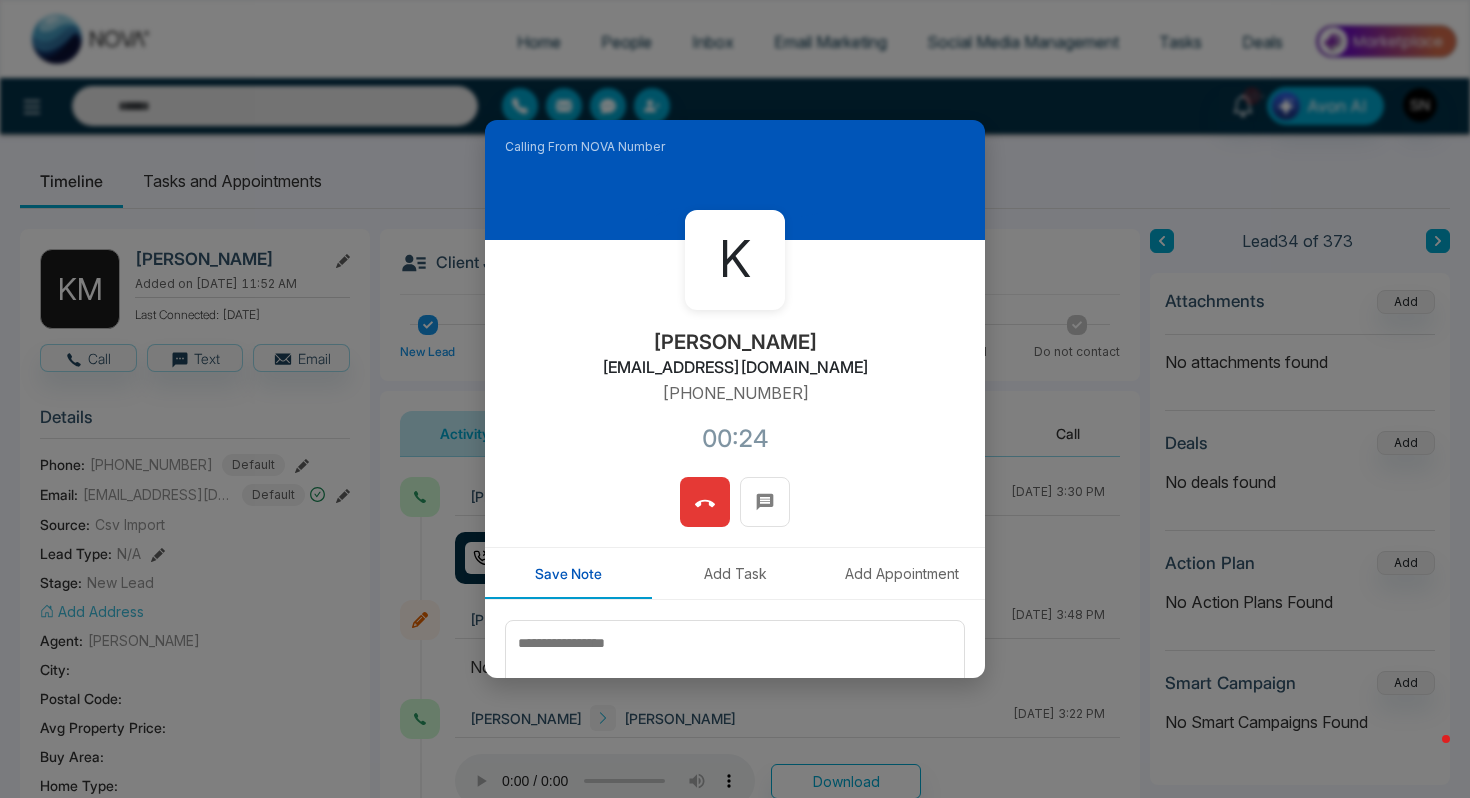 click 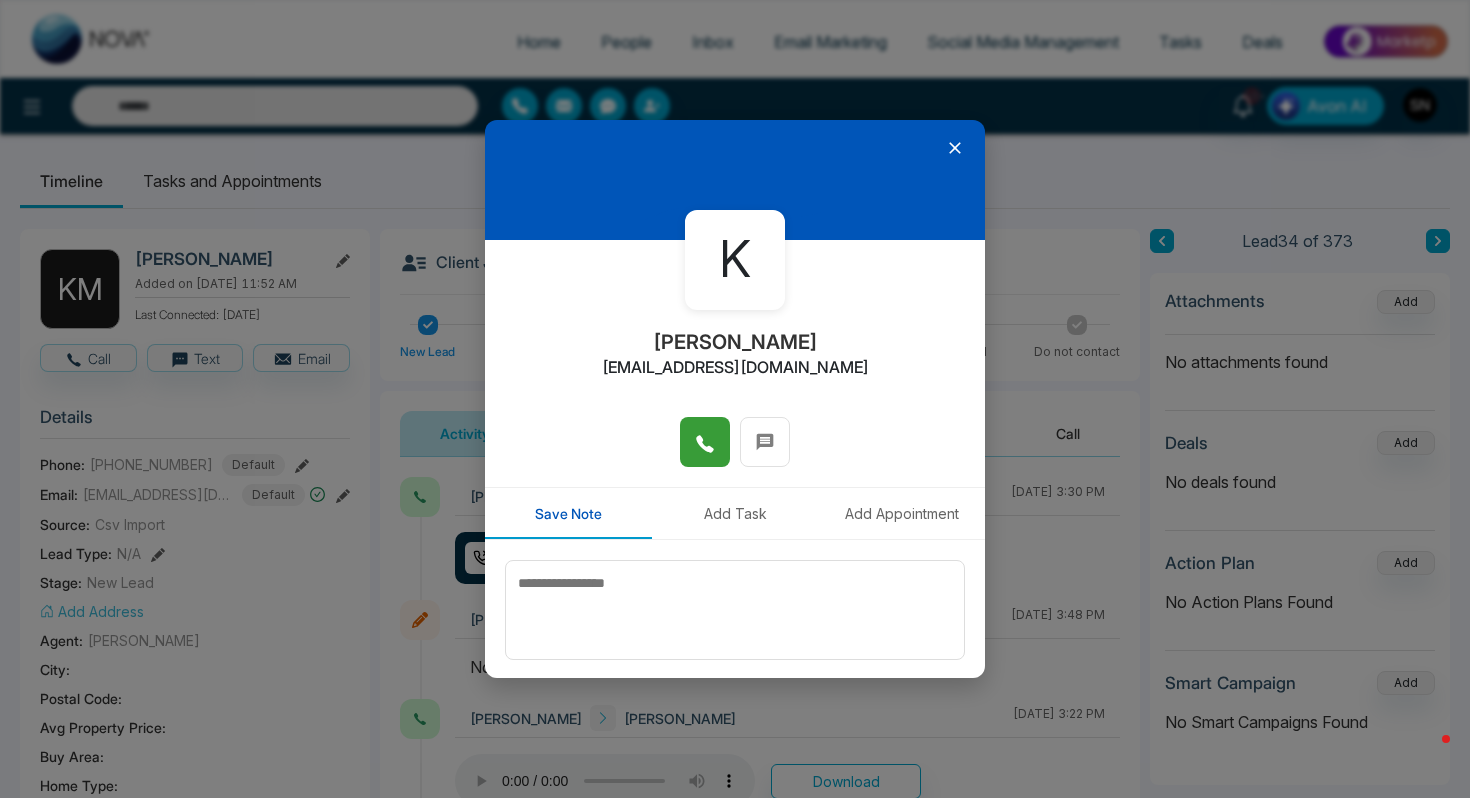 click at bounding box center (735, 180) 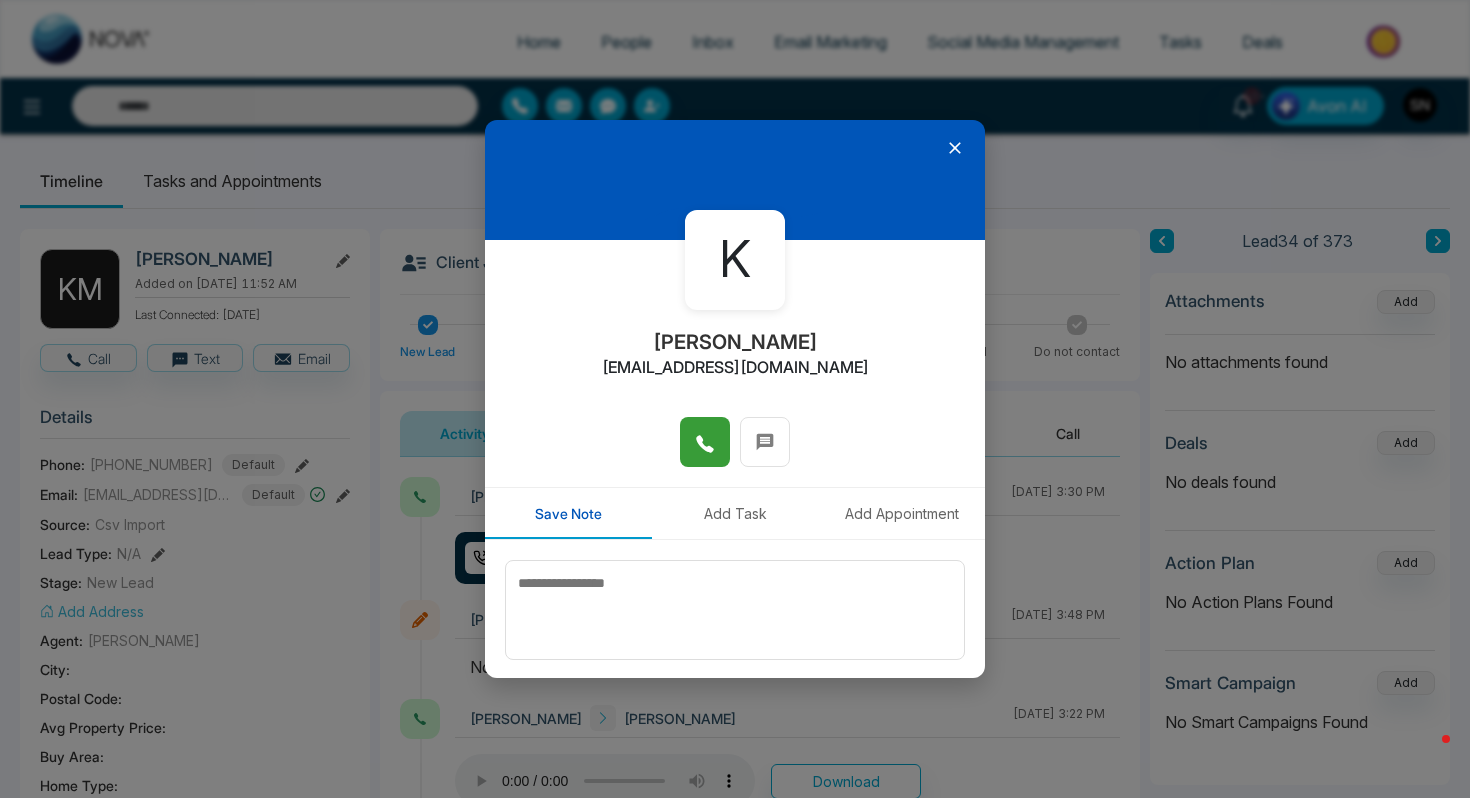 click 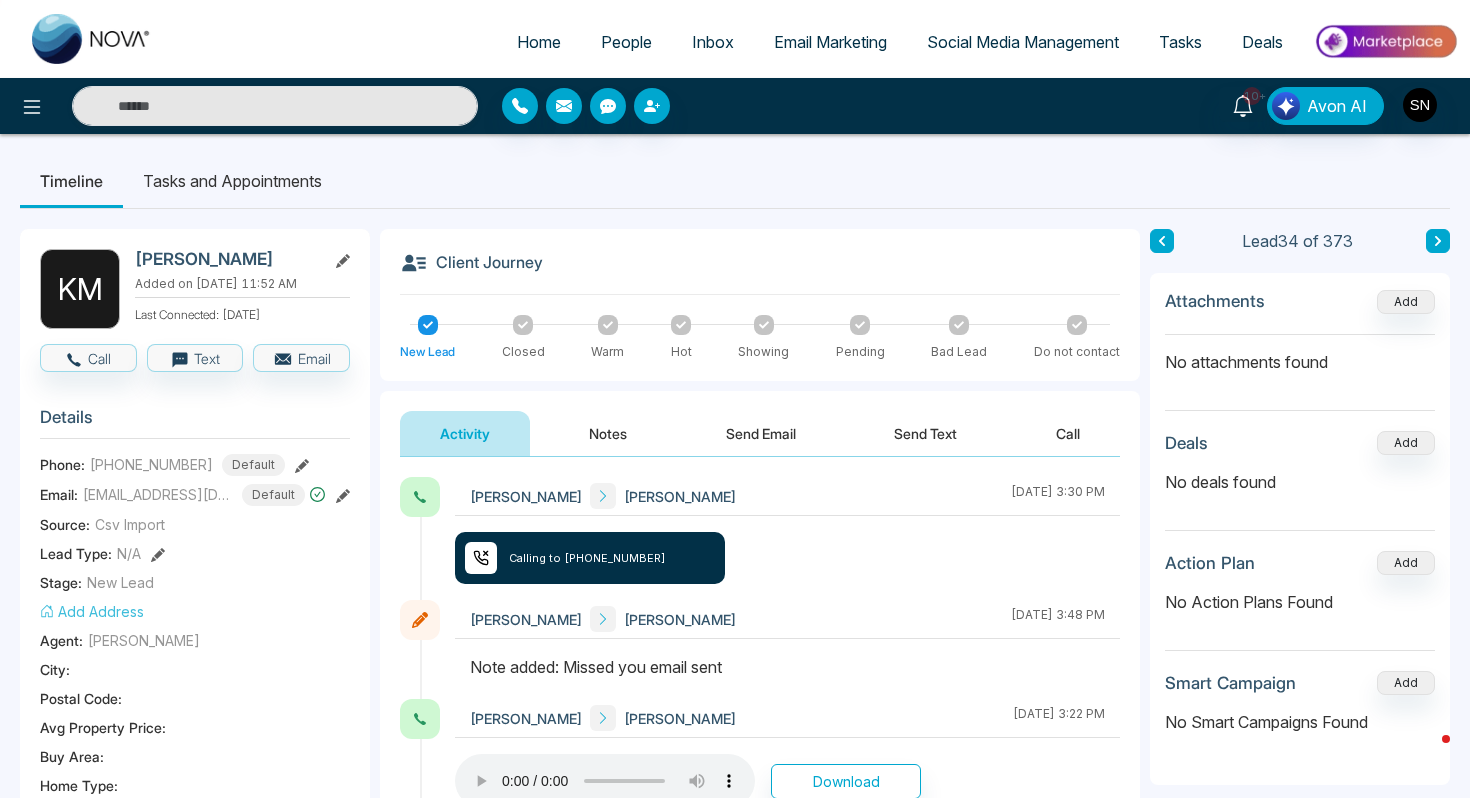 click on "People" at bounding box center [626, 42] 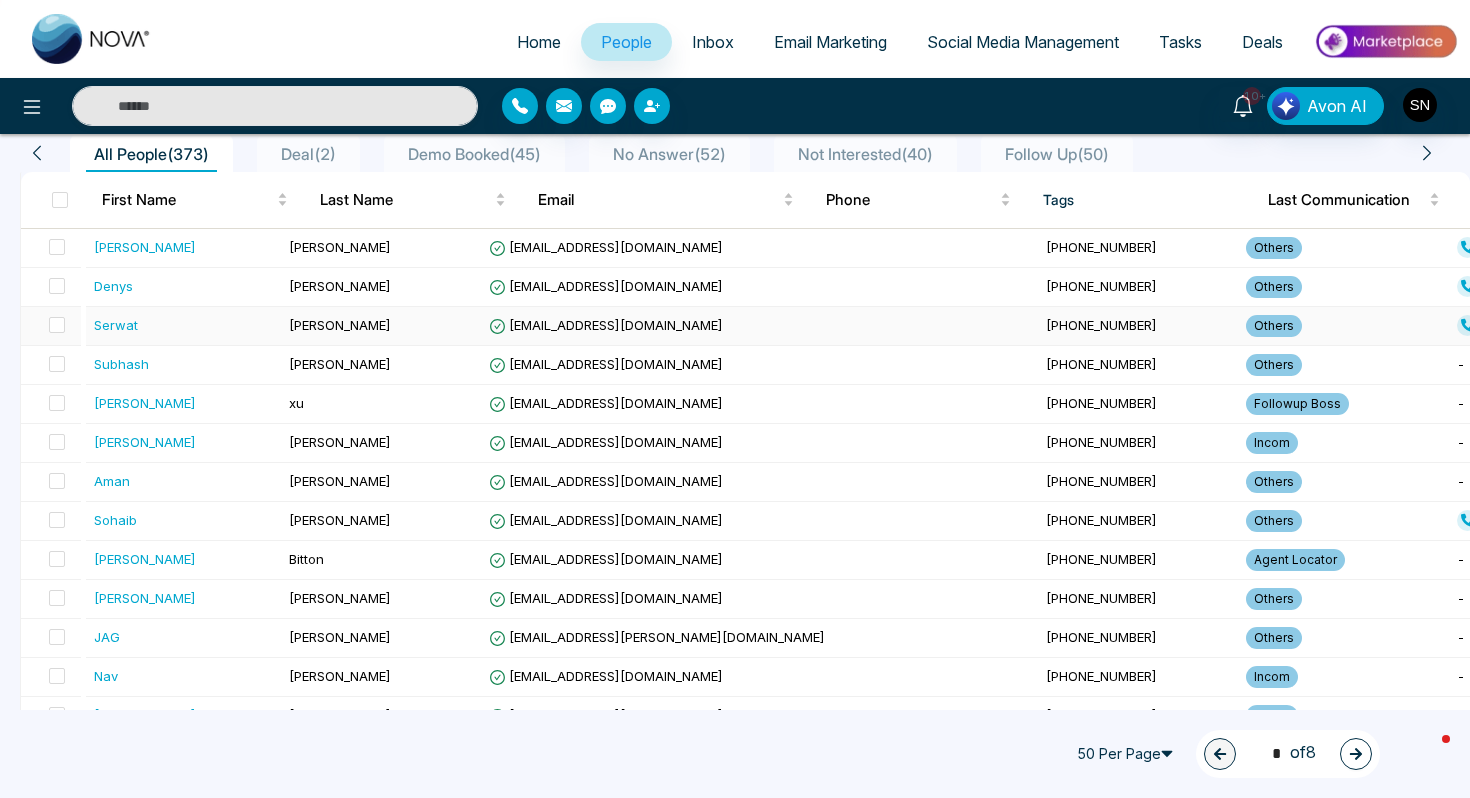 scroll, scrollTop: 166, scrollLeft: 0, axis: vertical 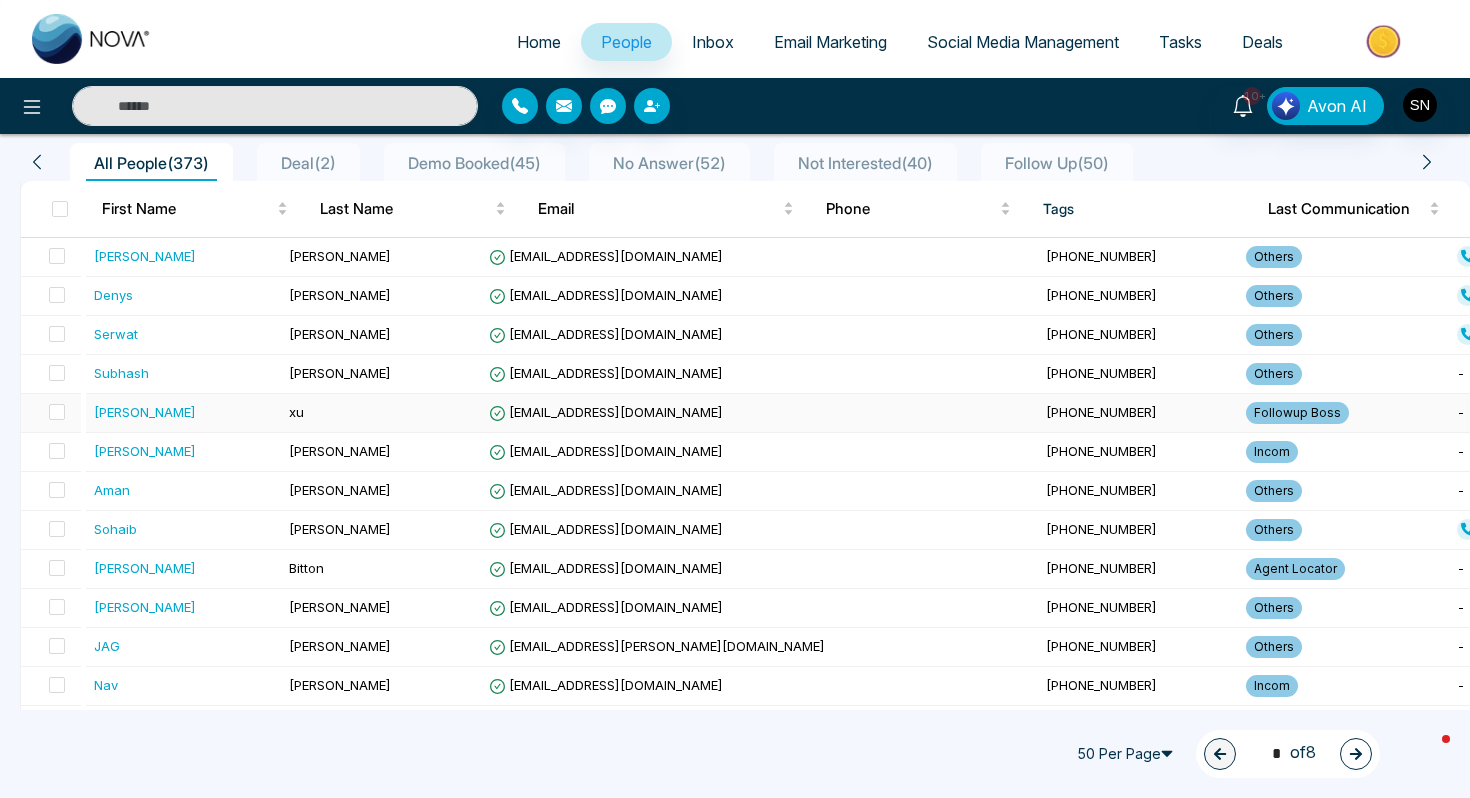 click on "[EMAIL_ADDRESS][DOMAIN_NAME]" at bounding box center [759, 413] 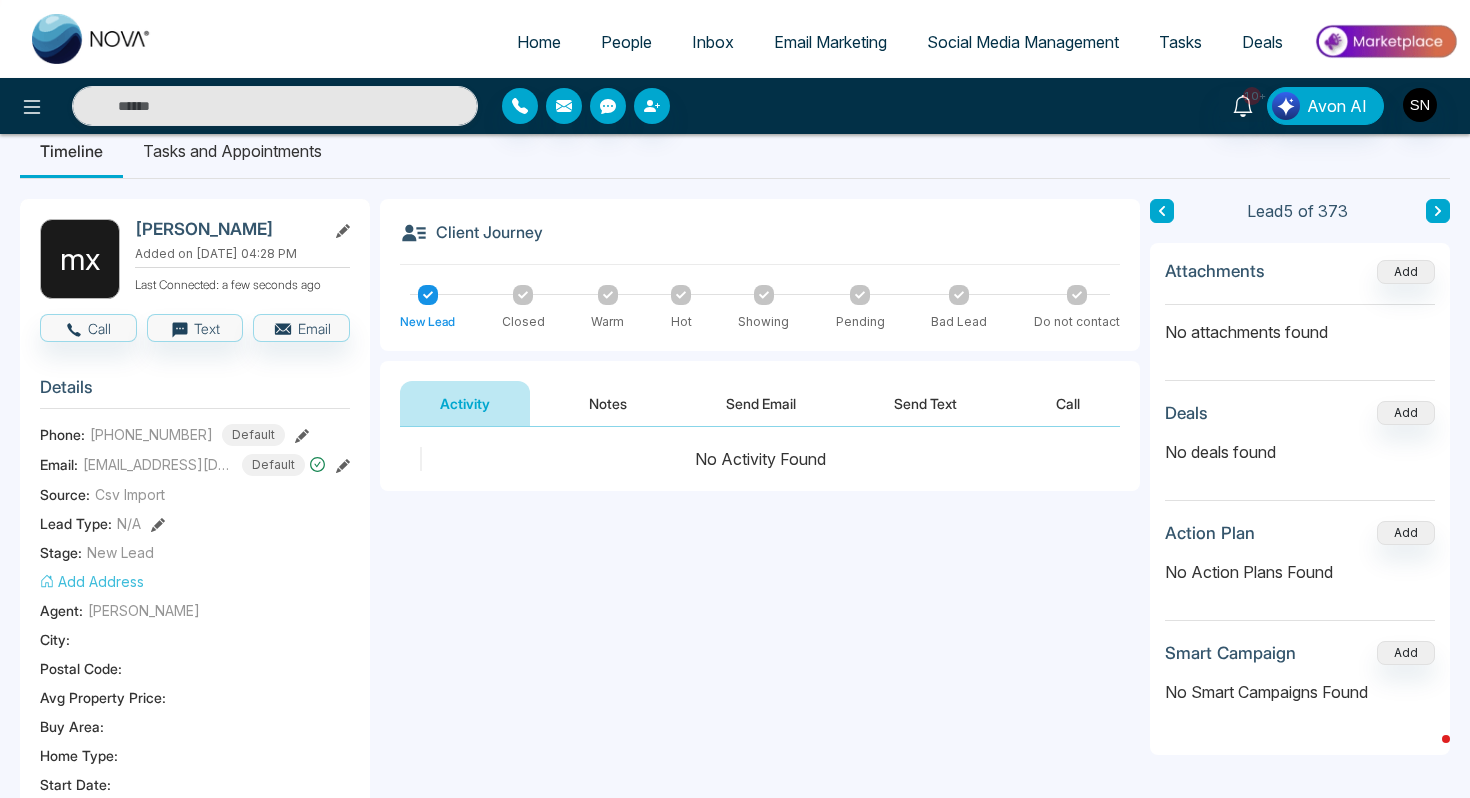 scroll, scrollTop: 0, scrollLeft: 0, axis: both 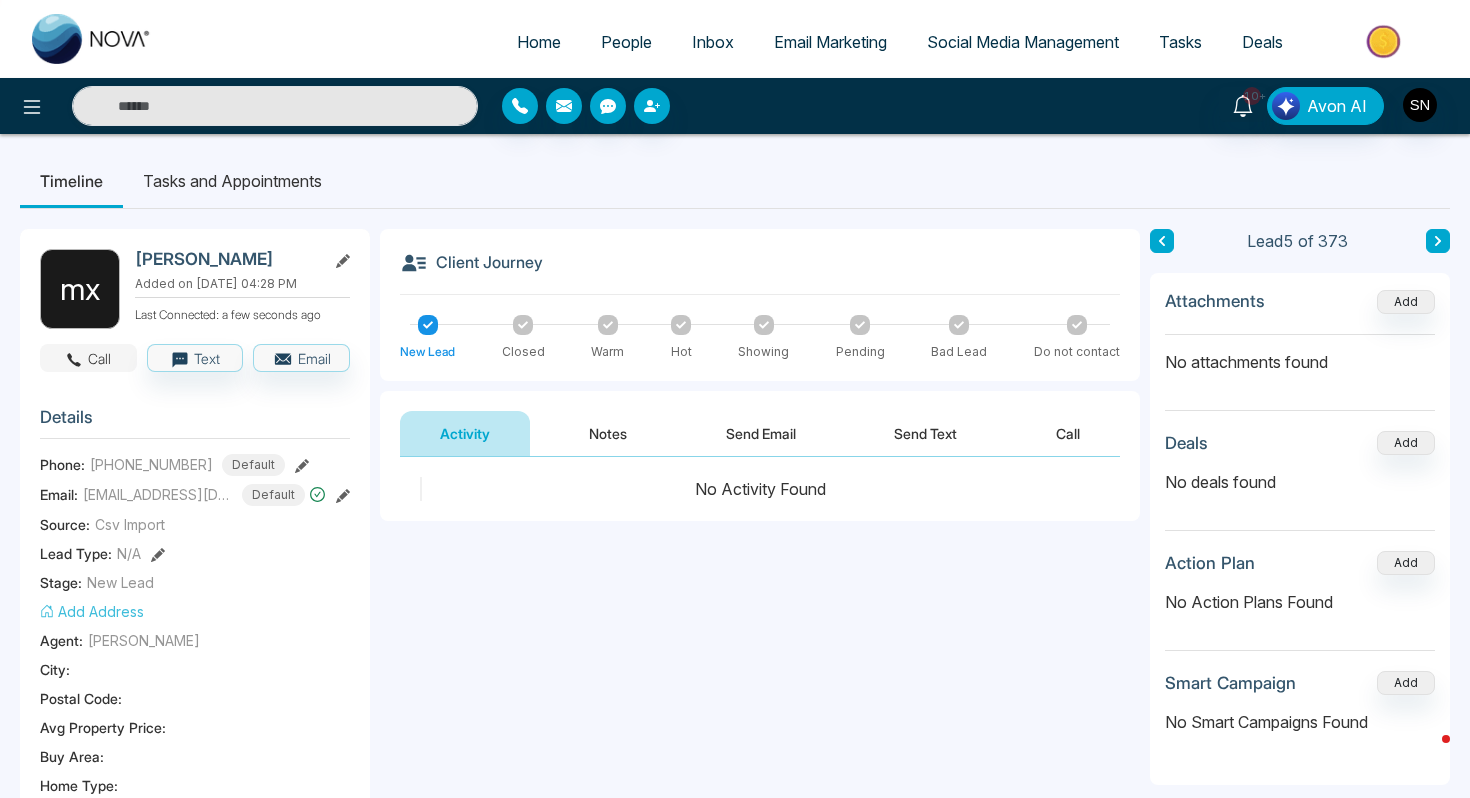 click on "Call" at bounding box center [88, 358] 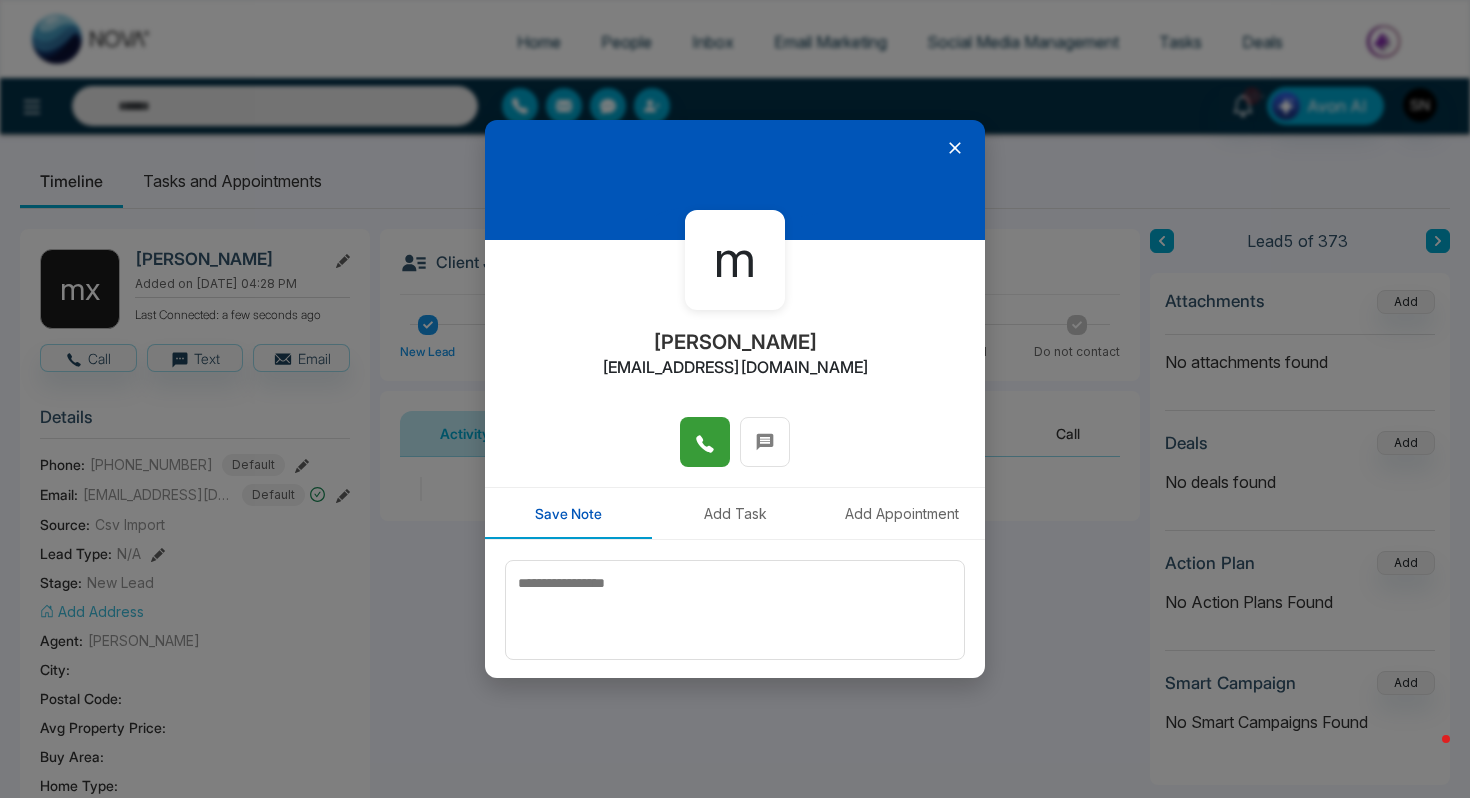 click at bounding box center [705, 442] 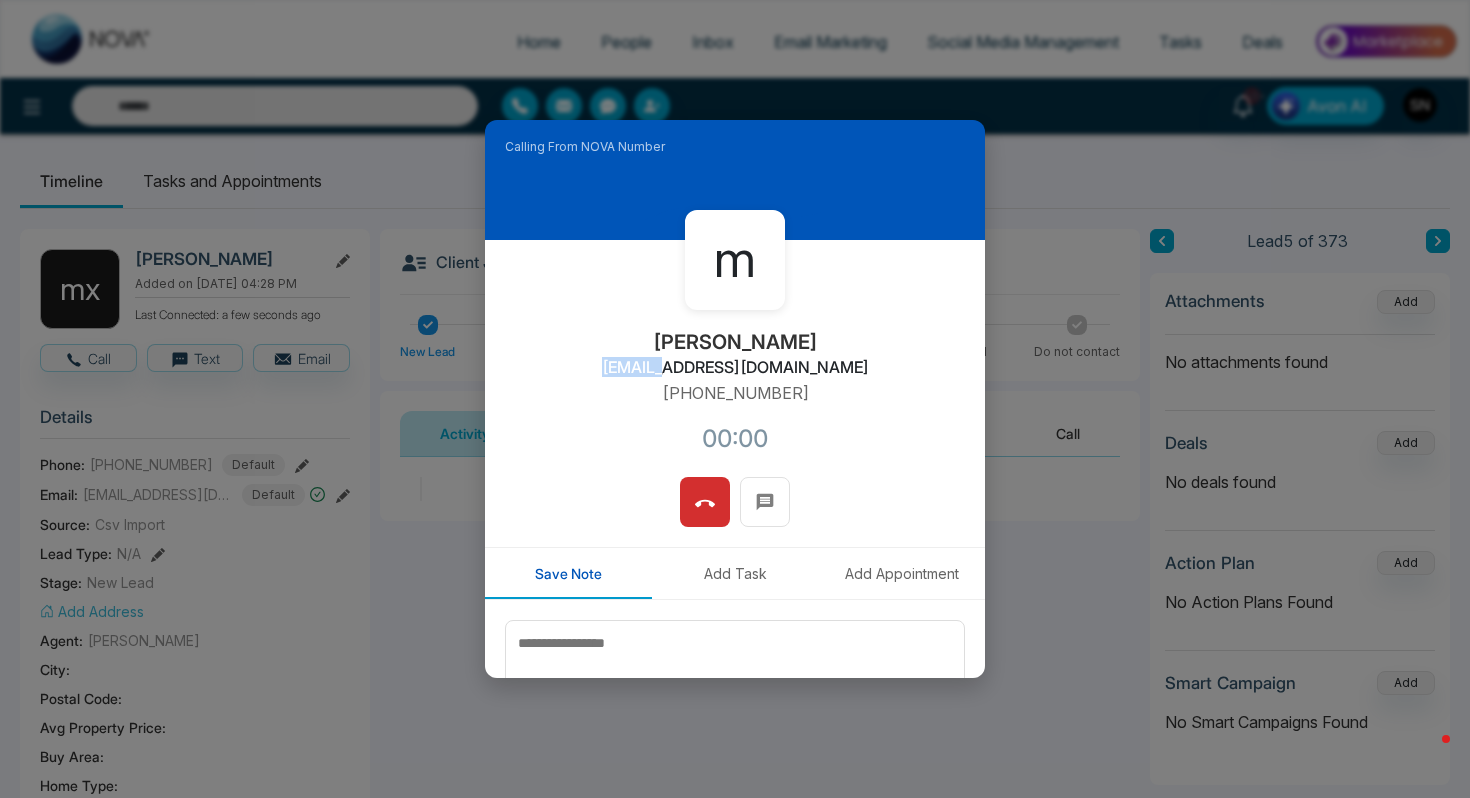 drag, startPoint x: 660, startPoint y: 368, endPoint x: 724, endPoint y: 369, distance: 64.00781 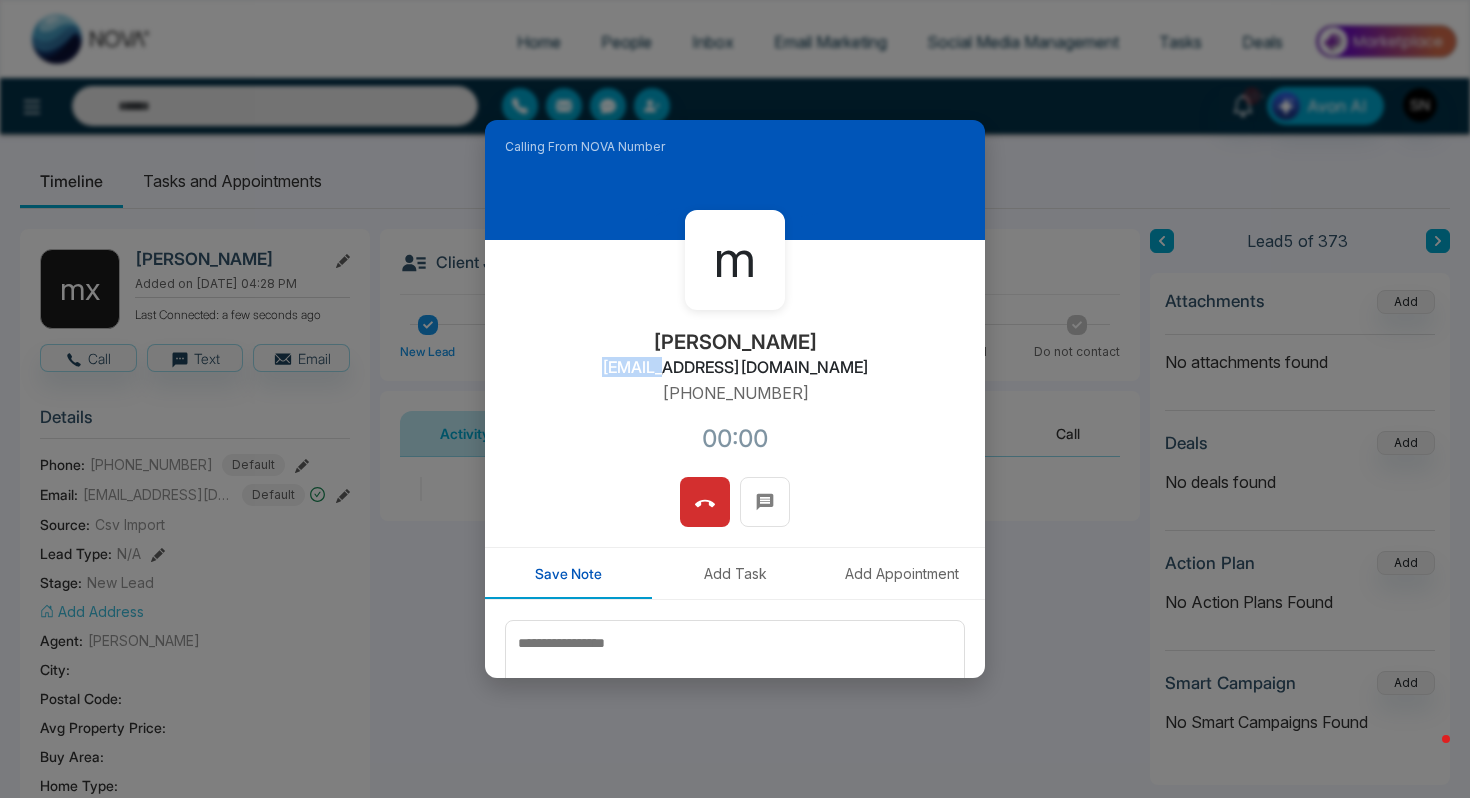 click on "[EMAIL_ADDRESS][DOMAIN_NAME]" at bounding box center (735, 367) 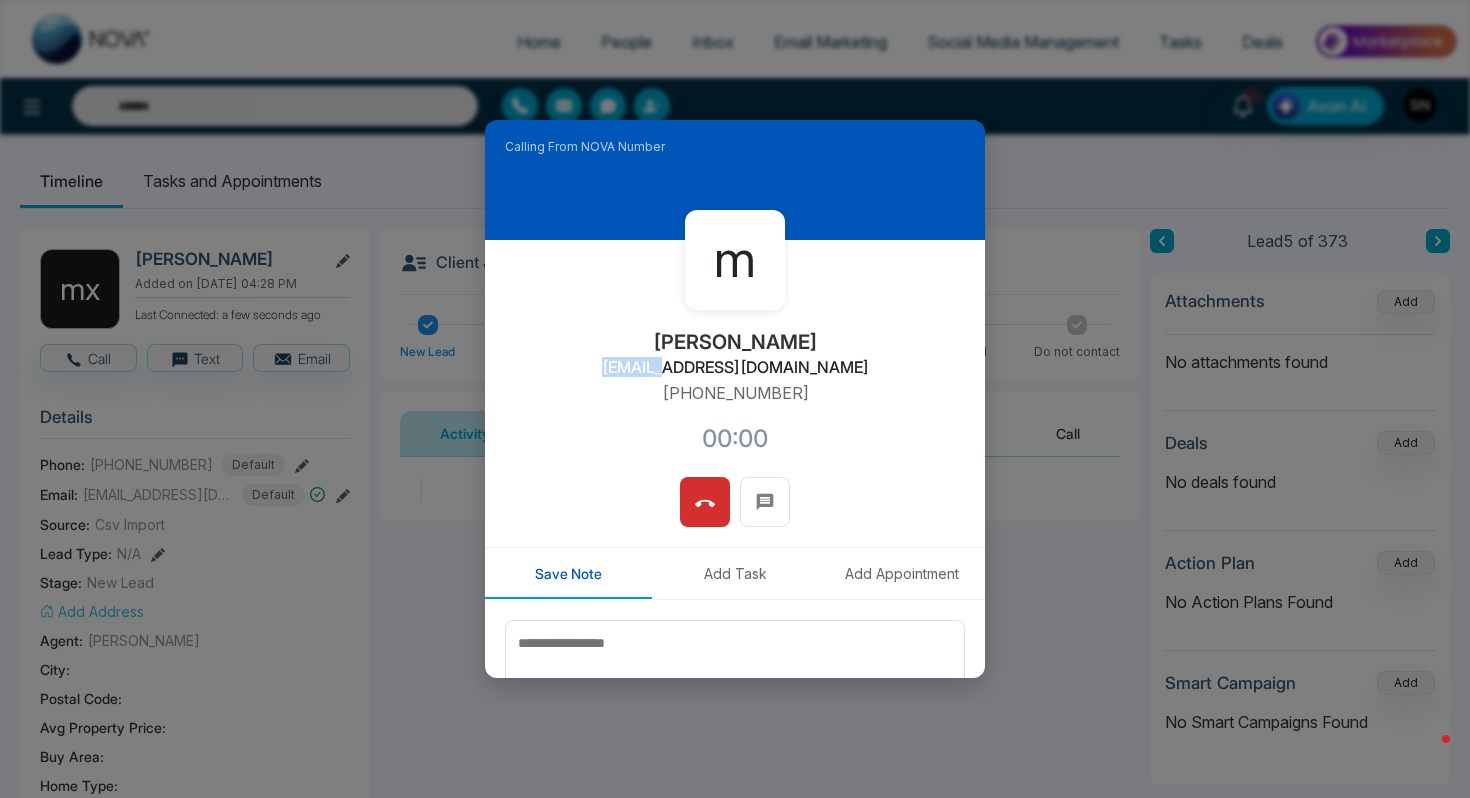 copy on "mannixu" 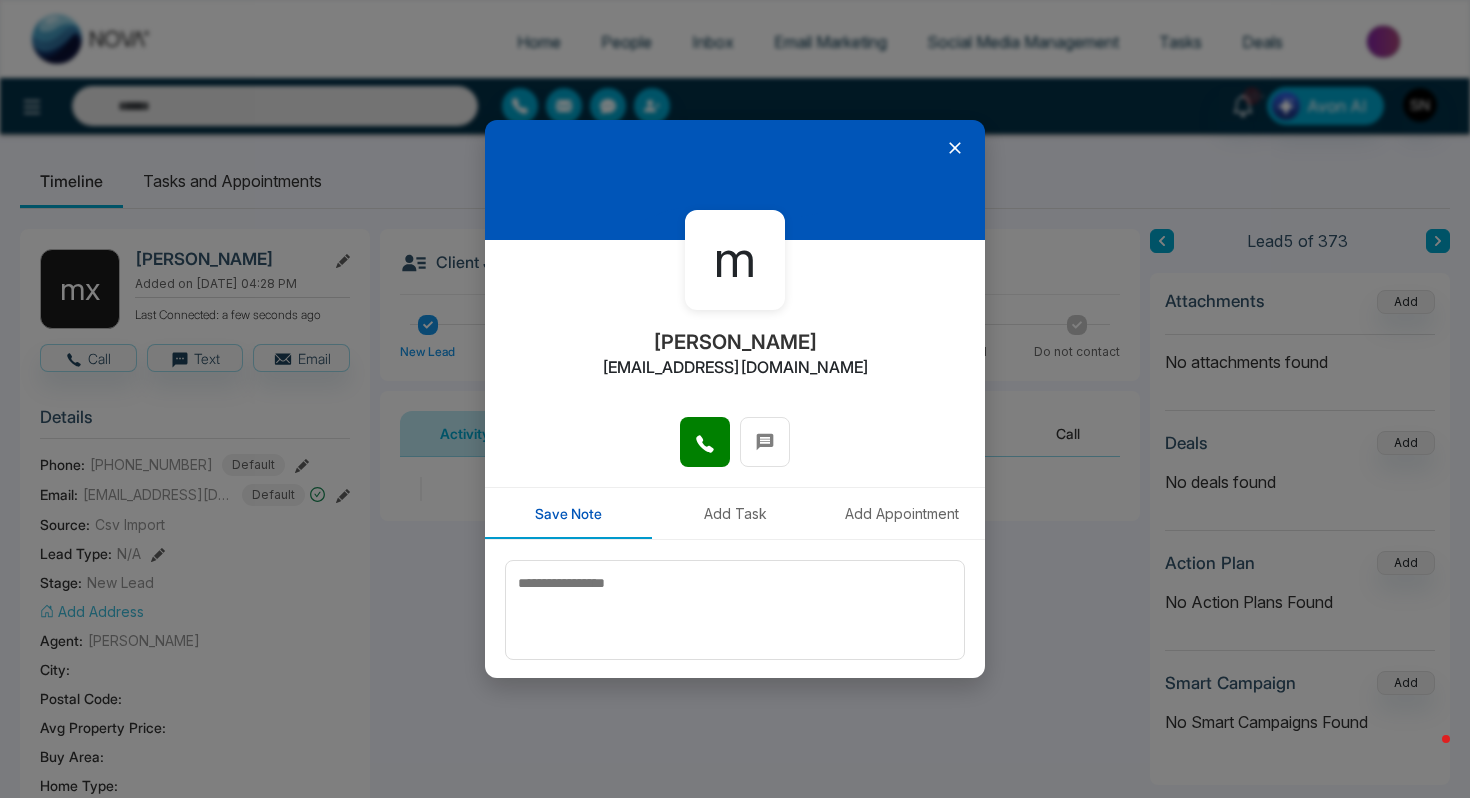 click 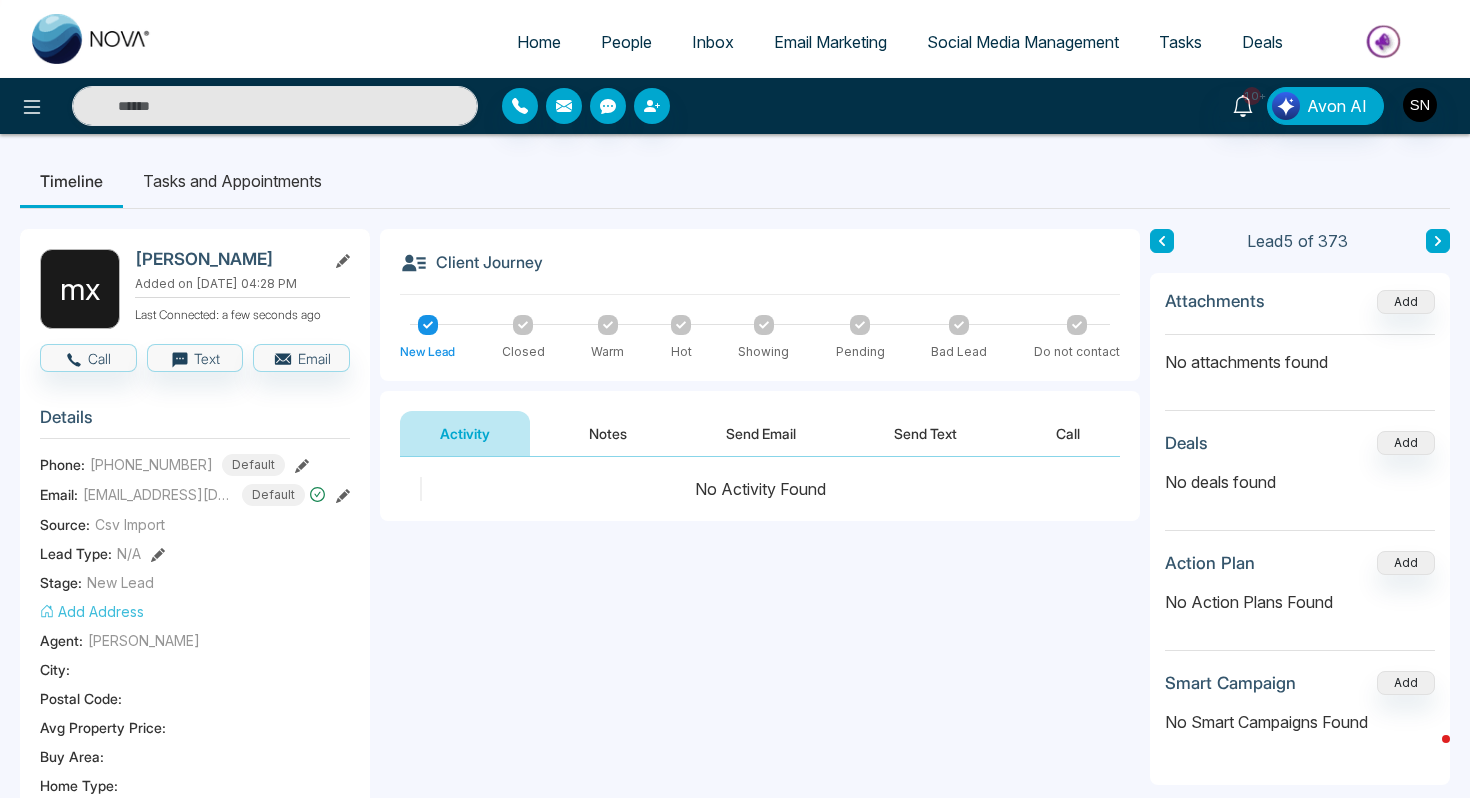 click on "Notes" at bounding box center (608, 433) 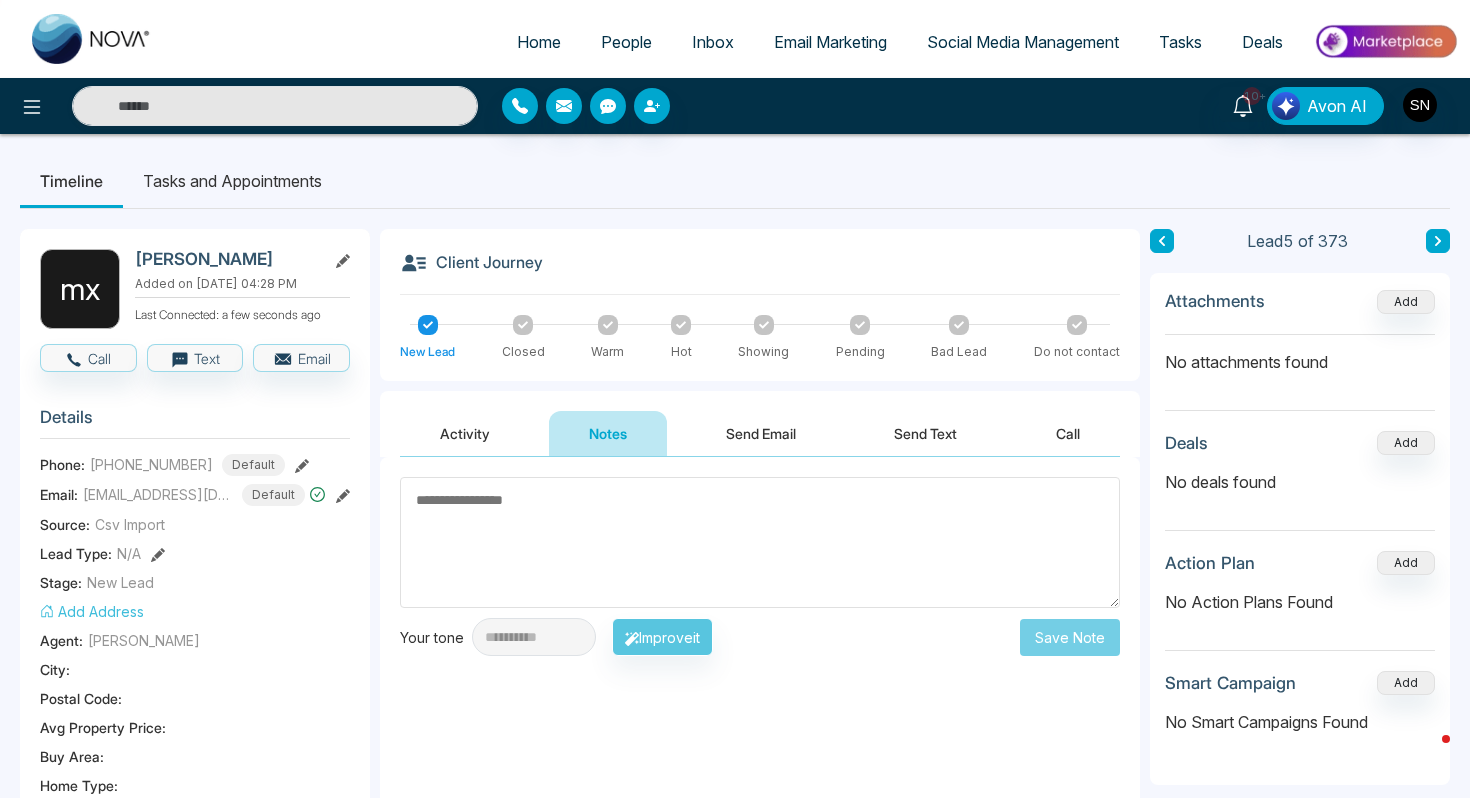 click on "Activity" at bounding box center (465, 433) 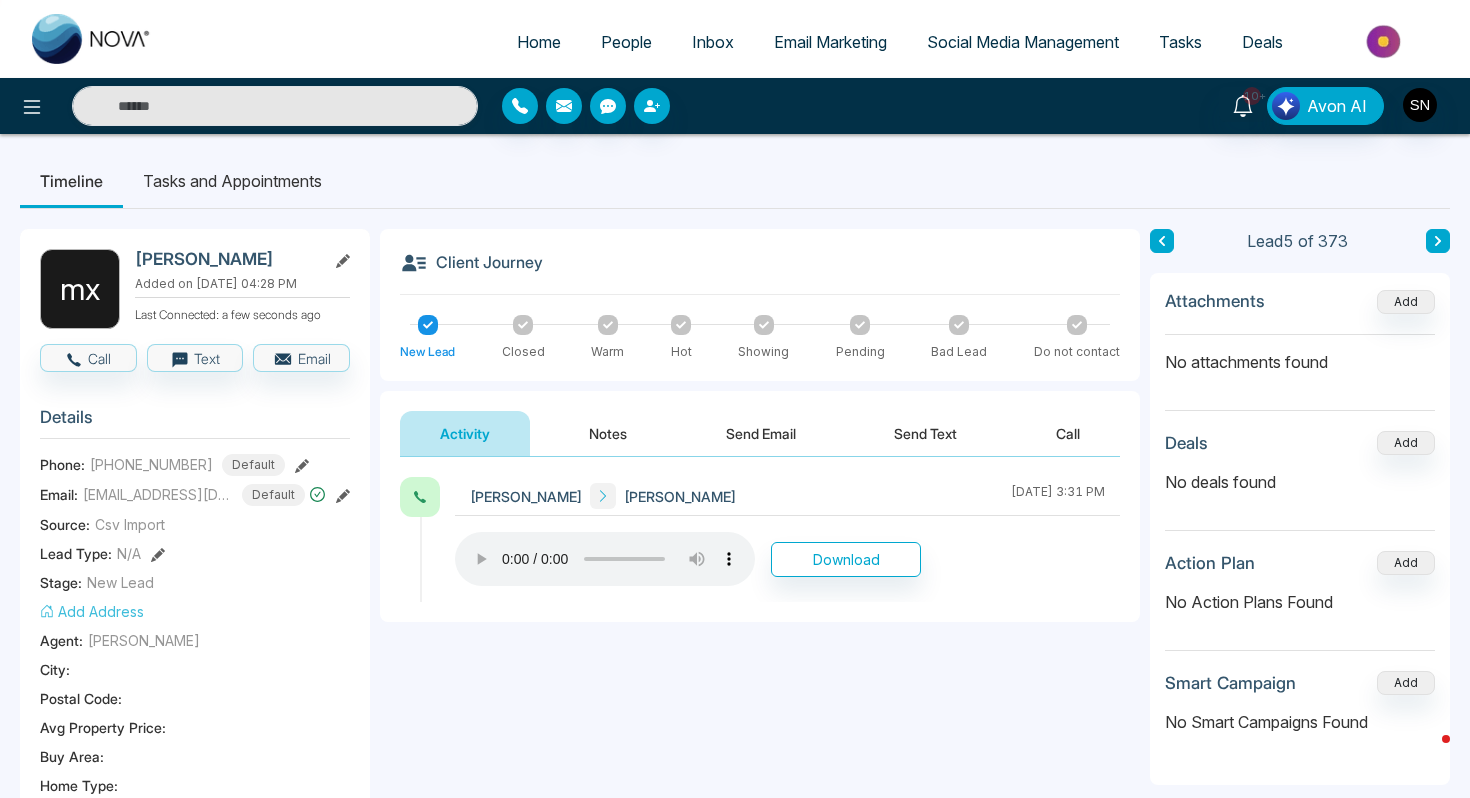 type 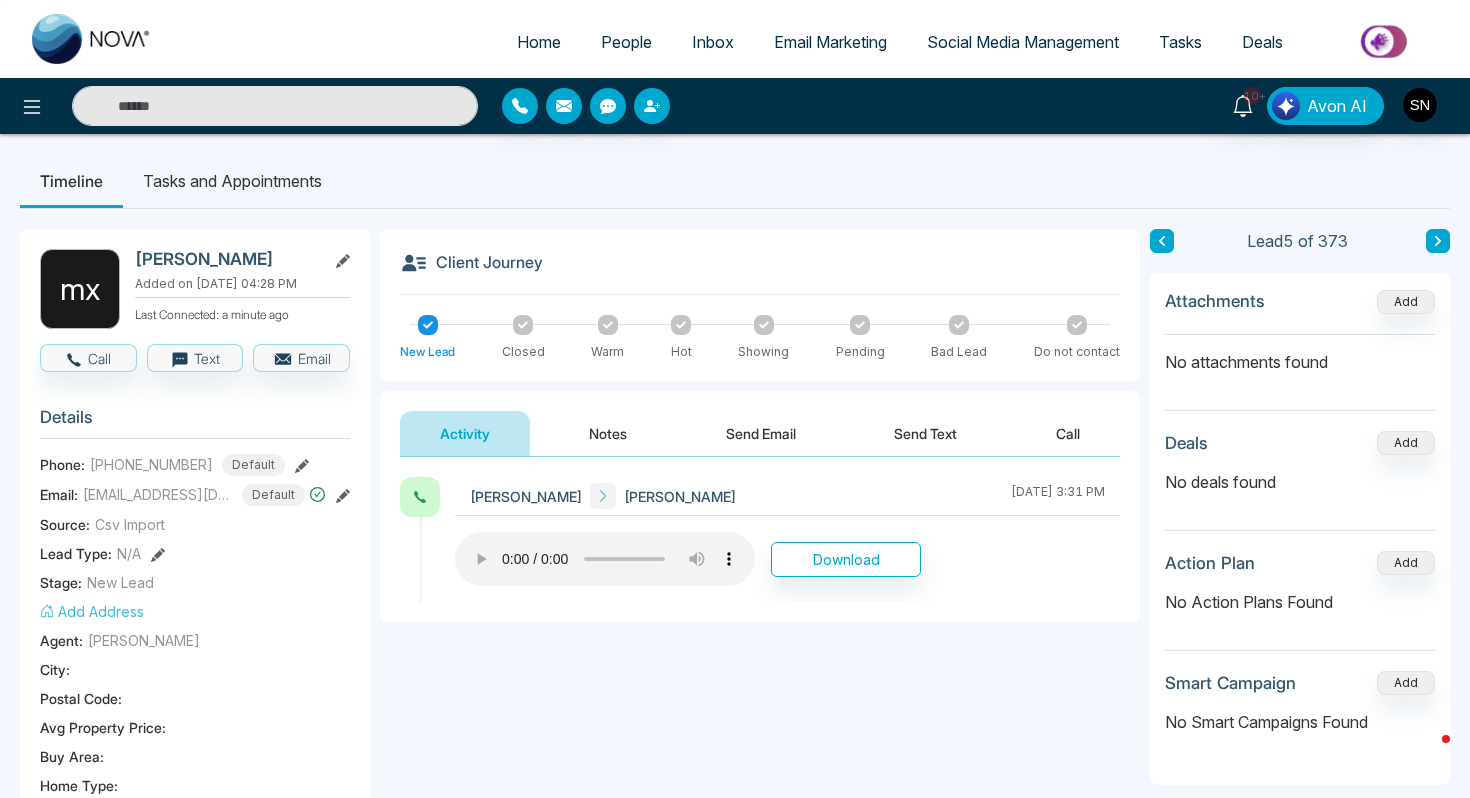 click at bounding box center (1438, 241) 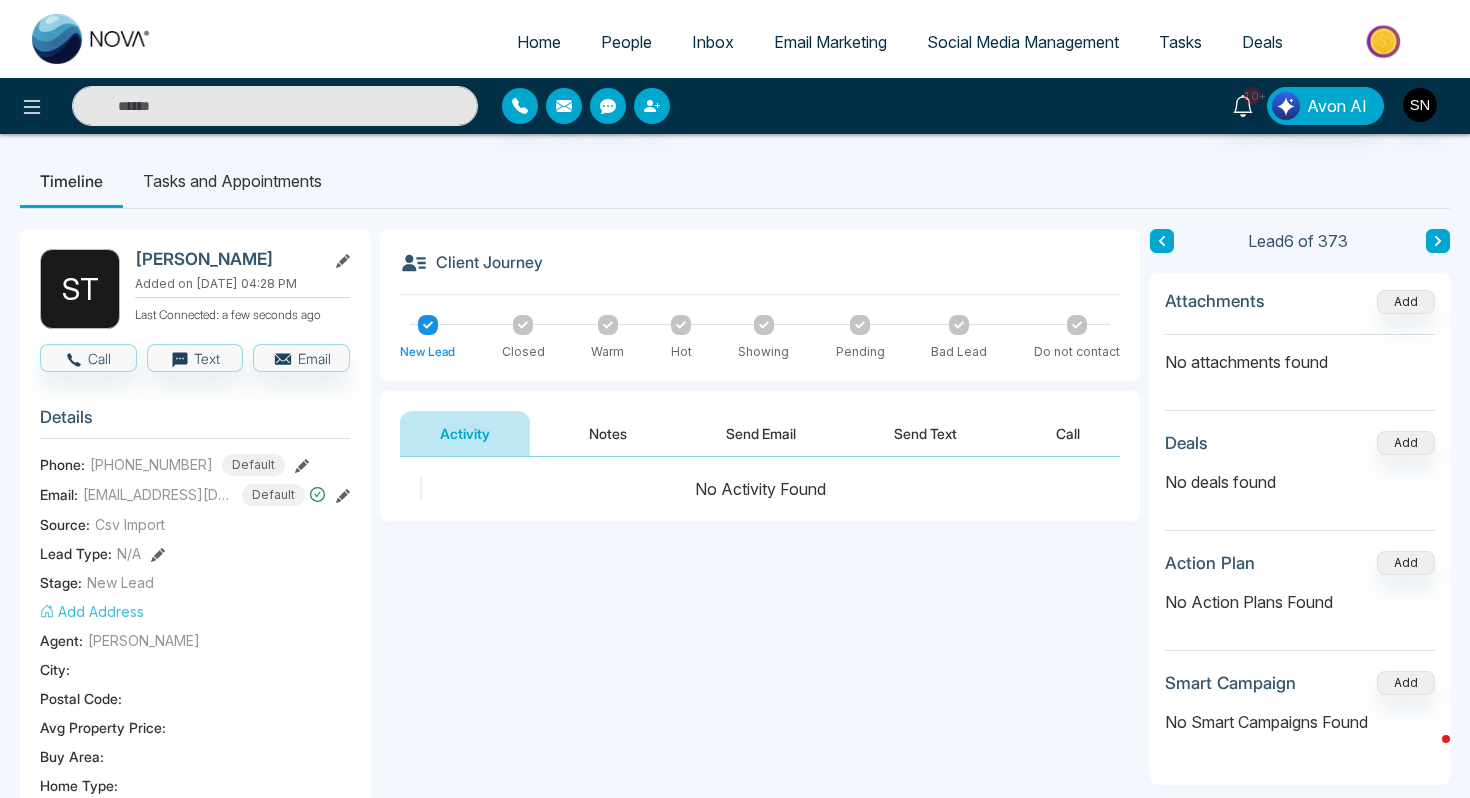 click 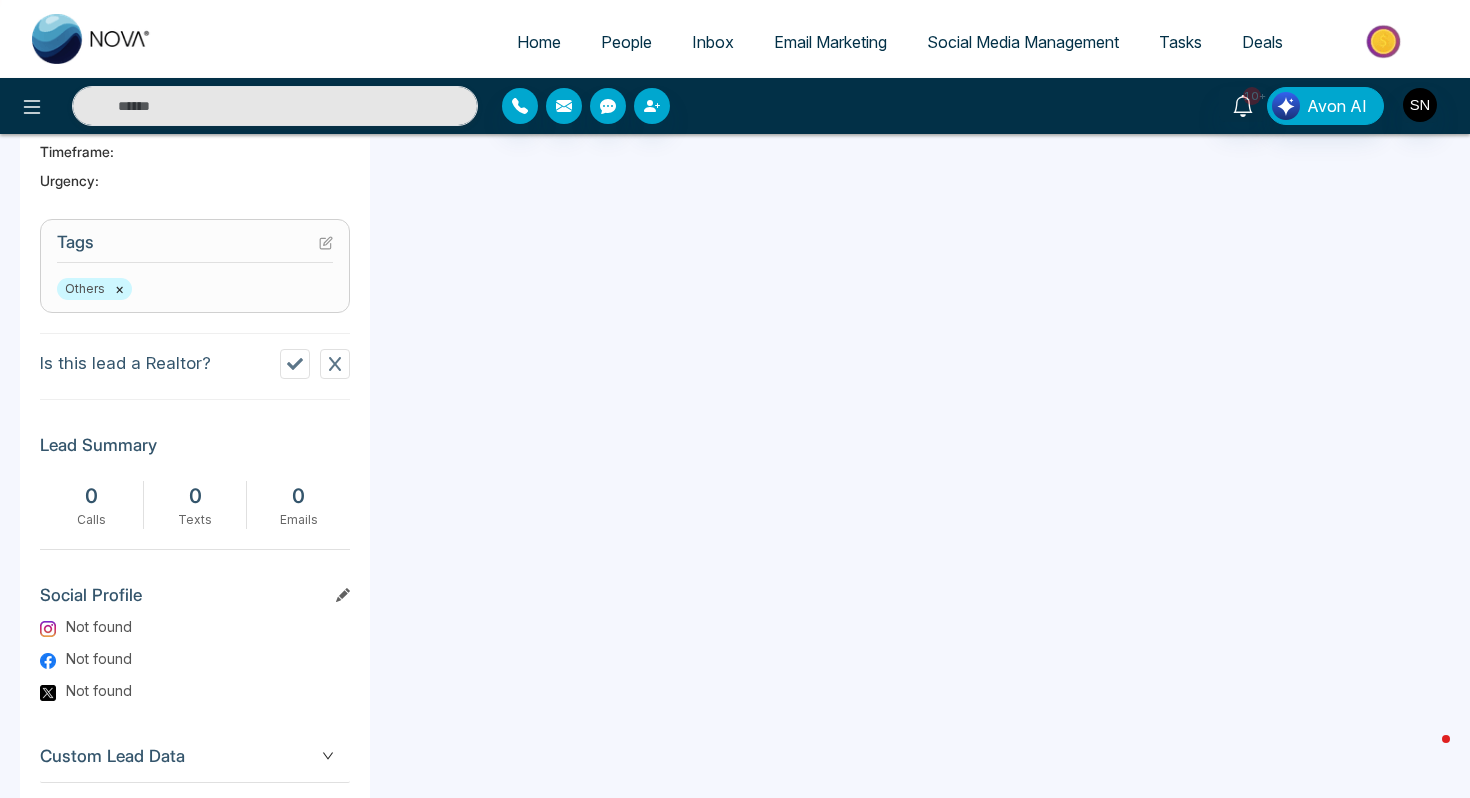 scroll, scrollTop: 735, scrollLeft: 0, axis: vertical 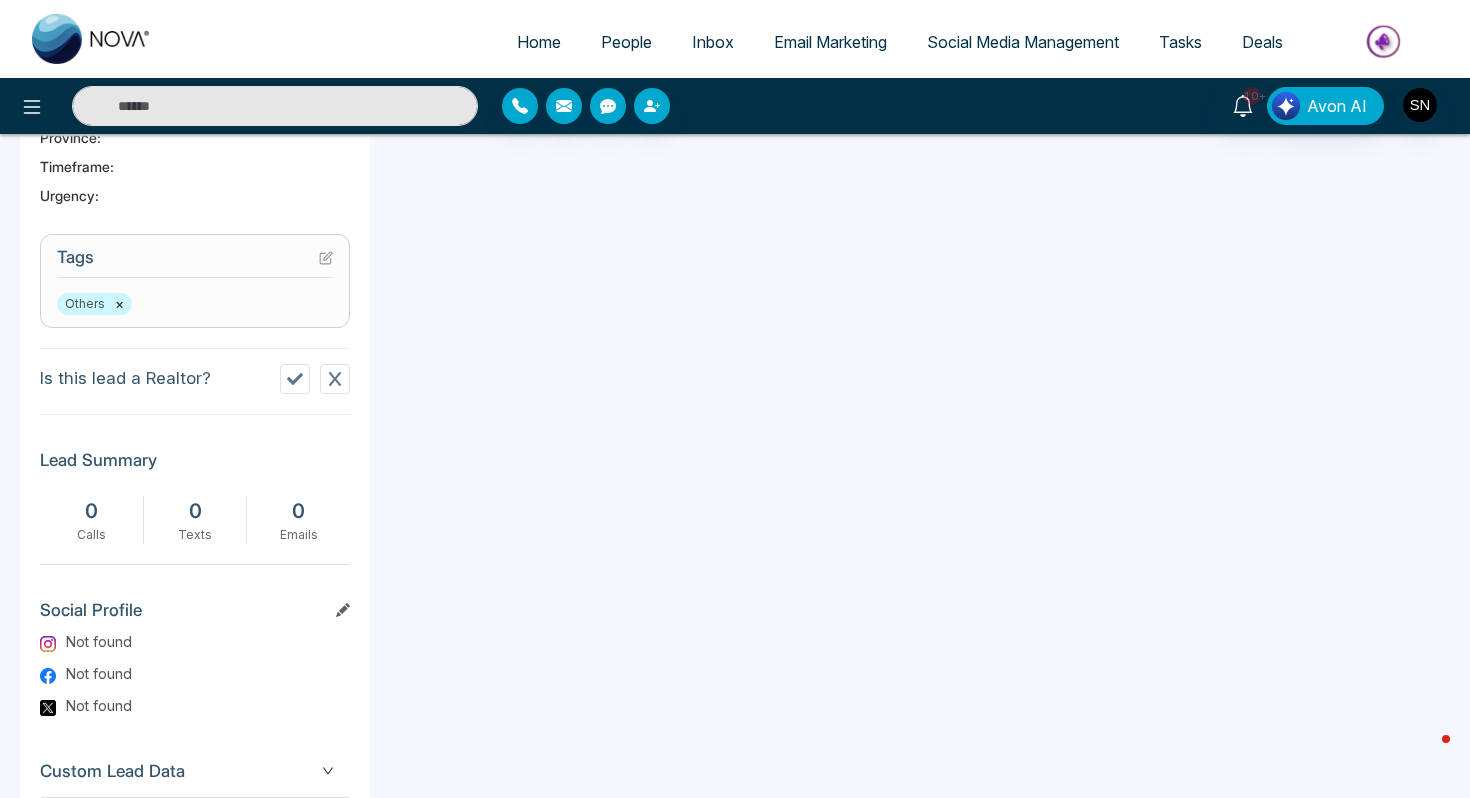 click on "Tags Others   ×" at bounding box center (195, 281) 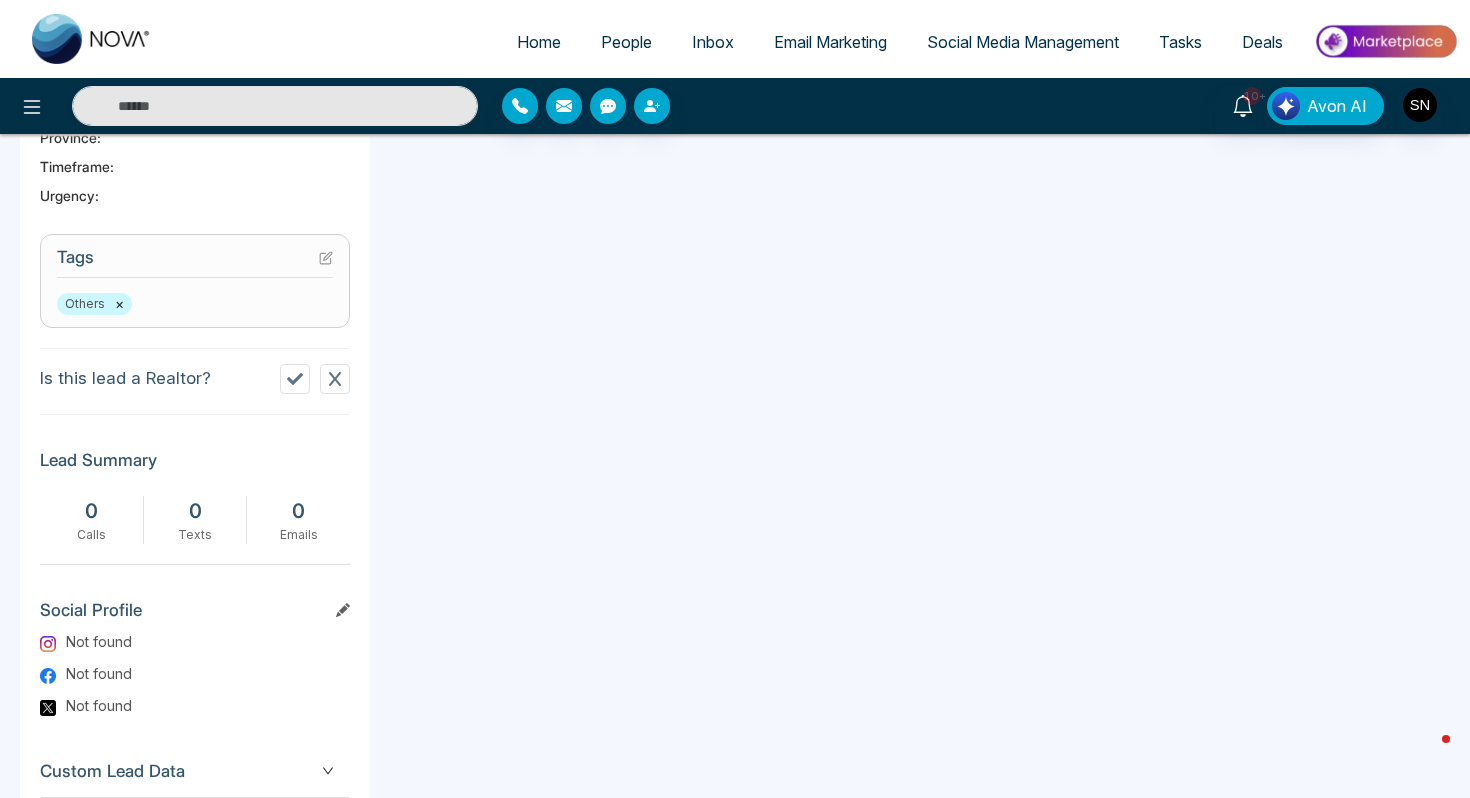 click on "Tags Others   ×" at bounding box center [195, 281] 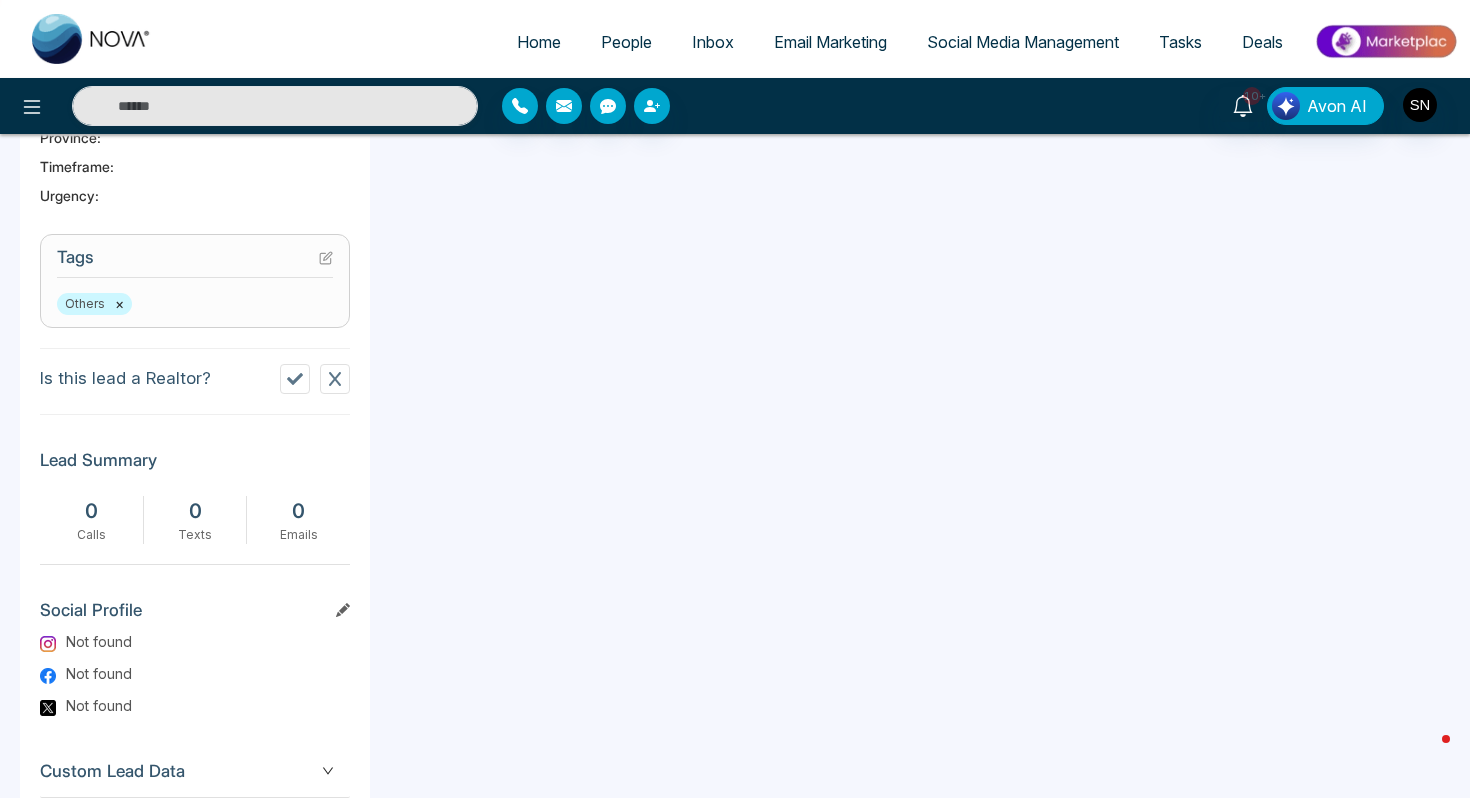 click 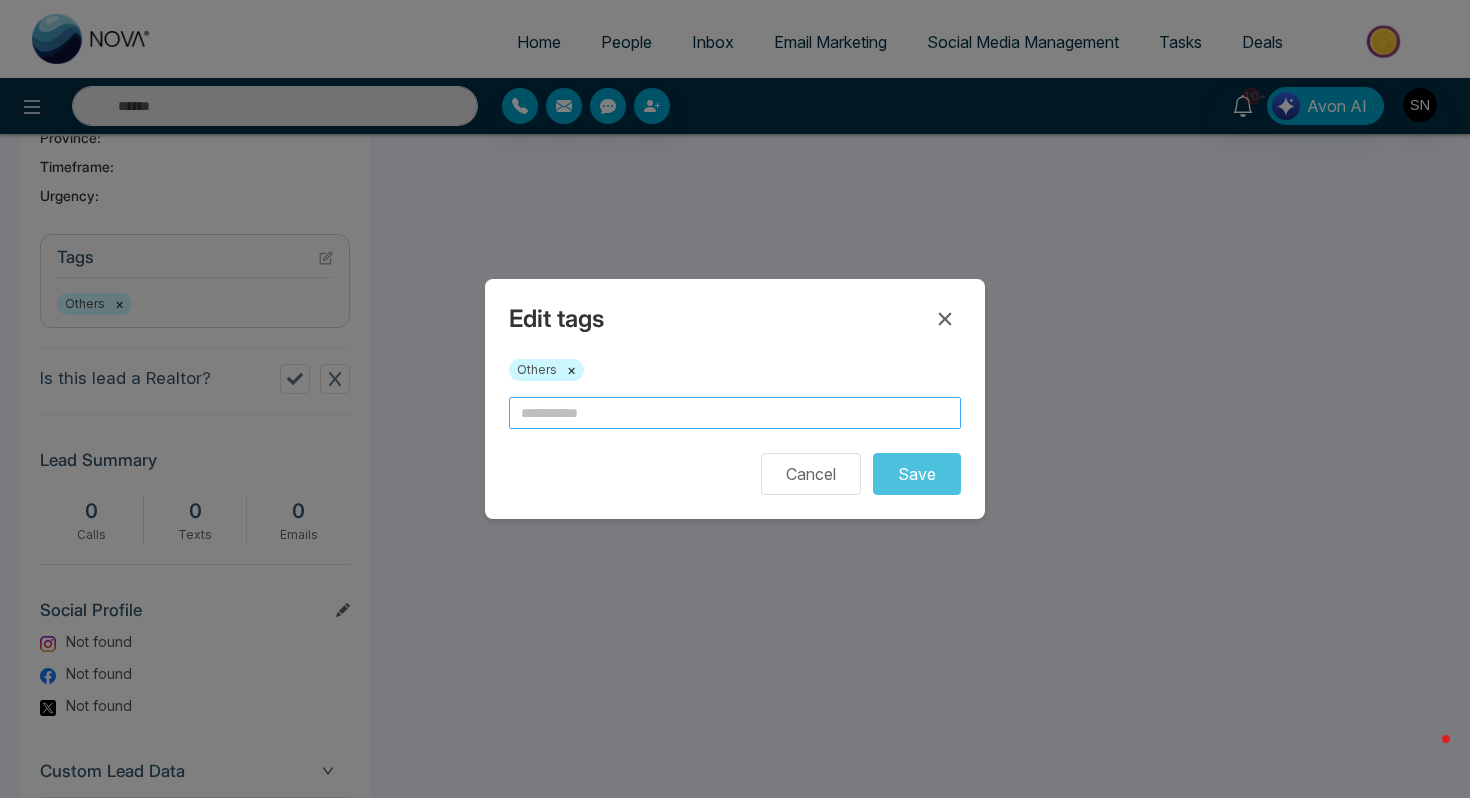 click at bounding box center (735, 413) 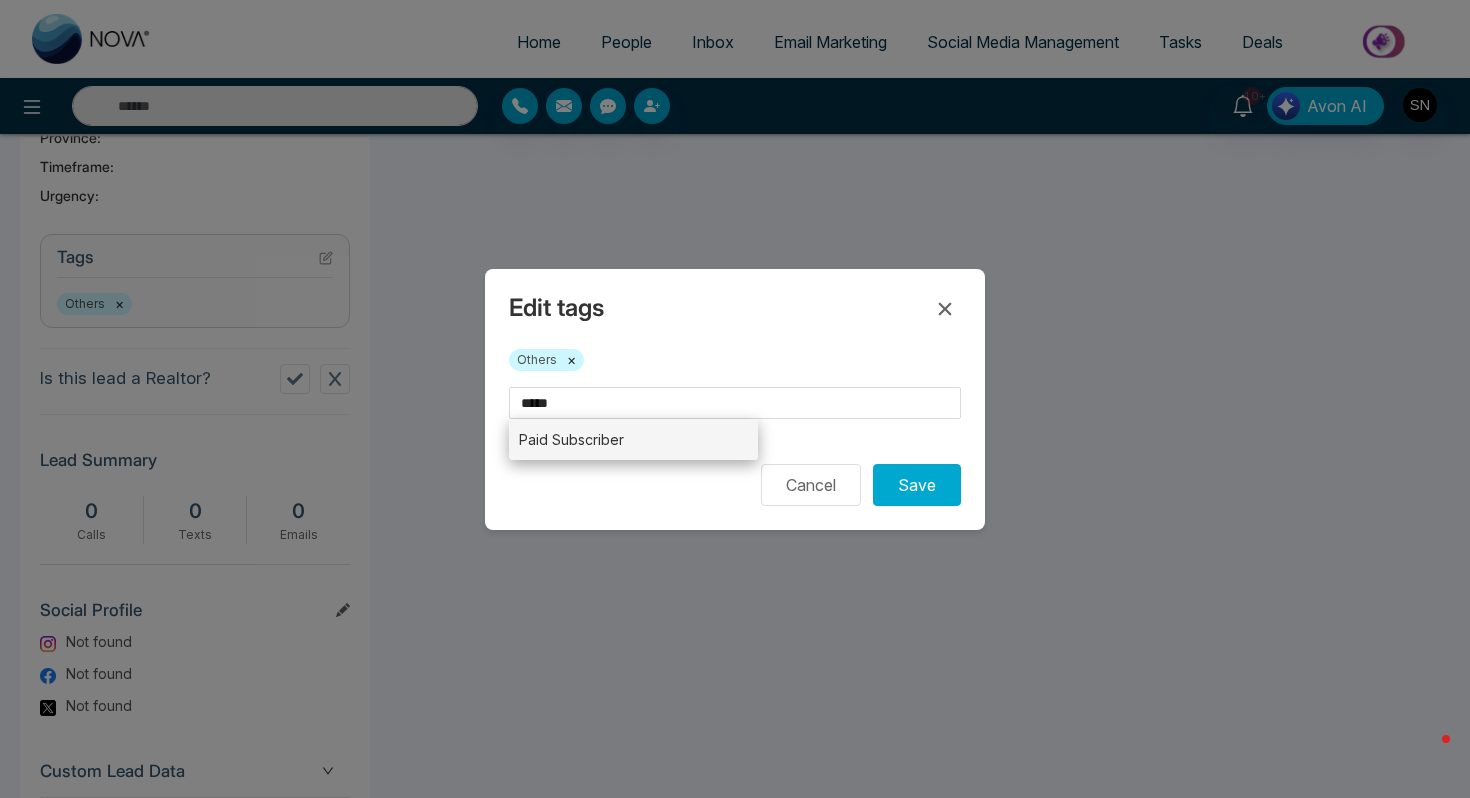 click on "Paid Subscriber" at bounding box center [633, 439] 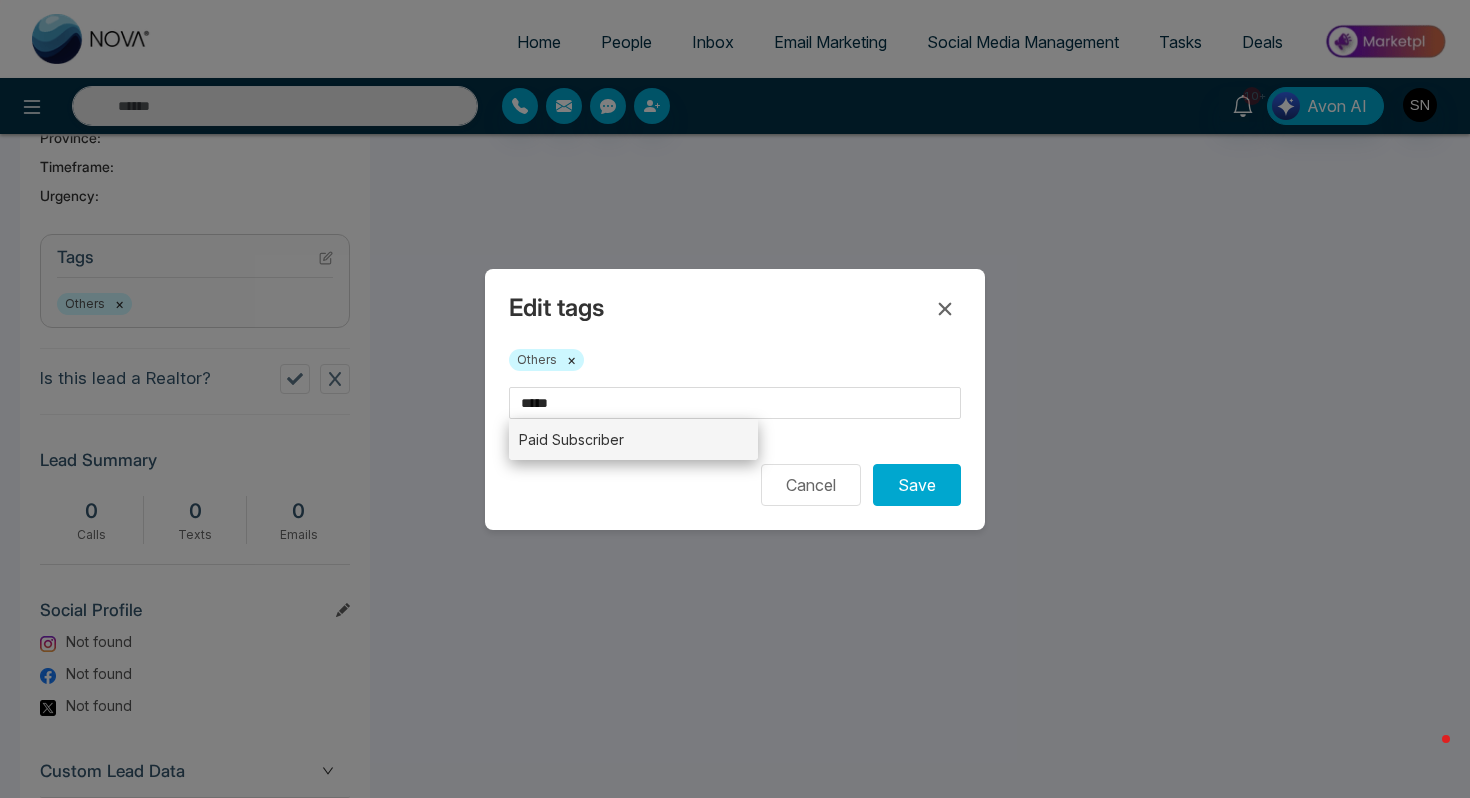 type on "**********" 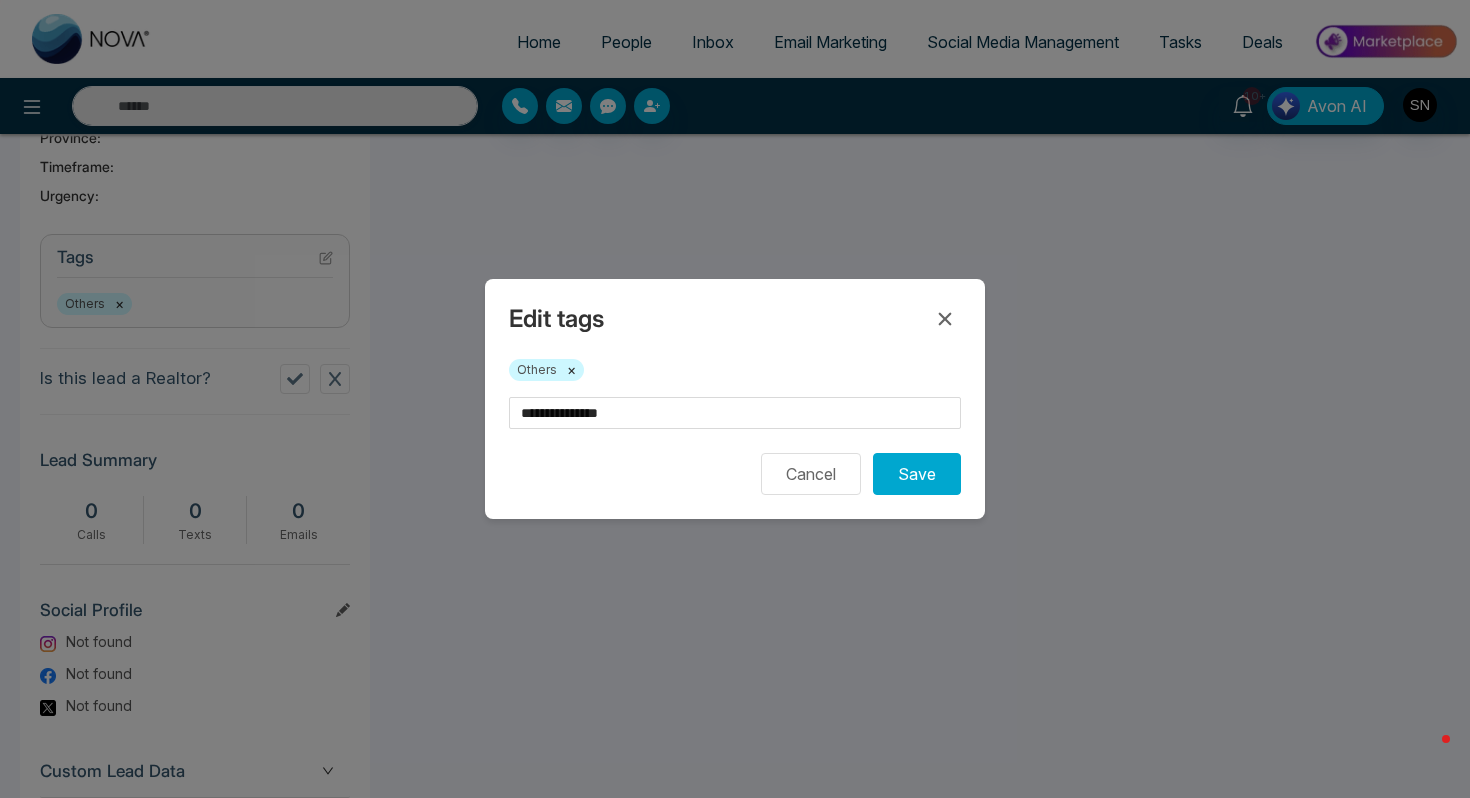 click on "**********" at bounding box center (735, 399) 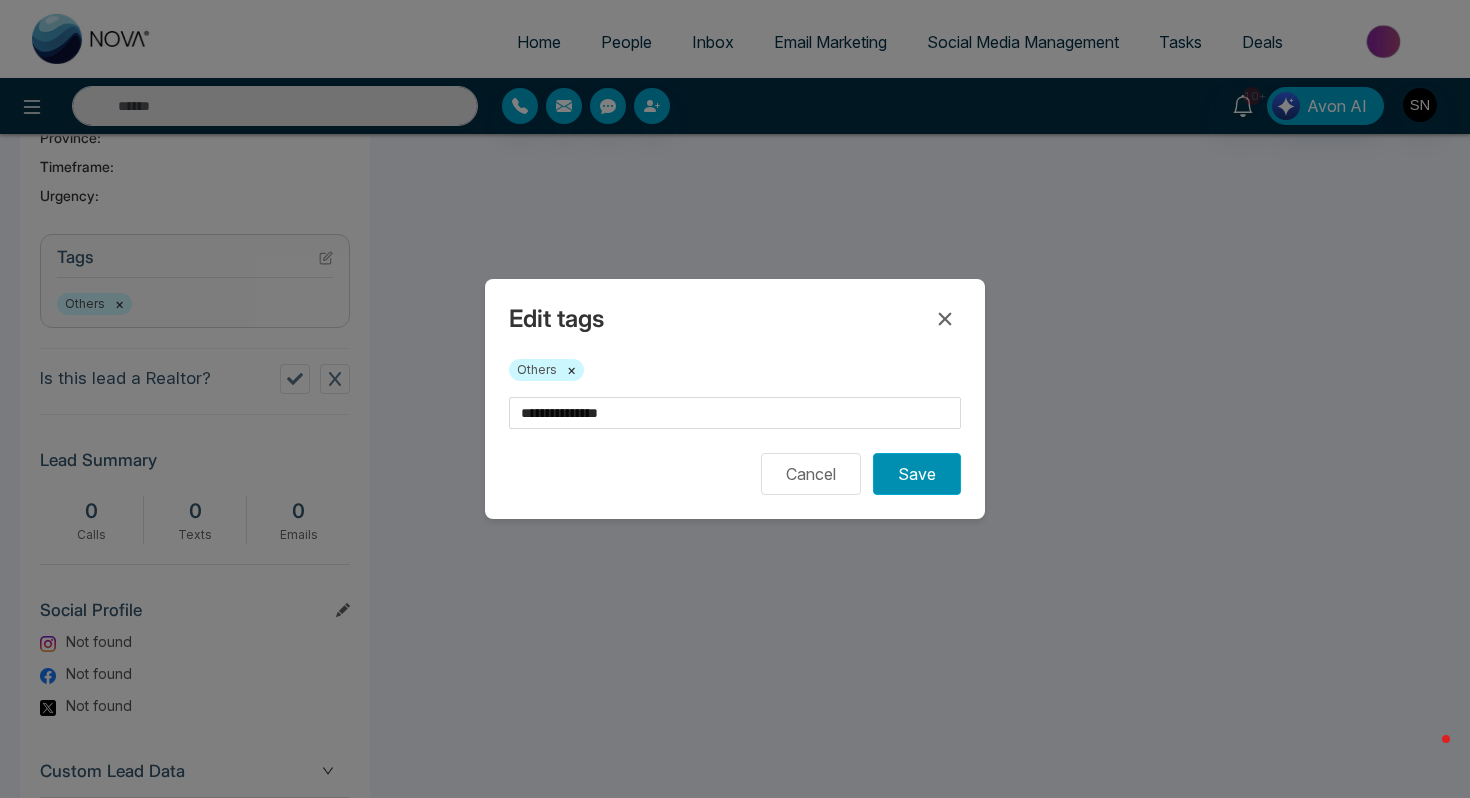 click on "Save" at bounding box center [917, 474] 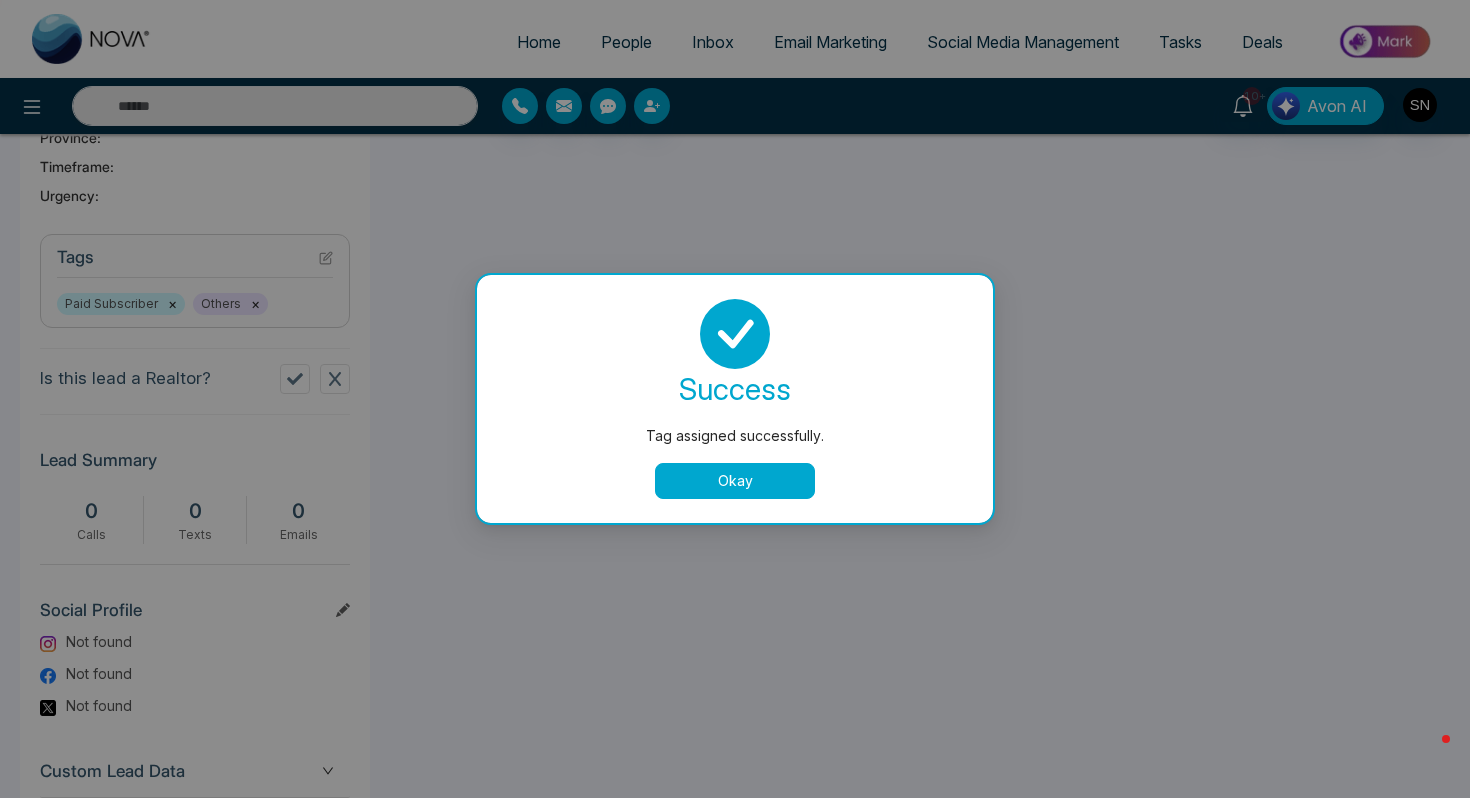 click on "Okay" at bounding box center [735, 481] 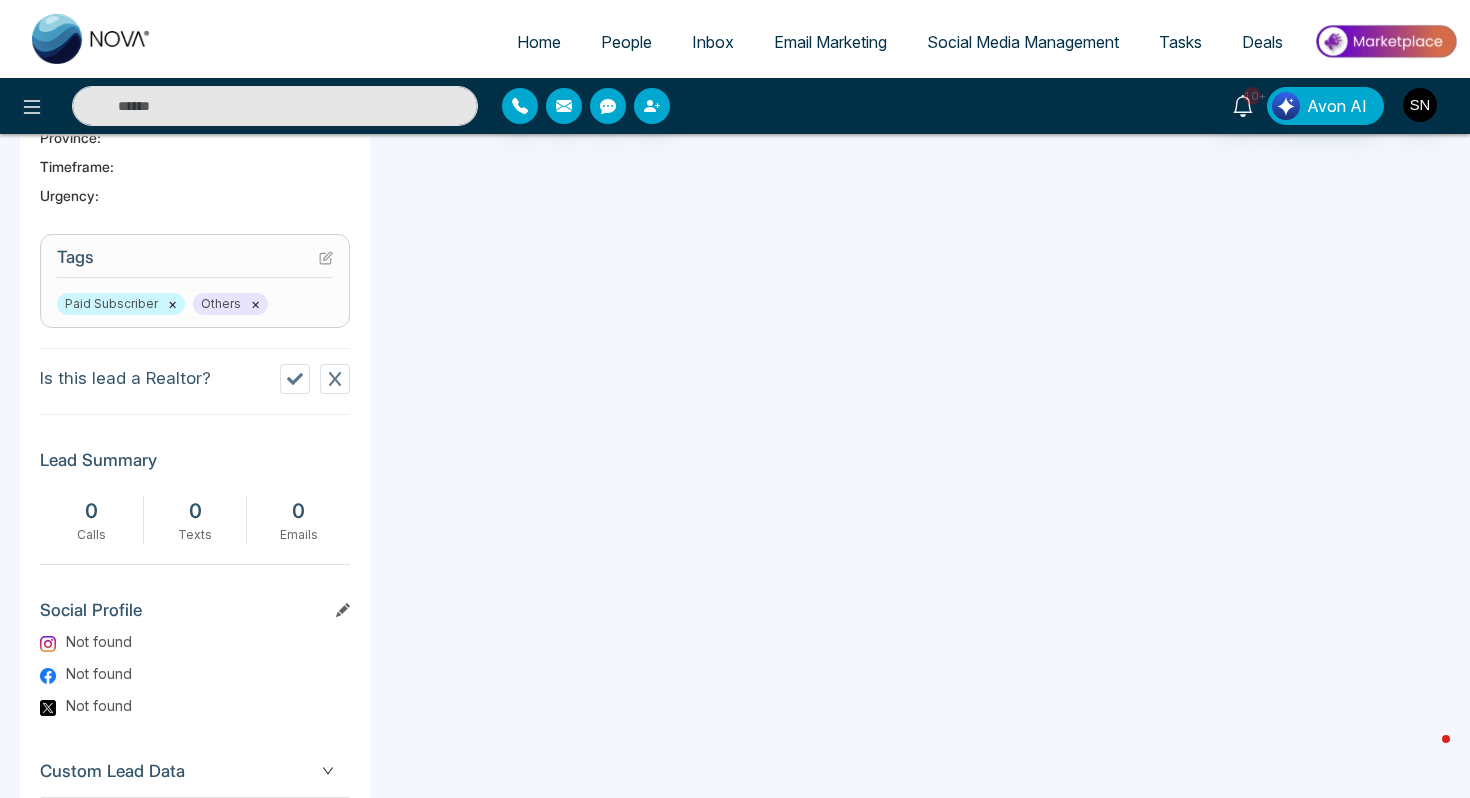 scroll, scrollTop: 0, scrollLeft: 0, axis: both 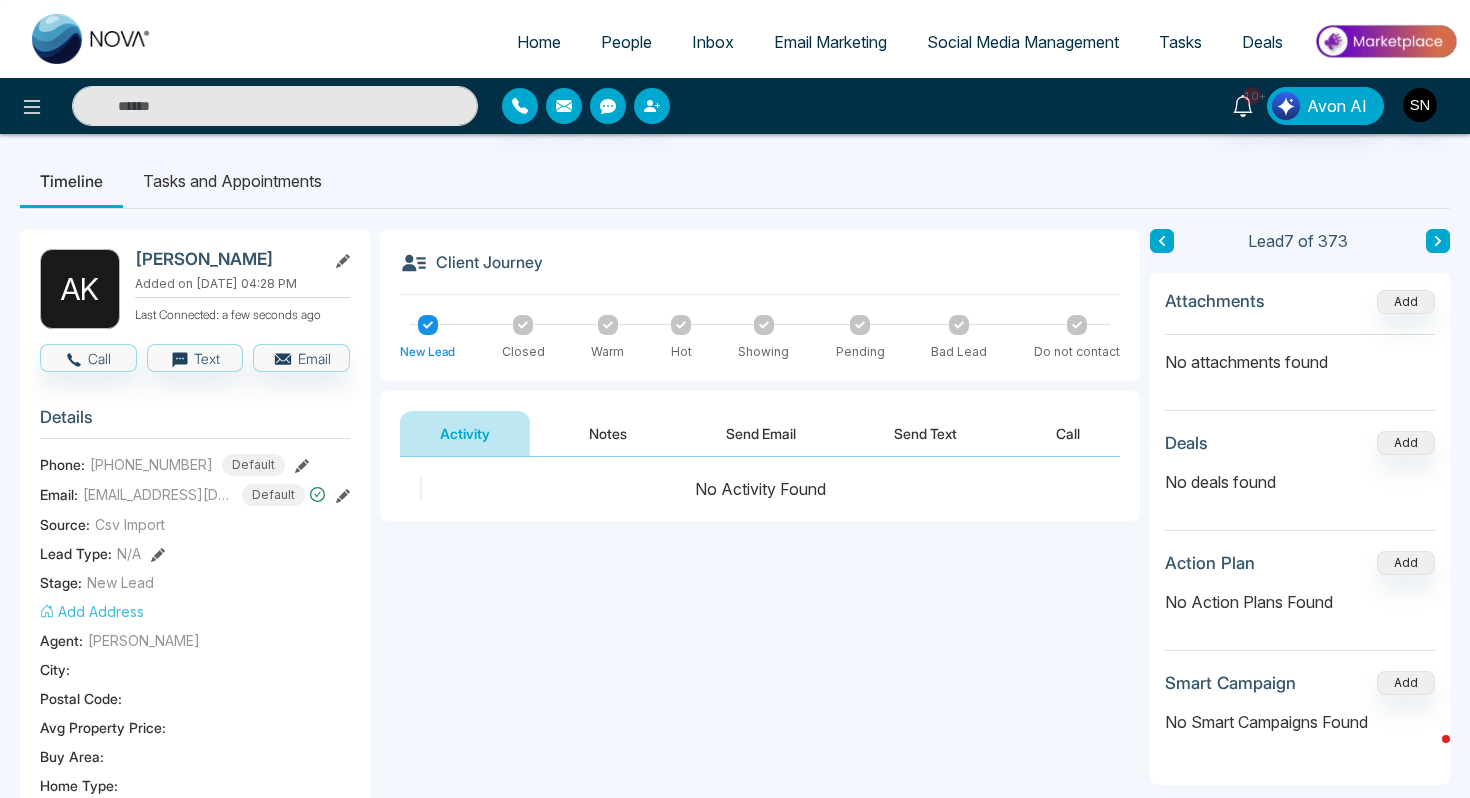 click on "**********" at bounding box center (735, 896) 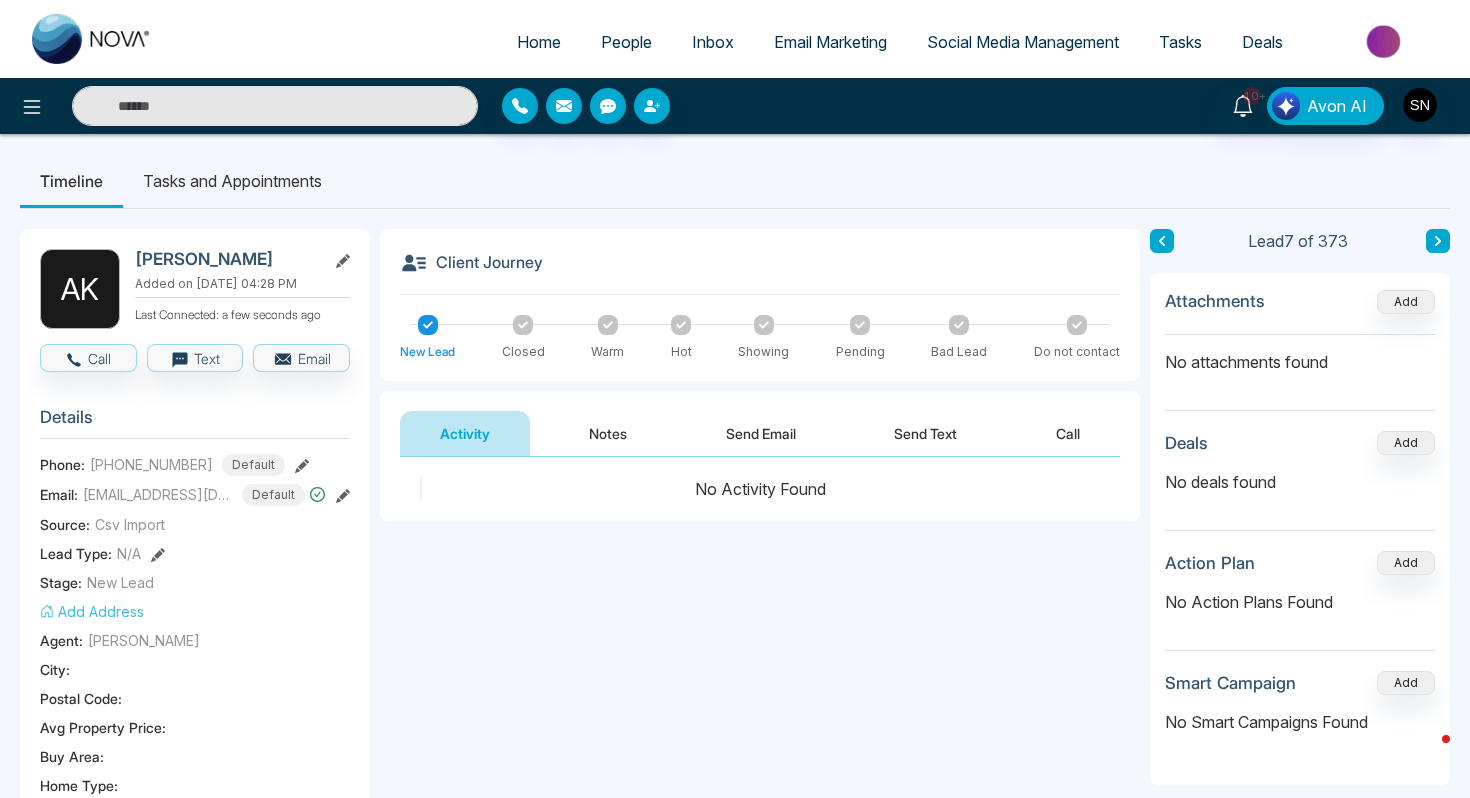 click at bounding box center (1438, 241) 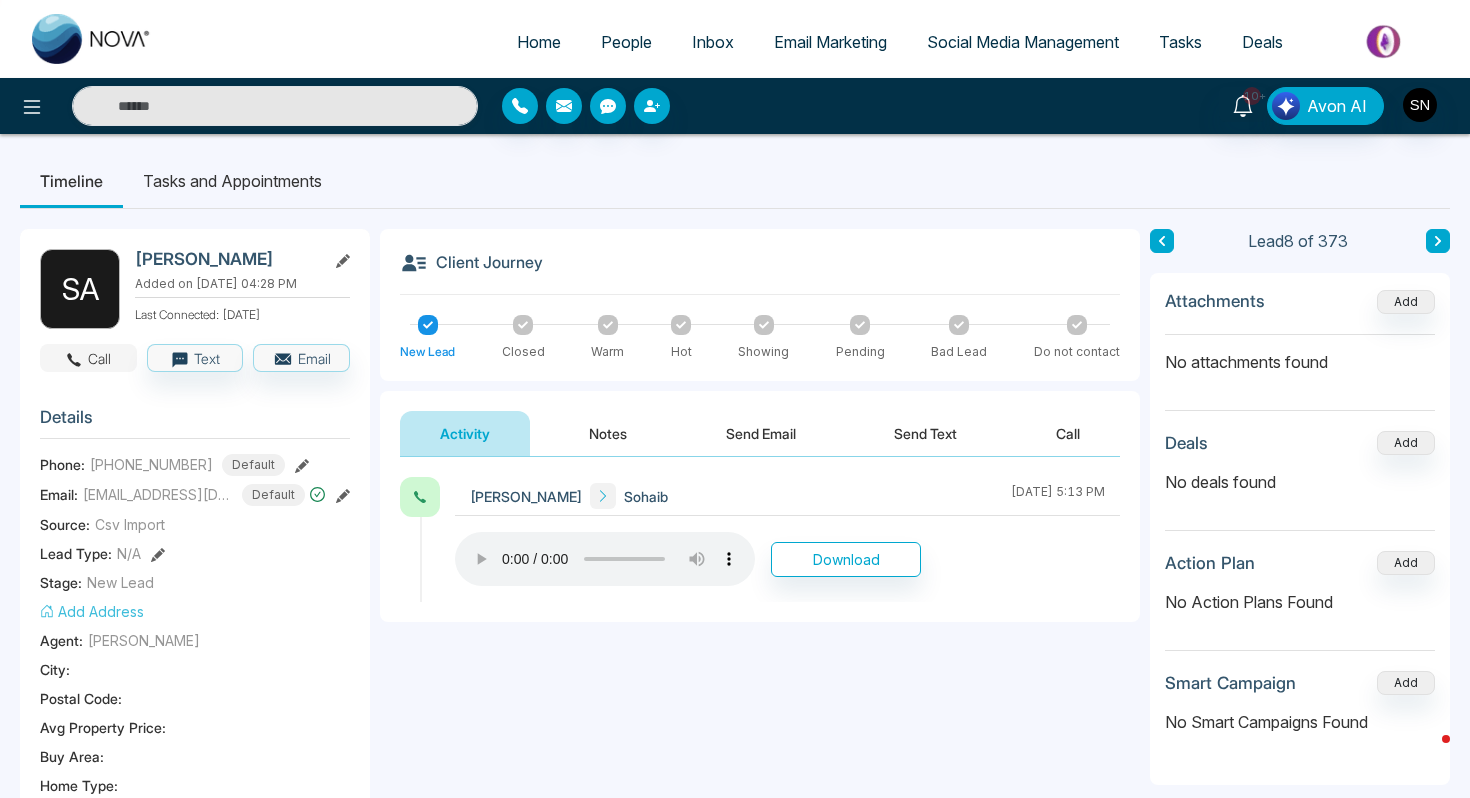 click 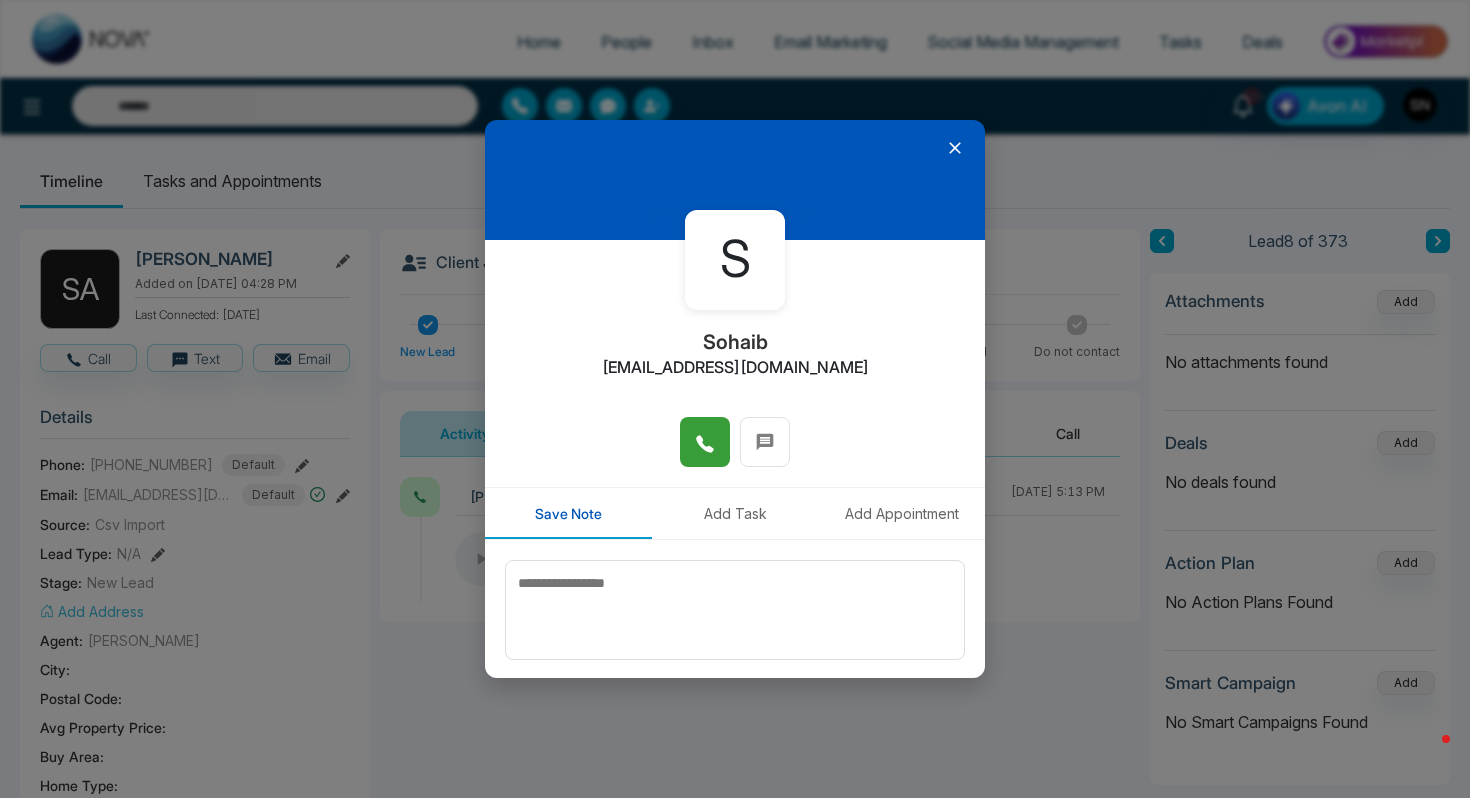 click 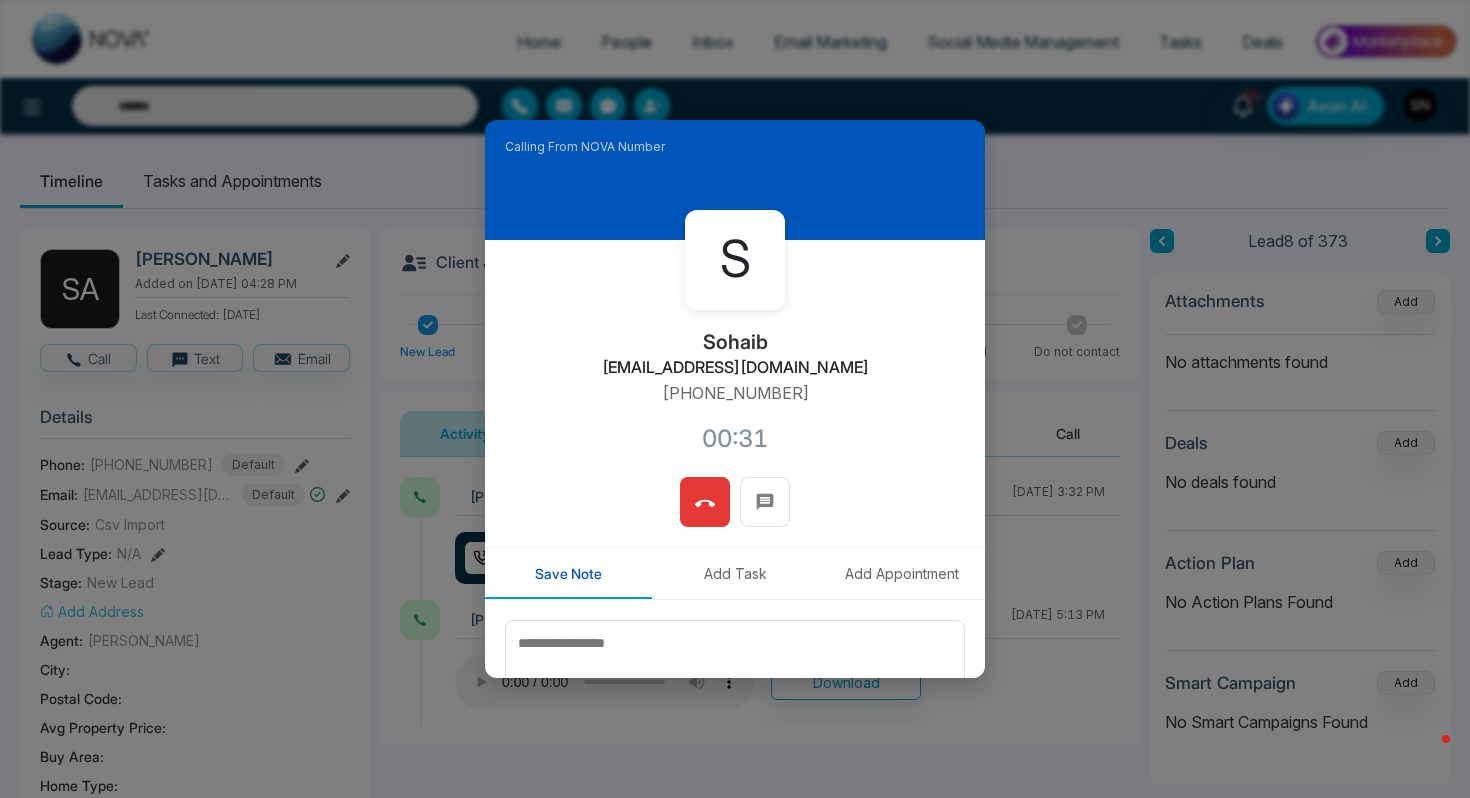 click 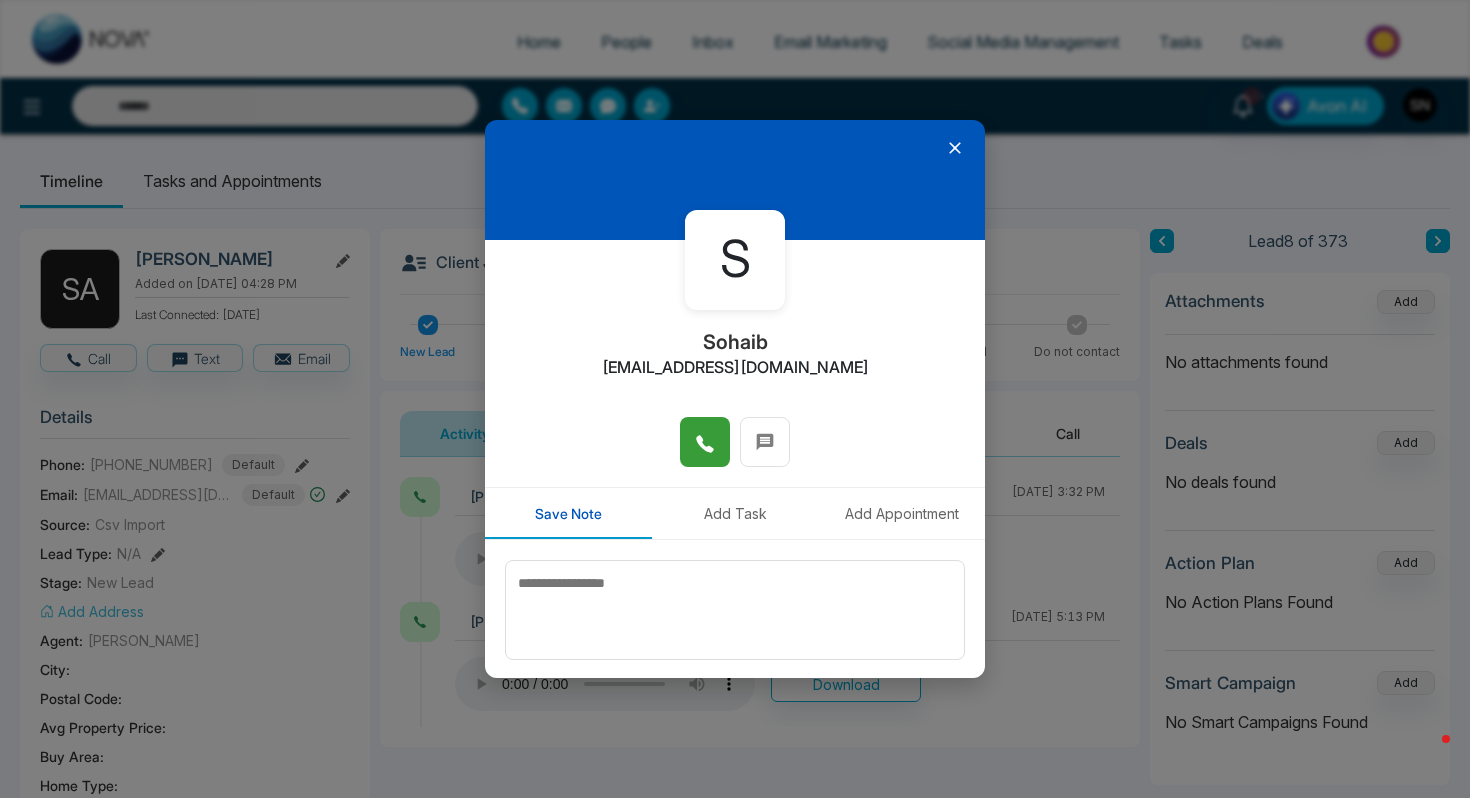 click 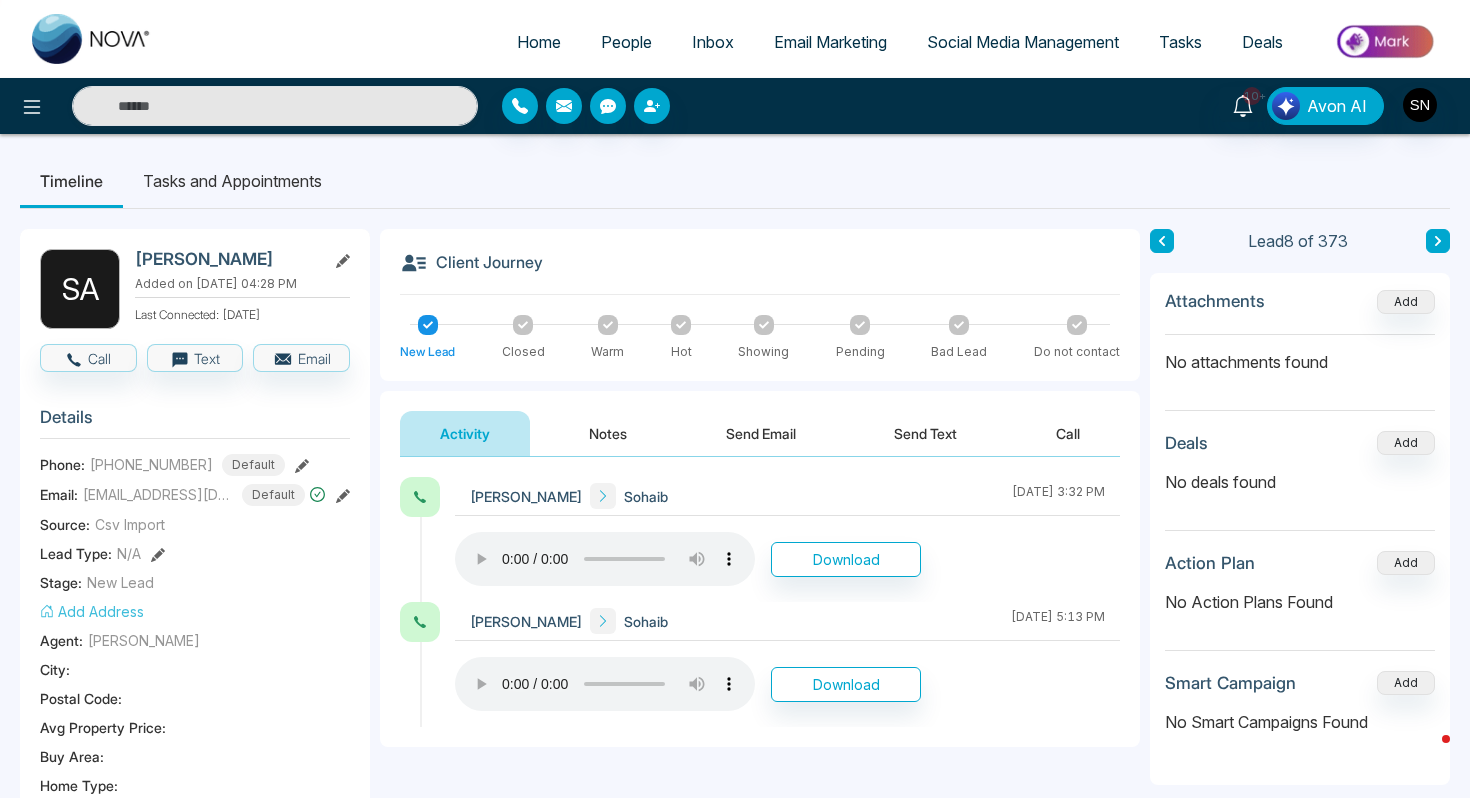 click 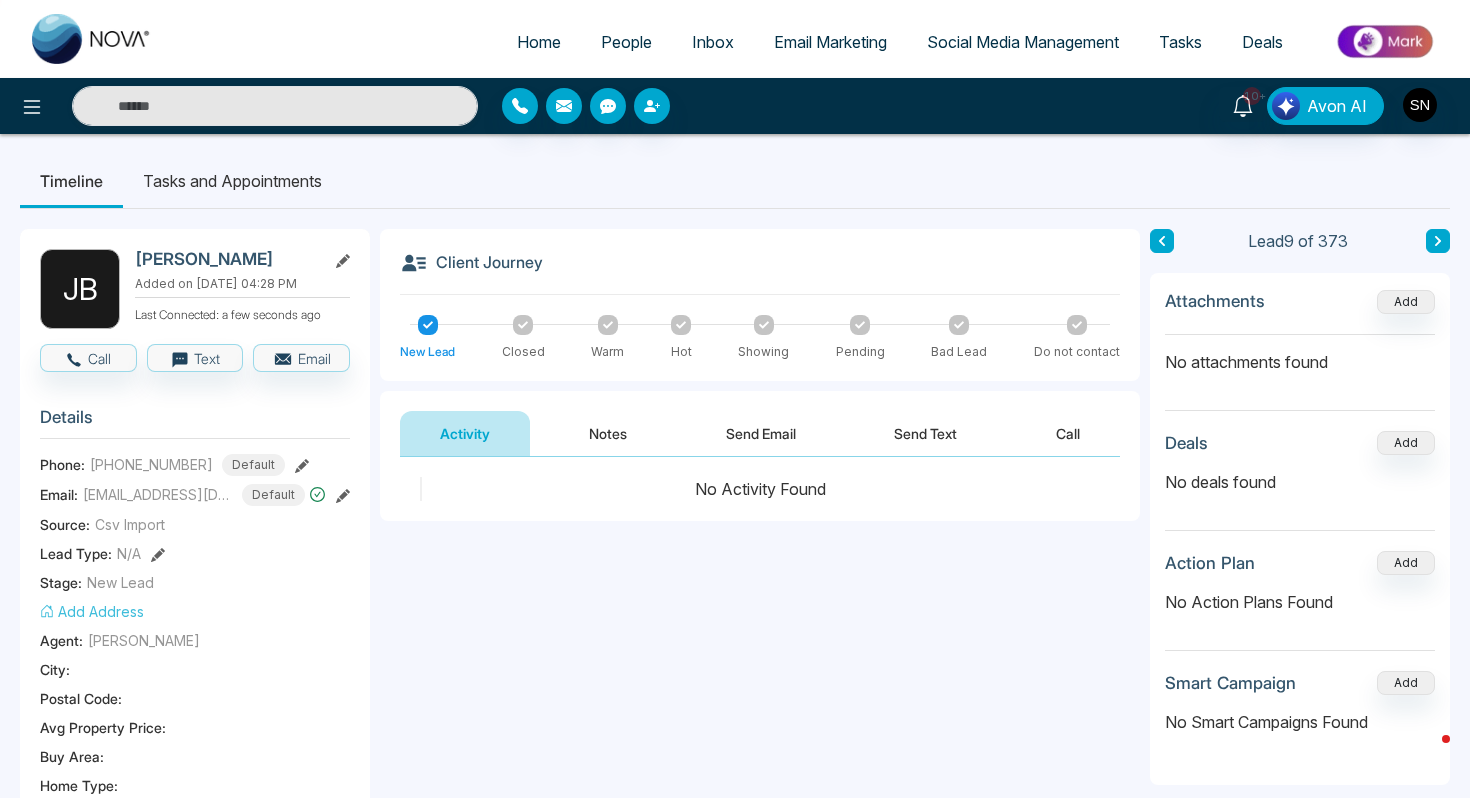 click at bounding box center [1438, 241] 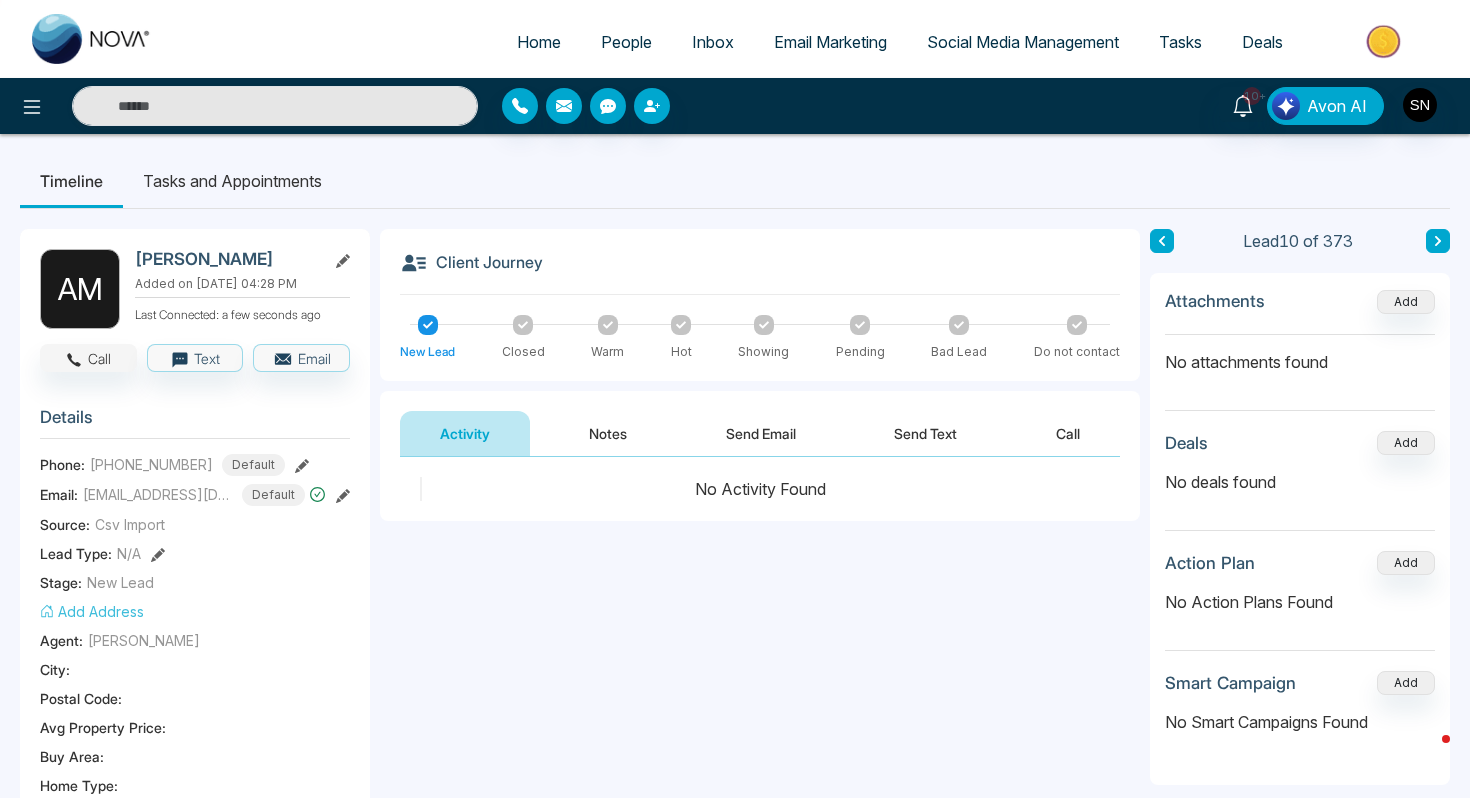 click on "Call" at bounding box center [88, 358] 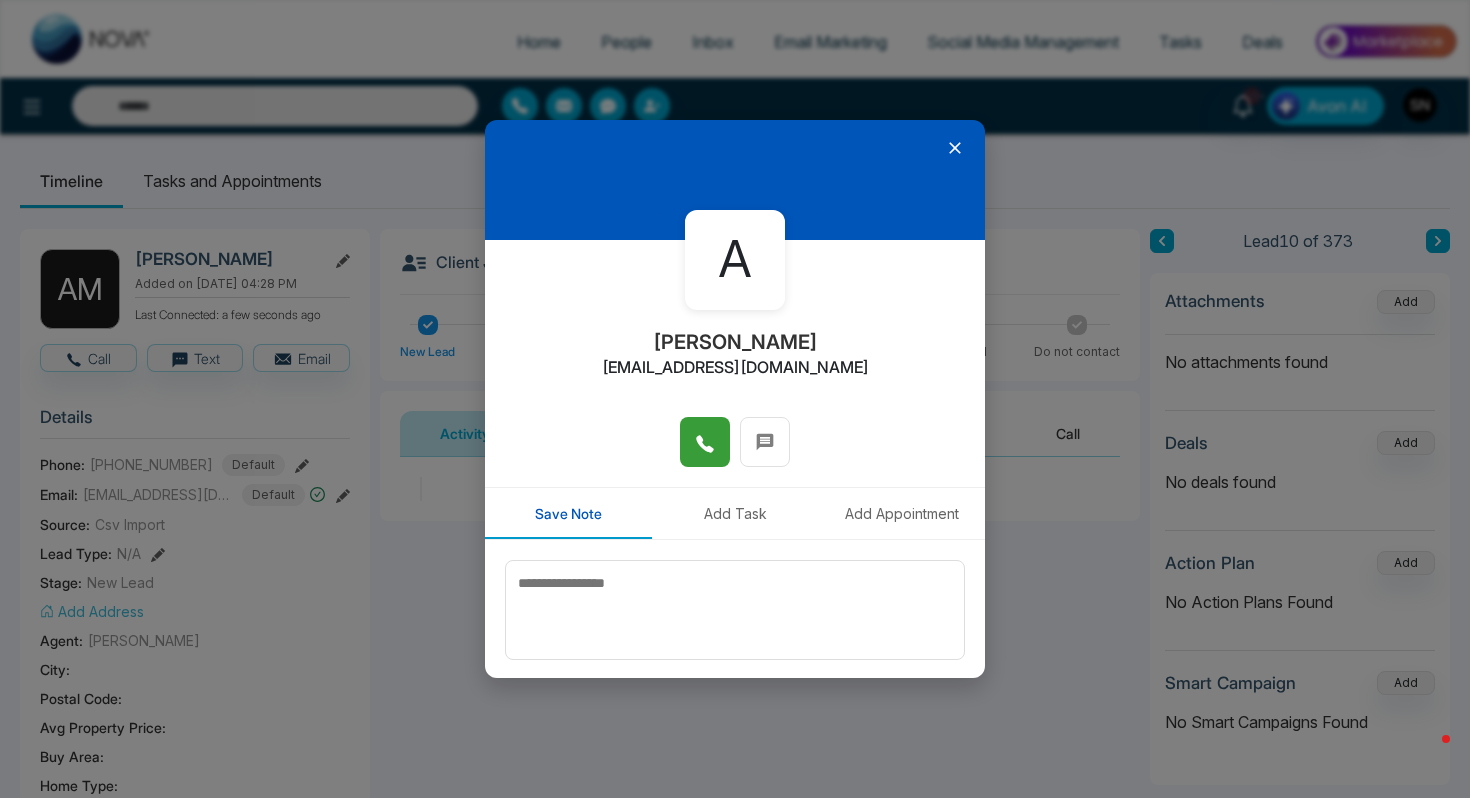 click at bounding box center (705, 442) 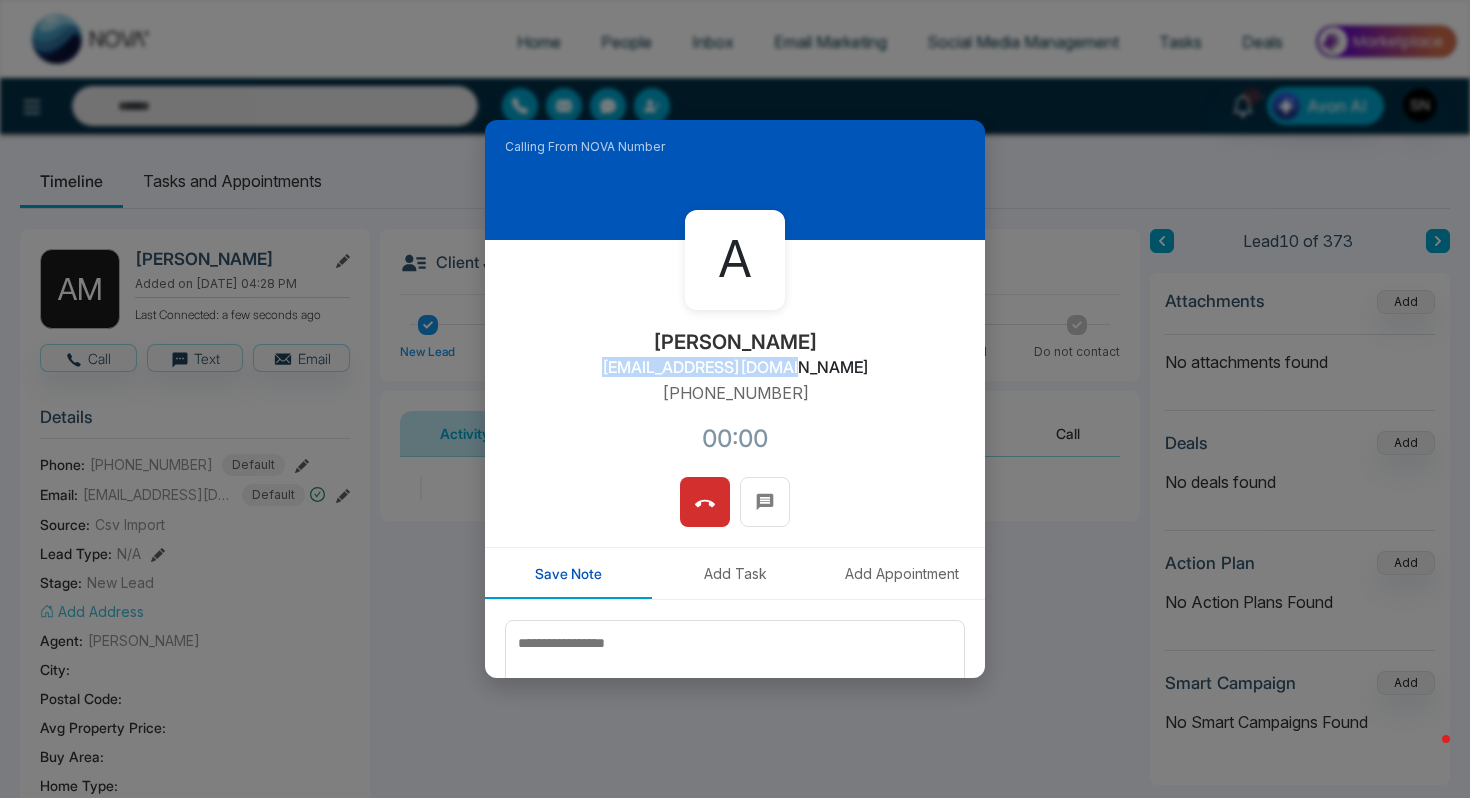 drag, startPoint x: 642, startPoint y: 368, endPoint x: 837, endPoint y: 375, distance: 195.1256 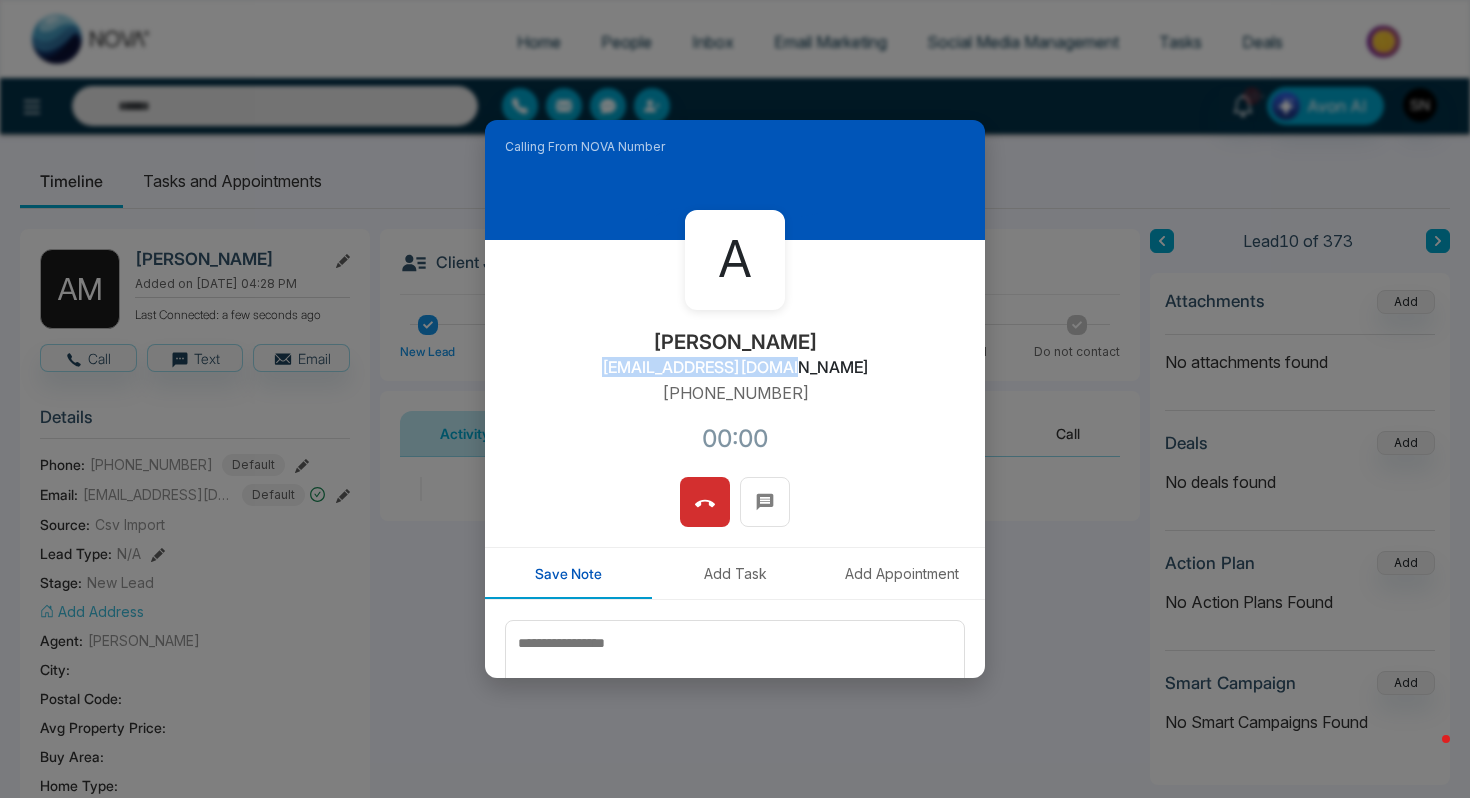 click on "A [PERSON_NAME] [EMAIL_ADDRESS][DOMAIN_NAME] [PHONE_NUMBER]:00" at bounding box center [735, 358] 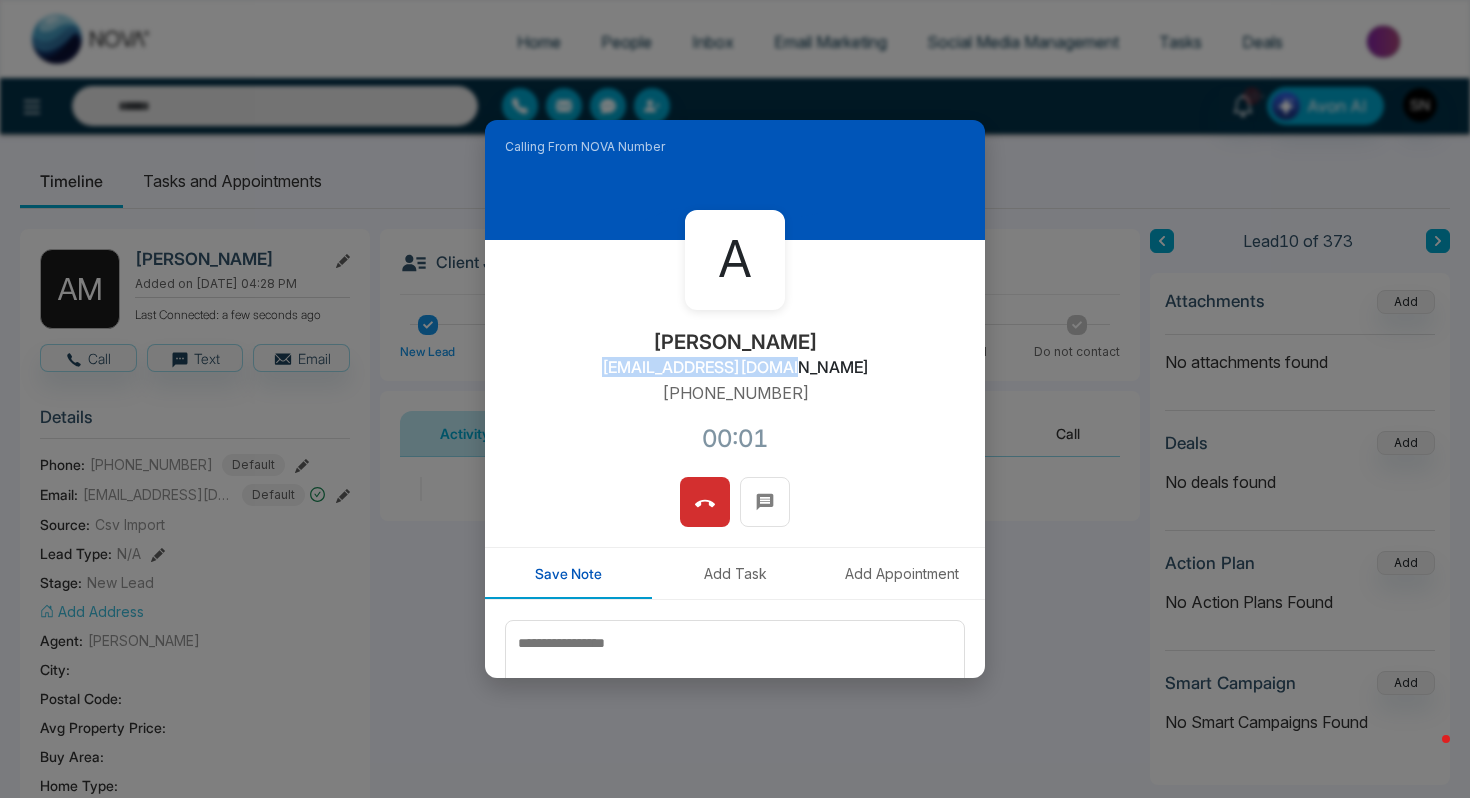 copy on "[EMAIL_ADDRESS][DOMAIN_NAME]" 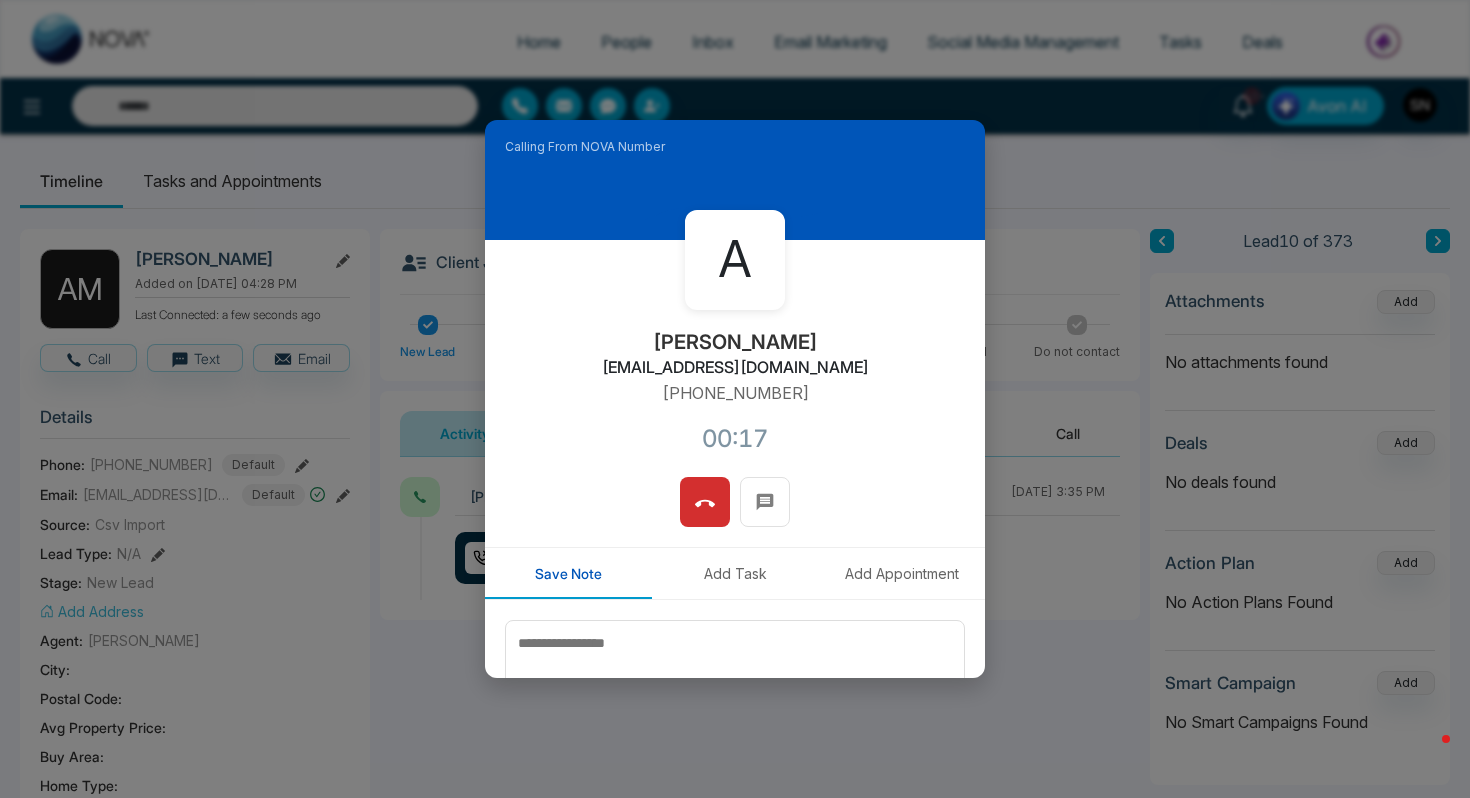 click on "A [PERSON_NAME] [EMAIL_ADDRESS][DOMAIN_NAME] [PHONE_NUMBER]:17" at bounding box center (735, 358) 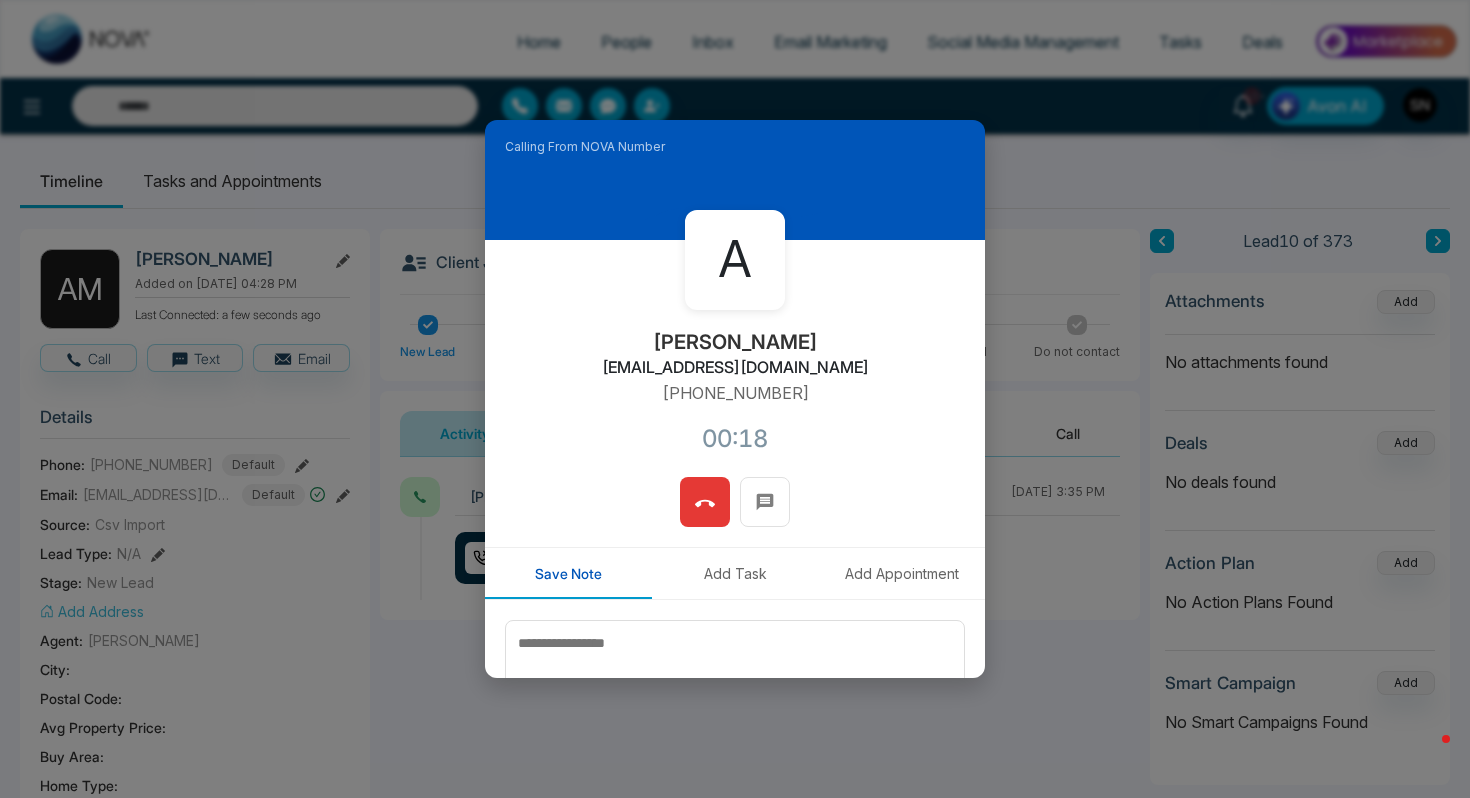 click 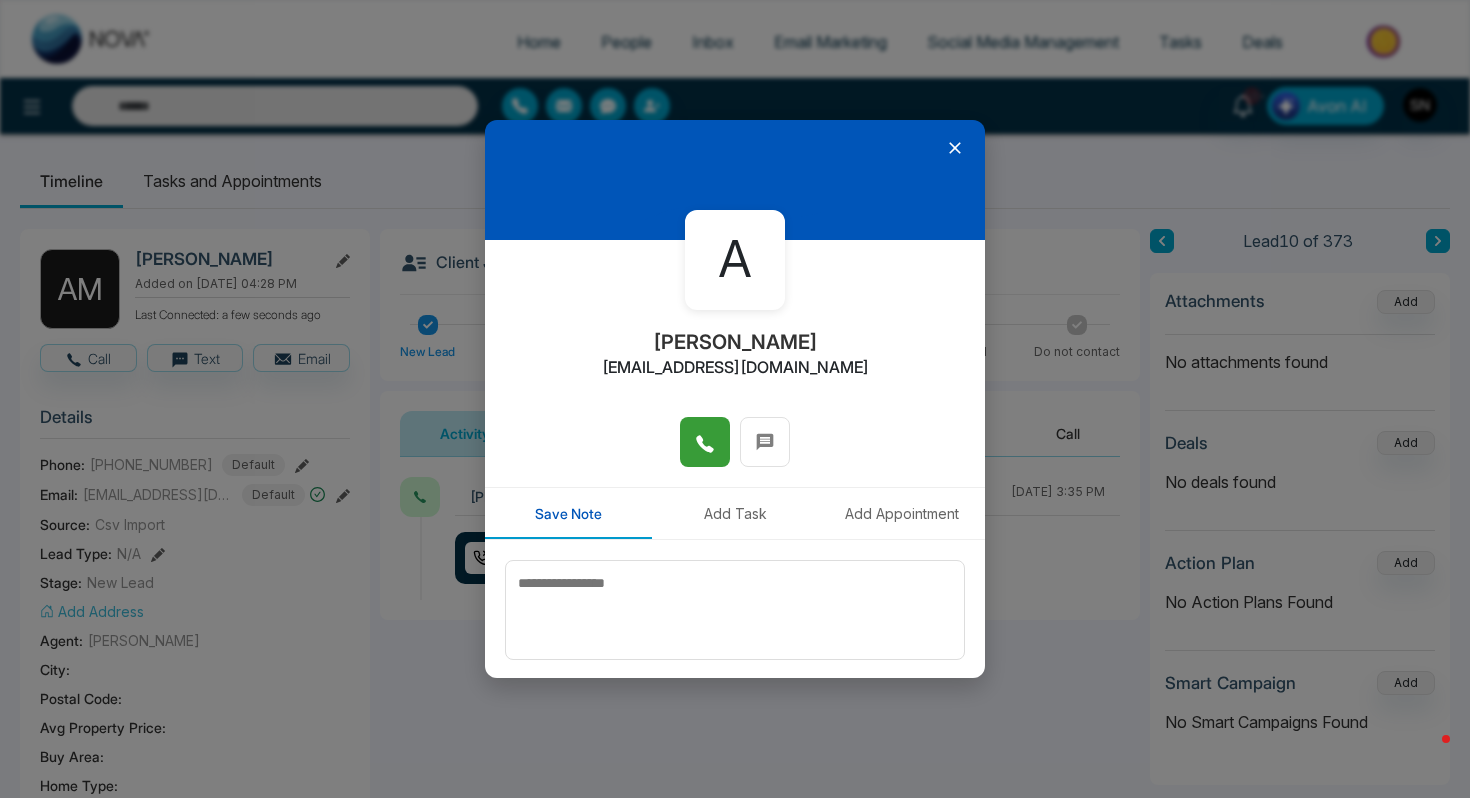 click 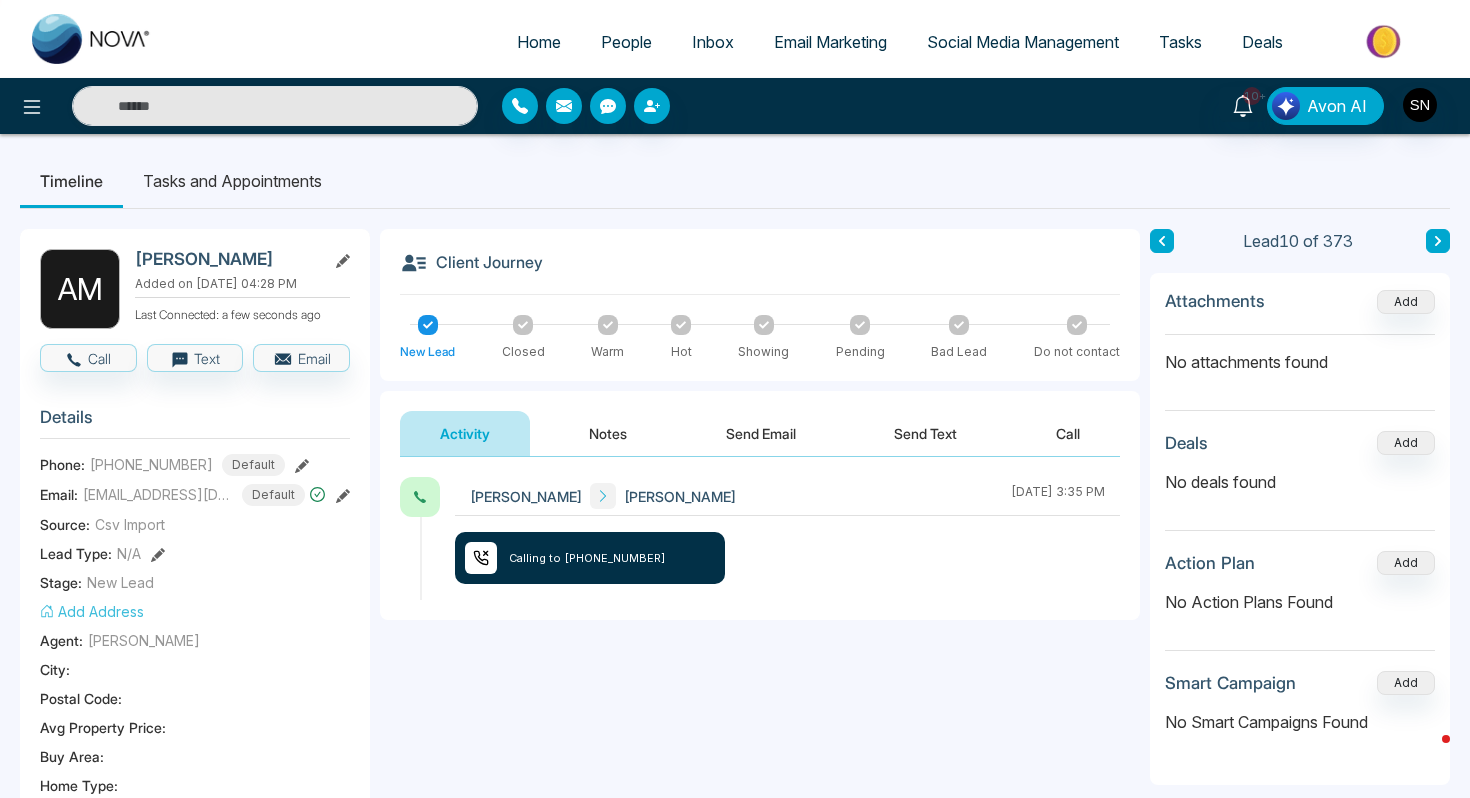 click at bounding box center [1438, 241] 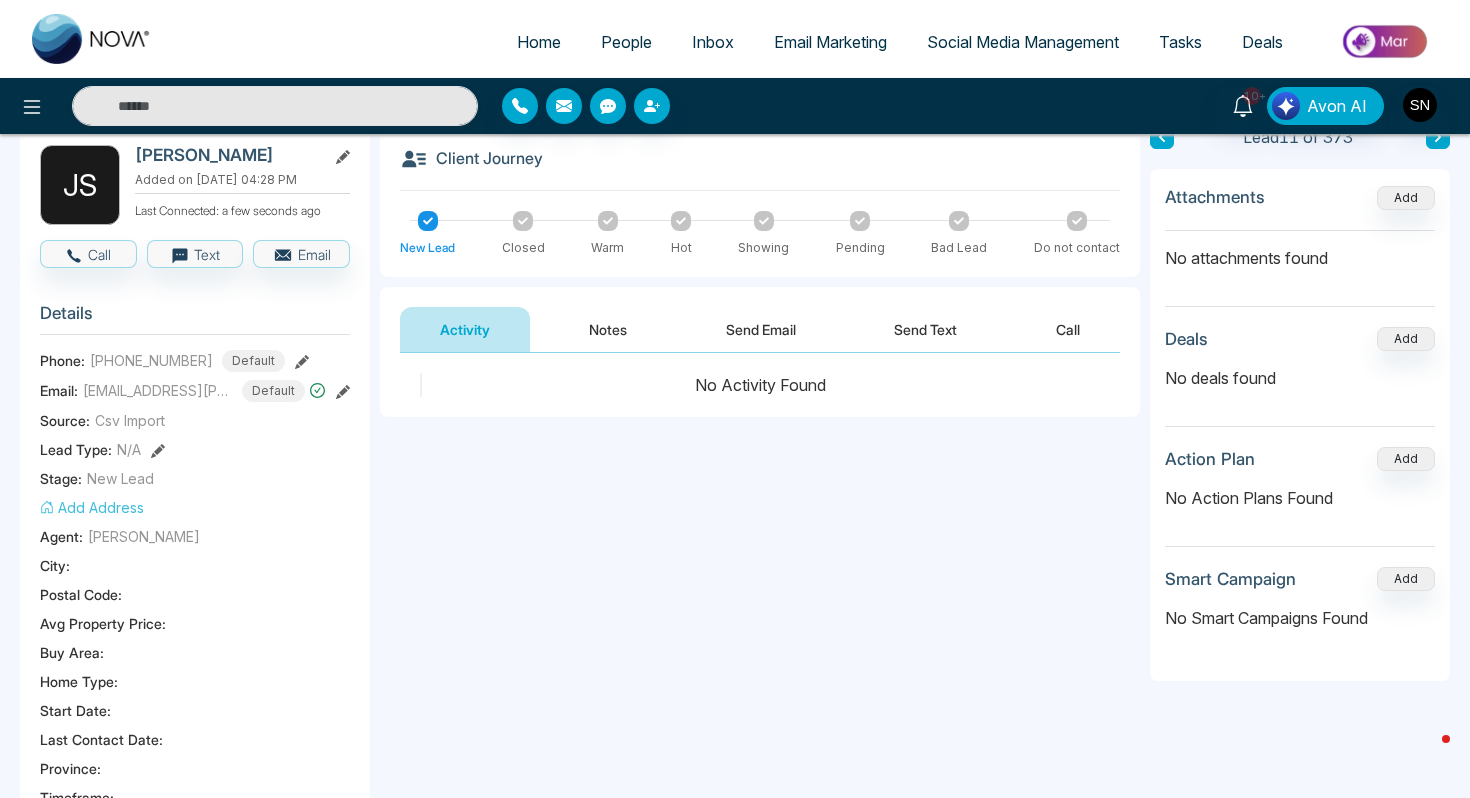 scroll, scrollTop: 0, scrollLeft: 0, axis: both 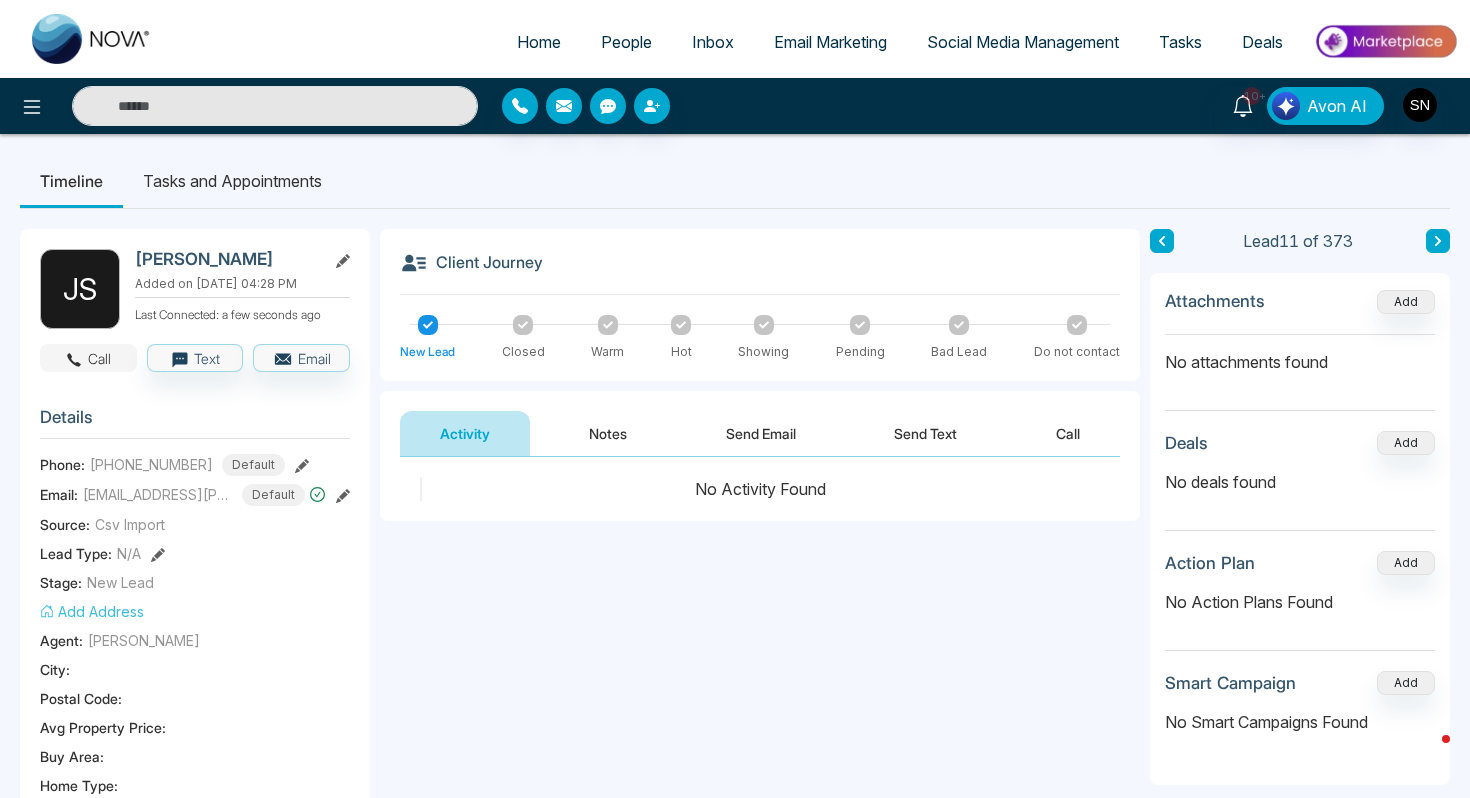 click on "Call" at bounding box center [88, 358] 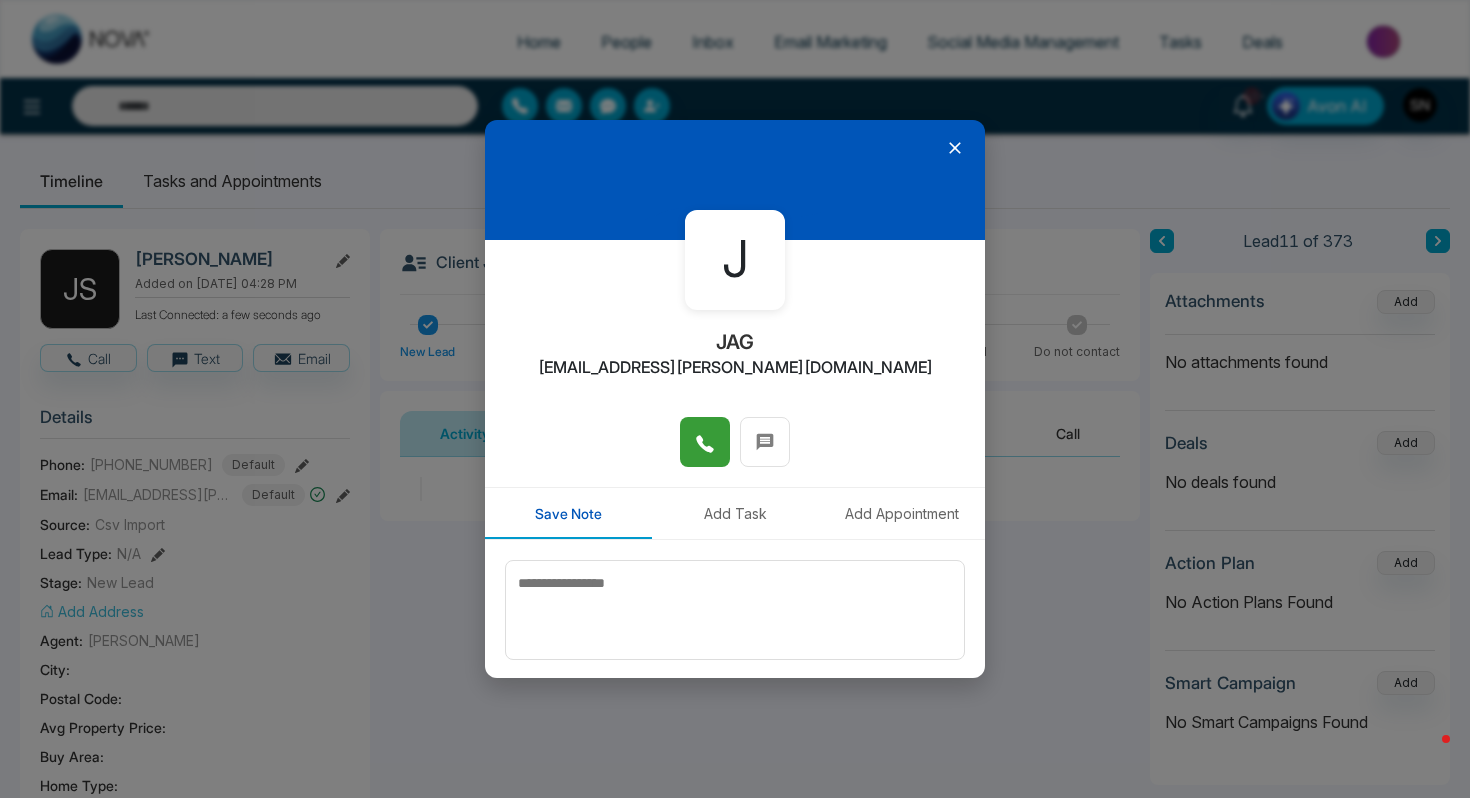 click 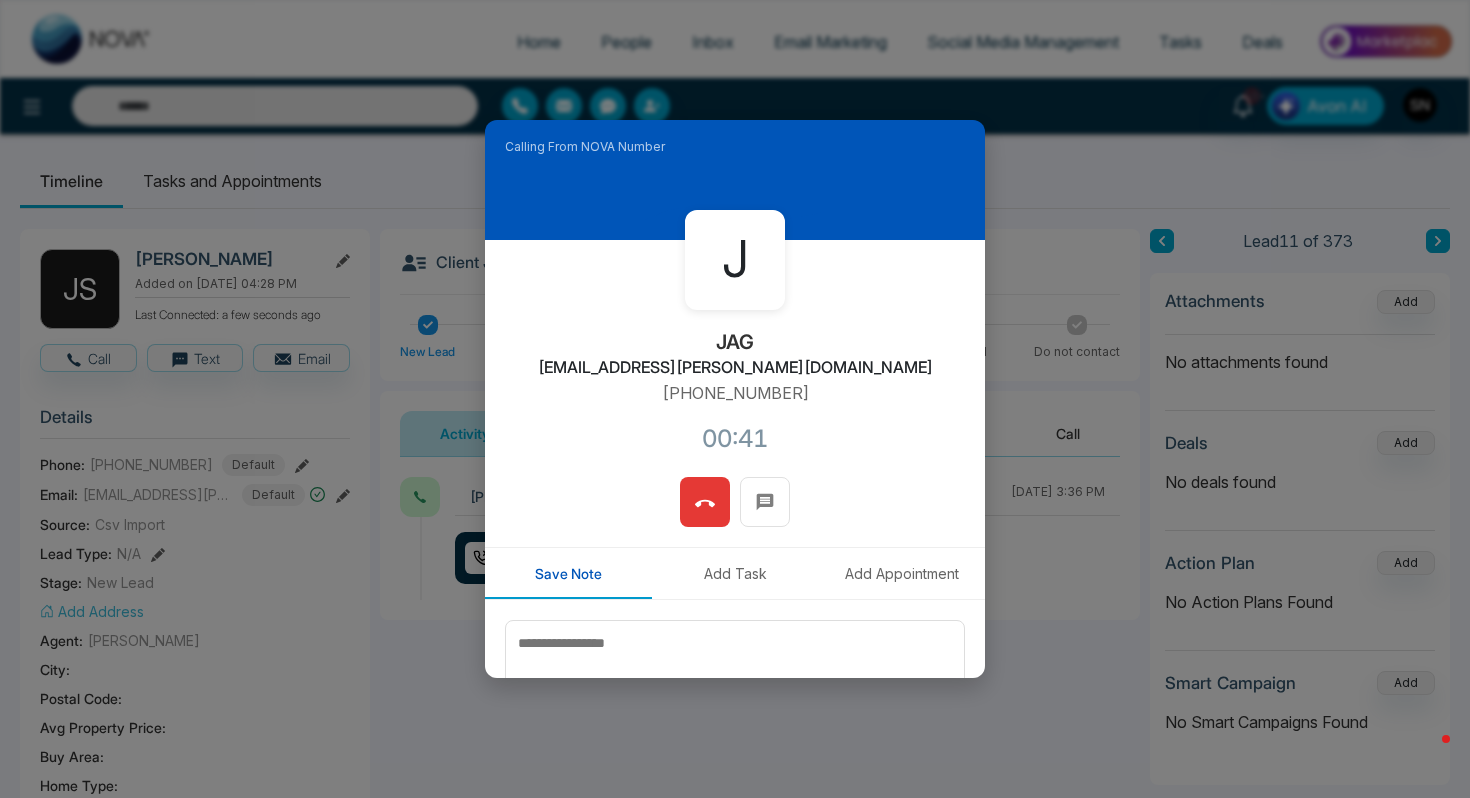 click at bounding box center [705, 502] 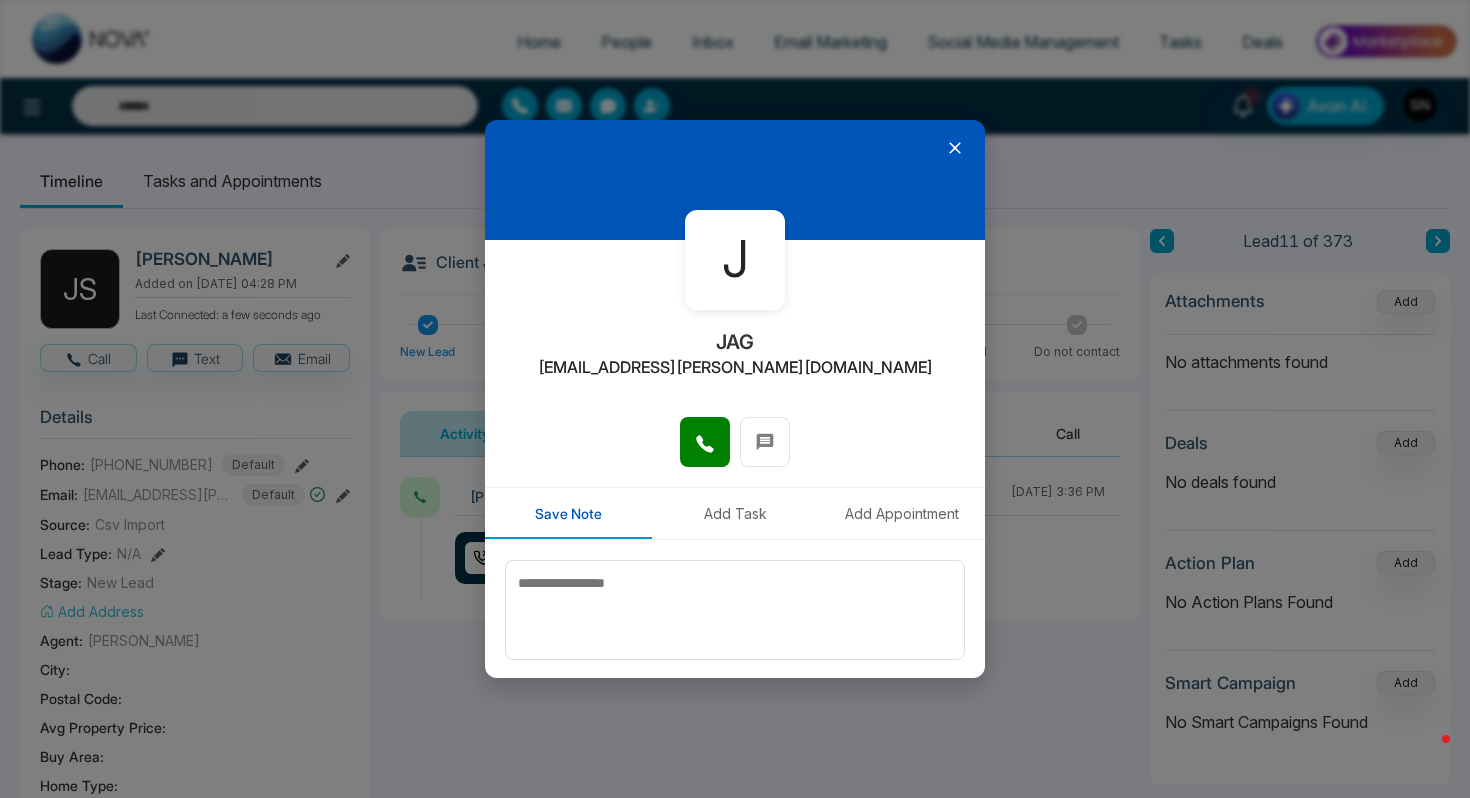 click 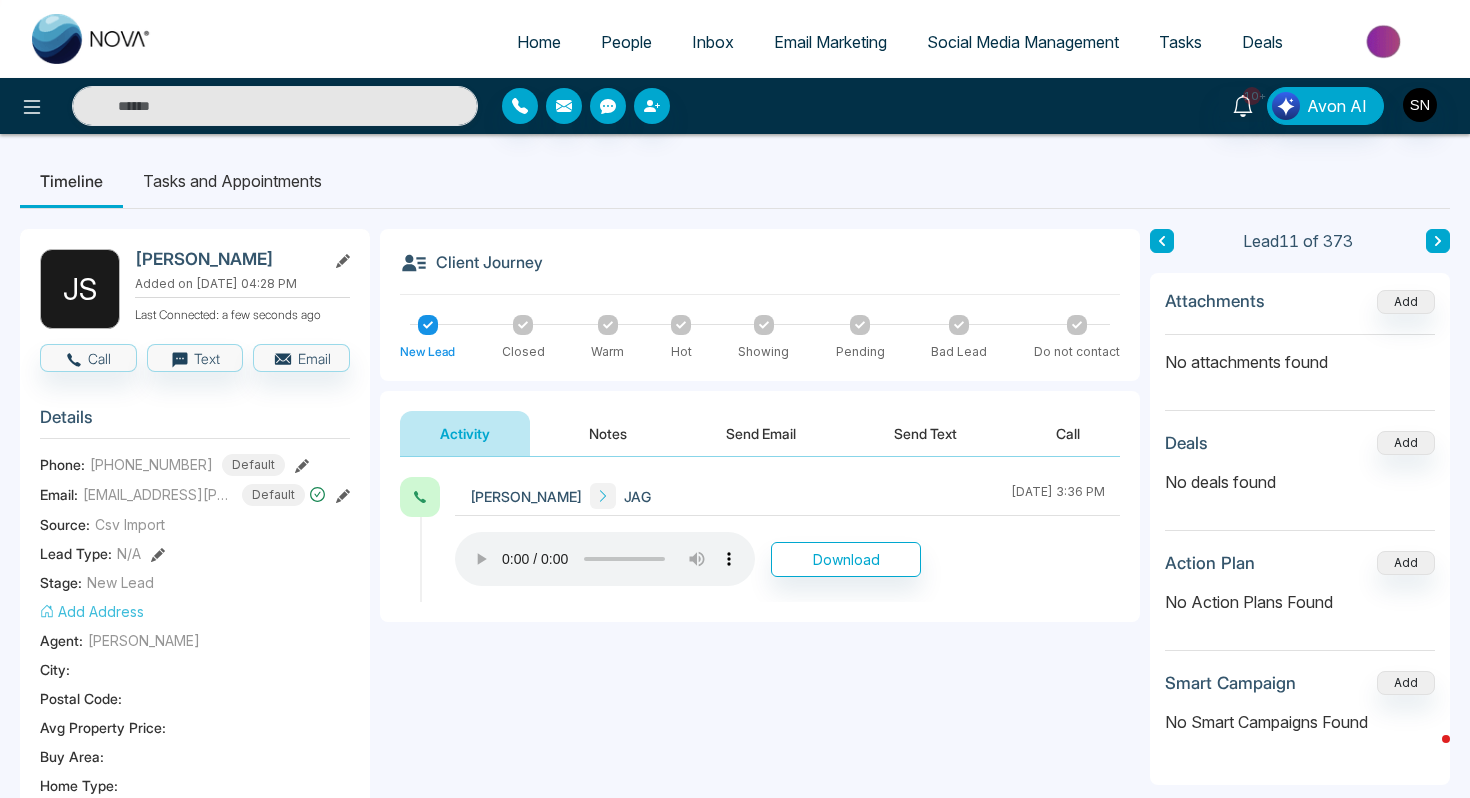 click on "Notes" at bounding box center [608, 433] 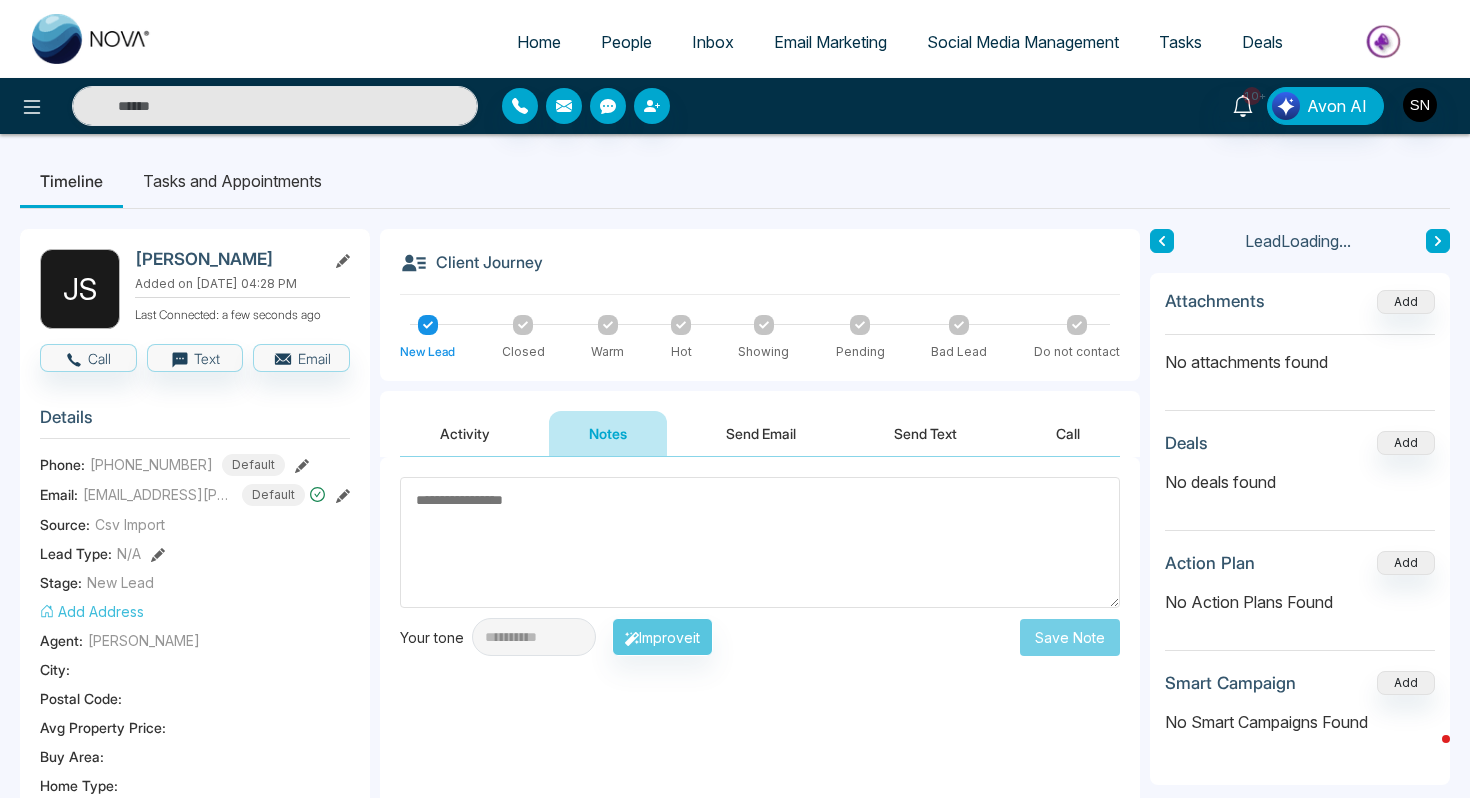 click at bounding box center [760, 542] 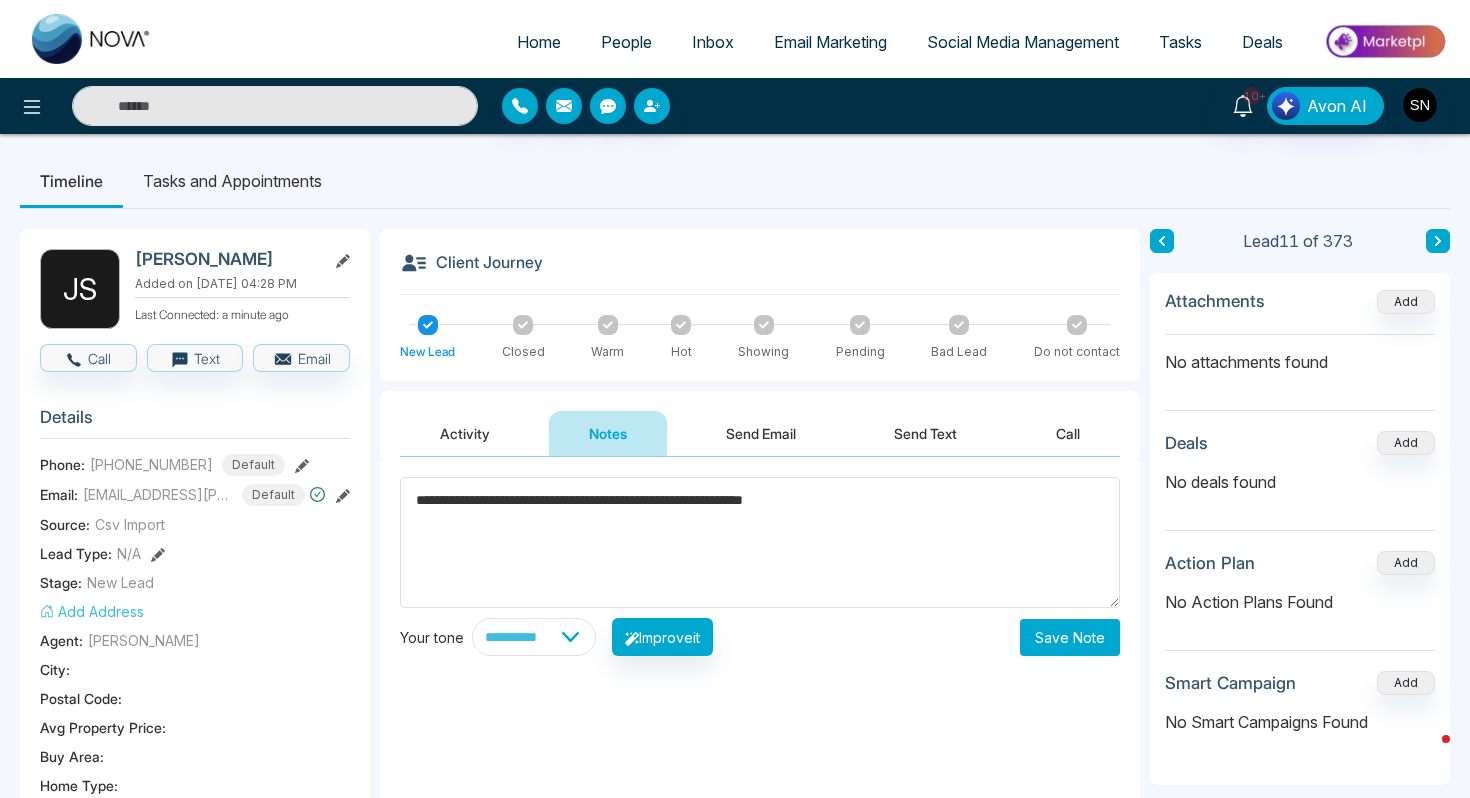 type on "**********" 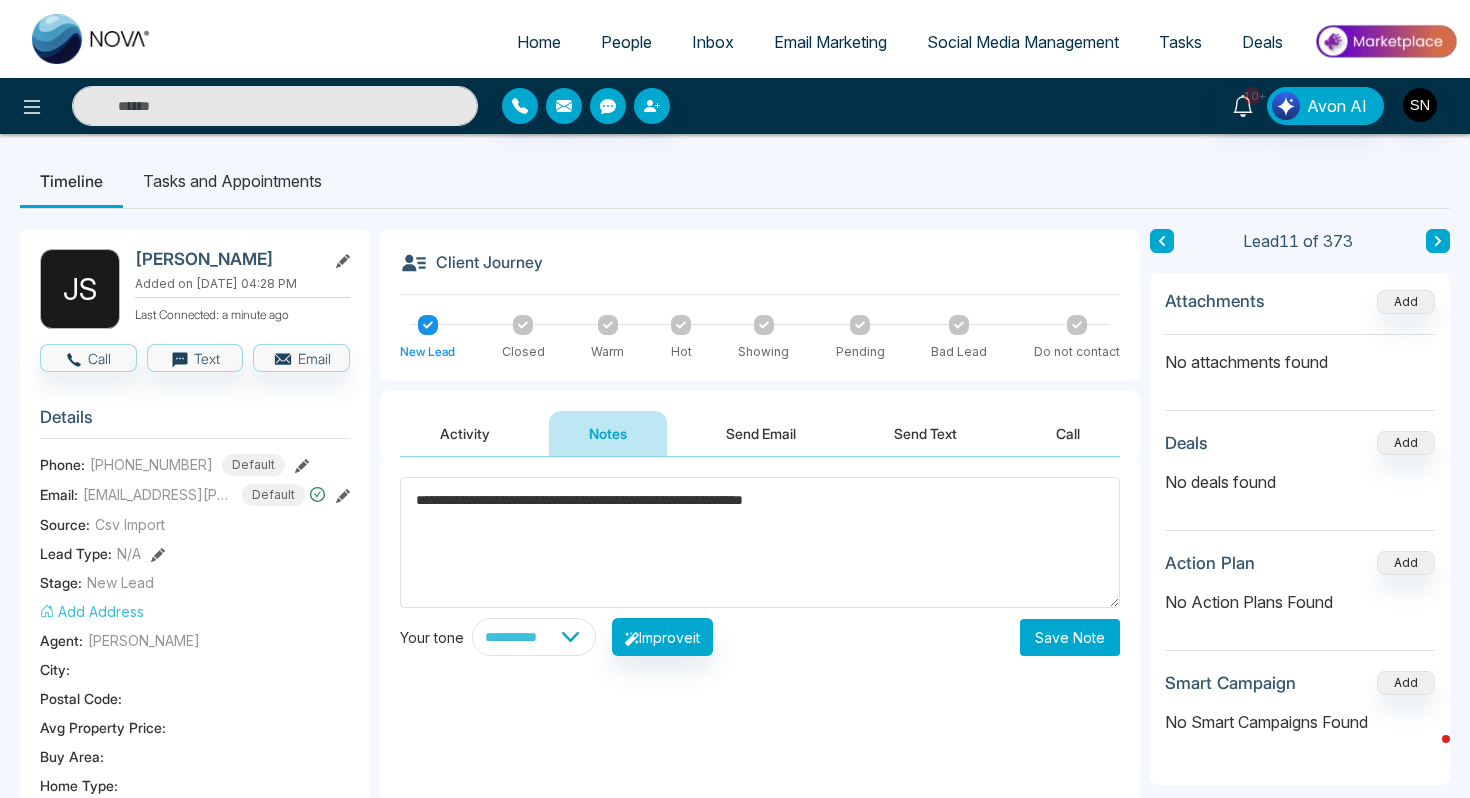 click on "Save Note" at bounding box center (1070, 637) 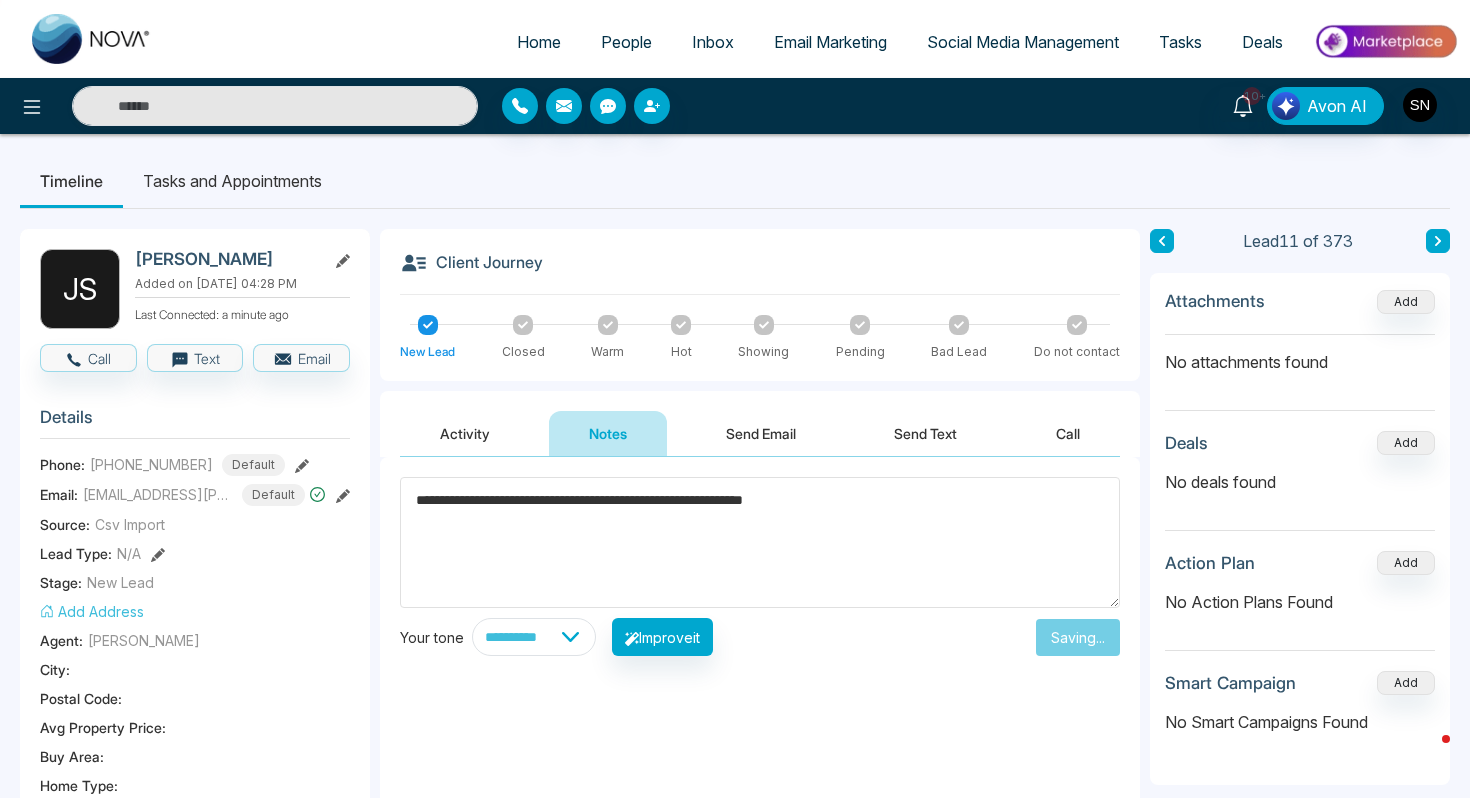 type 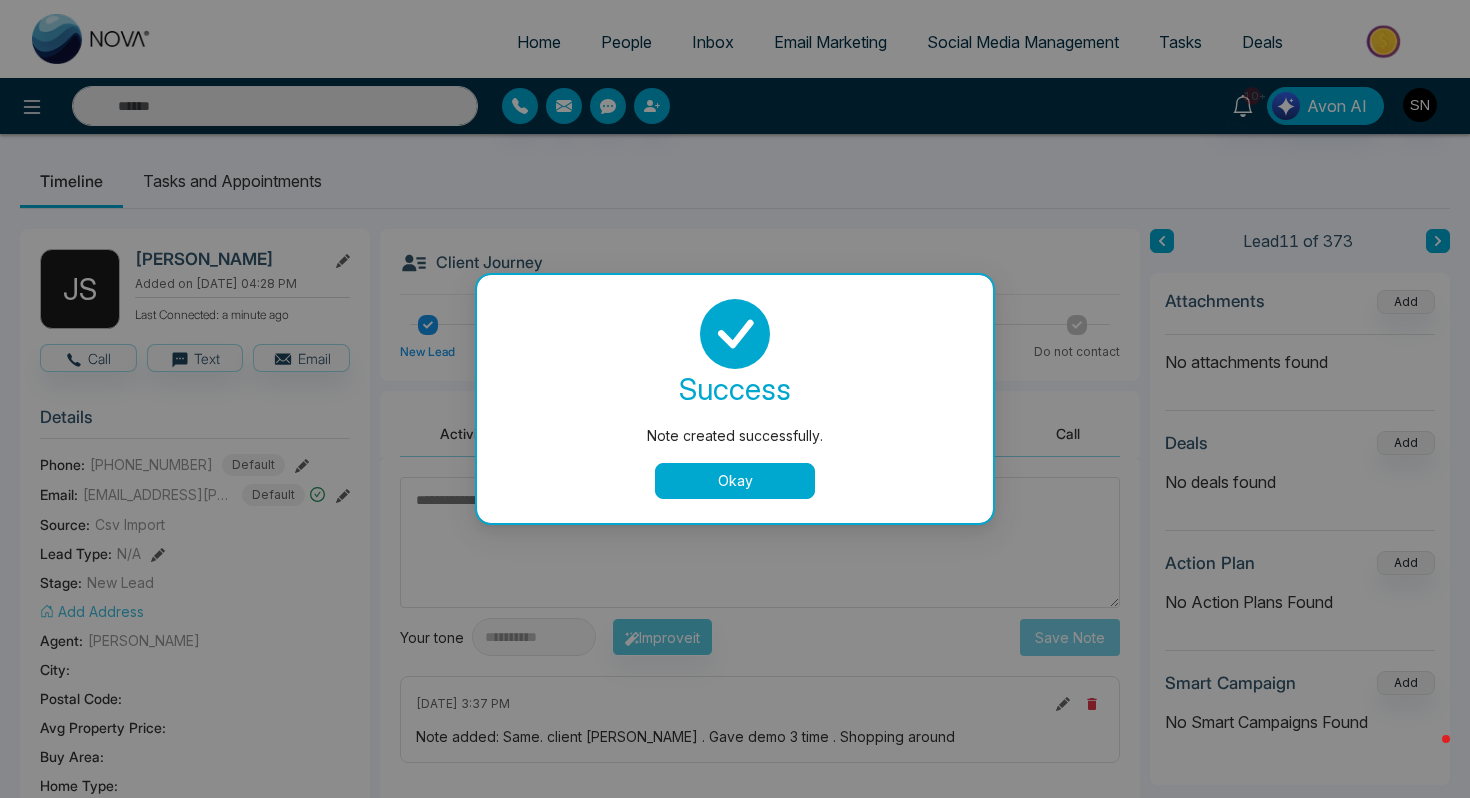 click on "Okay" at bounding box center (735, 481) 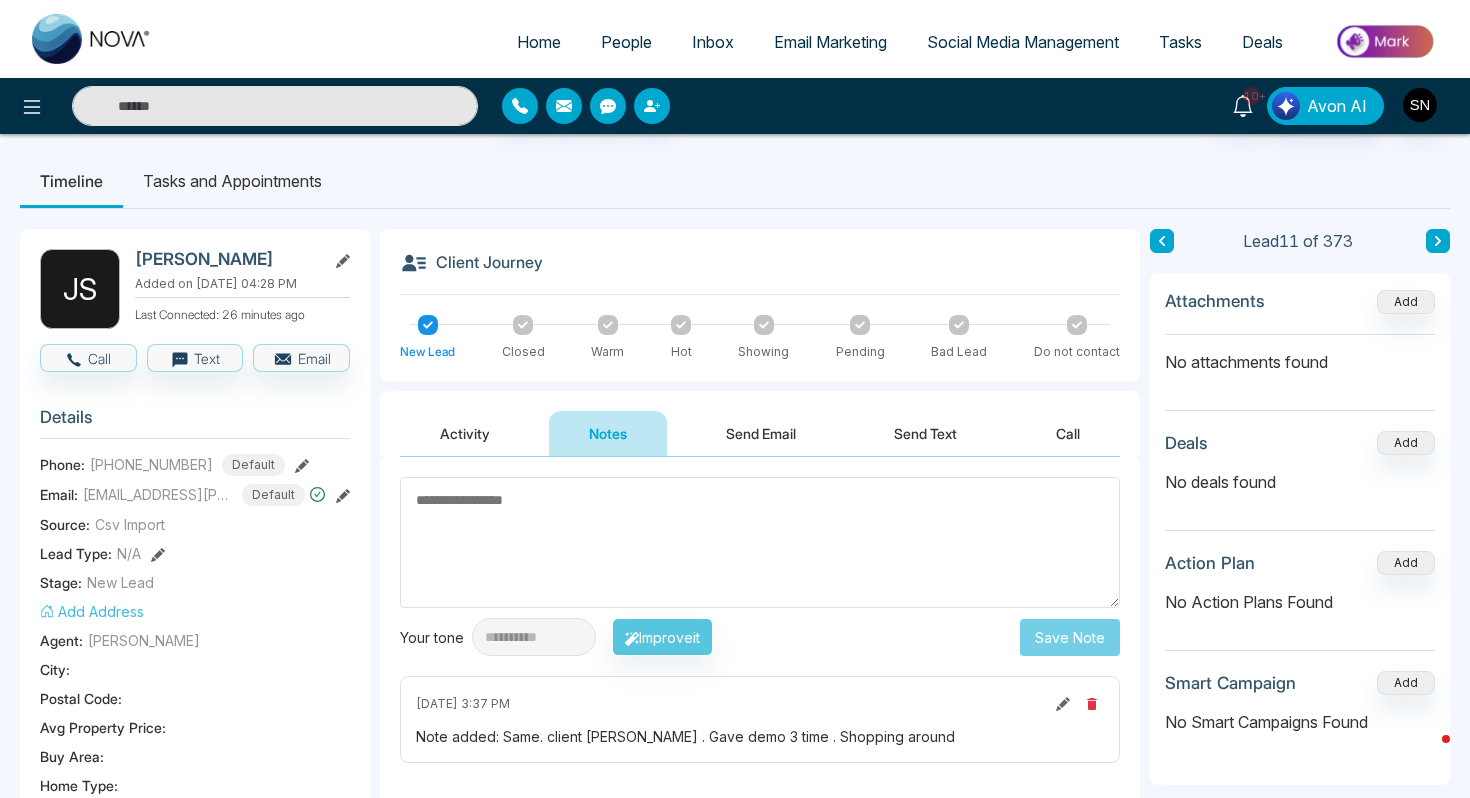 click on "People" at bounding box center (626, 42) 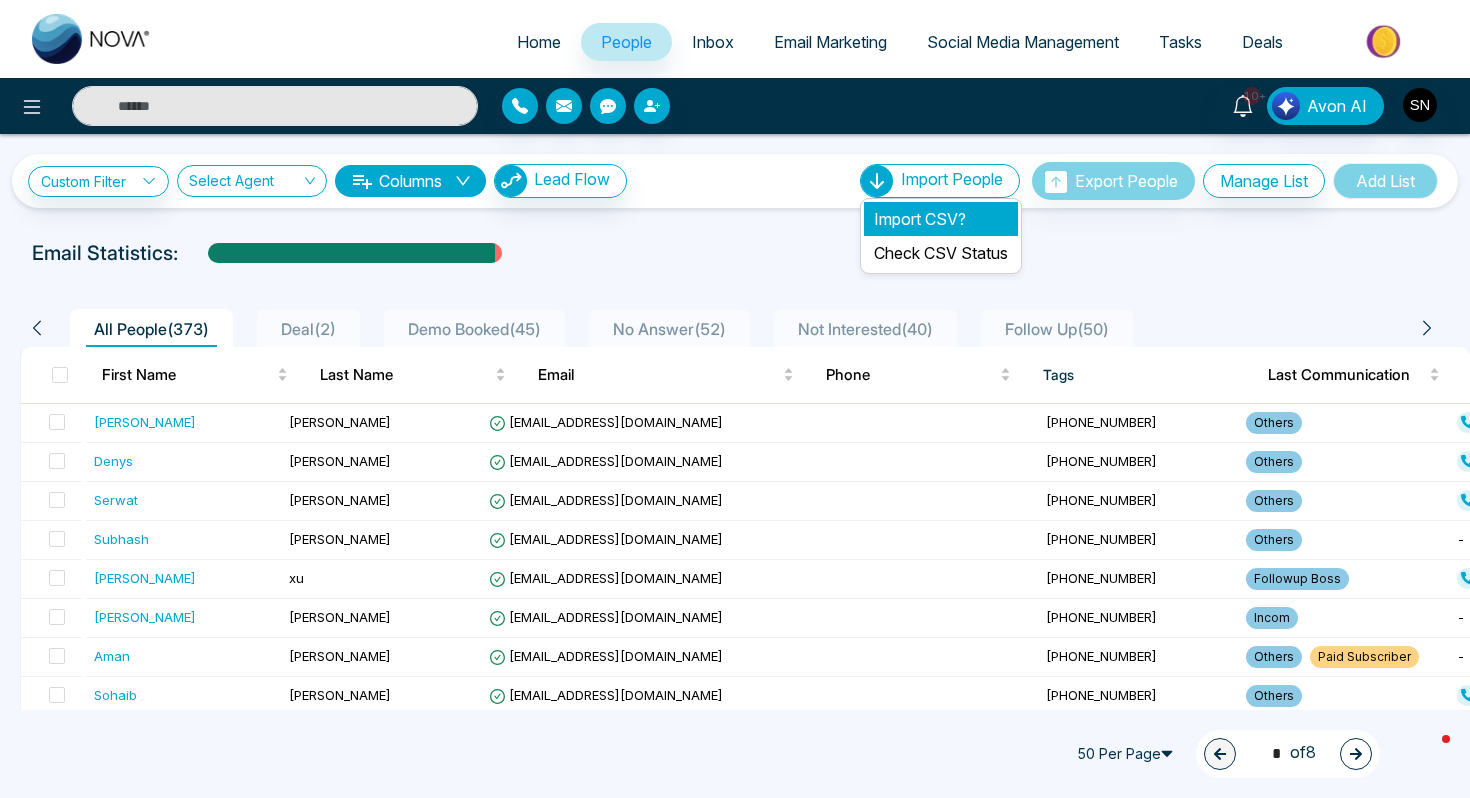 click on "Import CSV?" at bounding box center (941, 219) 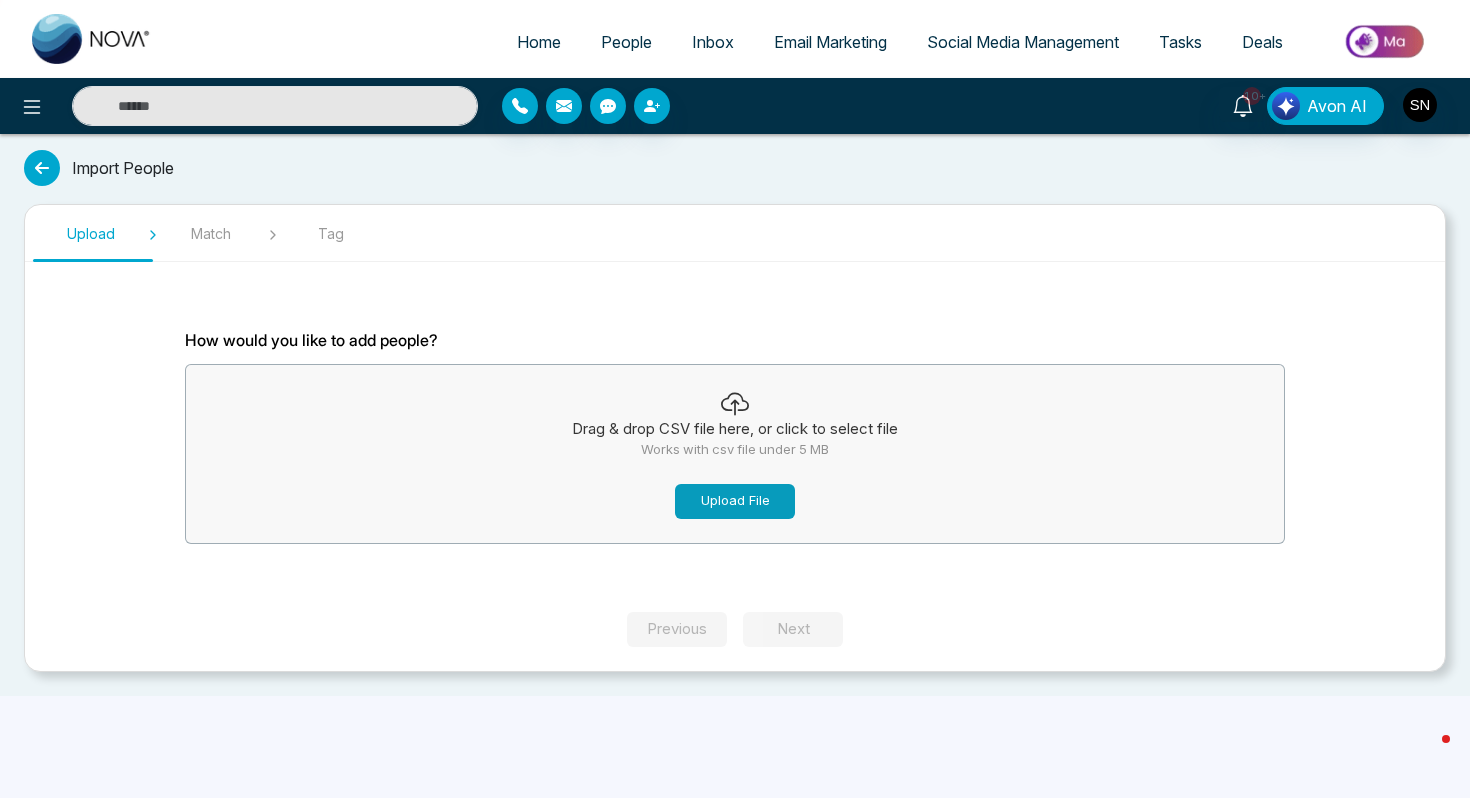 click on "Upload File" at bounding box center [735, 501] 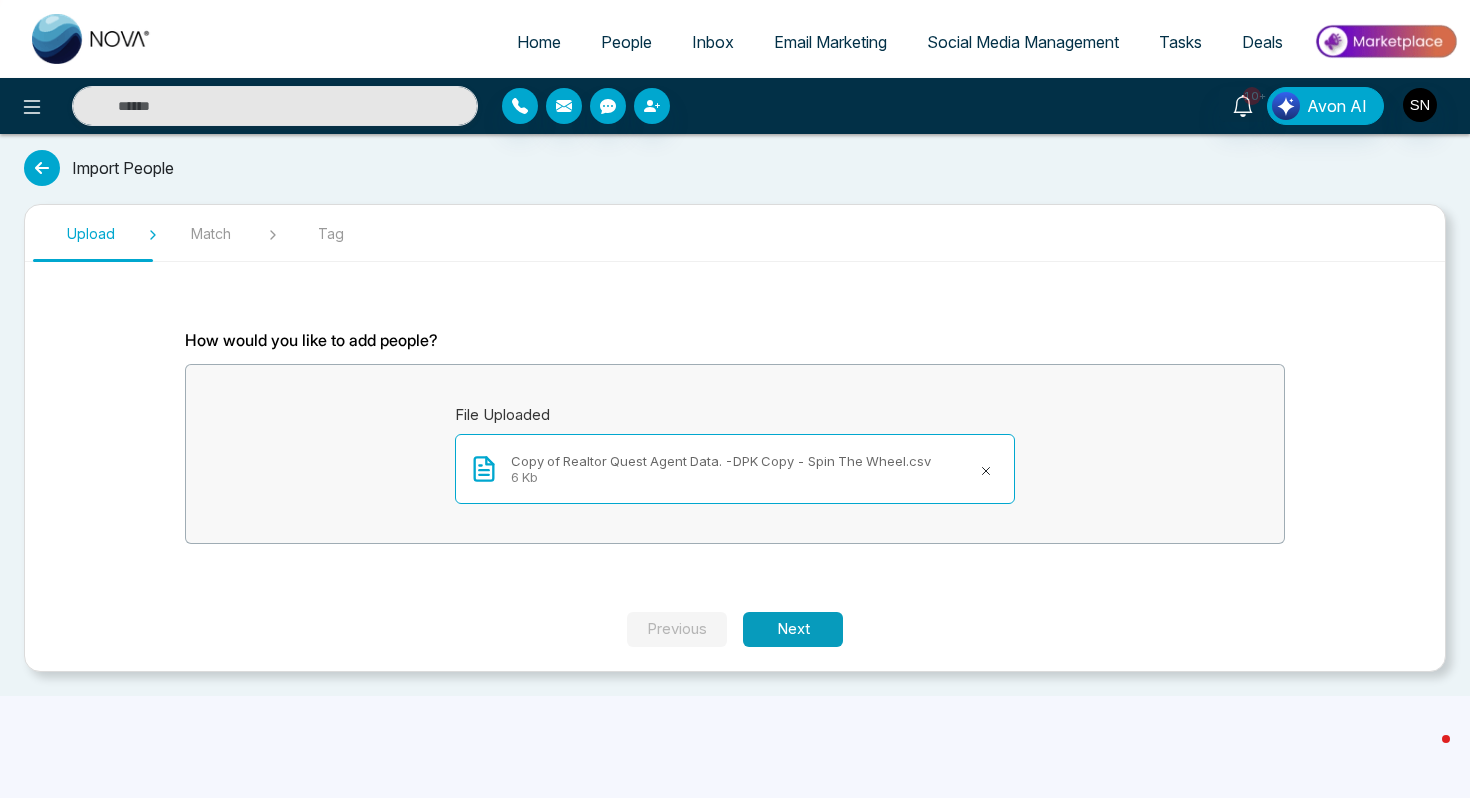 click on "Next" at bounding box center [793, 629] 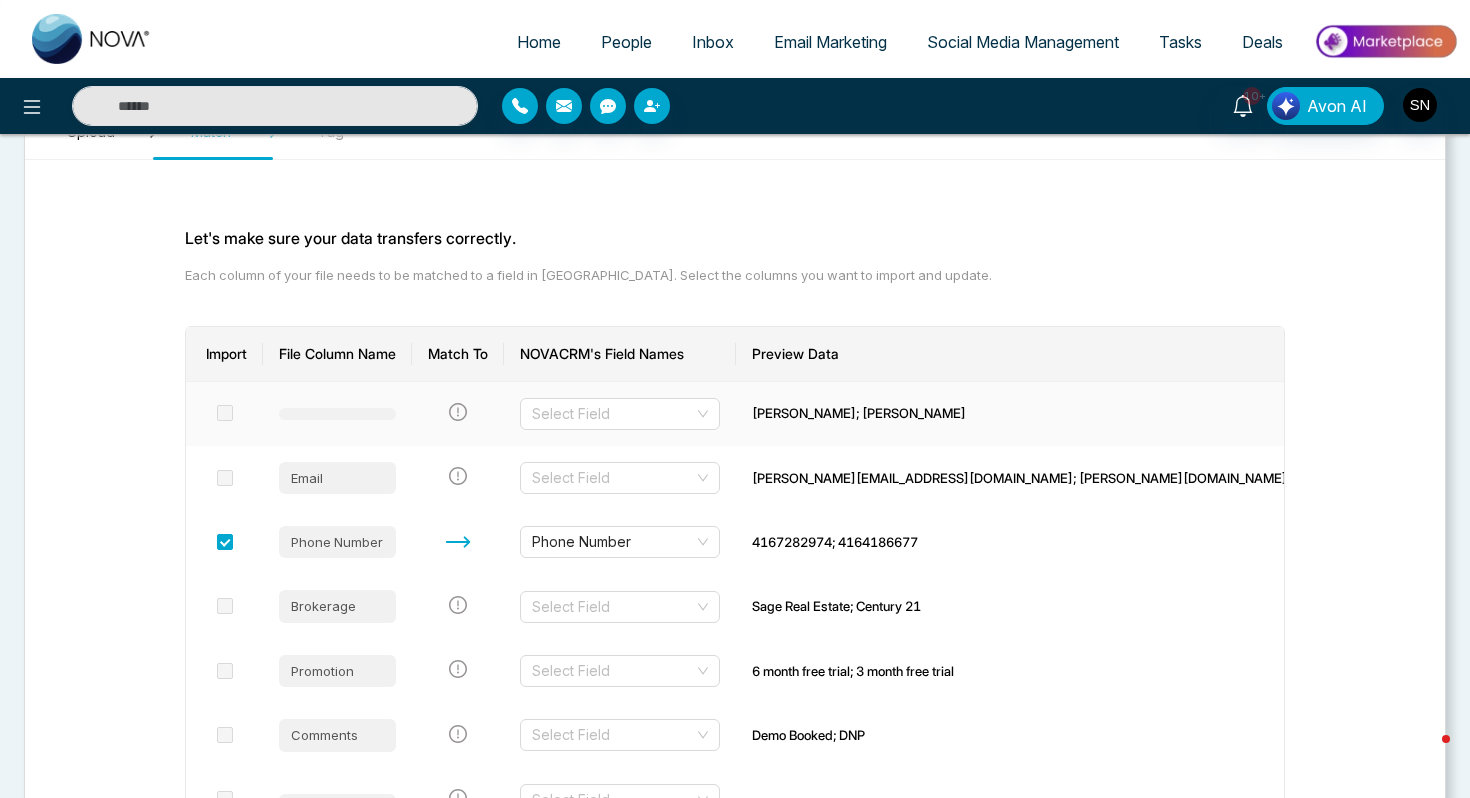 scroll, scrollTop: 125, scrollLeft: 0, axis: vertical 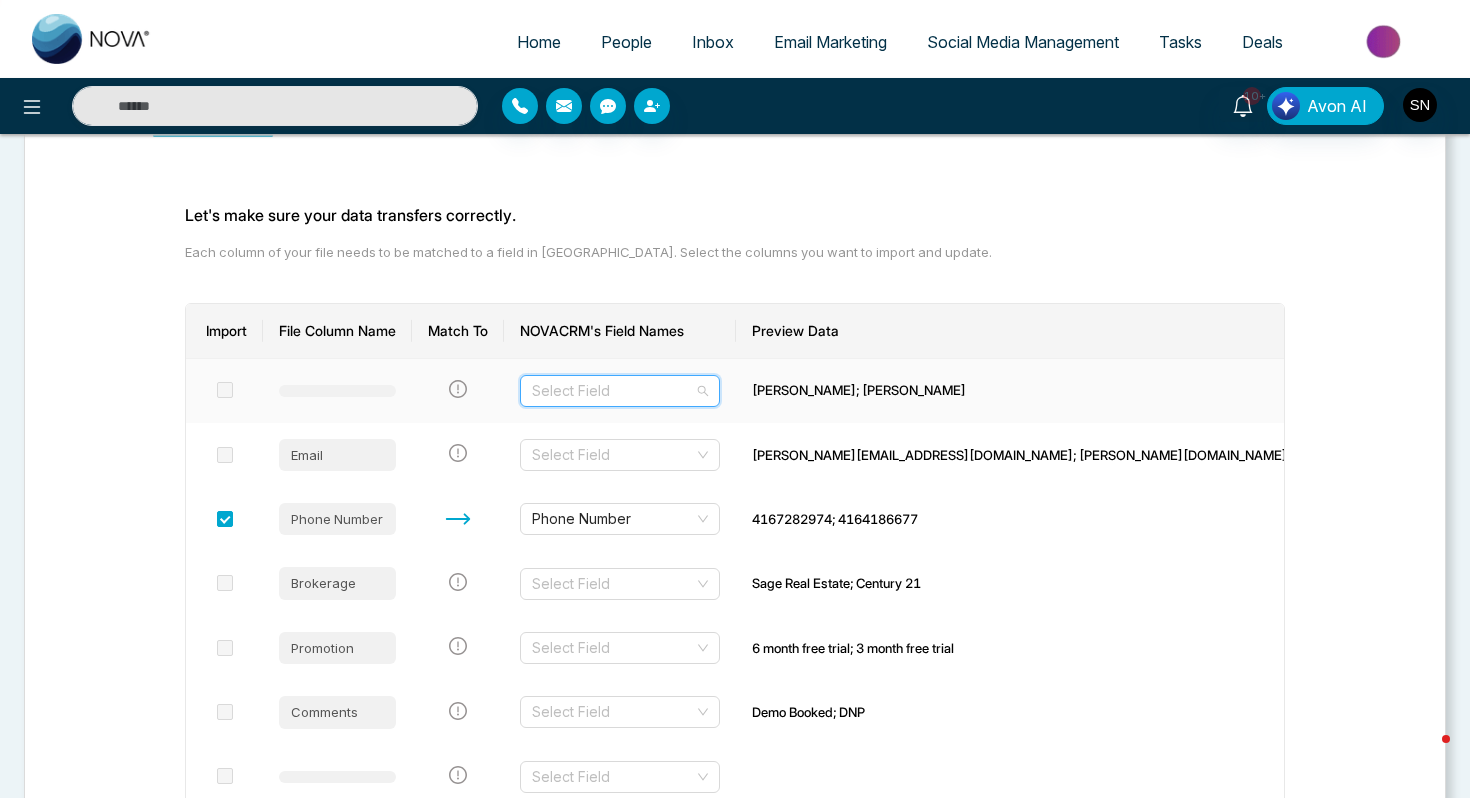 click at bounding box center (613, 391) 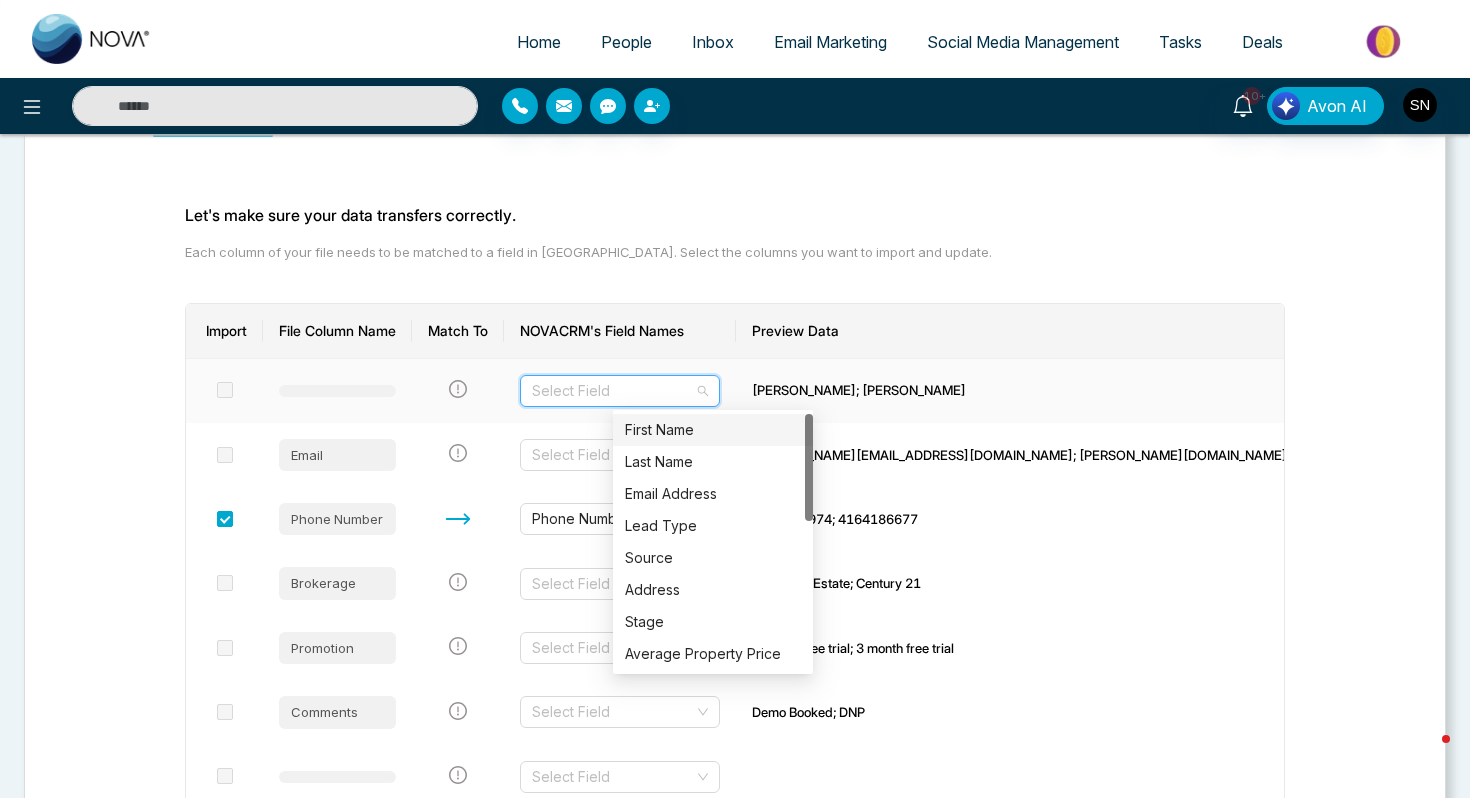 click on "First Name" at bounding box center [713, 430] 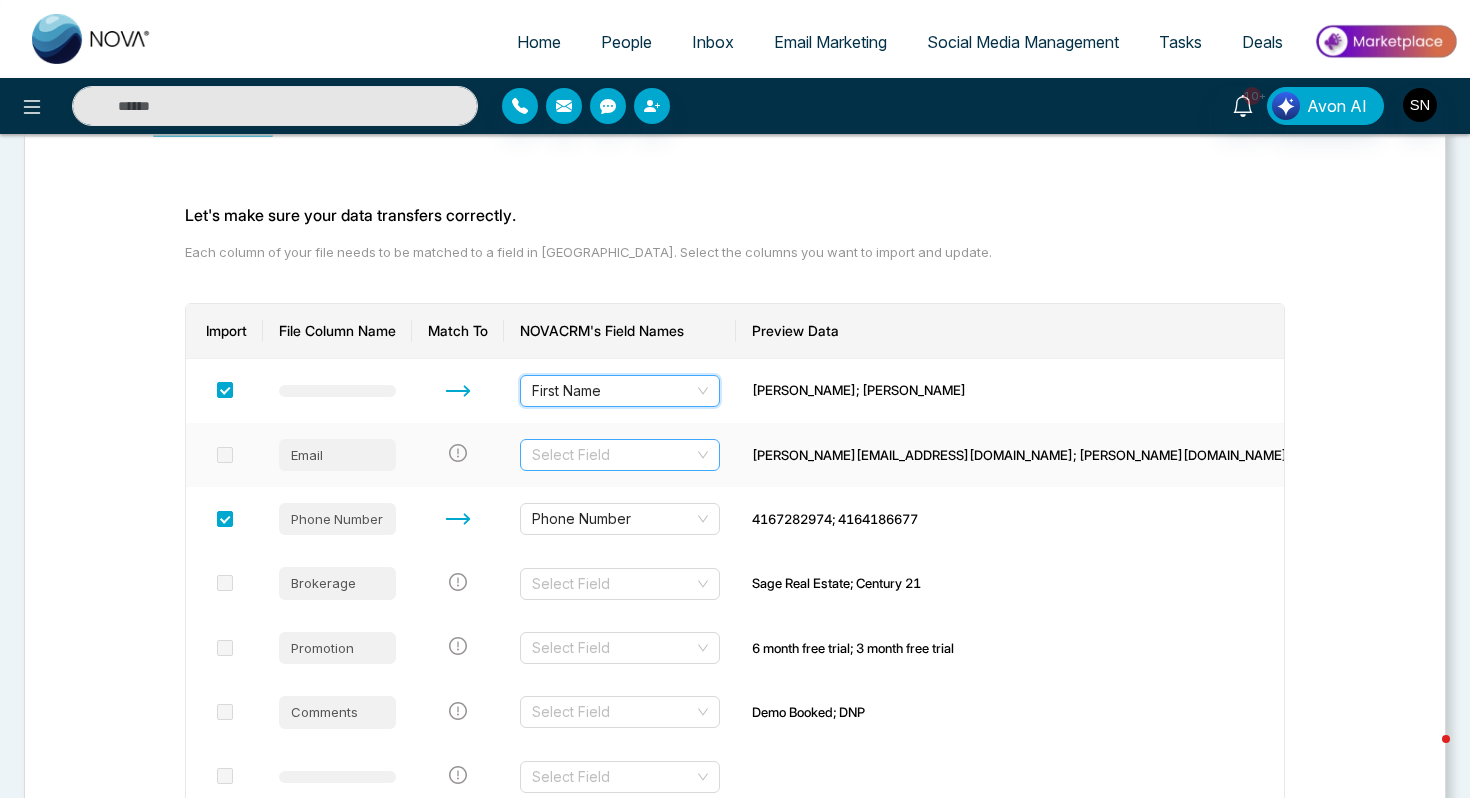 click at bounding box center [613, 455] 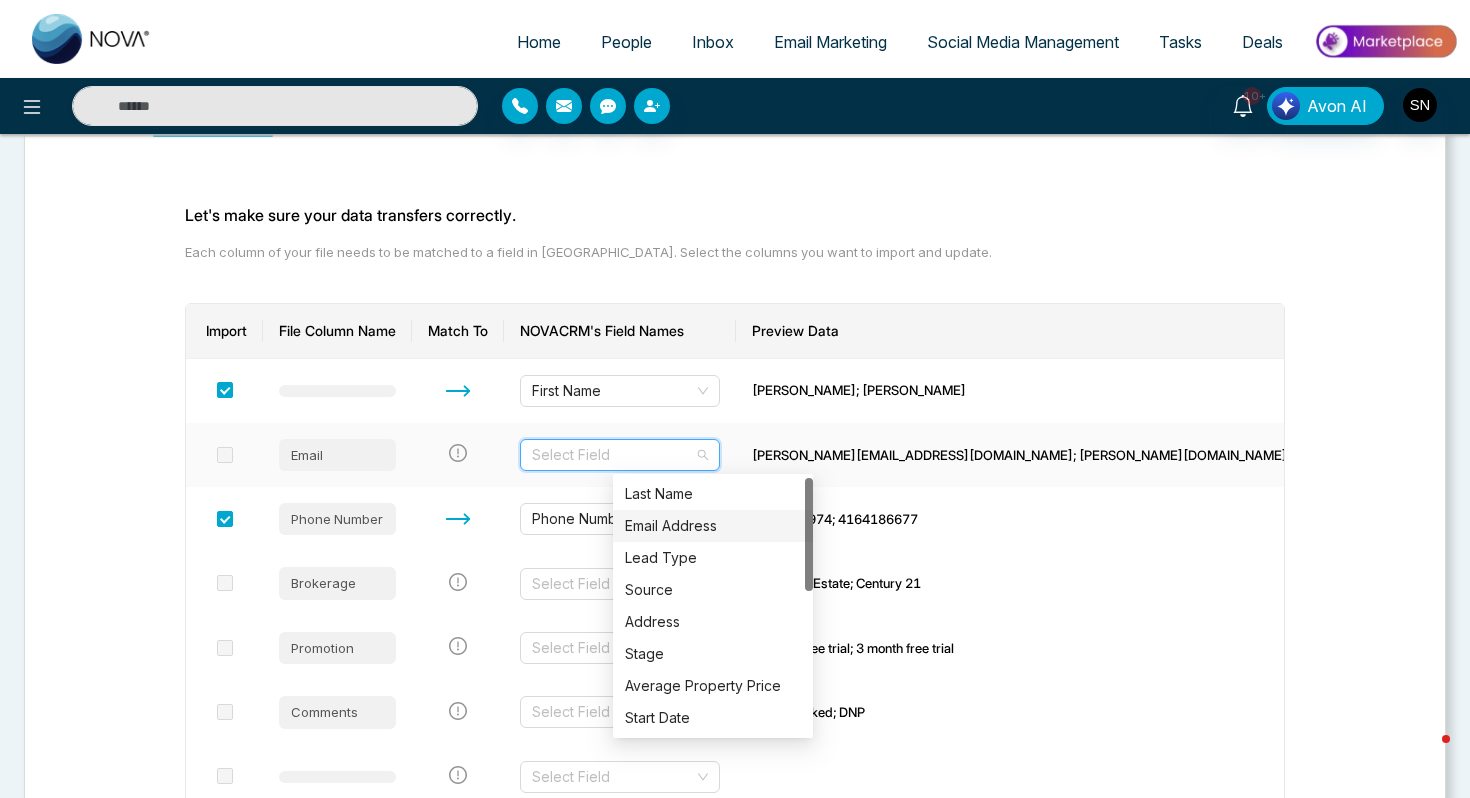 click on "Email Address" at bounding box center [713, 526] 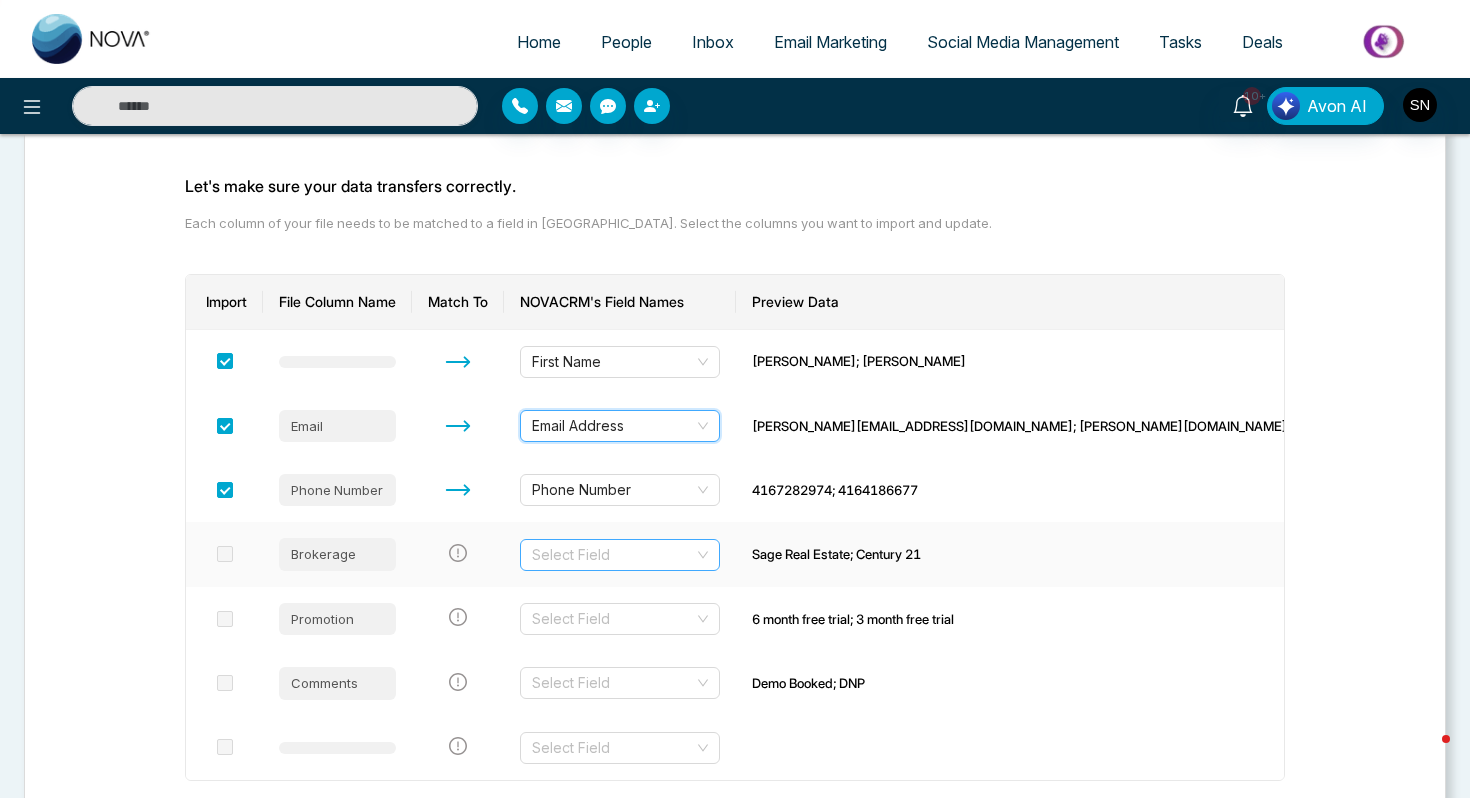 scroll, scrollTop: 162, scrollLeft: 0, axis: vertical 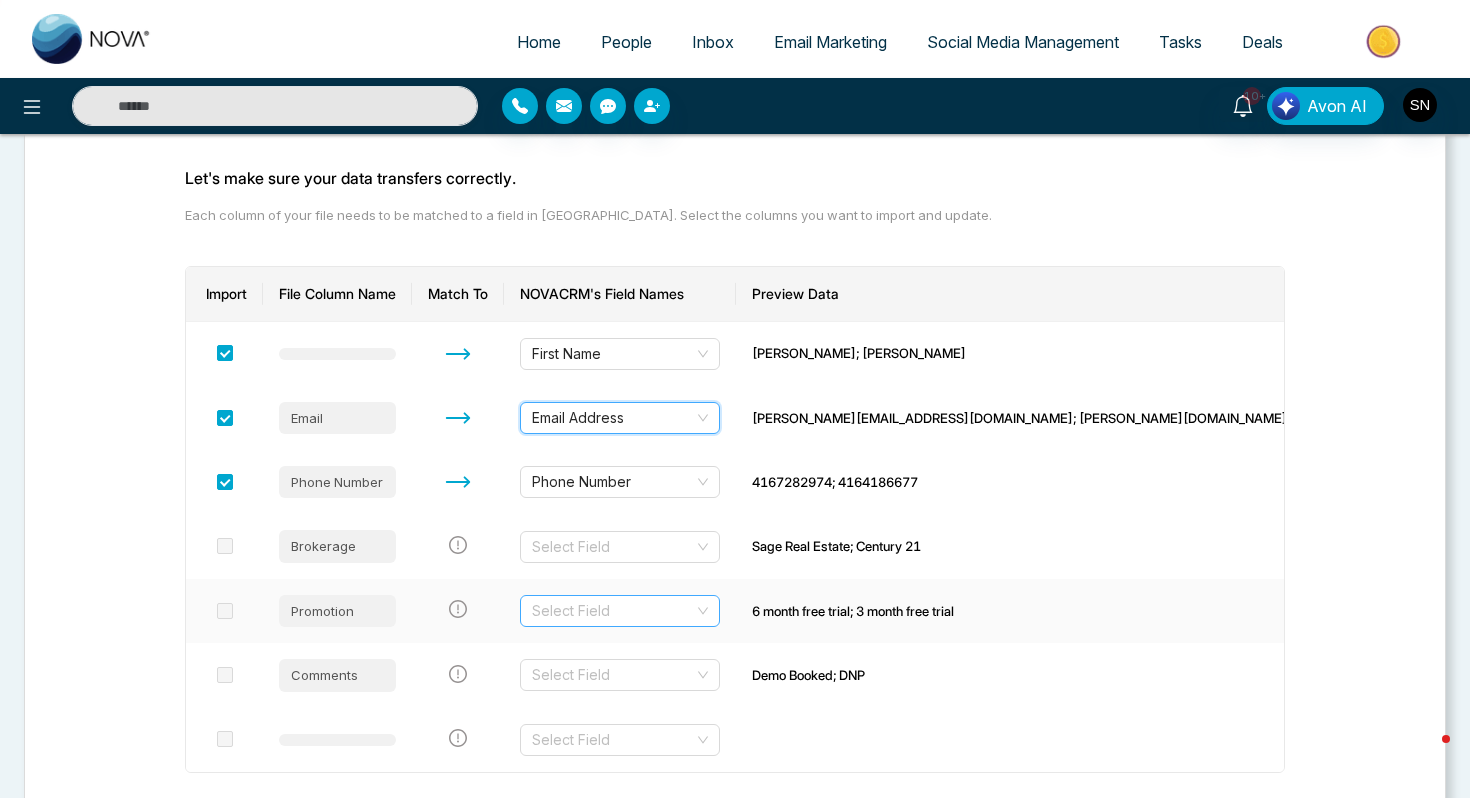 click at bounding box center [613, 611] 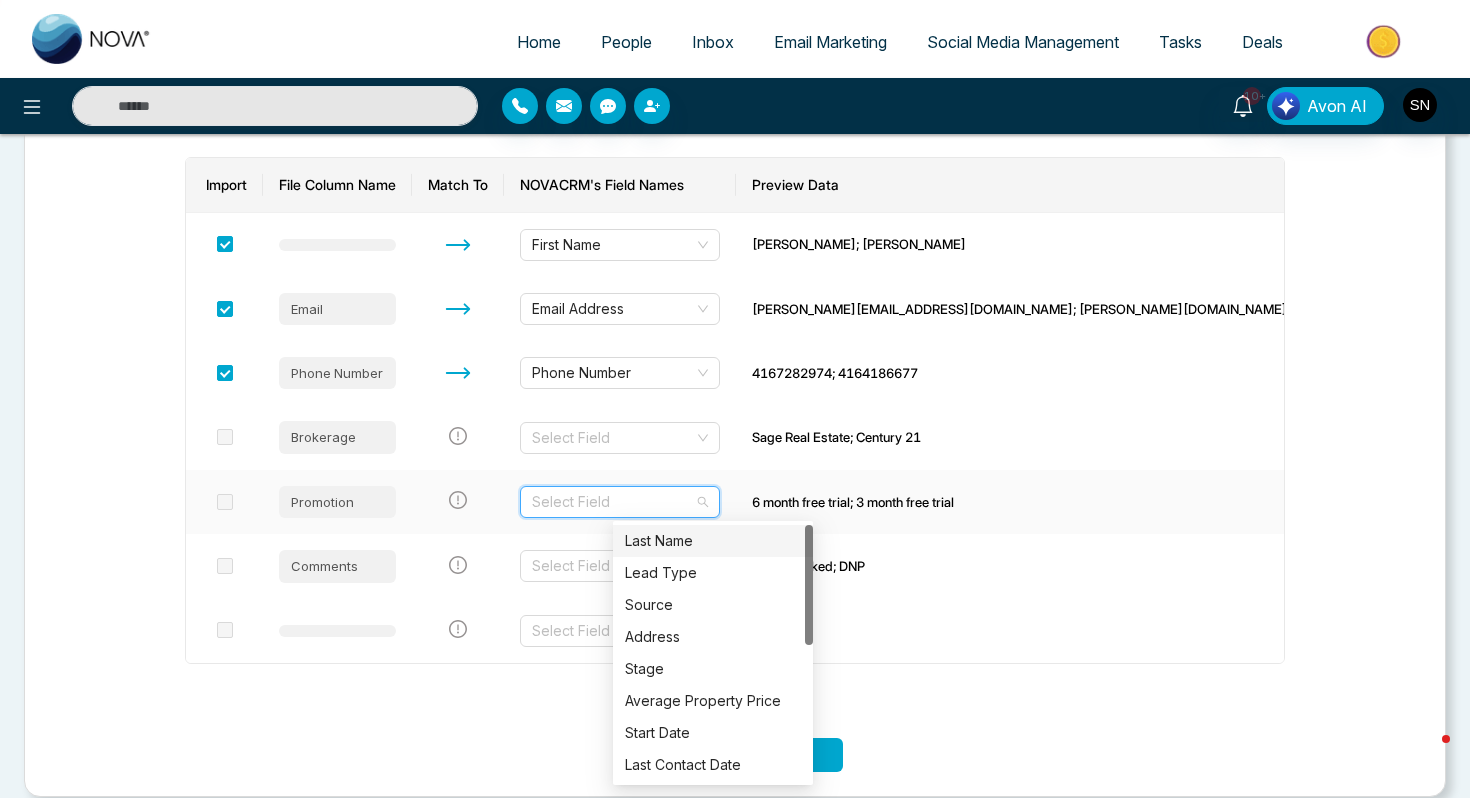 scroll, scrollTop: 272, scrollLeft: 0, axis: vertical 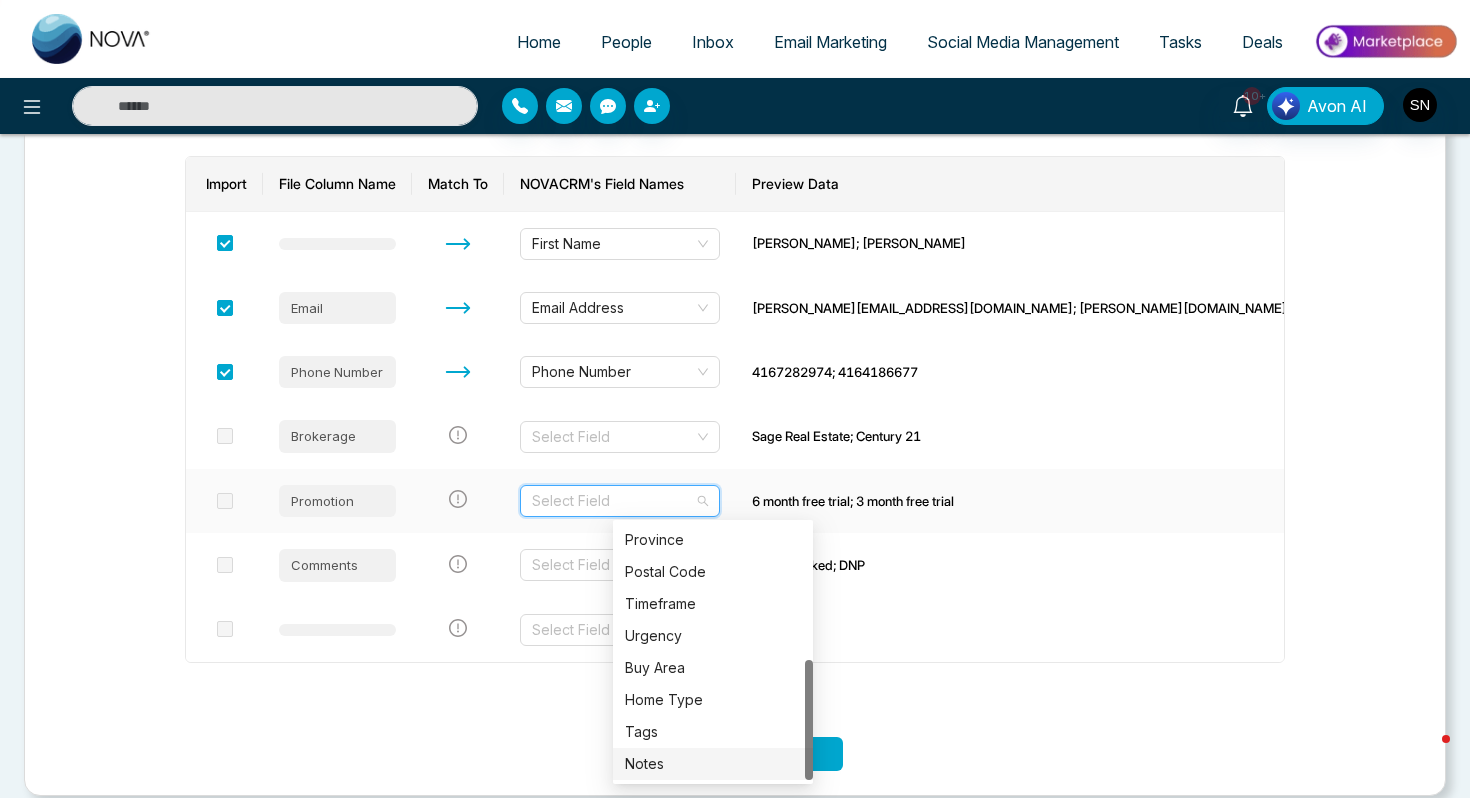 click on "Notes" at bounding box center [713, 764] 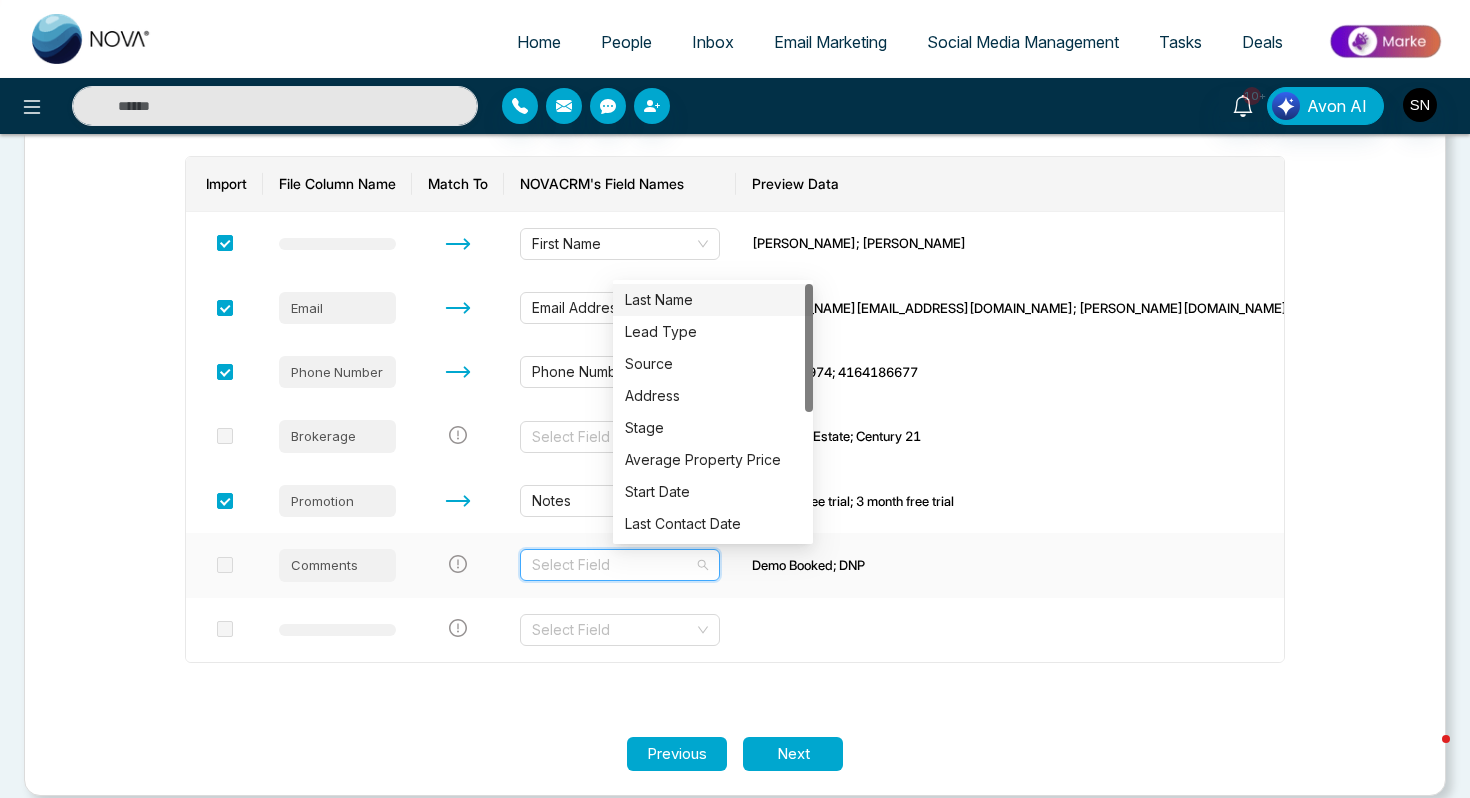 click at bounding box center [613, 565] 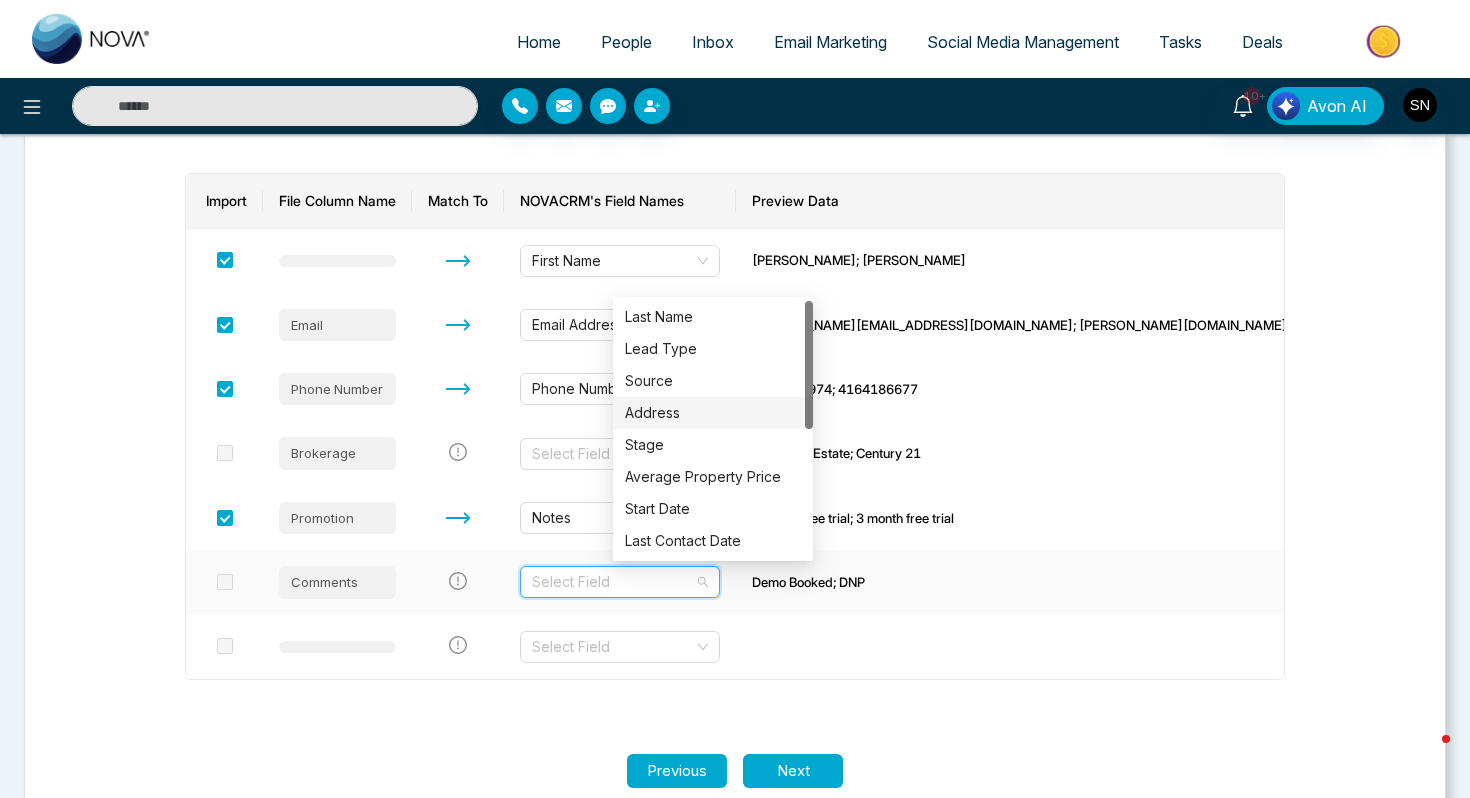 scroll, scrollTop: 266, scrollLeft: 0, axis: vertical 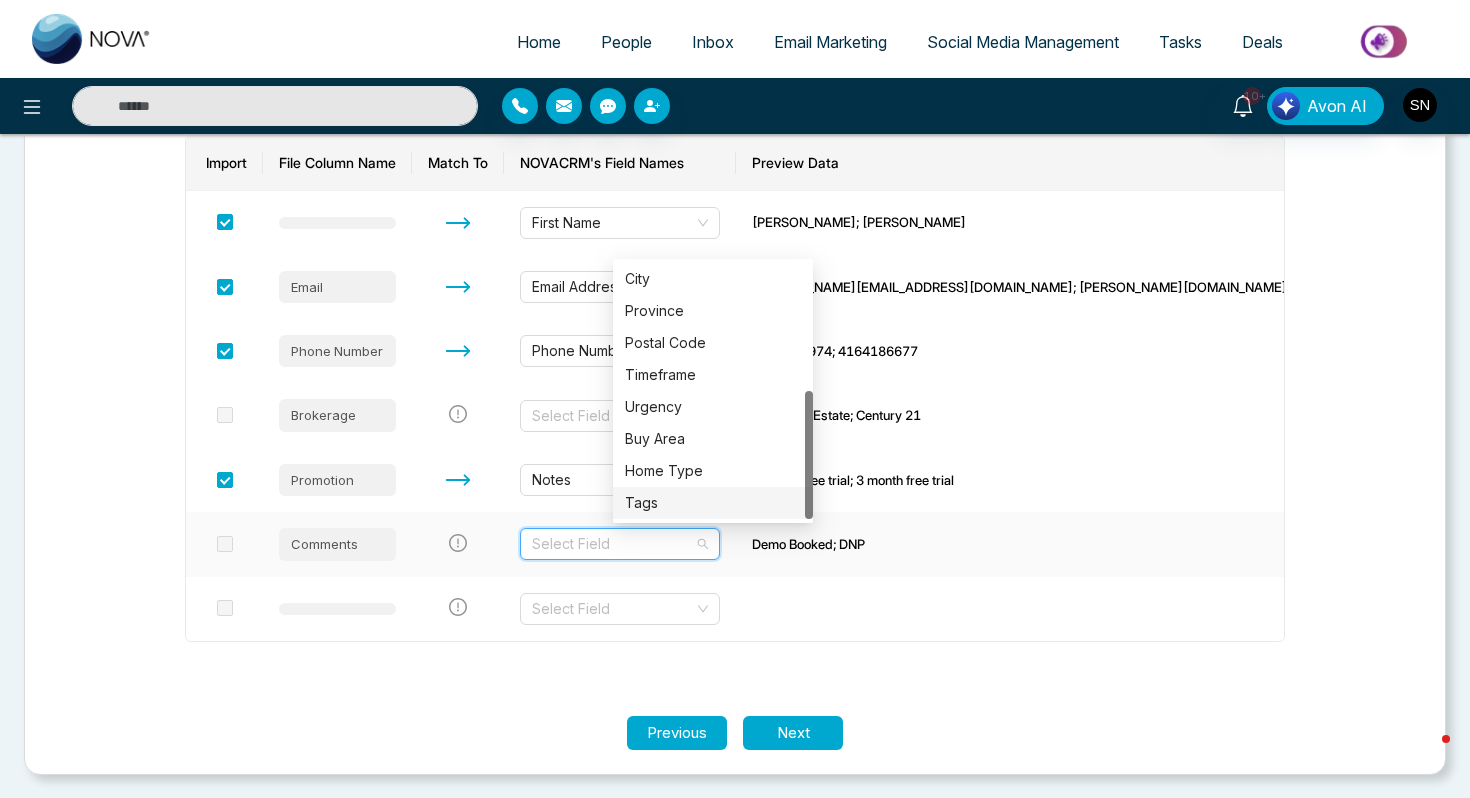 click on "Tags" at bounding box center [713, 503] 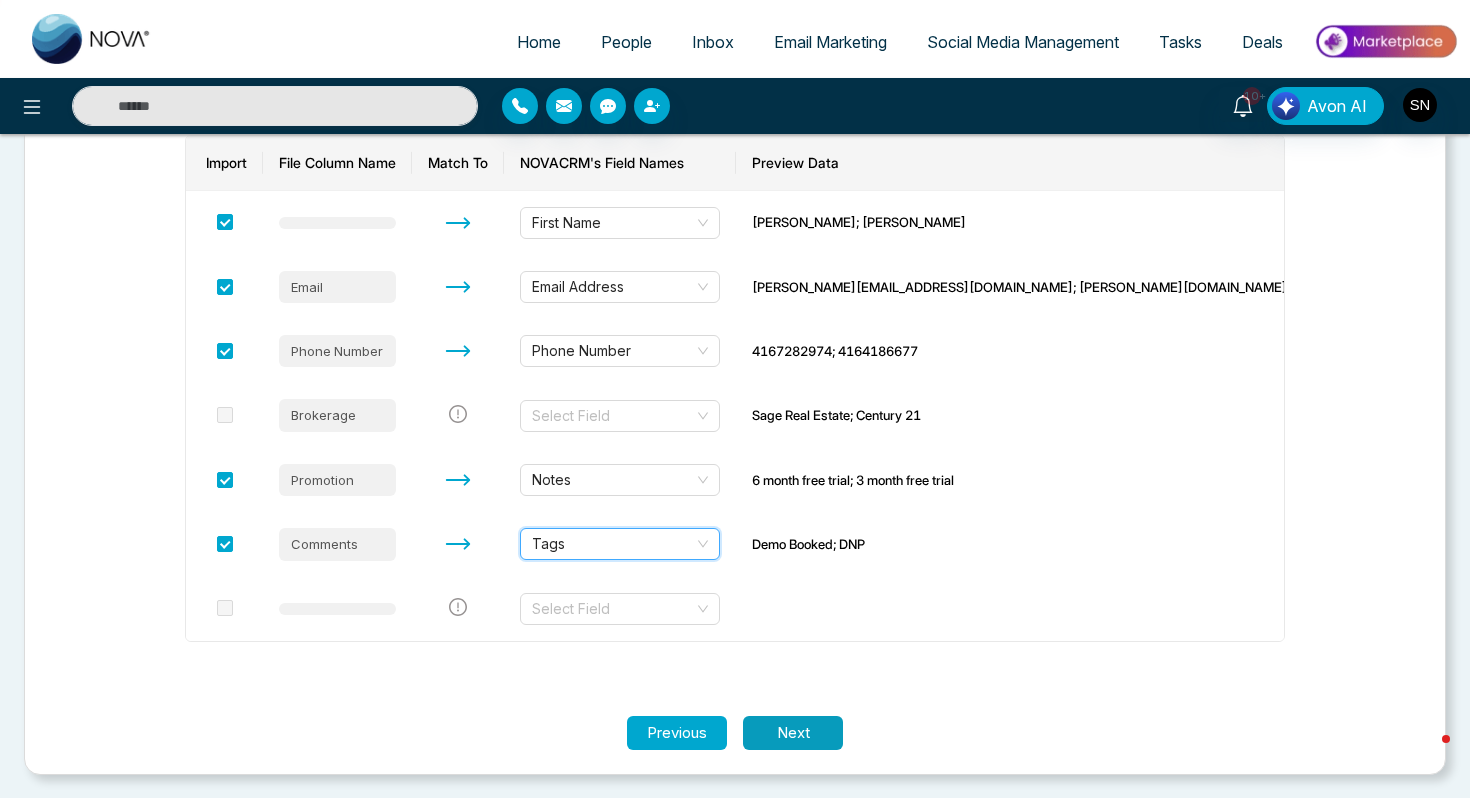 click on "Next" at bounding box center [793, 733] 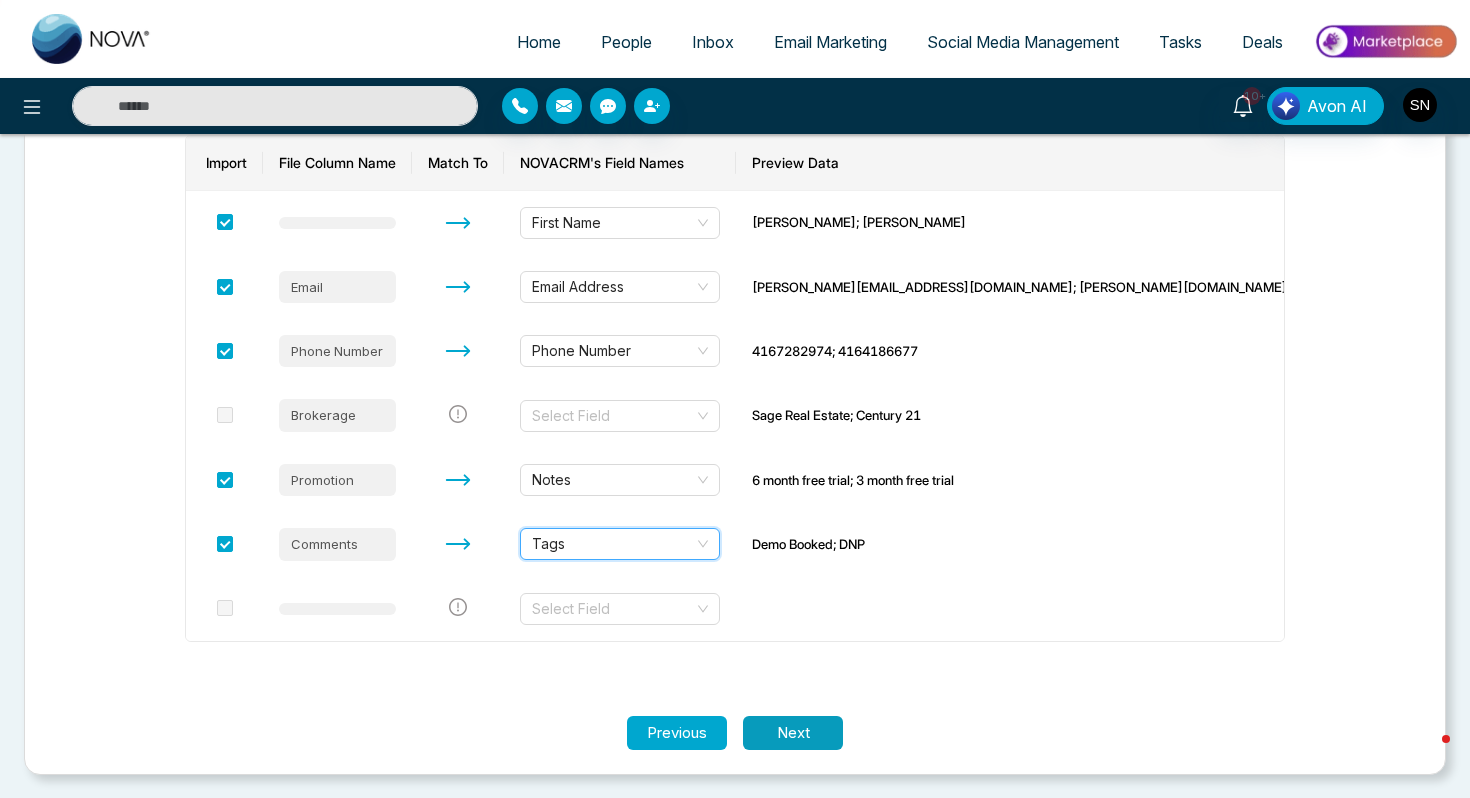 scroll, scrollTop: 0, scrollLeft: 0, axis: both 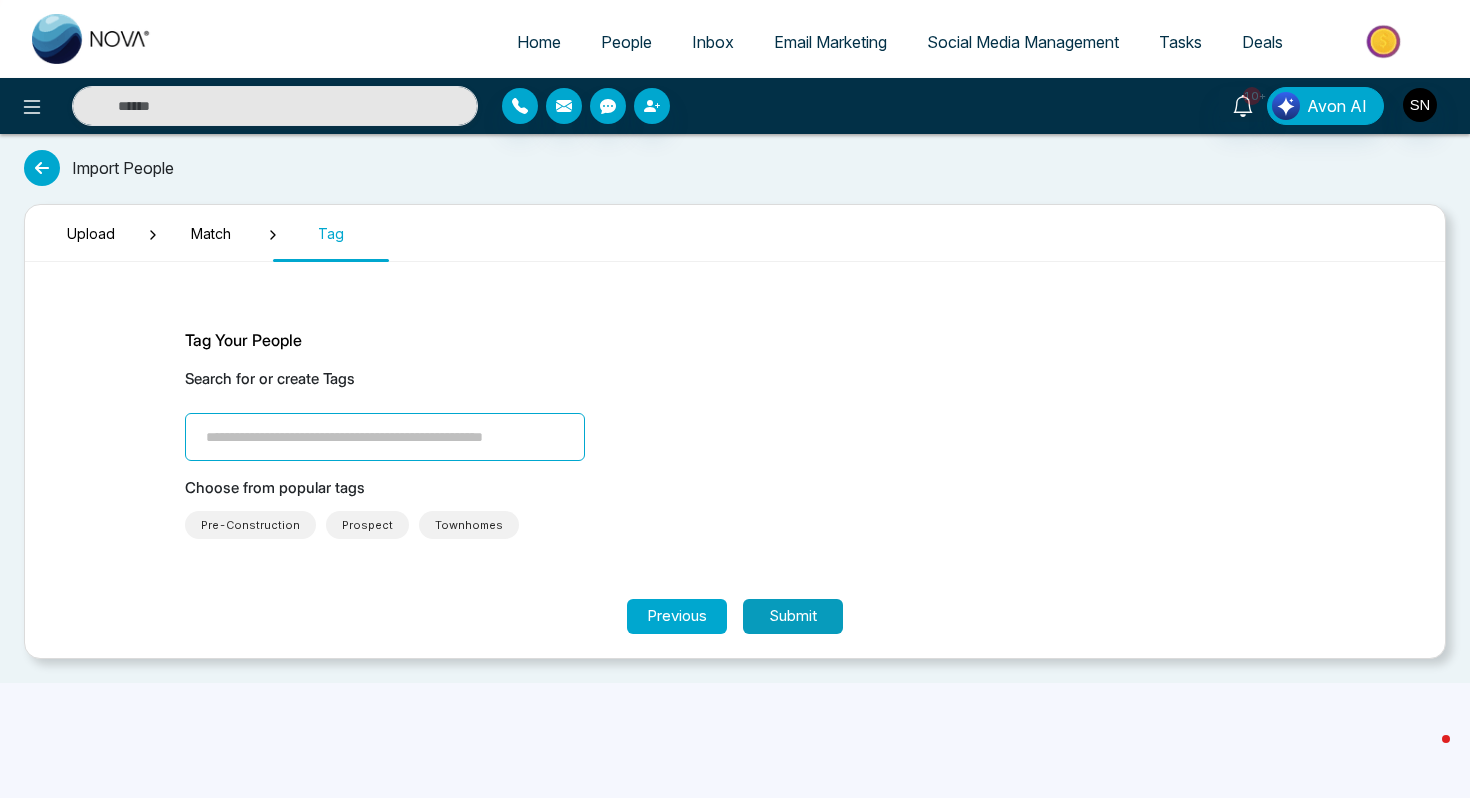 click on "Submit" at bounding box center (793, 616) 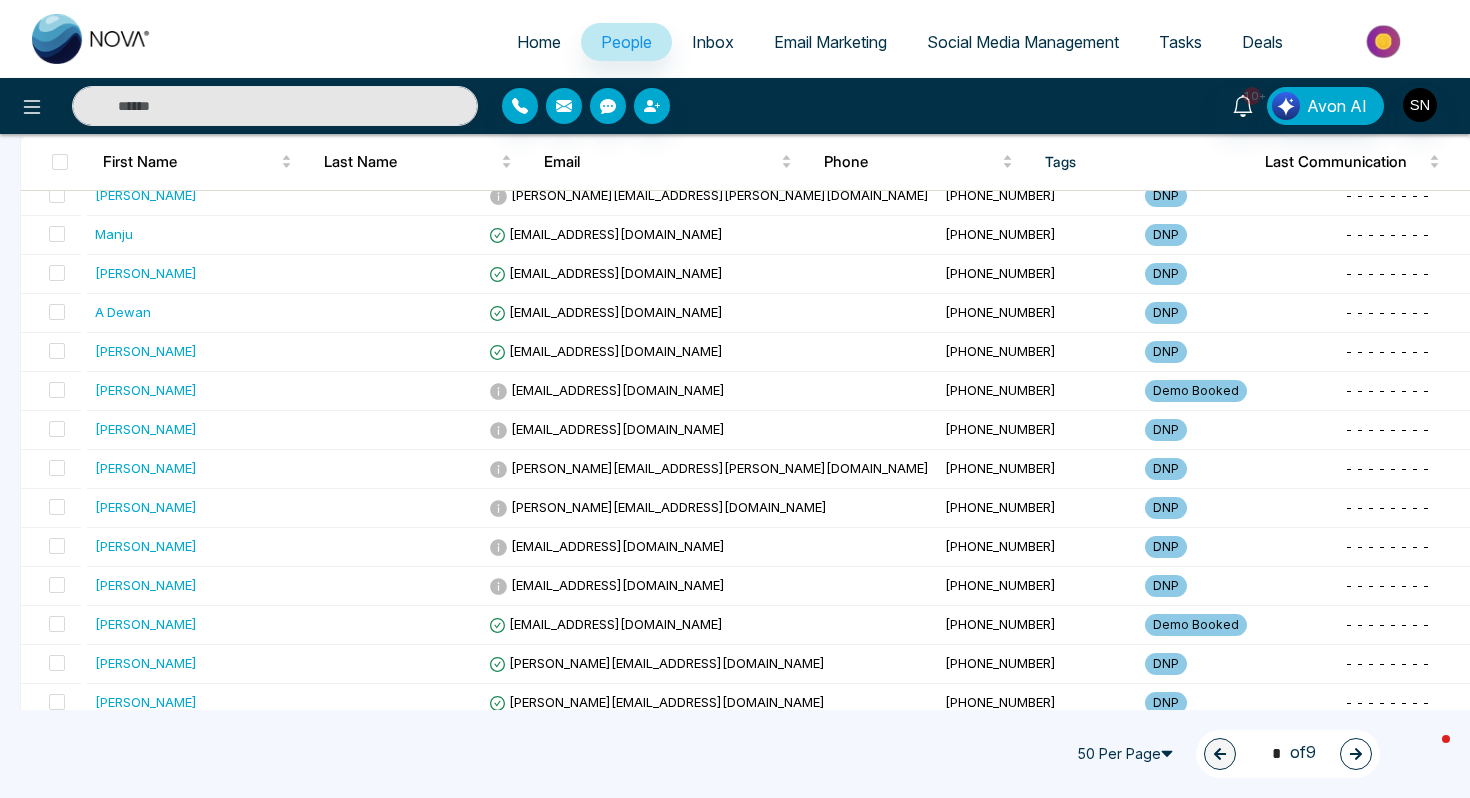 scroll, scrollTop: 0, scrollLeft: 0, axis: both 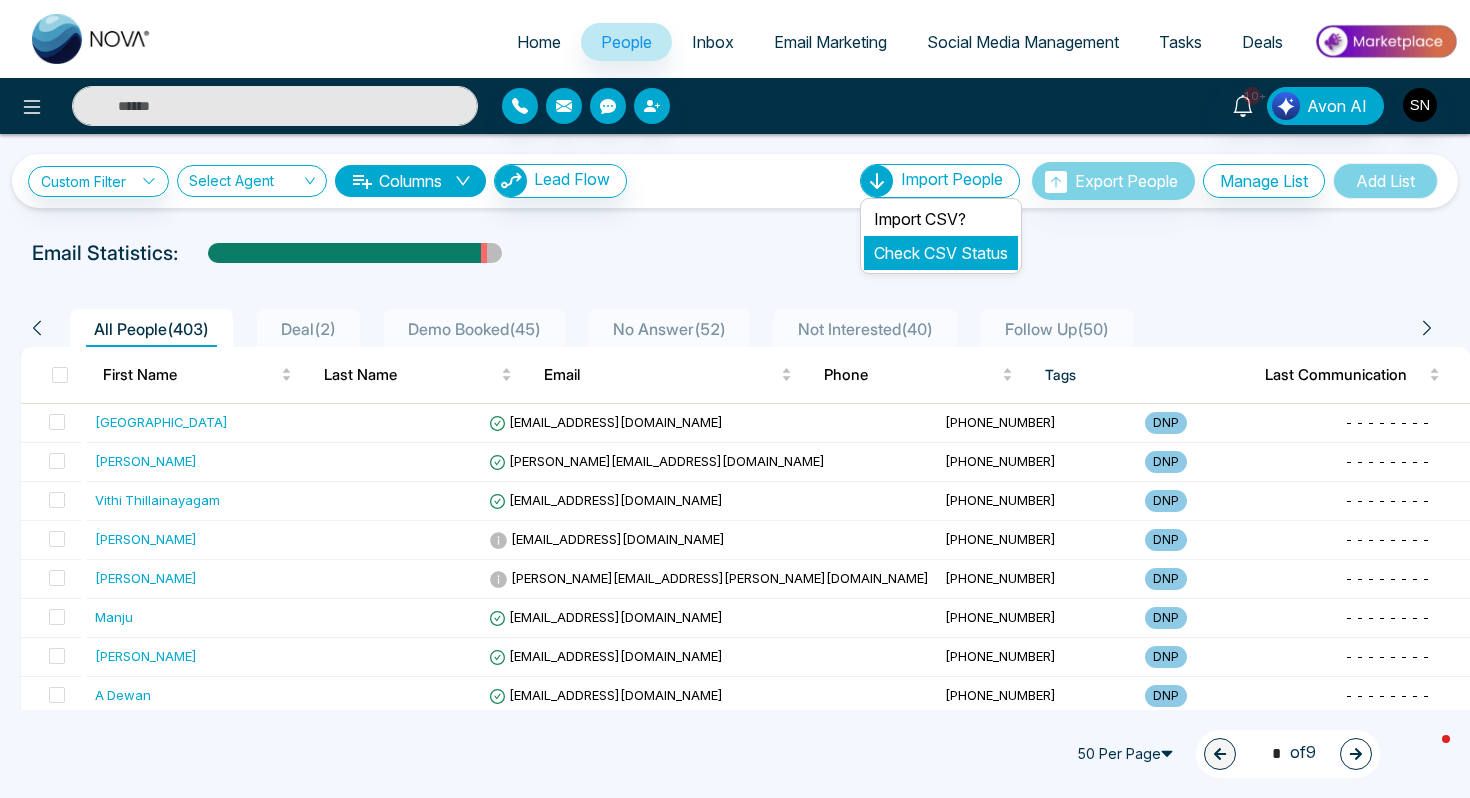 click on "Check CSV Status" at bounding box center (941, 253) 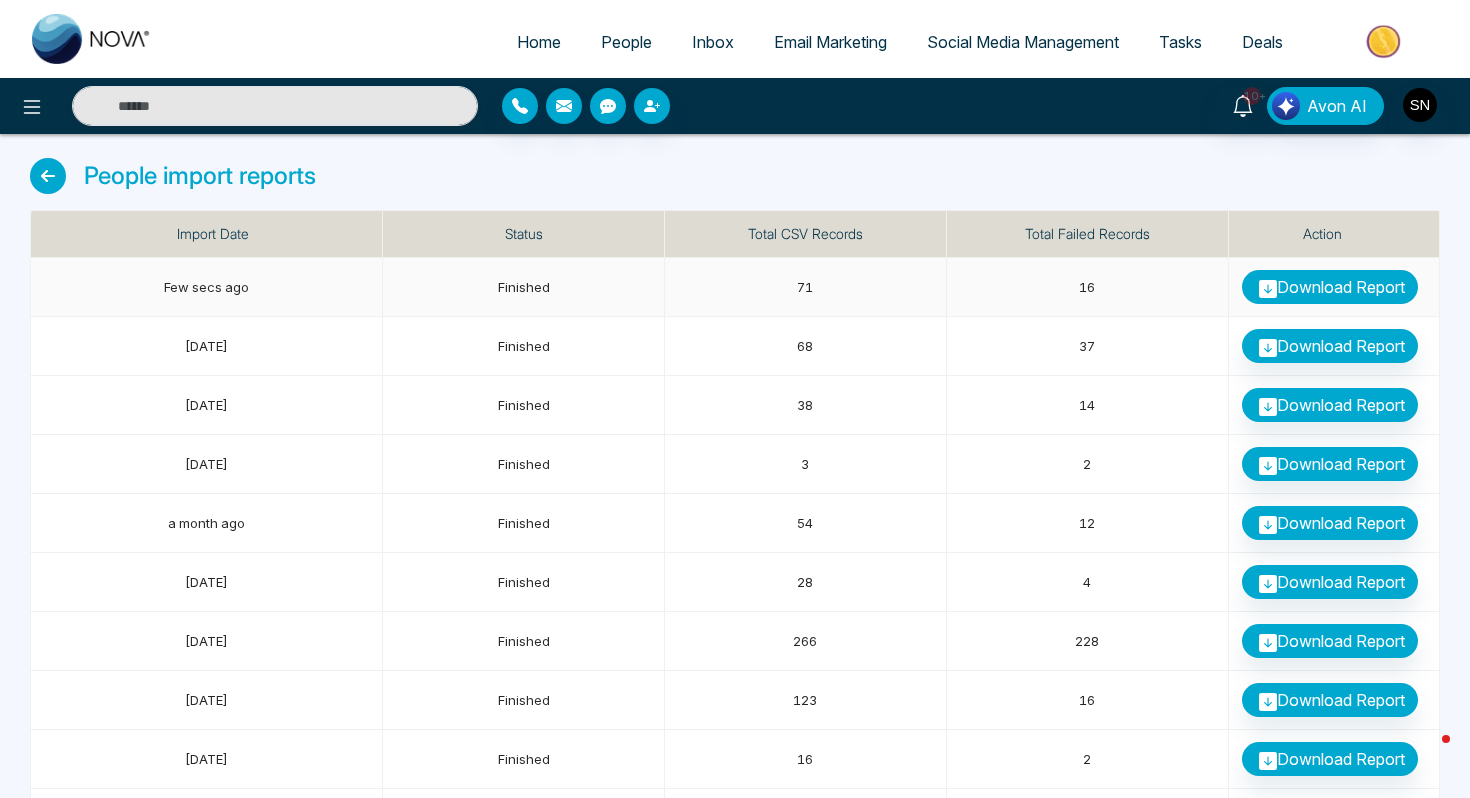 click on "Download Report" at bounding box center (1330, 287) 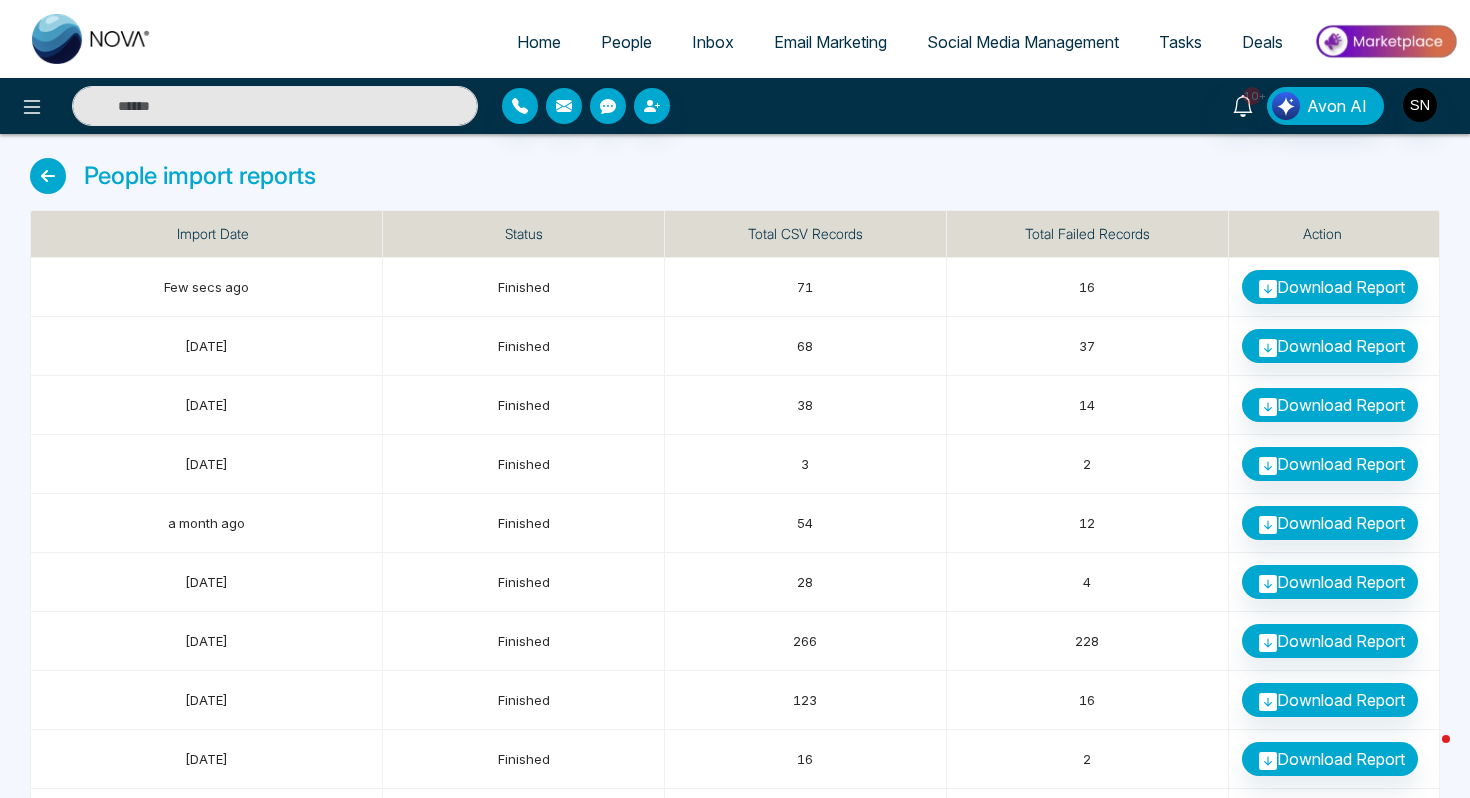 click on "People" at bounding box center (626, 42) 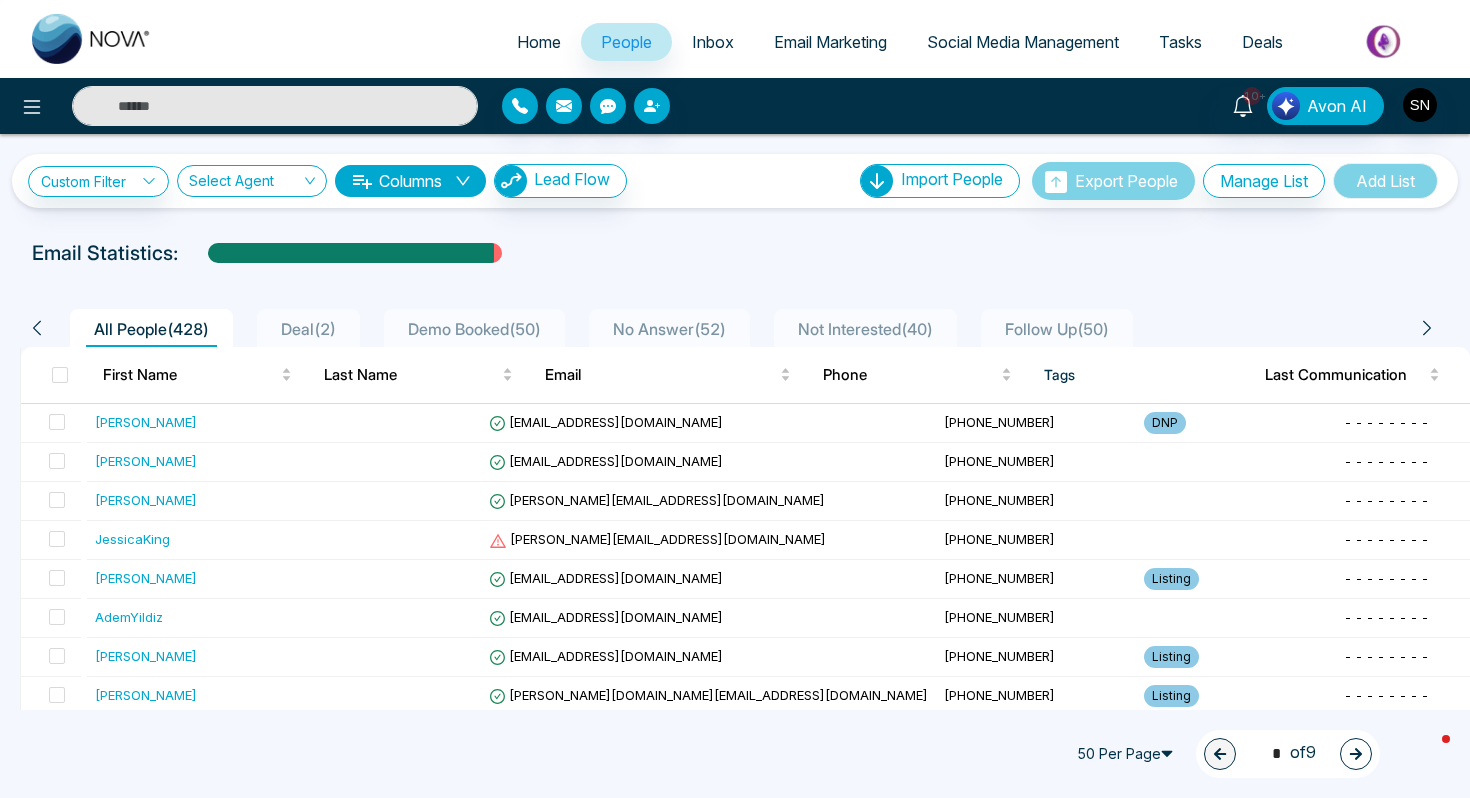 click at bounding box center (275, 106) 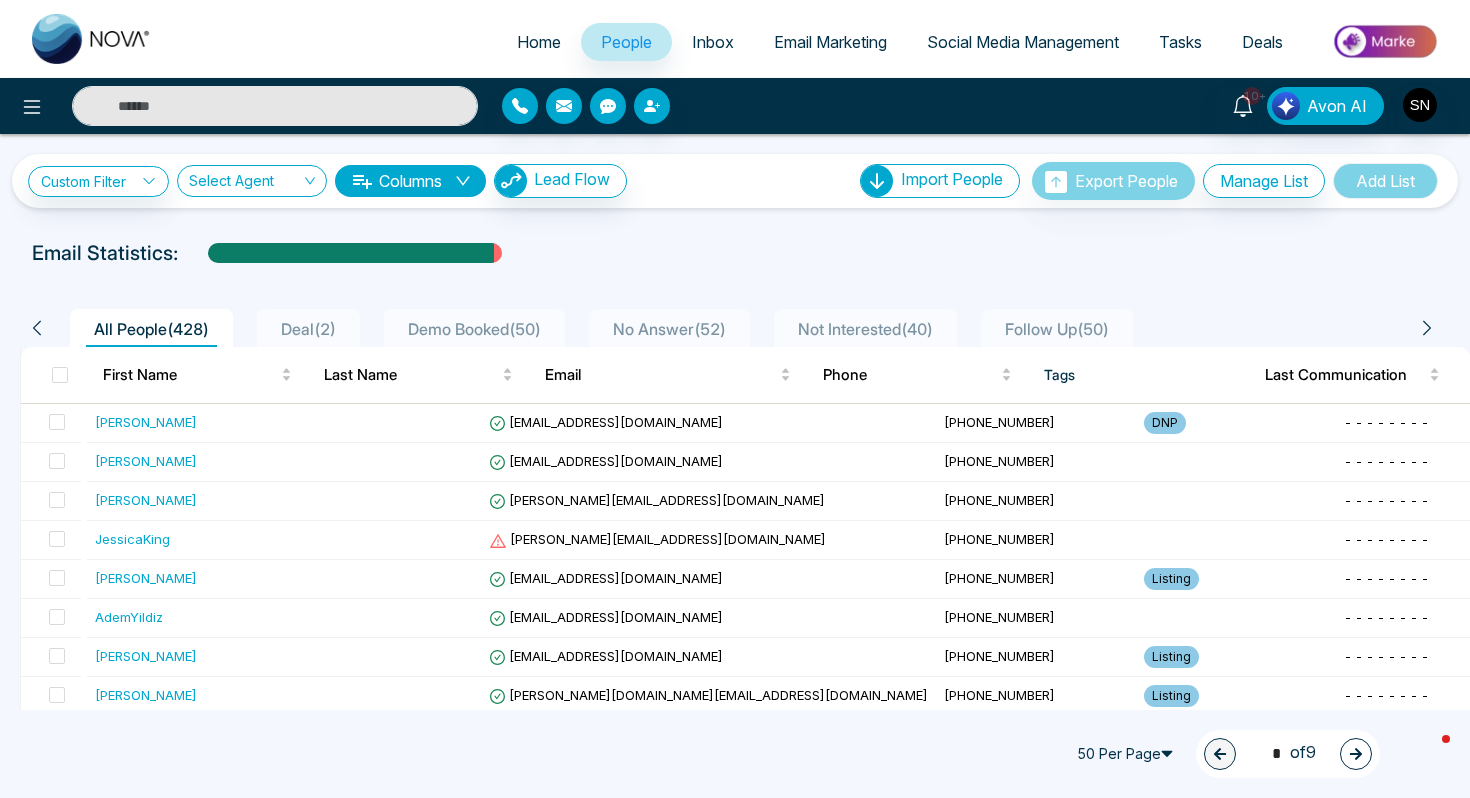 paste on "**********" 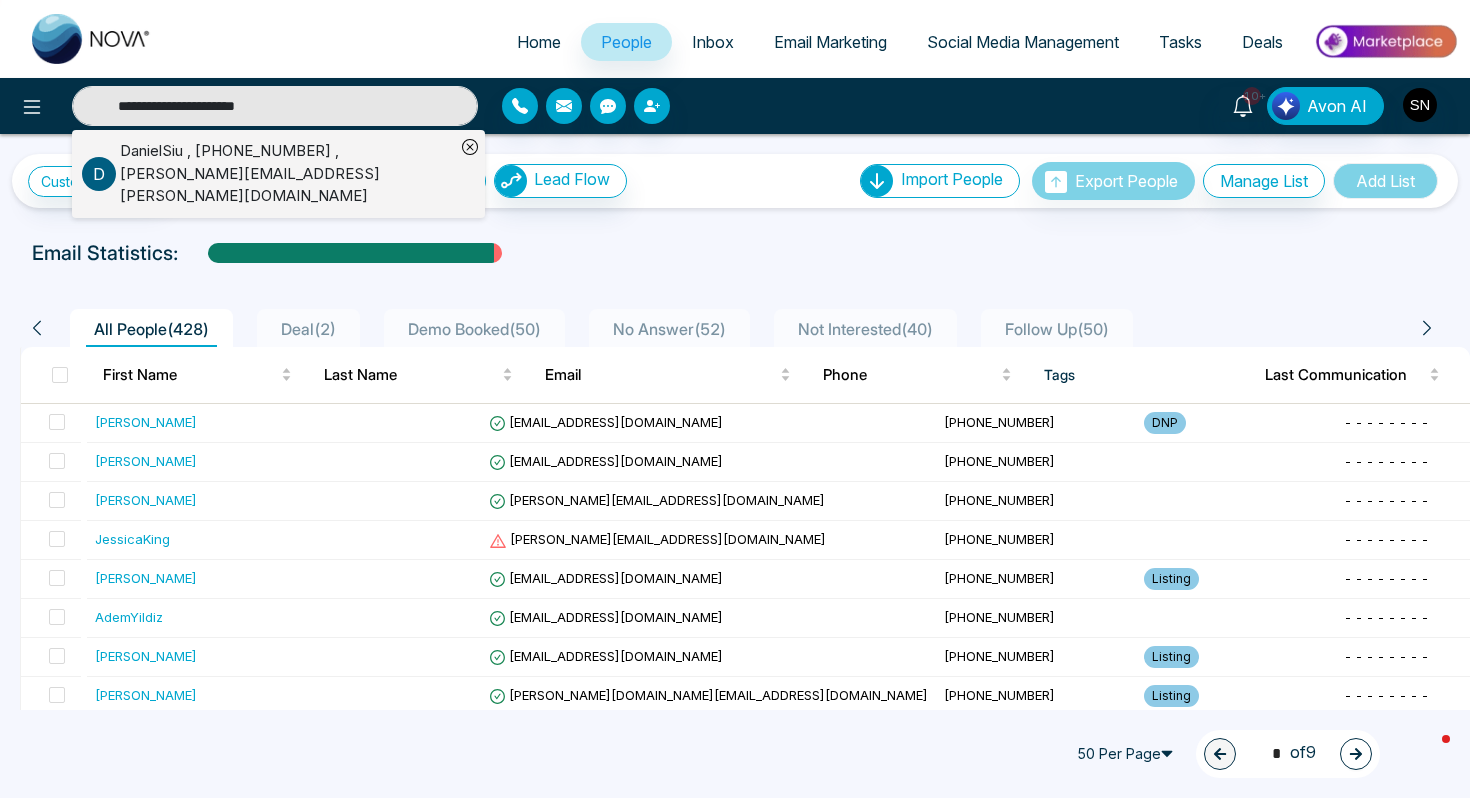 type on "**********" 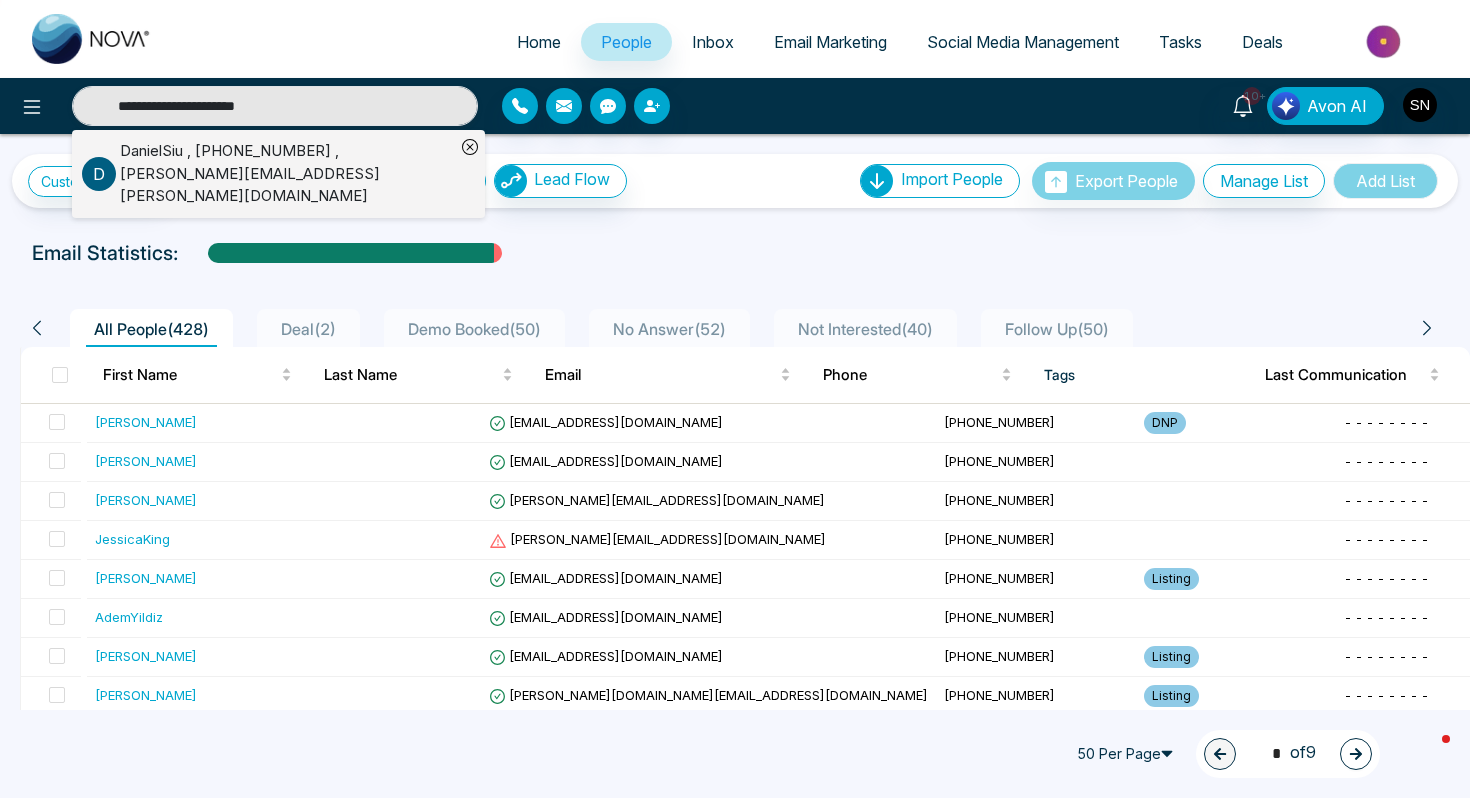 click on "[PERSON_NAME]     , [PHONE_NUMBER]   , [PERSON_NAME][EMAIL_ADDRESS][PERSON_NAME][DOMAIN_NAME]" at bounding box center [287, 174] 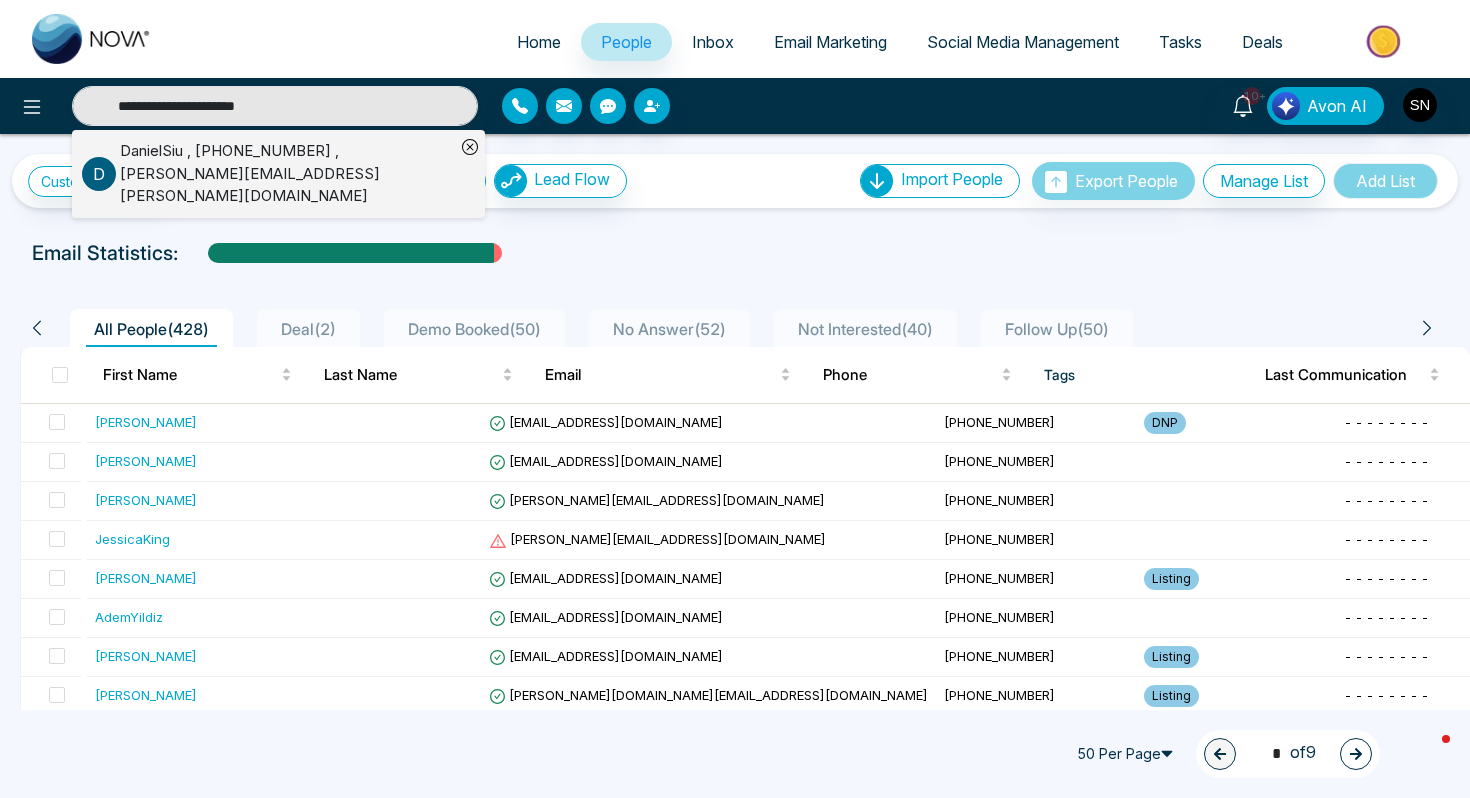 type 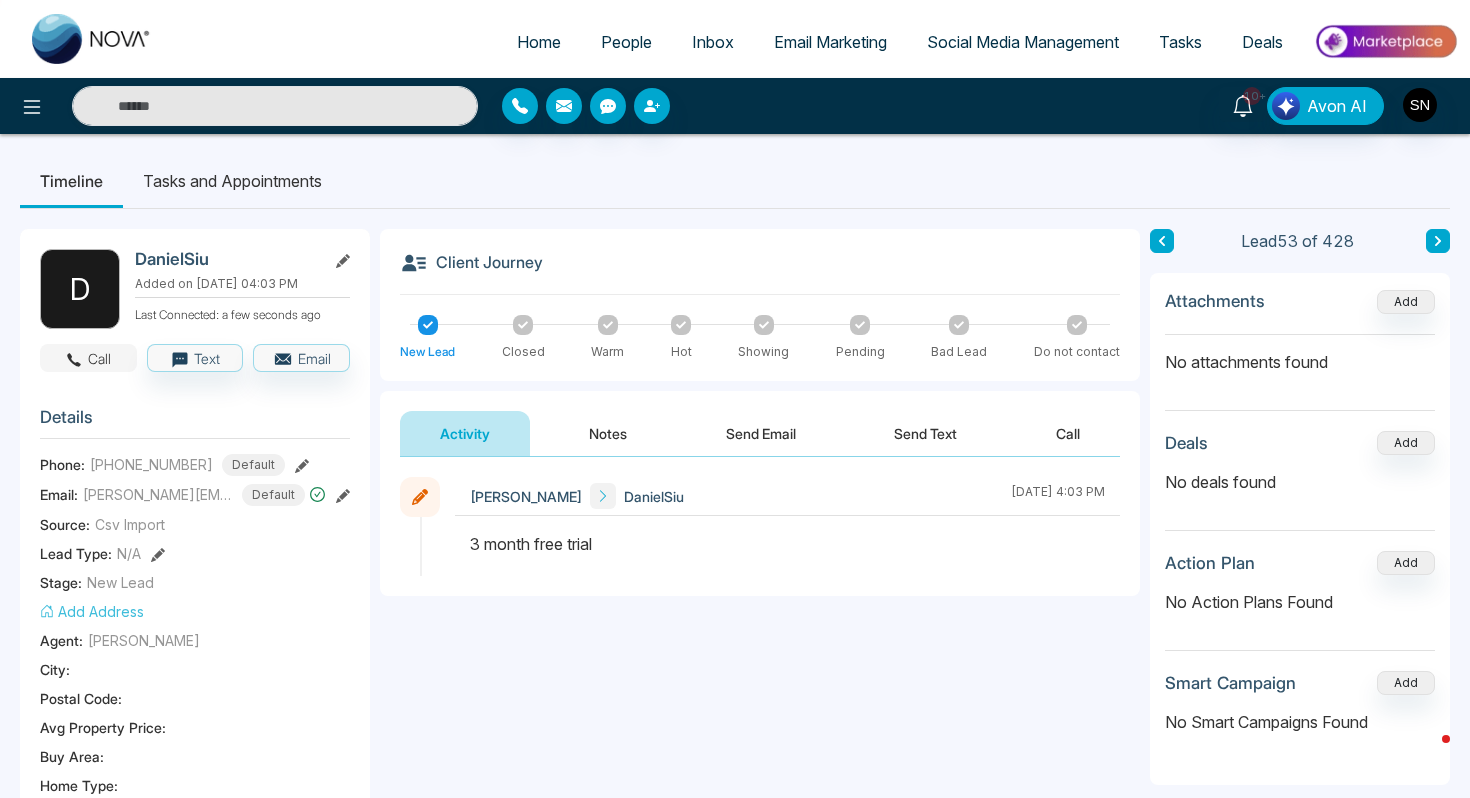 click on "Call" at bounding box center [88, 358] 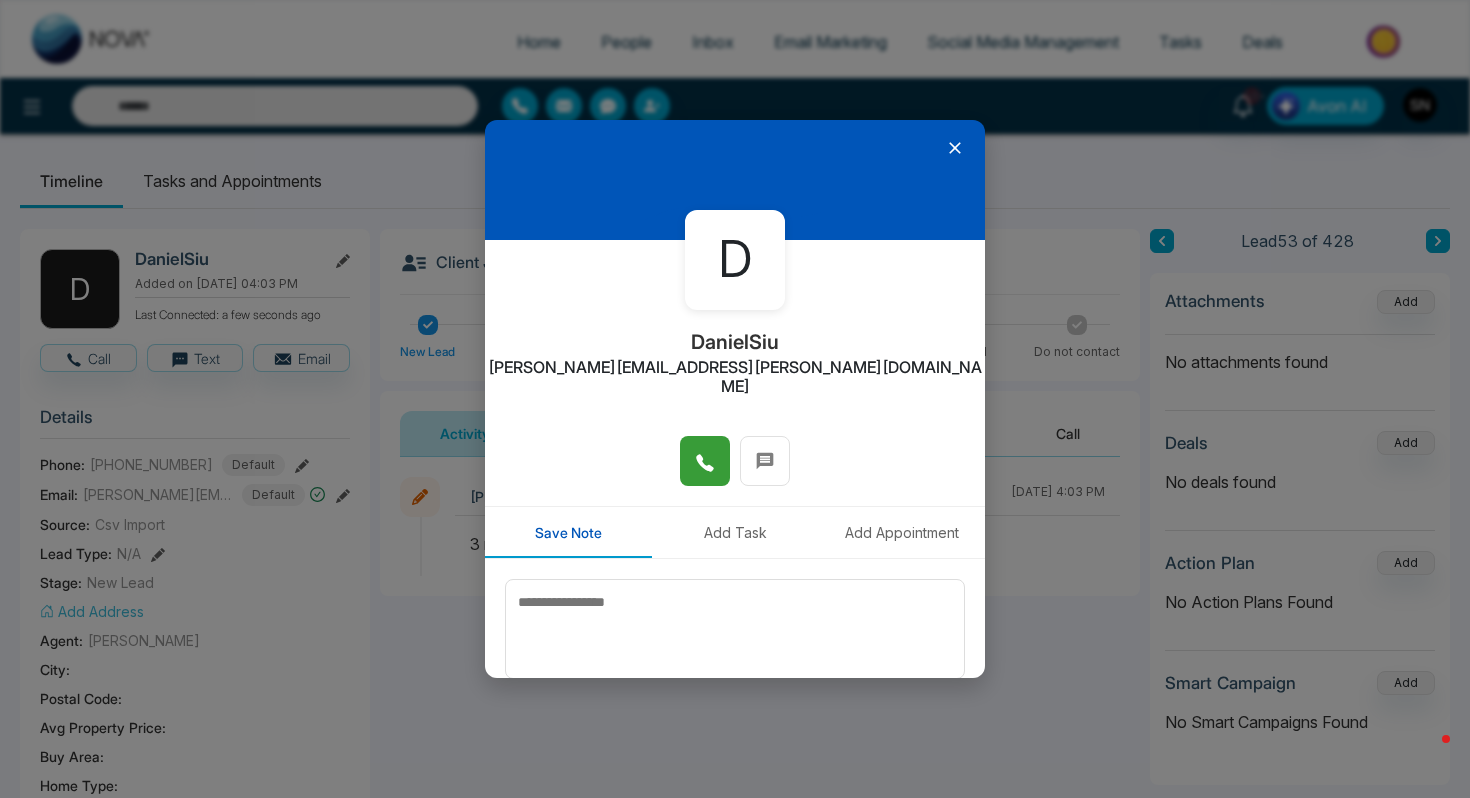 click at bounding box center (705, 461) 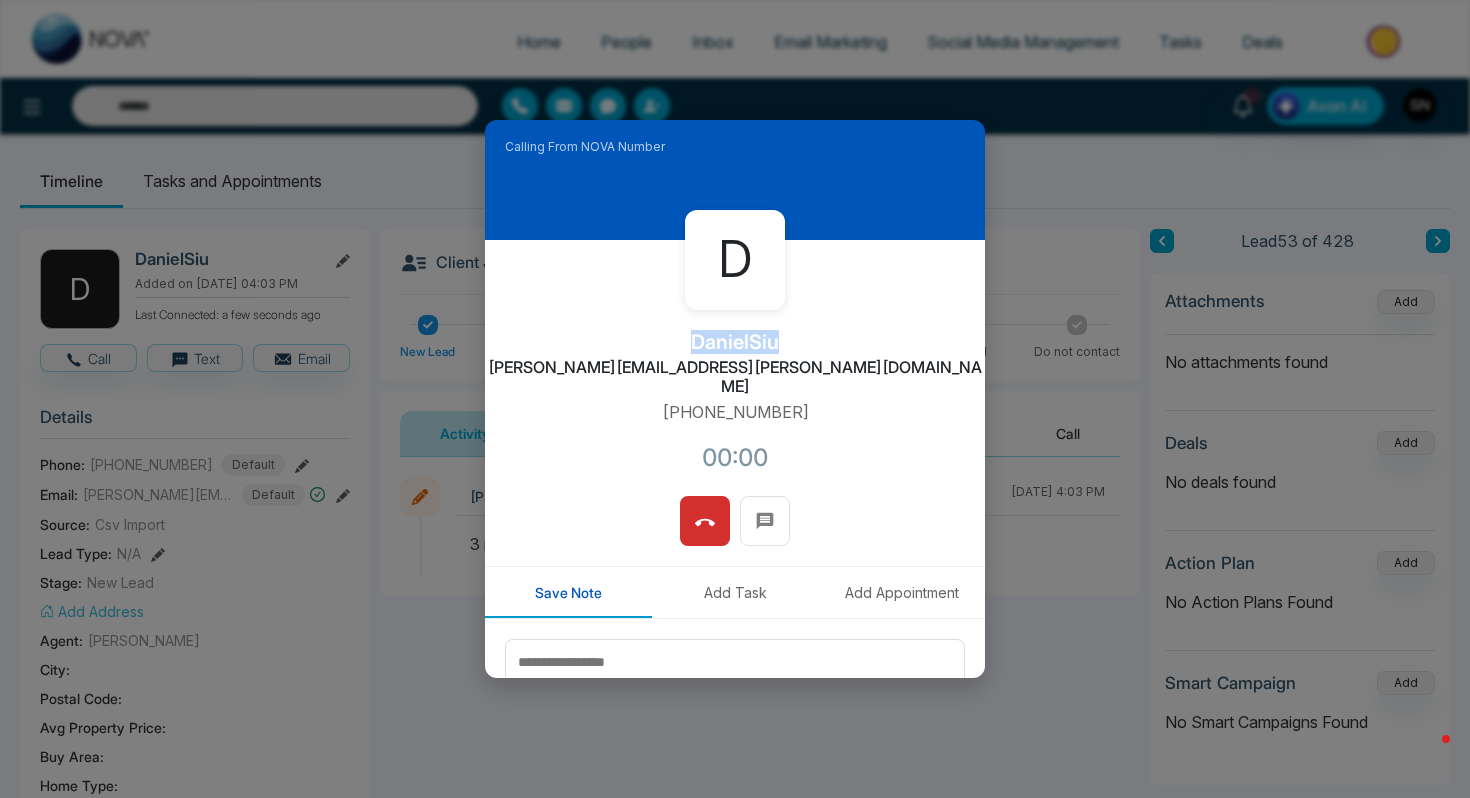 drag, startPoint x: 695, startPoint y: 341, endPoint x: 777, endPoint y: 342, distance: 82.006096 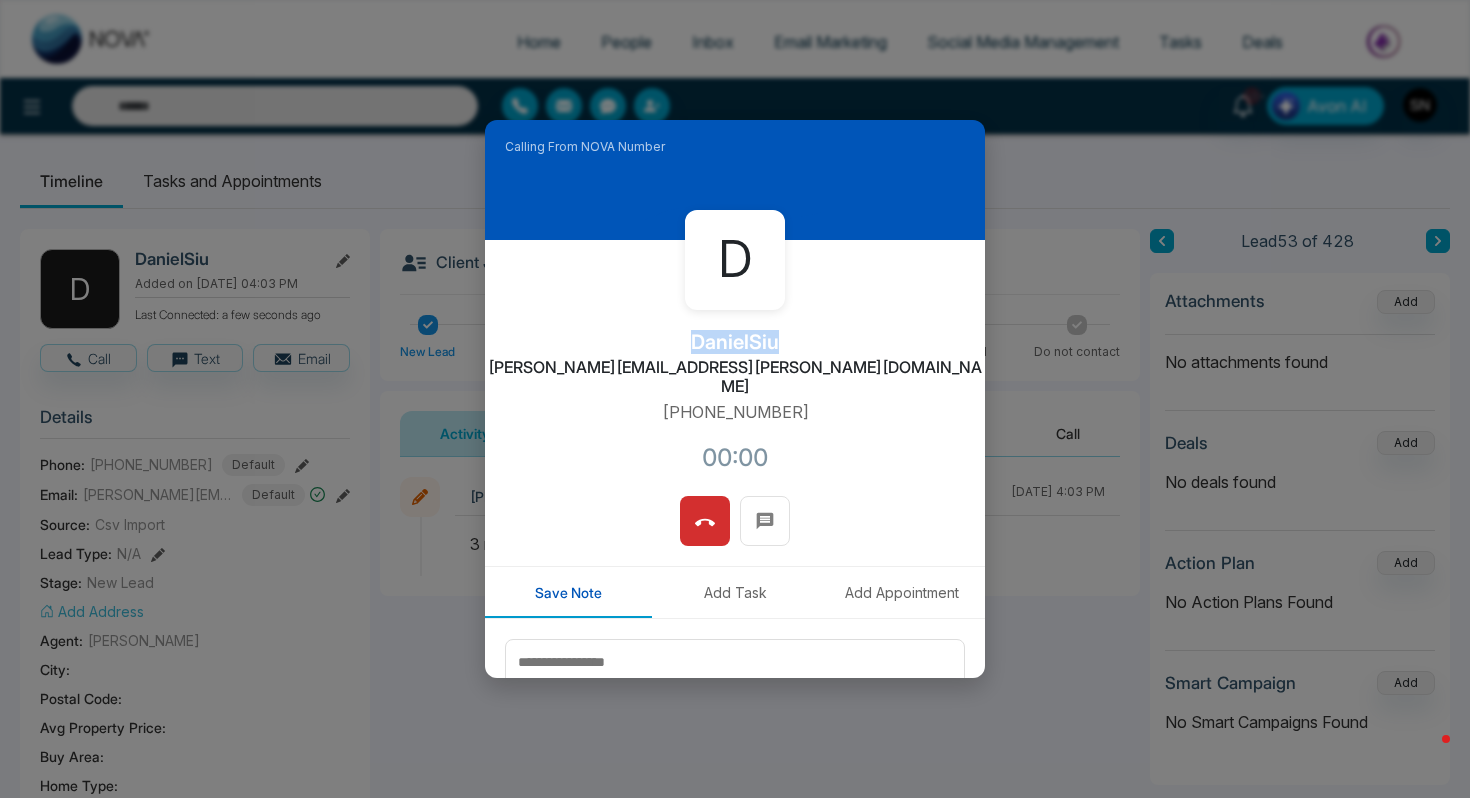 click on "DanielSiu" at bounding box center [735, 342] 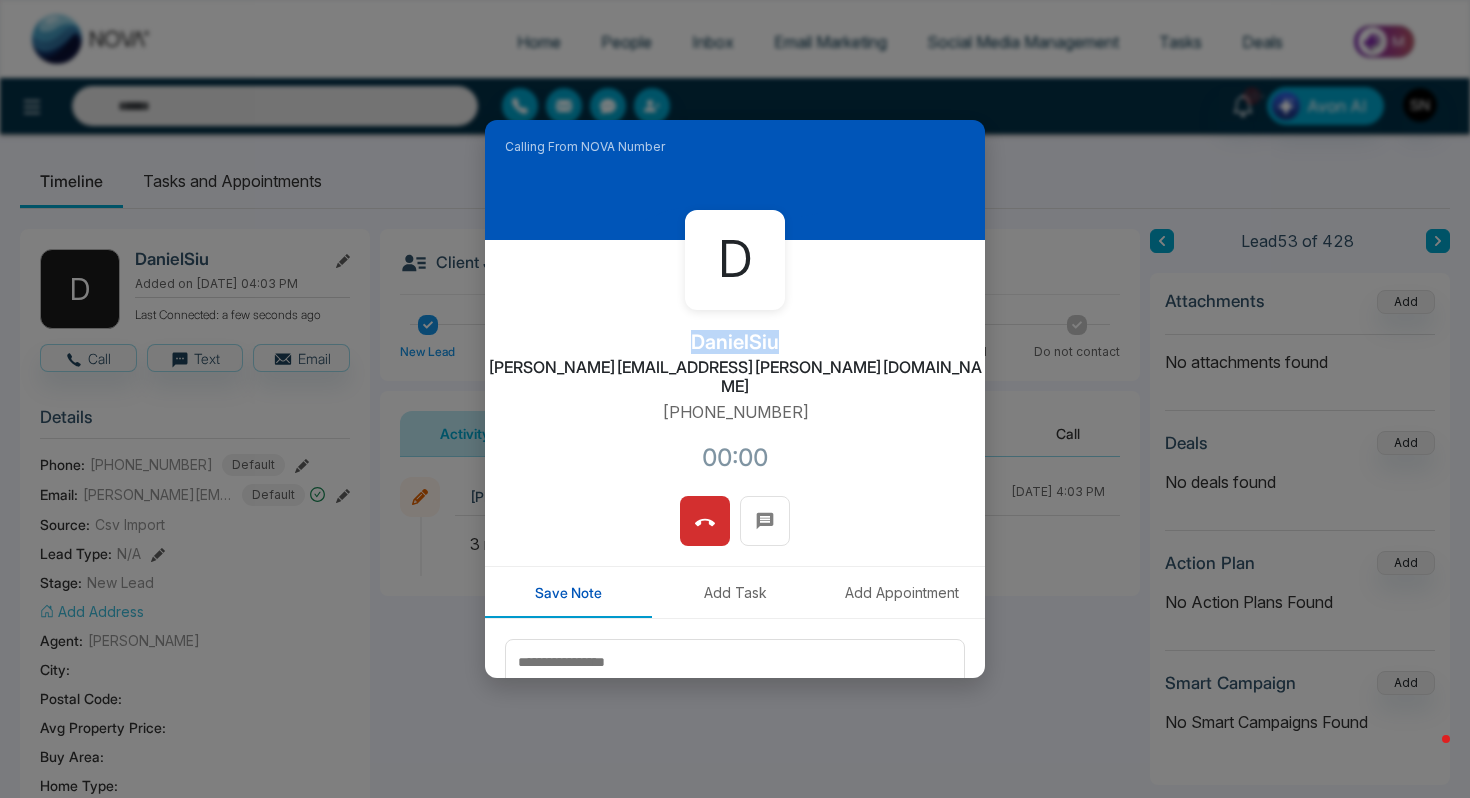 copy on "DanielSiu" 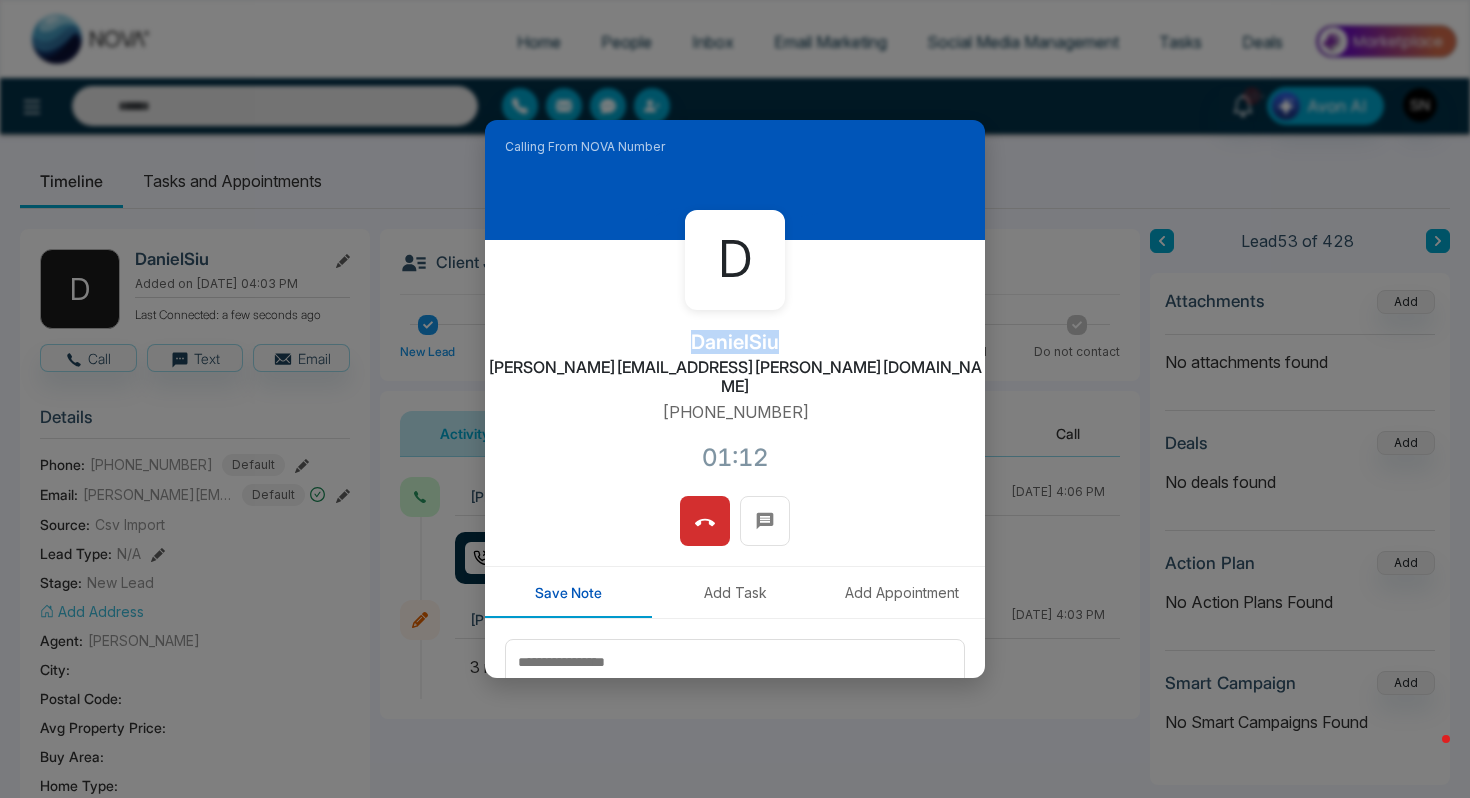 click at bounding box center [705, 521] 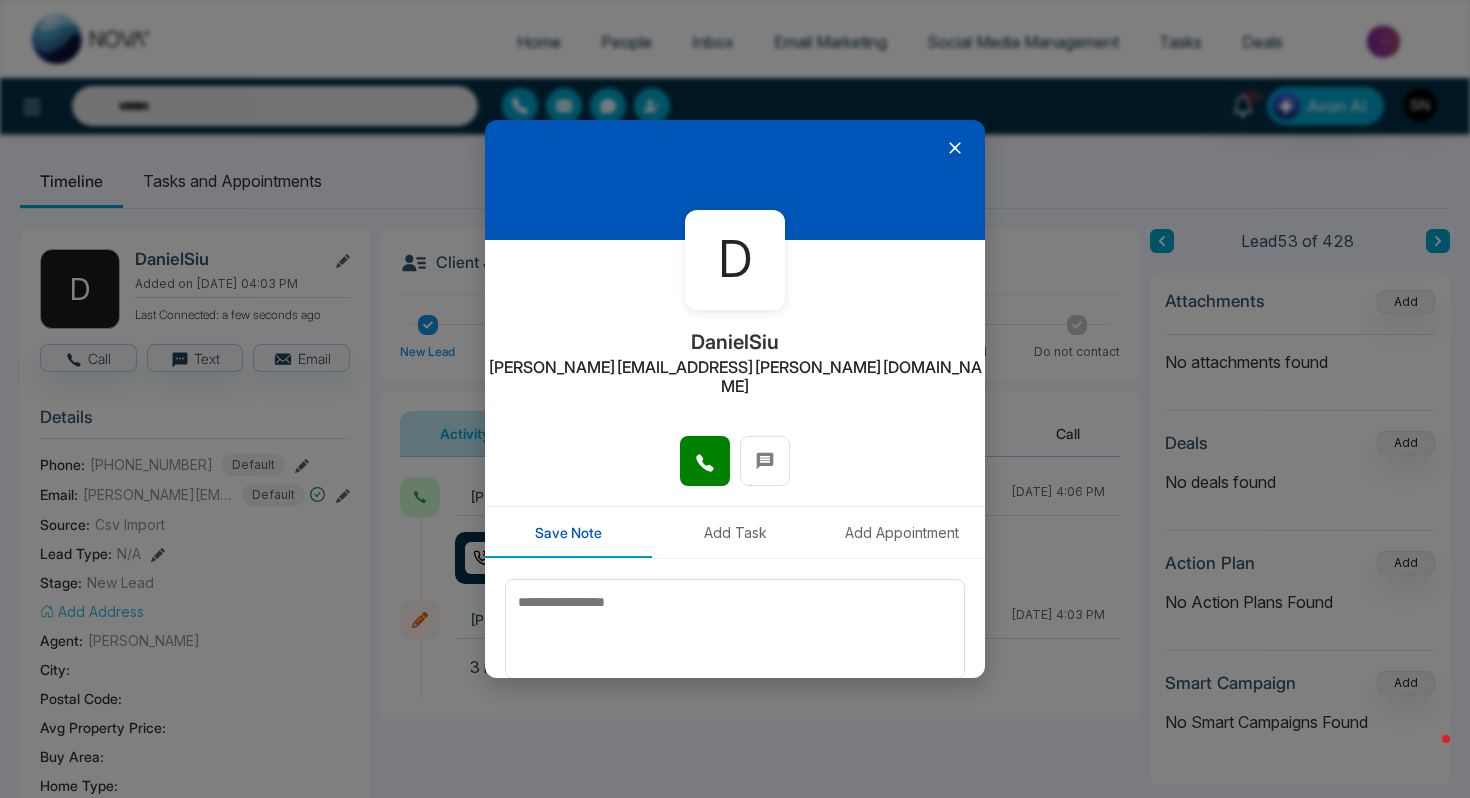 click 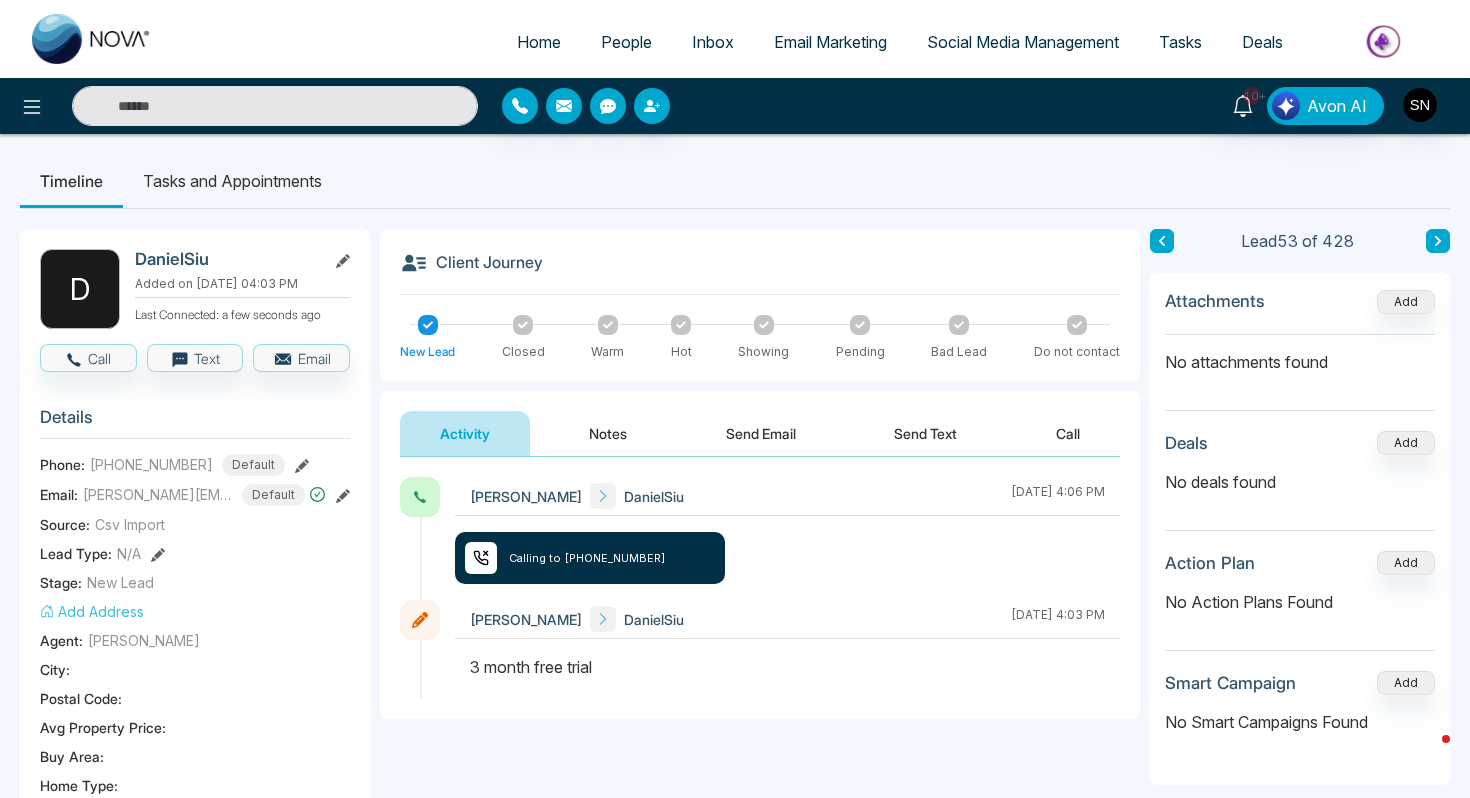 click on "Notes" at bounding box center [608, 433] 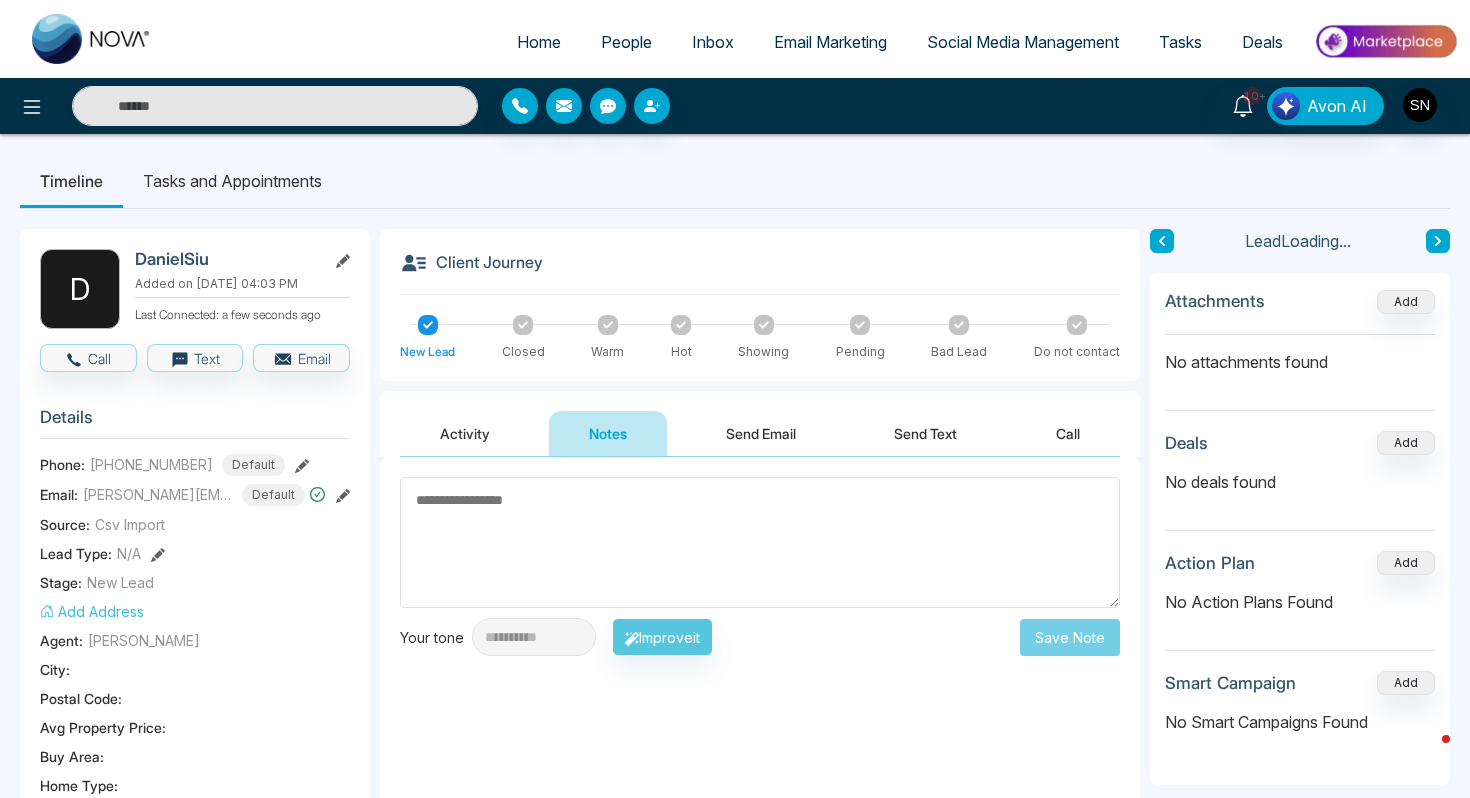 click at bounding box center [760, 542] 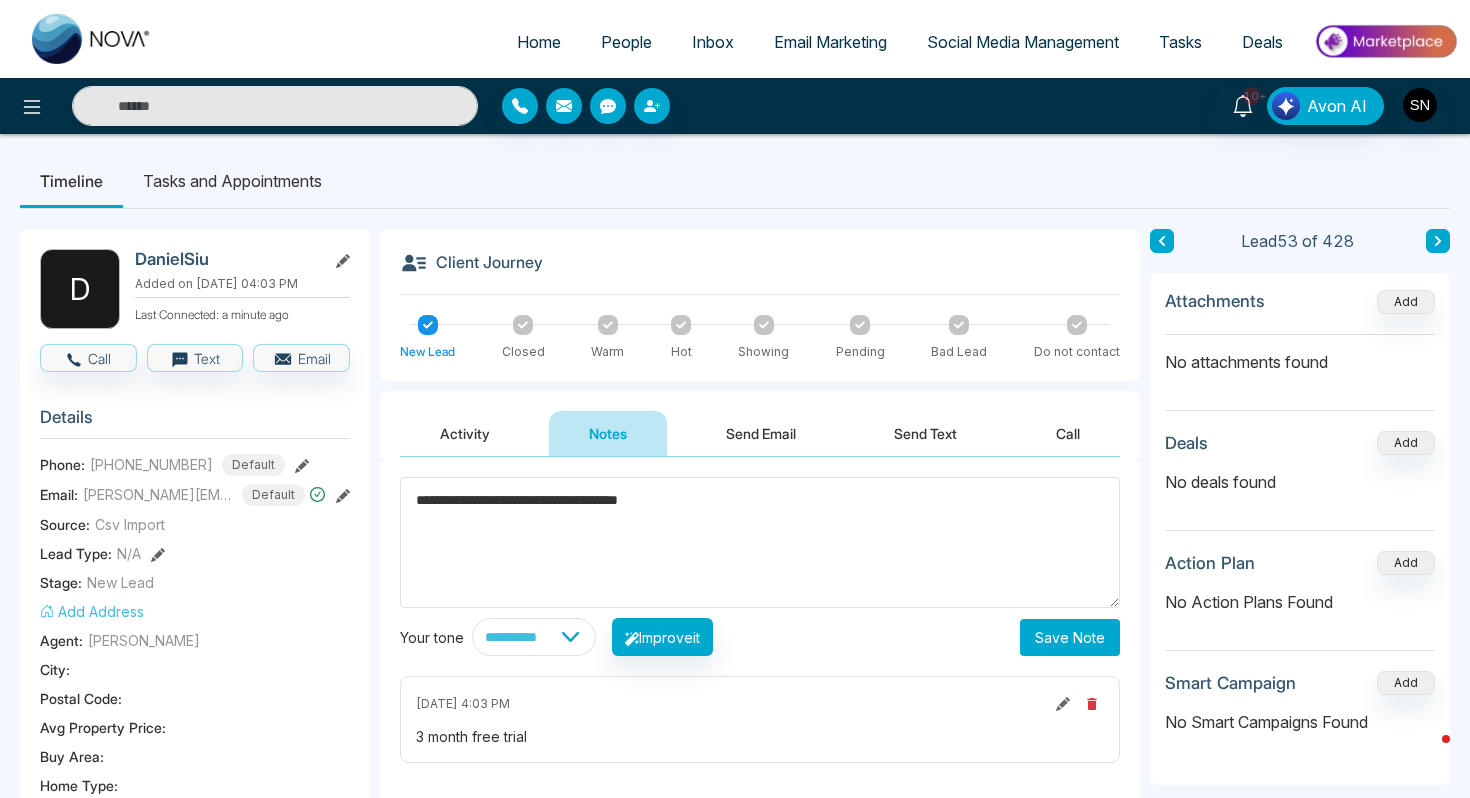 type on "**********" 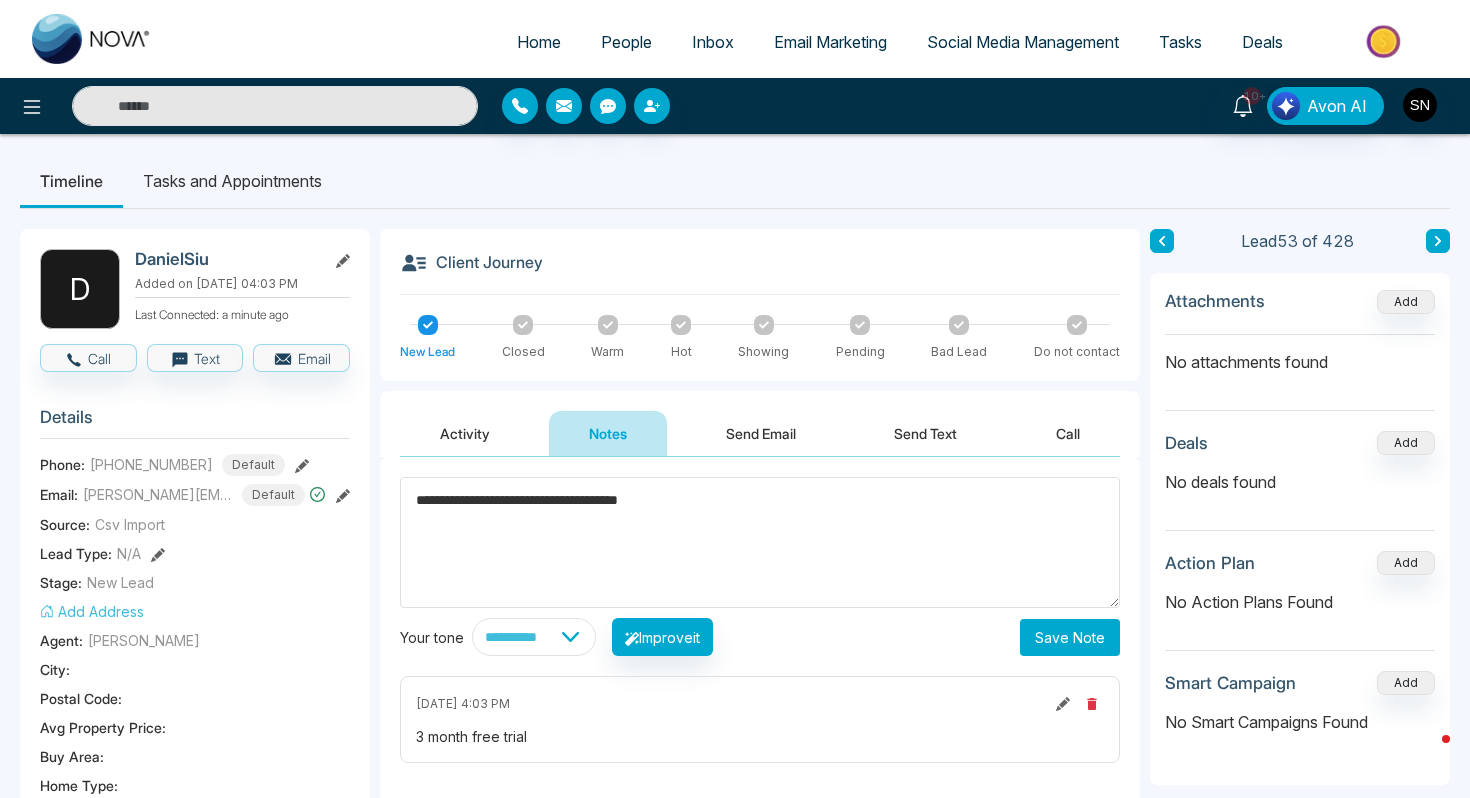 click on "Save Note" at bounding box center (1070, 637) 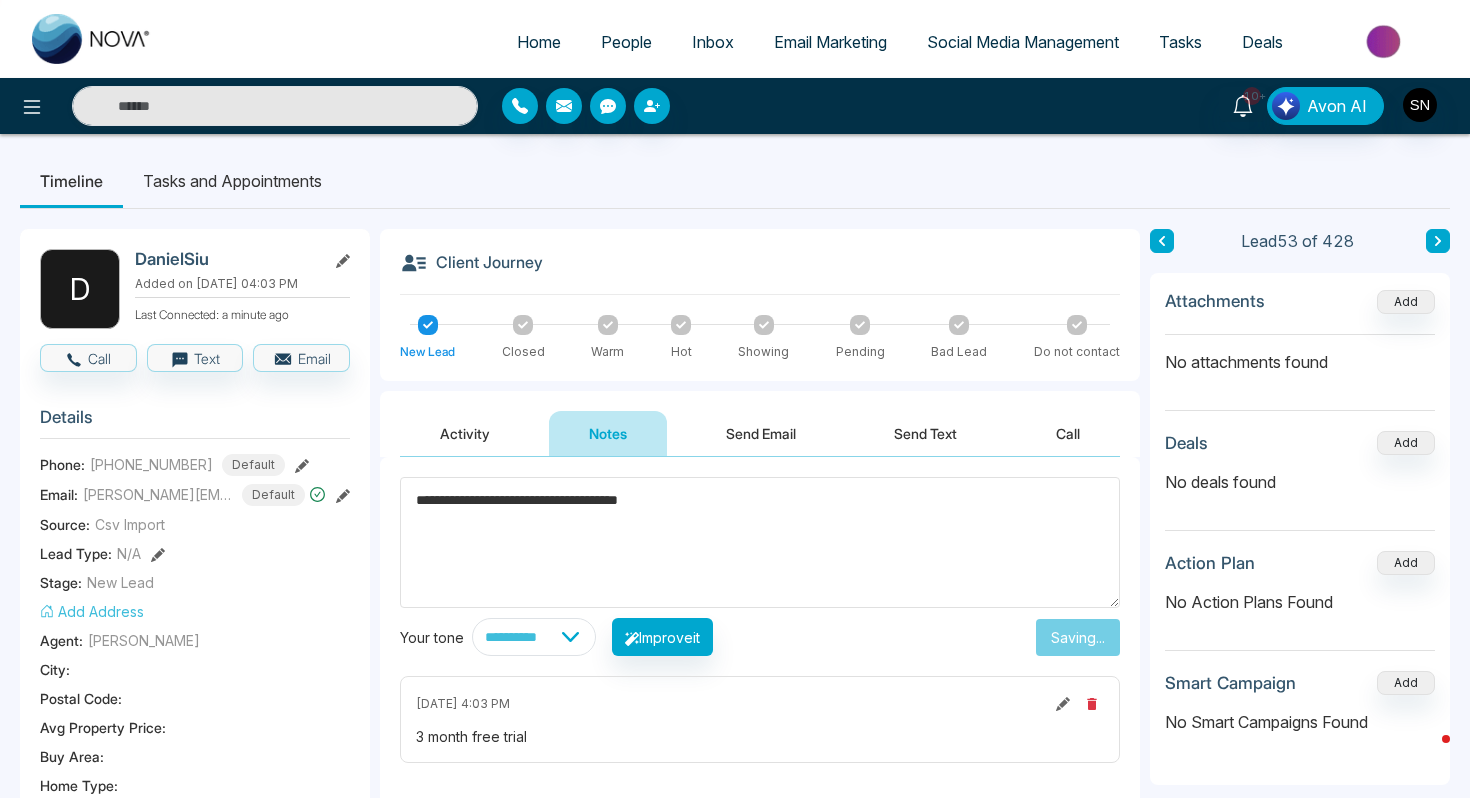 type 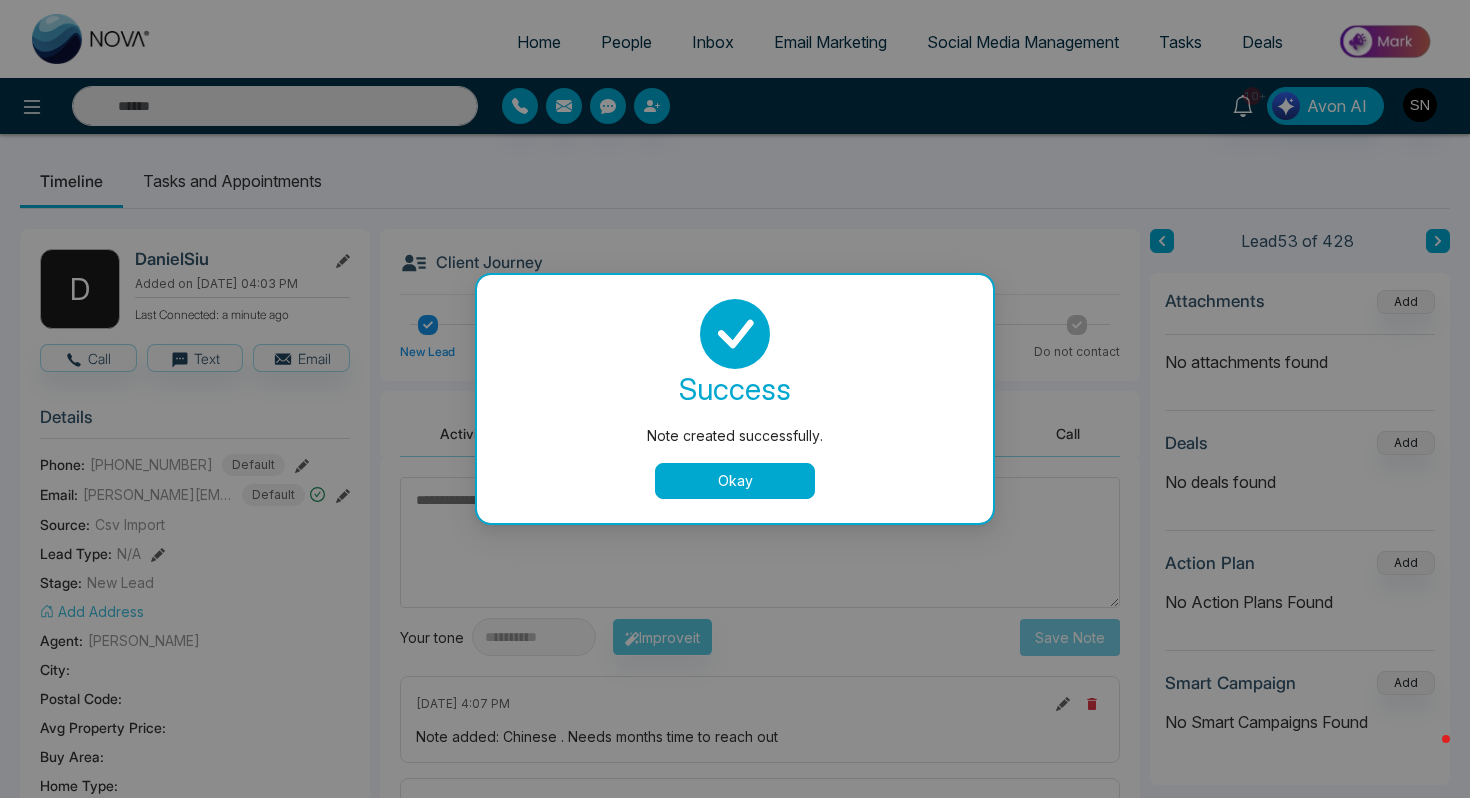 click on "Okay" at bounding box center (735, 481) 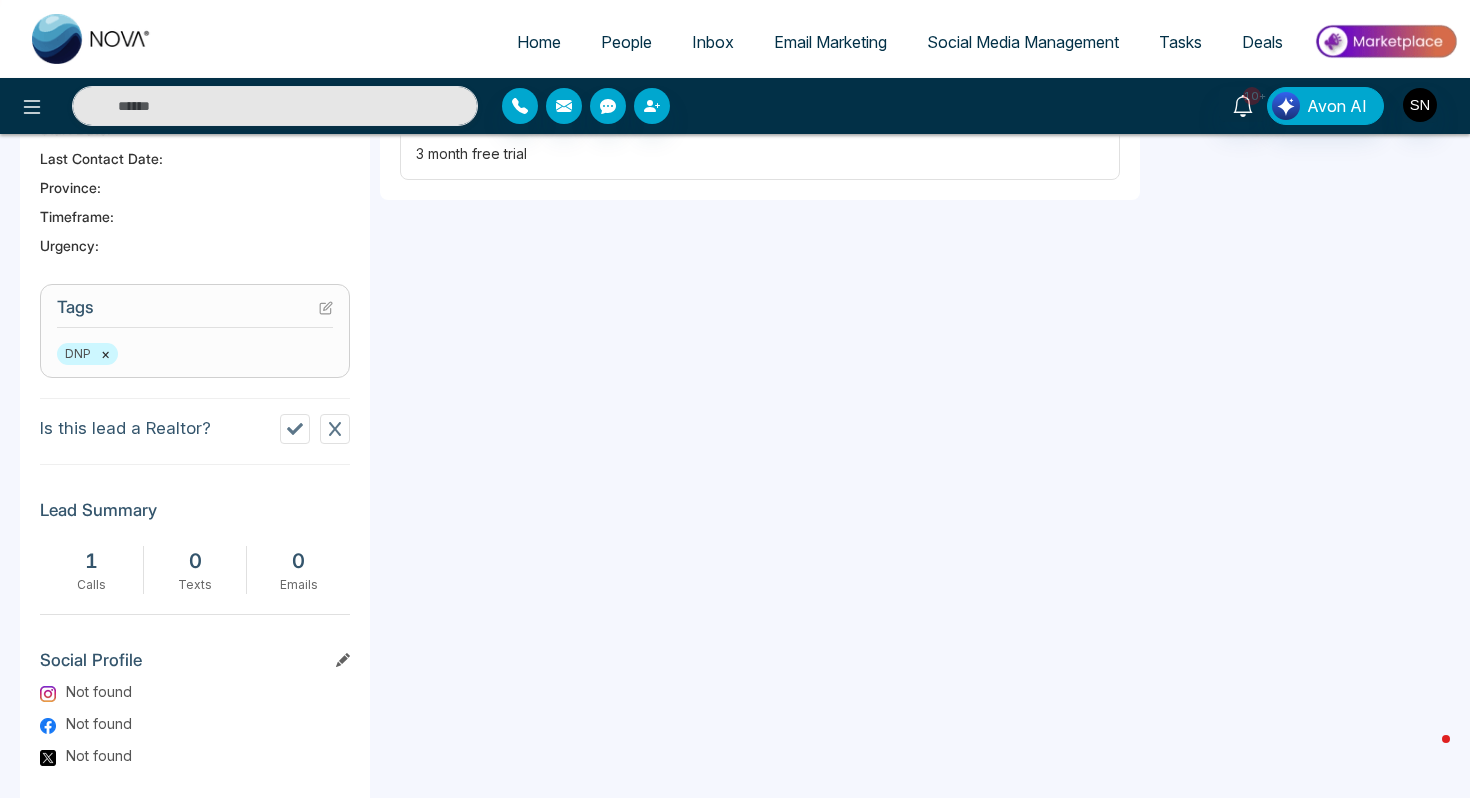 scroll, scrollTop: 651, scrollLeft: 0, axis: vertical 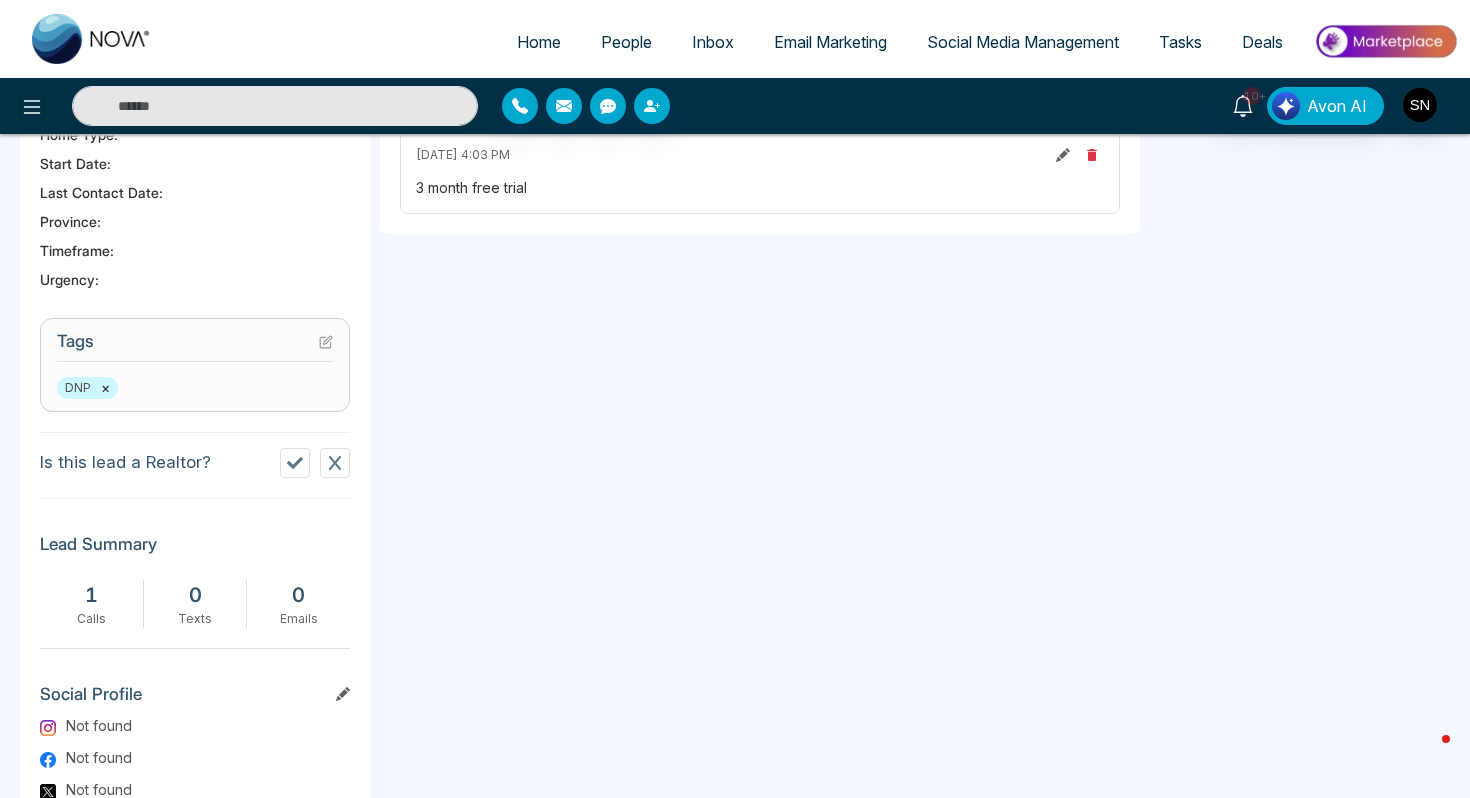click on "×" at bounding box center (105, 388) 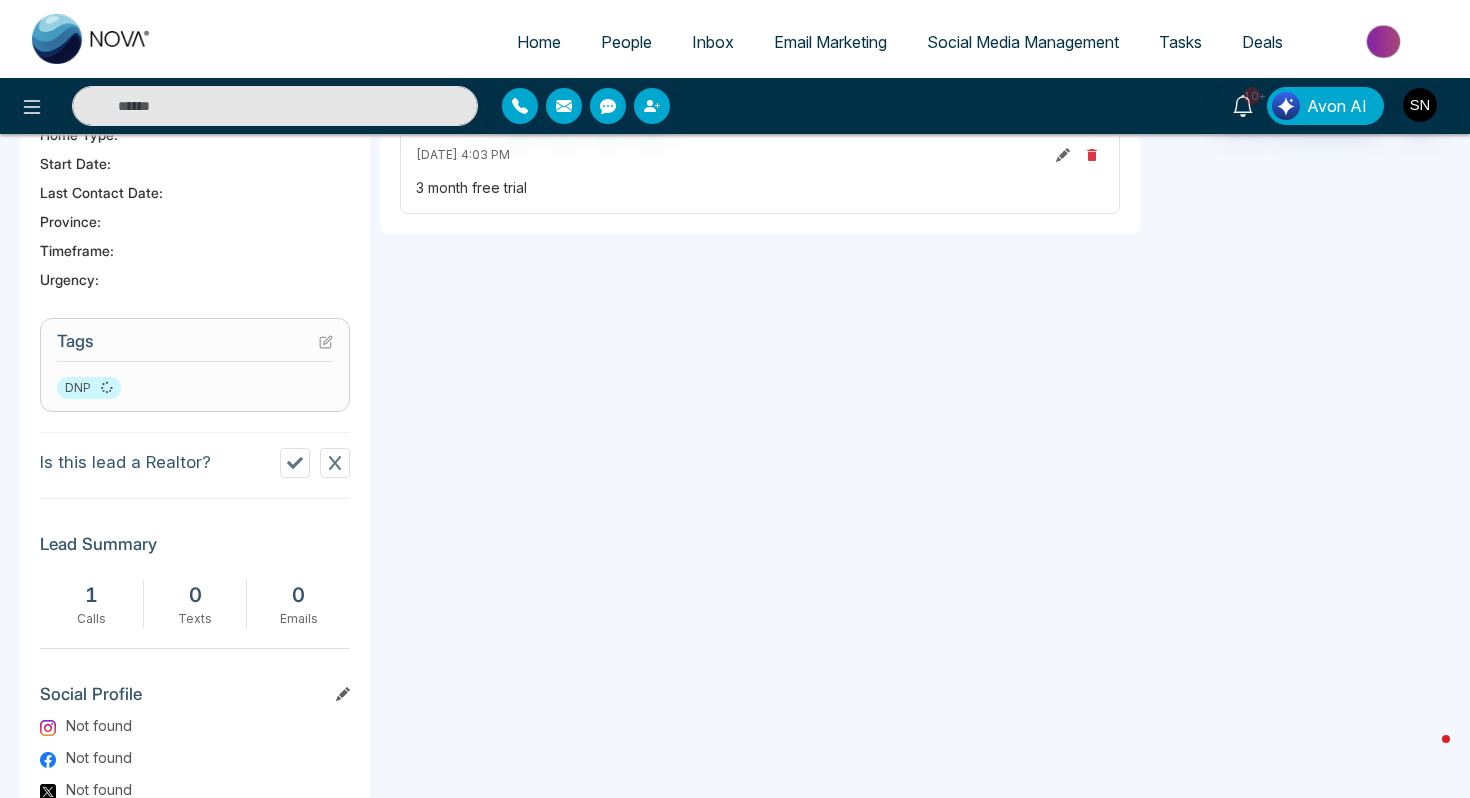 click 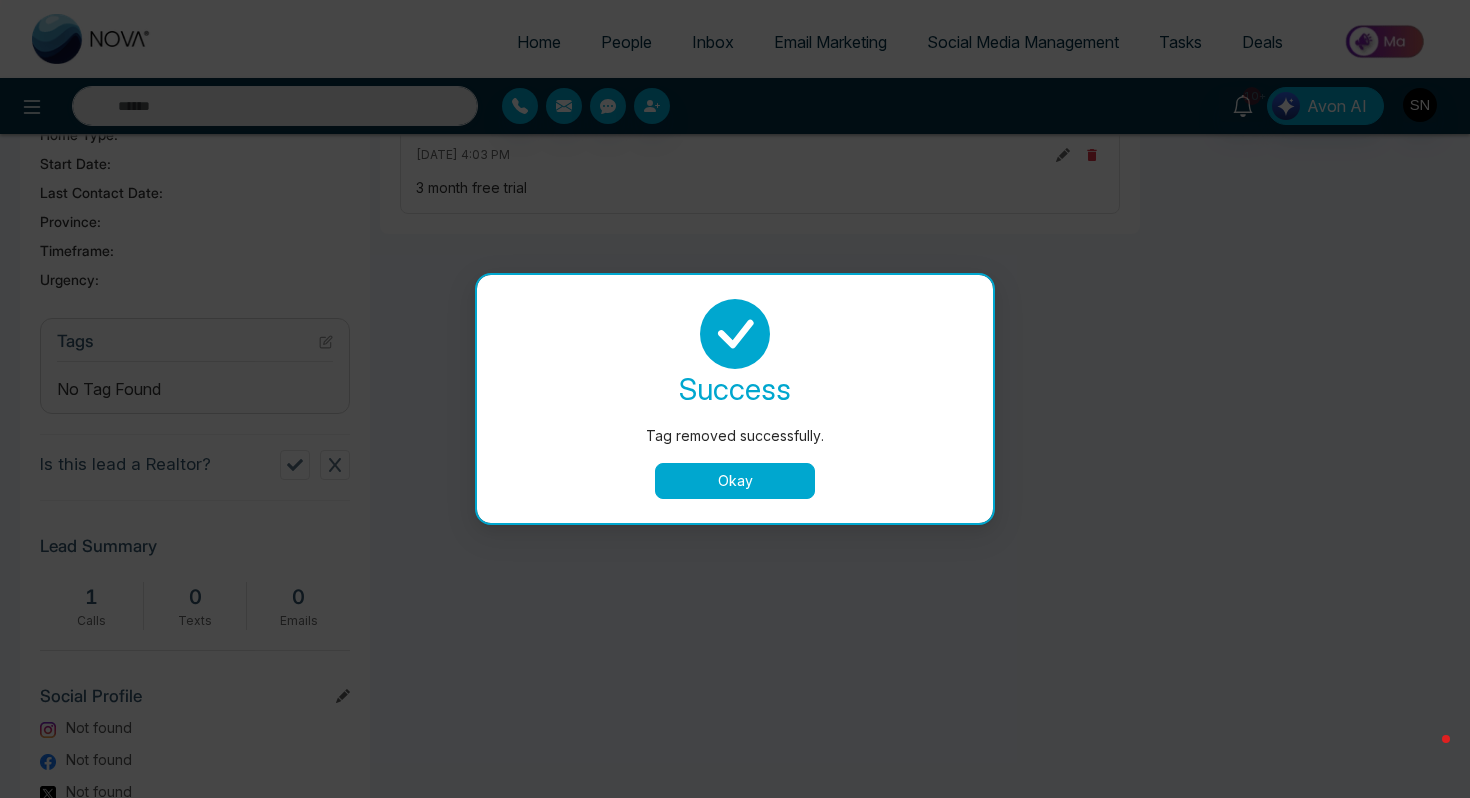 click on "Okay" at bounding box center (735, 481) 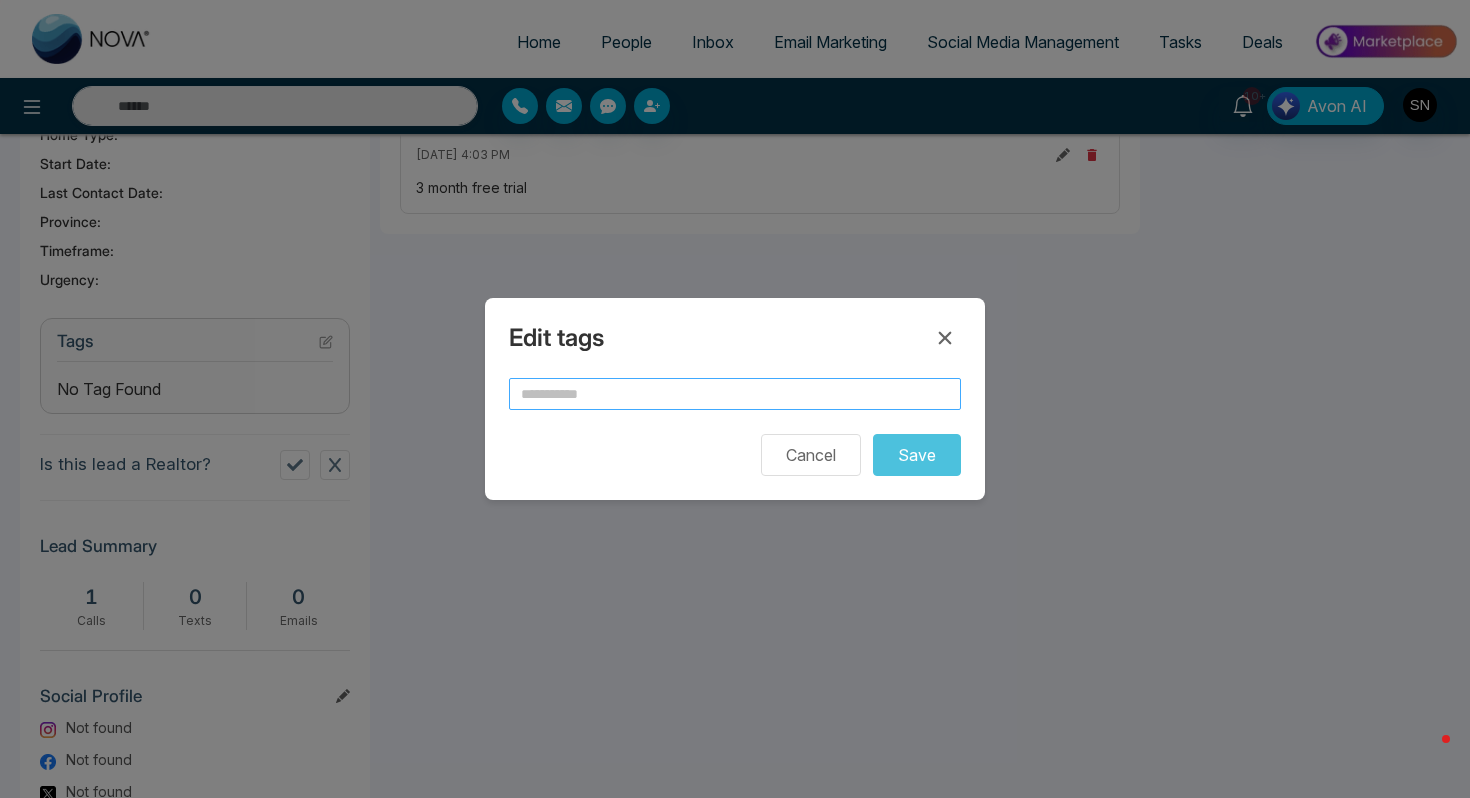 click at bounding box center (735, 394) 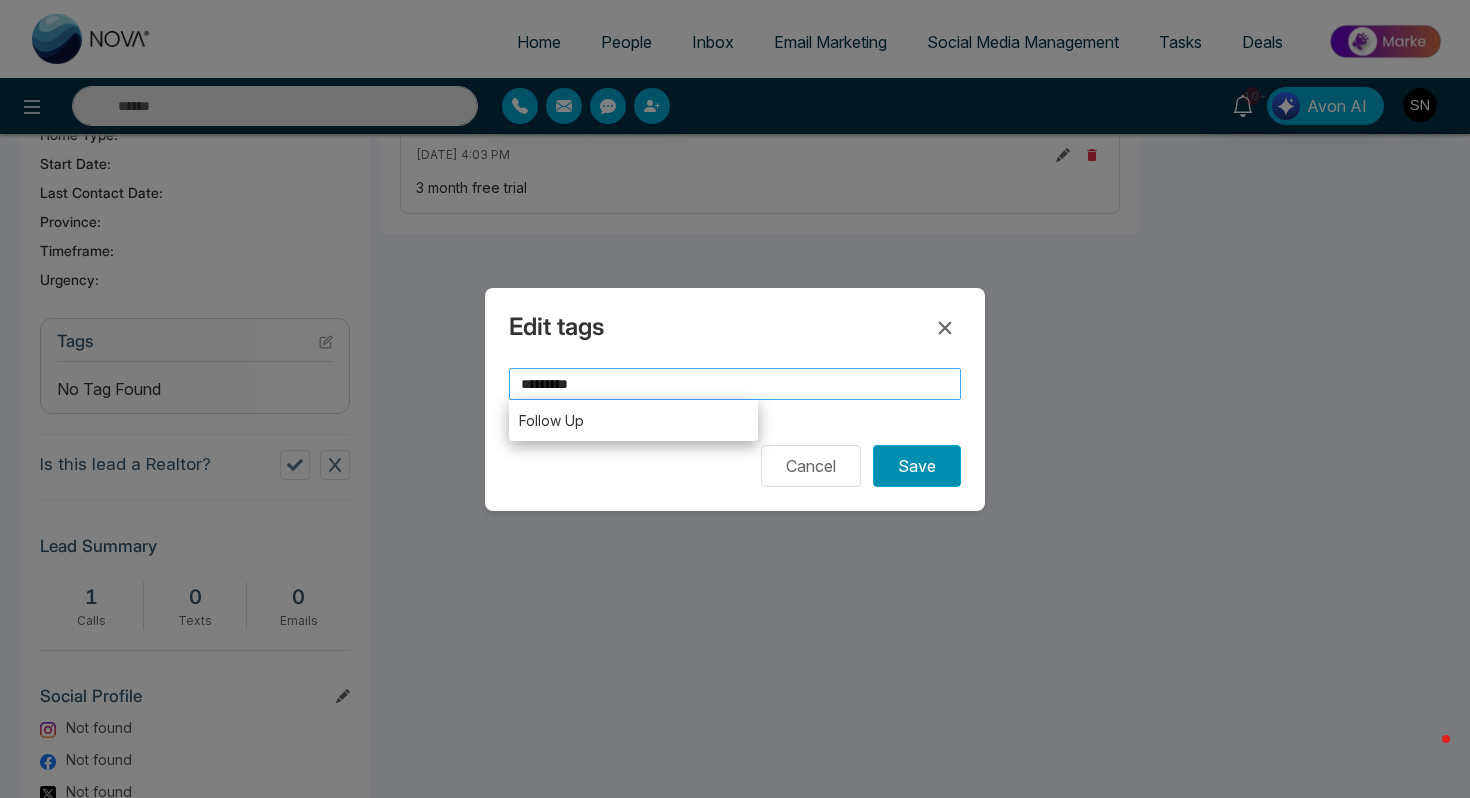 type on "*********" 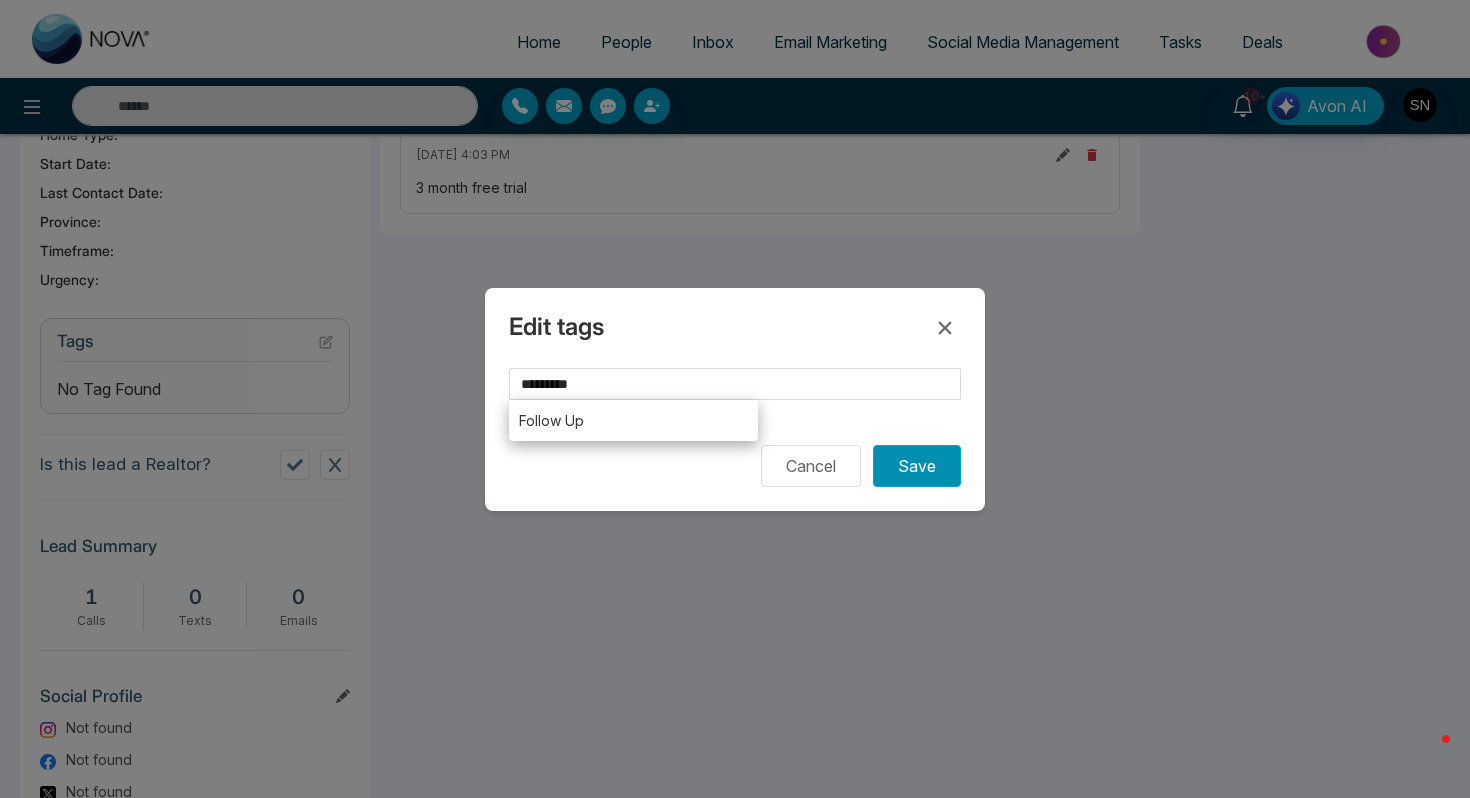 click on "Save" at bounding box center (917, 466) 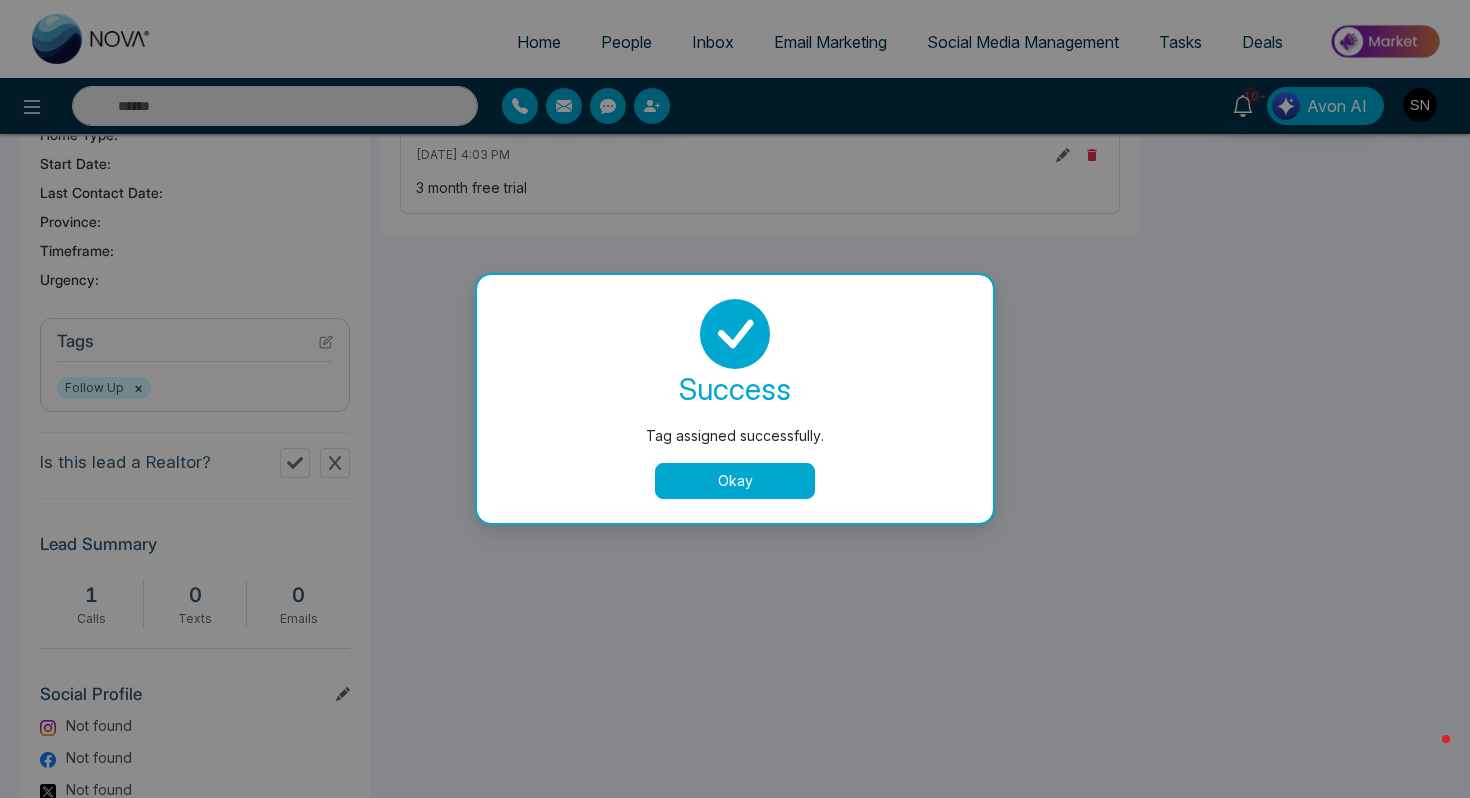 click on "Okay" at bounding box center (735, 481) 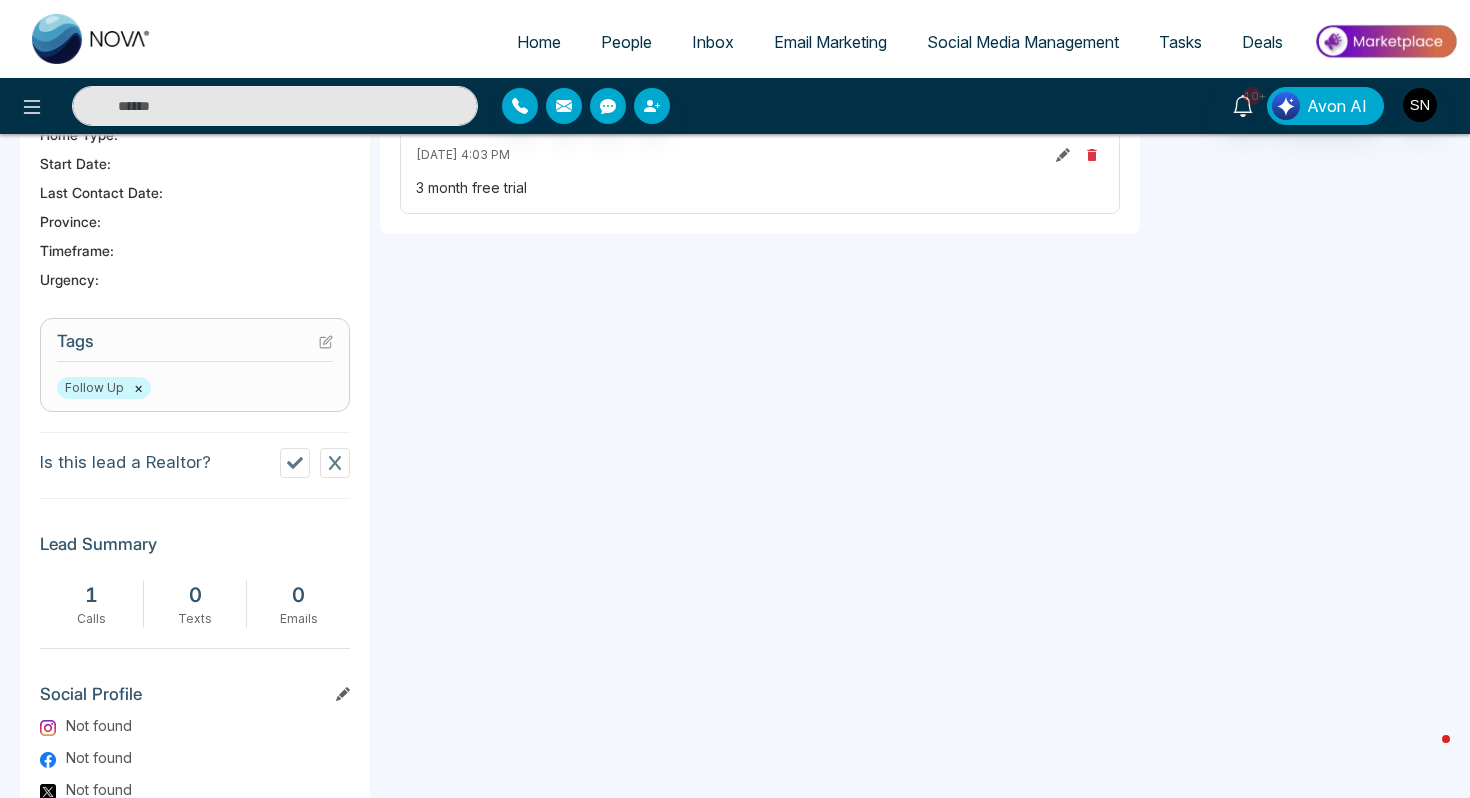 click at bounding box center [275, 106] 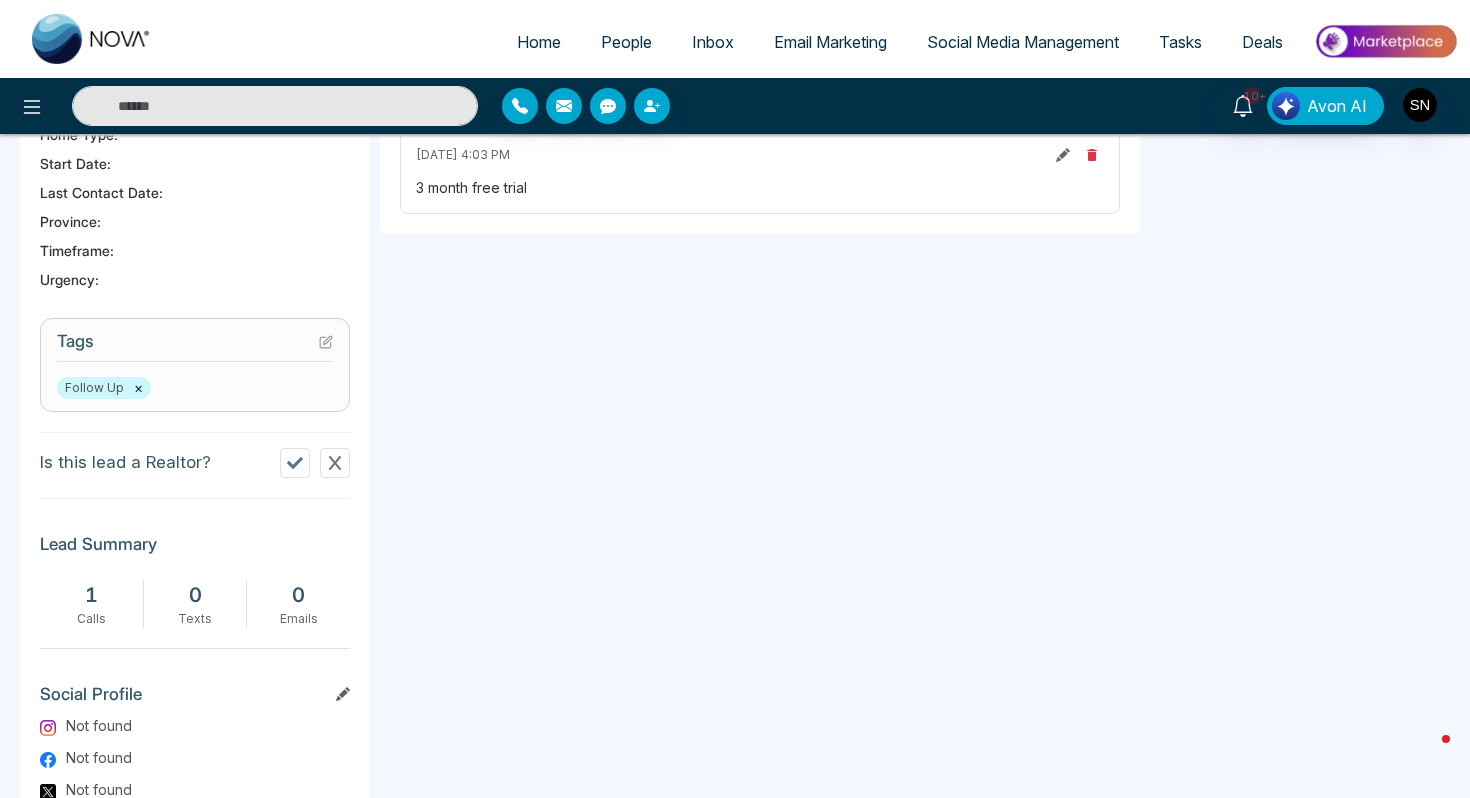 paste on "**********" 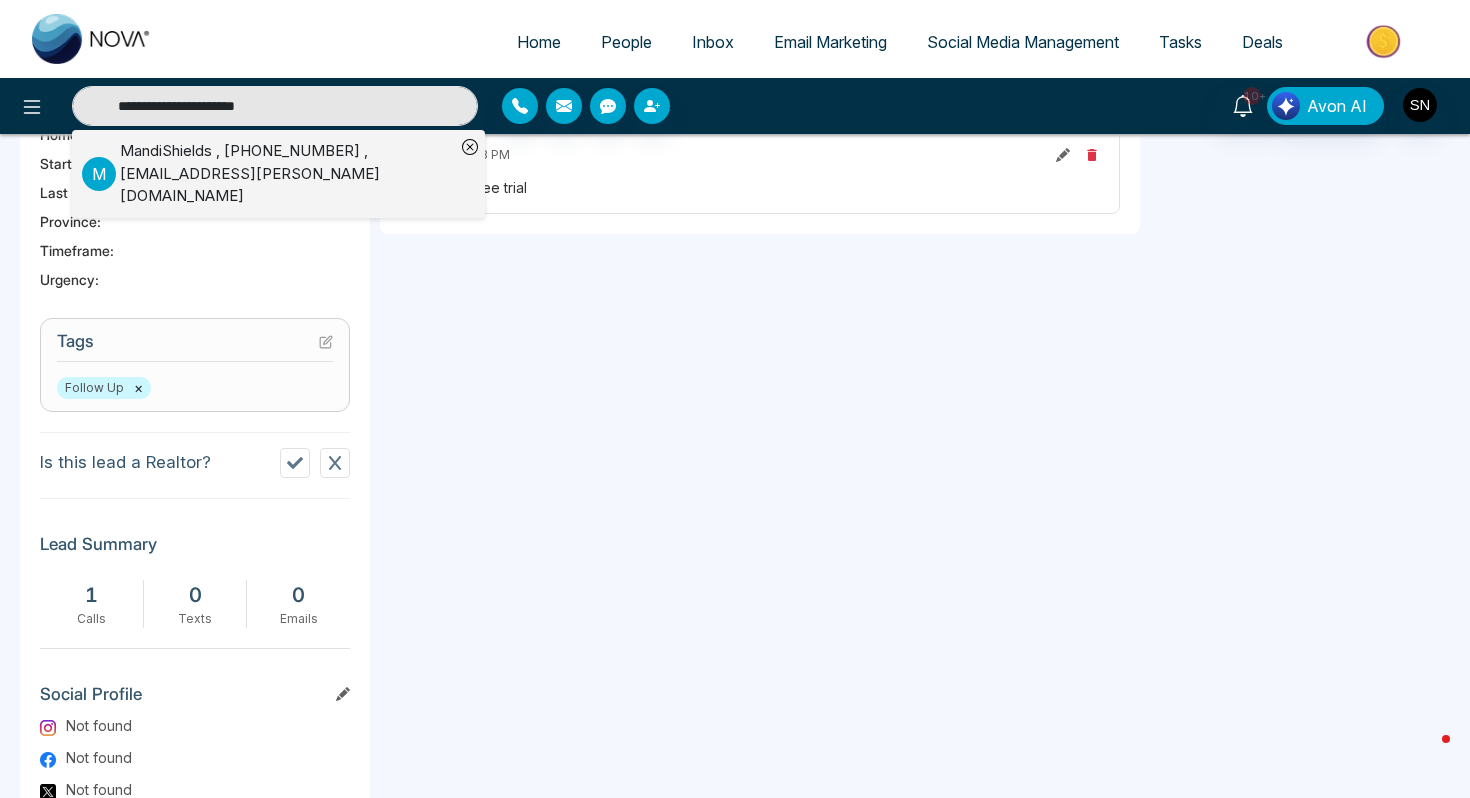 type on "**********" 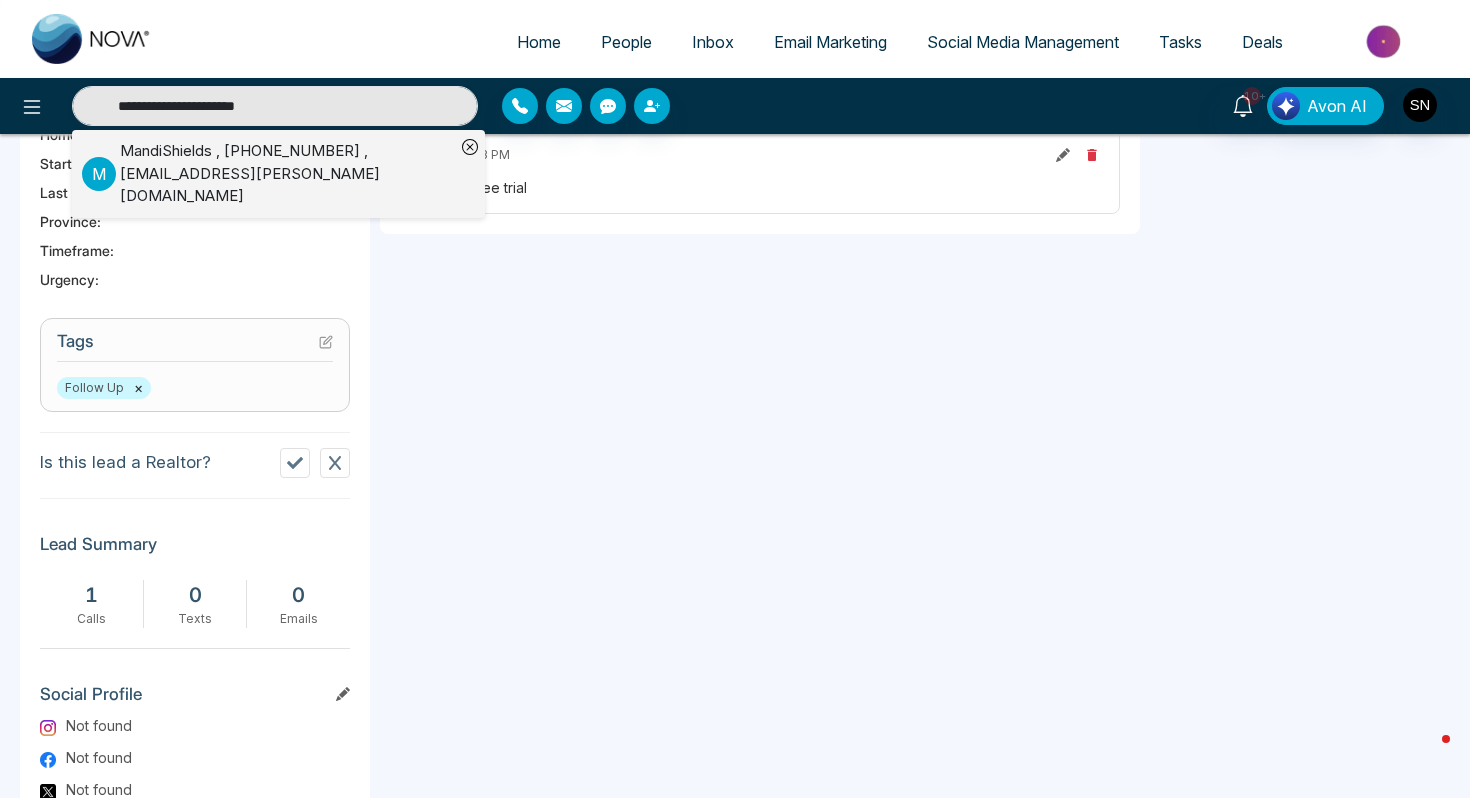 click on "MandiShields     , [PHONE_NUMBER]   , [PERSON_NAME][EMAIL_ADDRESS][PERSON_NAME][DOMAIN_NAME]" at bounding box center (287, 174) 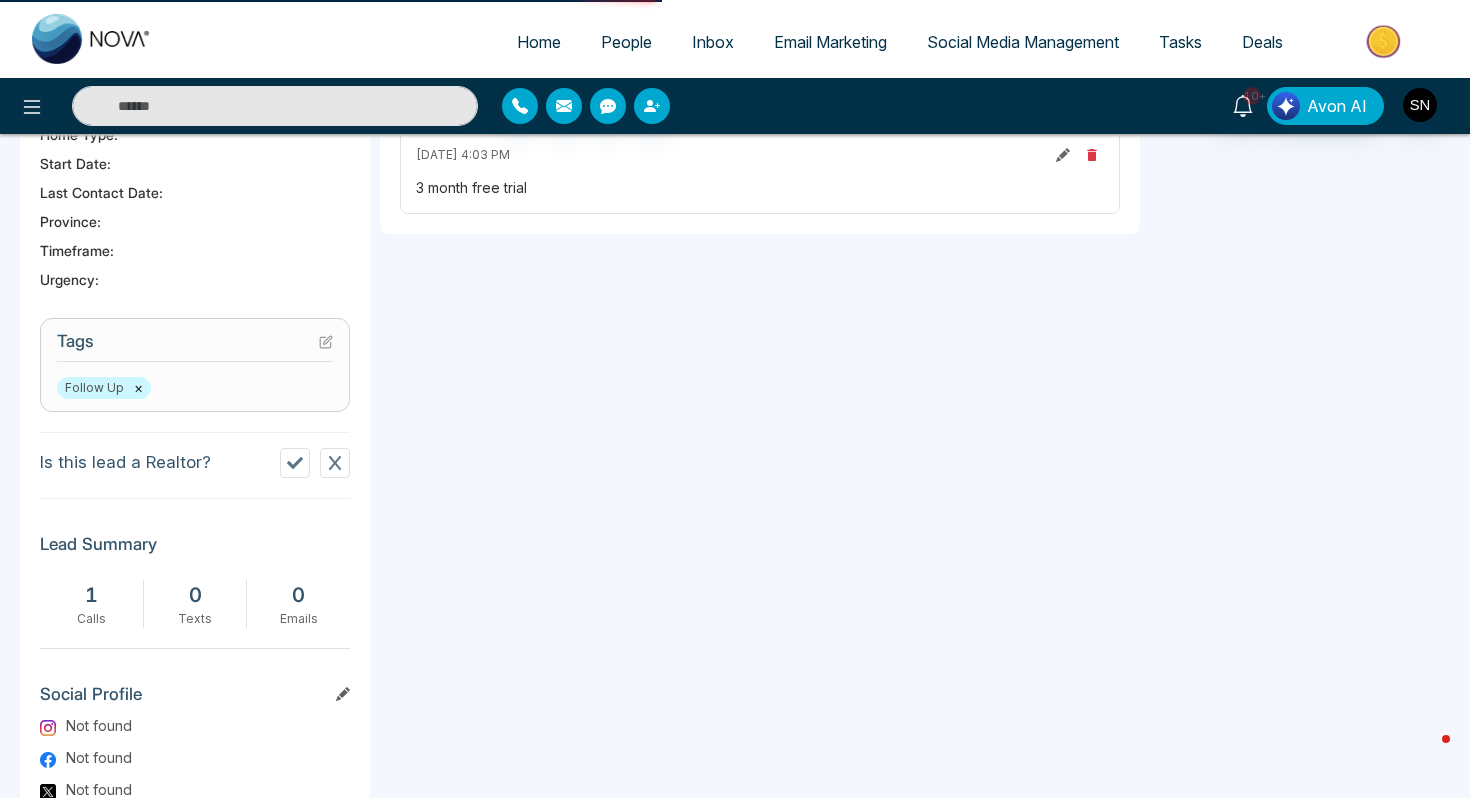 type on "**********" 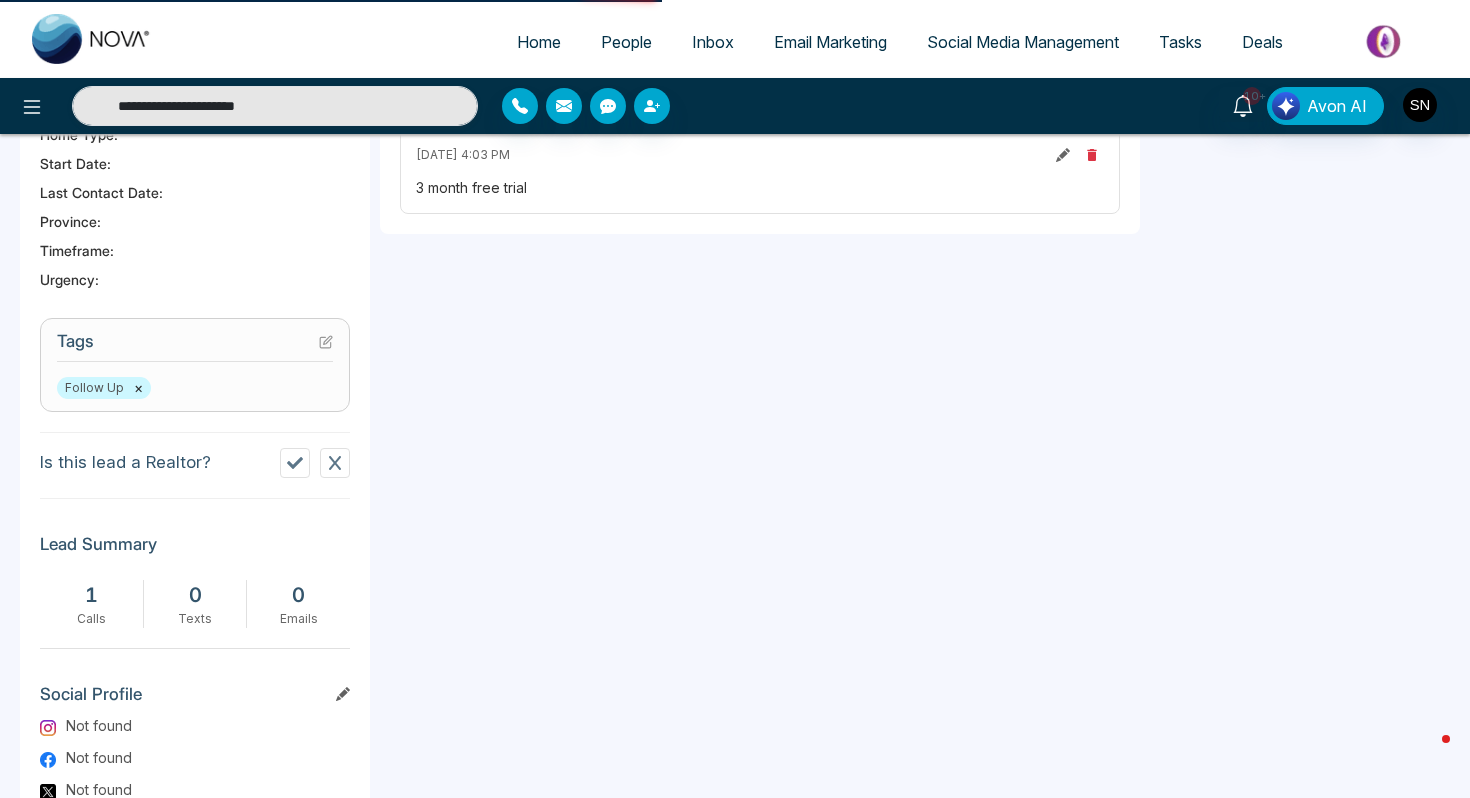 scroll, scrollTop: 0, scrollLeft: 0, axis: both 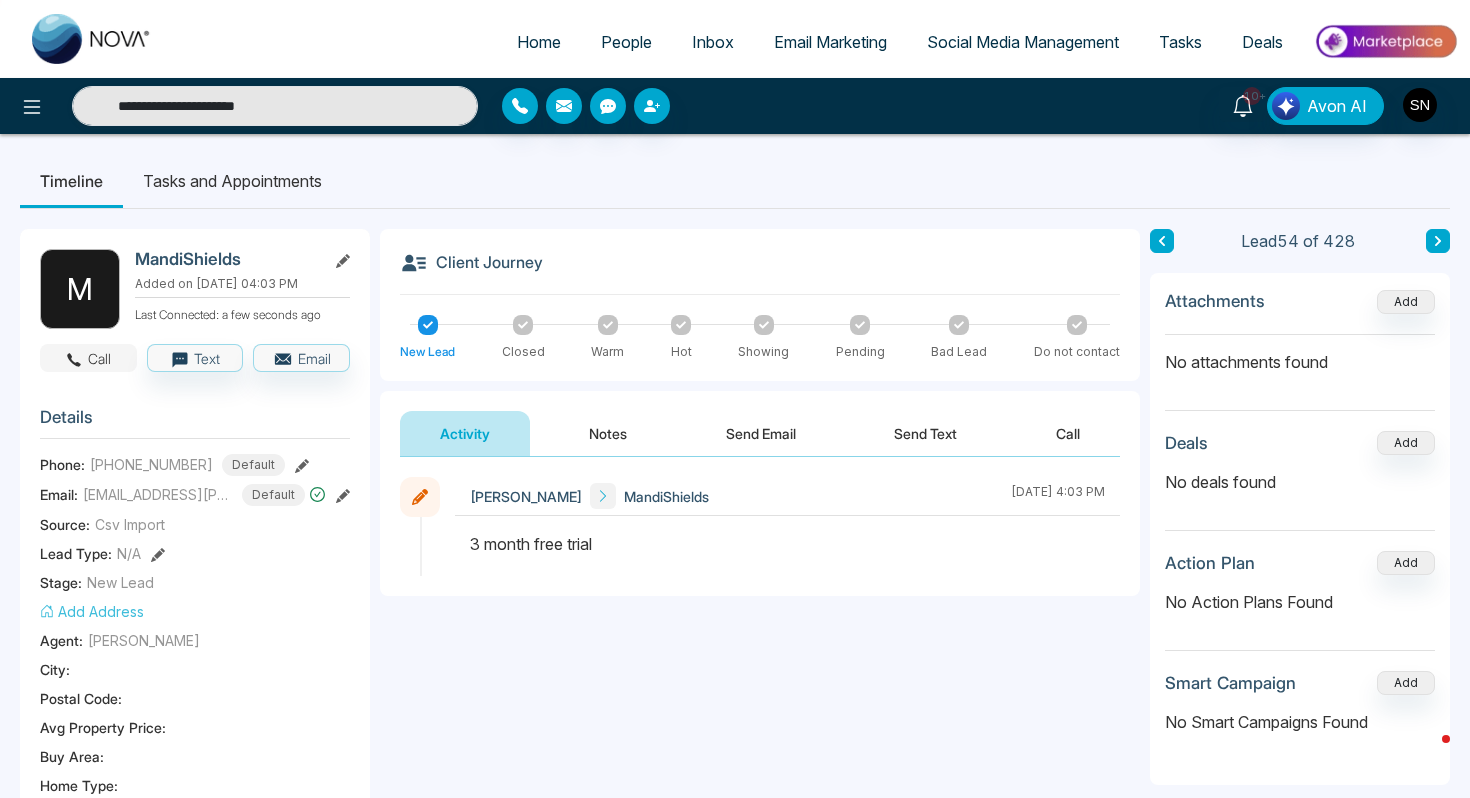 click 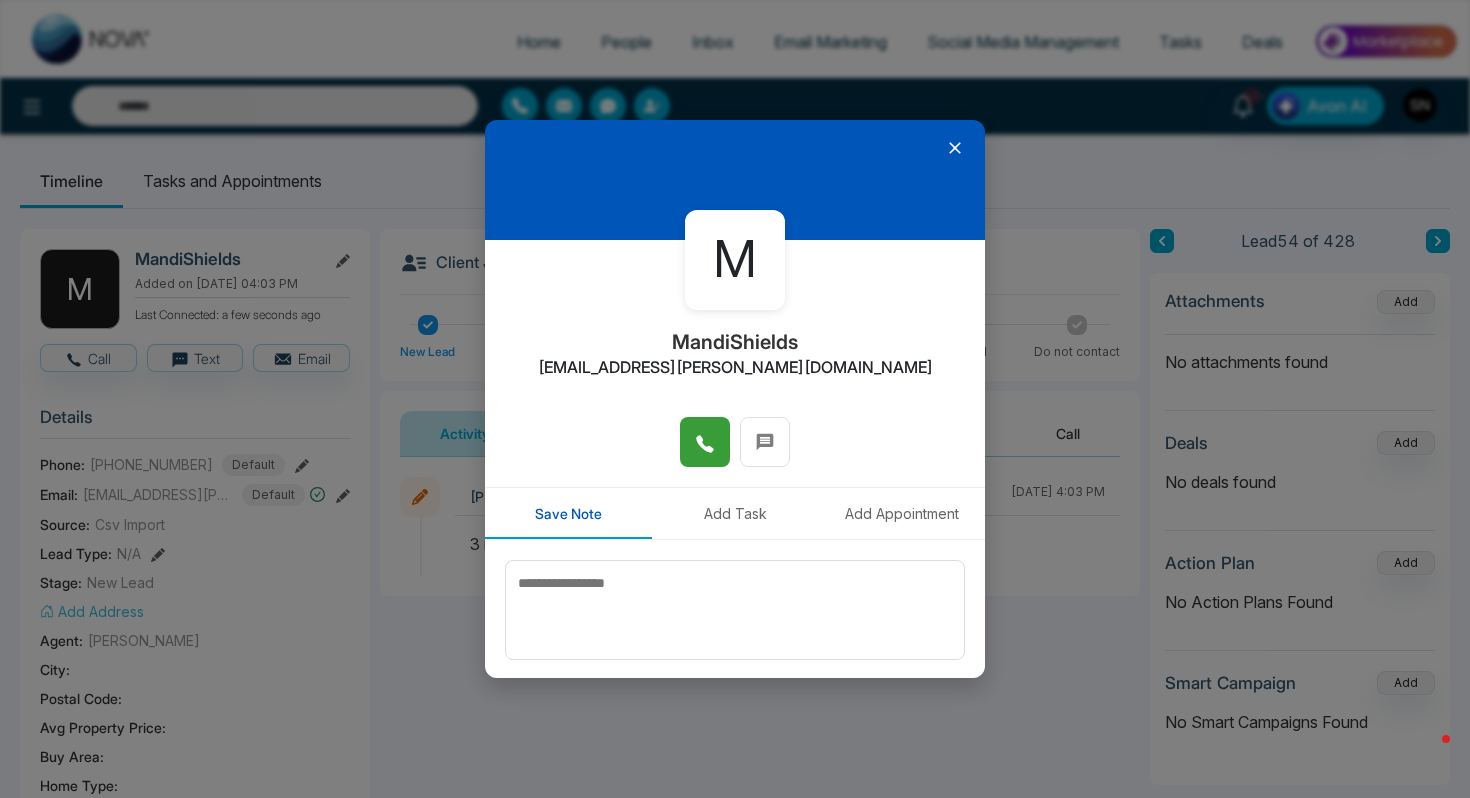 click at bounding box center (705, 442) 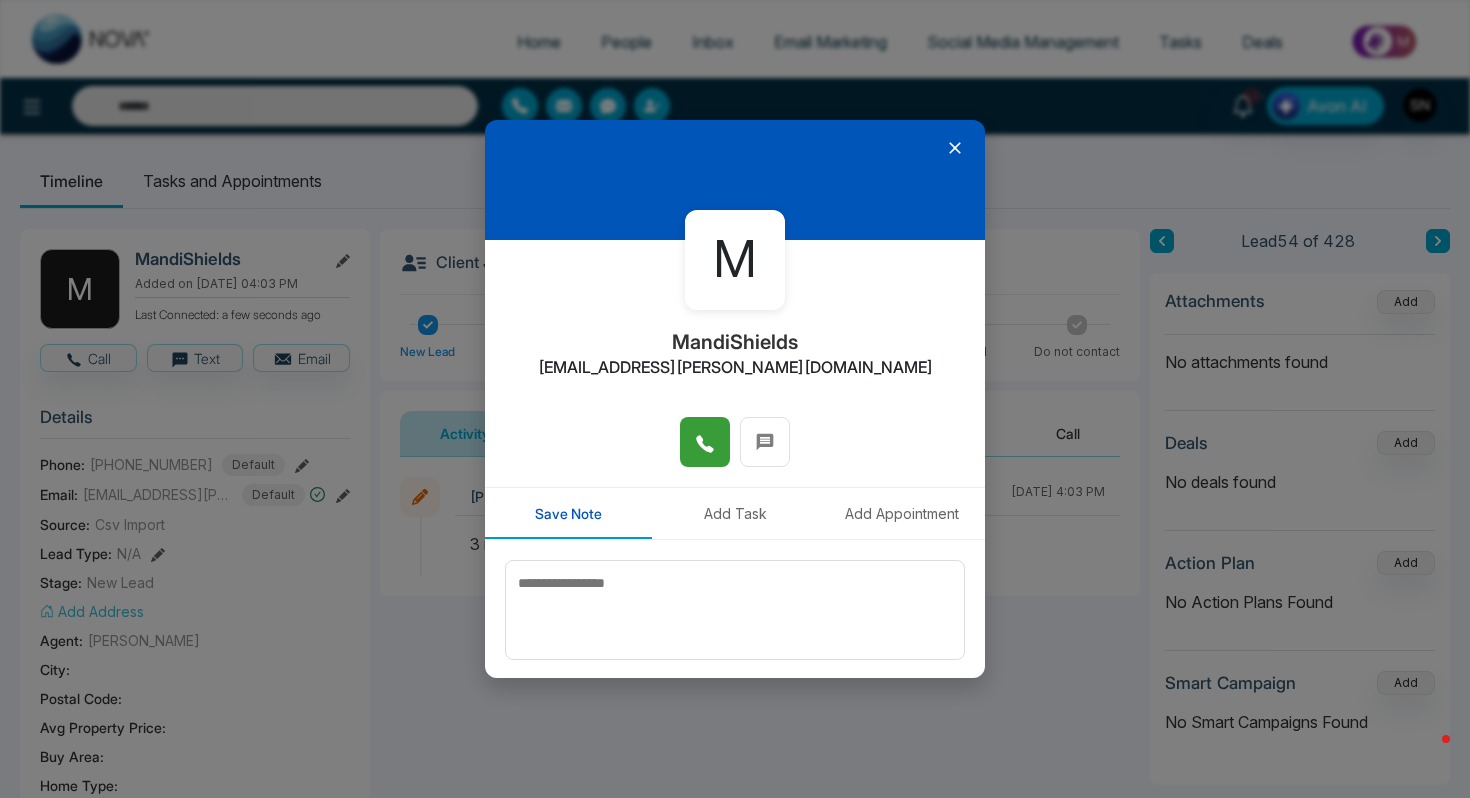 type on "**********" 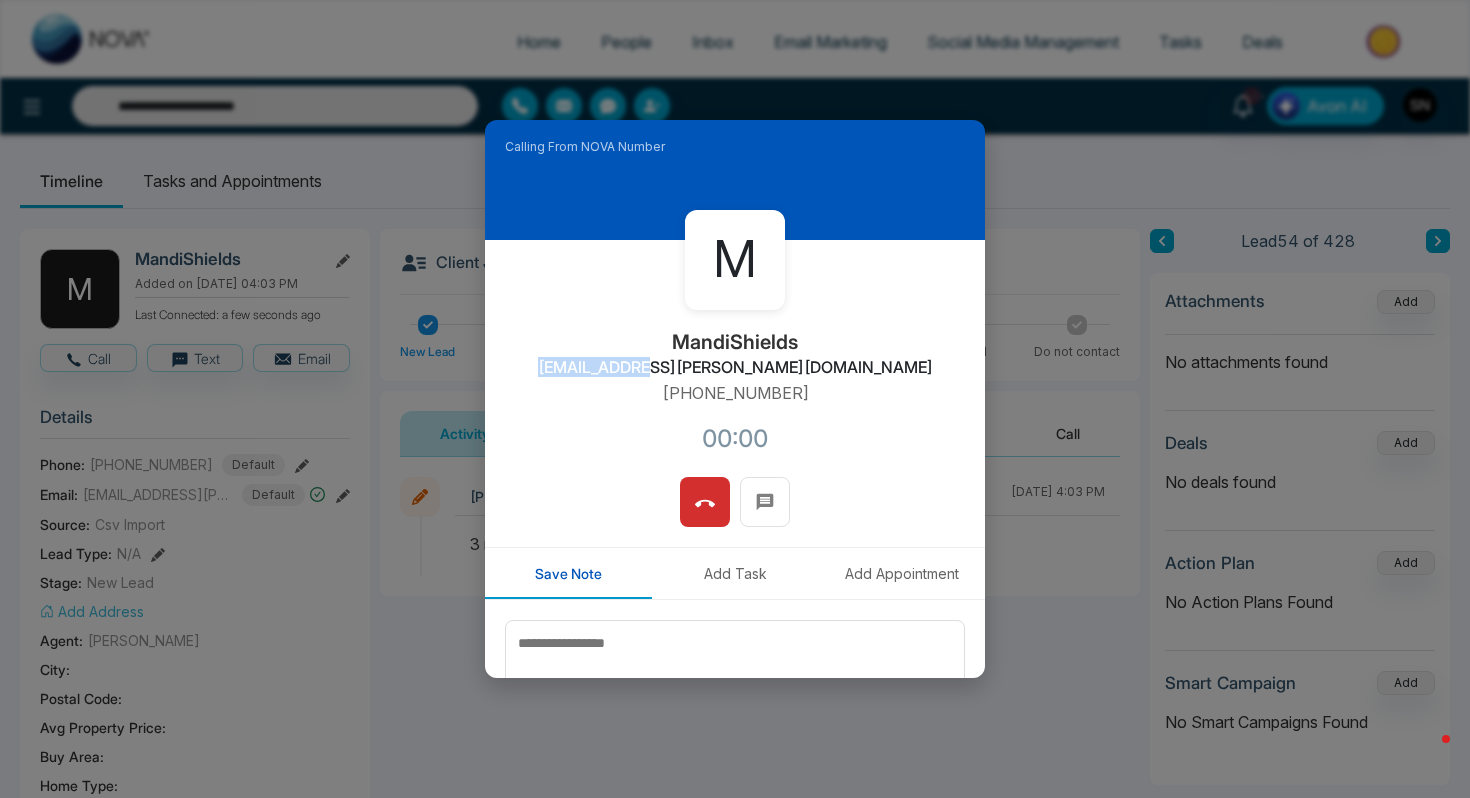 drag, startPoint x: 637, startPoint y: 360, endPoint x: 732, endPoint y: 363, distance: 95.047356 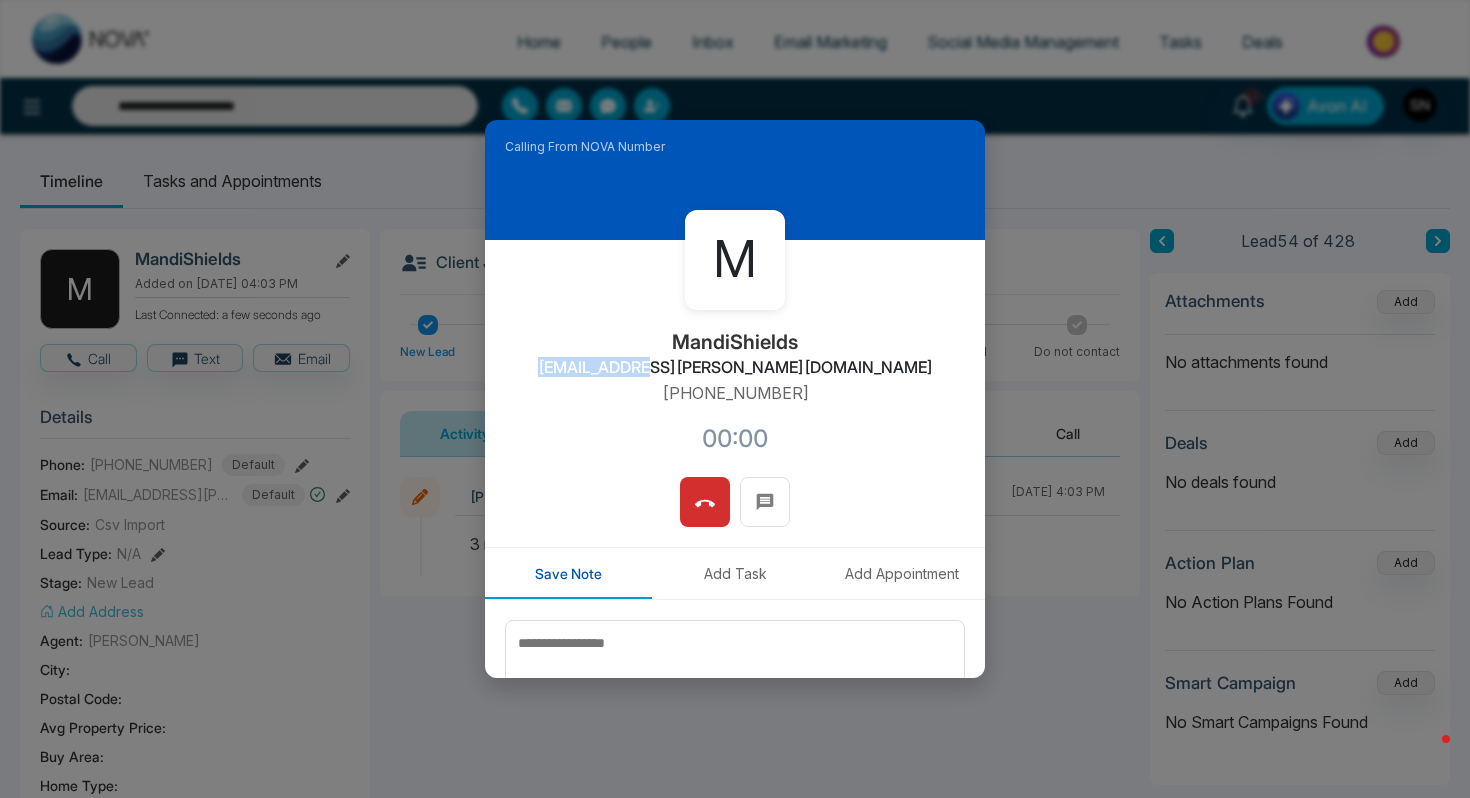 click on "[EMAIL_ADDRESS][PERSON_NAME][DOMAIN_NAME]" at bounding box center (735, 367) 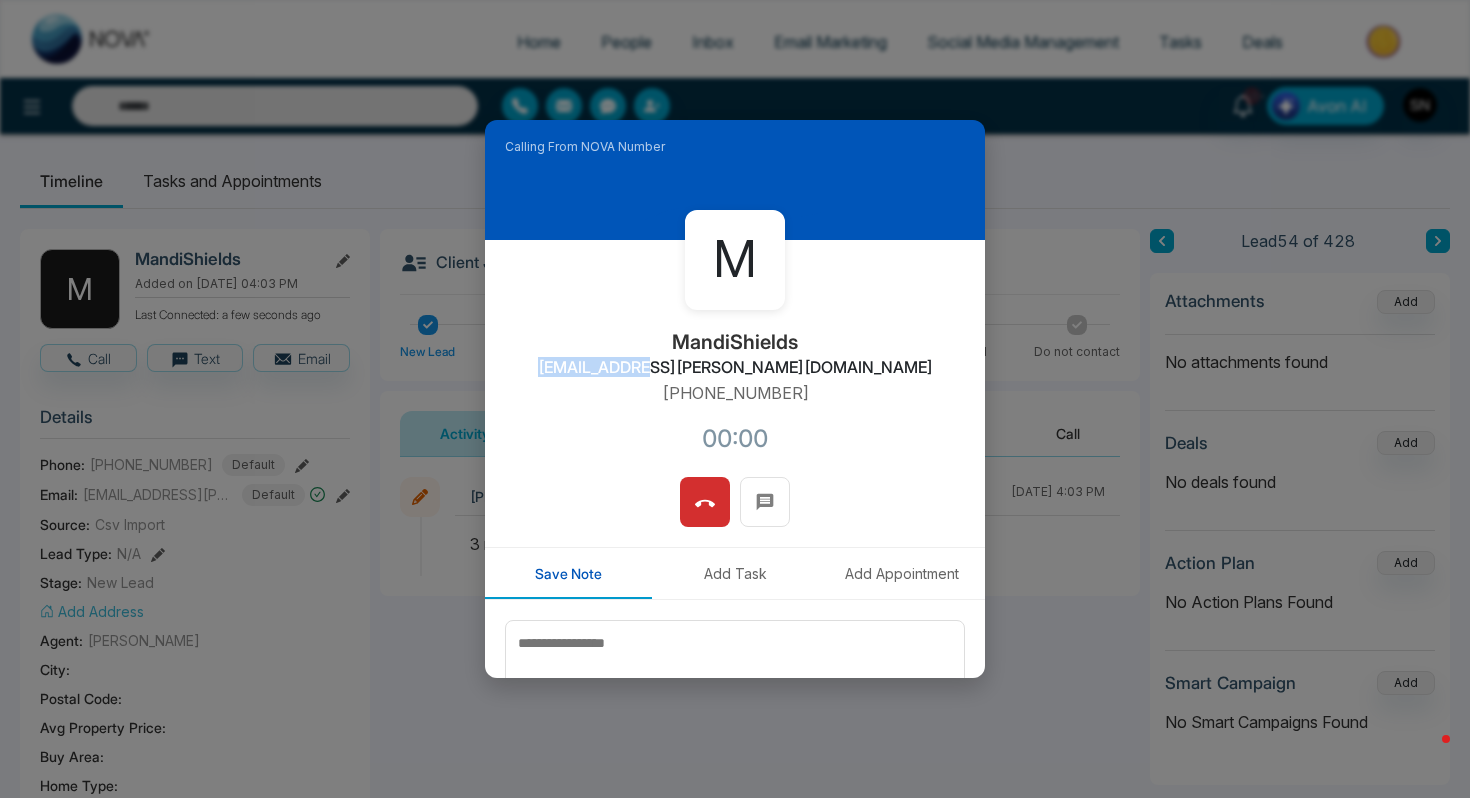copy on "mandishields" 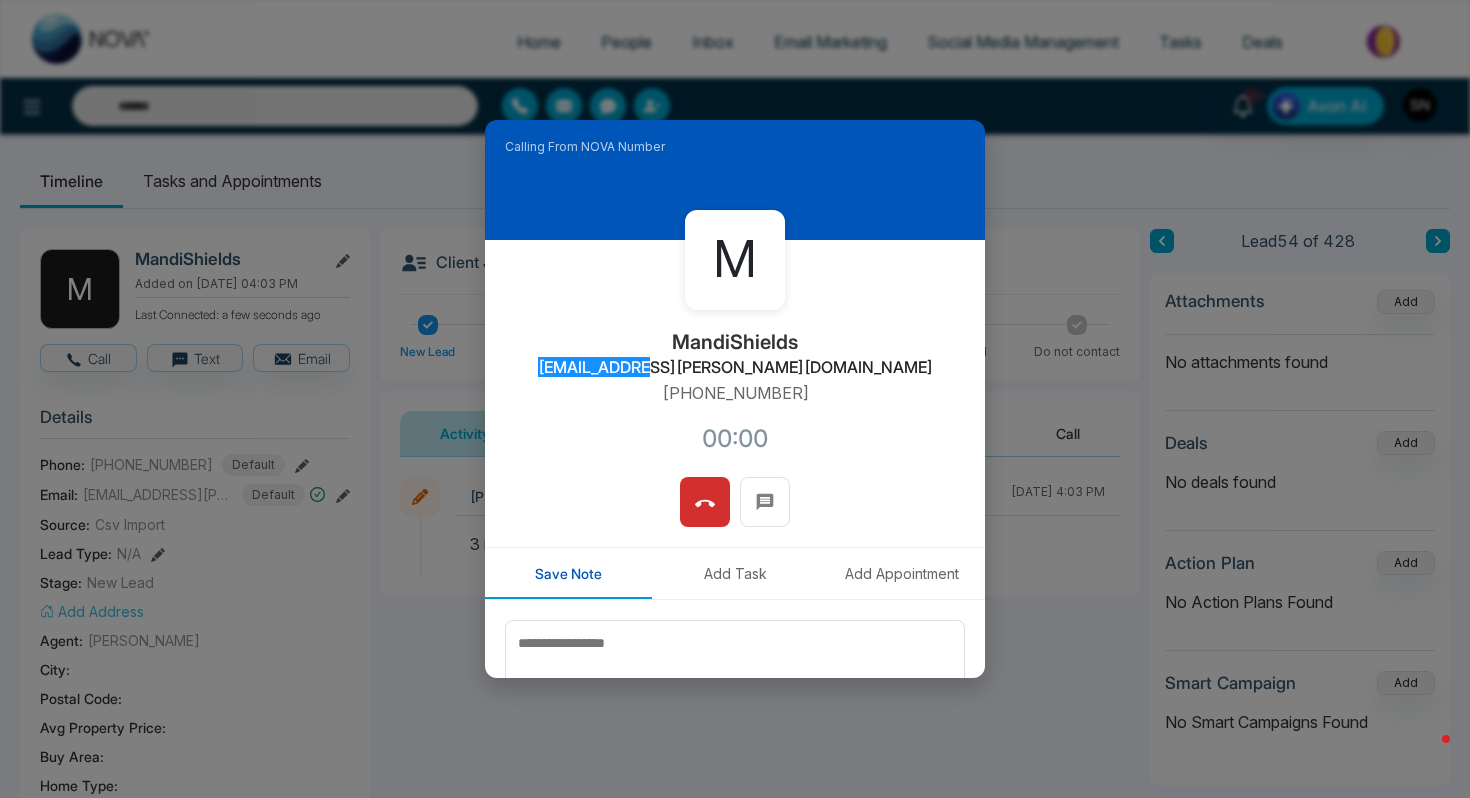 type on "**********" 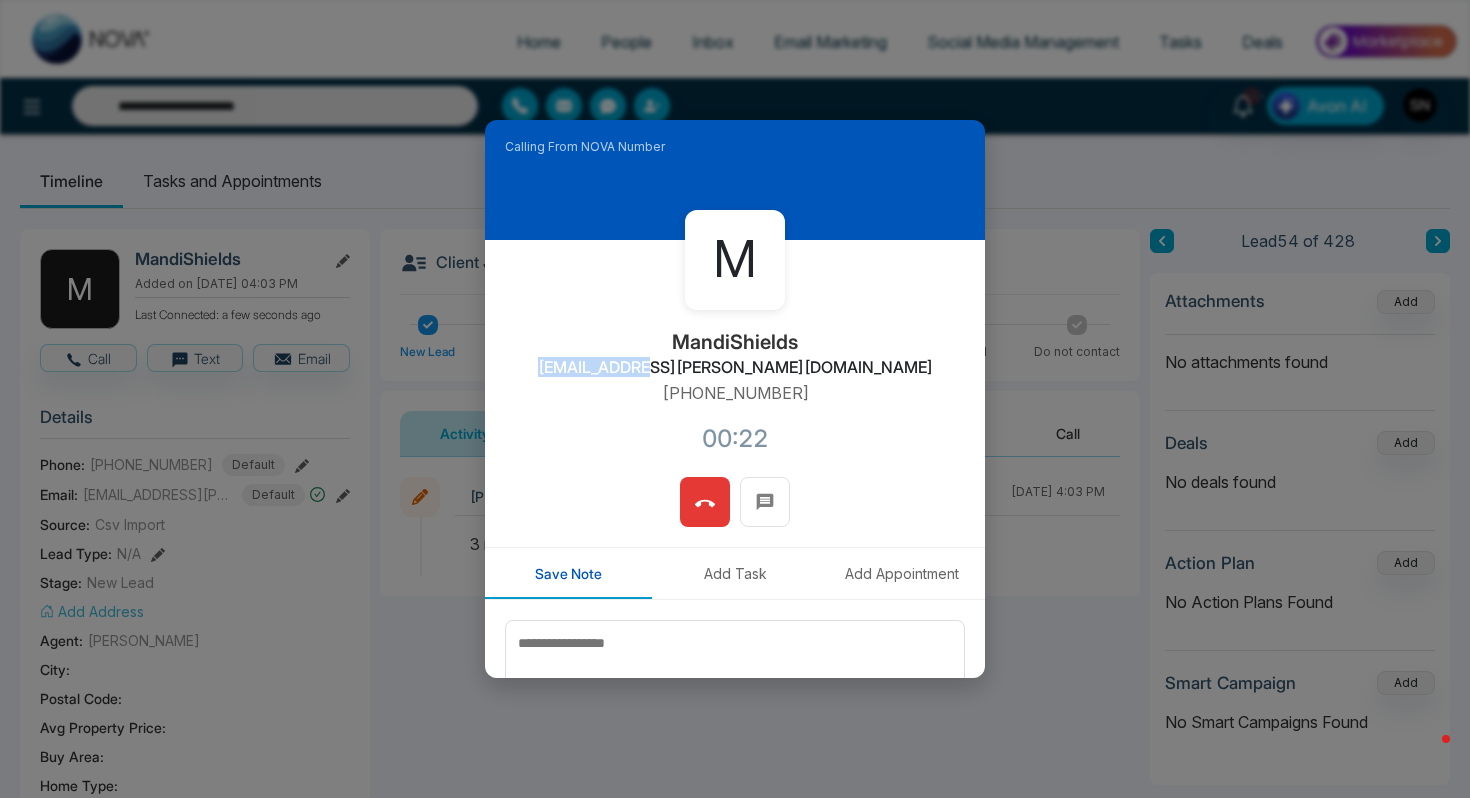 click 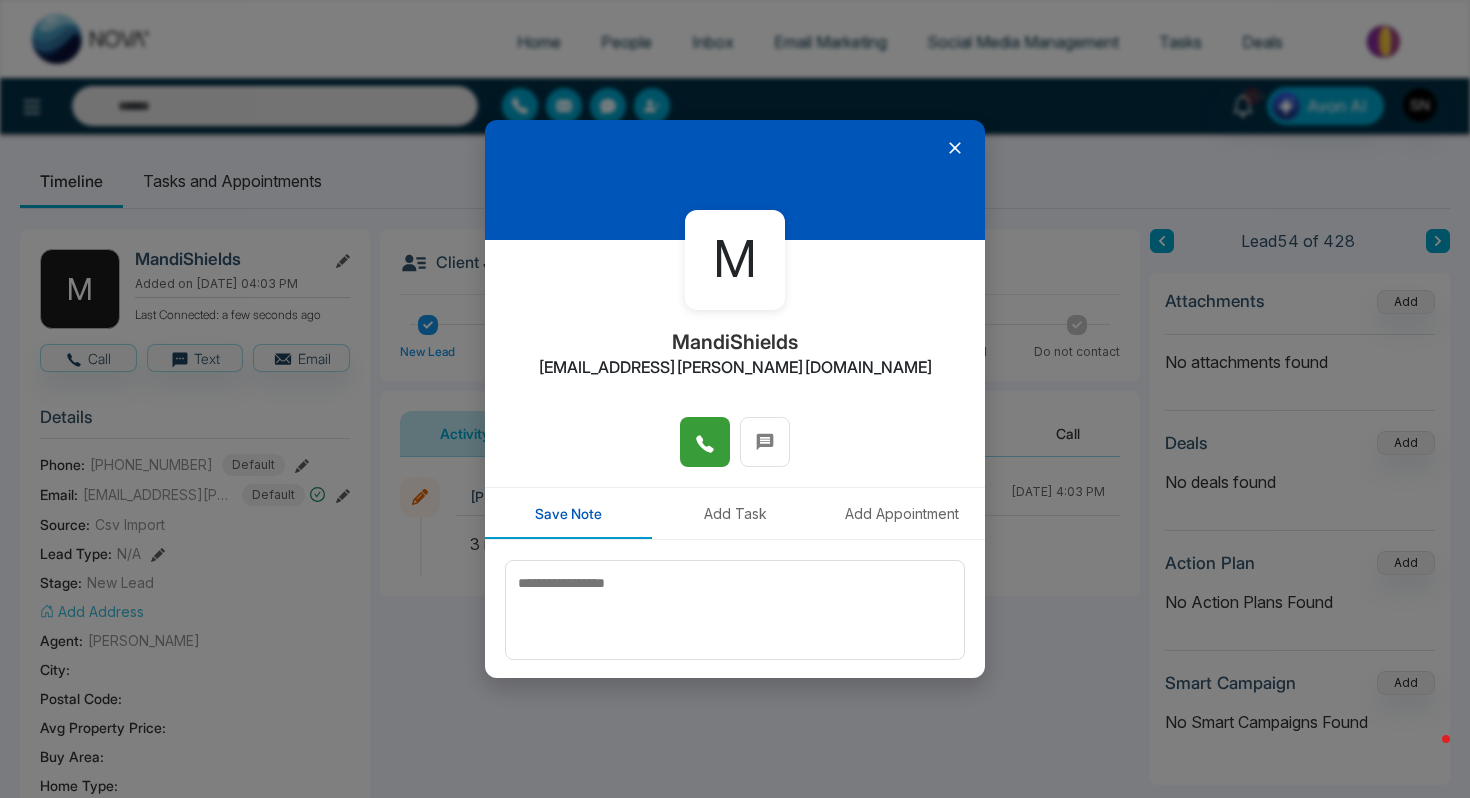 click 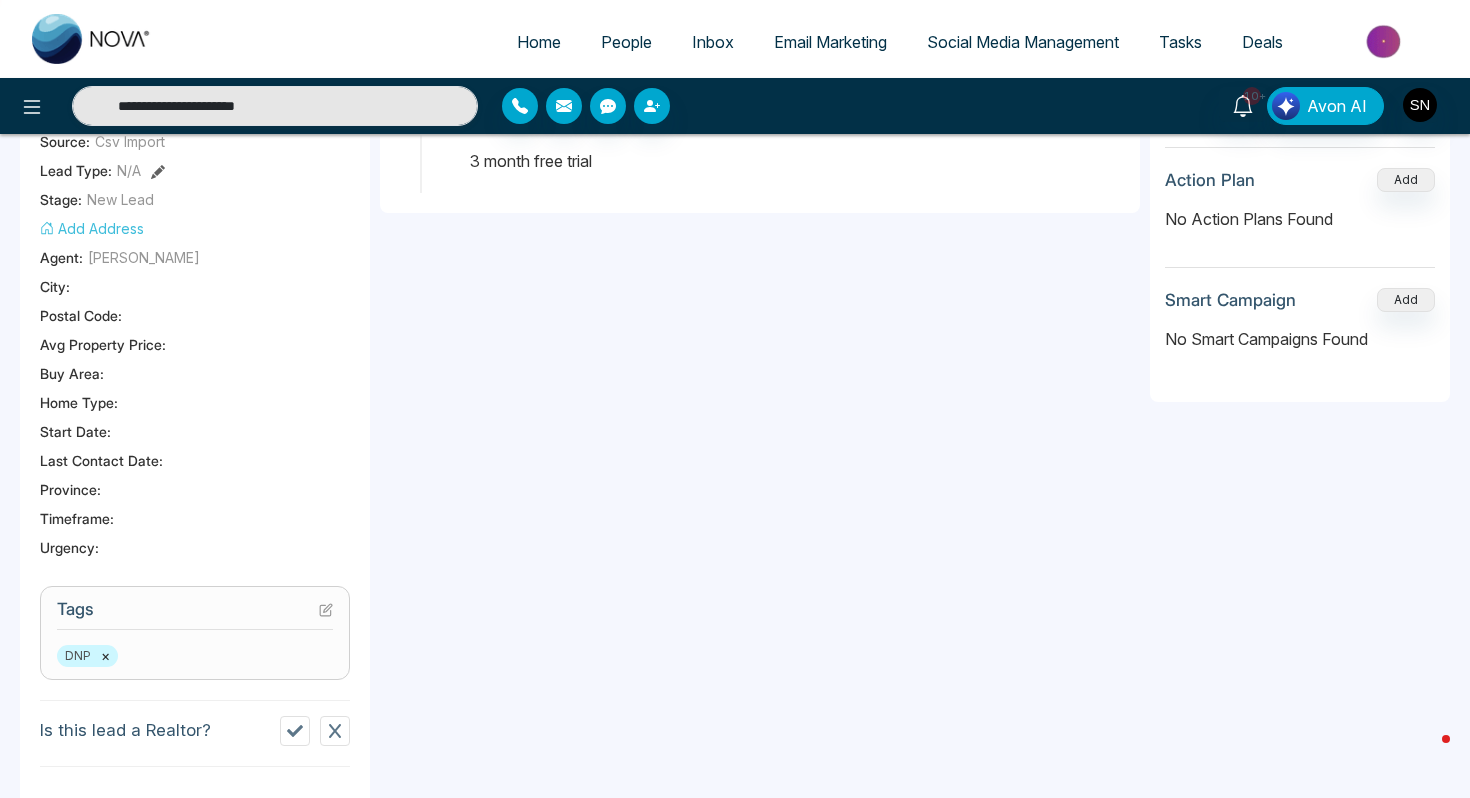 scroll, scrollTop: 518, scrollLeft: 0, axis: vertical 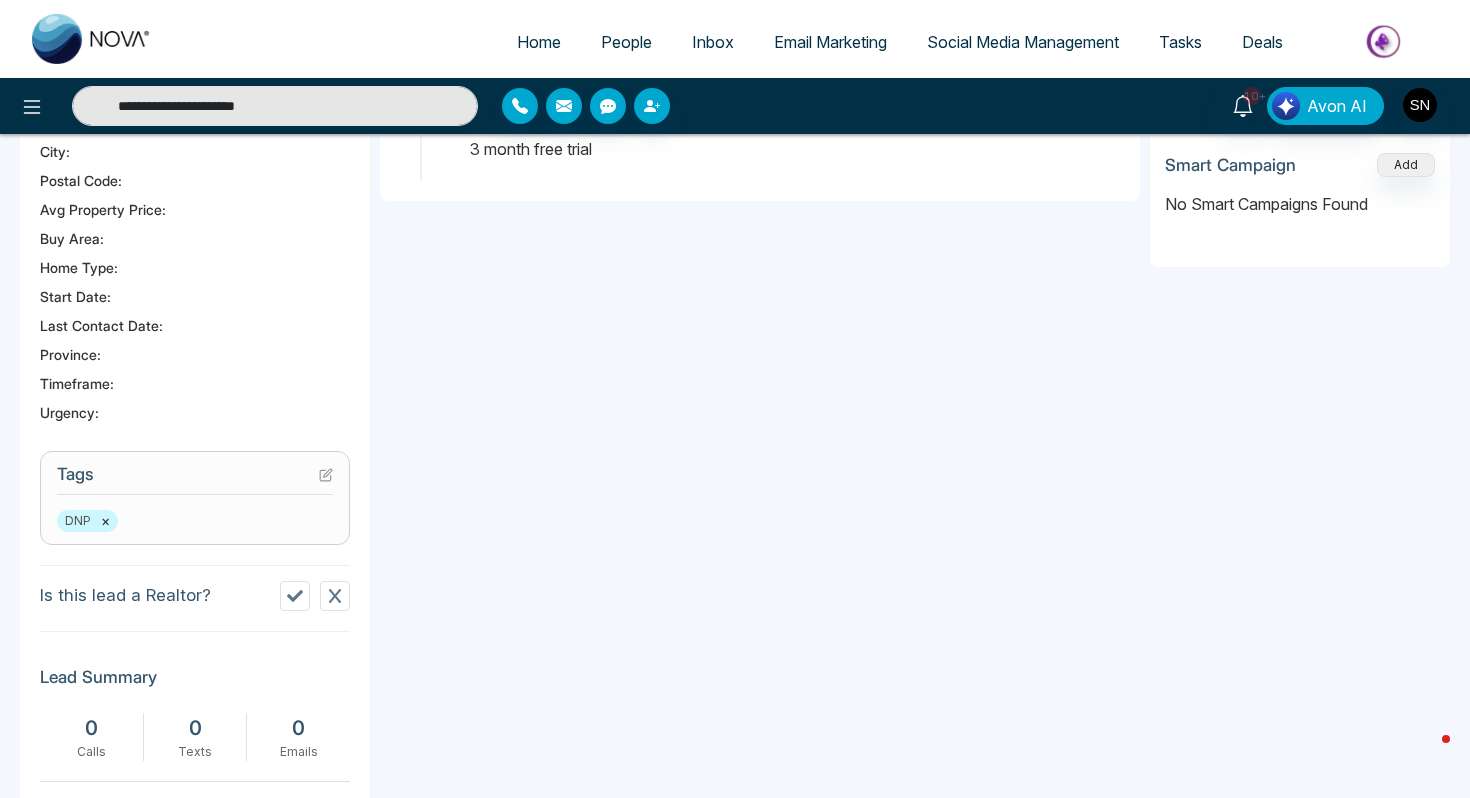 click 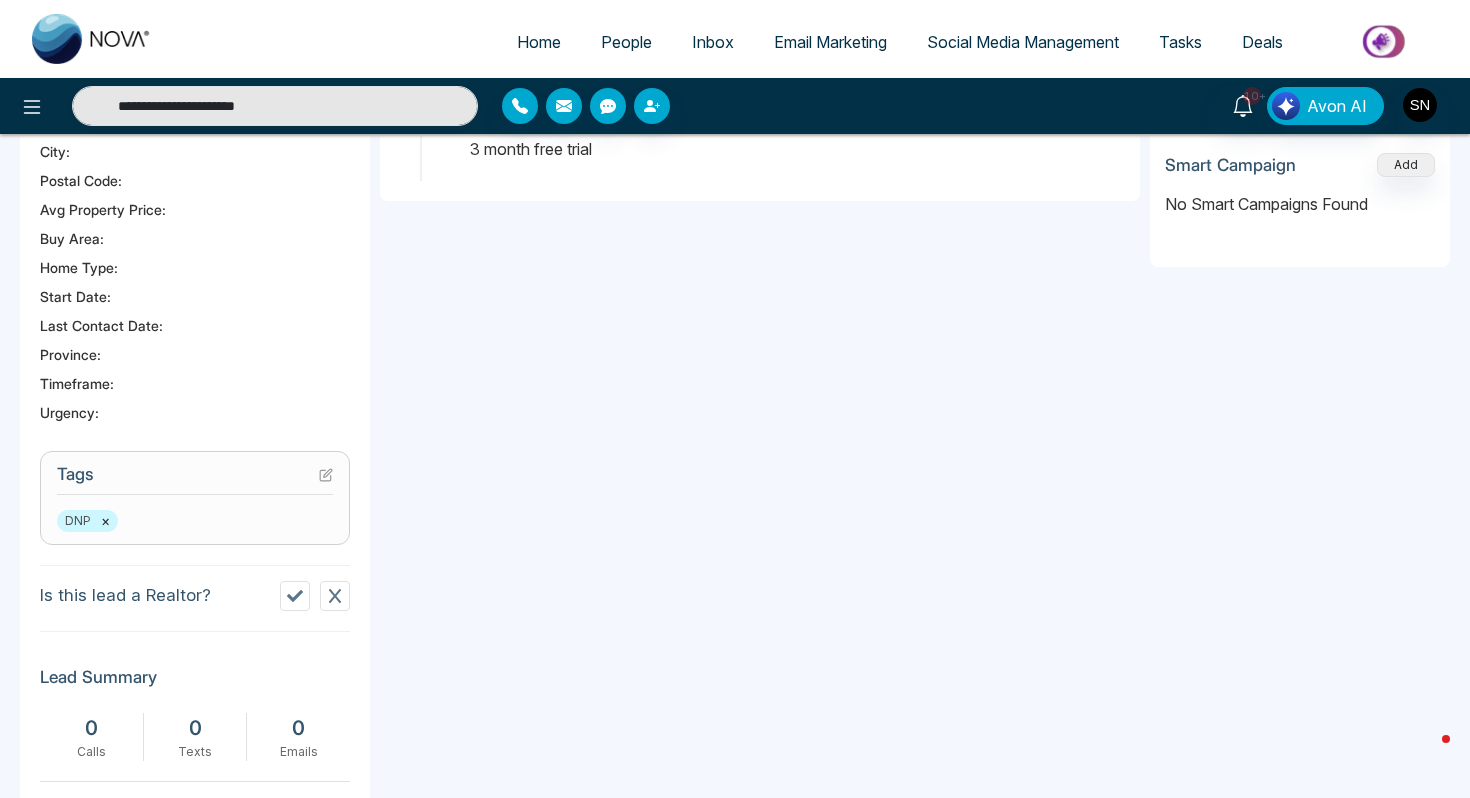 type on "**********" 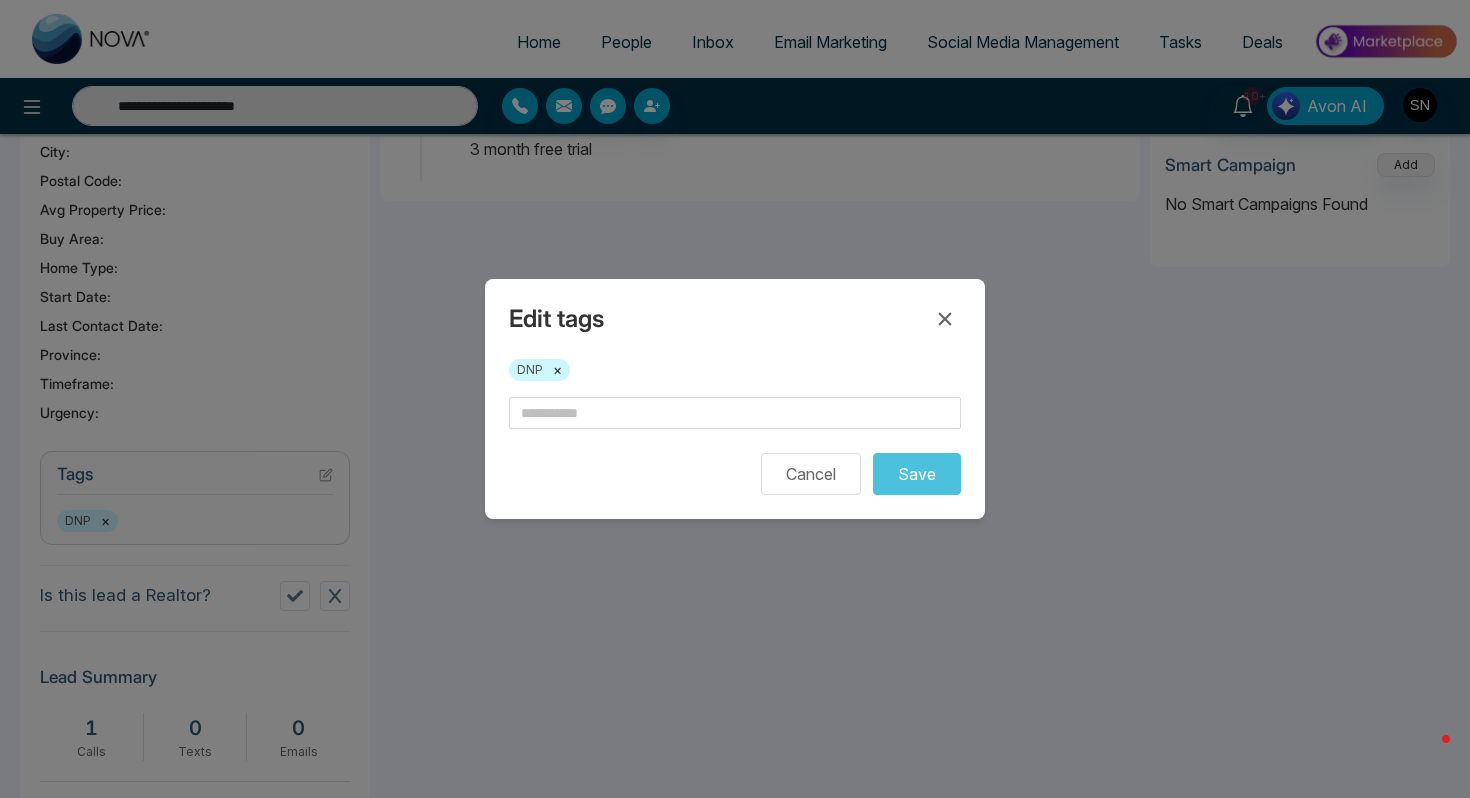 click on "Cancel Save" at bounding box center (735, 446) 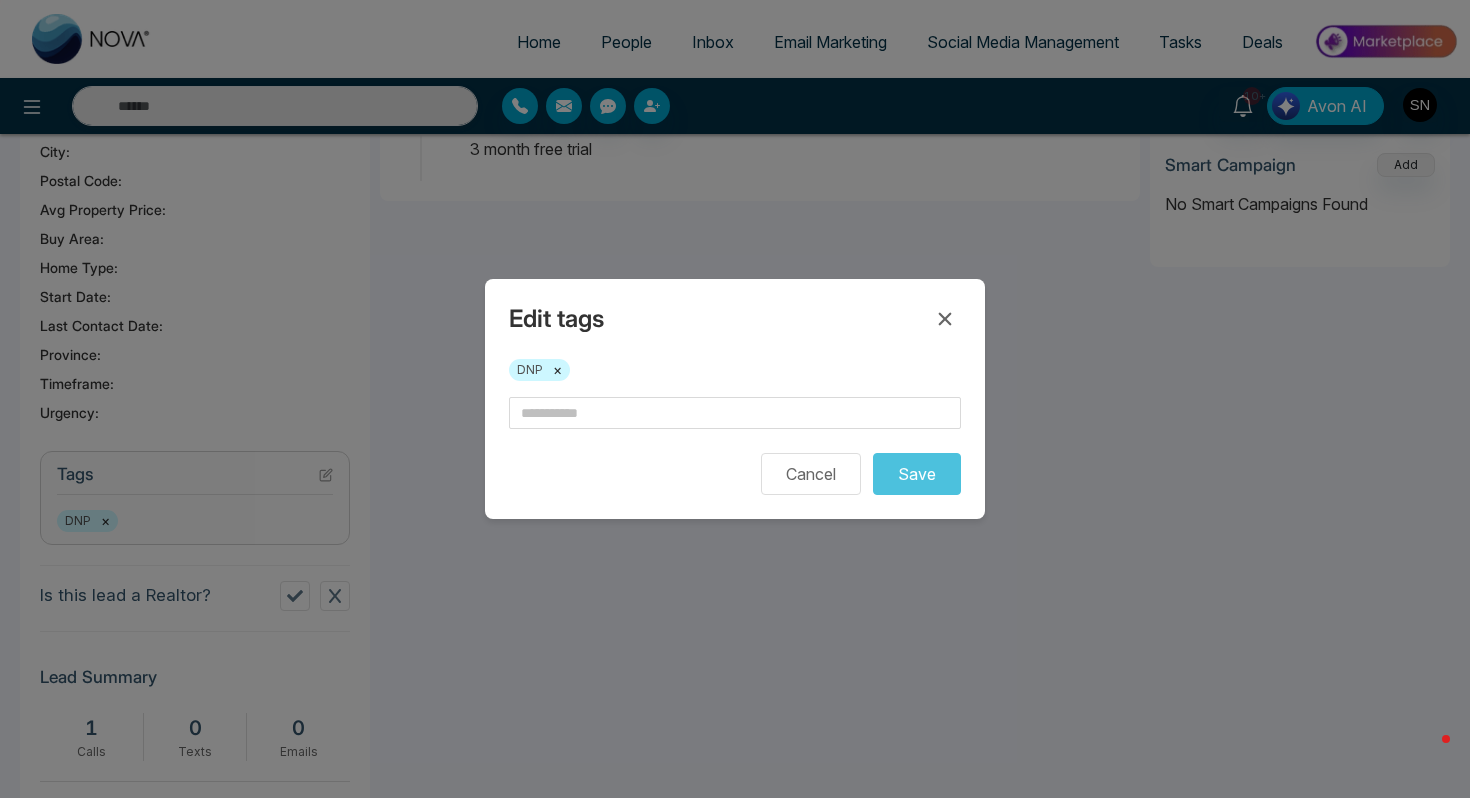 type on "**********" 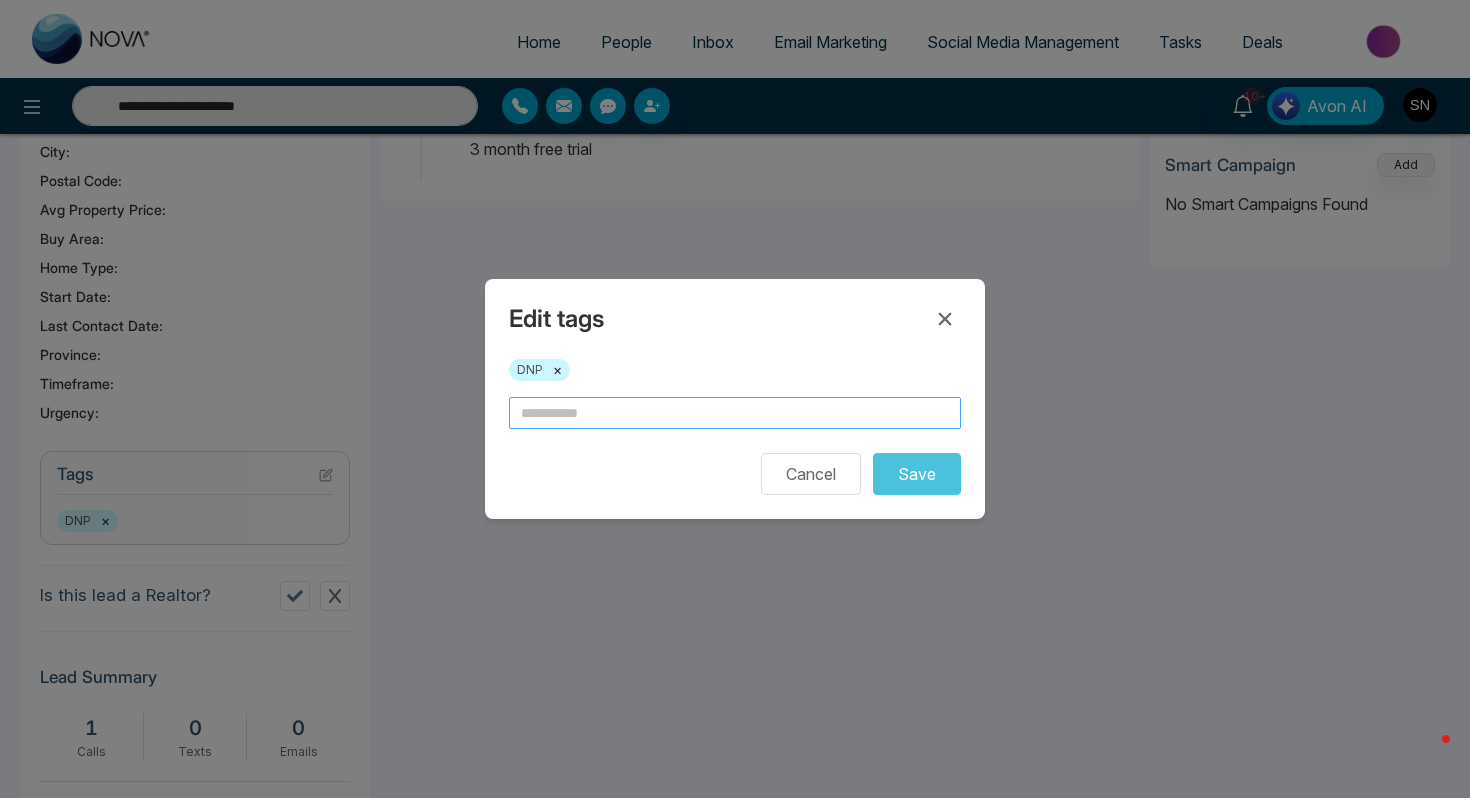 click at bounding box center (735, 413) 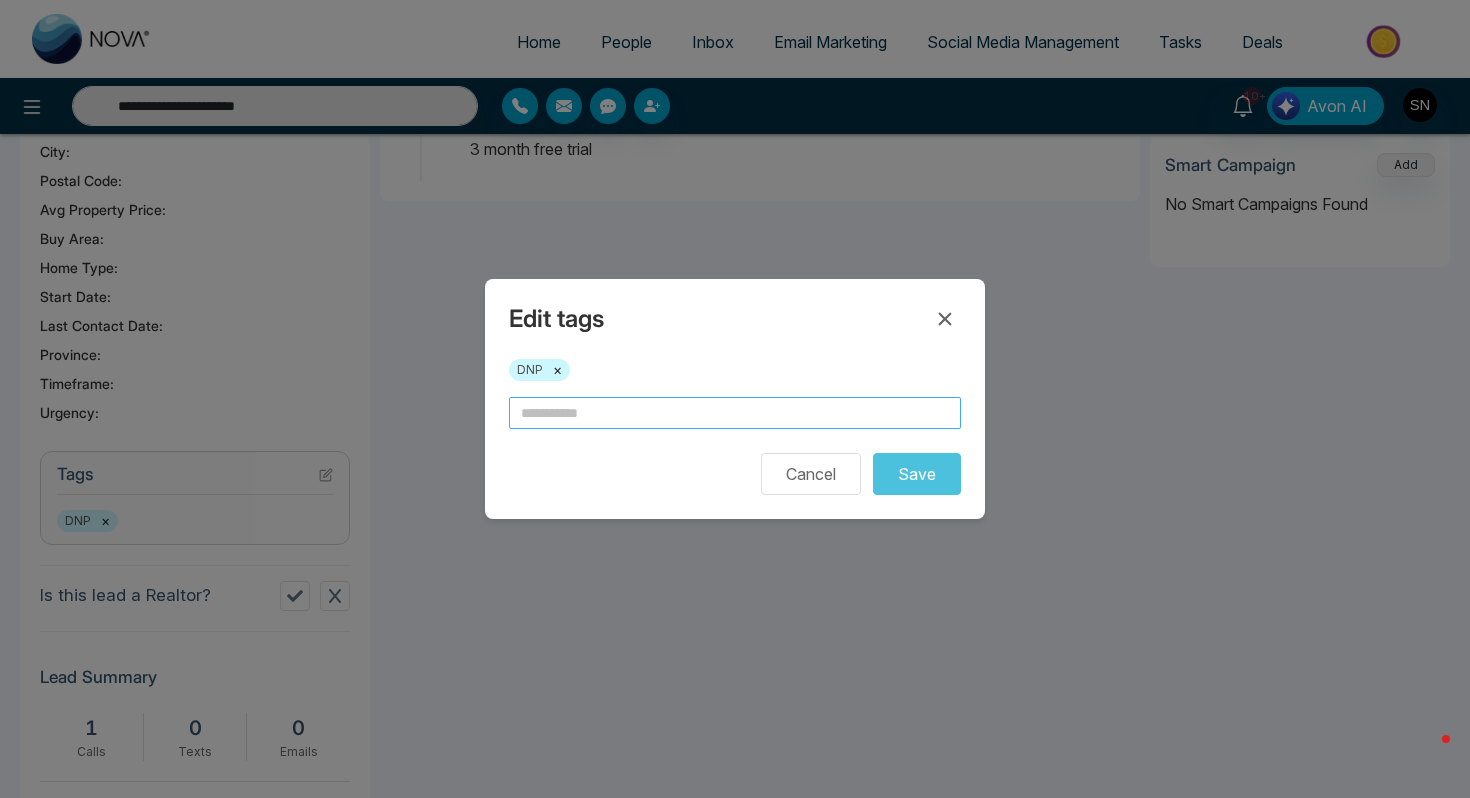 type 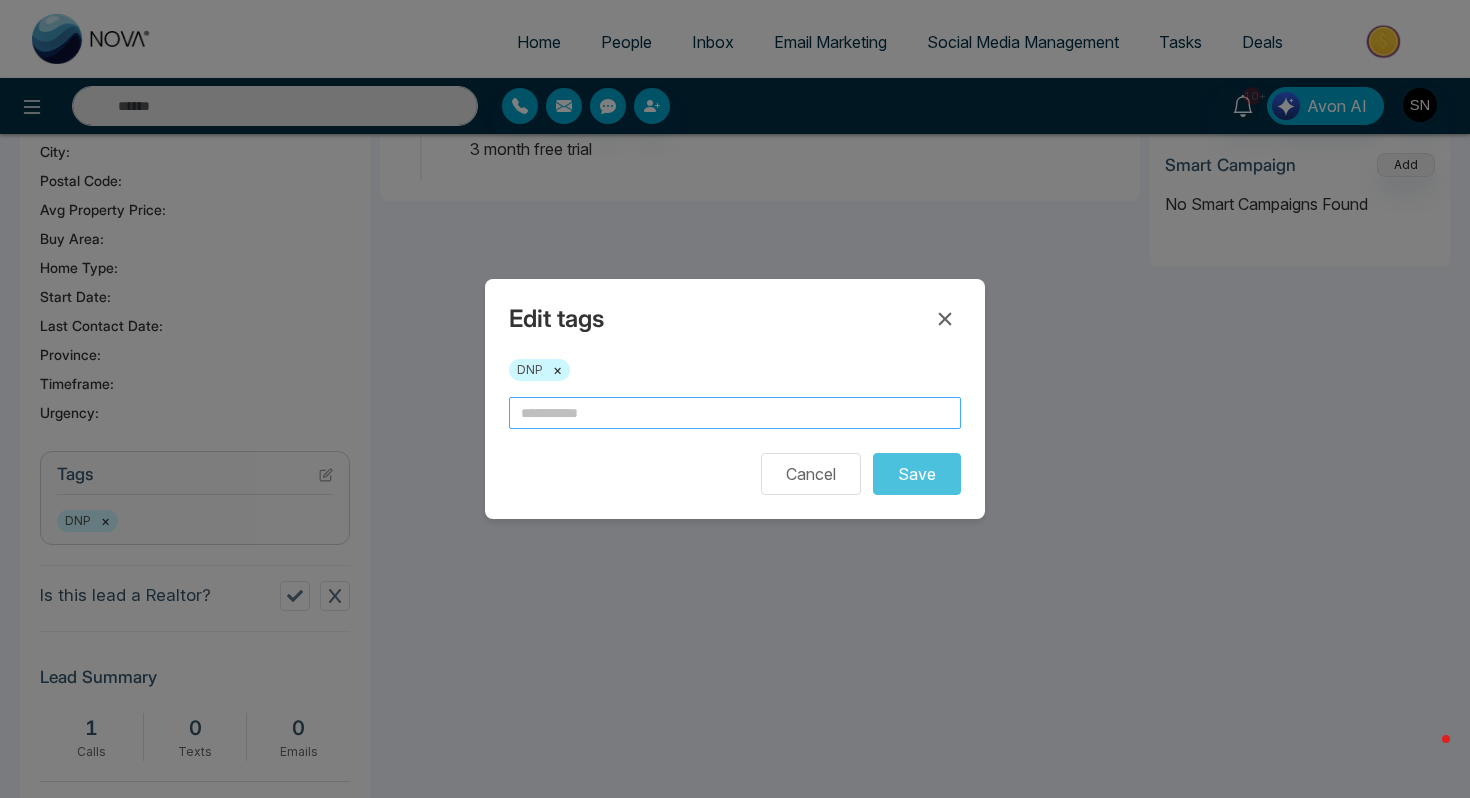 type on "*" 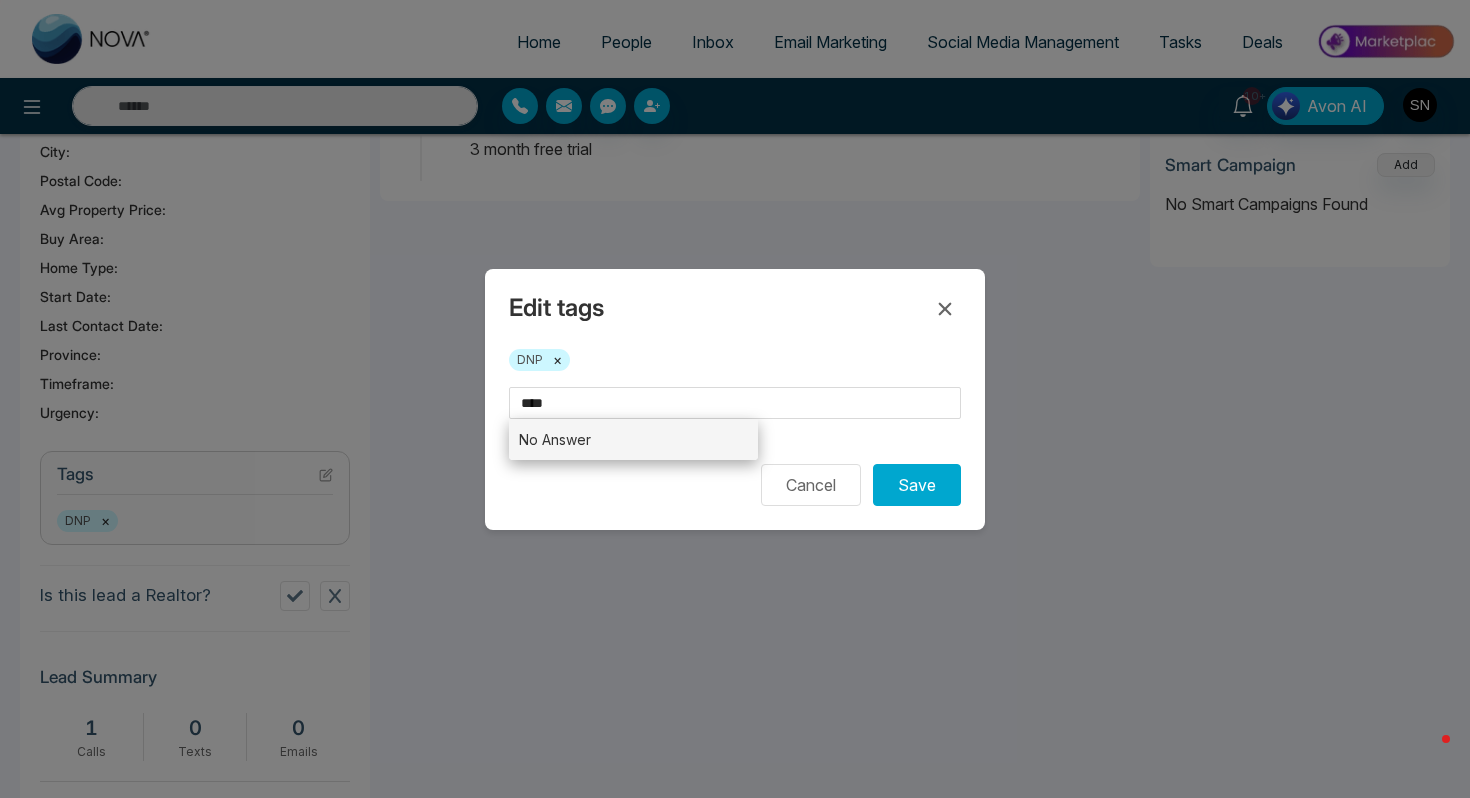 click on "No Answer" at bounding box center (633, 439) 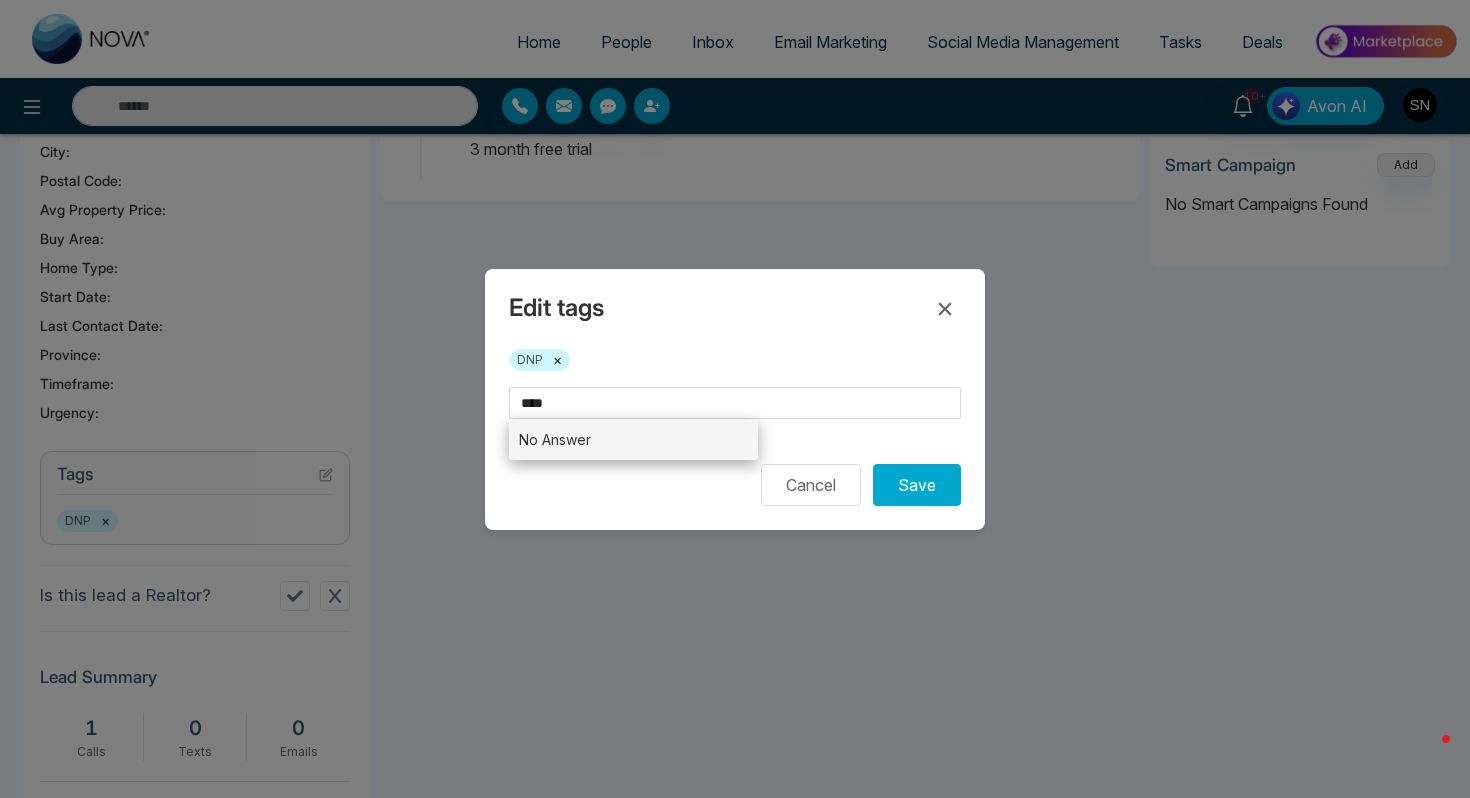 type on "*********" 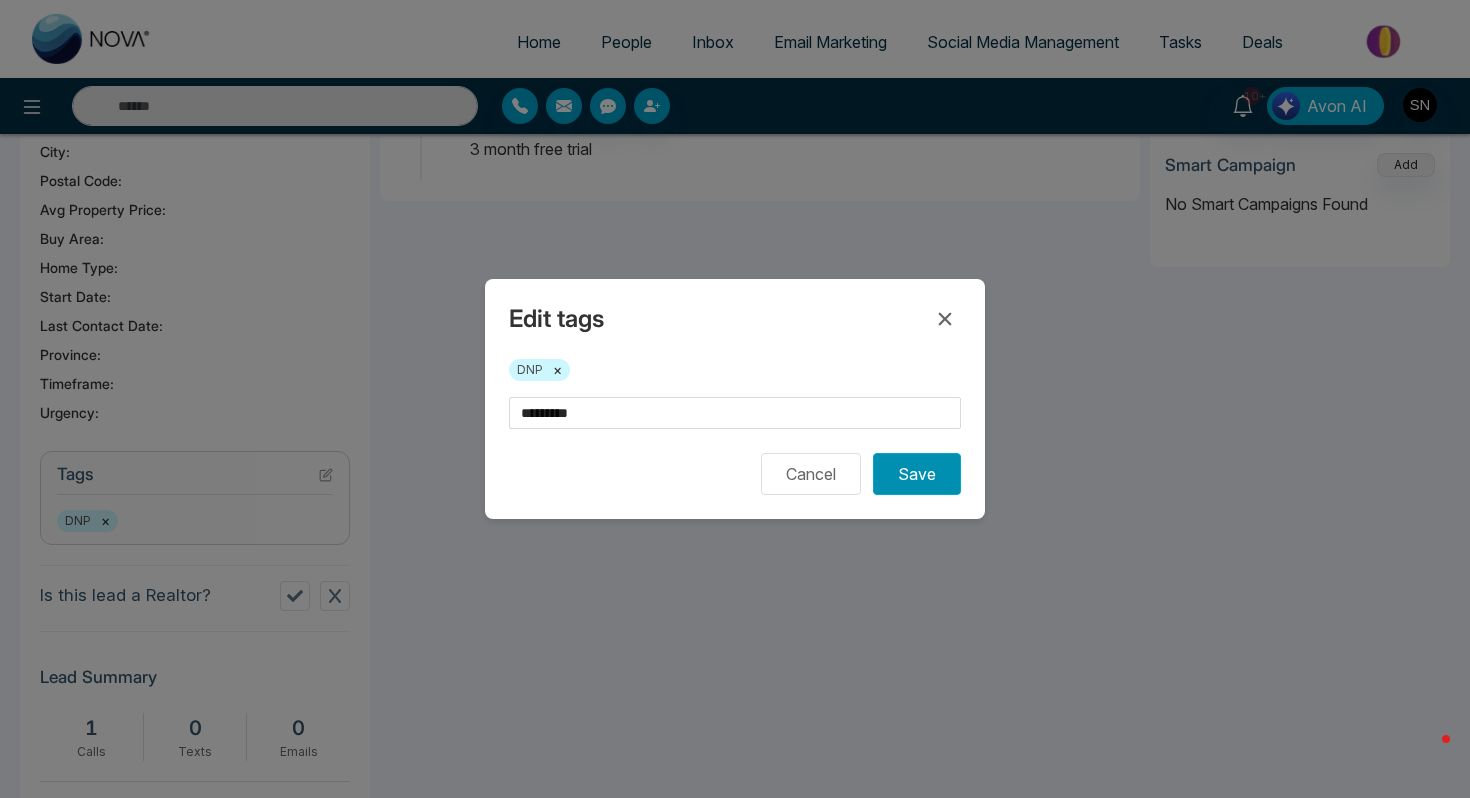 click on "Save" at bounding box center (917, 474) 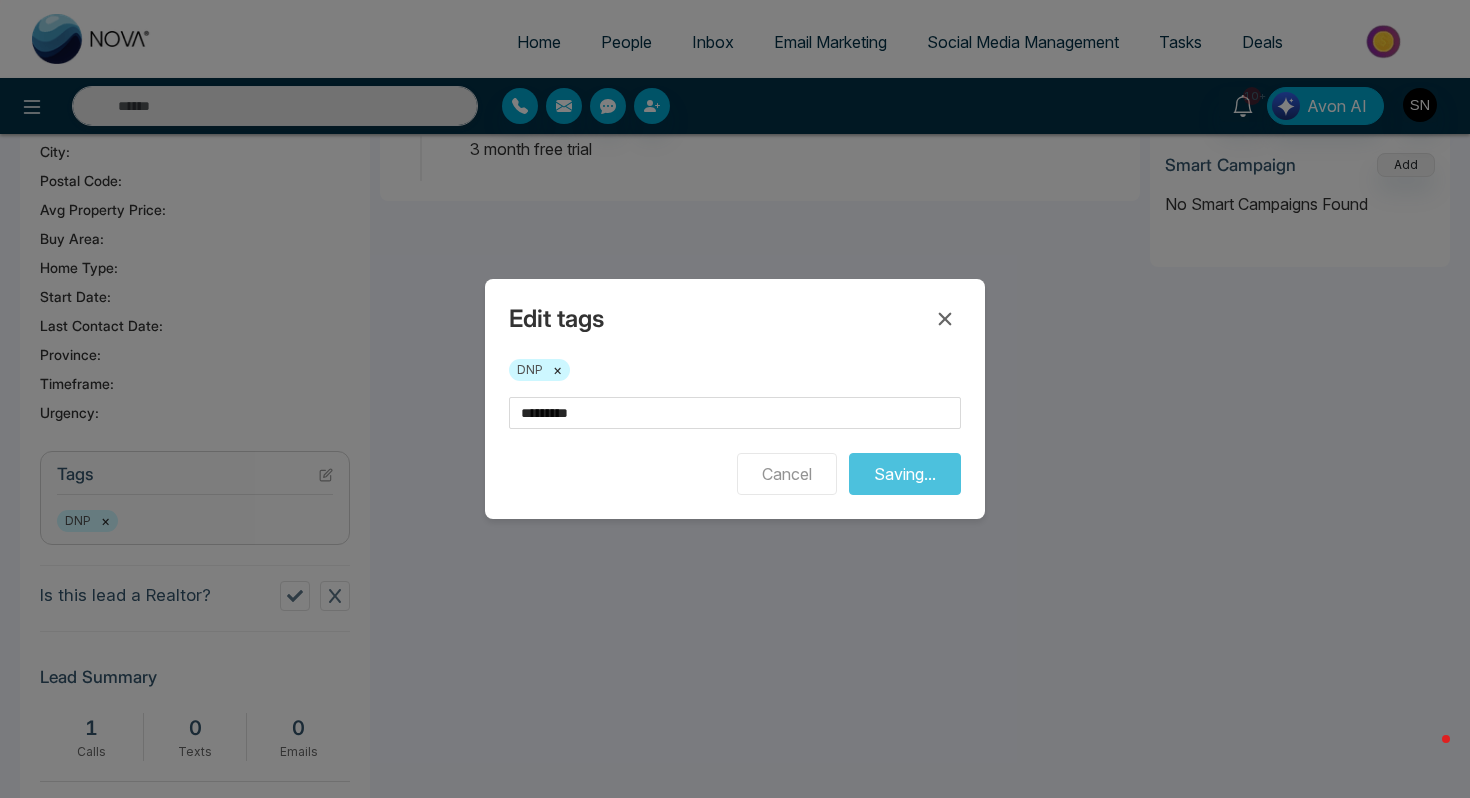 type on "**********" 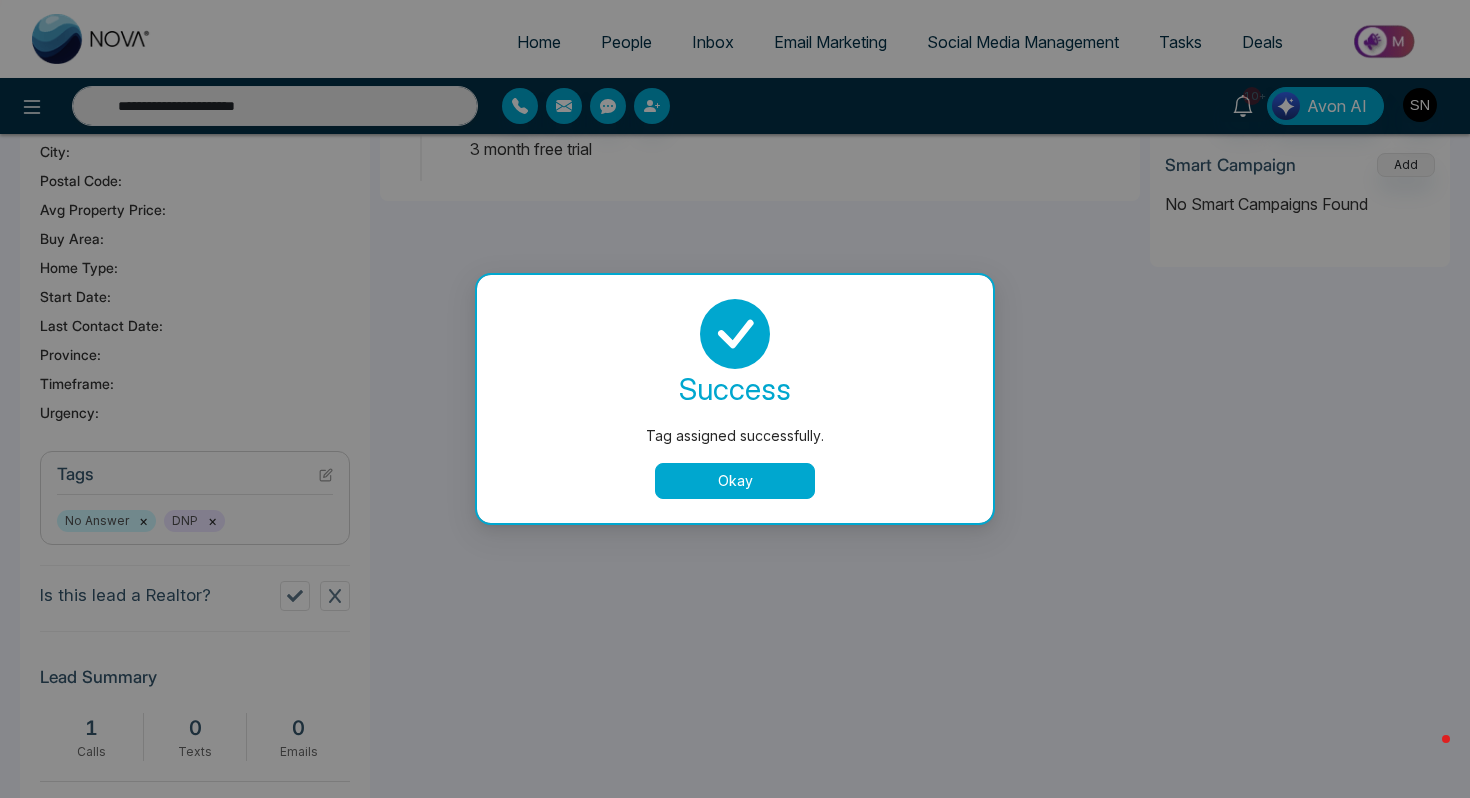 click on "success Tag assigned successfully.   Okay" at bounding box center [735, 399] 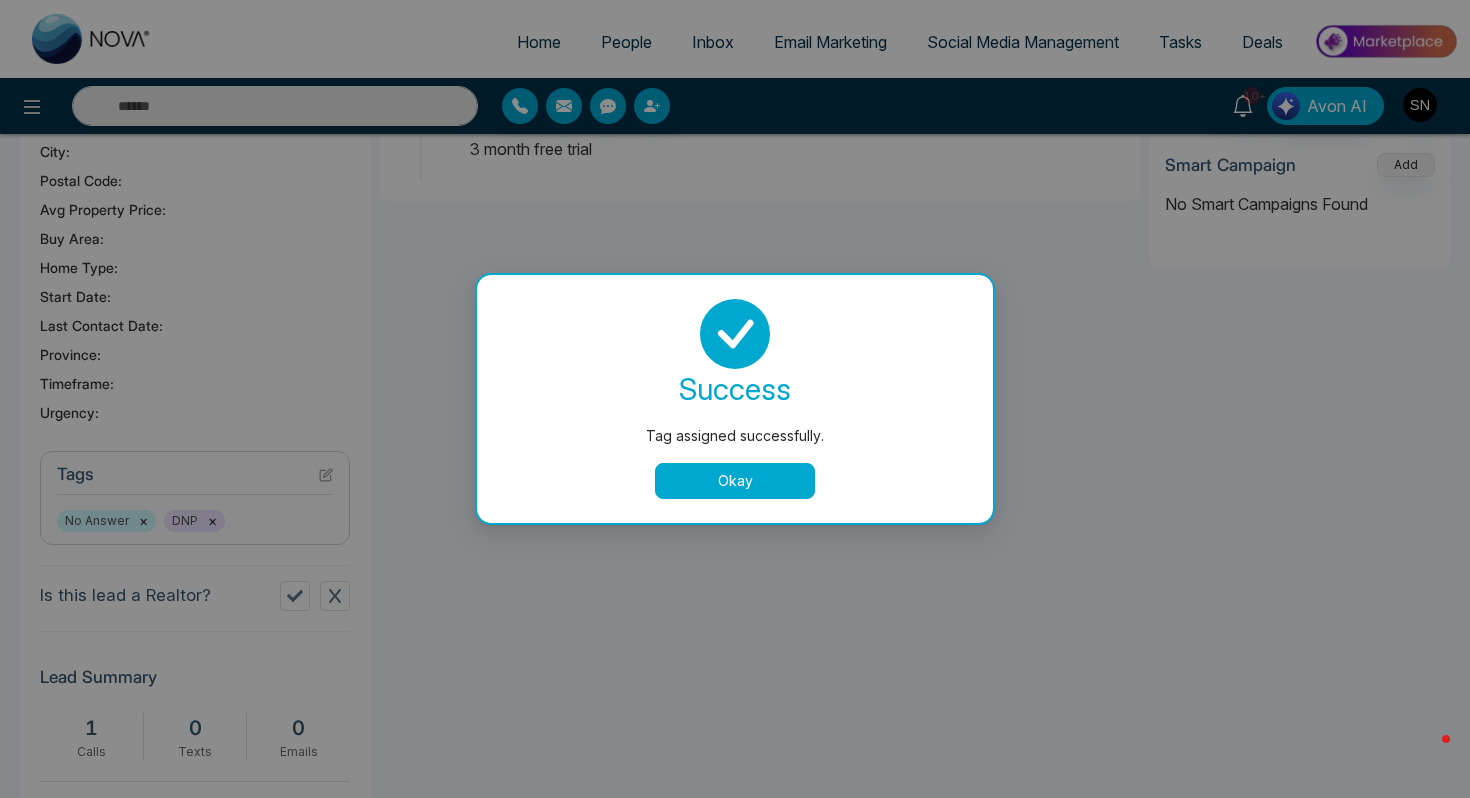 click on "success Tag assigned successfully.   Okay" at bounding box center [735, 399] 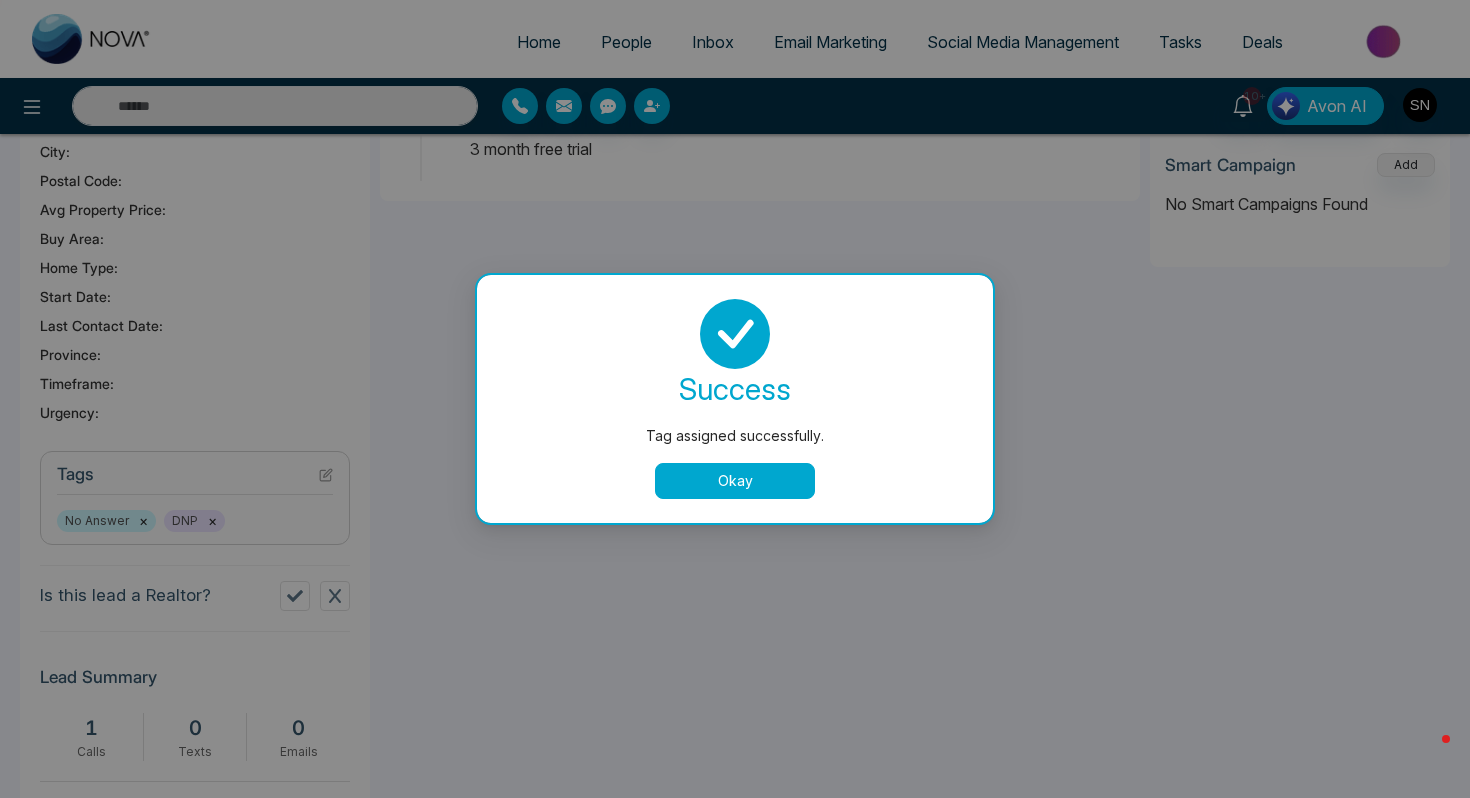 click on "Okay" at bounding box center [735, 481] 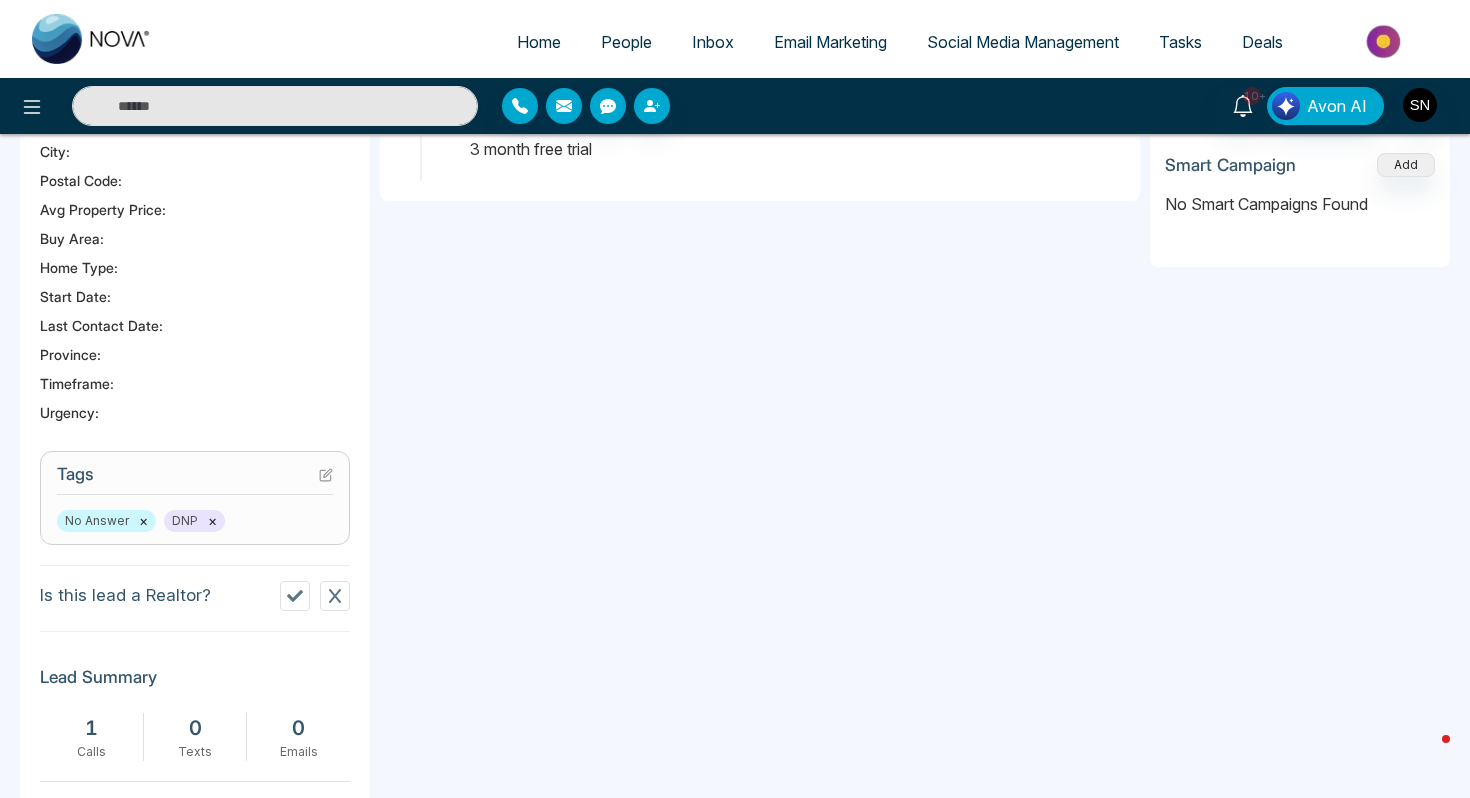 type on "**********" 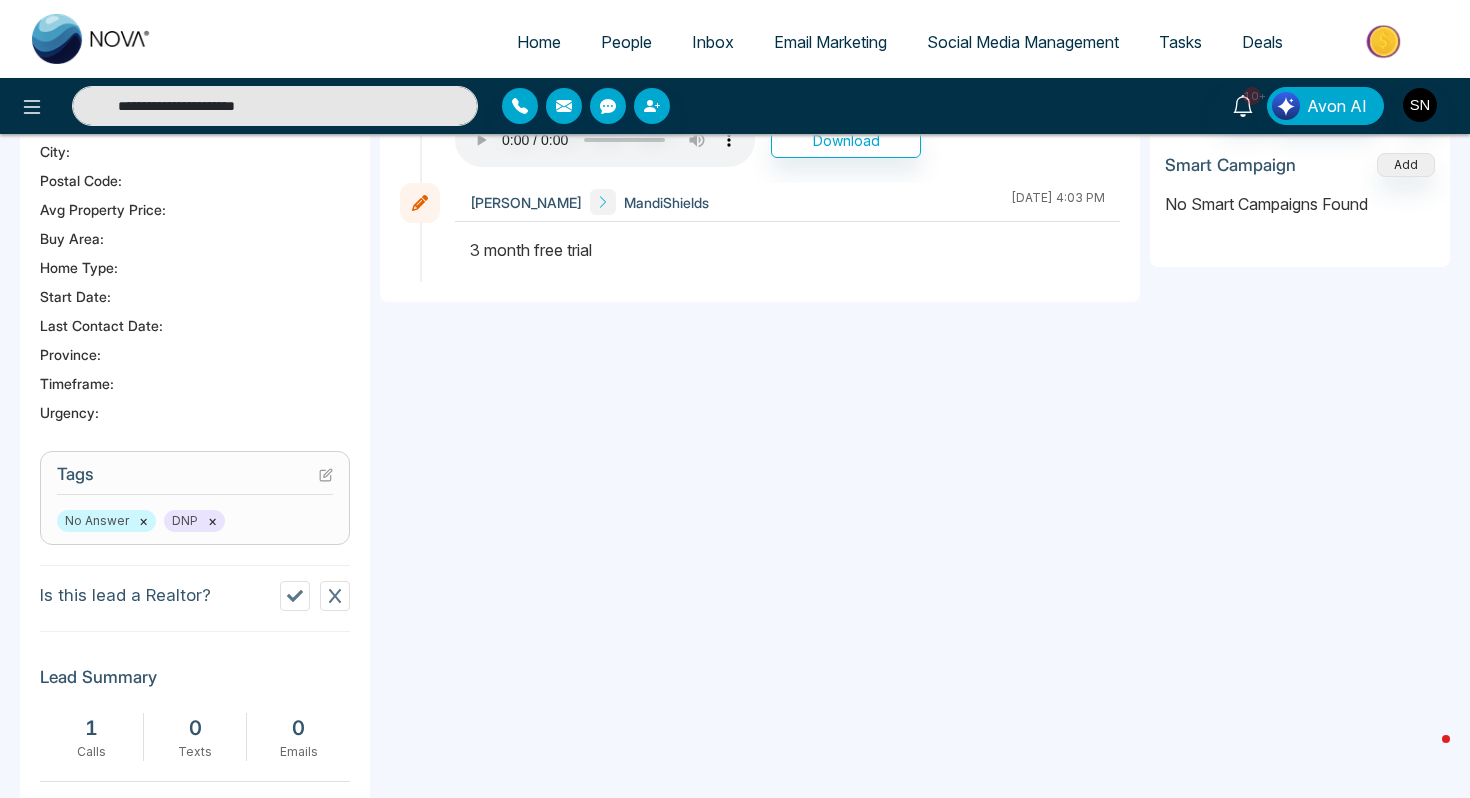 click on "**********" at bounding box center (275, 106) 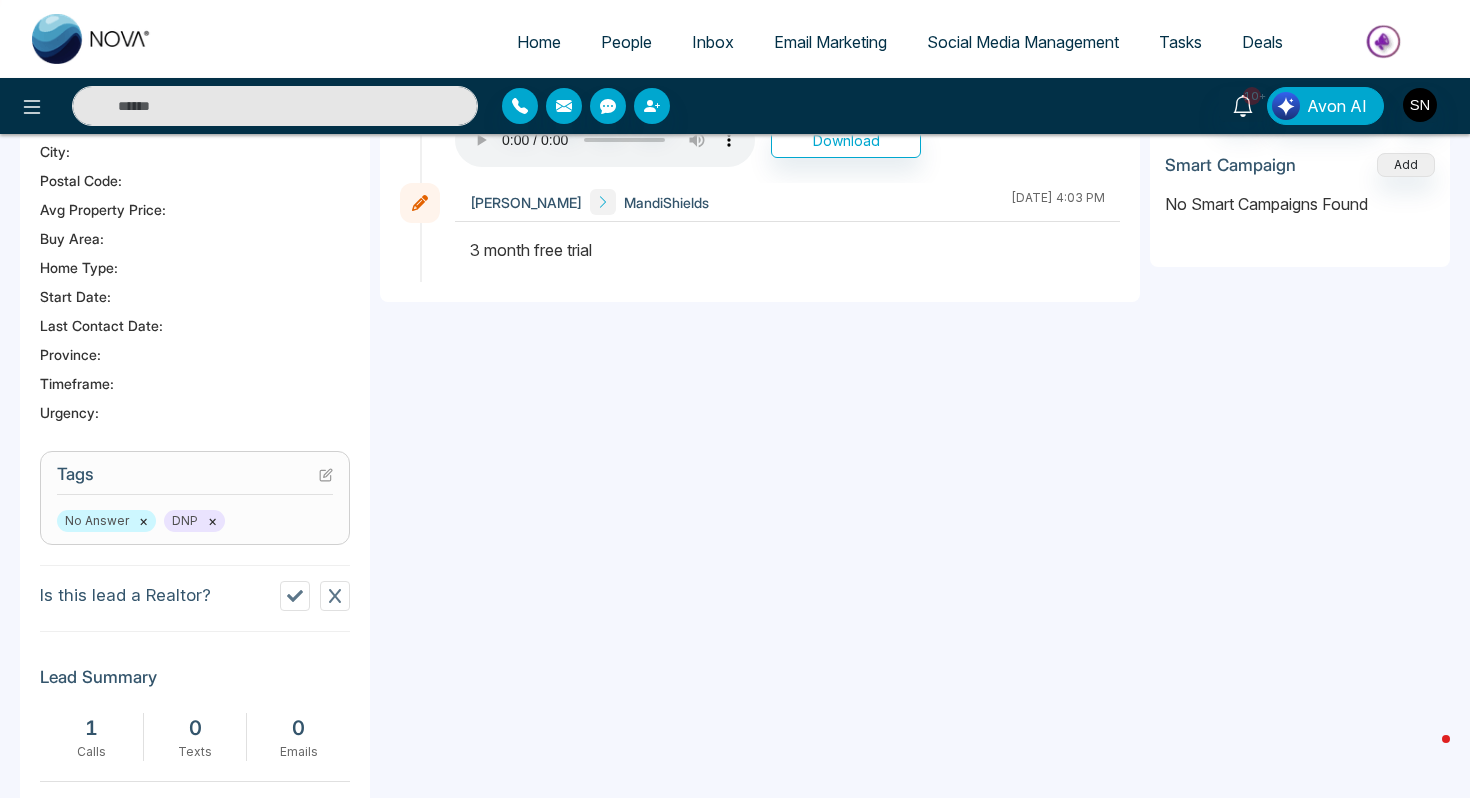 paste on "**********" 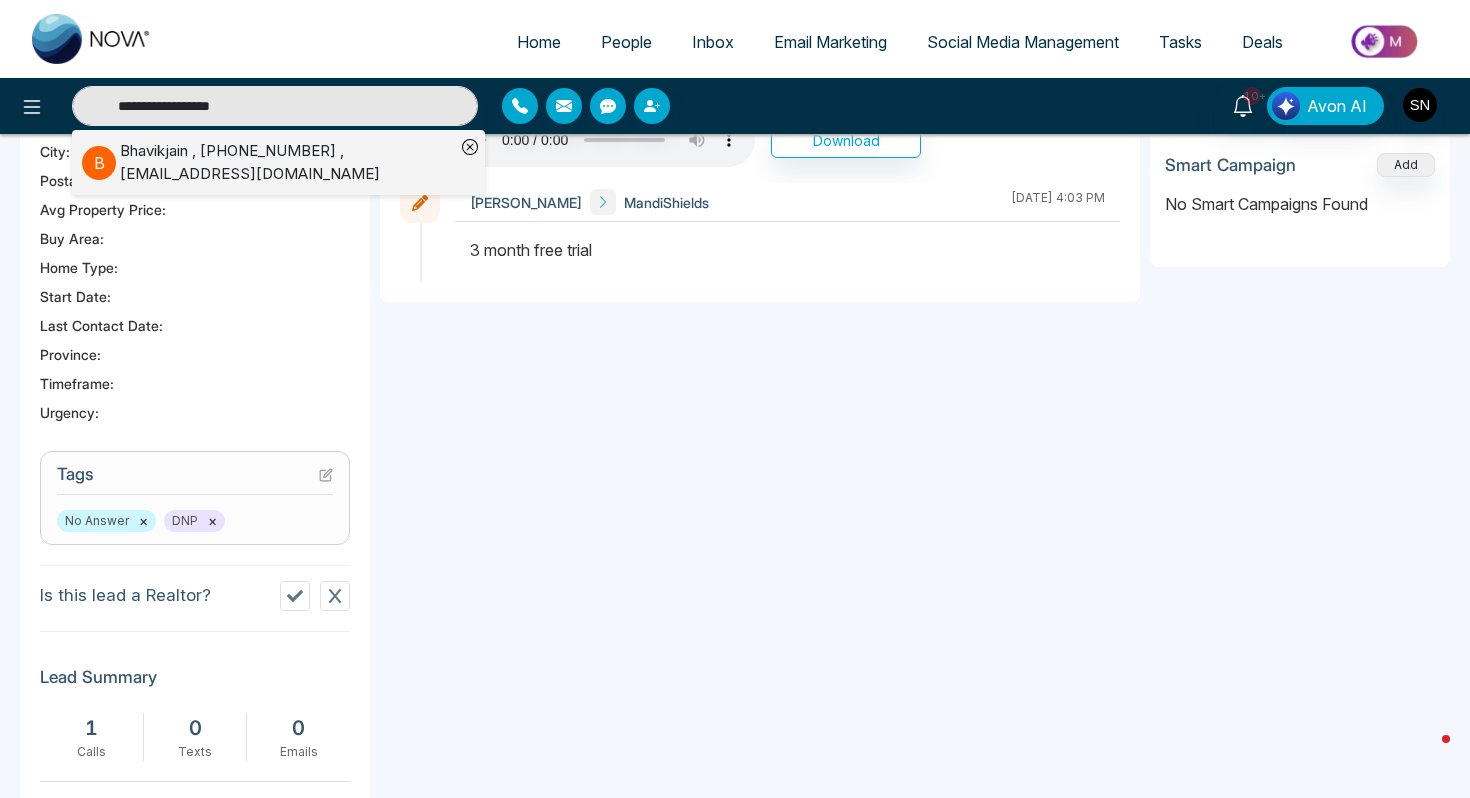 type on "**********" 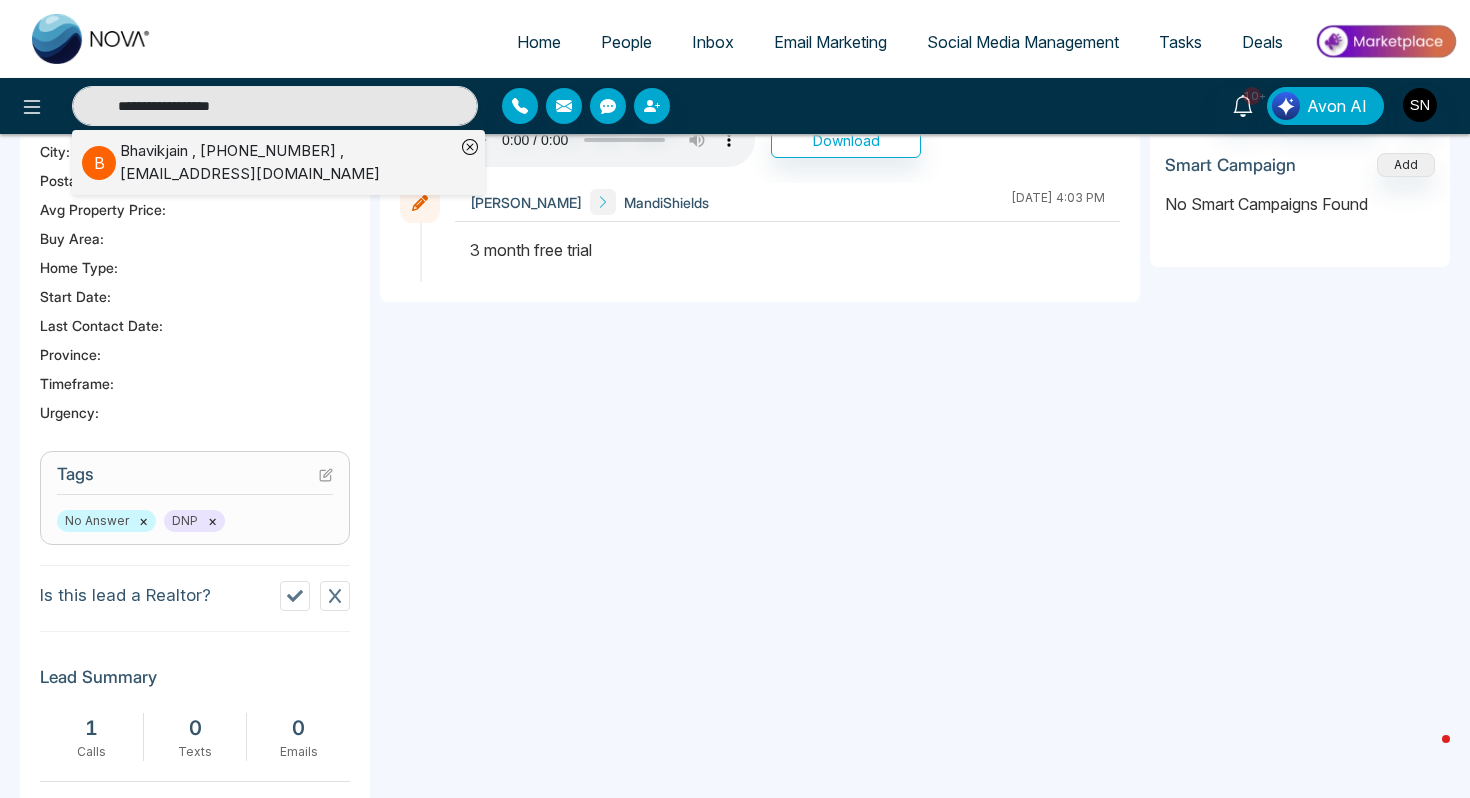 click on "B   Bhavikjain     , [PHONE_NUMBER]   , [EMAIL_ADDRESS][DOMAIN_NAME]" at bounding box center [268, 162] 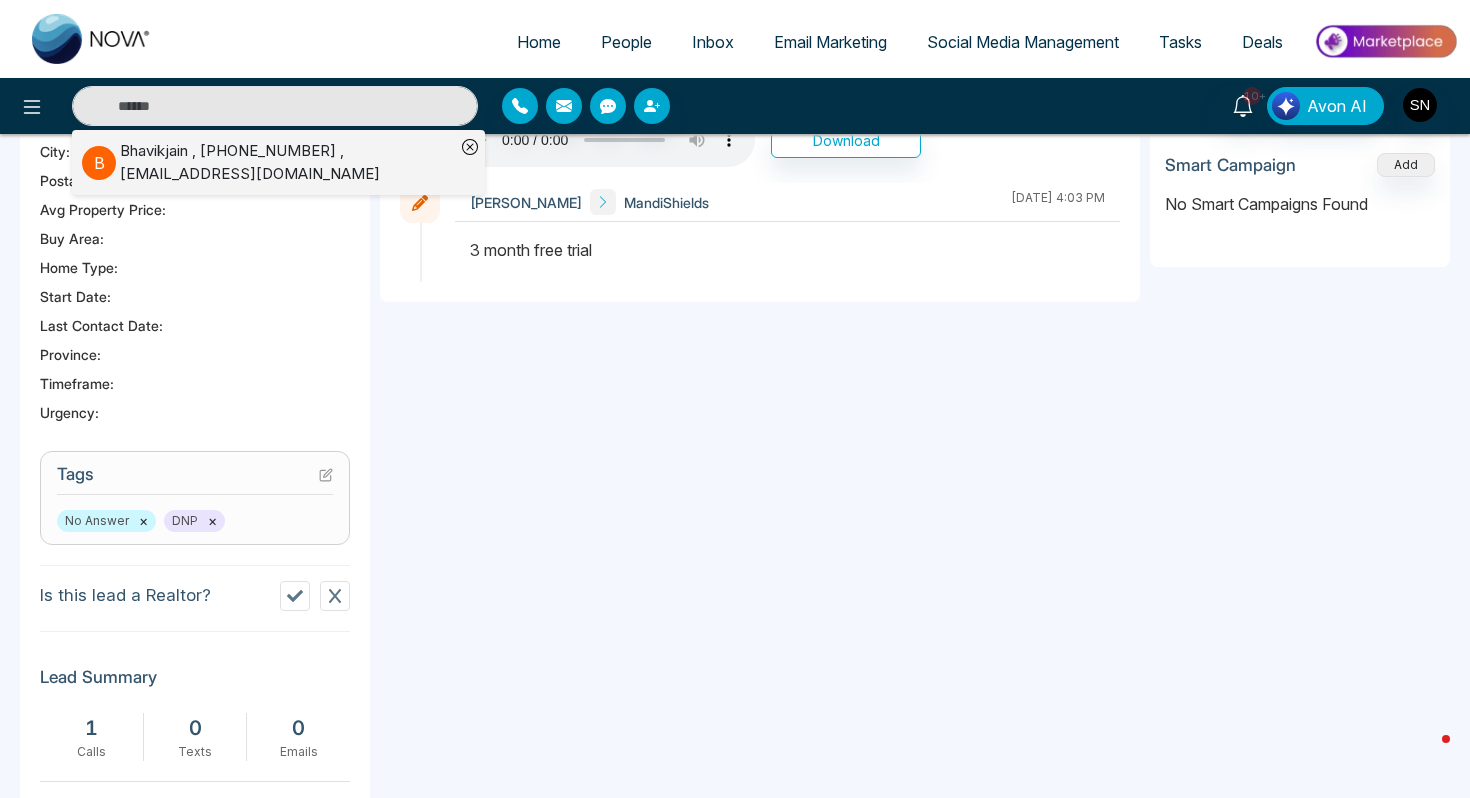 type on "**********" 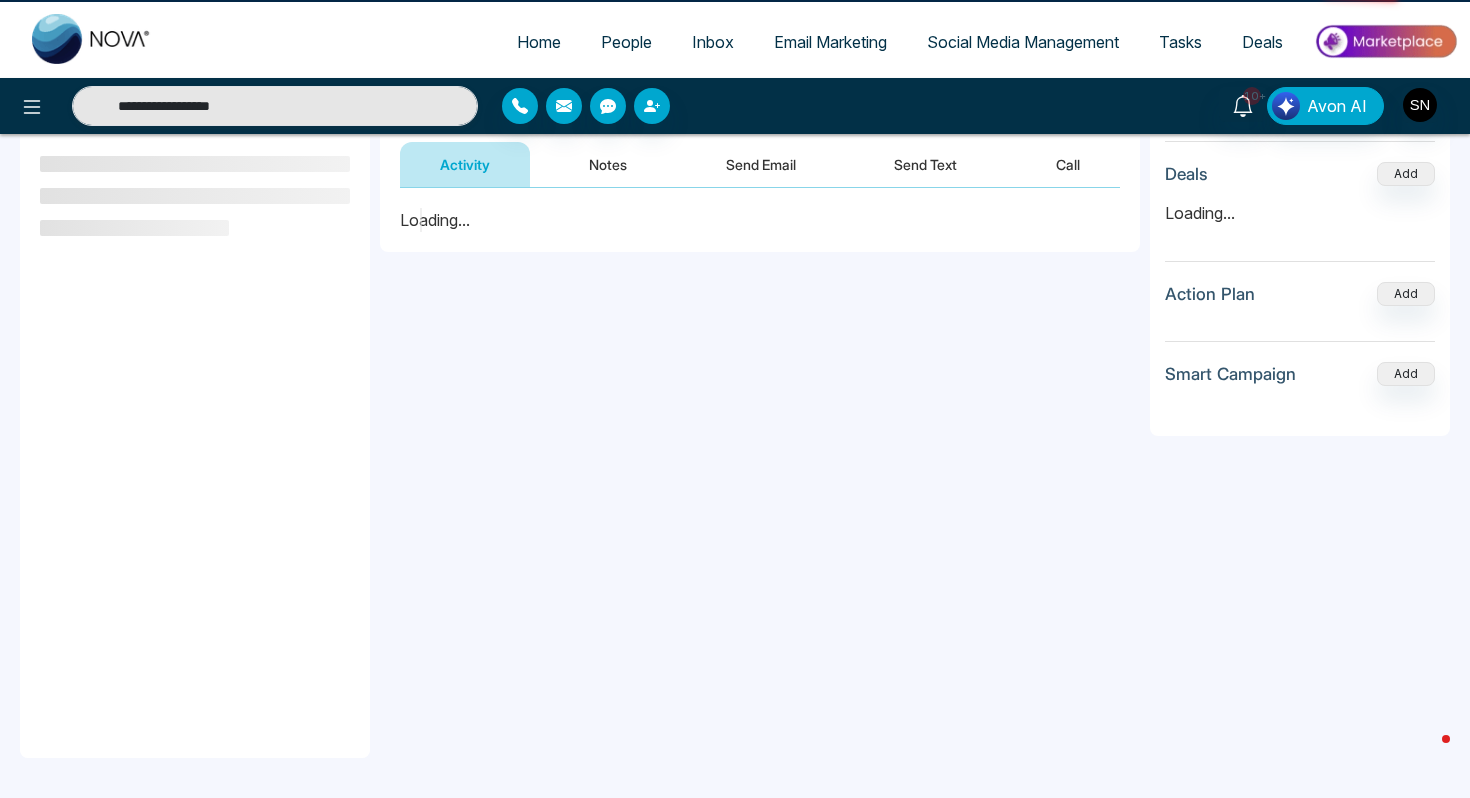 scroll, scrollTop: 0, scrollLeft: 0, axis: both 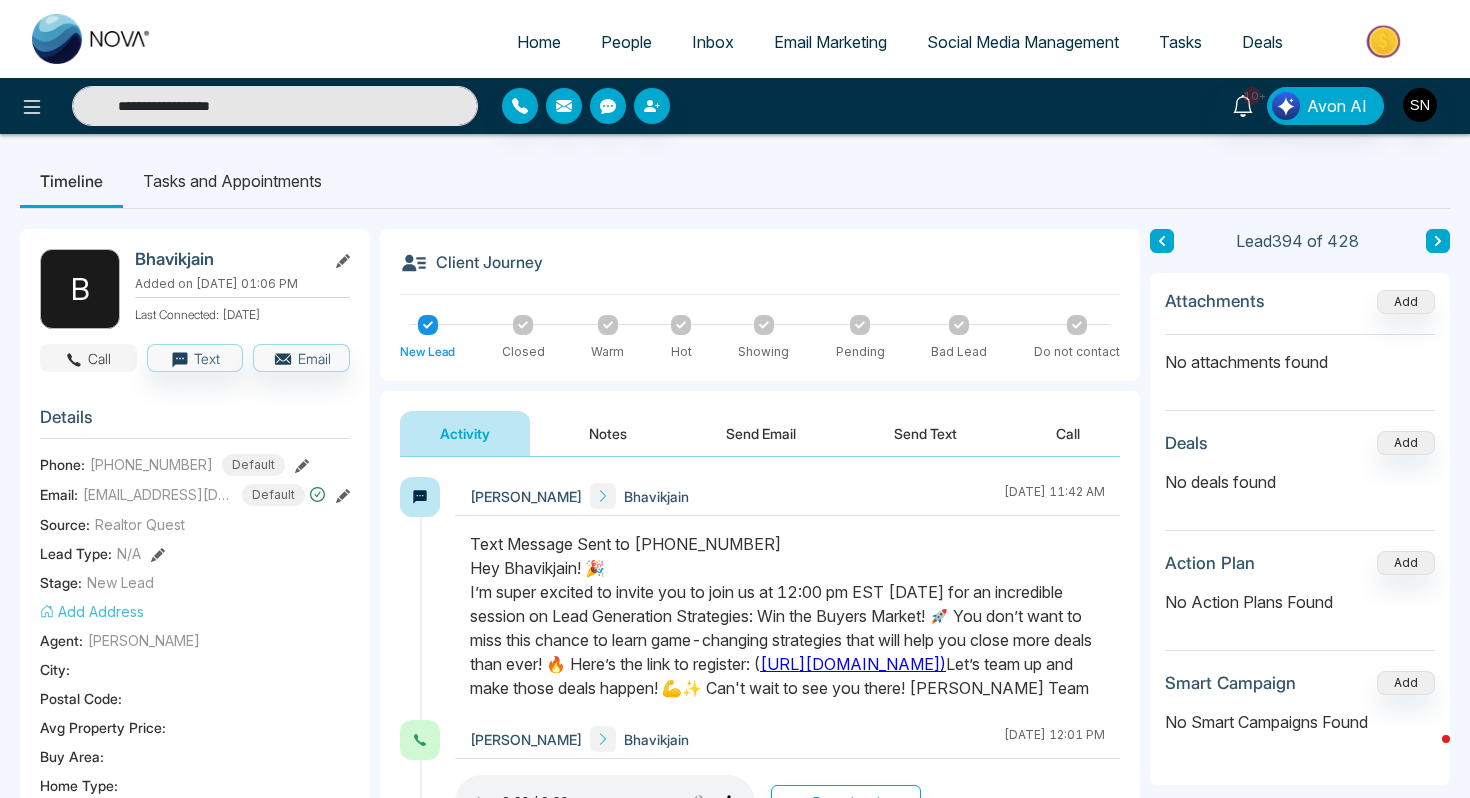 click on "Call" at bounding box center (88, 358) 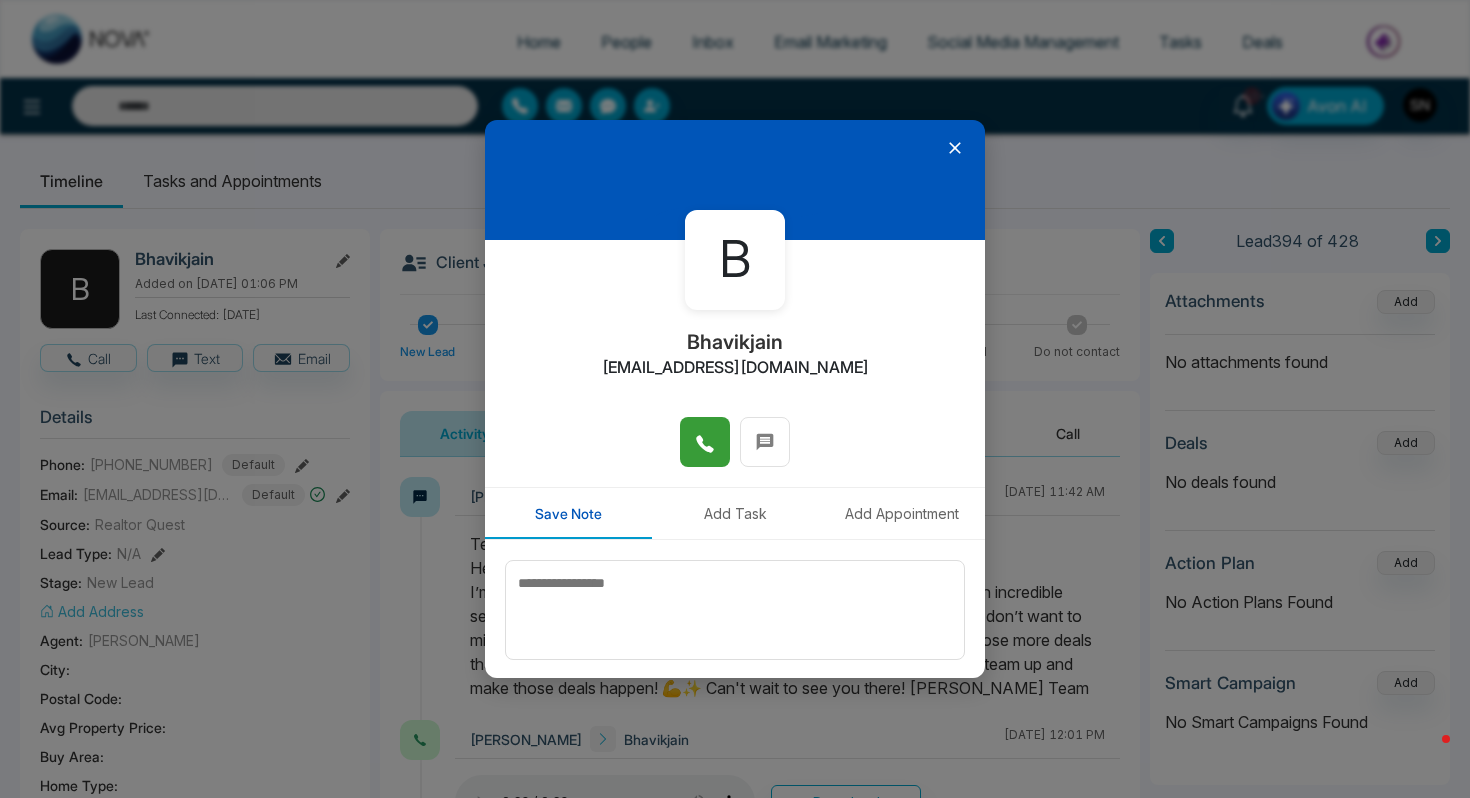 click at bounding box center (705, 442) 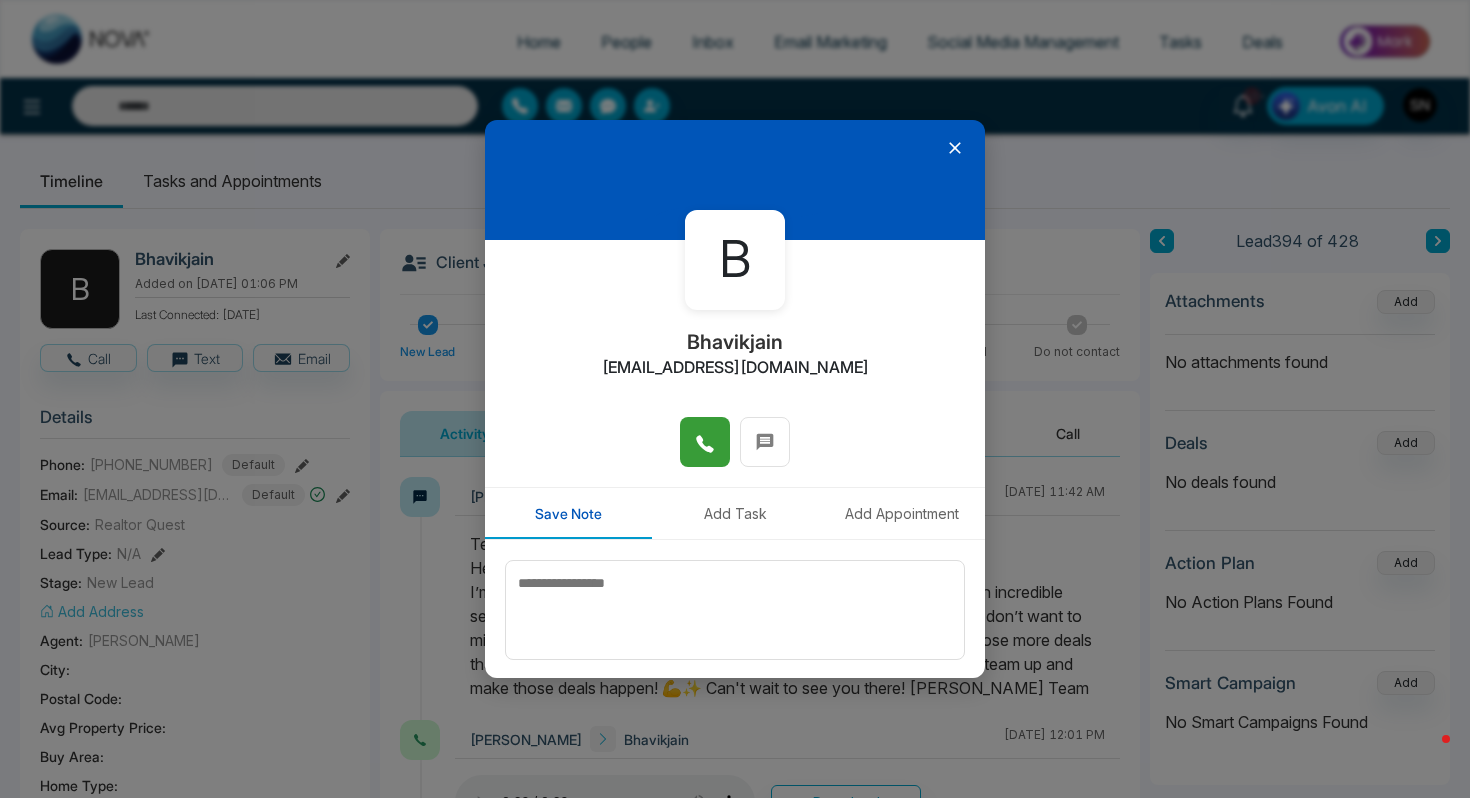 type on "**********" 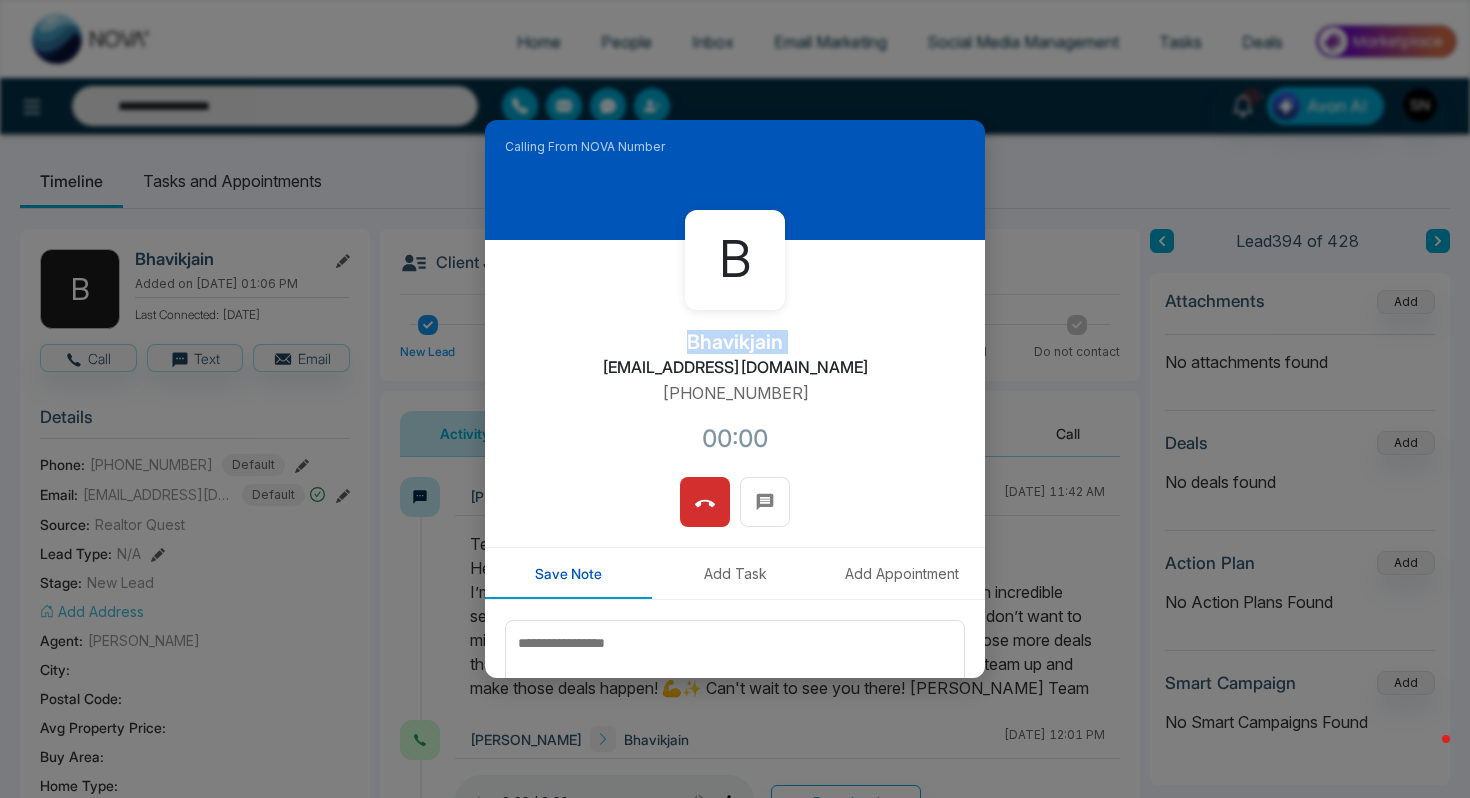 drag, startPoint x: 665, startPoint y: 347, endPoint x: 689, endPoint y: 337, distance: 26 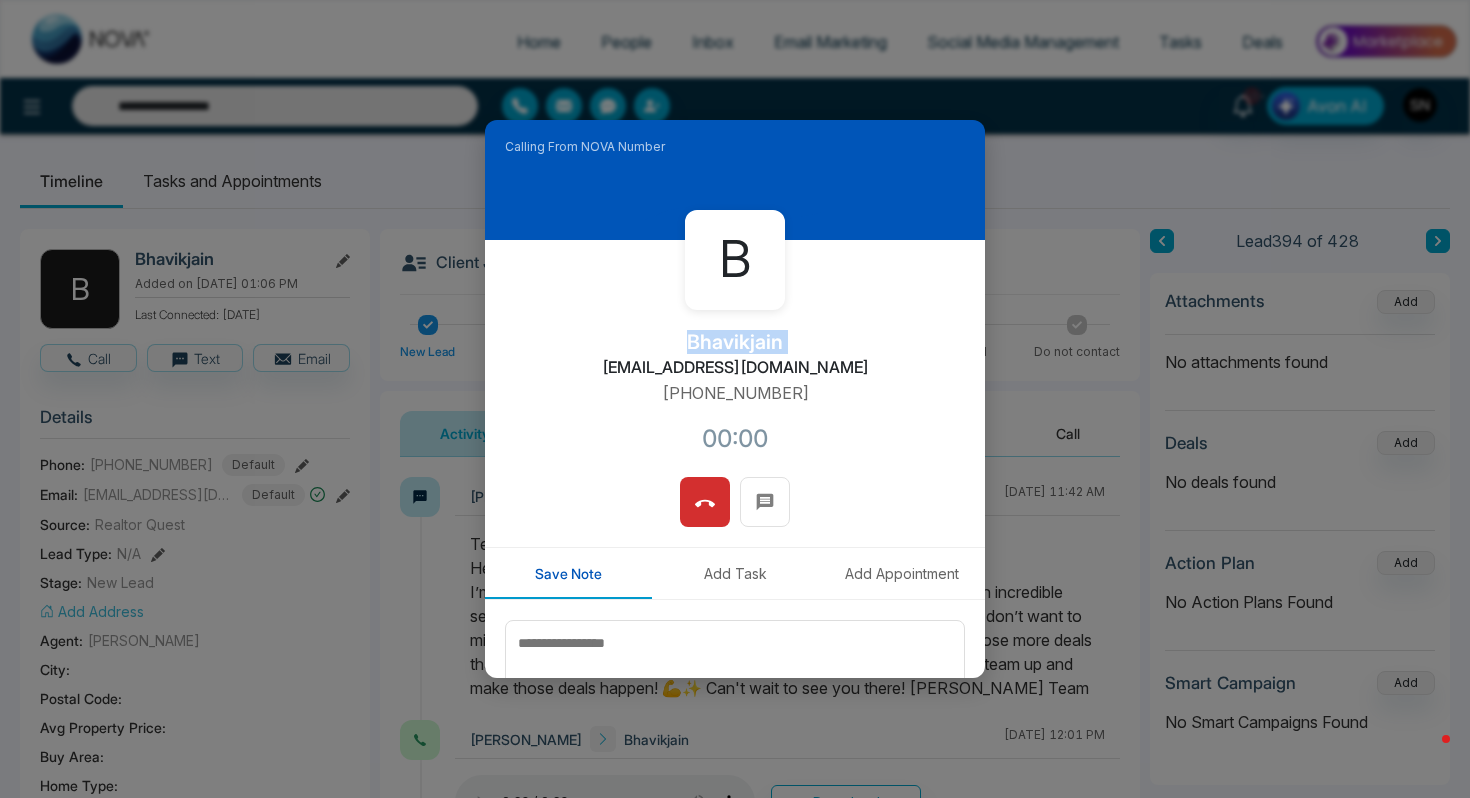 click on "B Bhavikjain [EMAIL_ADDRESS][DOMAIN_NAME] [PHONE_NUMBER]:00" at bounding box center (735, 358) 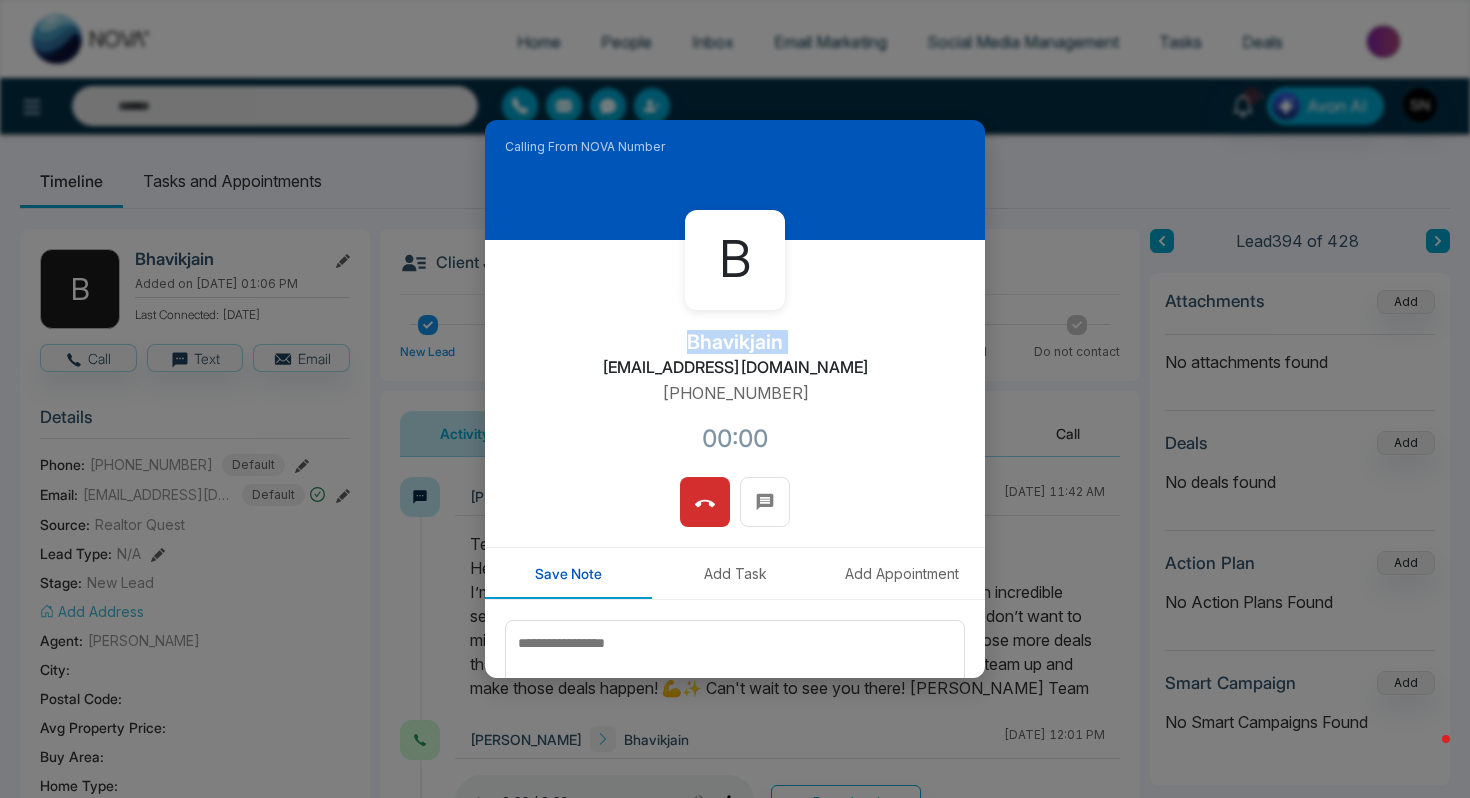 type on "**********" 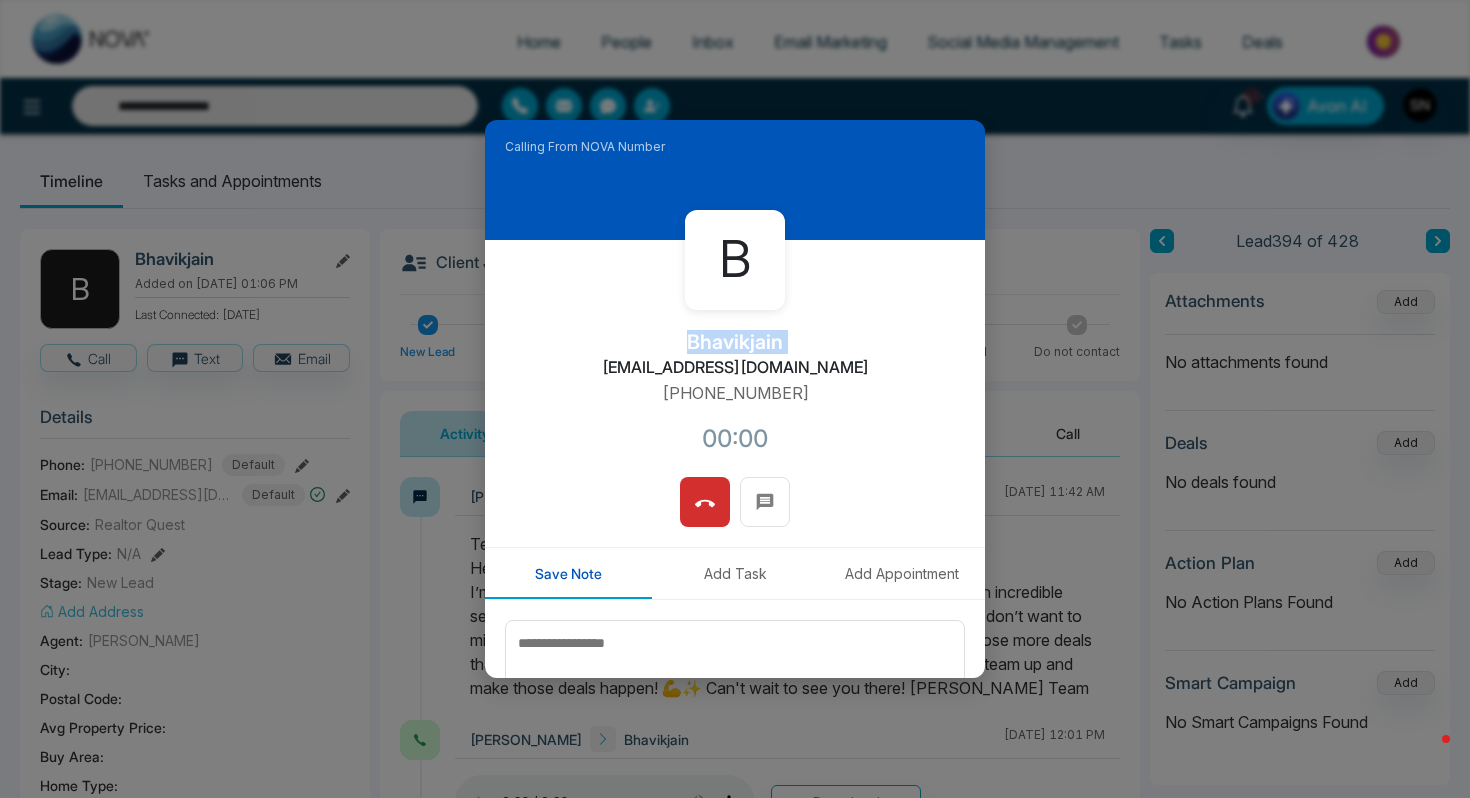 copy on "Bhavikjain" 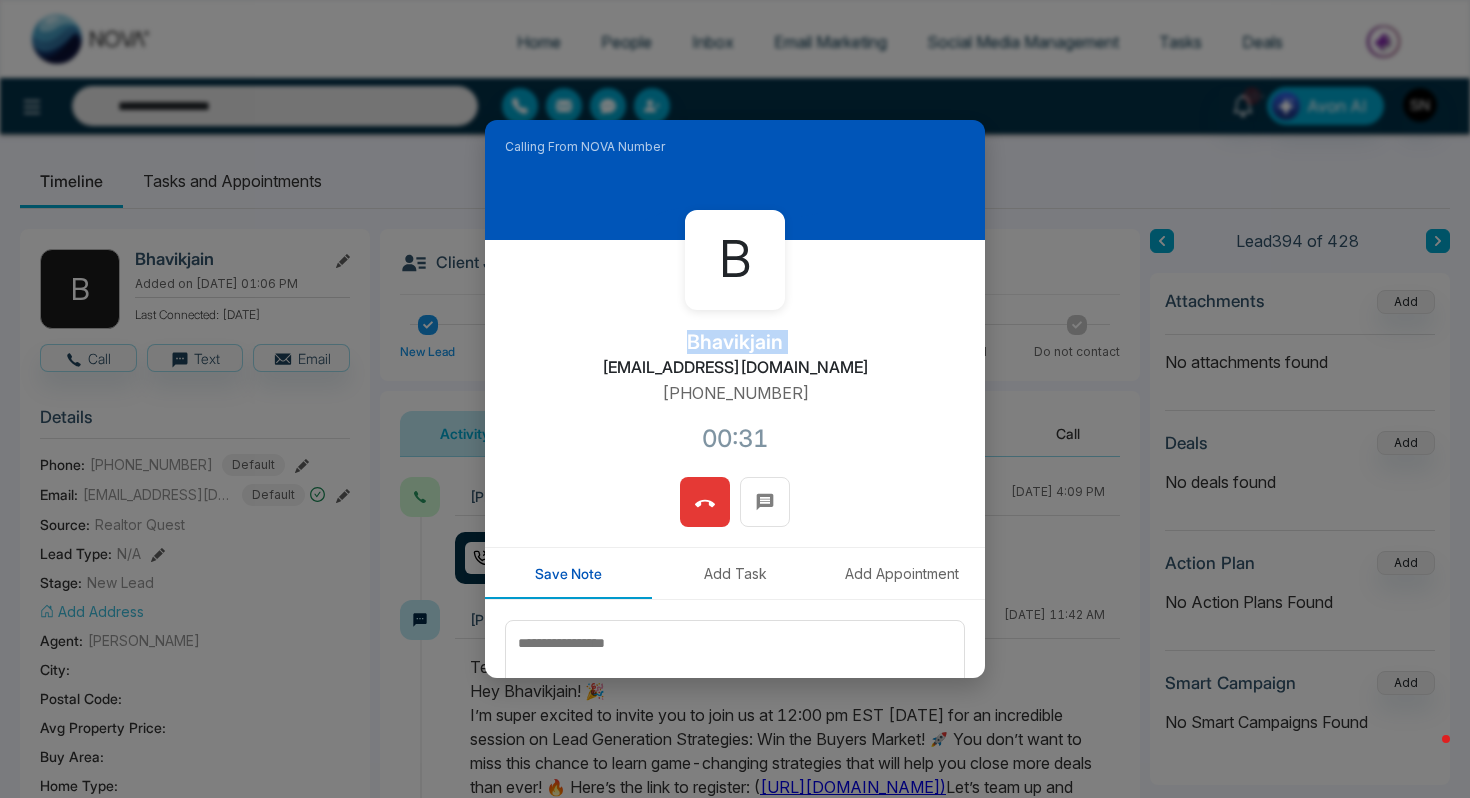 click at bounding box center [705, 502] 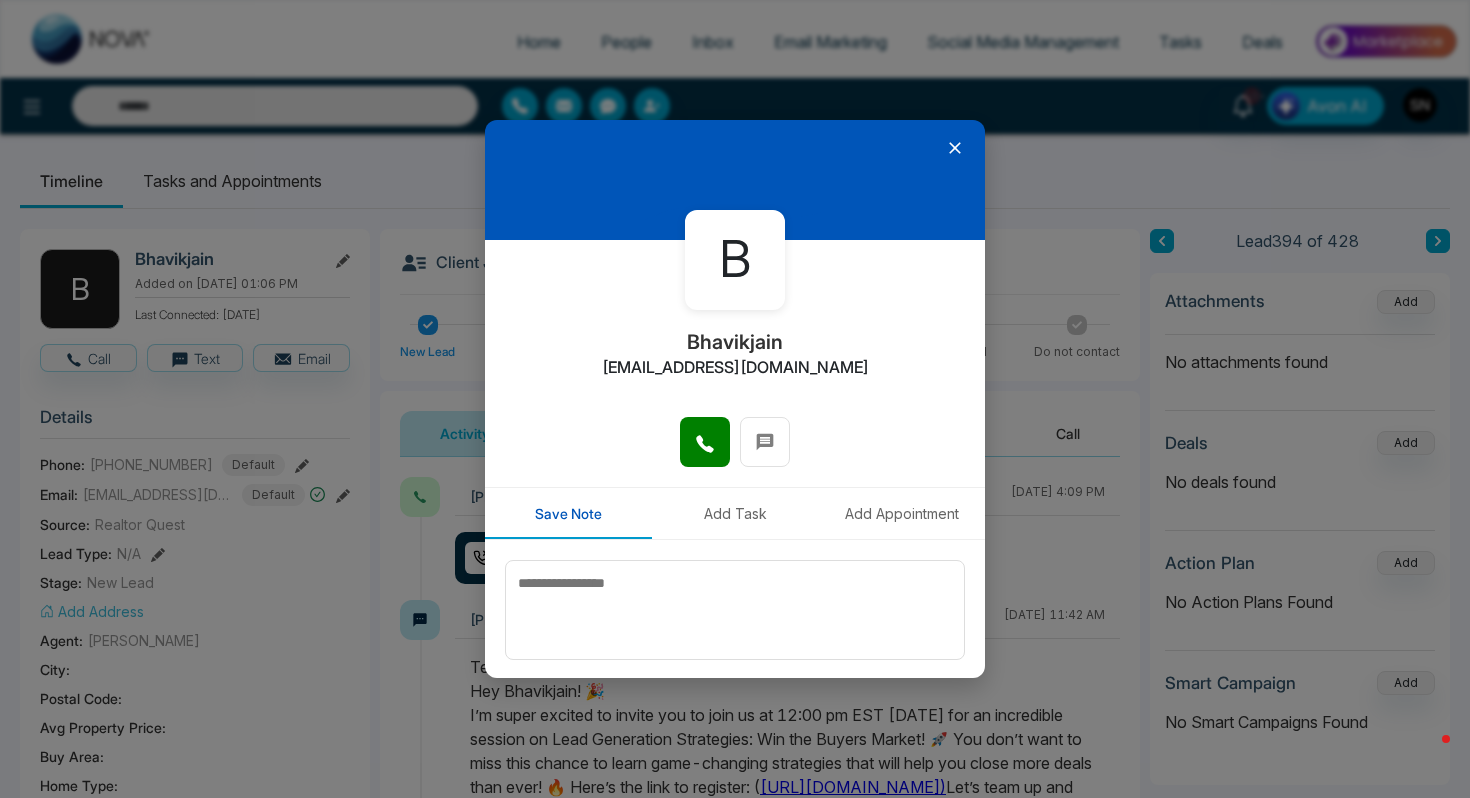 click 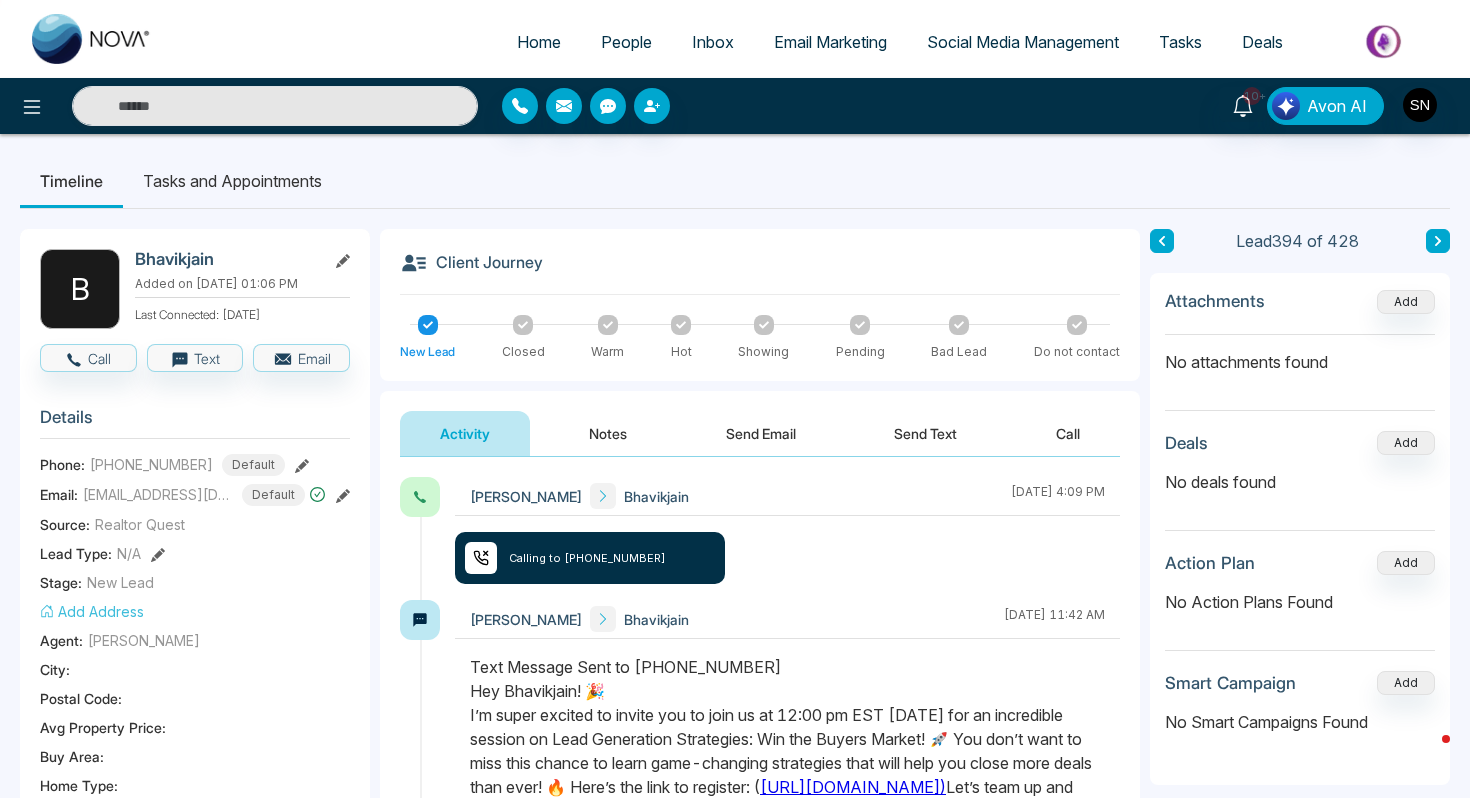 drag, startPoint x: 1442, startPoint y: 242, endPoint x: 1404, endPoint y: 63, distance: 182.98907 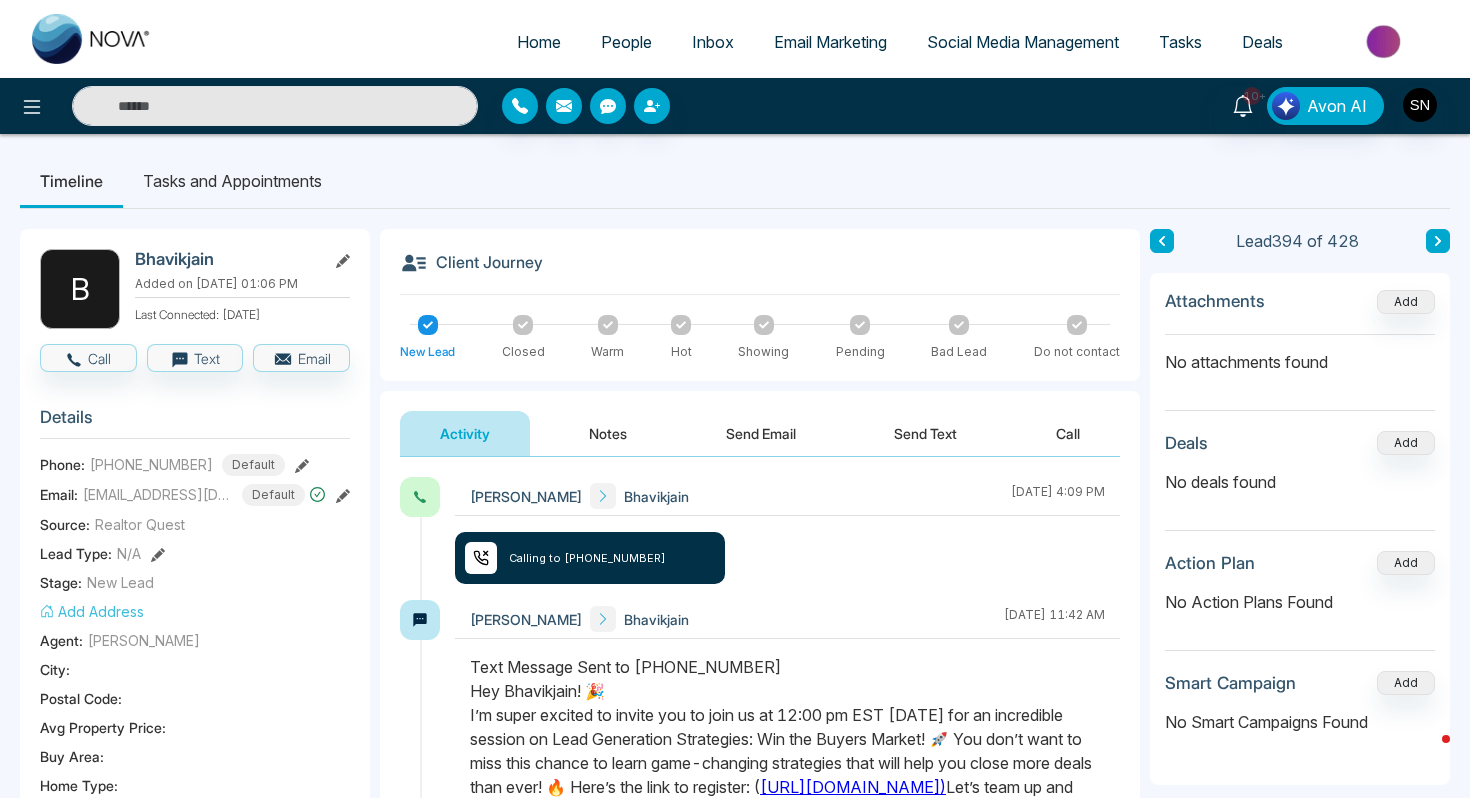 click on "Home People Inbox Email Marketing Social Media Management Tasks Deals 10+ Avon AI Timeline Tasks and Appointments B Bhavikjain  Added on   [DATE] 01:06 PM Last Connected:   [DATE]   Call   Text   Email Details Phone: [PHONE_NUMBER] Default Email: [EMAIL_ADDRESS][DOMAIN_NAME] Default Source: Realtor Quest Lead Type: N/A Stage: New Lead Add Address Agent: [PERSON_NAME] [GEOGRAPHIC_DATA] : Postal Code : Avg Property Price : Buy Area : Home Type : Start Date : Last Contact Date : Province : Timeframe : Urgency : Tags Demo Booked   × Is this lead a Realtor? Lead Summary 4 Calls 1 Texts 0 Emails Social Profile   Not found Not found Not found Custom Lead Data Delete lead   Client Journey New Lead Closed Warm Hot Showing Pending Bad Lead Do not contact Activity Notes Send Email Send Text Call [PERSON_NAME] Bhavikjain [DATE] 4:09 PM Calling to [PHONE_NUMBER] [PERSON_NAME] Bhavikjain [DATE] 11:42 AM [PERSON_NAME] Bhavikjain [DATE] 12:01 PM Download [PERSON_NAME] Bhavikjain [DATE] 1:45 PM Download [PERSON_NAME] Bhavikjain [PERSON_NAME]" at bounding box center [735, 829] 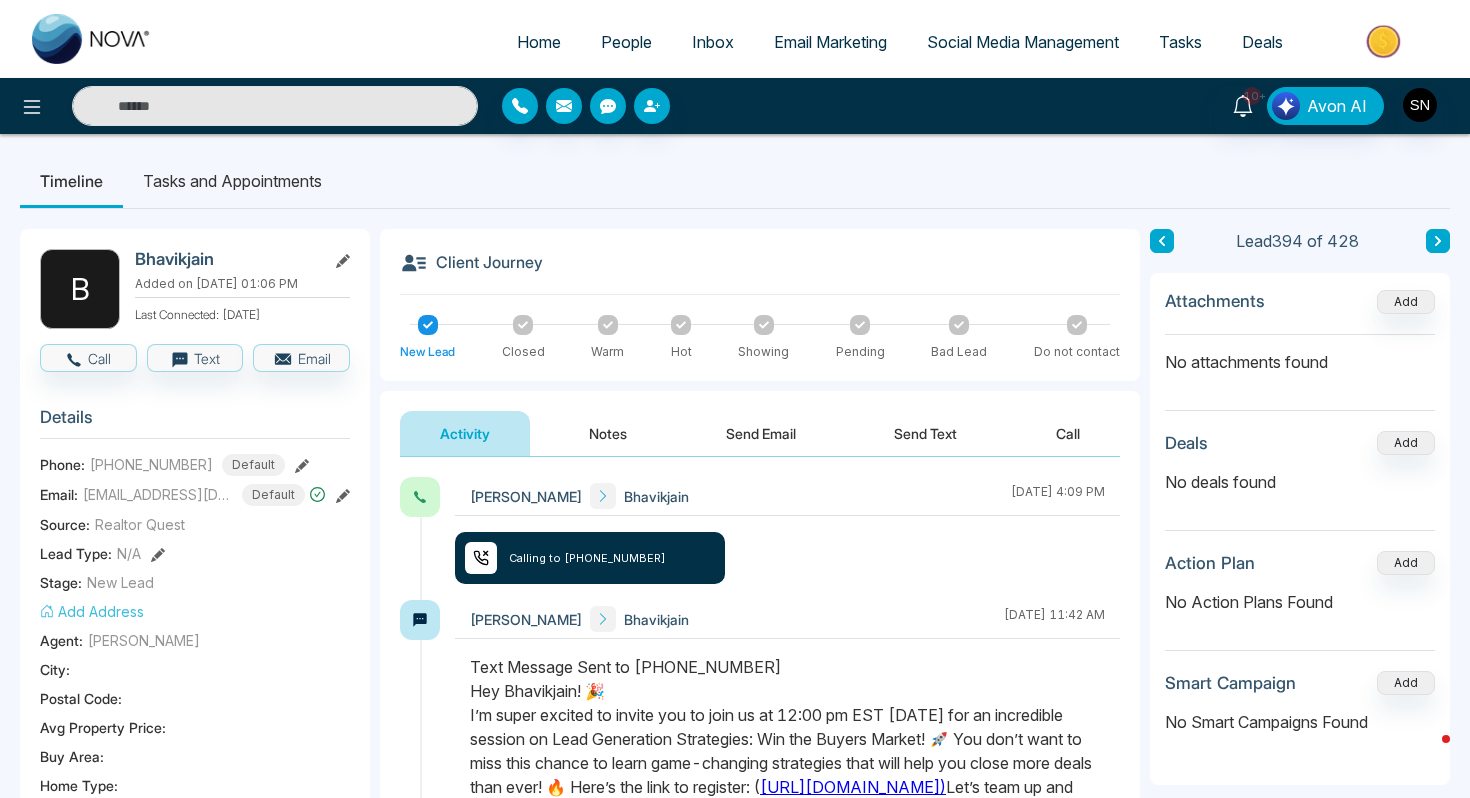 type on "**********" 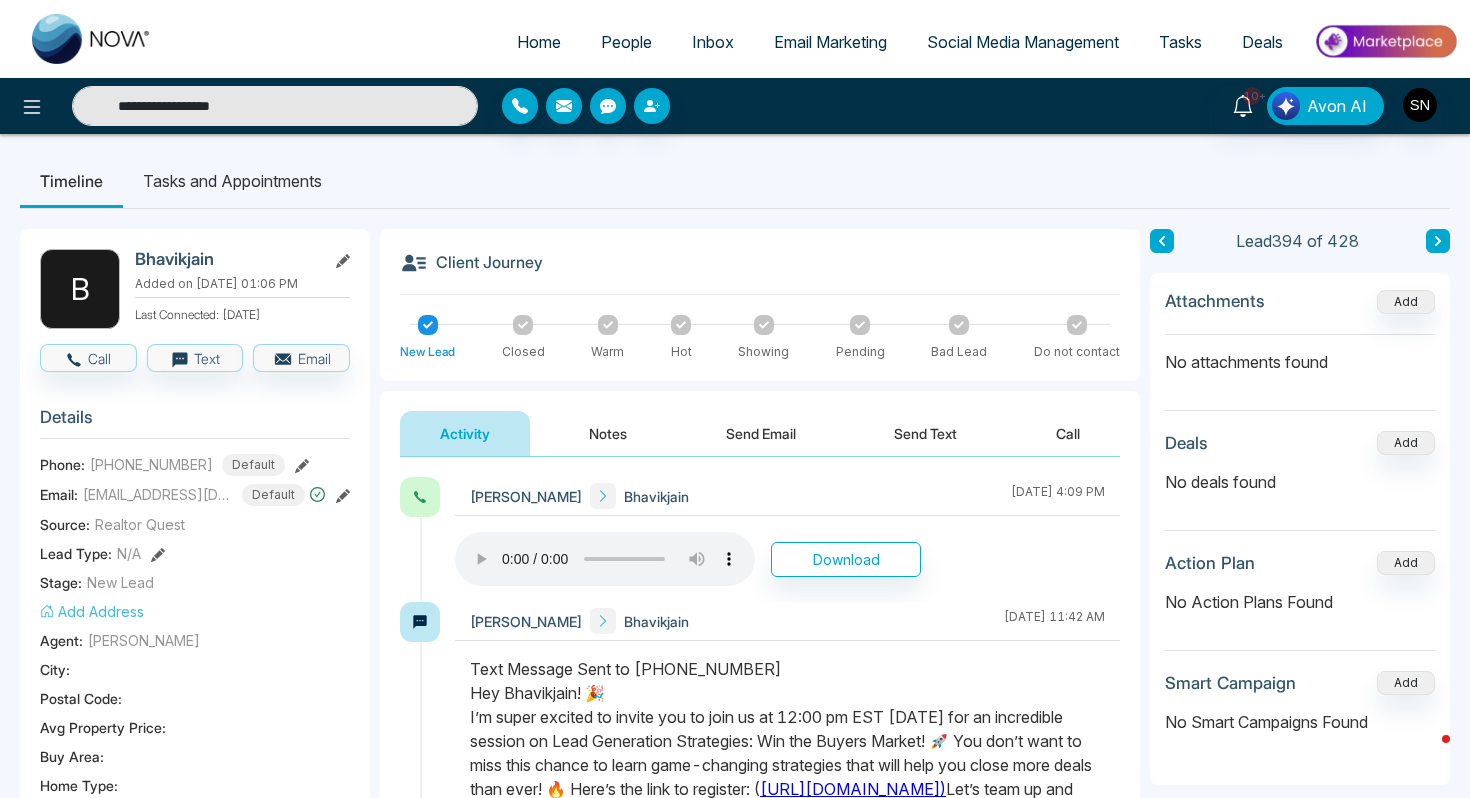 click on "**********" at bounding box center (275, 106) 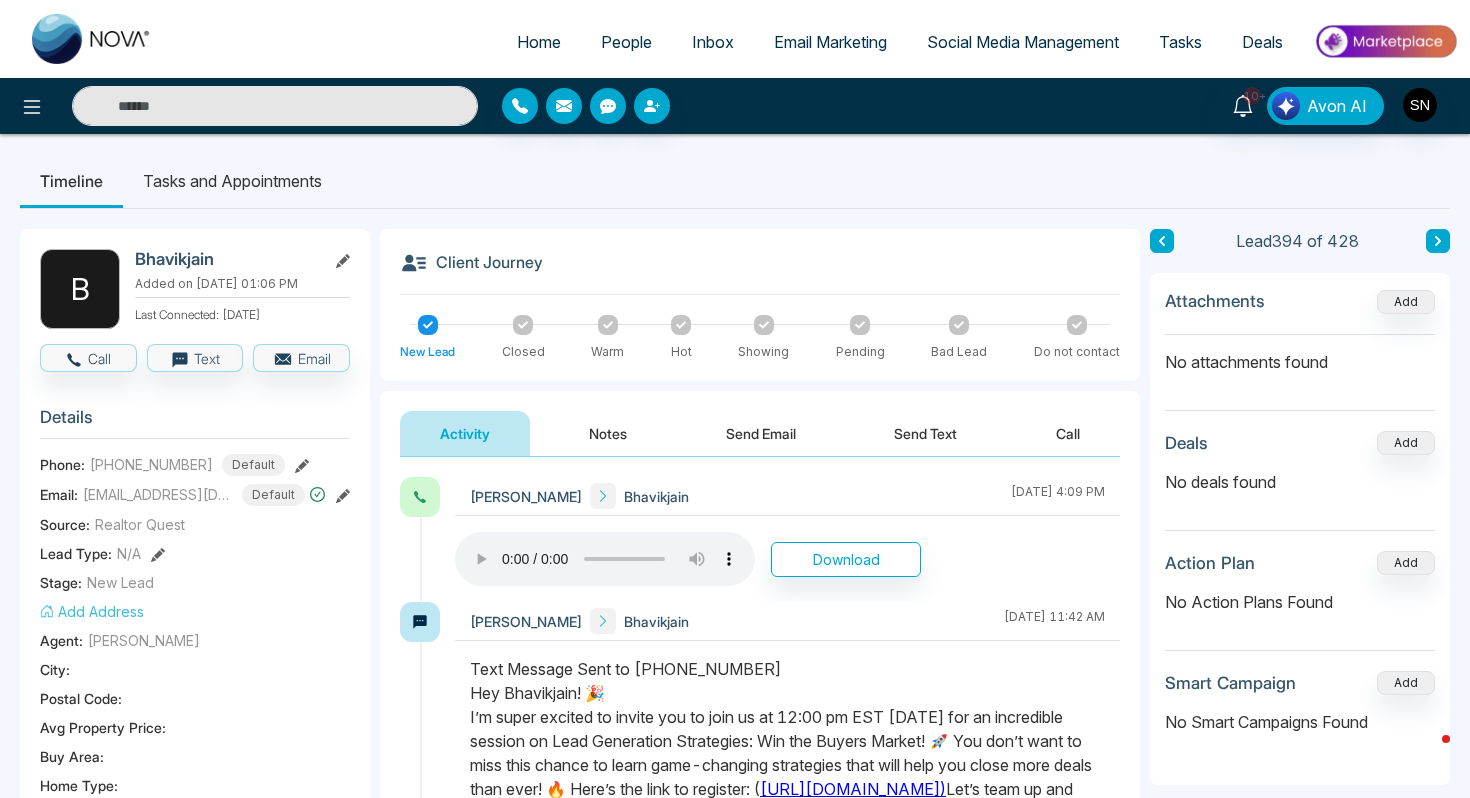 paste on "**********" 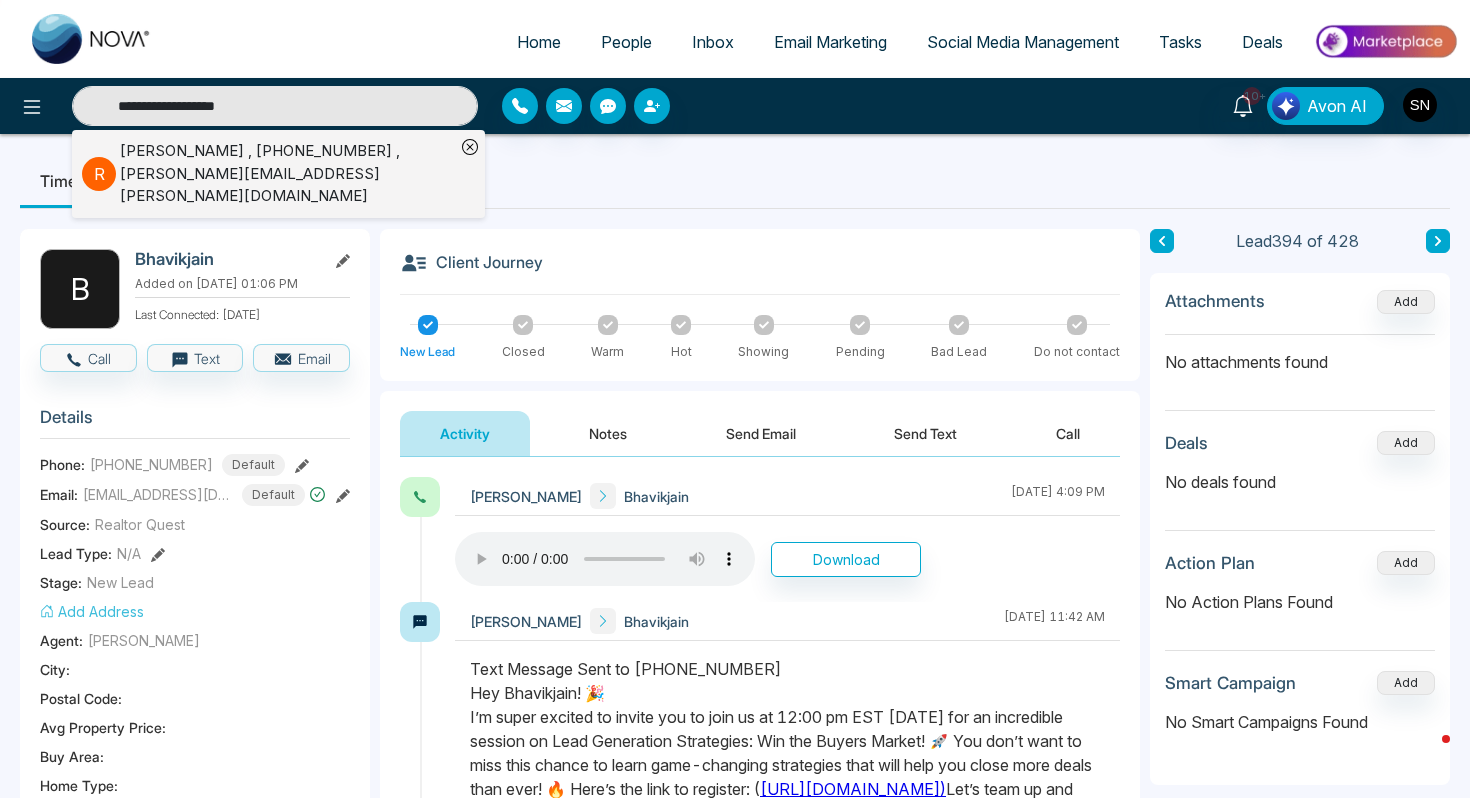 type on "**********" 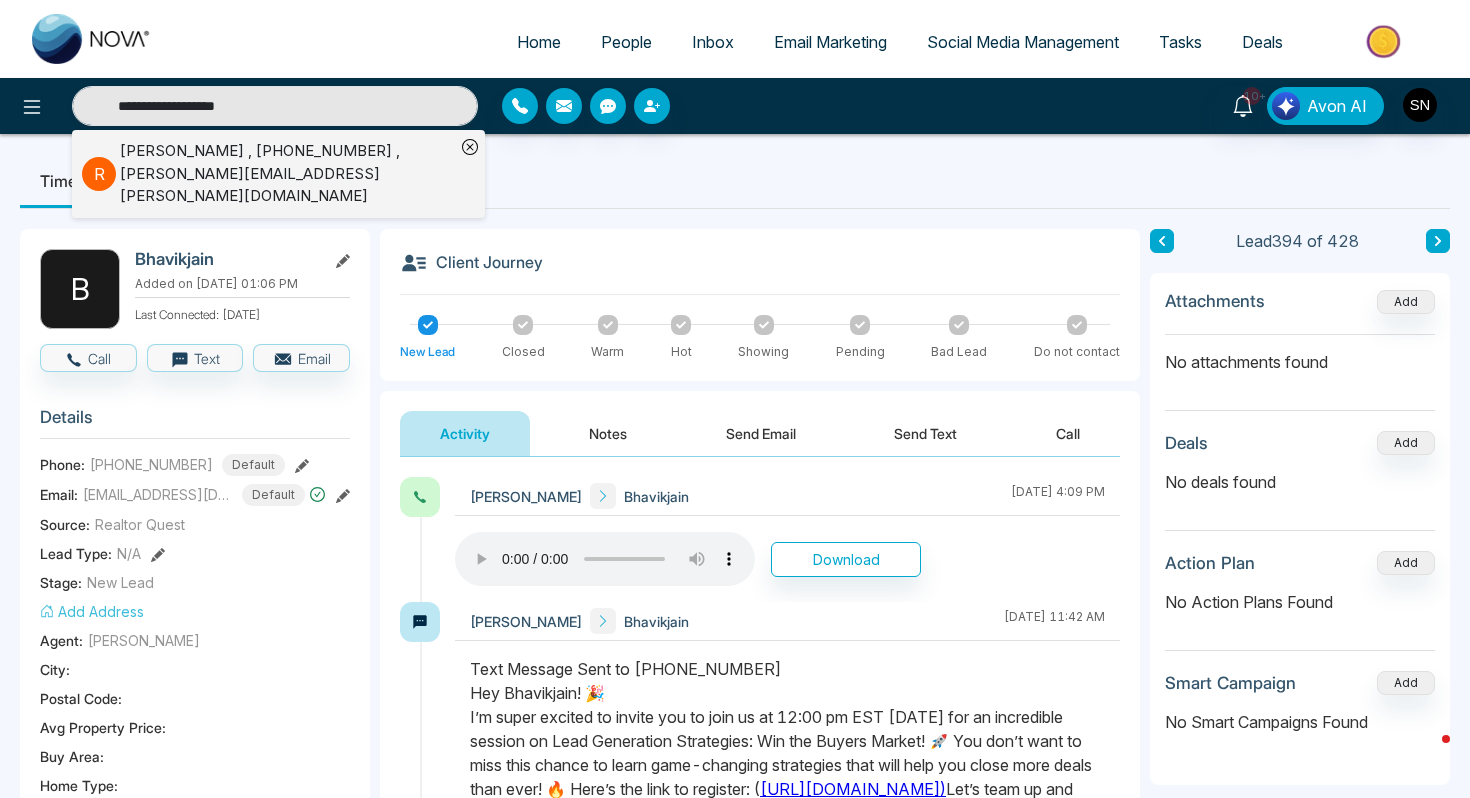 click on "[PERSON_NAME]     , [PHONE_NUMBER]   , [PERSON_NAME][EMAIL_ADDRESS][PERSON_NAME][DOMAIN_NAME]" at bounding box center [287, 174] 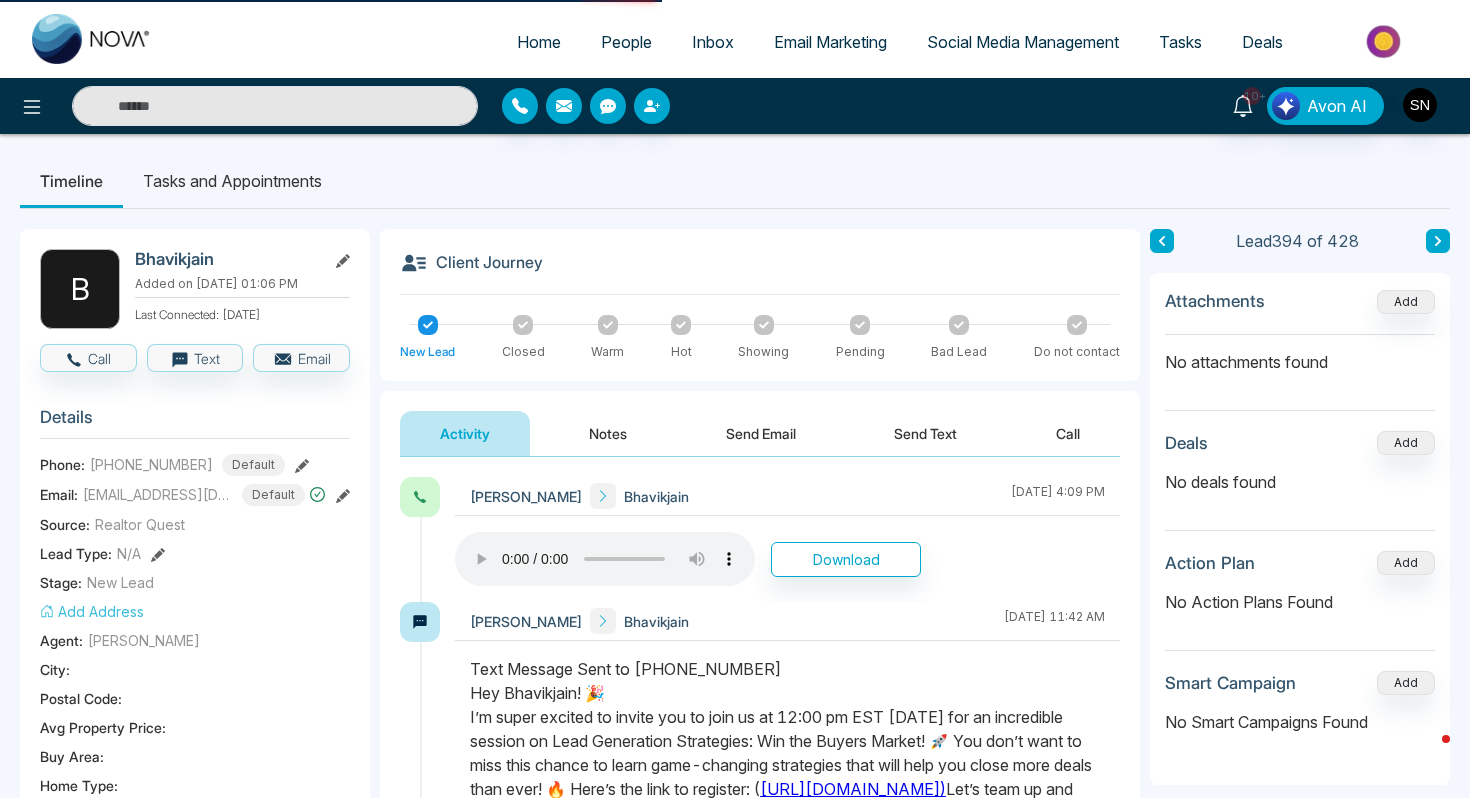 type on "**********" 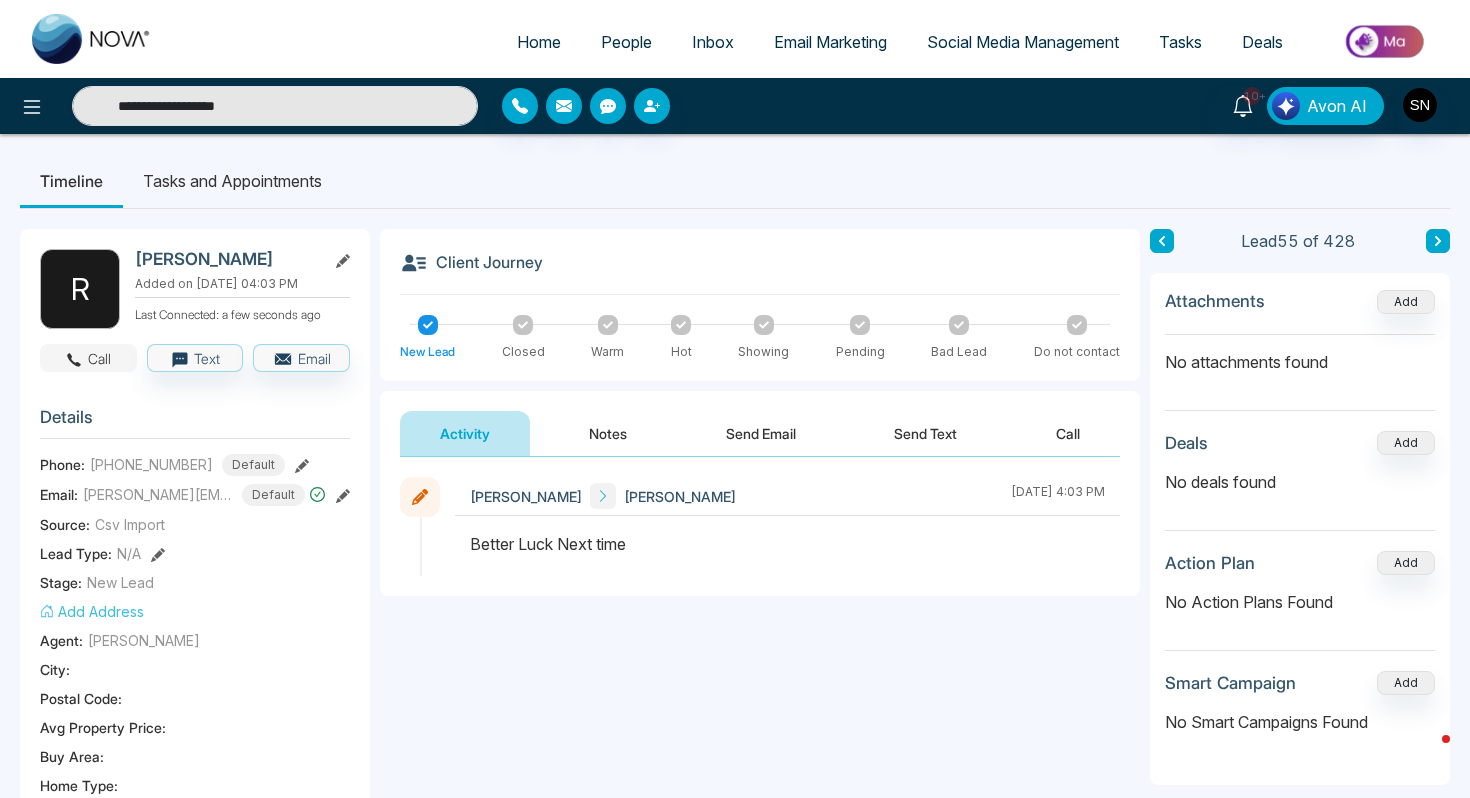 click on "Call" at bounding box center [88, 358] 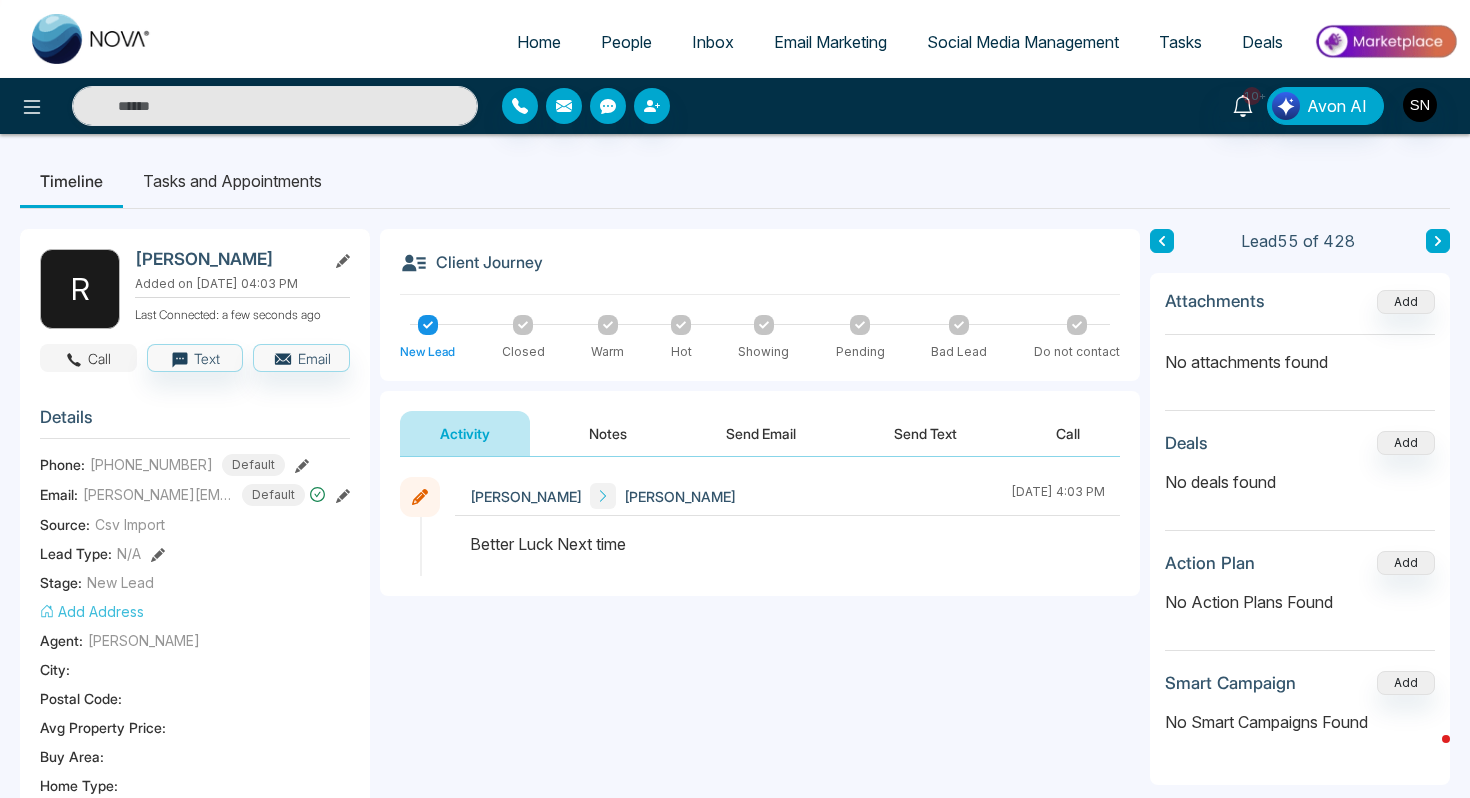type on "**********" 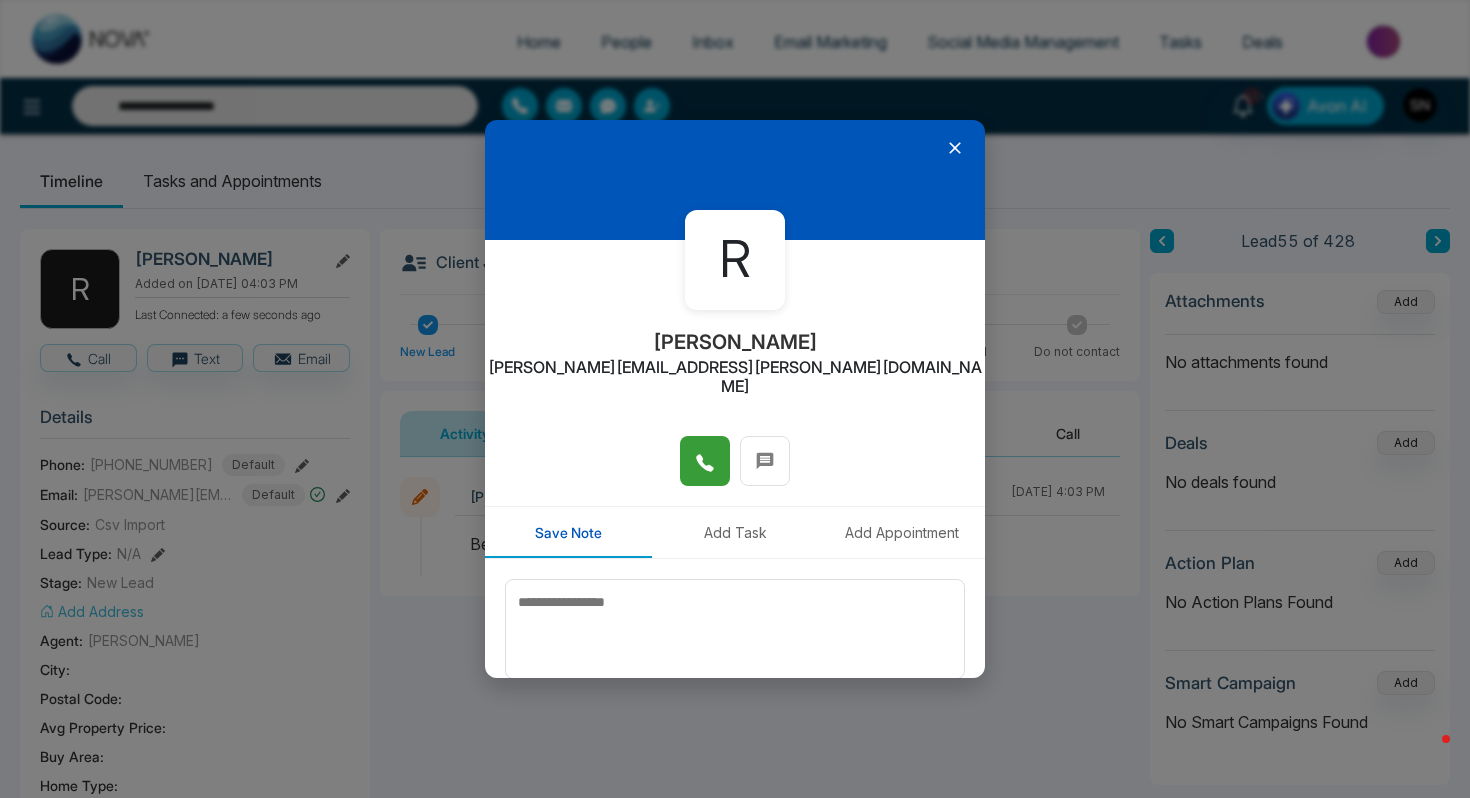 click 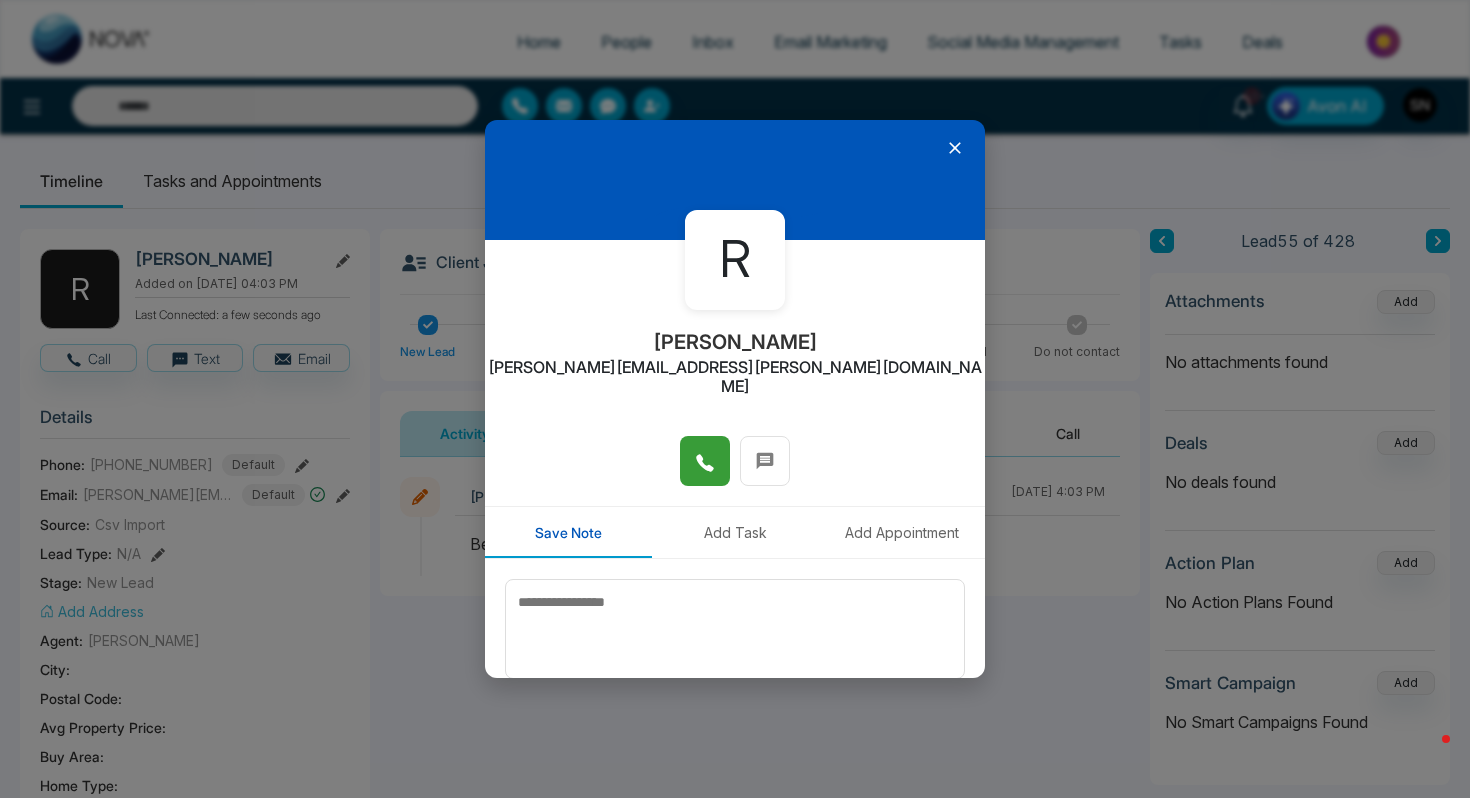 type on "**********" 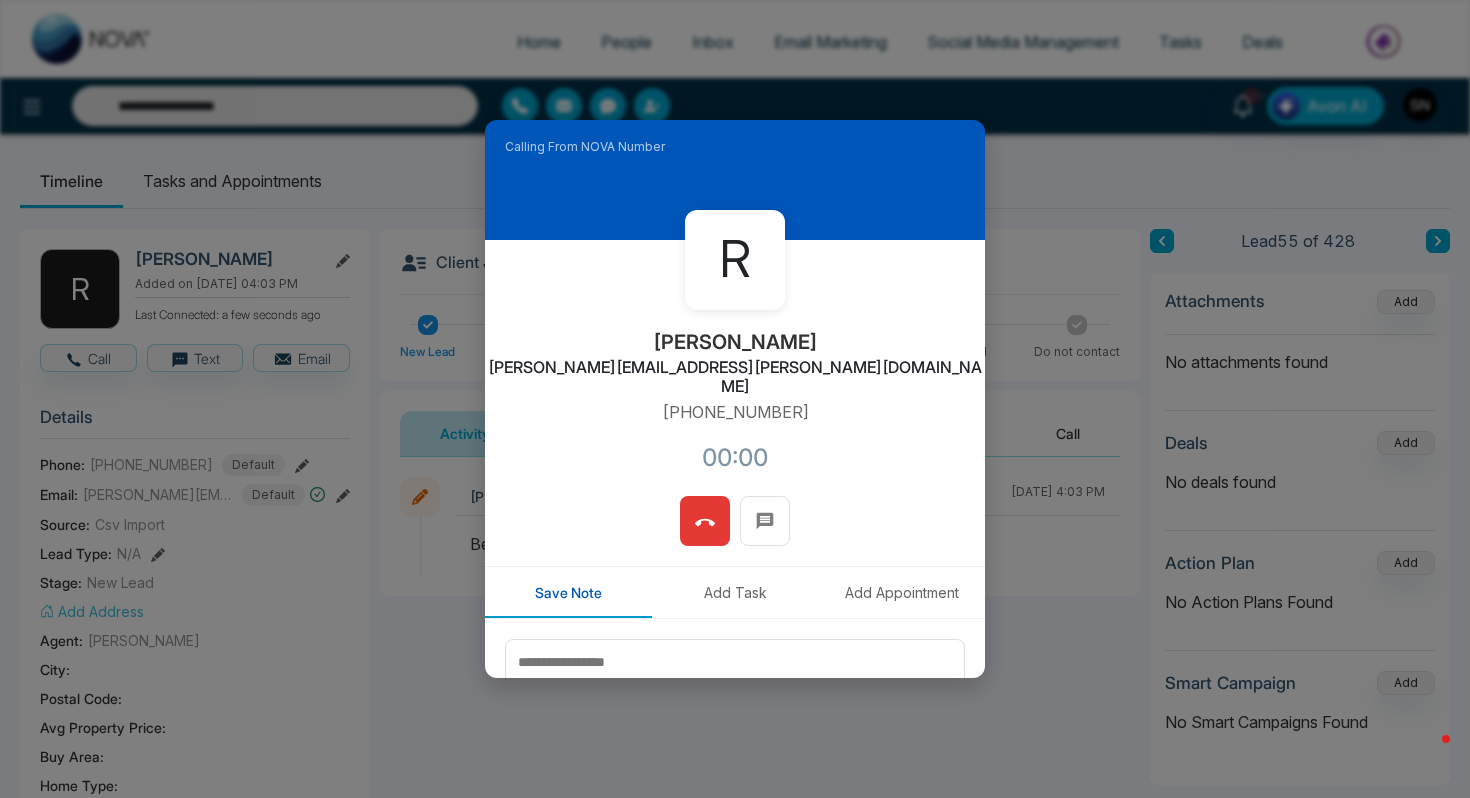 click on "[PERSON_NAME]" at bounding box center (735, 342) 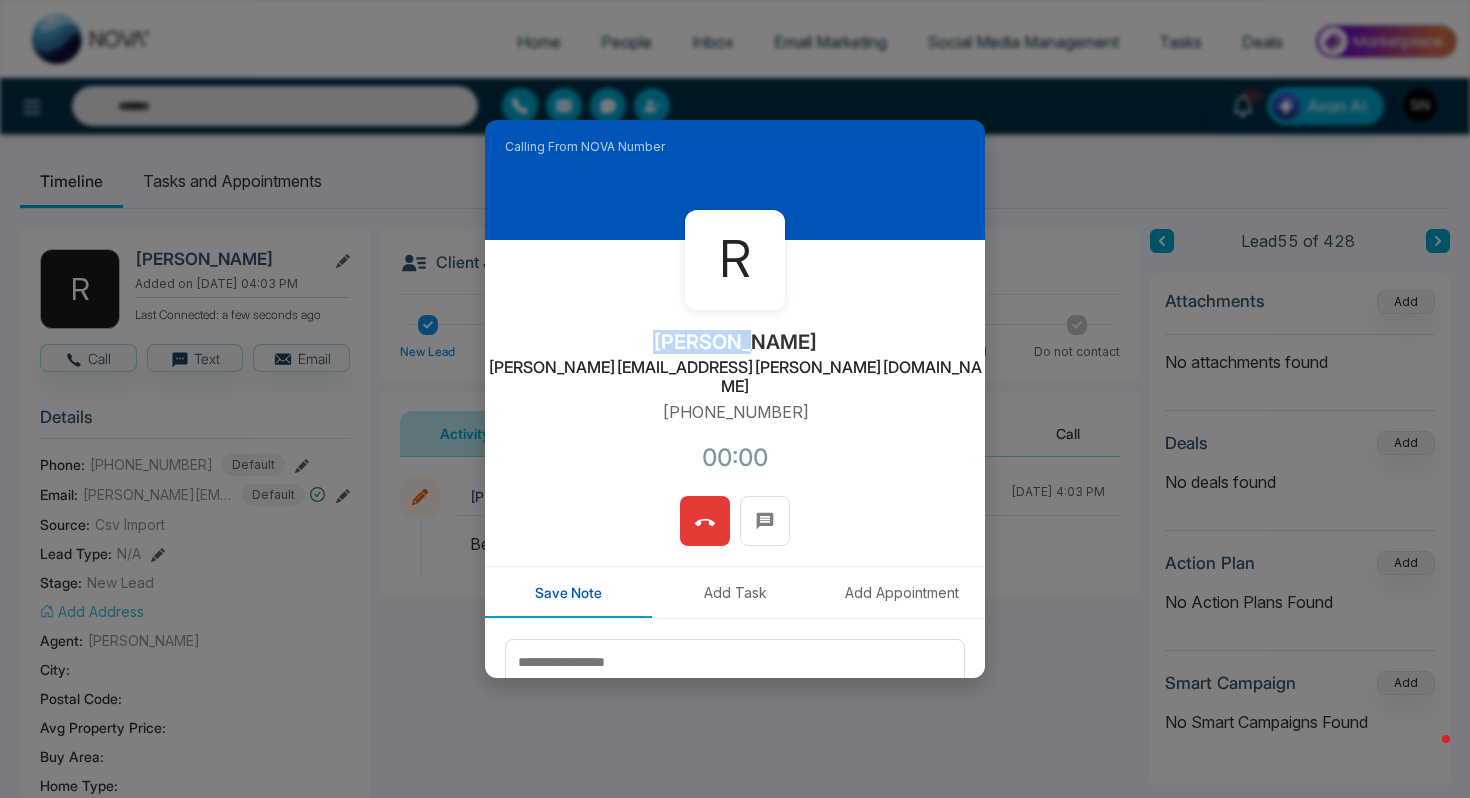drag, startPoint x: 693, startPoint y: 343, endPoint x: 791, endPoint y: 343, distance: 98 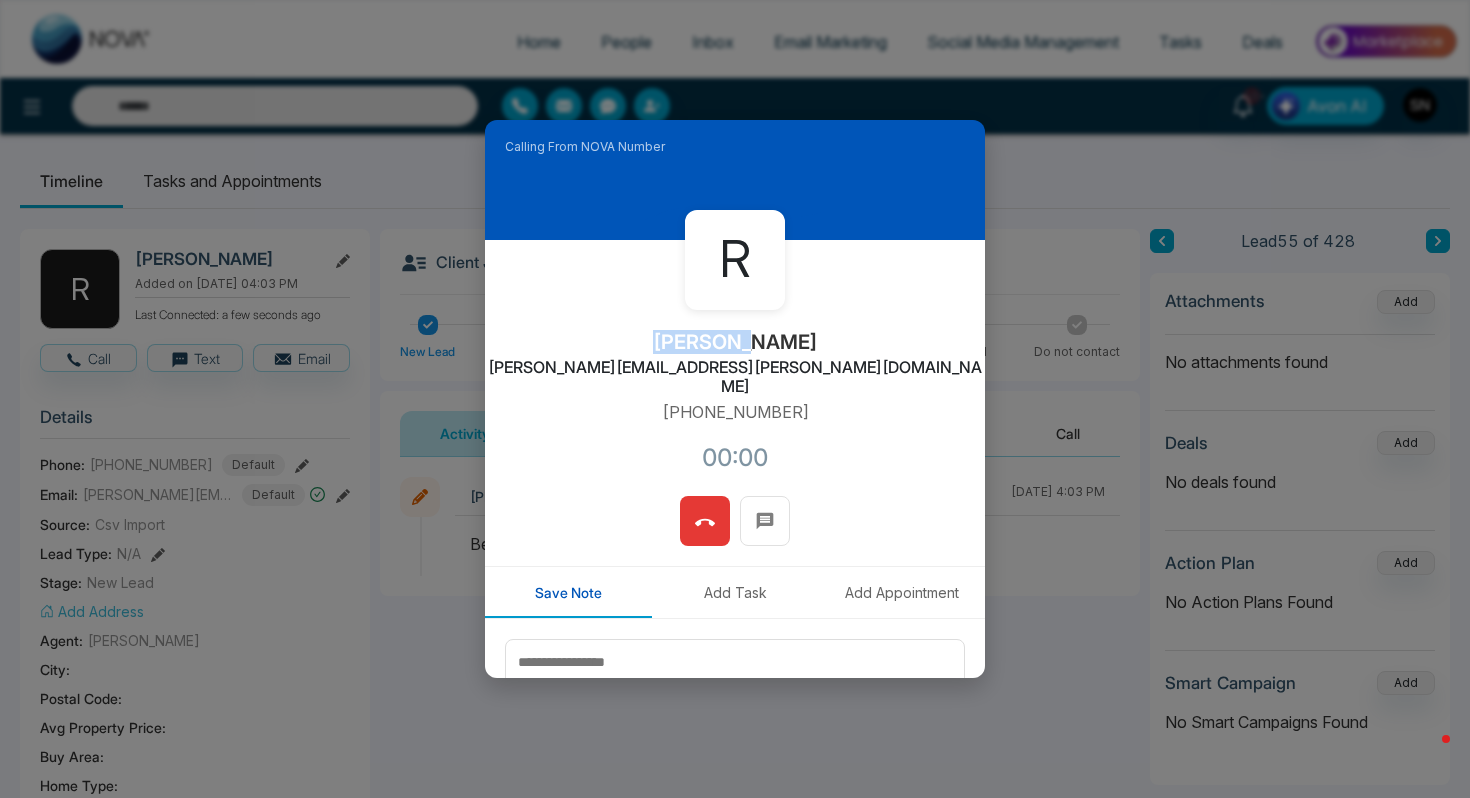 click on "R [PERSON_NAME] [PERSON_NAME][EMAIL_ADDRESS][PERSON_NAME][DOMAIN_NAME] [PHONE_NUMBER]:00" at bounding box center [735, 368] 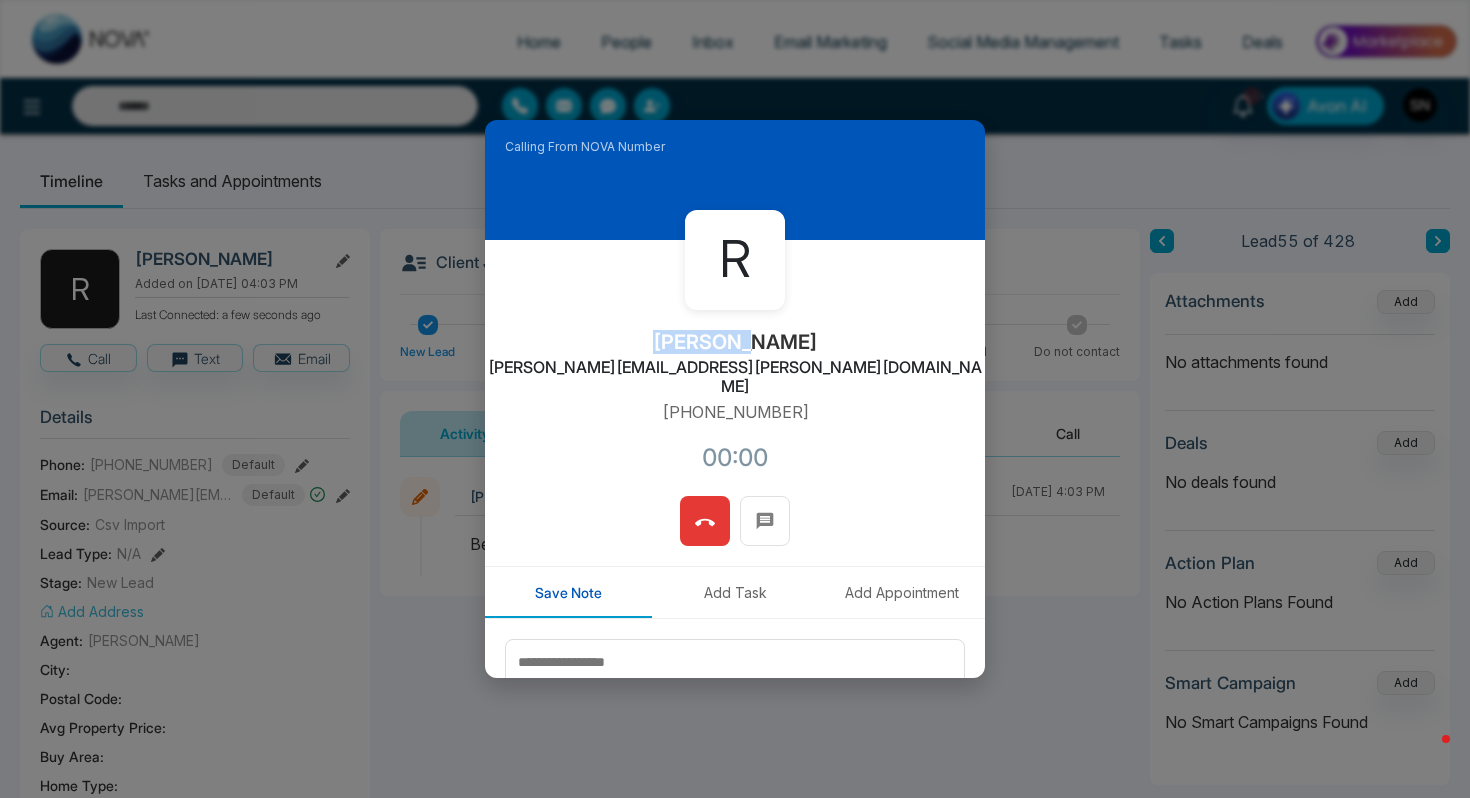 type on "**********" 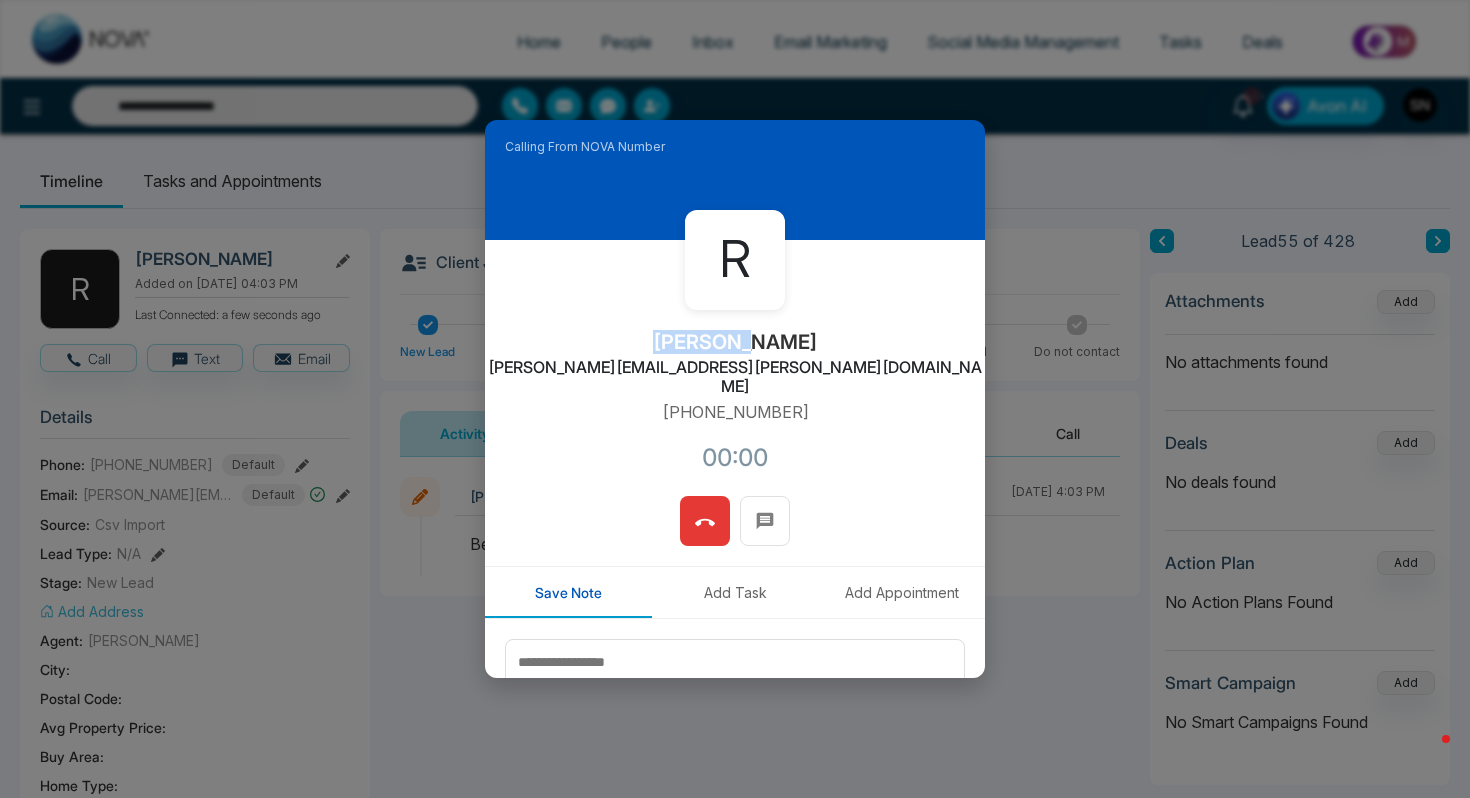copy on "[PERSON_NAME]" 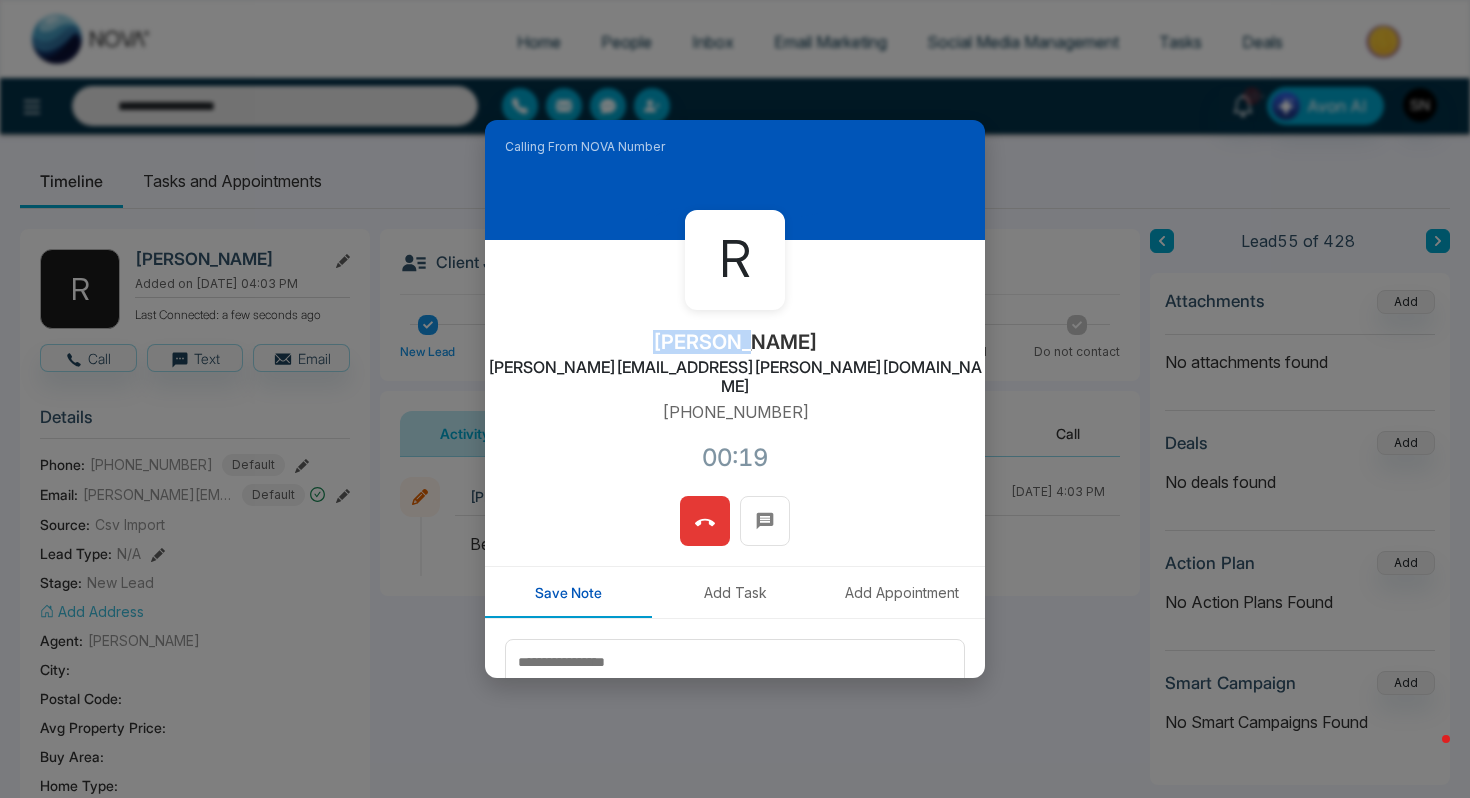 click at bounding box center (705, 521) 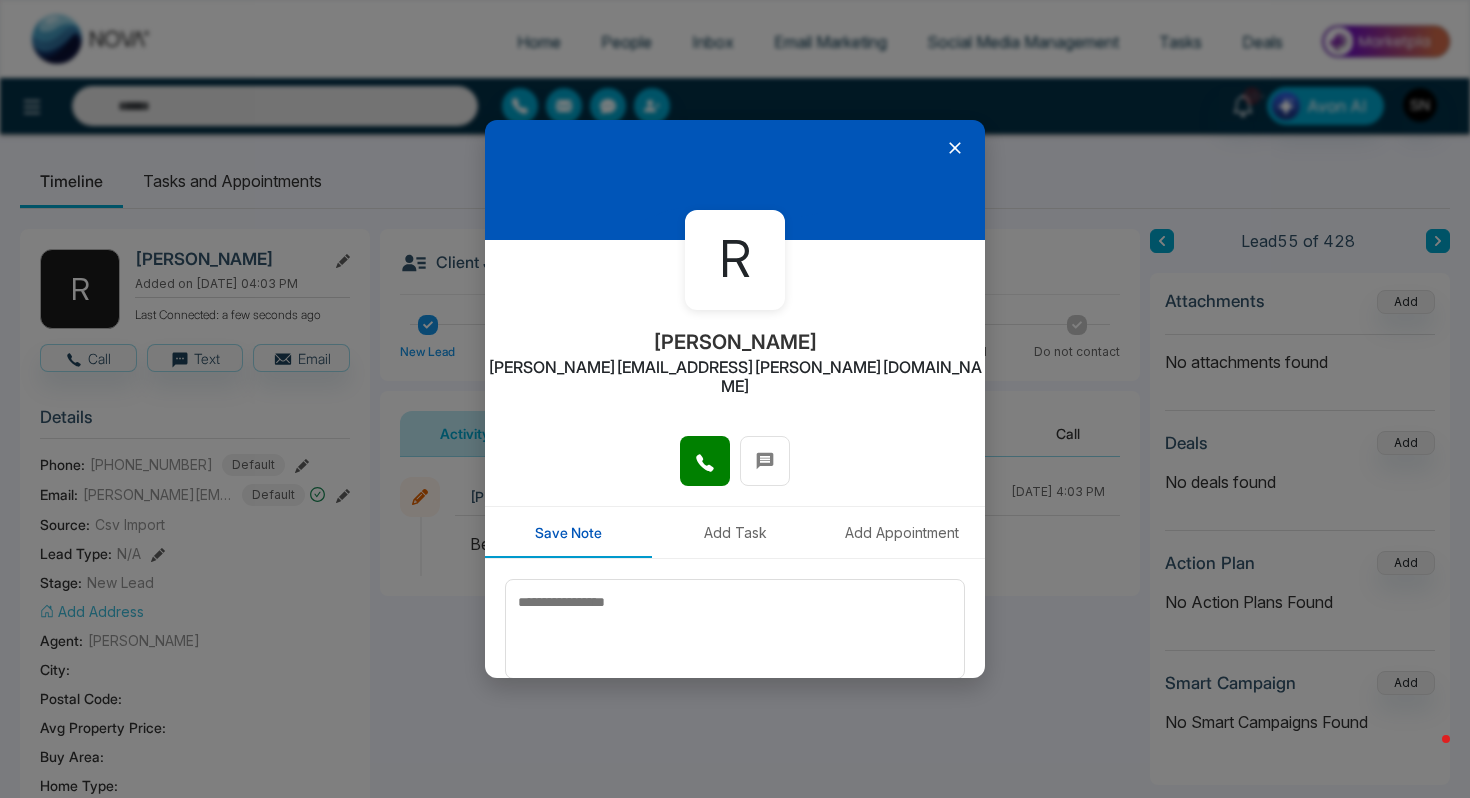 click 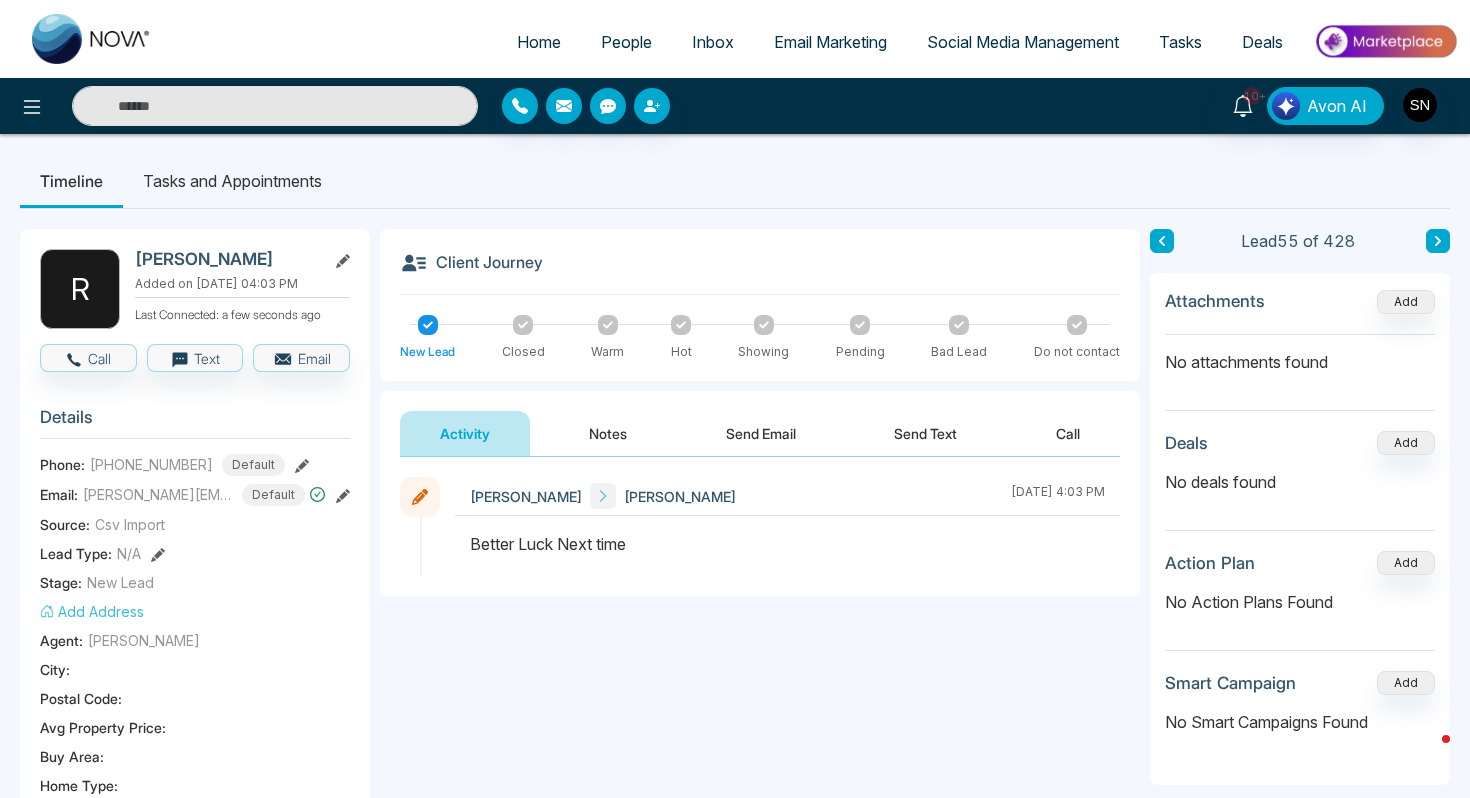 type on "**********" 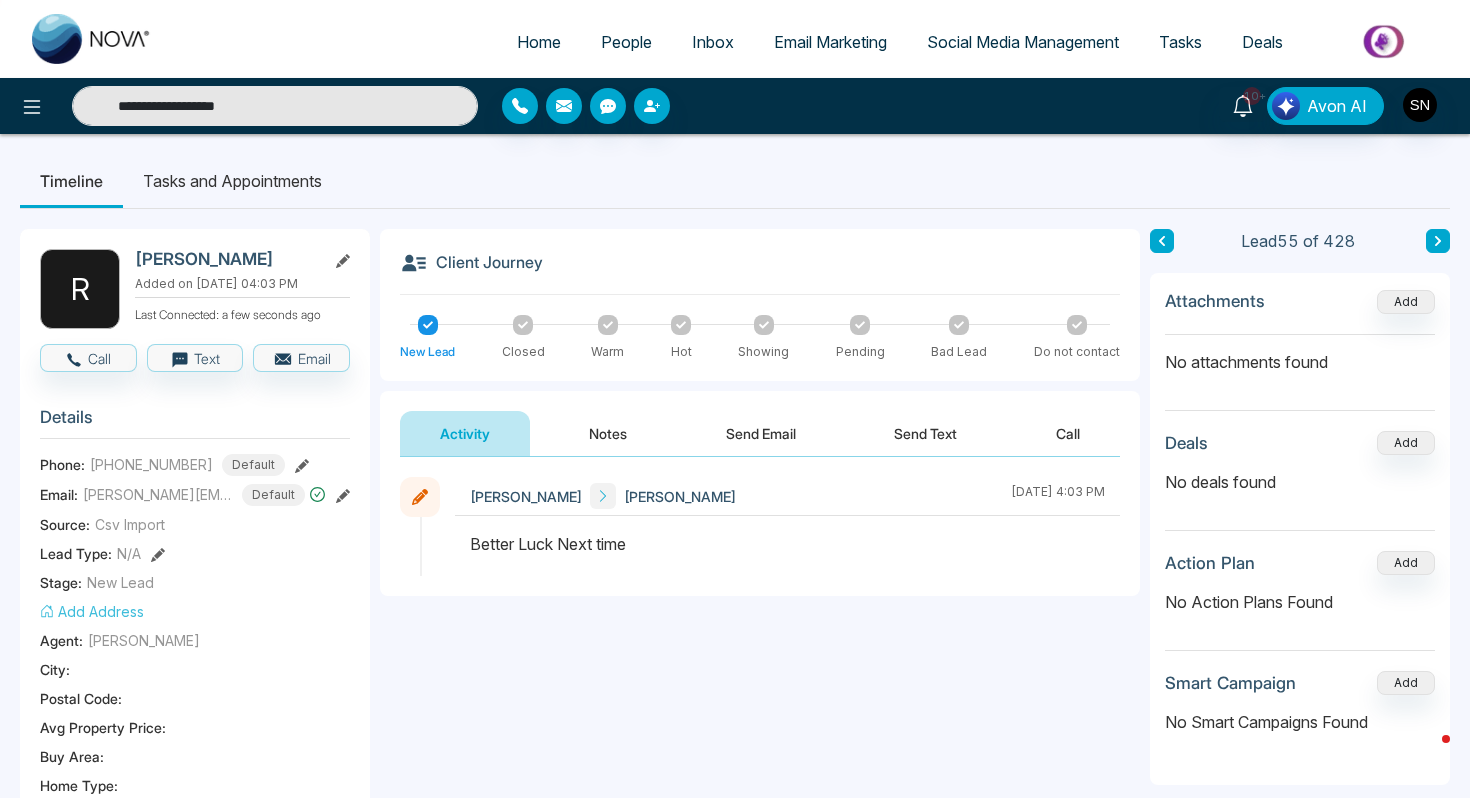 click on "**********" at bounding box center [275, 106] 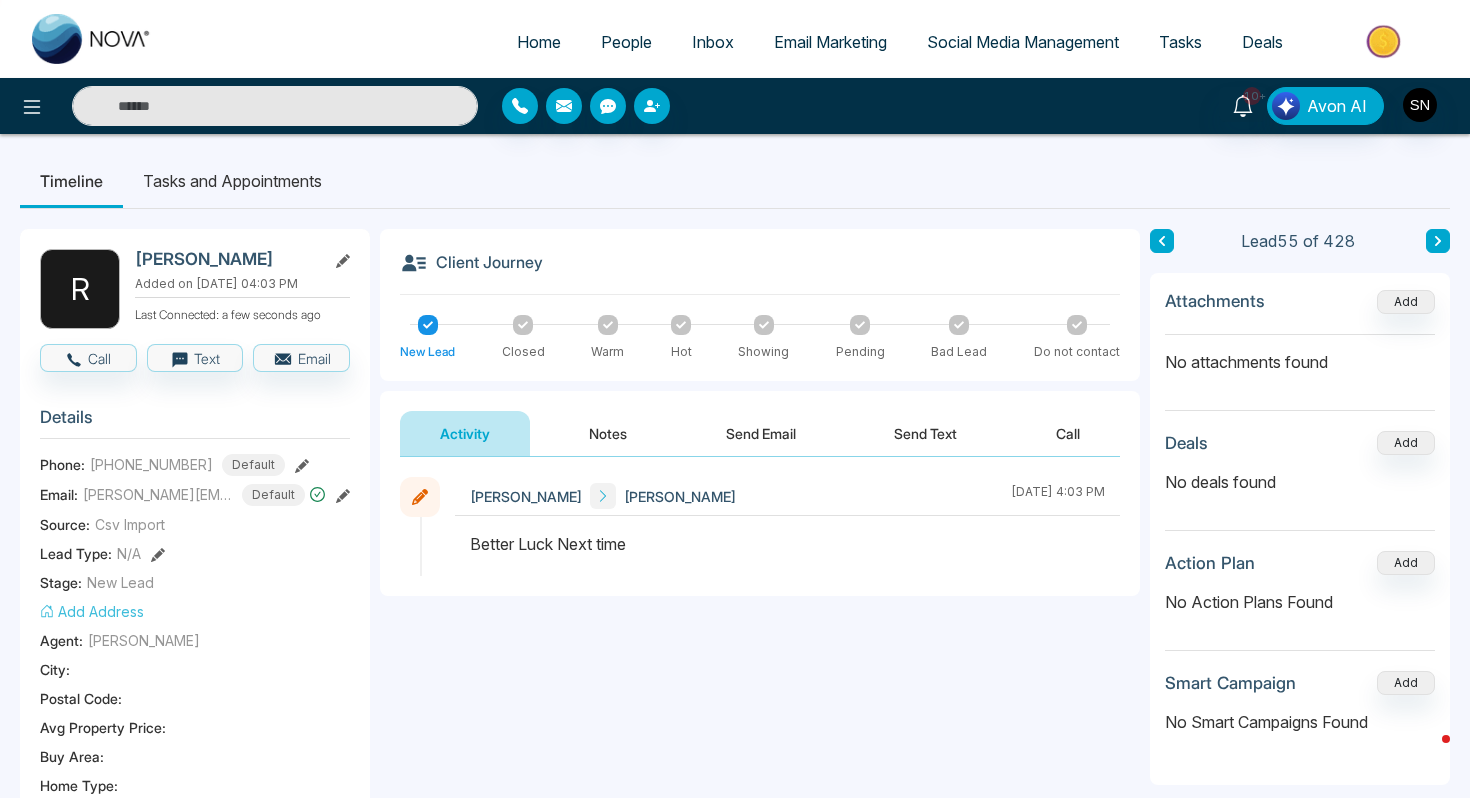 paste on "**********" 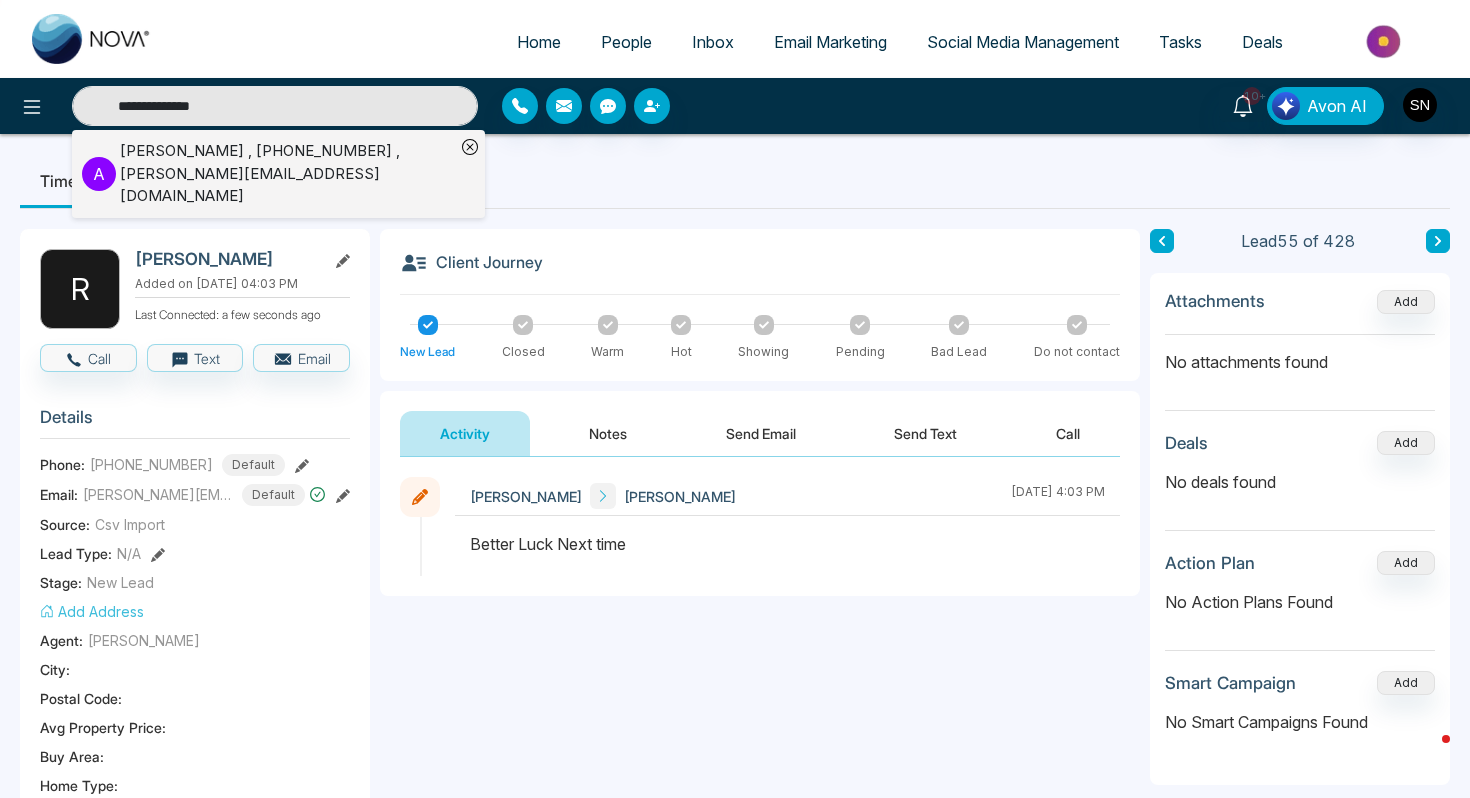 type on "**********" 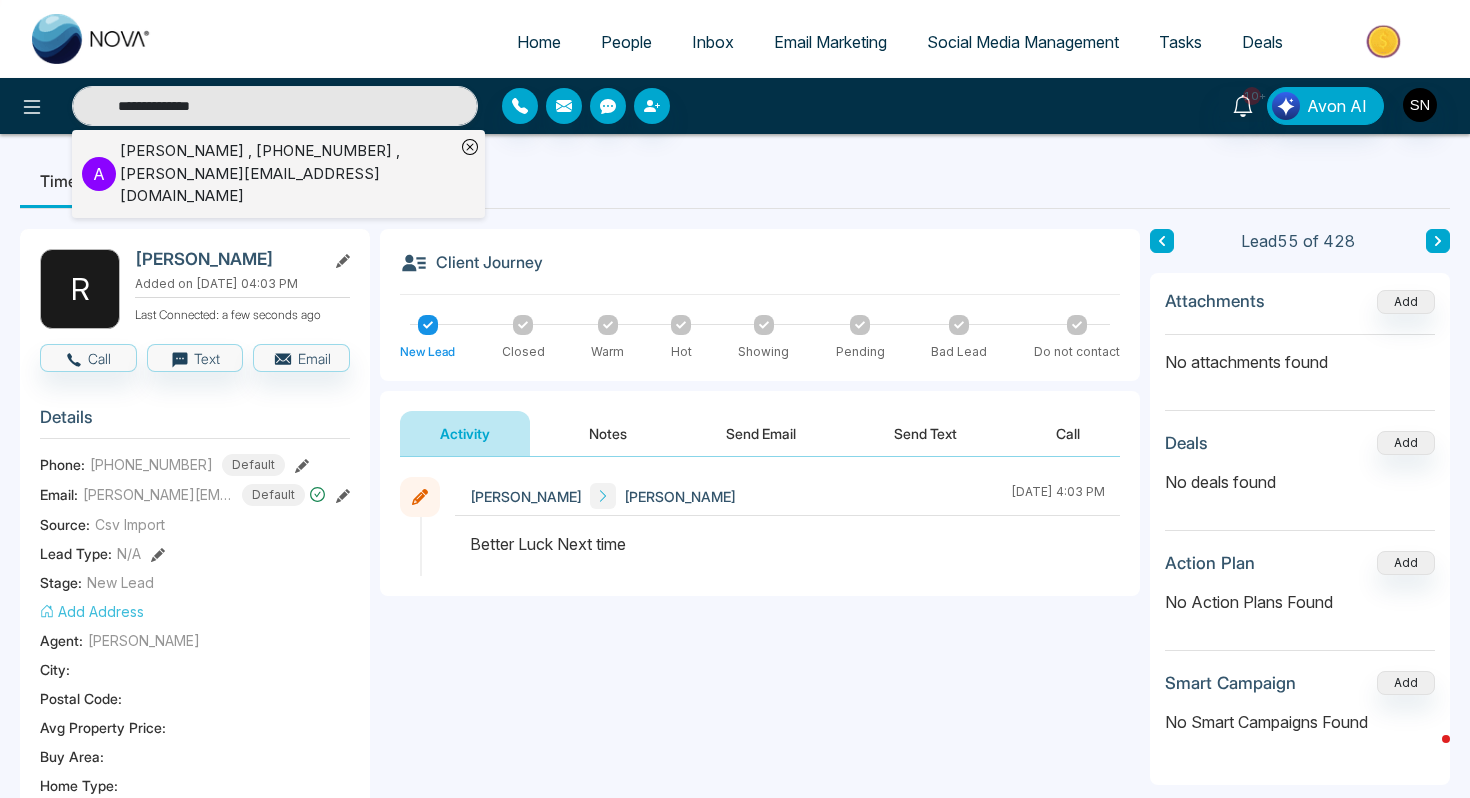 click on "[PERSON_NAME]     , [PHONE_NUMBER]   , [PERSON_NAME][EMAIL_ADDRESS][DOMAIN_NAME]" at bounding box center (287, 174) 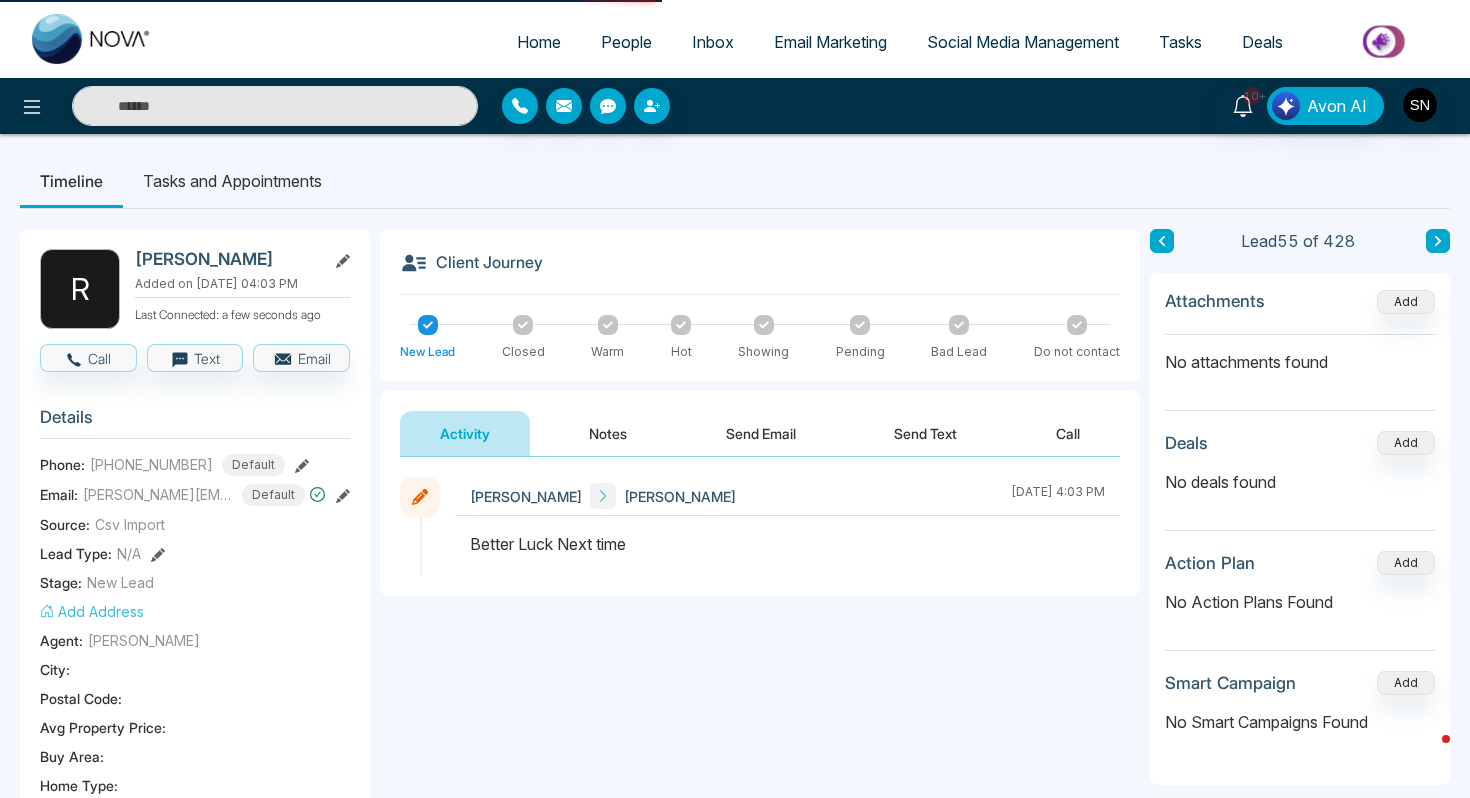 type on "**********" 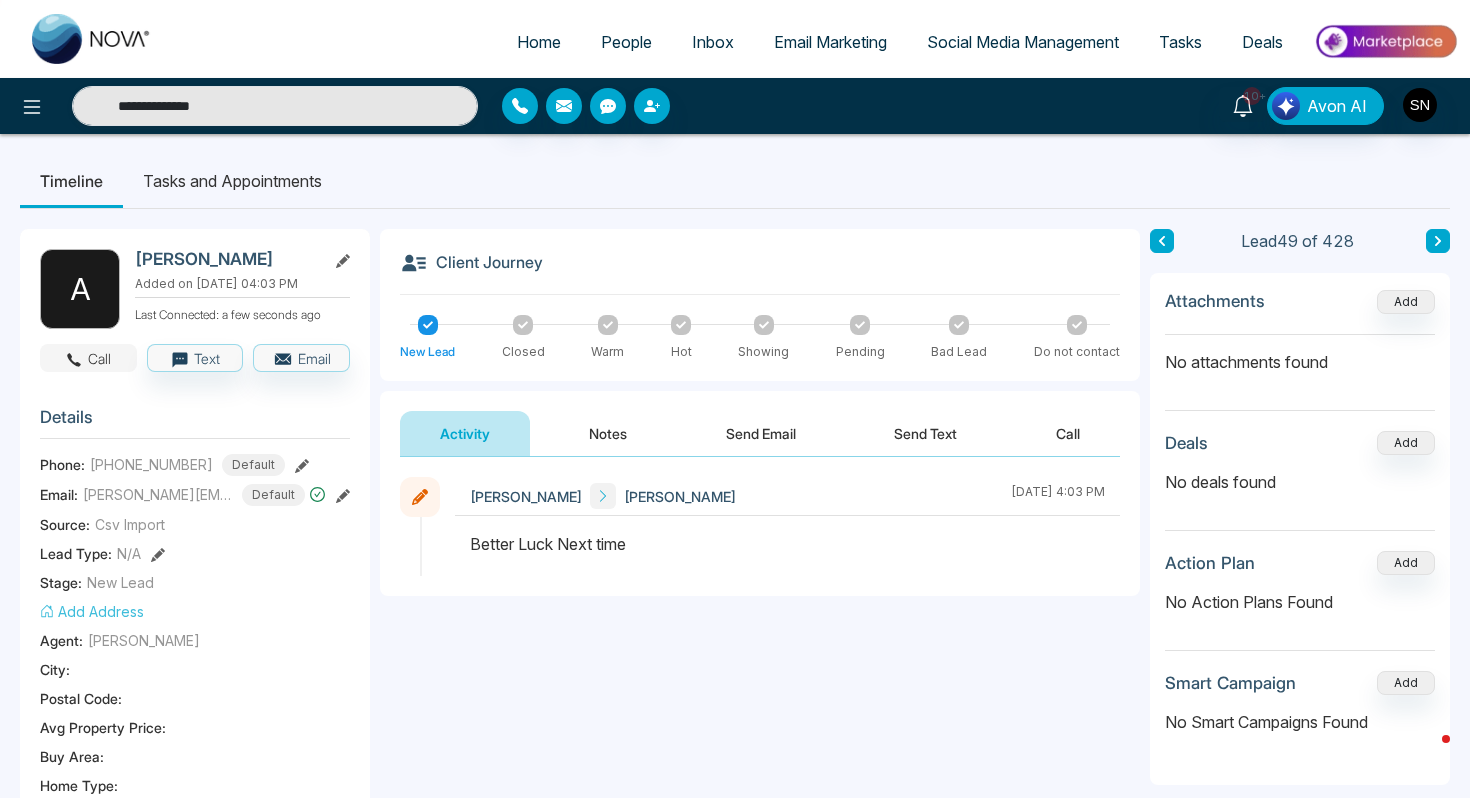click on "Call" at bounding box center (88, 358) 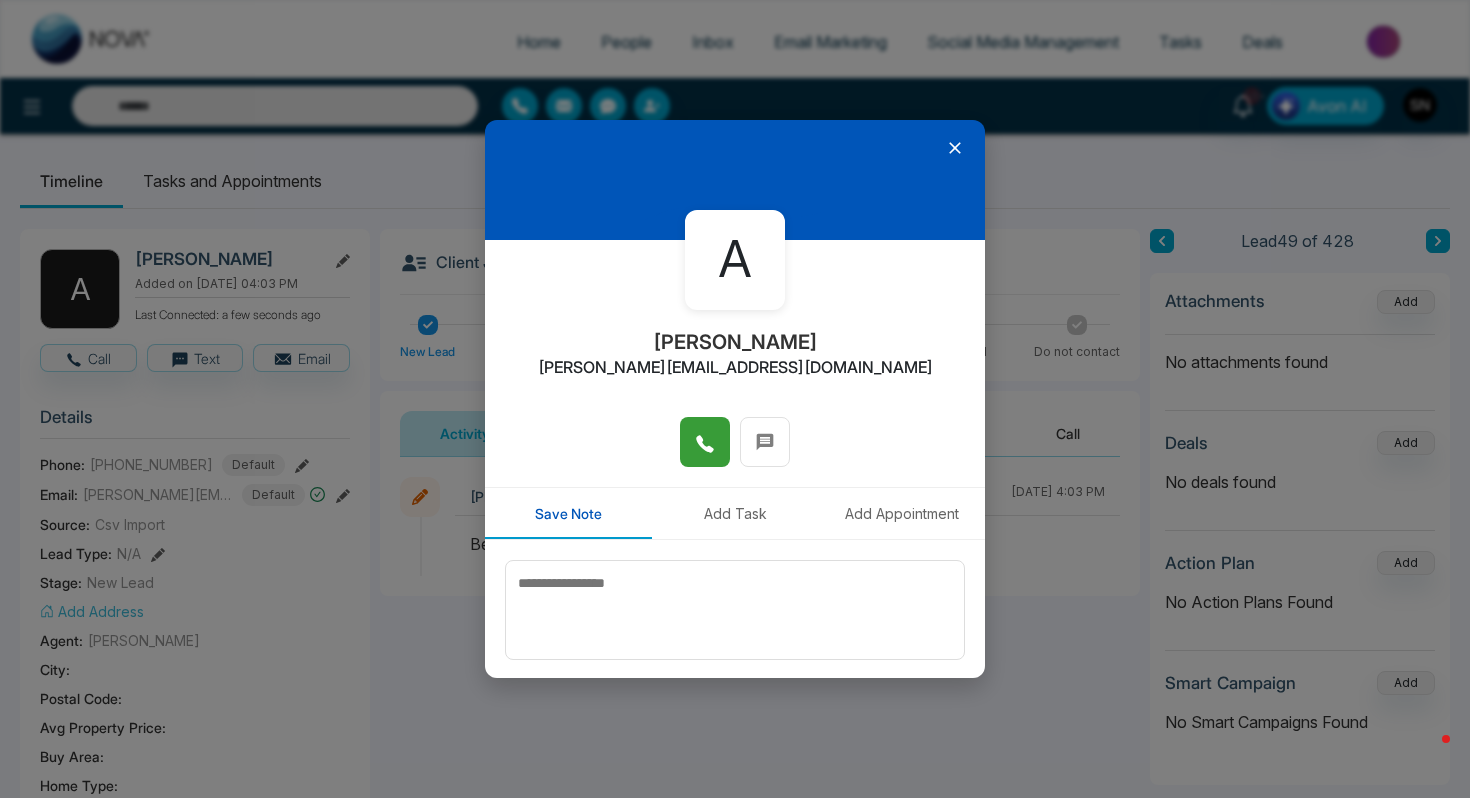 click at bounding box center (705, 442) 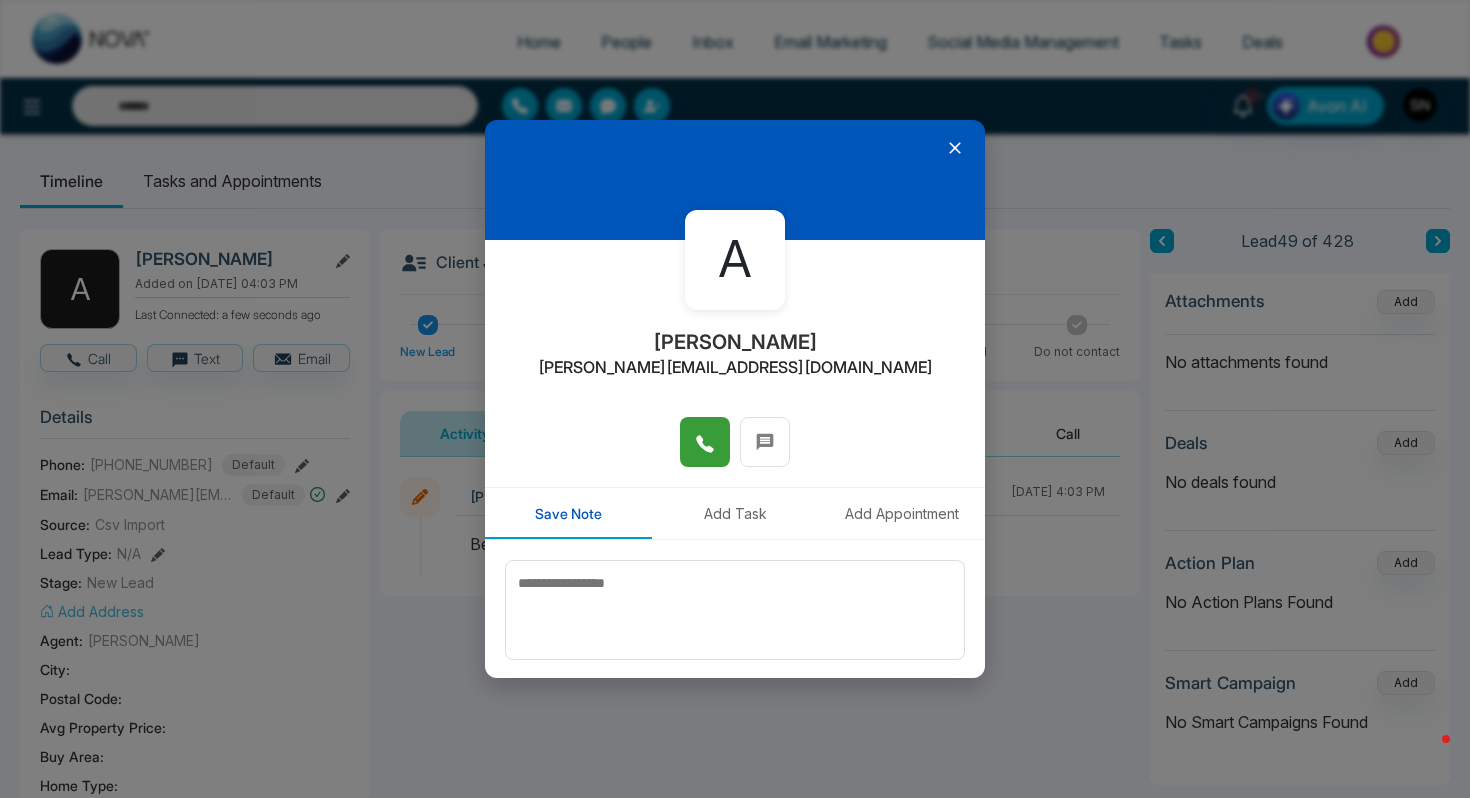 type on "**********" 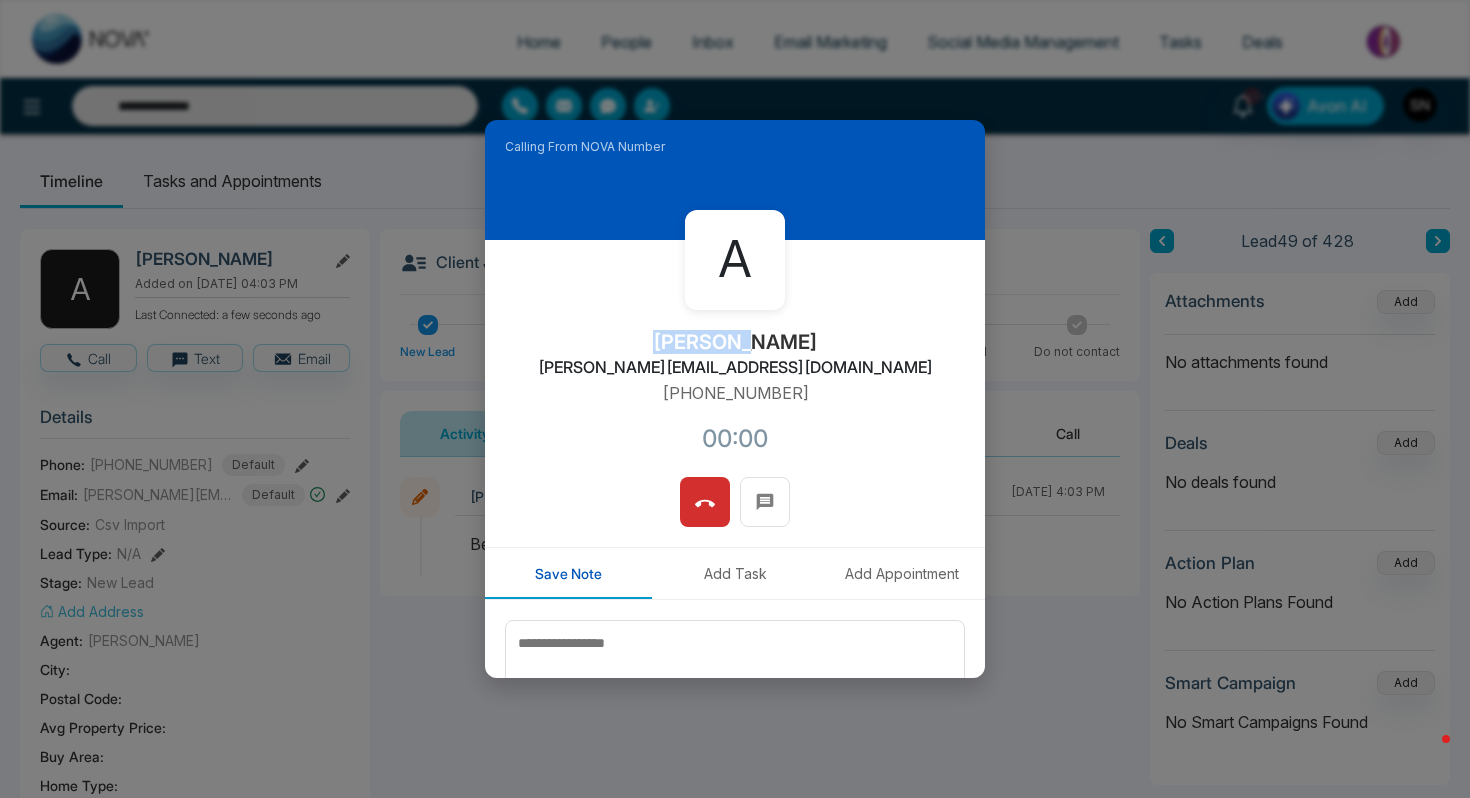drag, startPoint x: 701, startPoint y: 342, endPoint x: 780, endPoint y: 340, distance: 79.025314 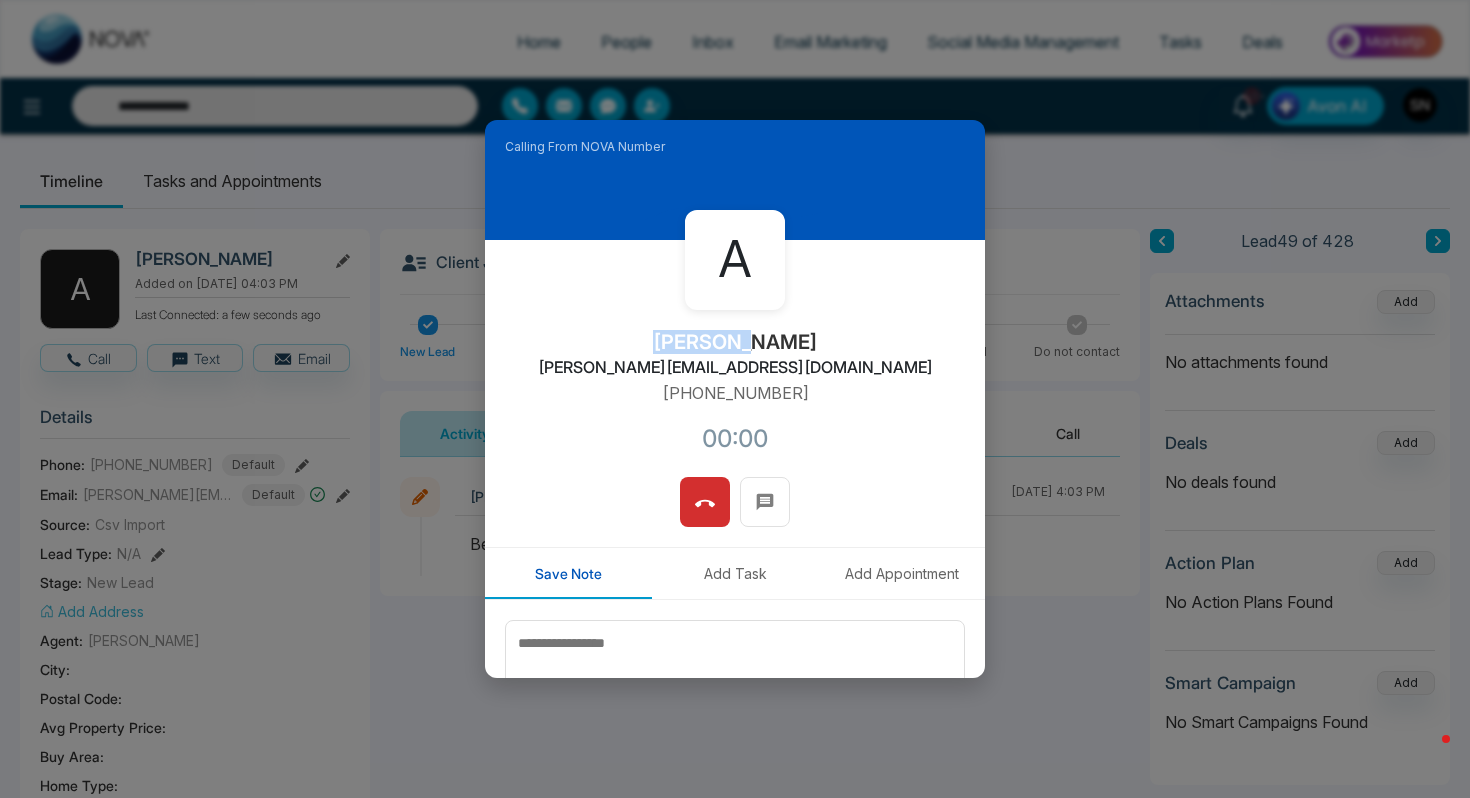 click on "A Atia Ali [EMAIL_ADDRESS][DOMAIN_NAME] [PHONE_NUMBER]:00" at bounding box center [735, 358] 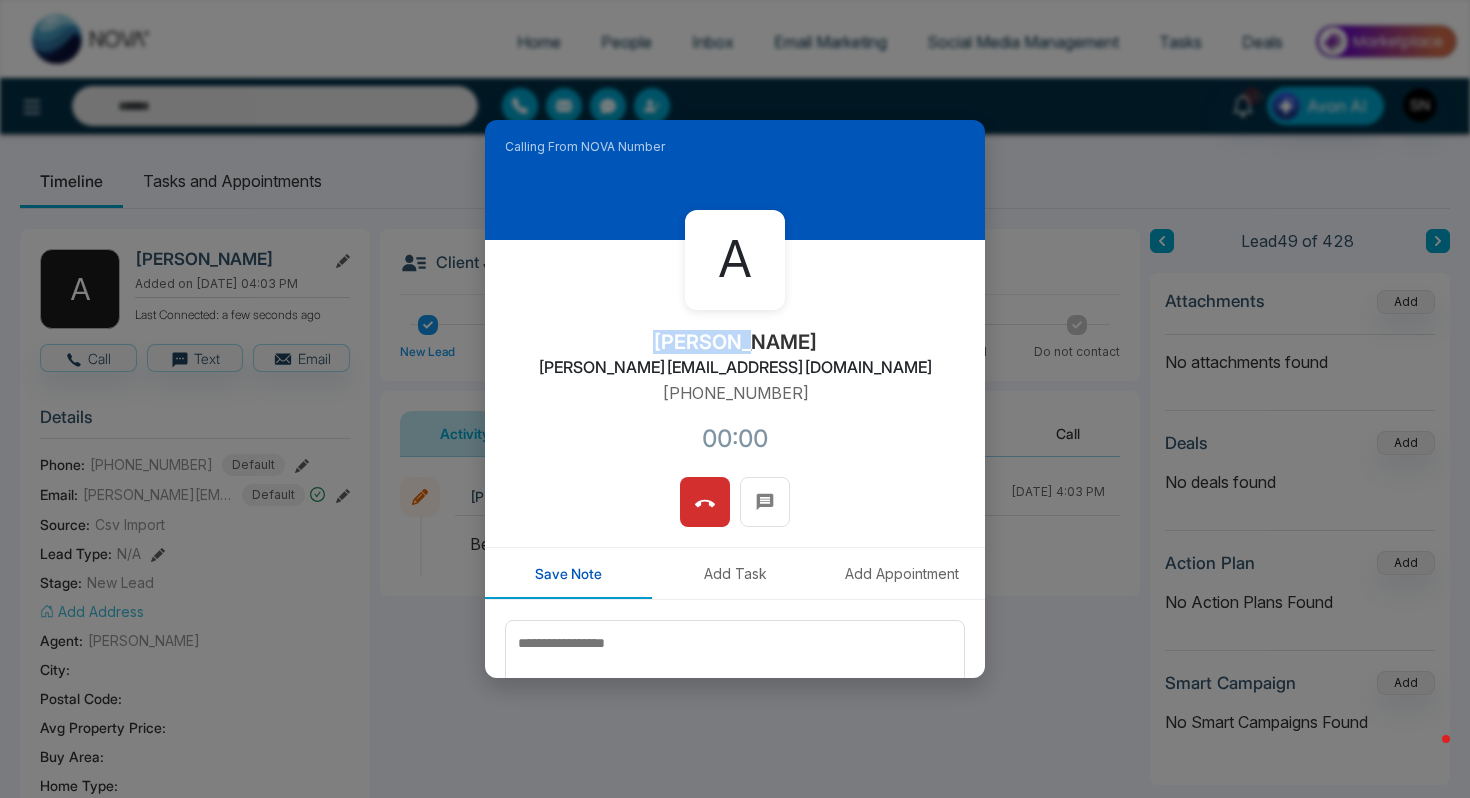 copy on "[PERSON_NAME]" 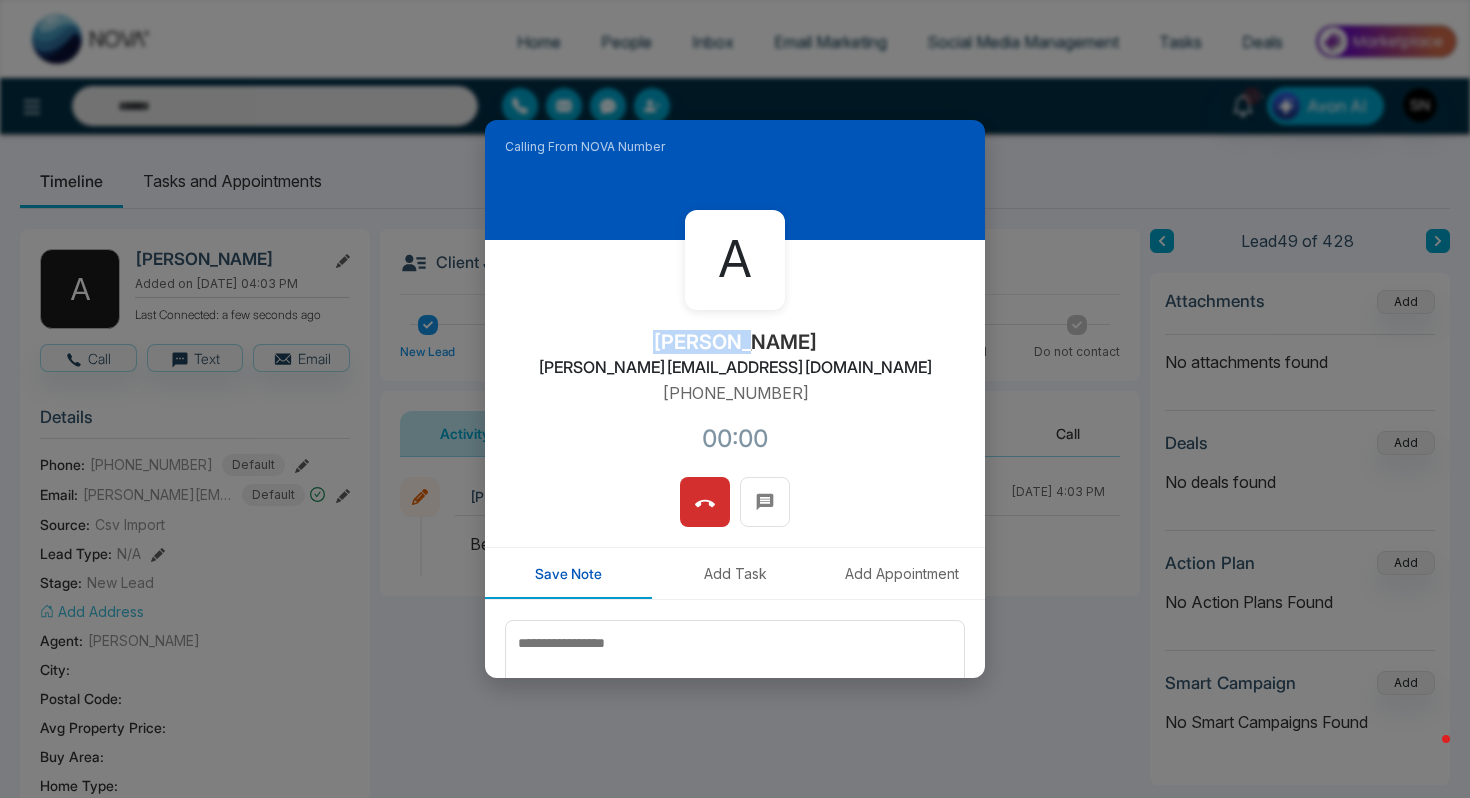type on "**********" 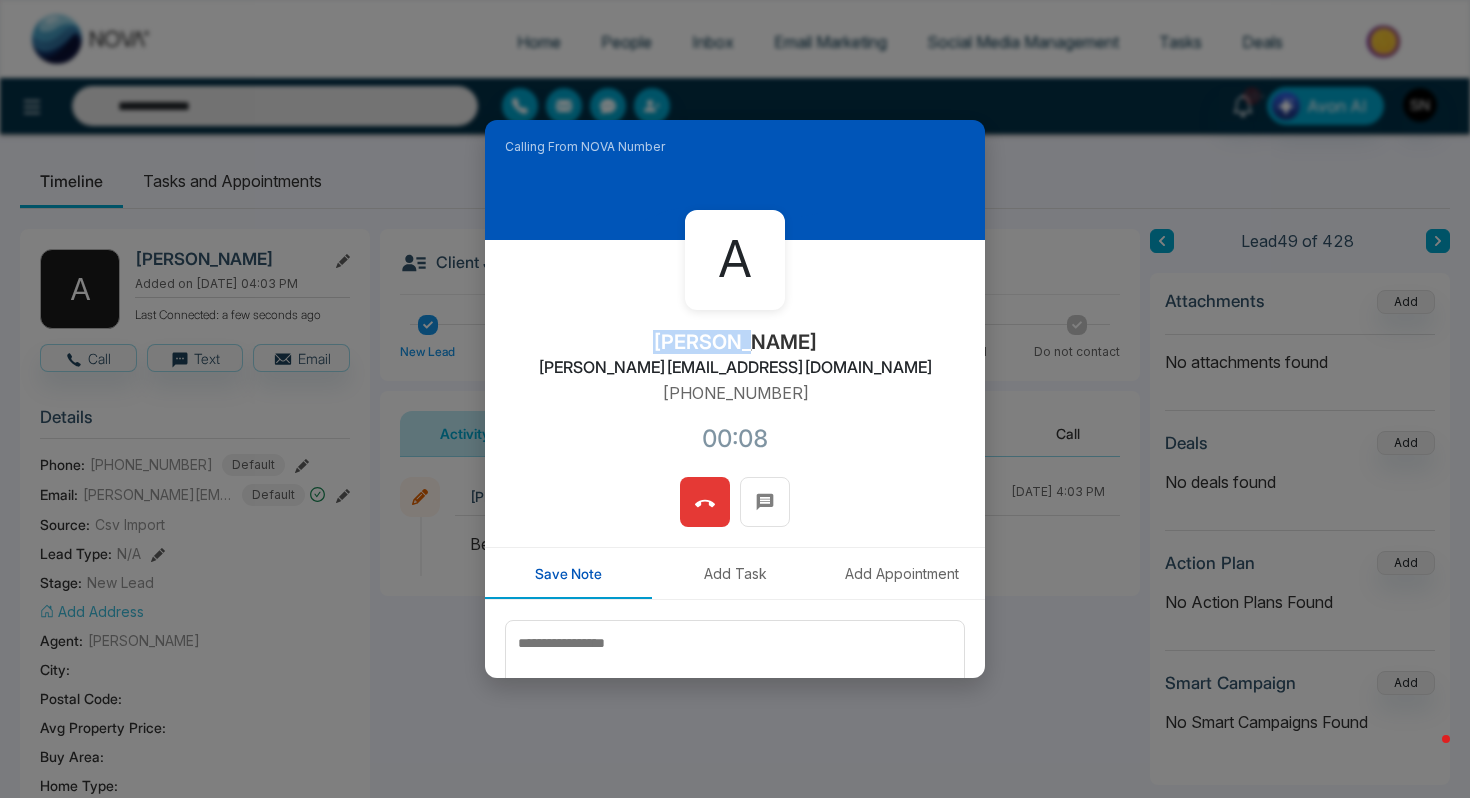 click at bounding box center (705, 502) 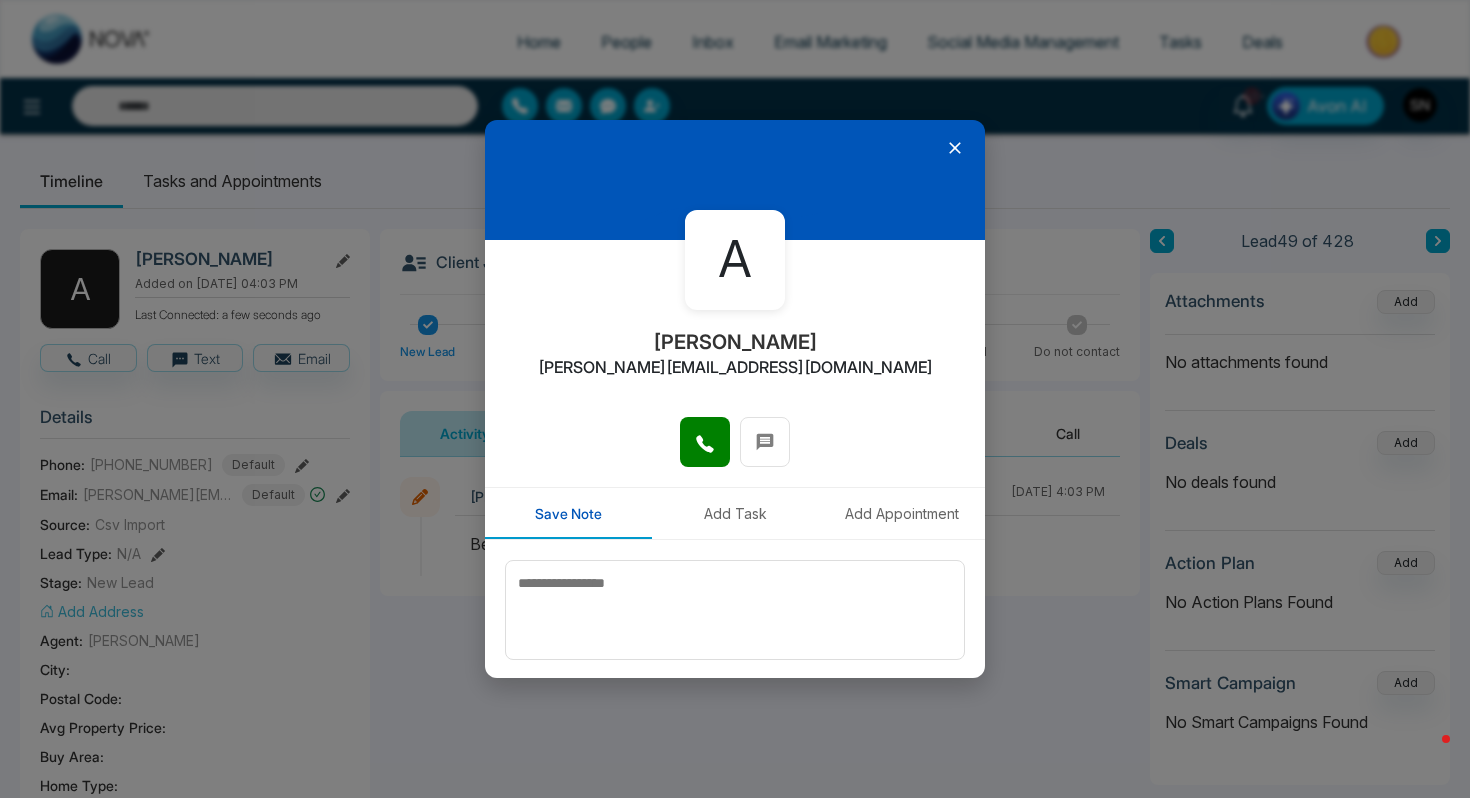 click 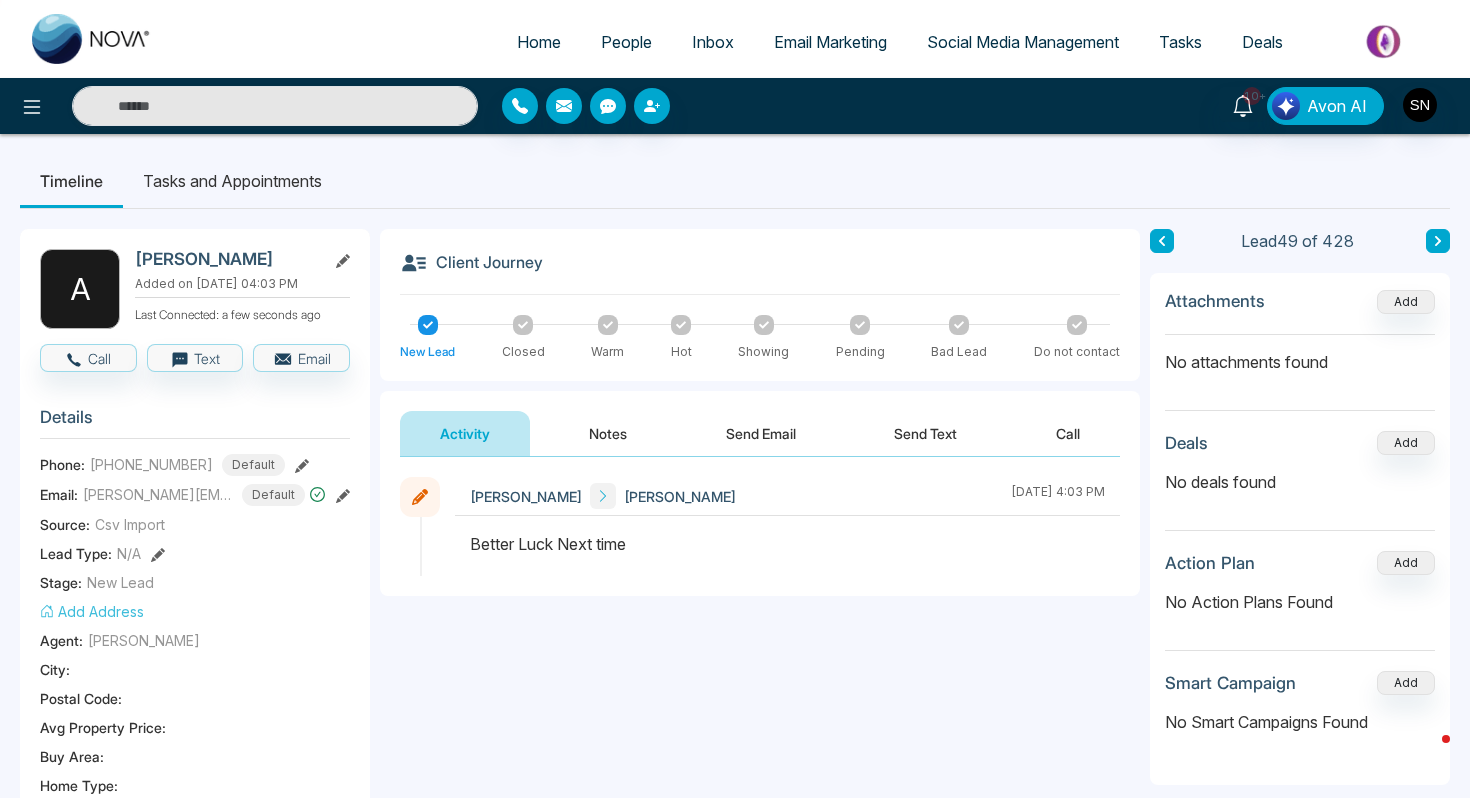 type on "**********" 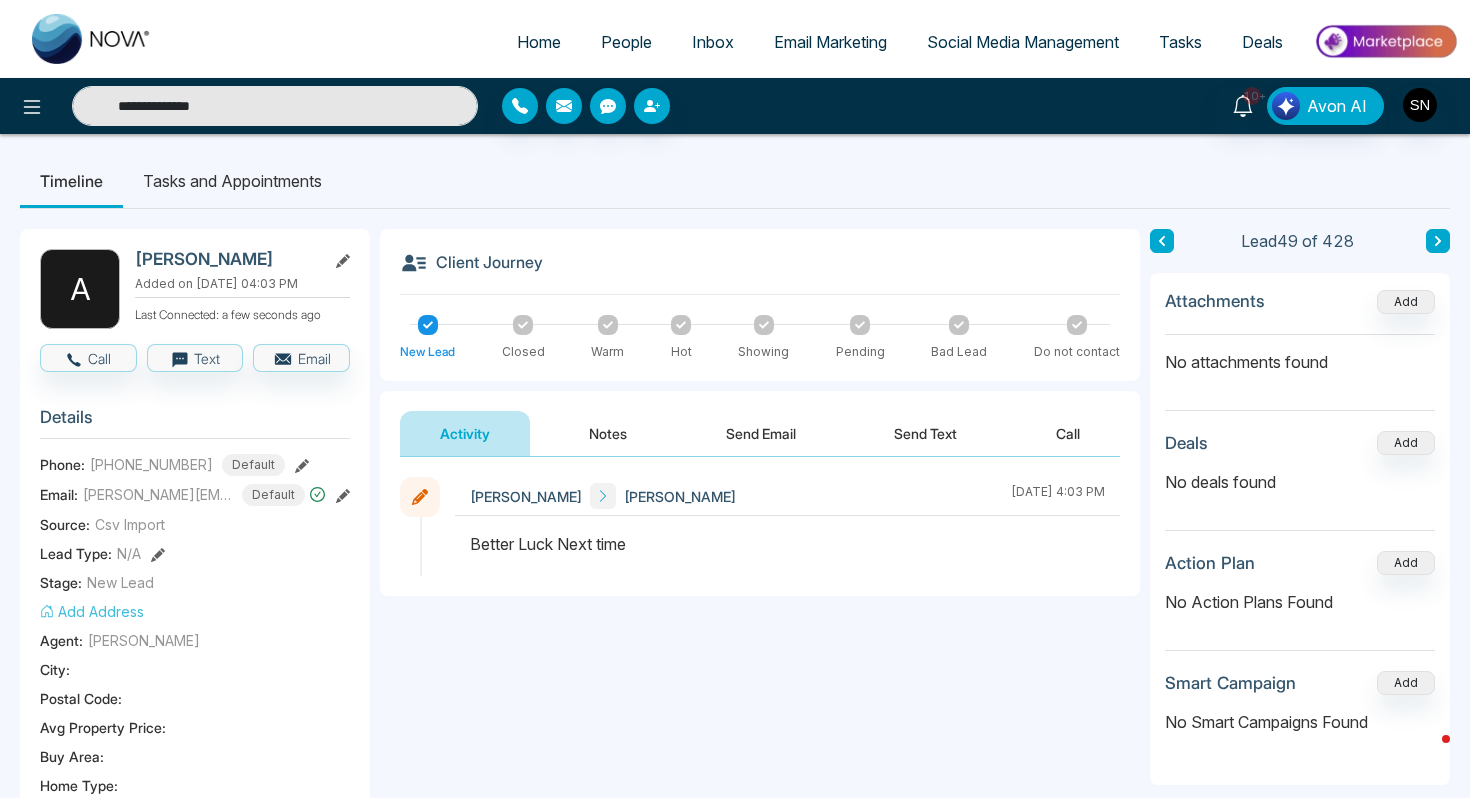 click on "**********" at bounding box center (275, 106) 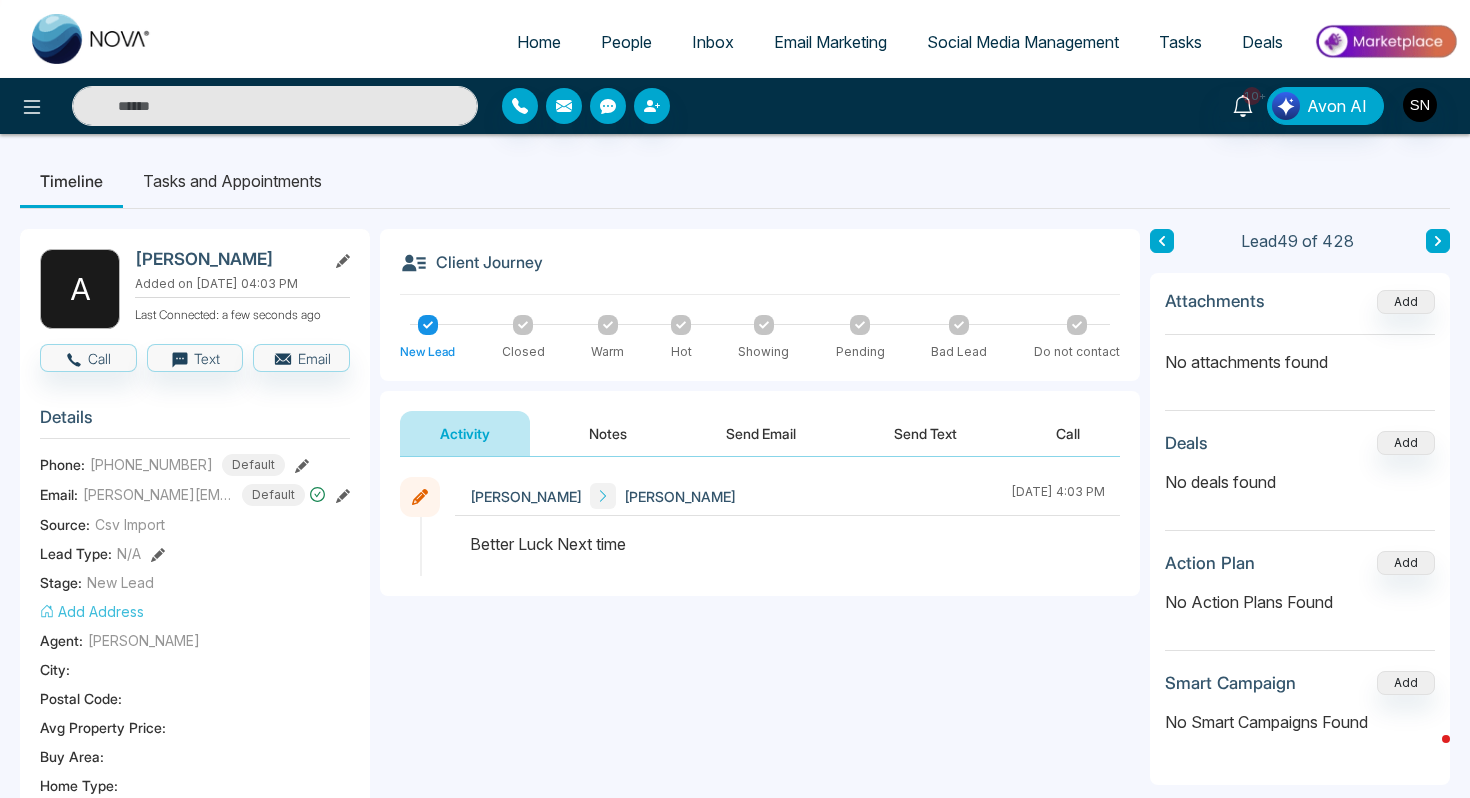 paste on "**********" 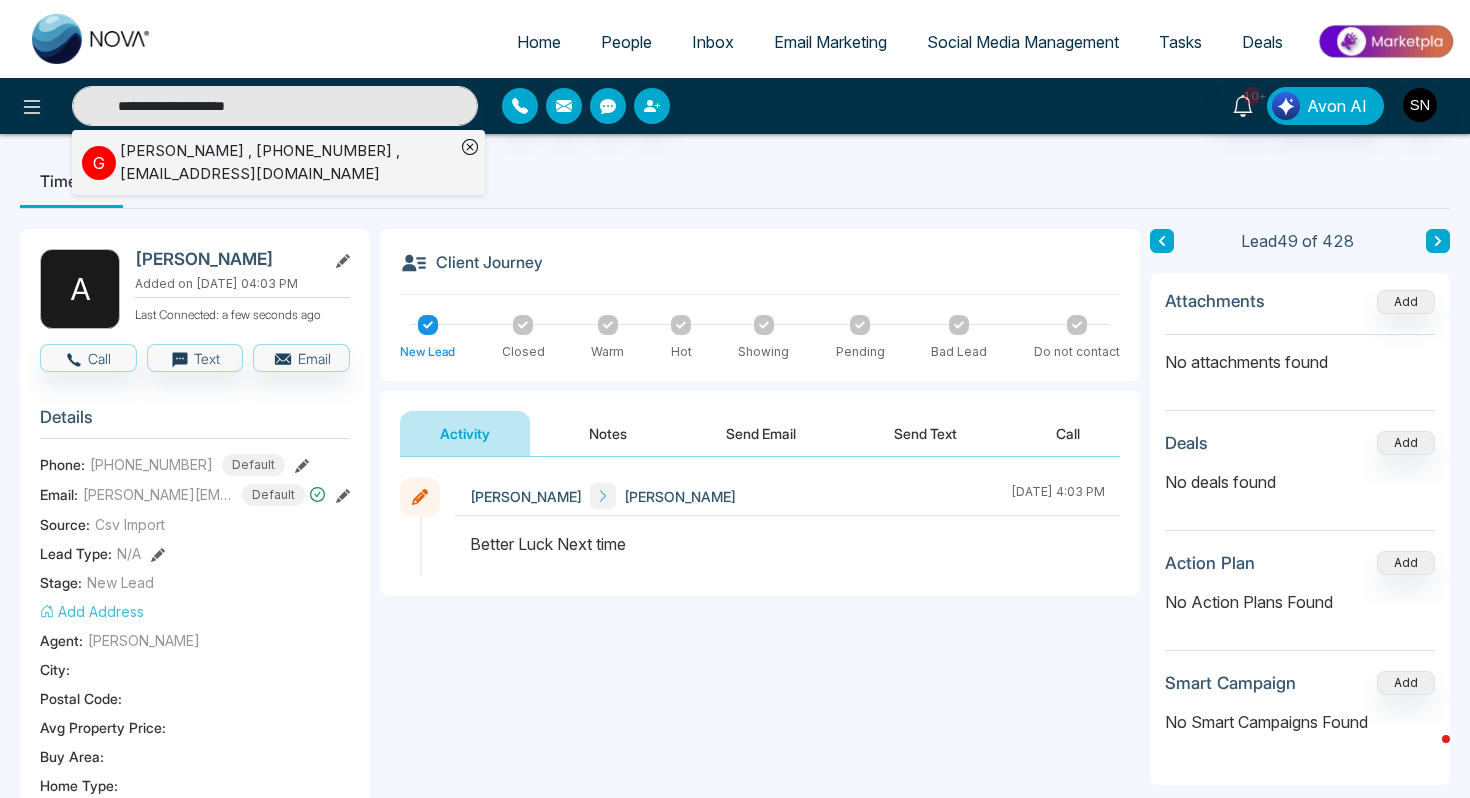 type on "**********" 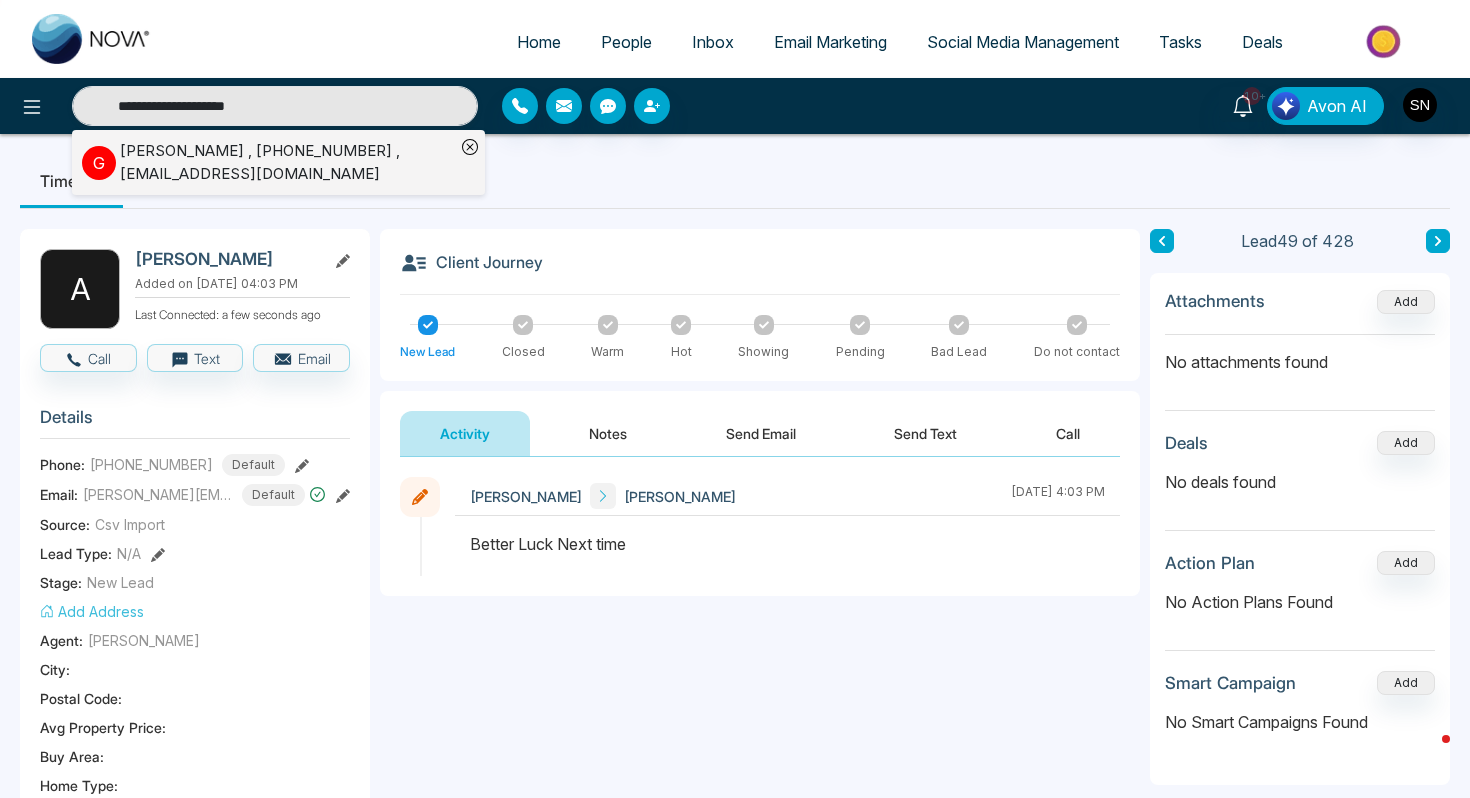 click on "[PERSON_NAME]     , [PHONE_NUMBER]   , [EMAIL_ADDRESS][DOMAIN_NAME]" at bounding box center (287, 162) 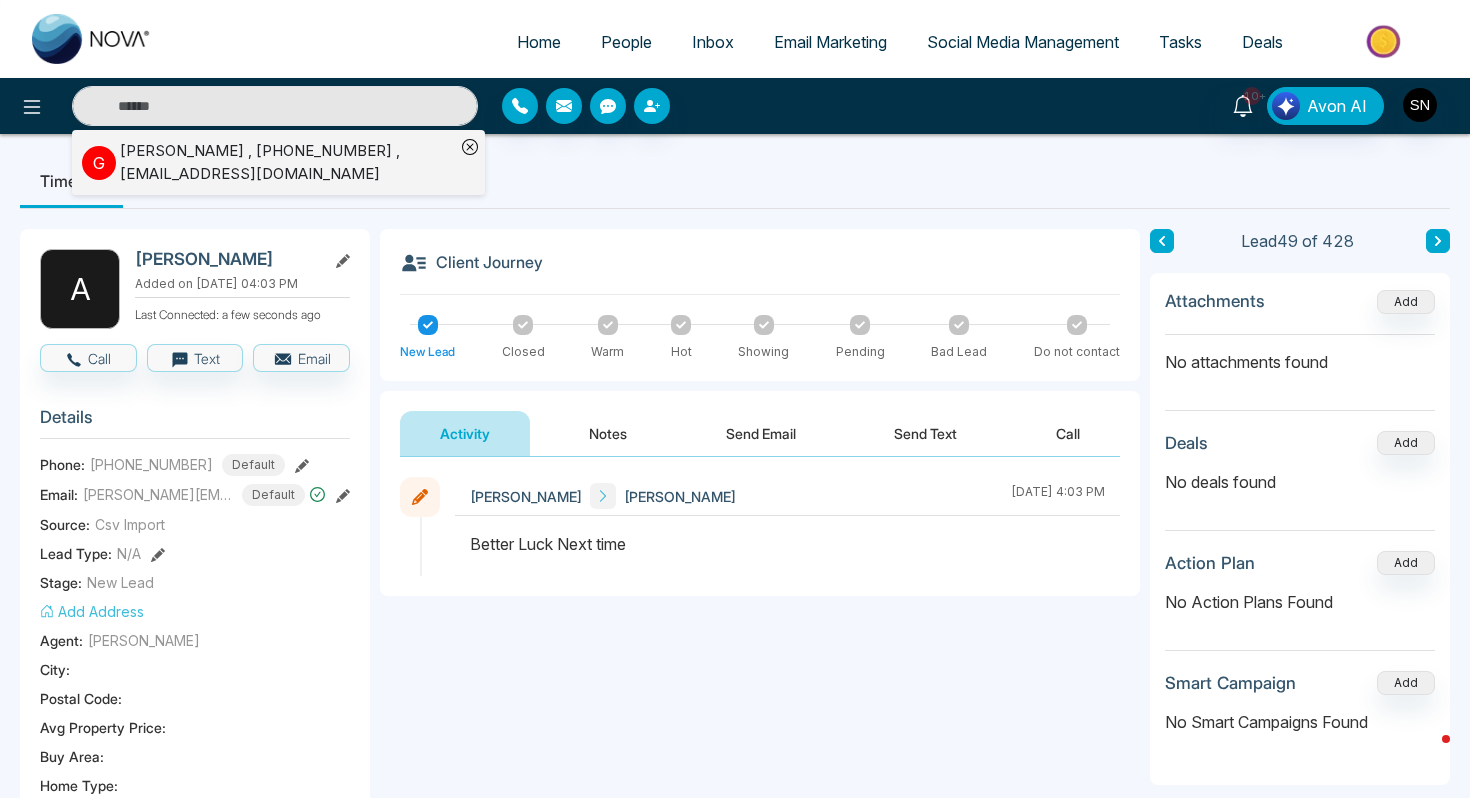 type on "**********" 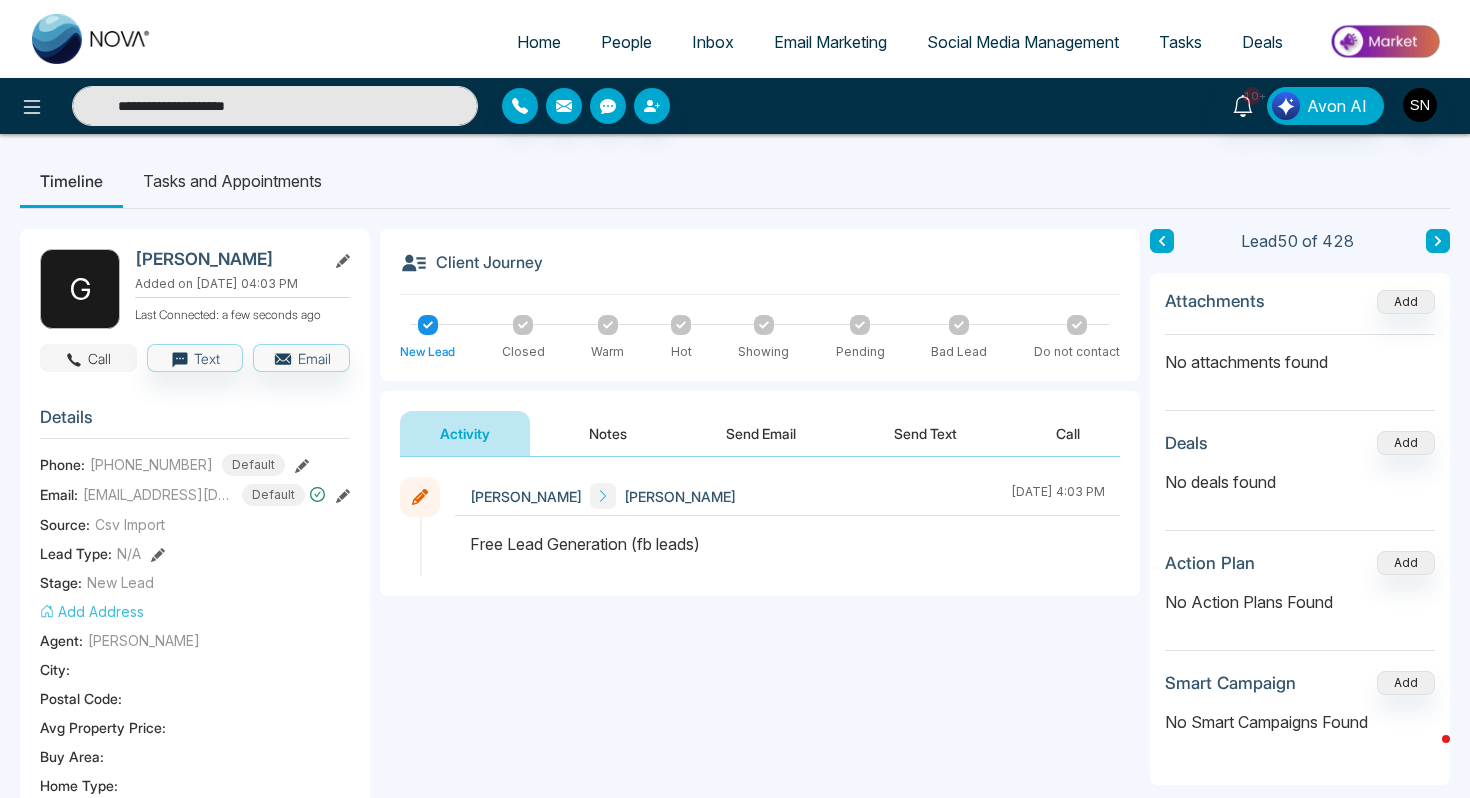 click on "Call" at bounding box center (88, 358) 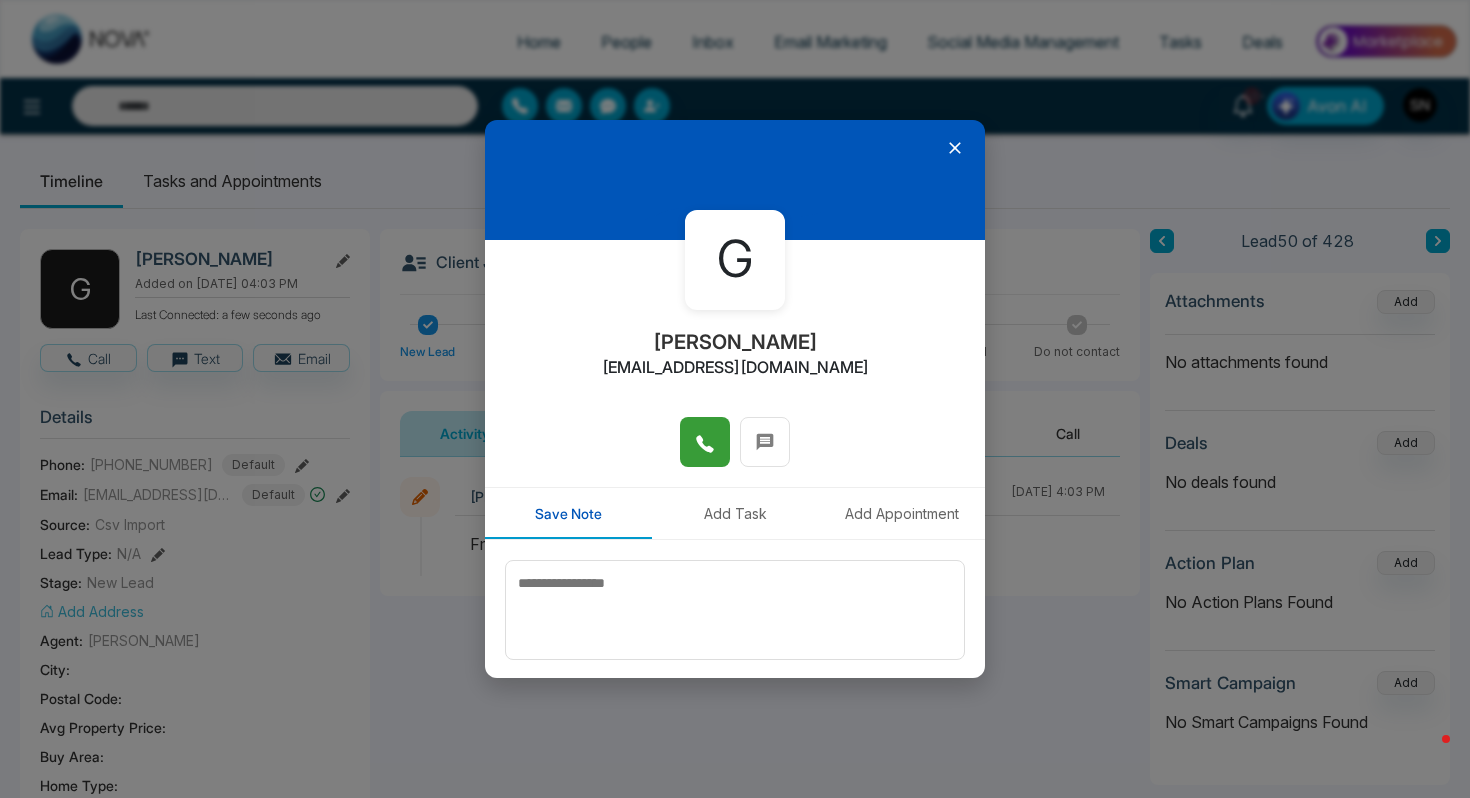 click 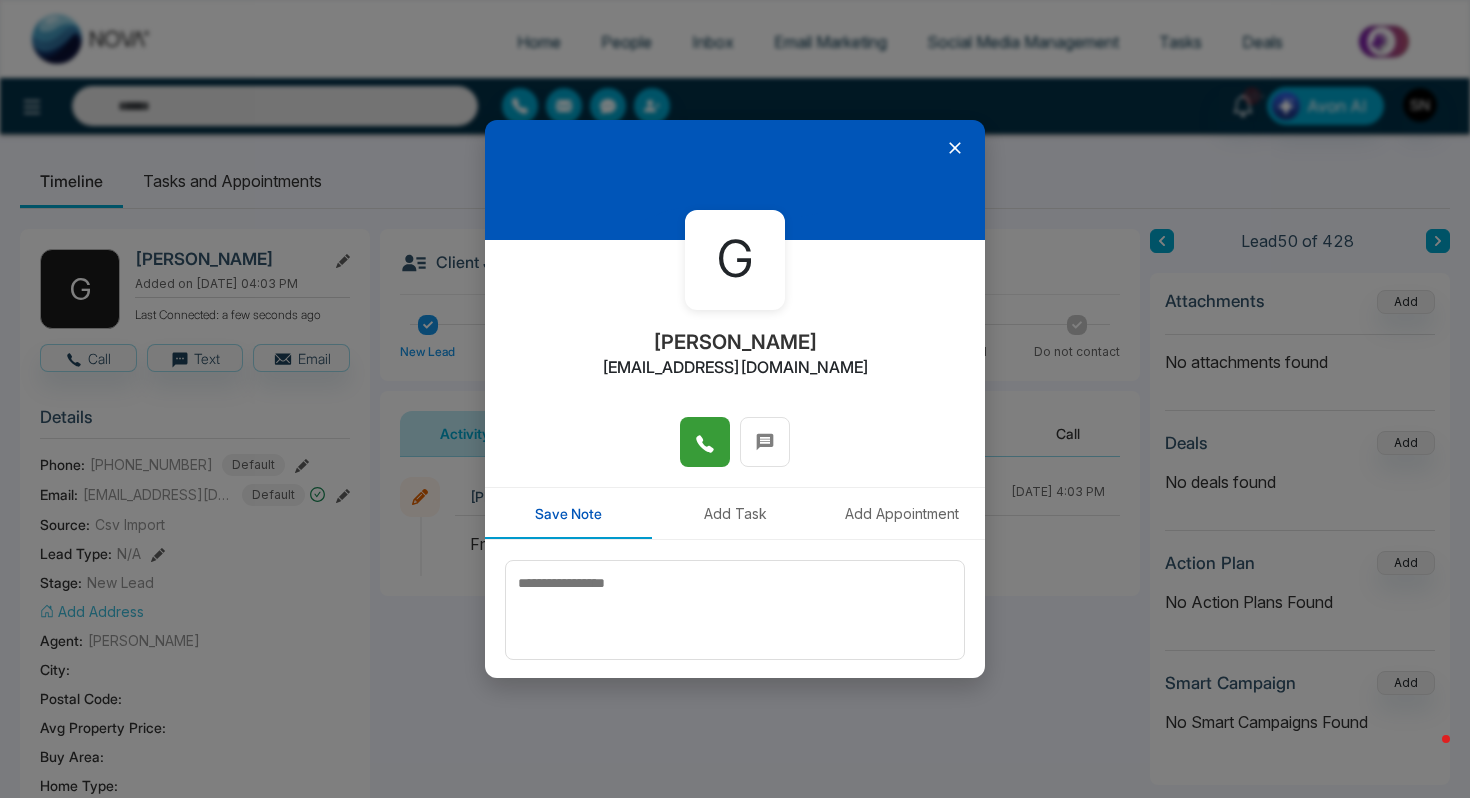 type on "**********" 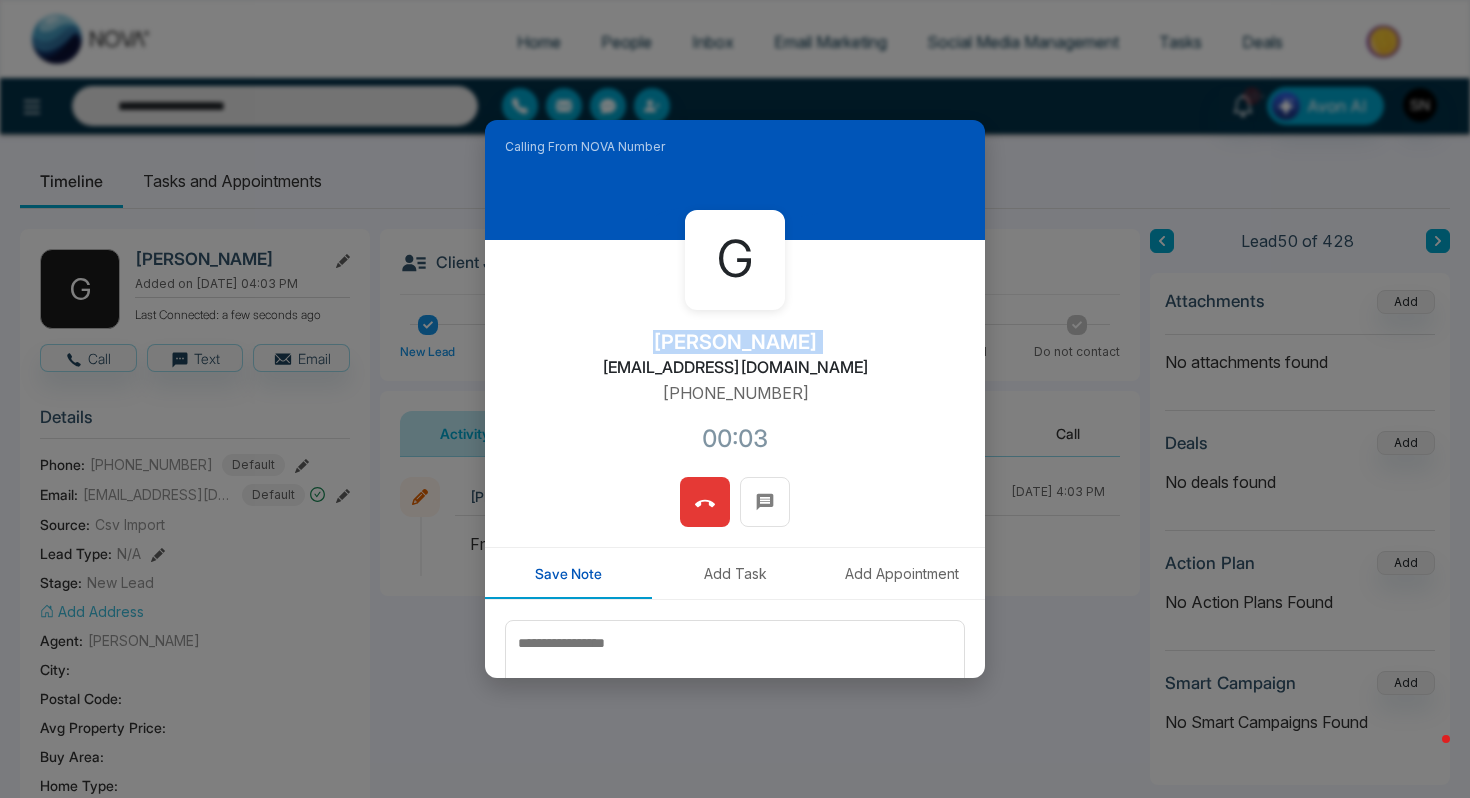 drag, startPoint x: 682, startPoint y: 340, endPoint x: 820, endPoint y: 340, distance: 138 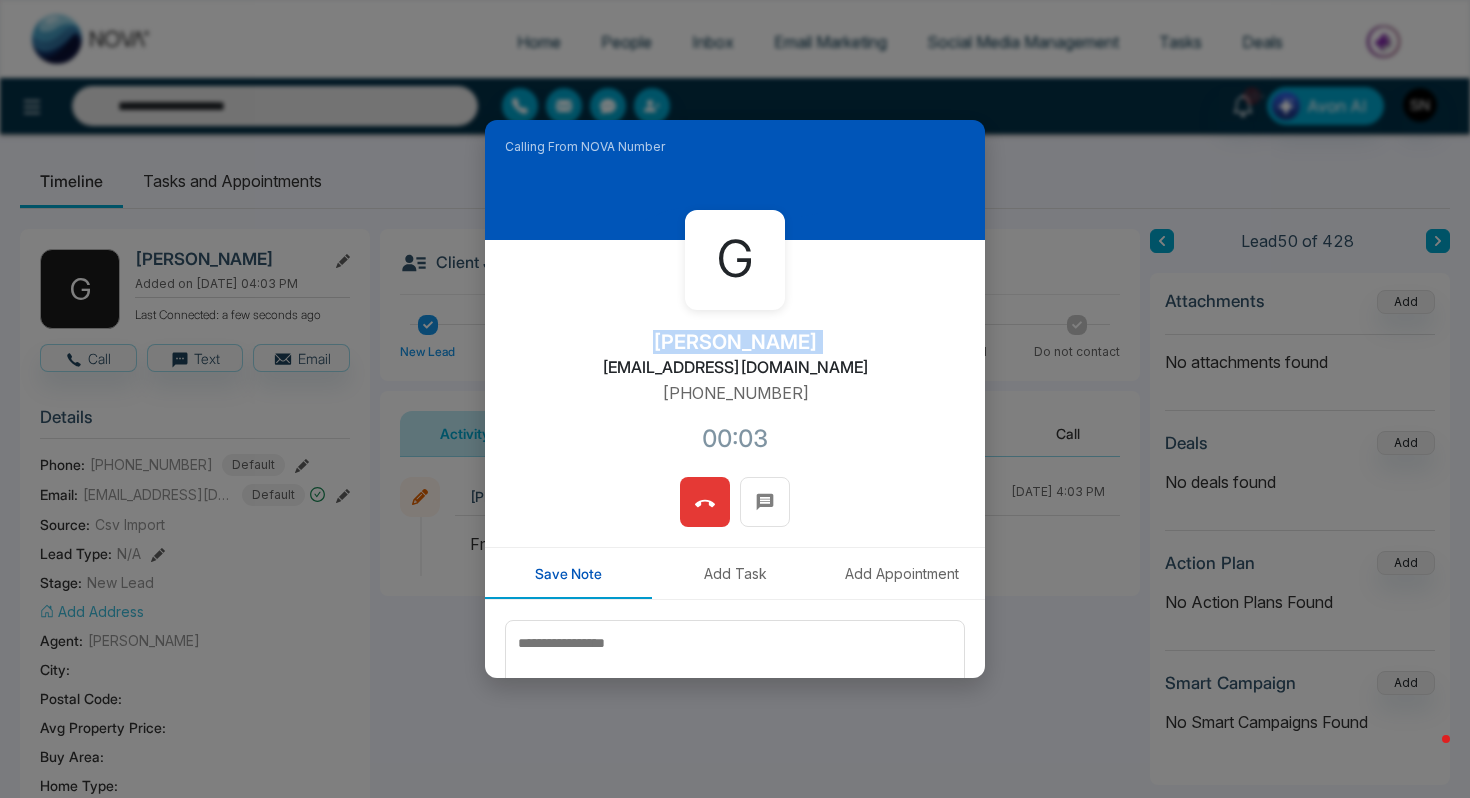 click on "G [PERSON_NAME] [PERSON_NAME][EMAIL_ADDRESS][DOMAIN_NAME] [PHONE_NUMBER]:03" at bounding box center [735, 358] 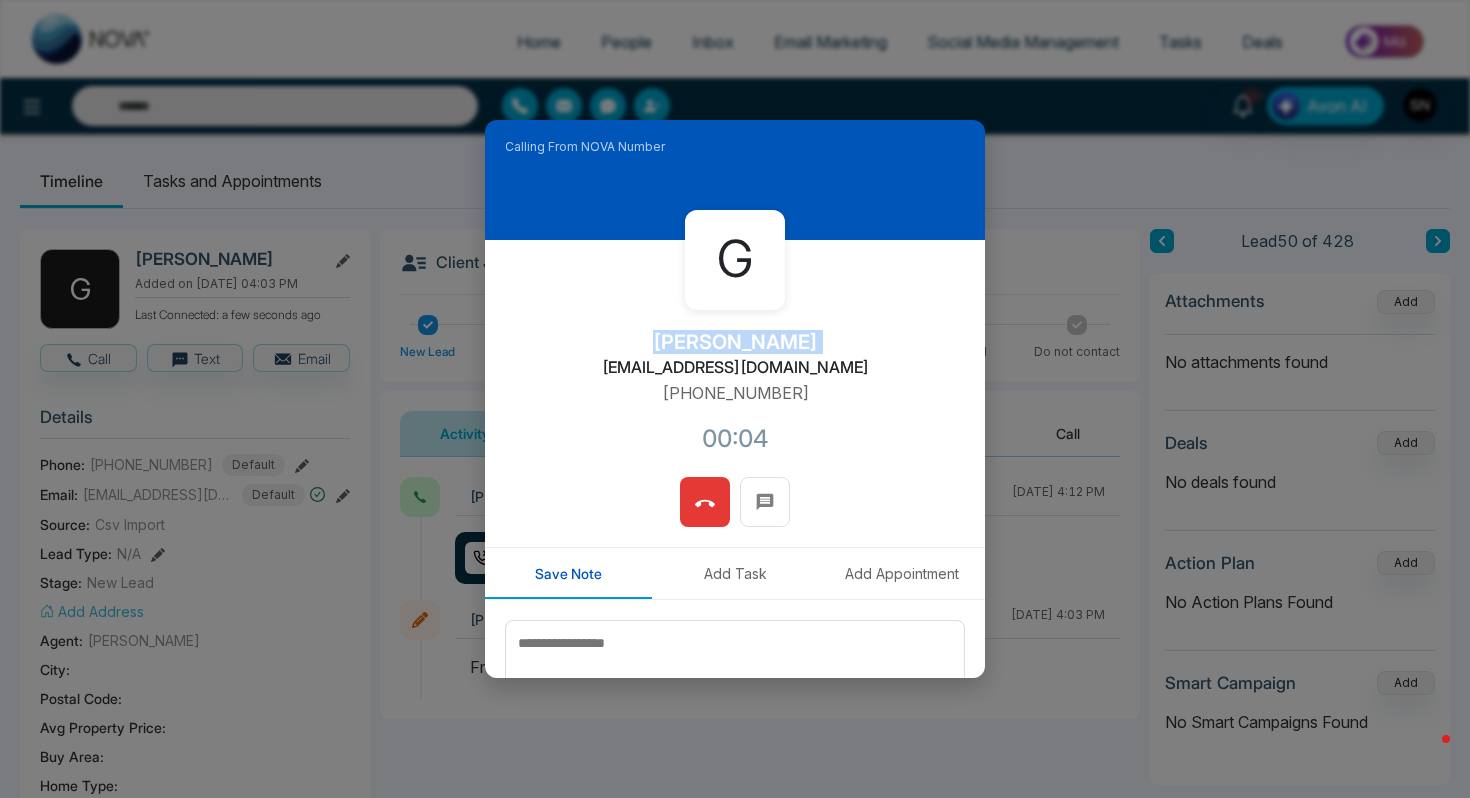 copy on "[PERSON_NAME]" 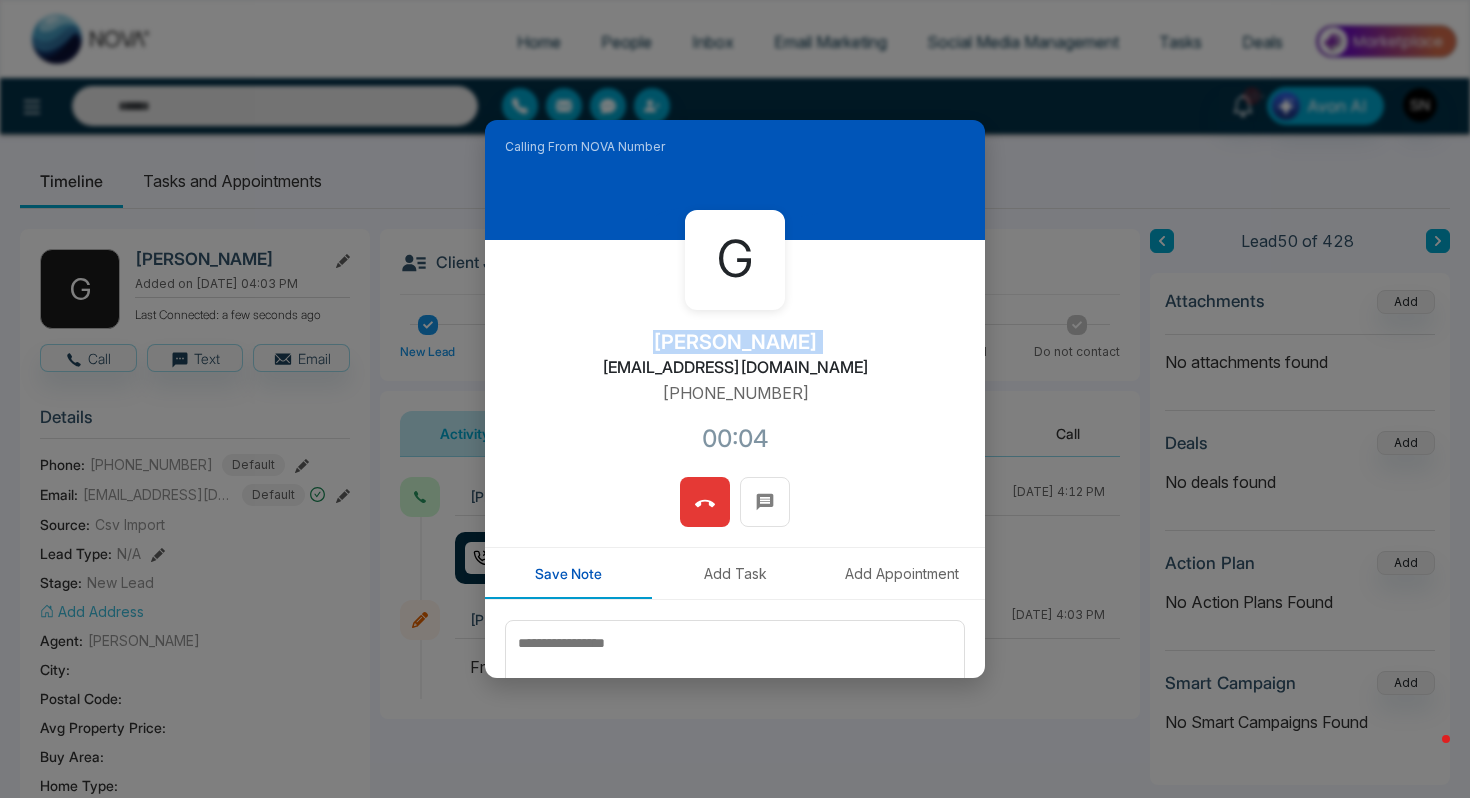 type on "**********" 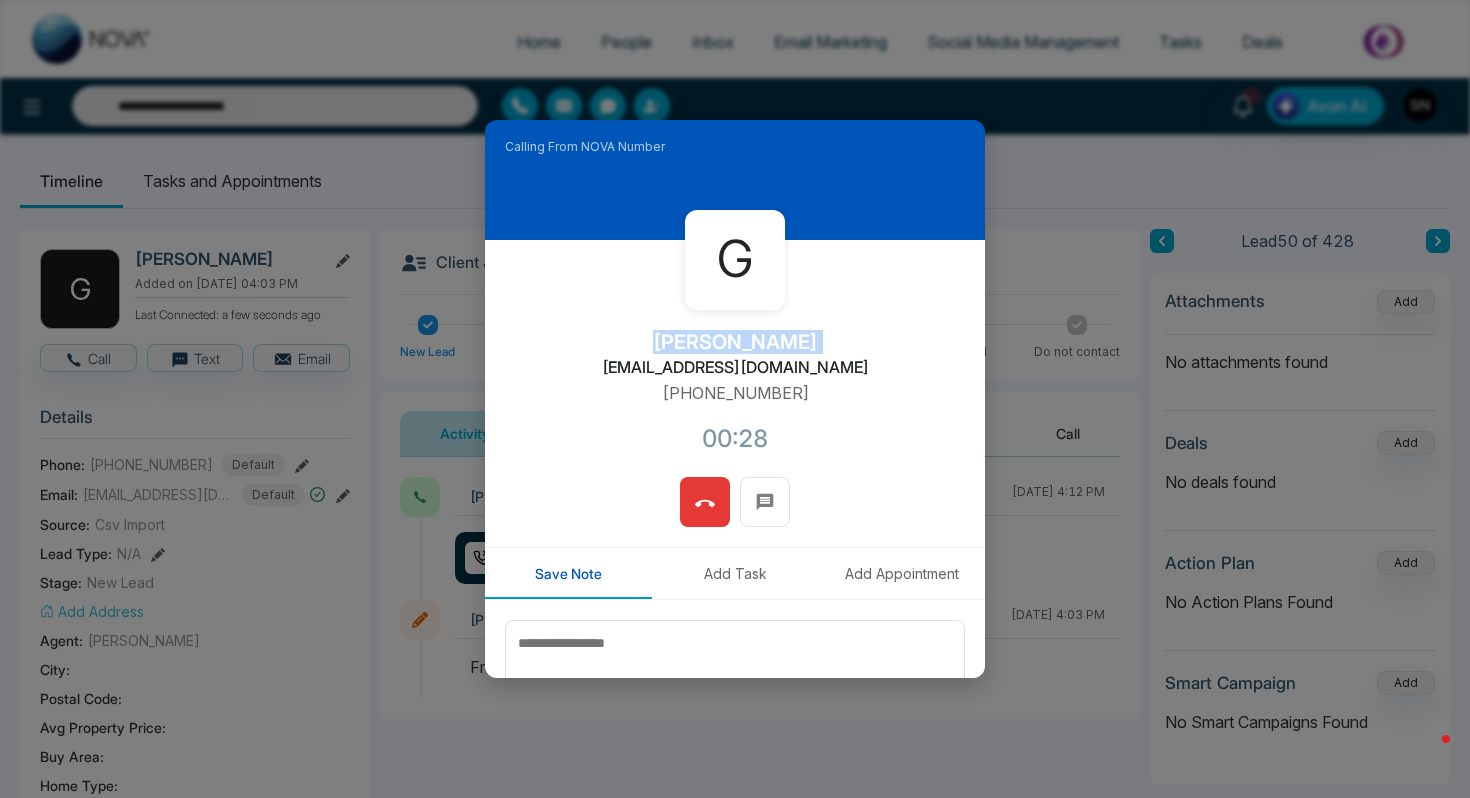 click at bounding box center (705, 502) 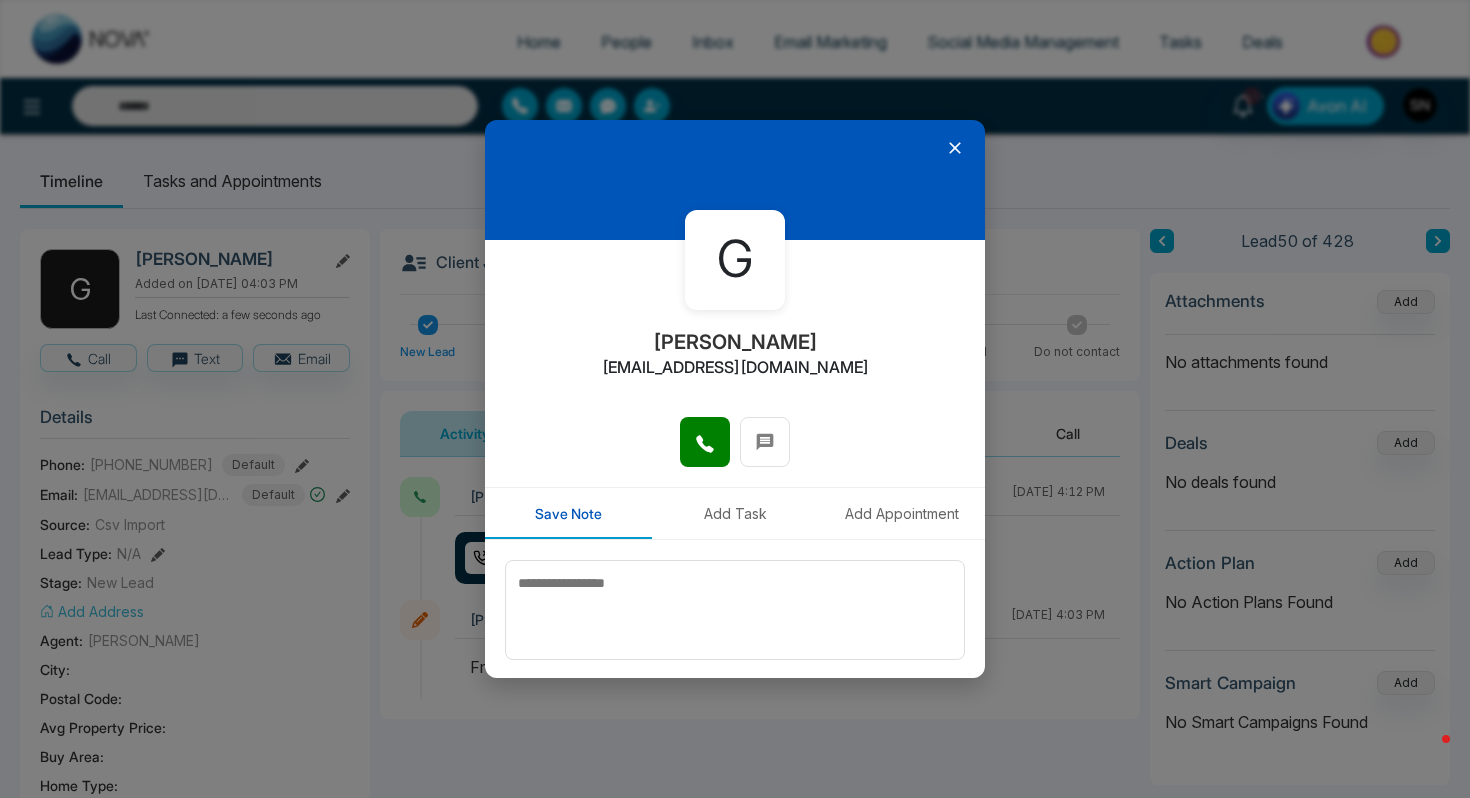 click 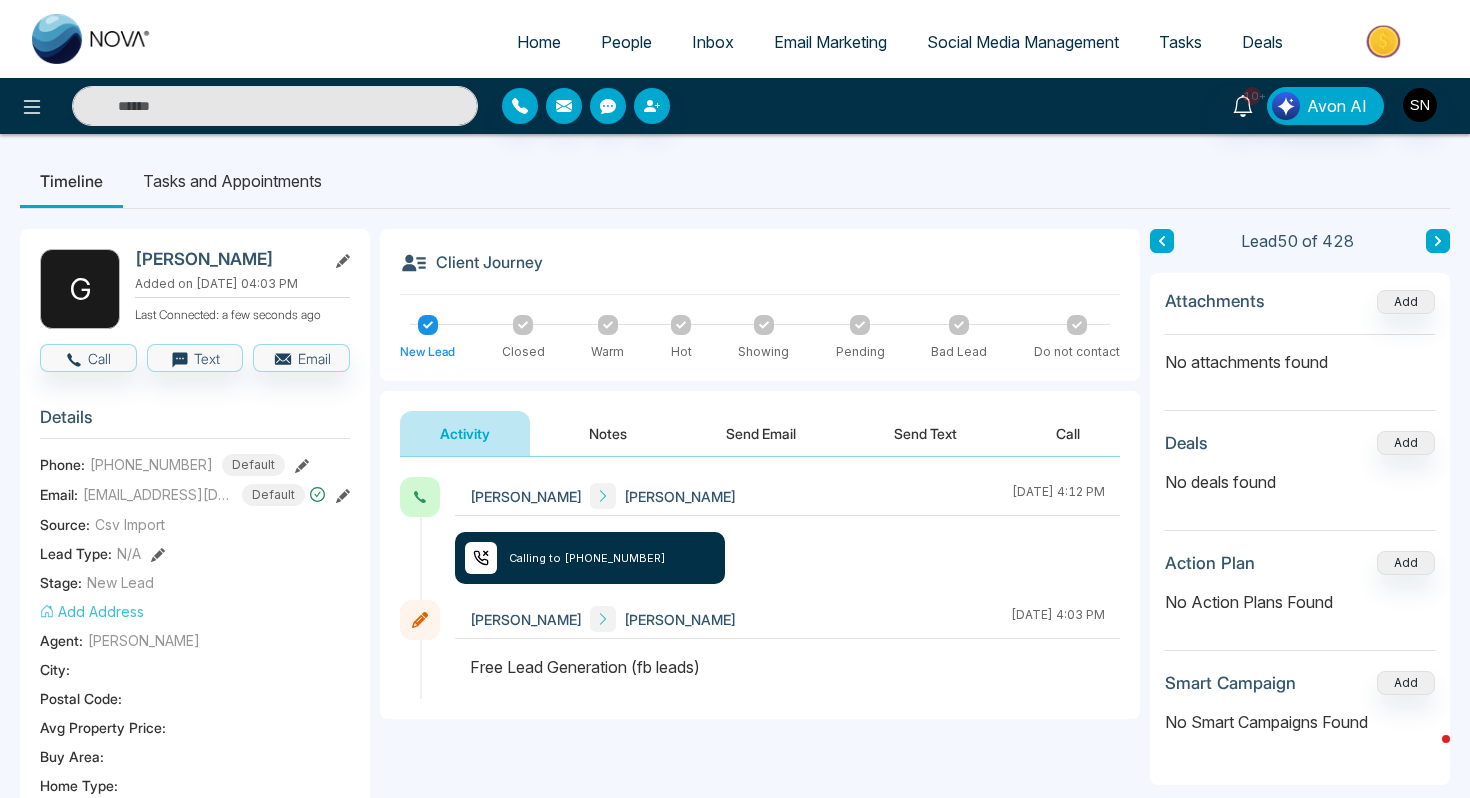 type on "**********" 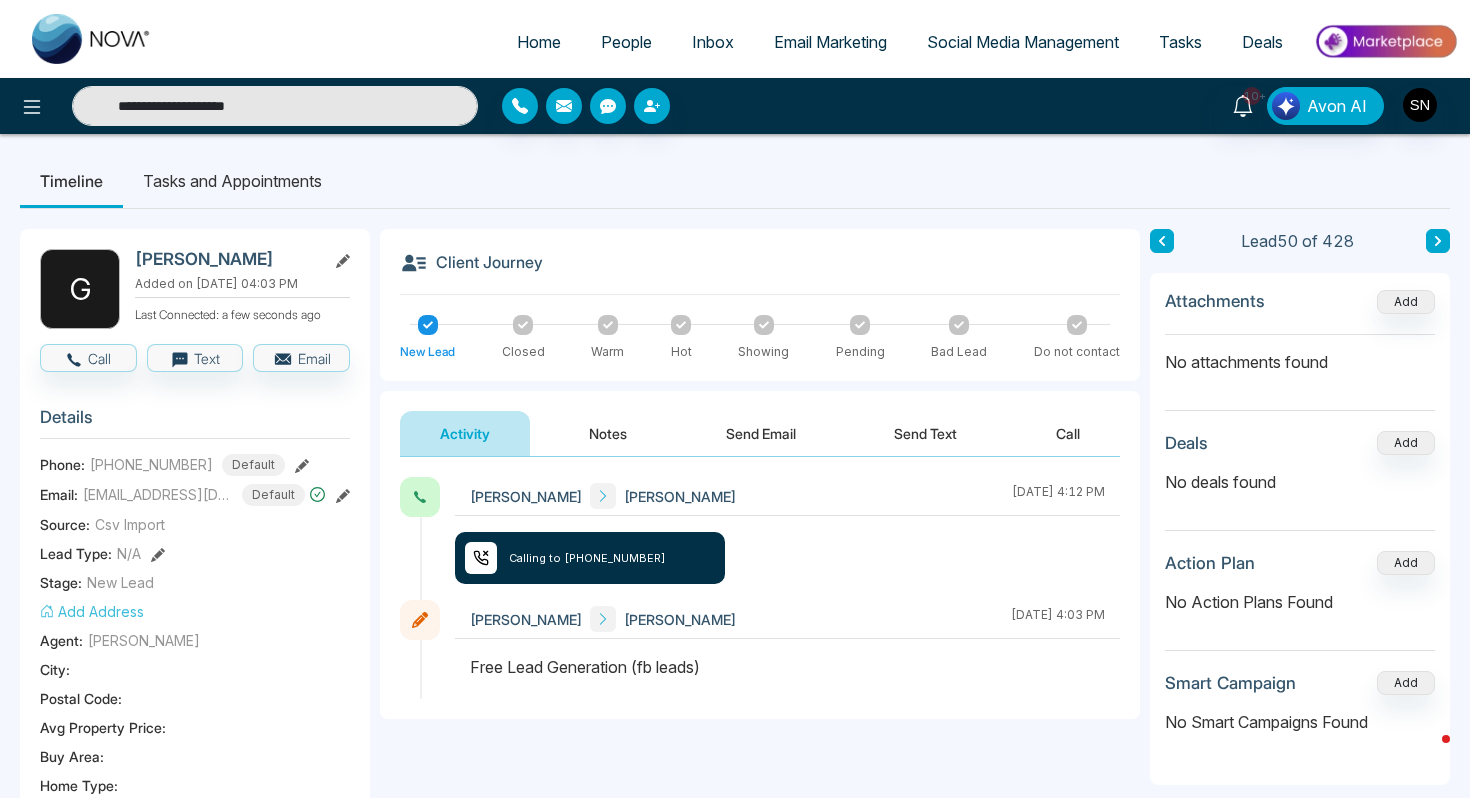 click on "**********" at bounding box center (275, 106) 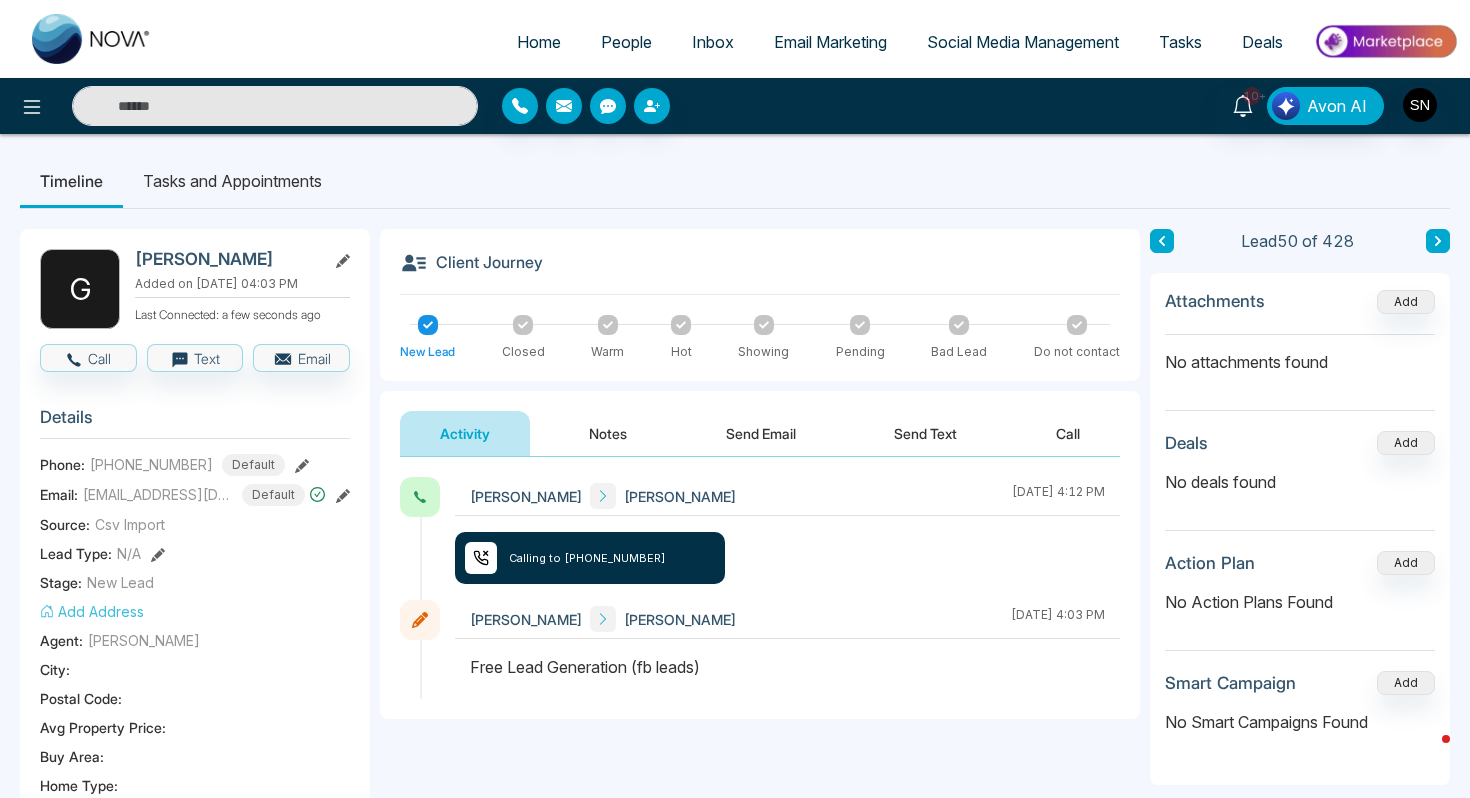 paste on "**********" 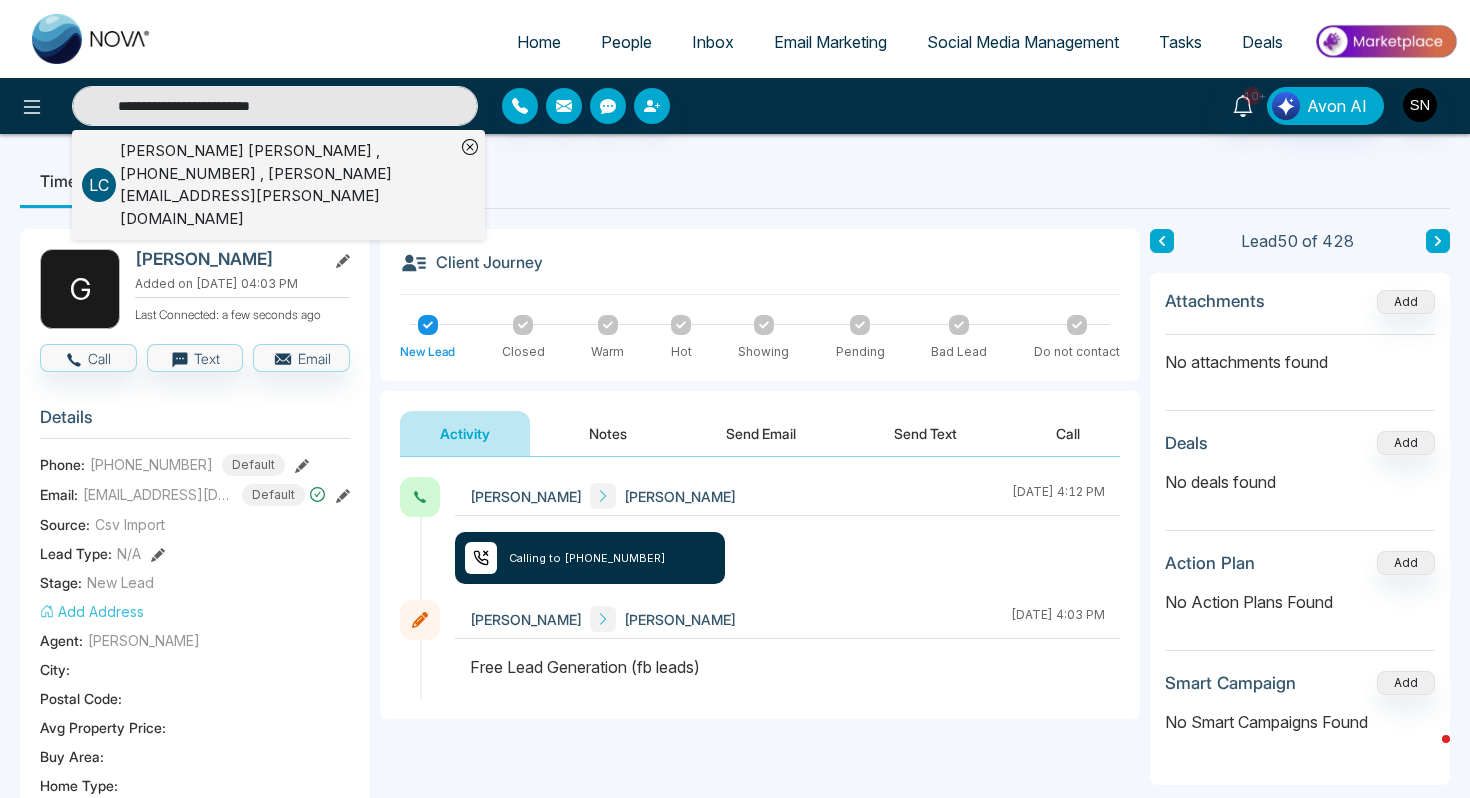 type on "**********" 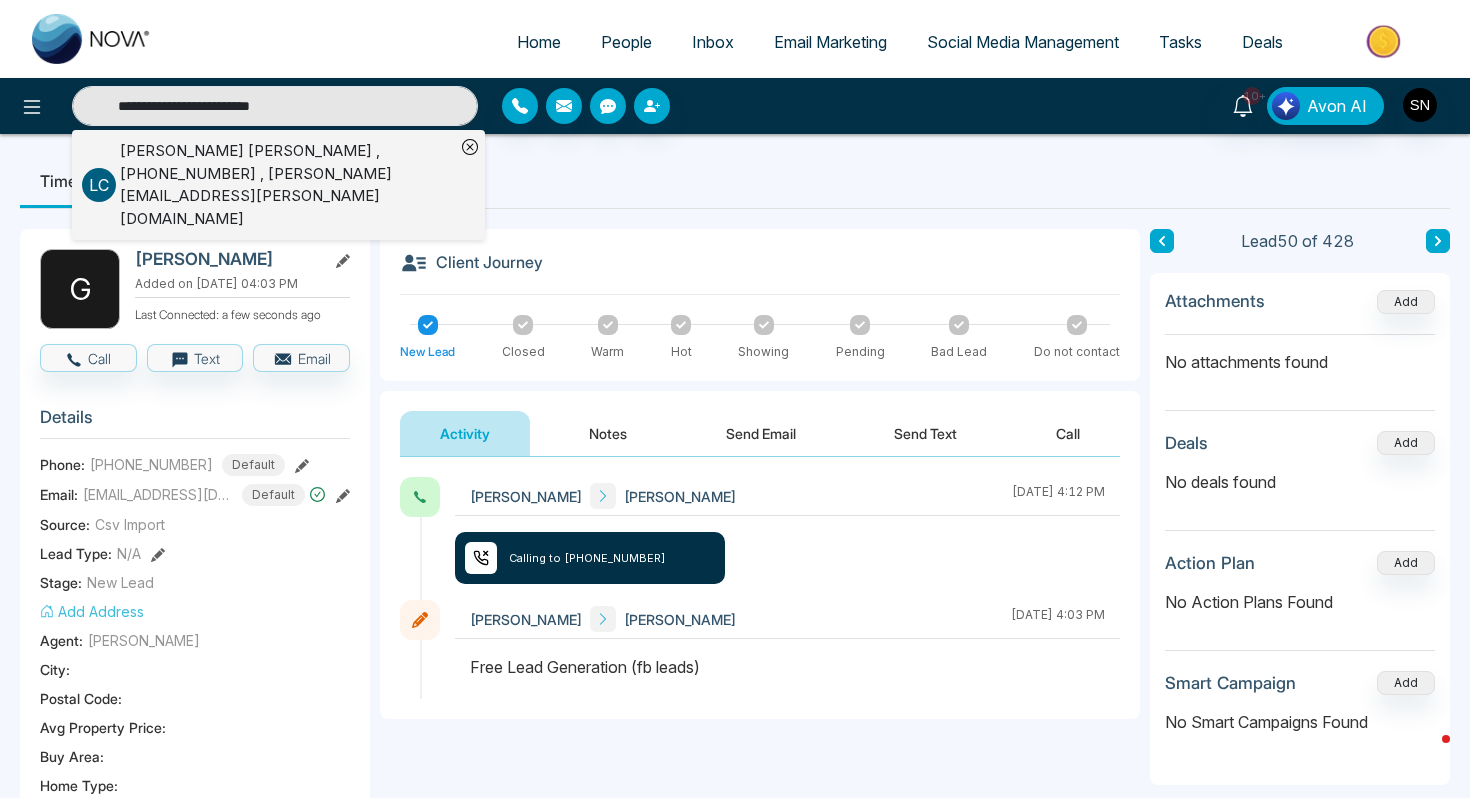 click on "L C   [PERSON_NAME]   , [PHONE_NUMBER]   , [PERSON_NAME][EMAIL_ADDRESS][PERSON_NAME][DOMAIN_NAME]" at bounding box center (268, 185) 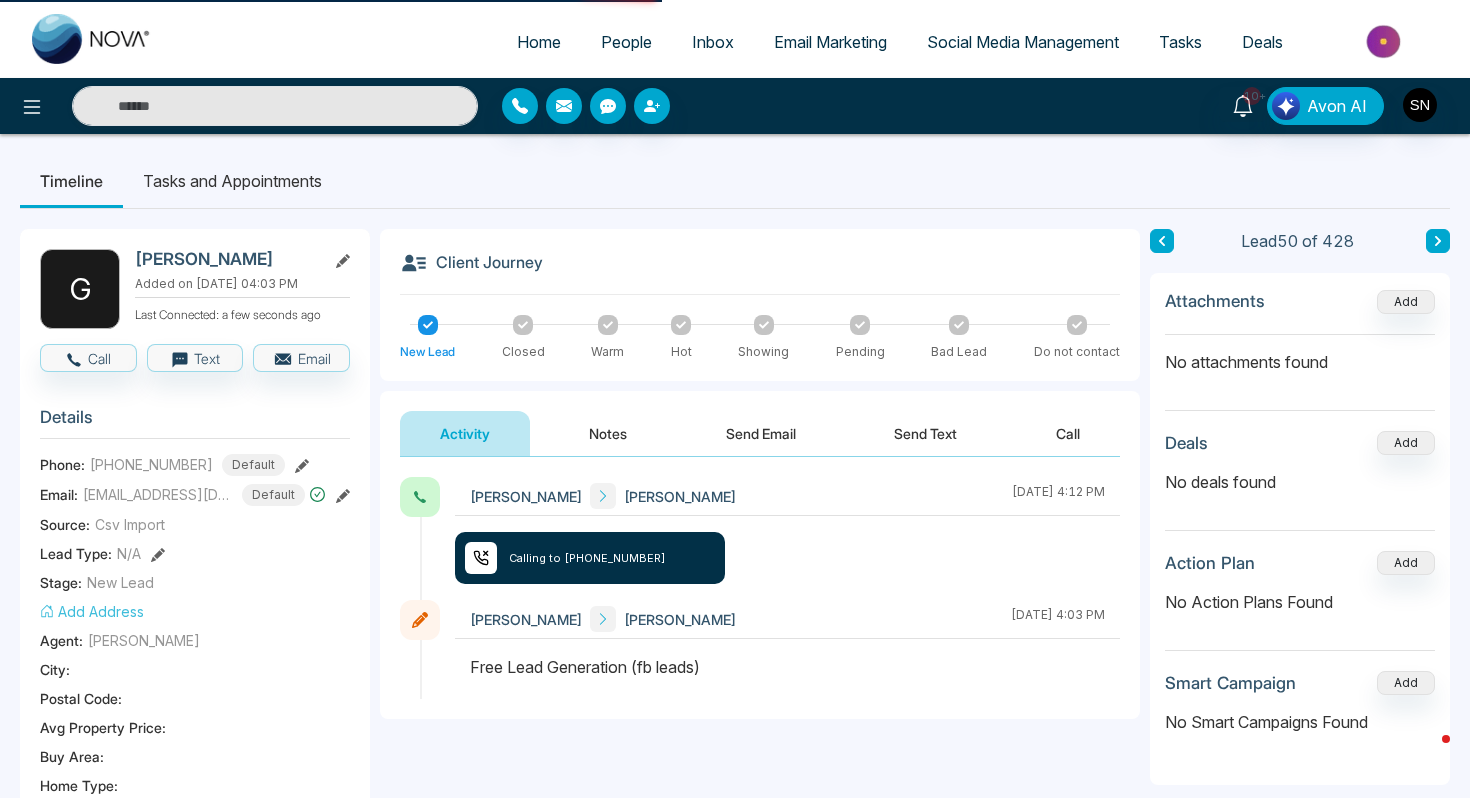 type on "**********" 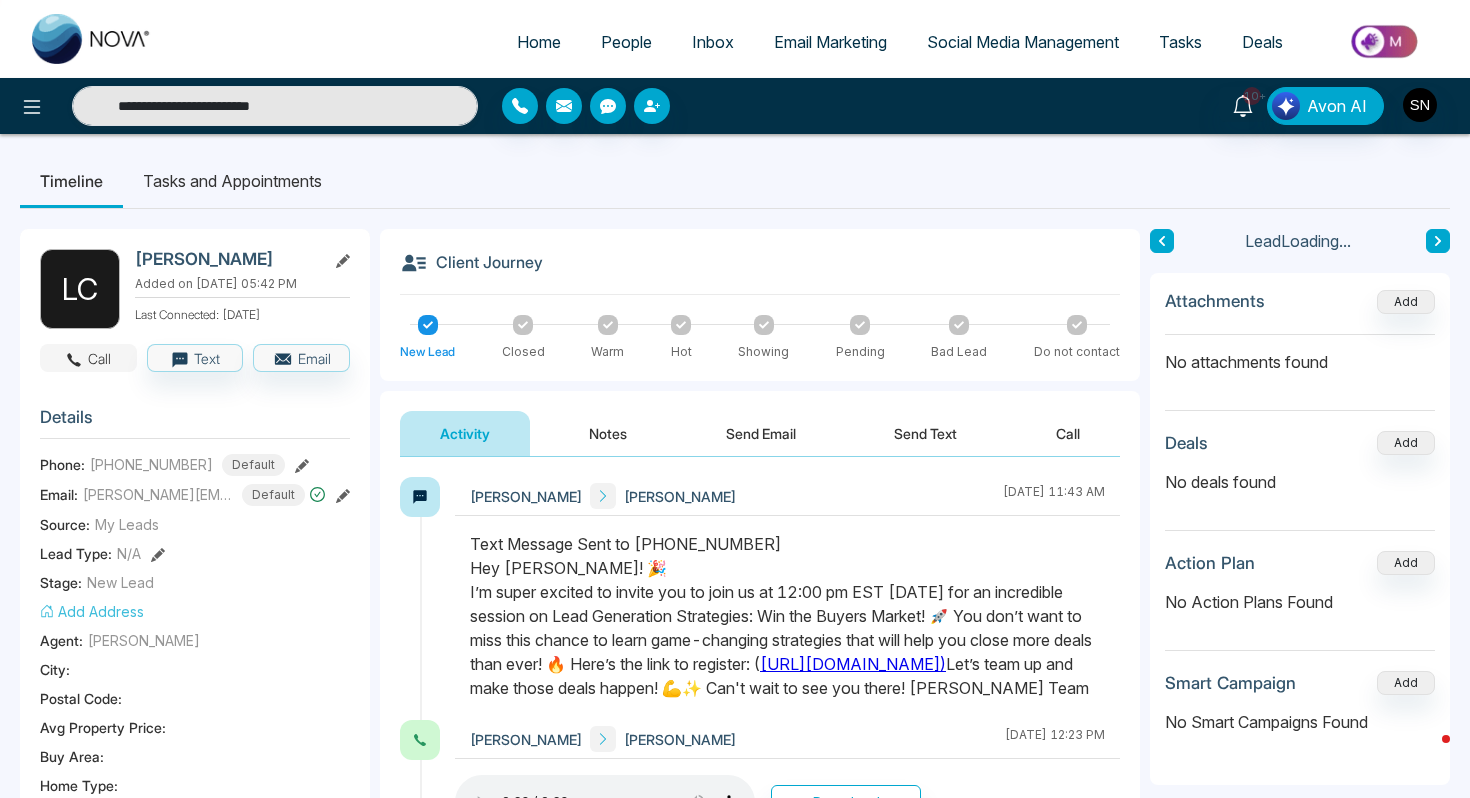 click on "Call" at bounding box center [88, 358] 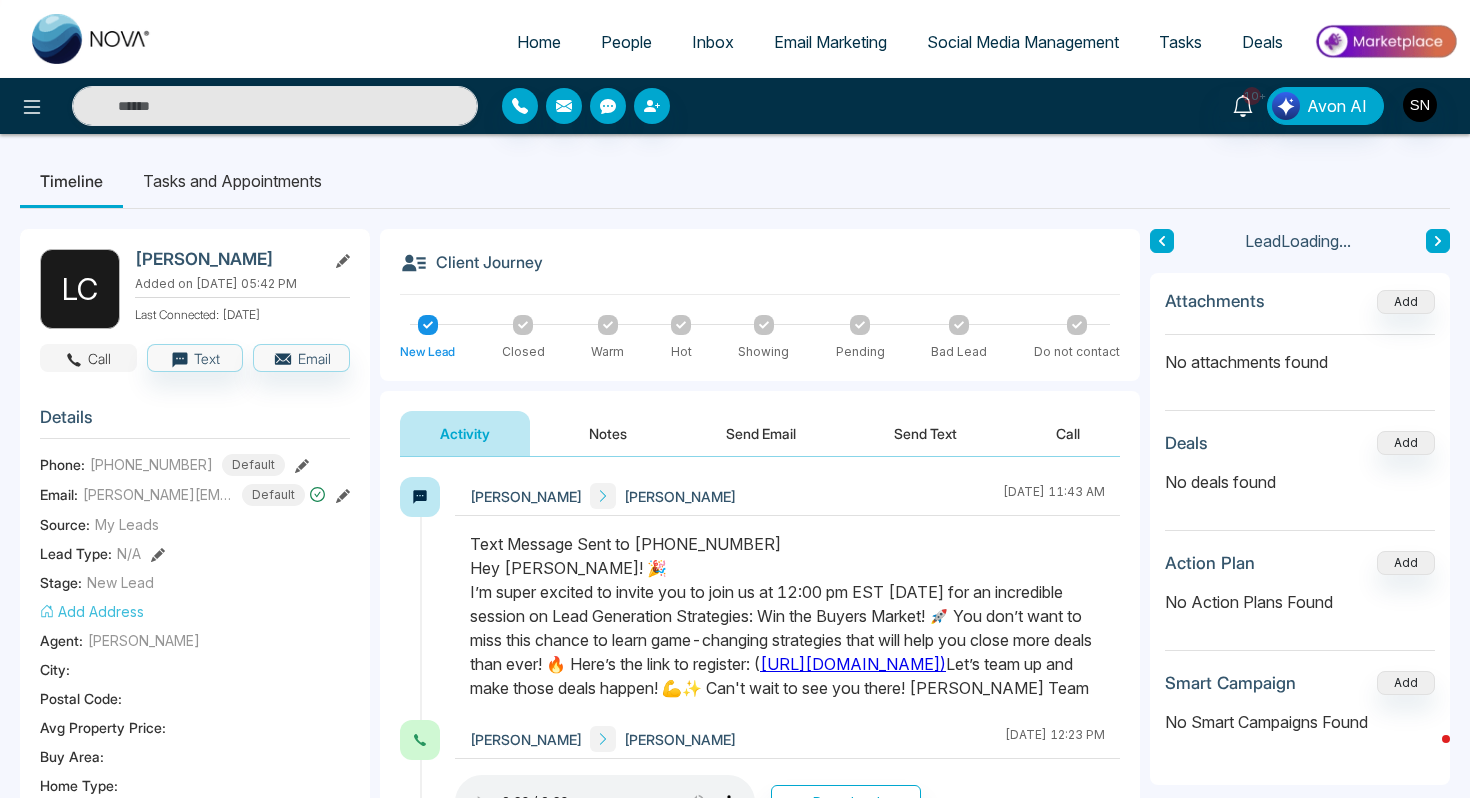 type on "**********" 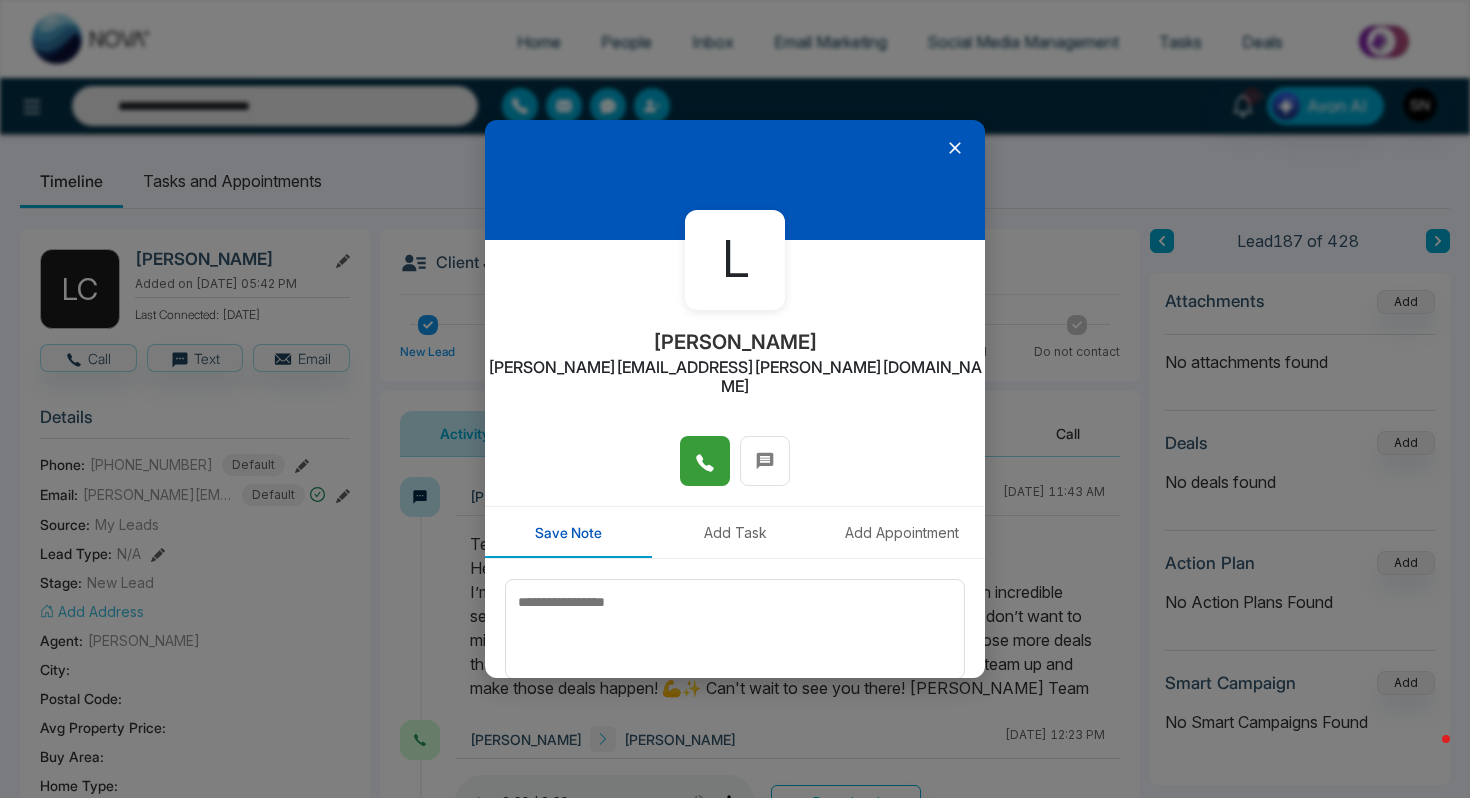 click 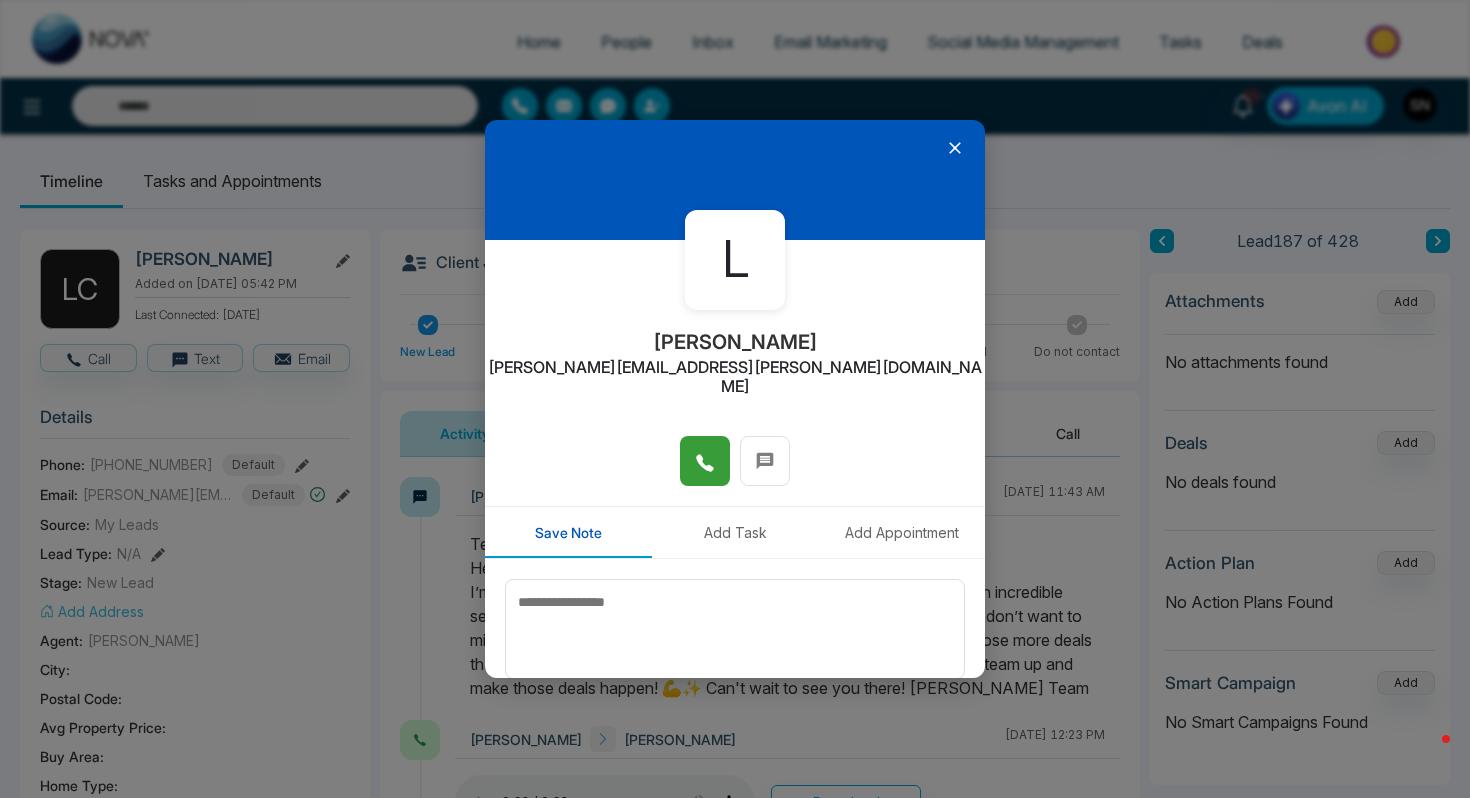 type on "**********" 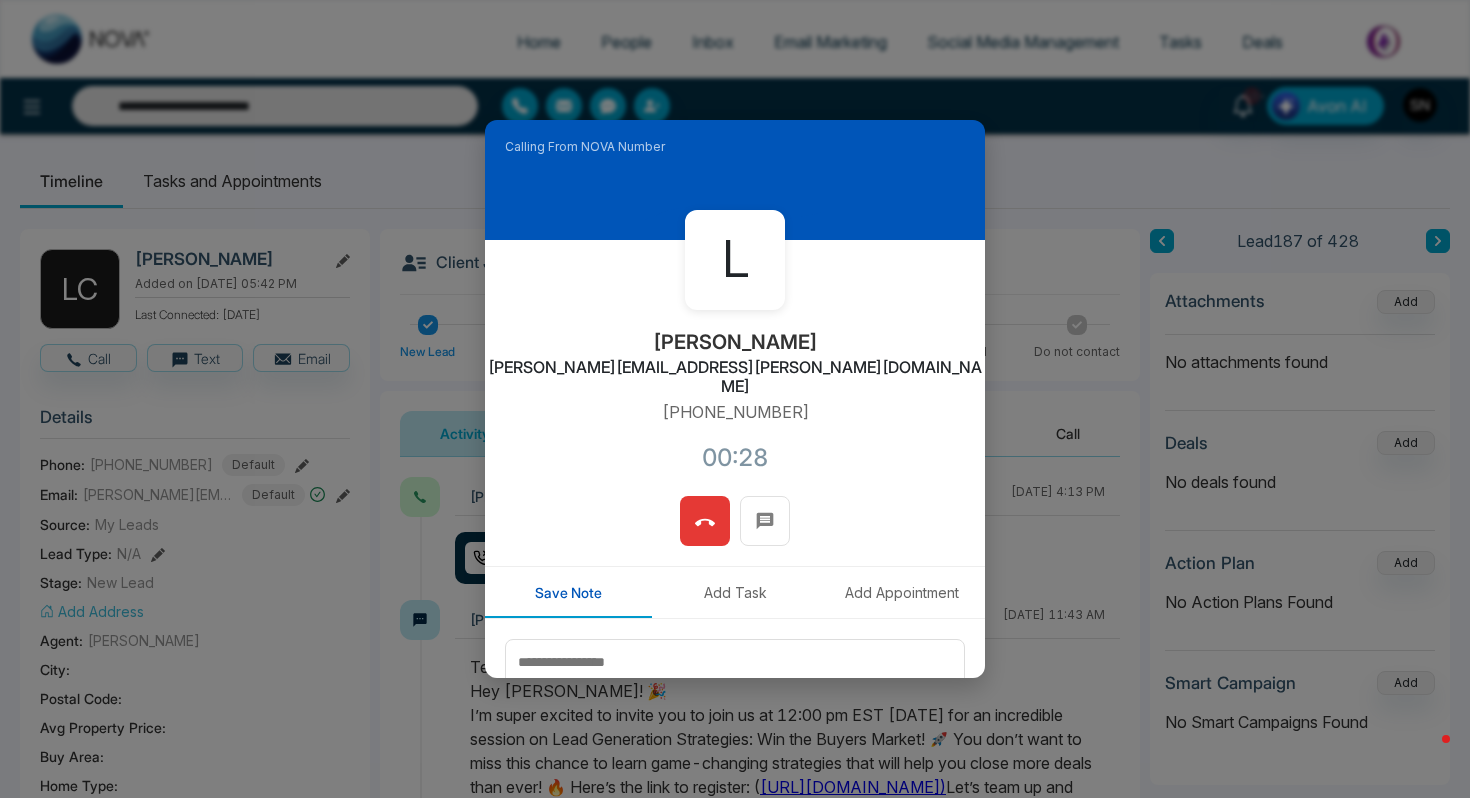 click 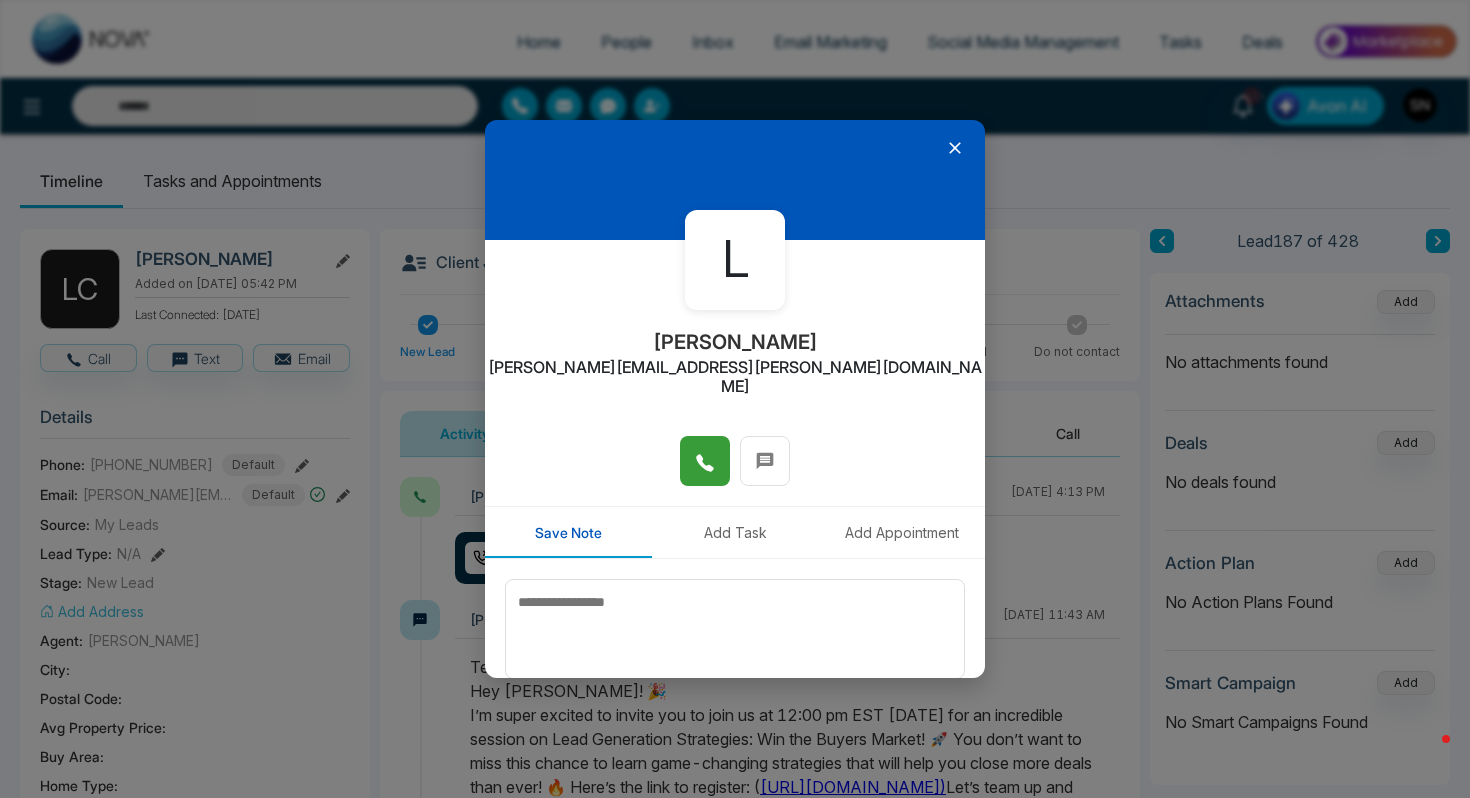 click at bounding box center (735, 180) 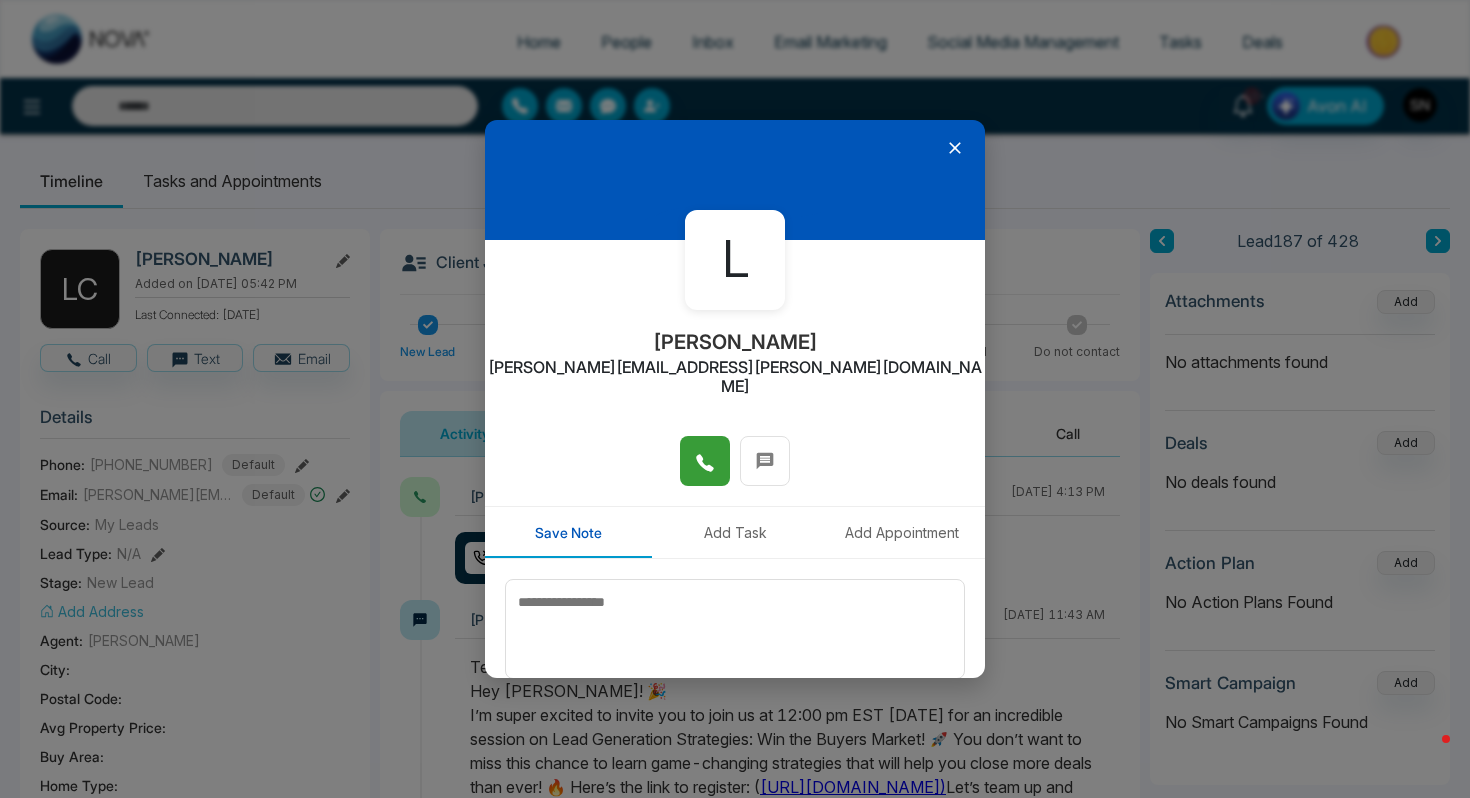 click 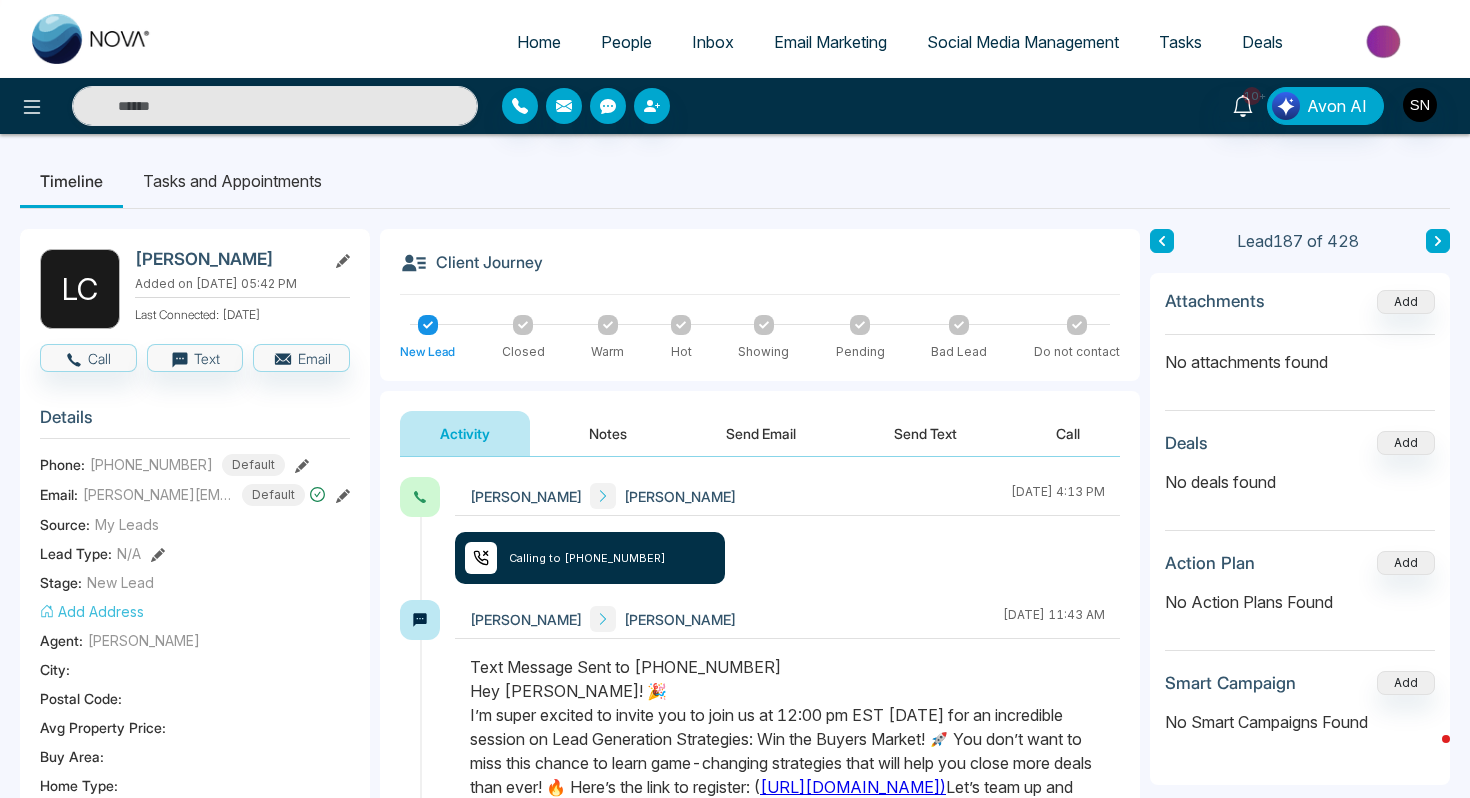 type on "**********" 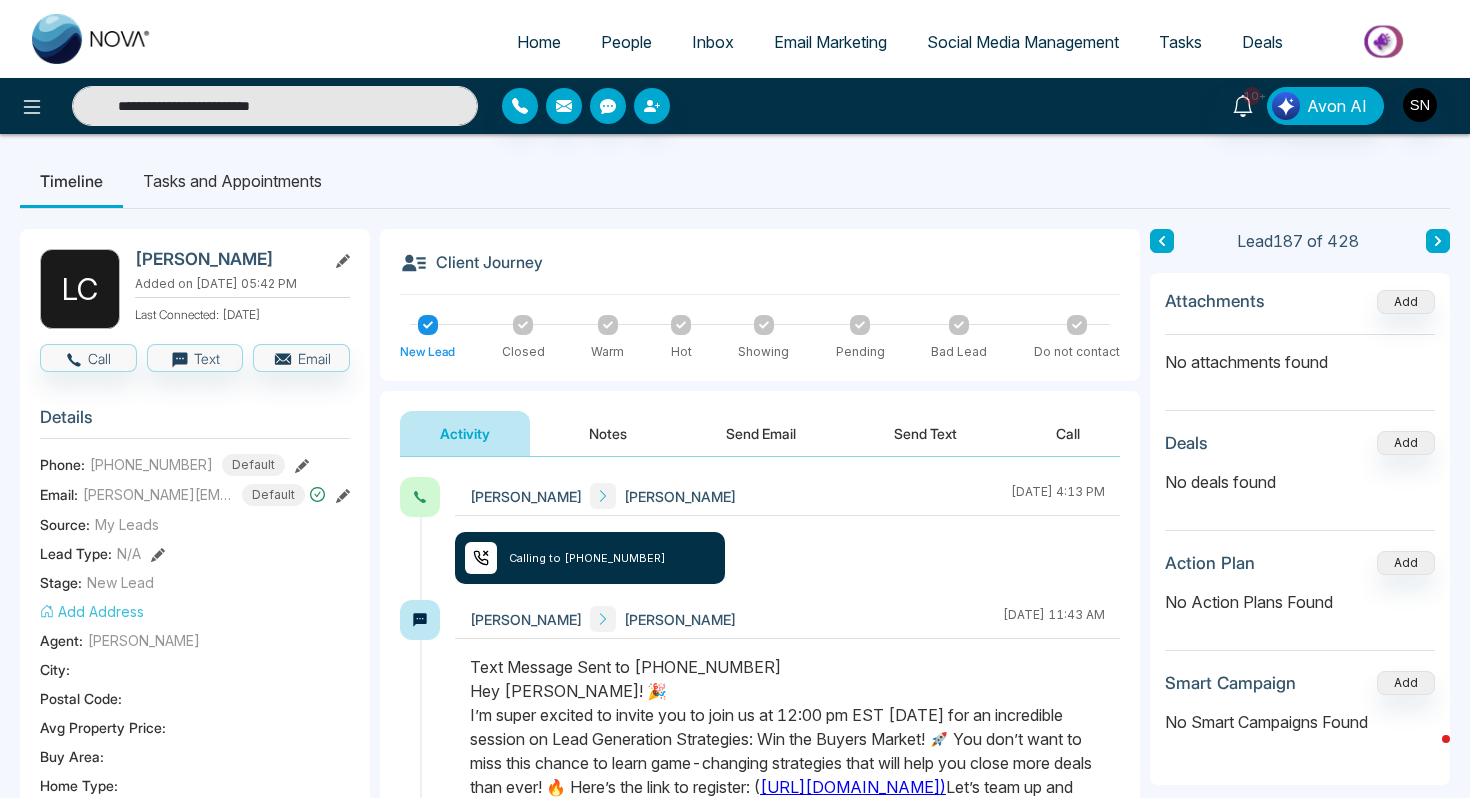 click on "**********" at bounding box center [275, 106] 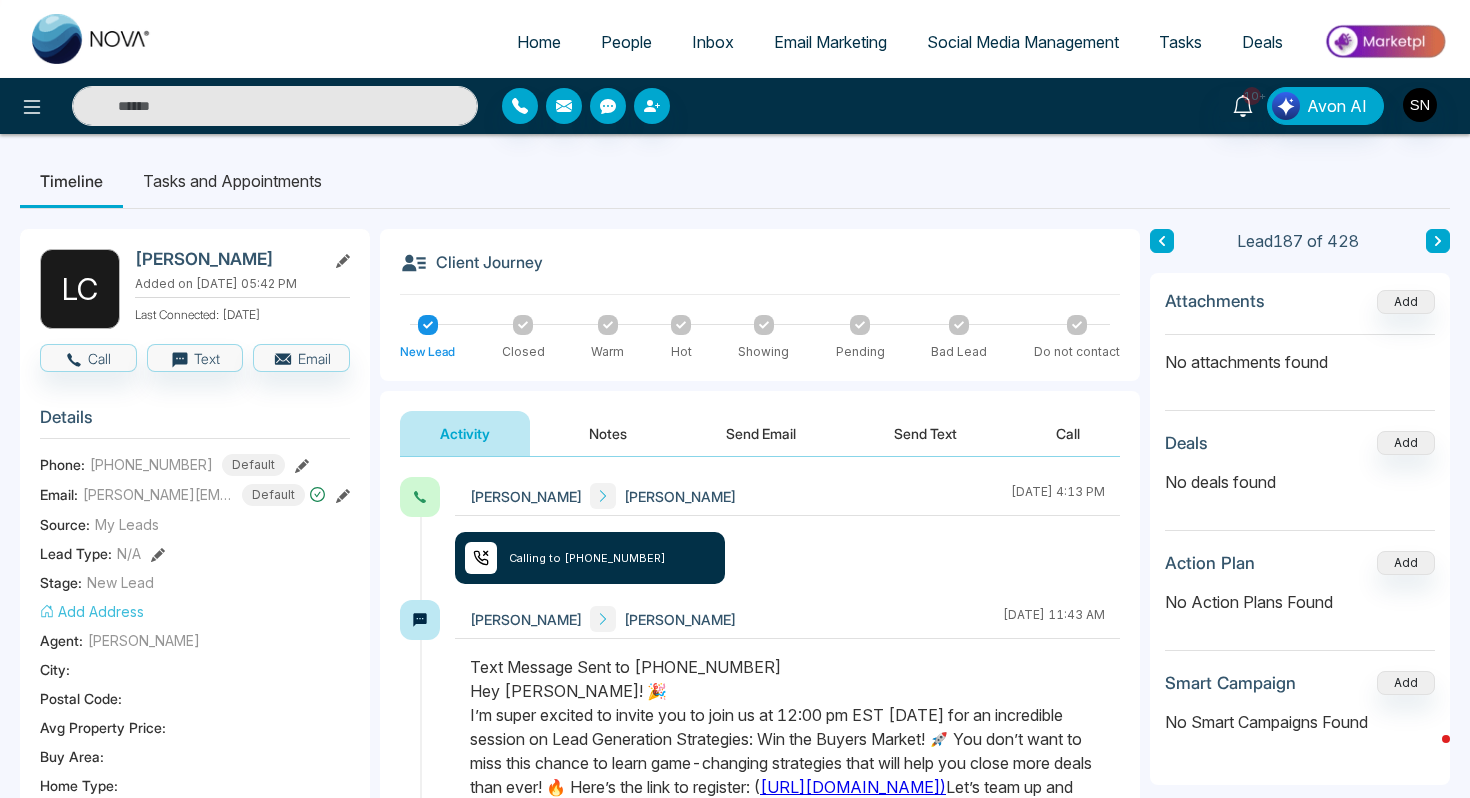 paste on "**********" 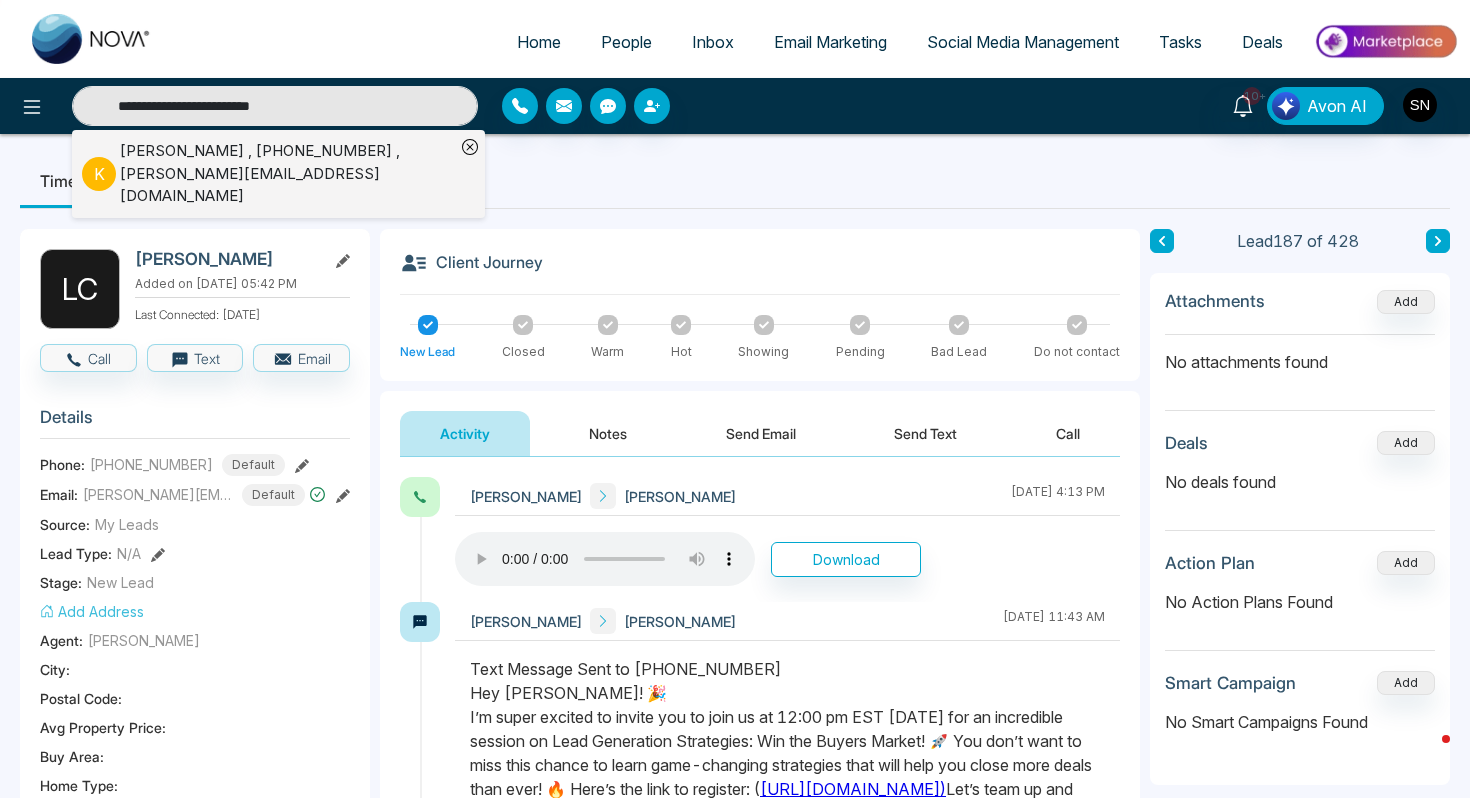 type on "**********" 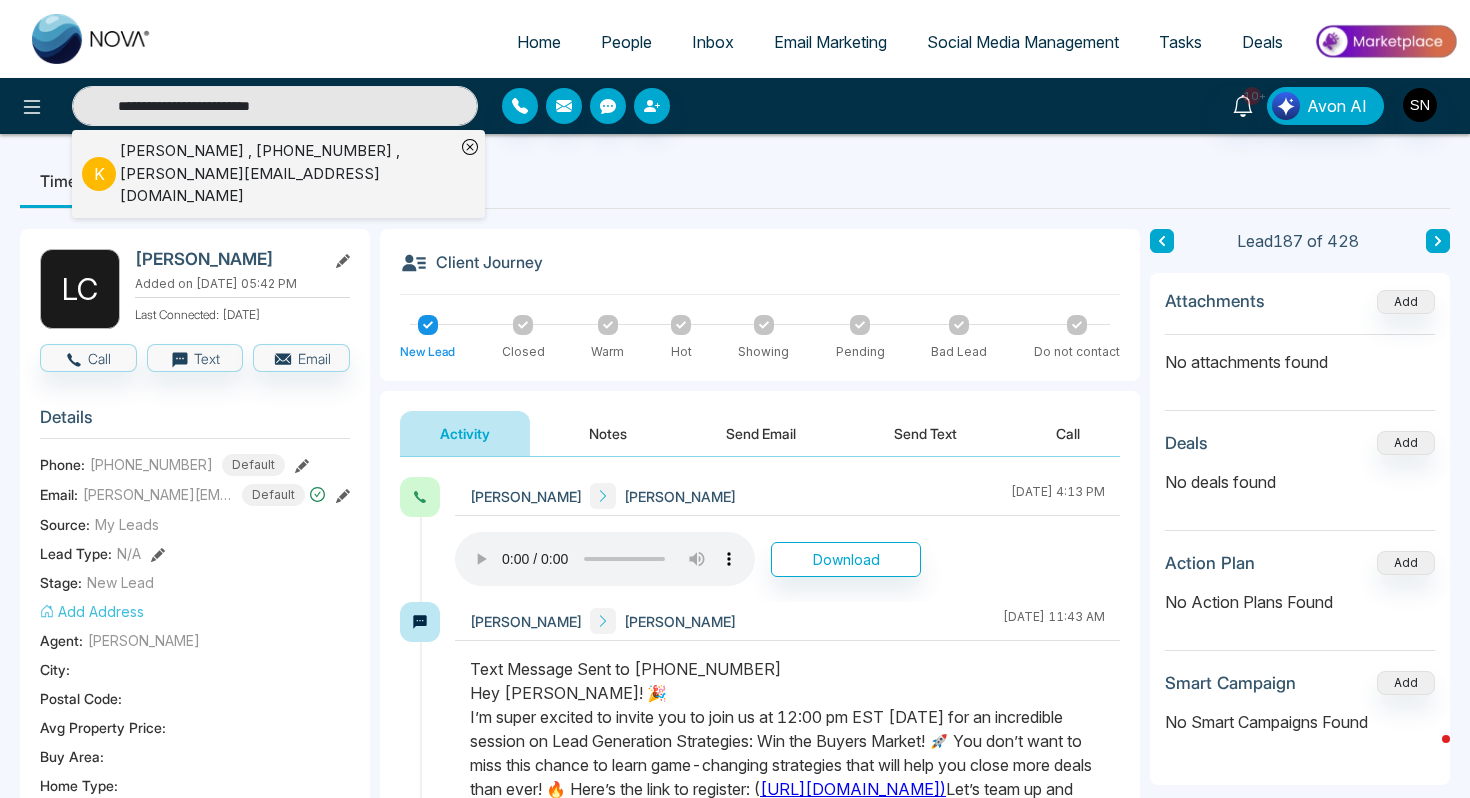 click on "[PERSON_NAME]     , [PHONE_NUMBER]   , [PERSON_NAME][EMAIL_ADDRESS][DOMAIN_NAME]" at bounding box center (287, 174) 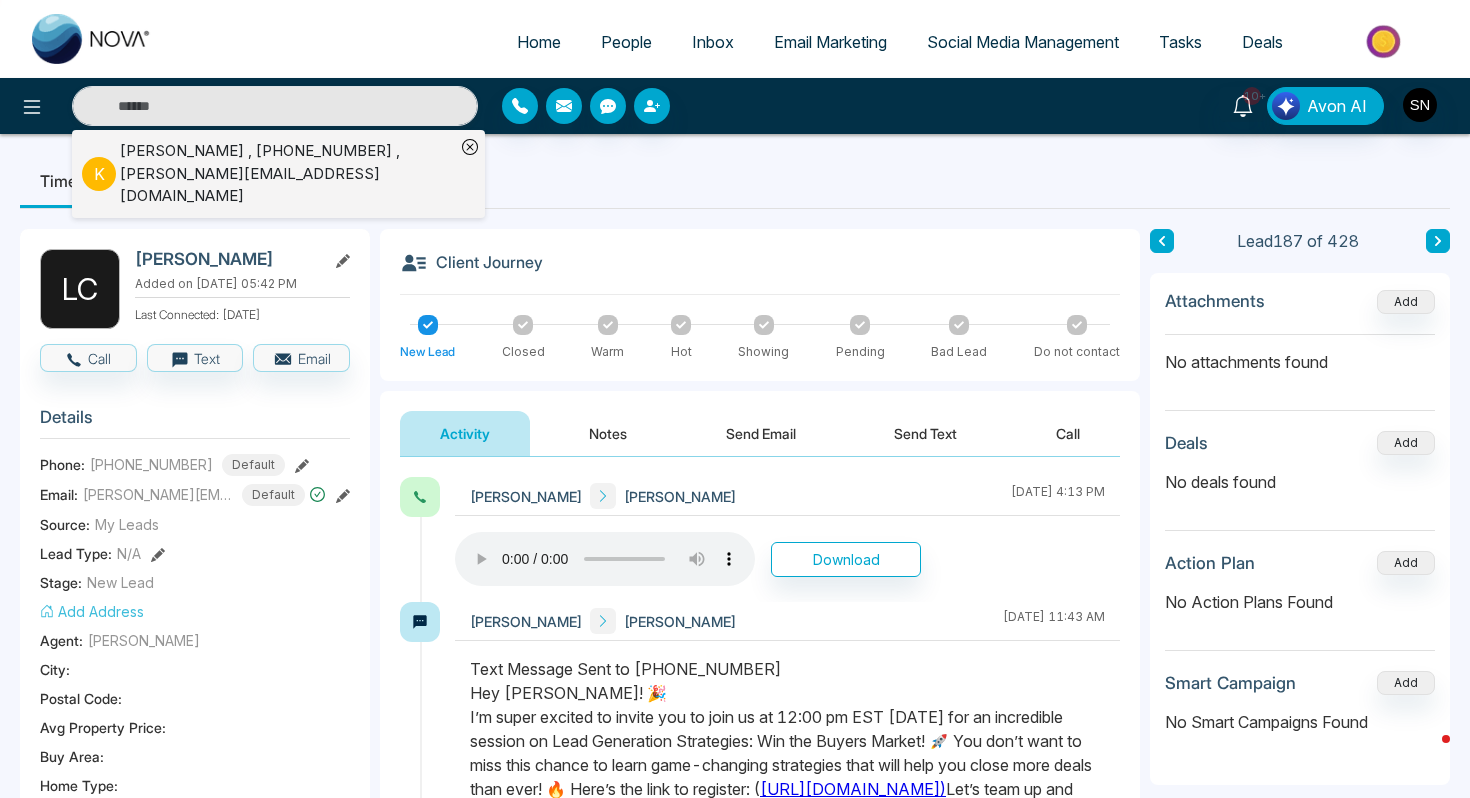 type on "**********" 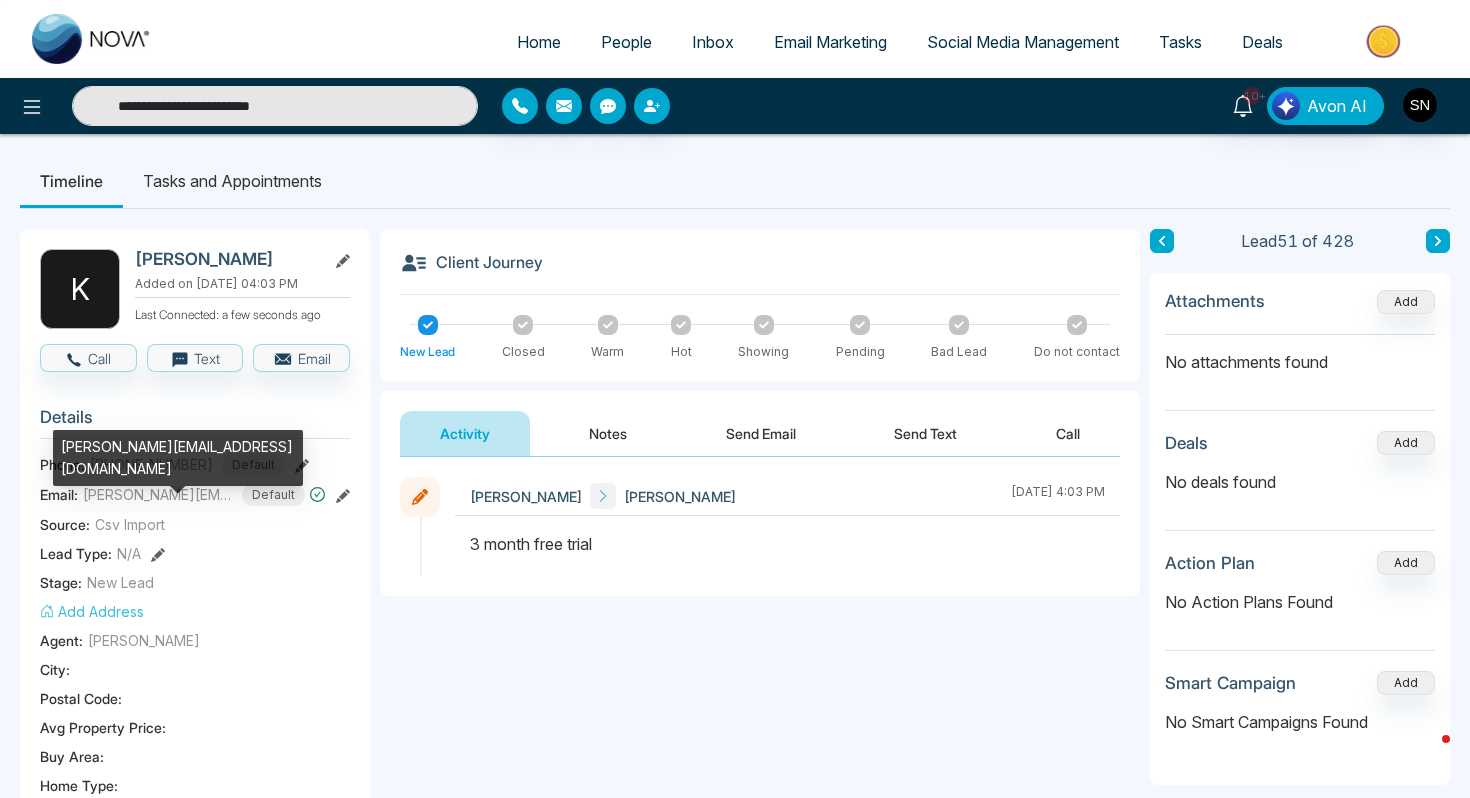 click on "[PERSON_NAME][EMAIL_ADDRESS][DOMAIN_NAME]" at bounding box center [158, 494] 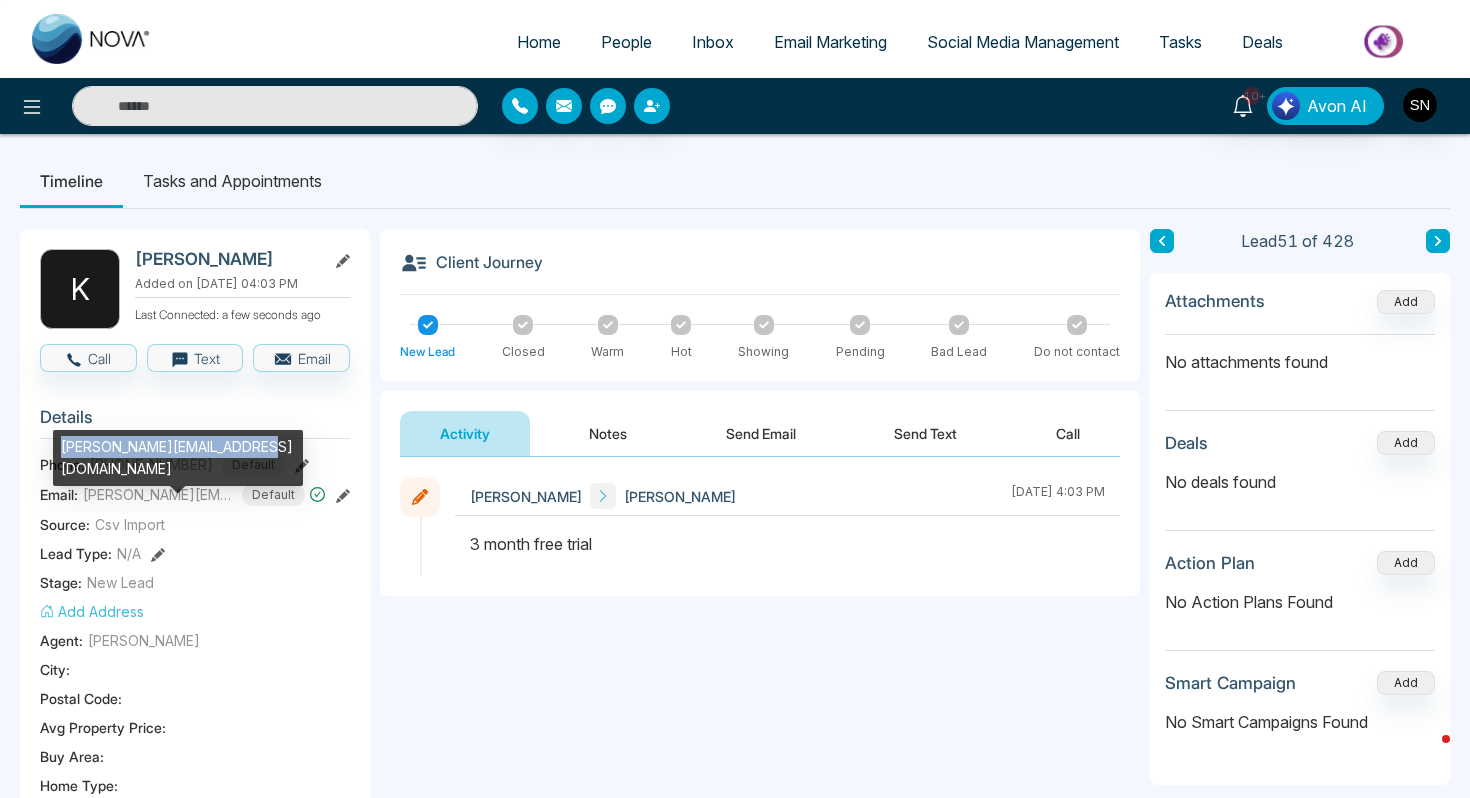 drag, startPoint x: 62, startPoint y: 451, endPoint x: 252, endPoint y: 455, distance: 190.0421 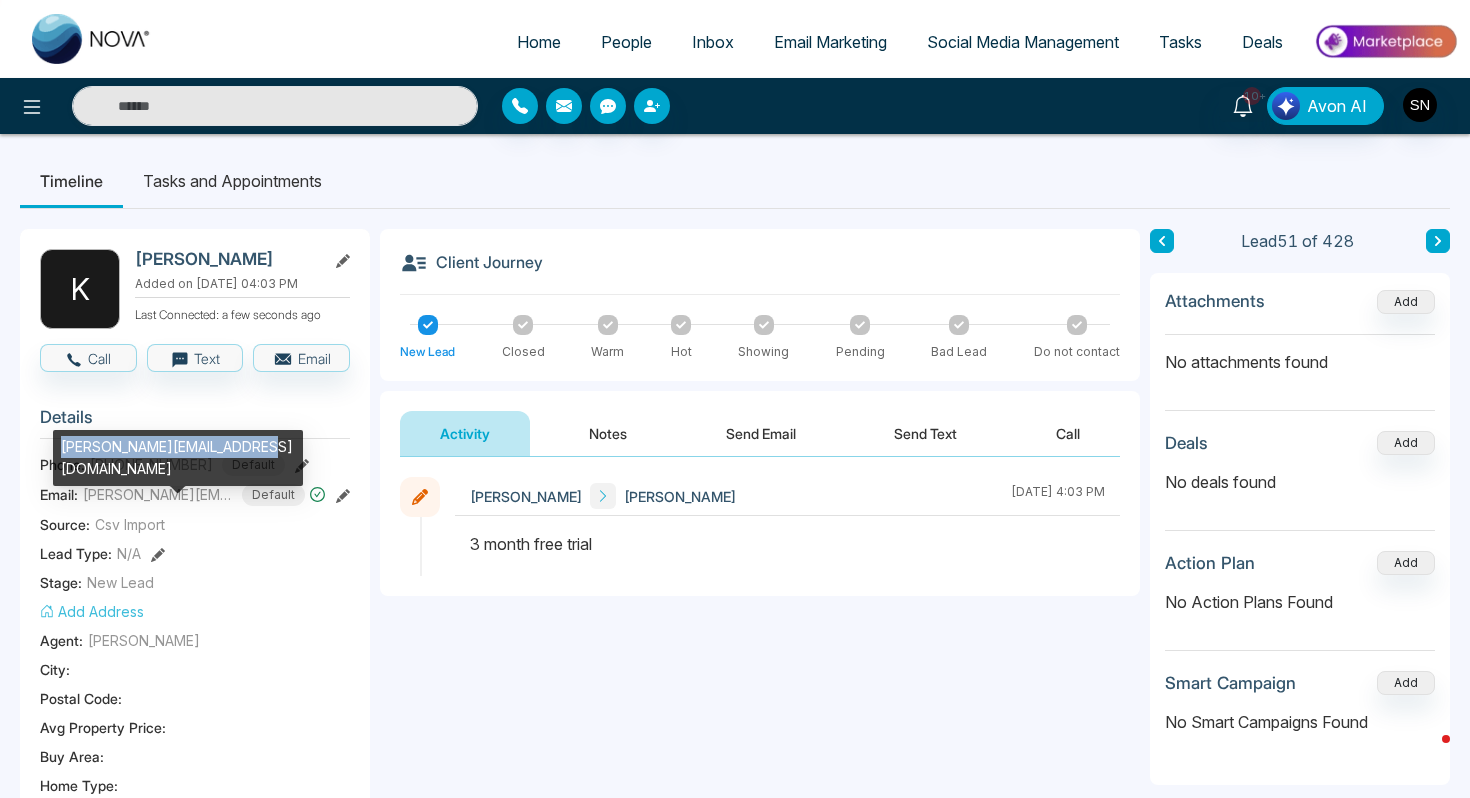 click on "[PERSON_NAME][EMAIL_ADDRESS][DOMAIN_NAME]" at bounding box center (178, 458) 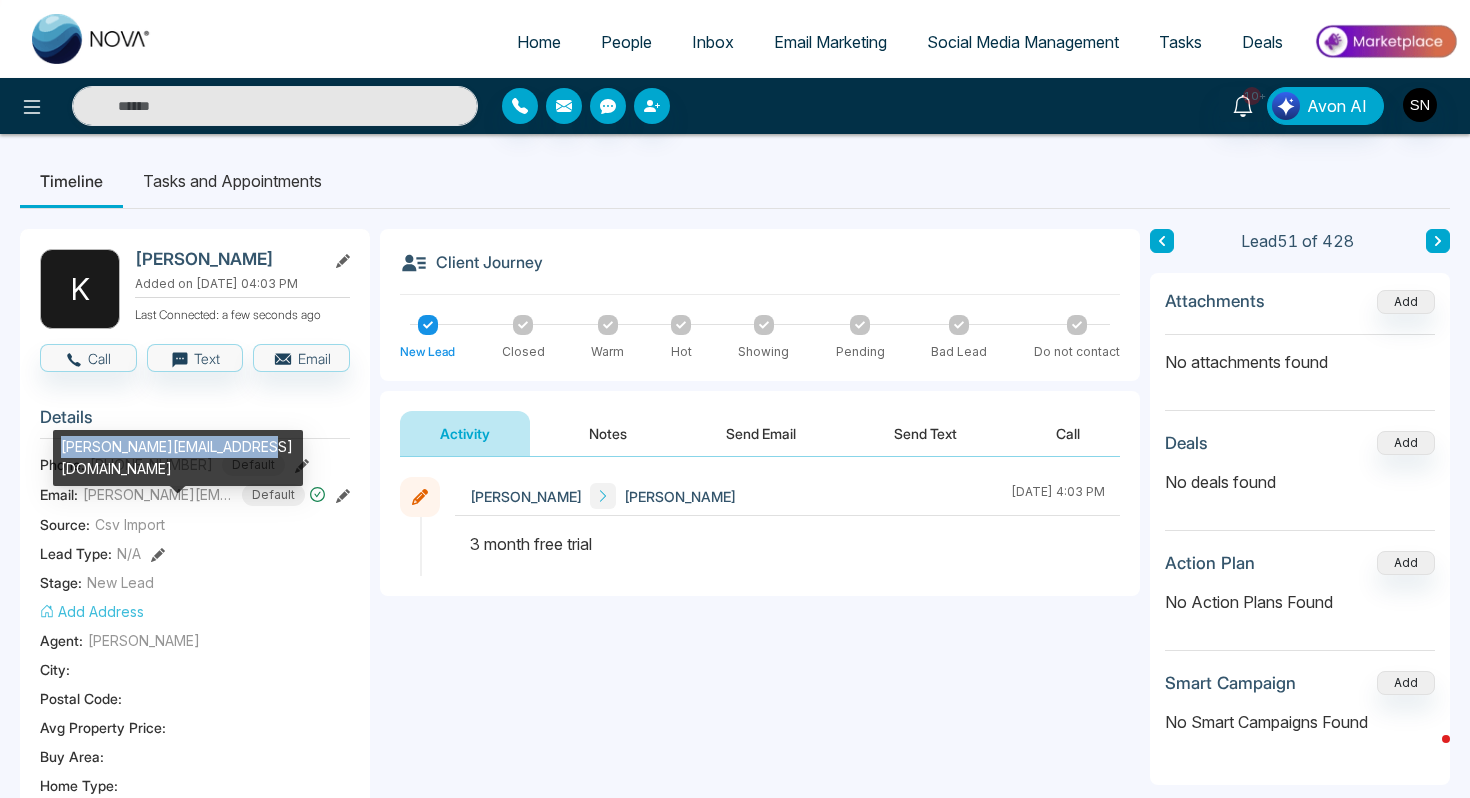 copy on "[PERSON_NAME][EMAIL_ADDRESS][DOMAIN_NAME]" 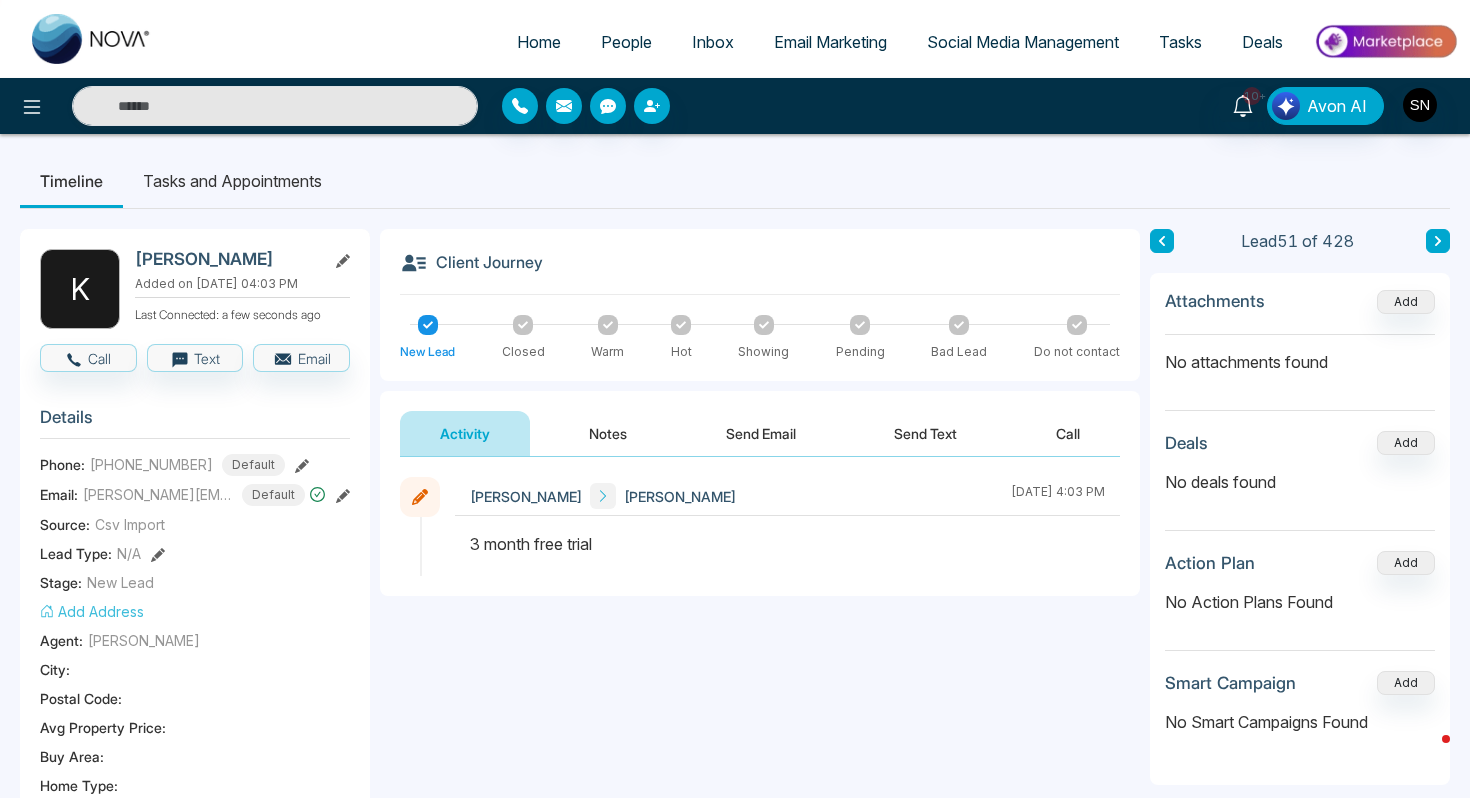 type on "**********" 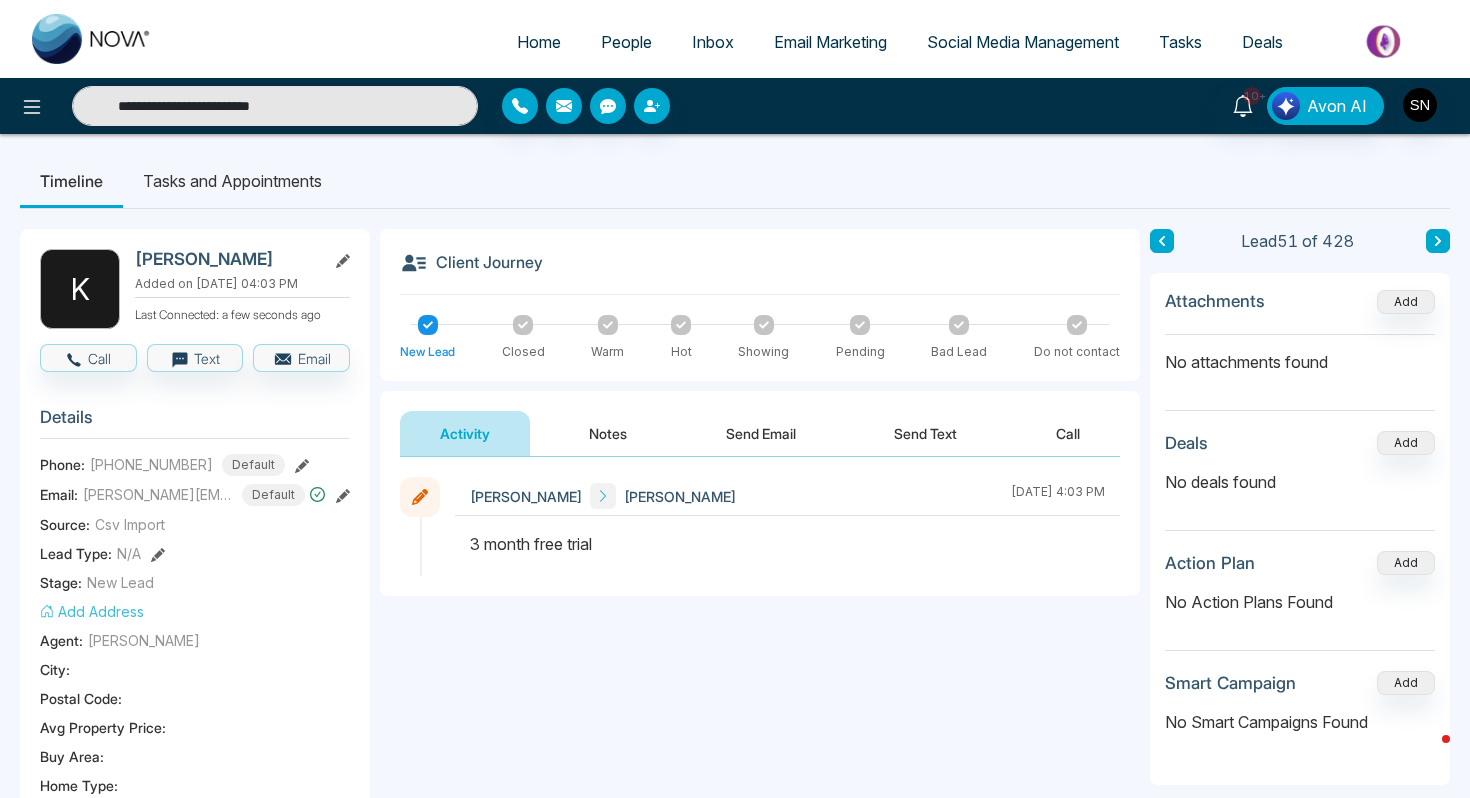 click on "[PERSON_NAME]  Added on   [DATE] 04:03 PM Last Connected:   a few seconds ago   Call   Text   Email Details Phone: [PHONE_NUMBER] Default Email: [PERSON_NAME][EMAIL_ADDRESS][DOMAIN_NAME] Default Source: Csv Import Lead Type: N/A Stage: New Lead Add Address Agent: [PERSON_NAME][GEOGRAPHIC_DATA] : Postal Code : Avg Property Price : Buy Area : Home Type : Start Date : Last Contact Date : Province : Timeframe : Urgency : Tags DNP   × Is this lead a Realtor? Lead Summary 0 Calls 0 Texts 0 Emails Social Profile   Not found Not found Not found Custom Lead Data Delete lead" at bounding box center [195, 923] 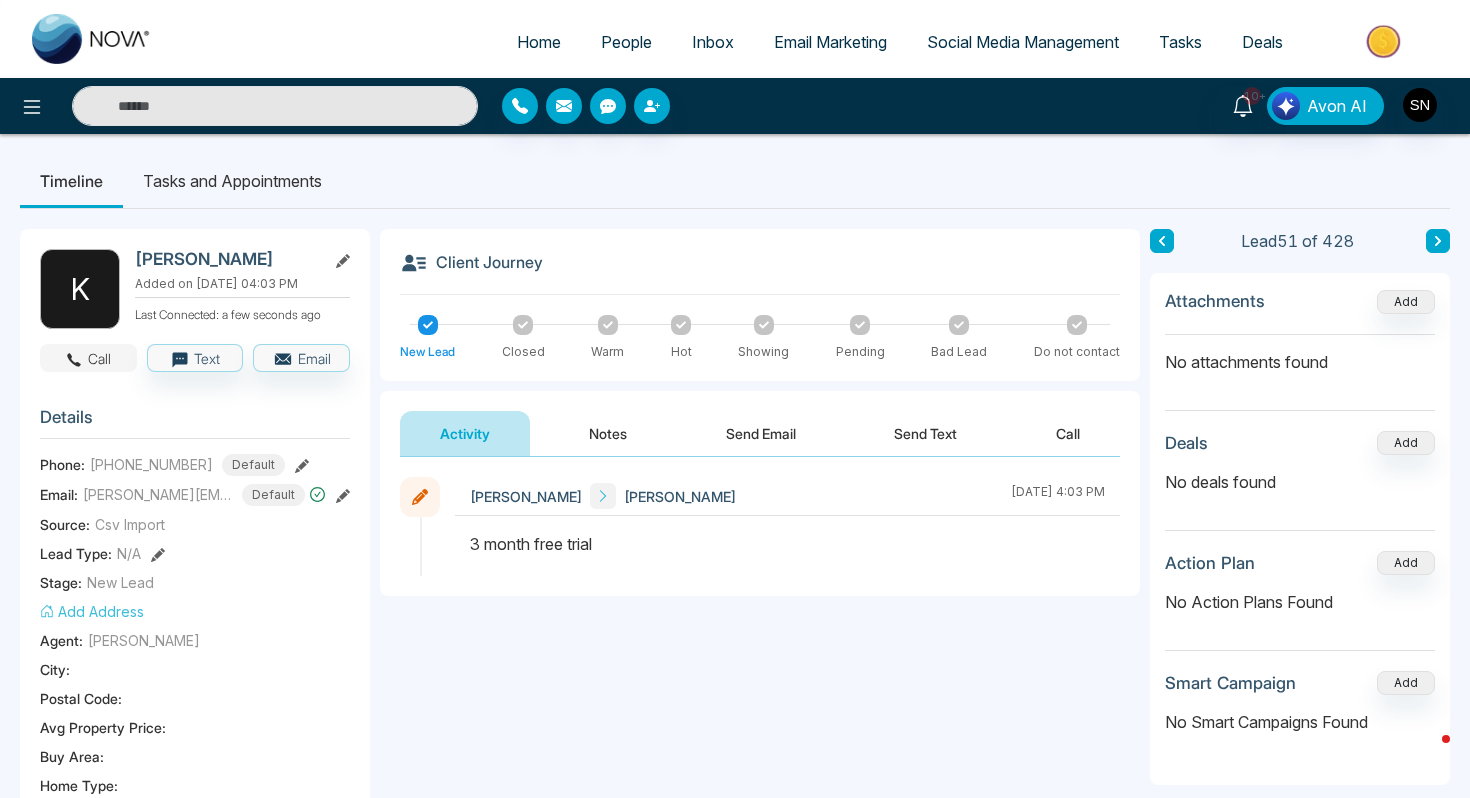 click on "Call" at bounding box center (88, 358) 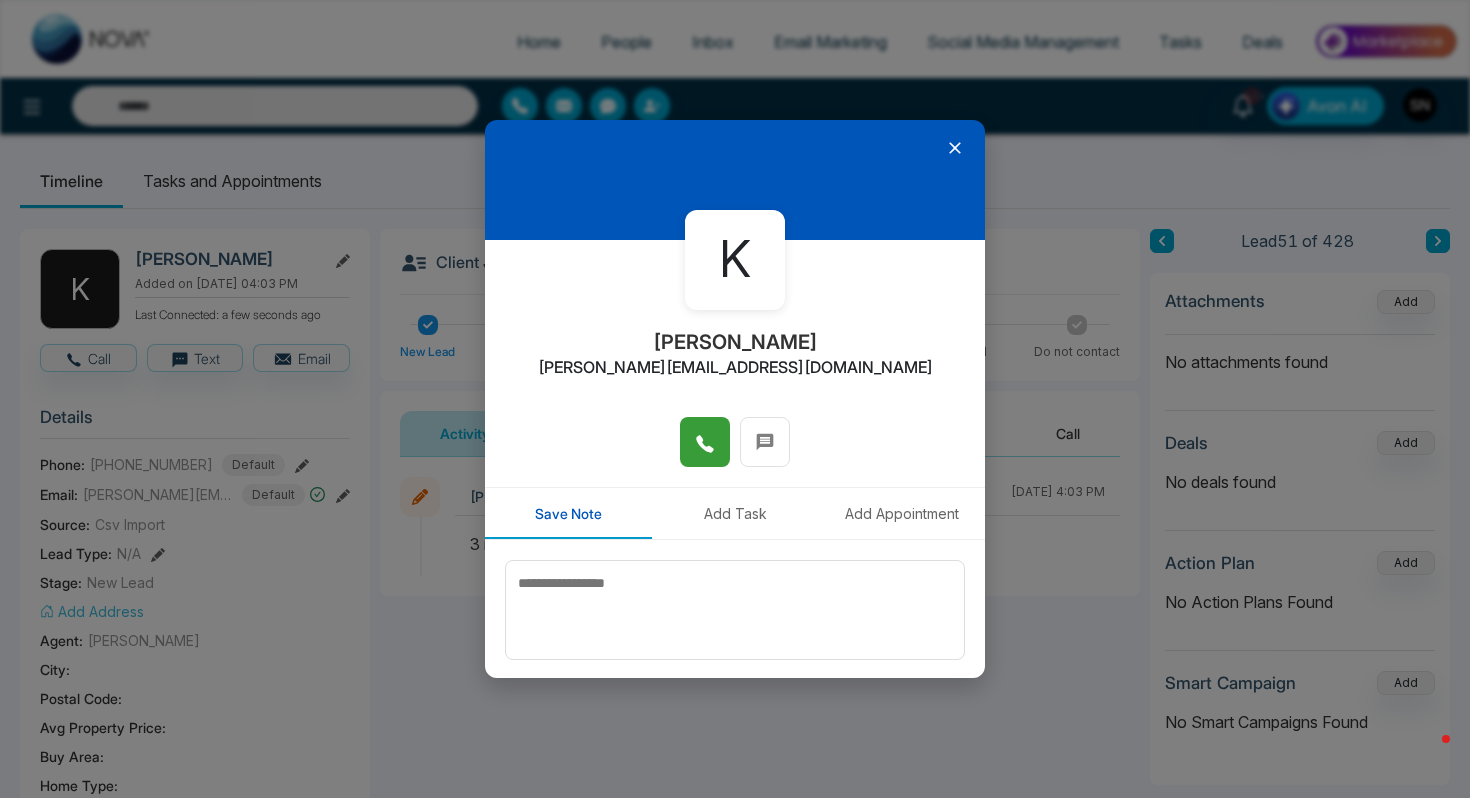 click 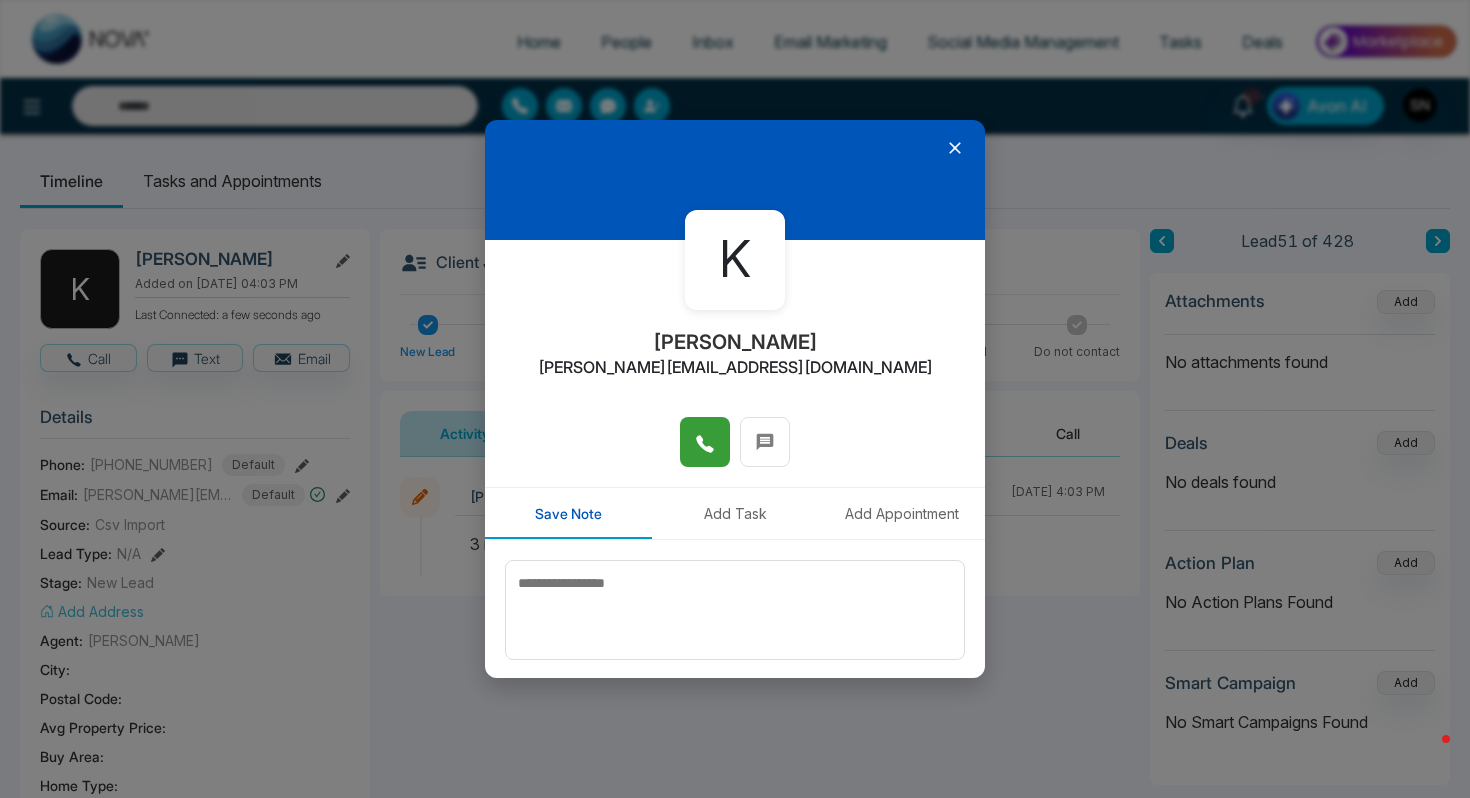 type on "**********" 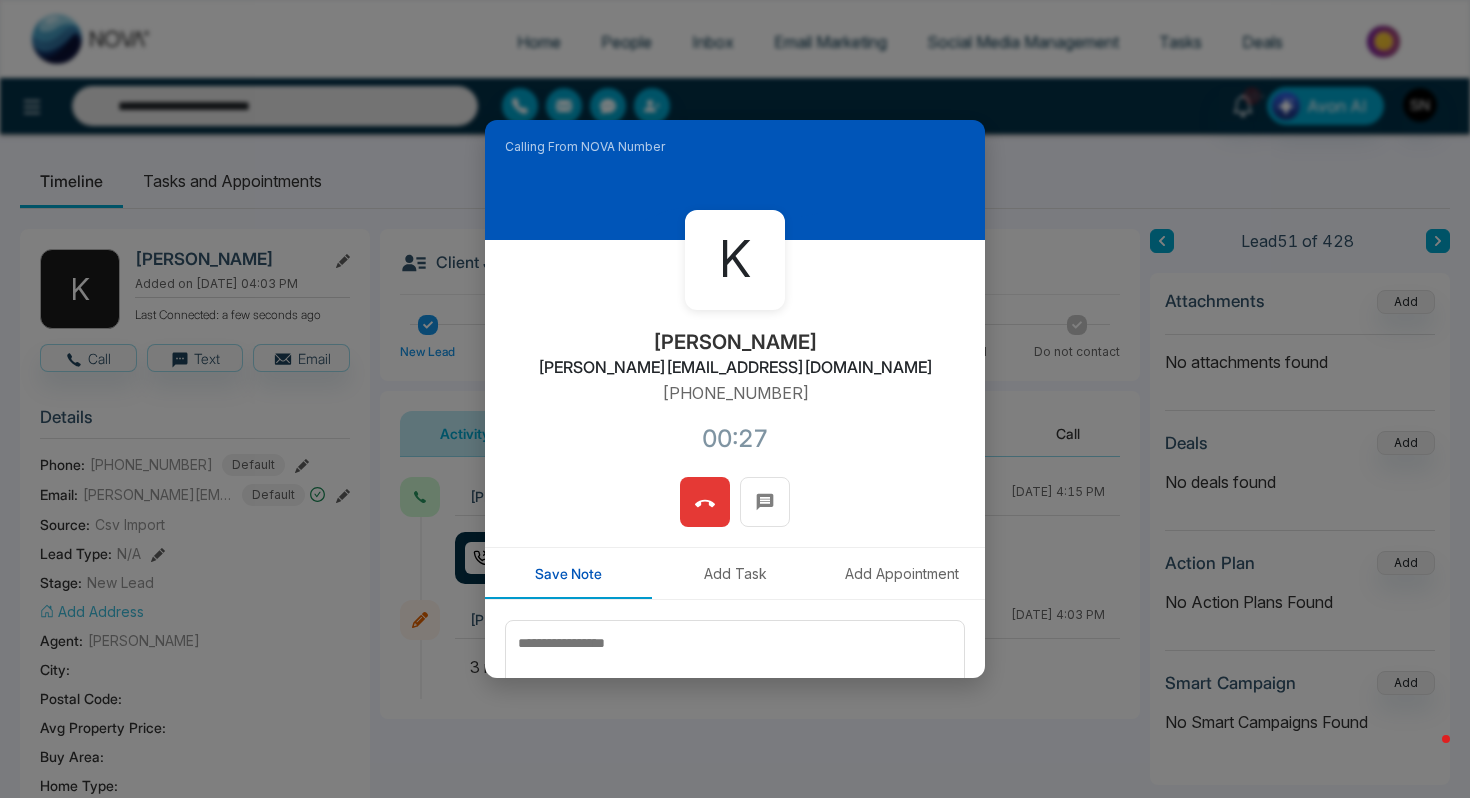 click at bounding box center (705, 502) 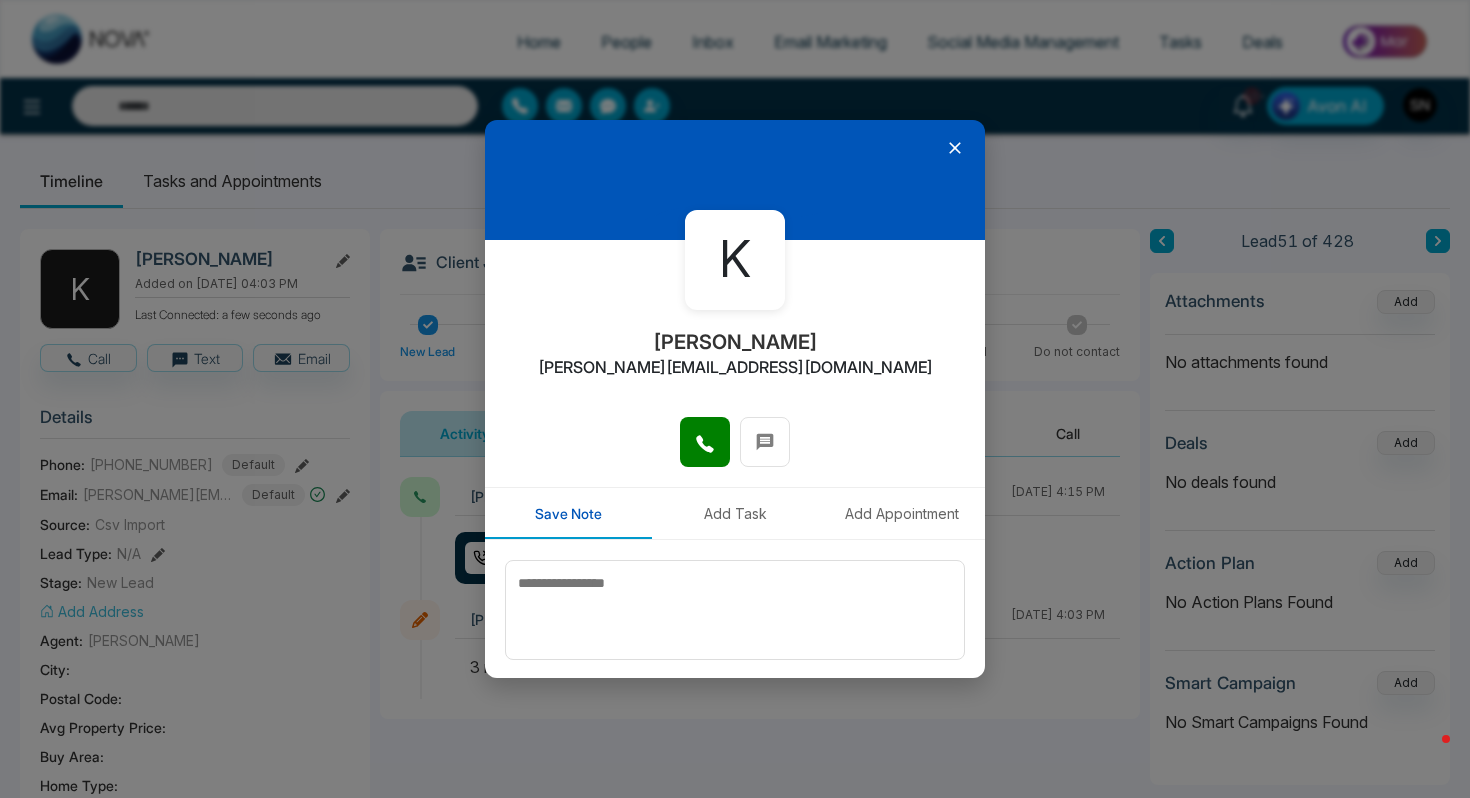 click 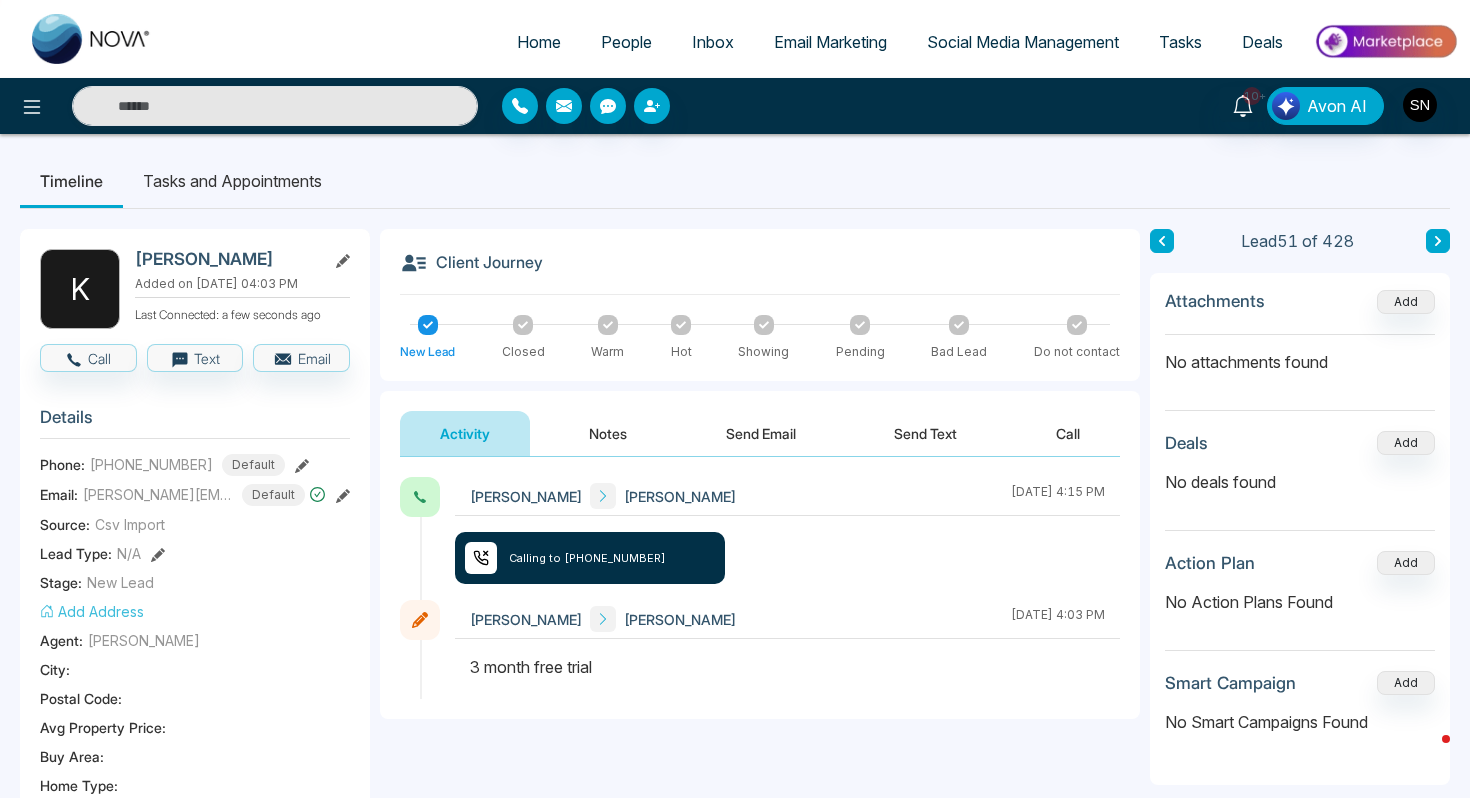 click on "10+ Avon AI" at bounding box center [735, 106] 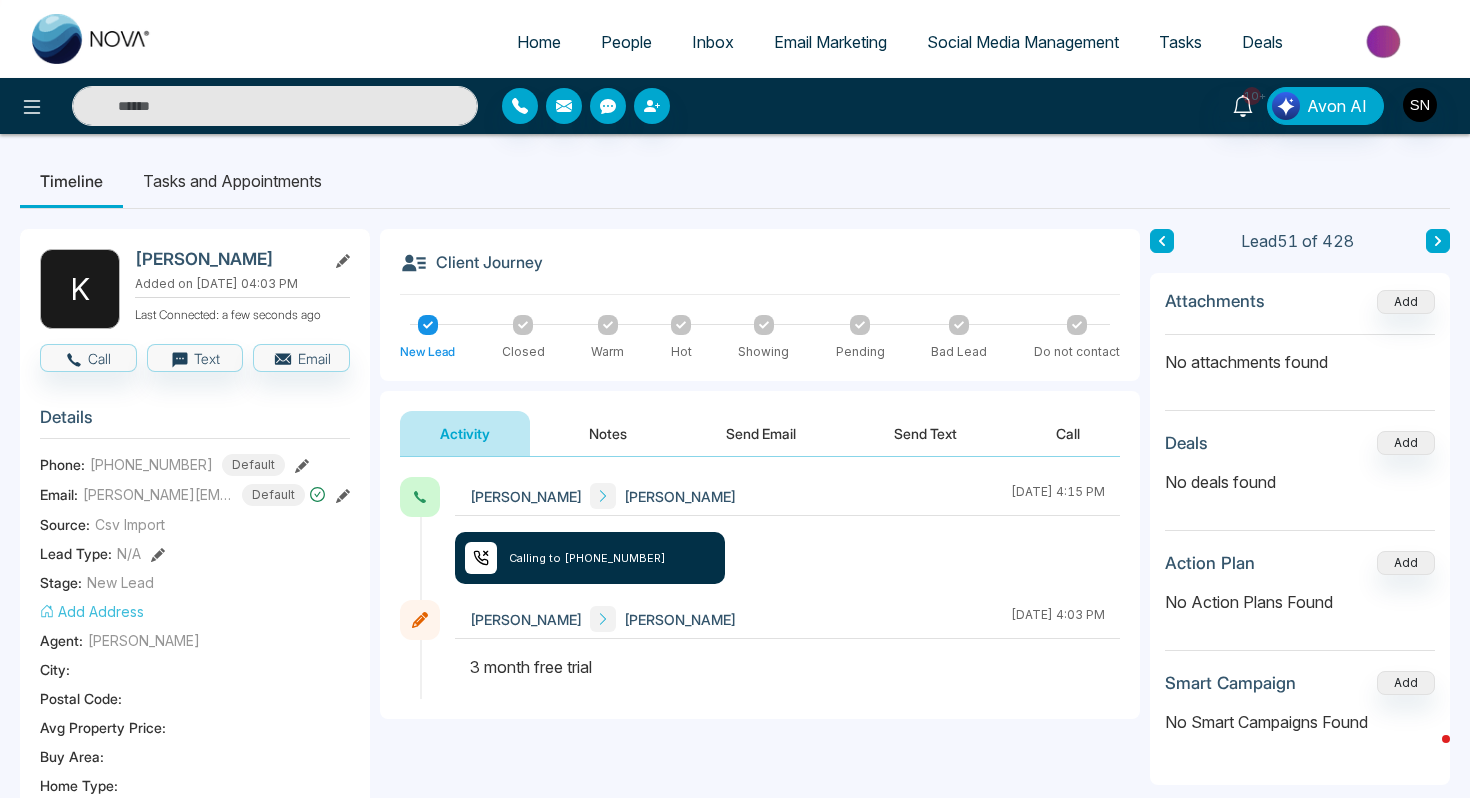 click at bounding box center [275, 106] 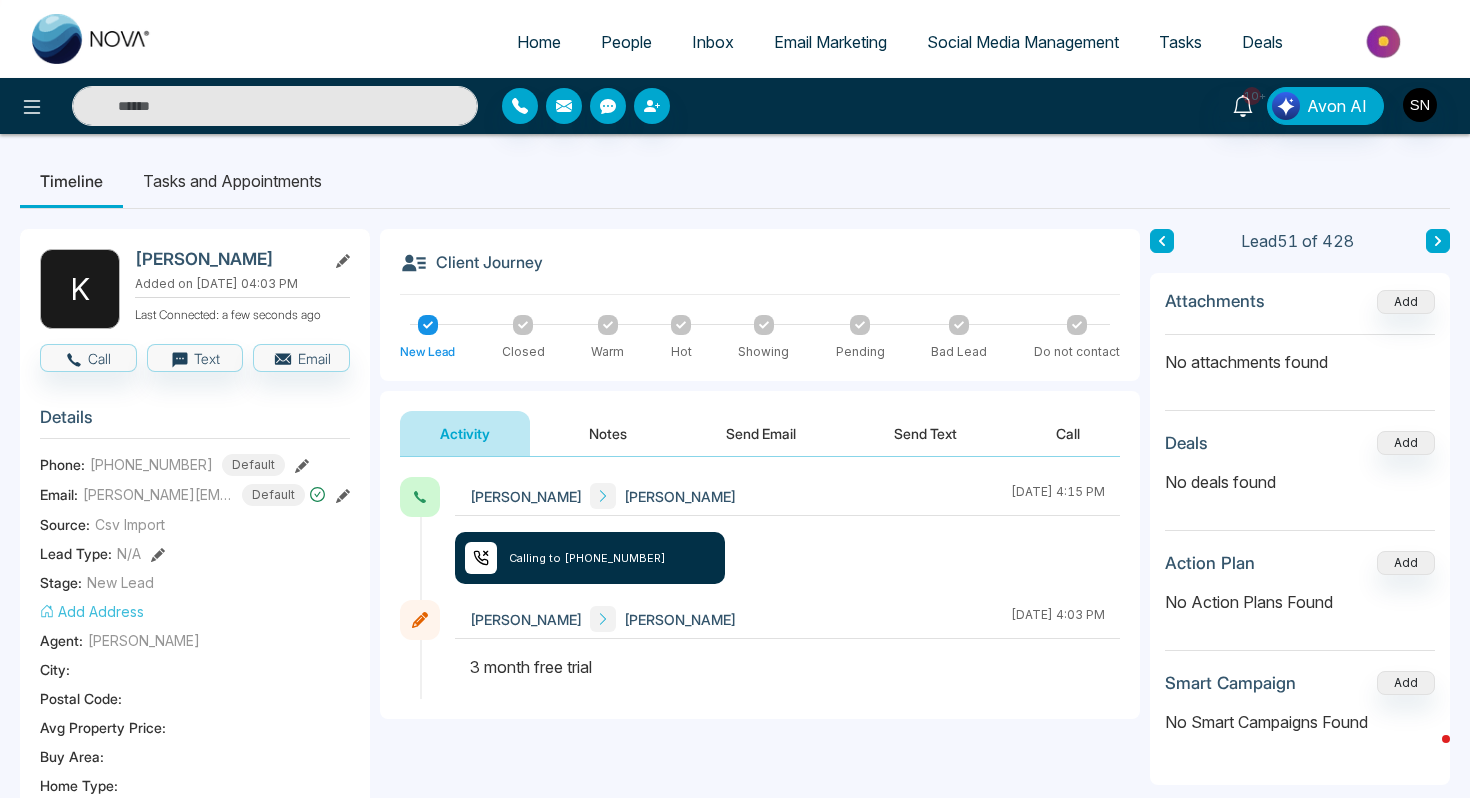 paste on "**********" 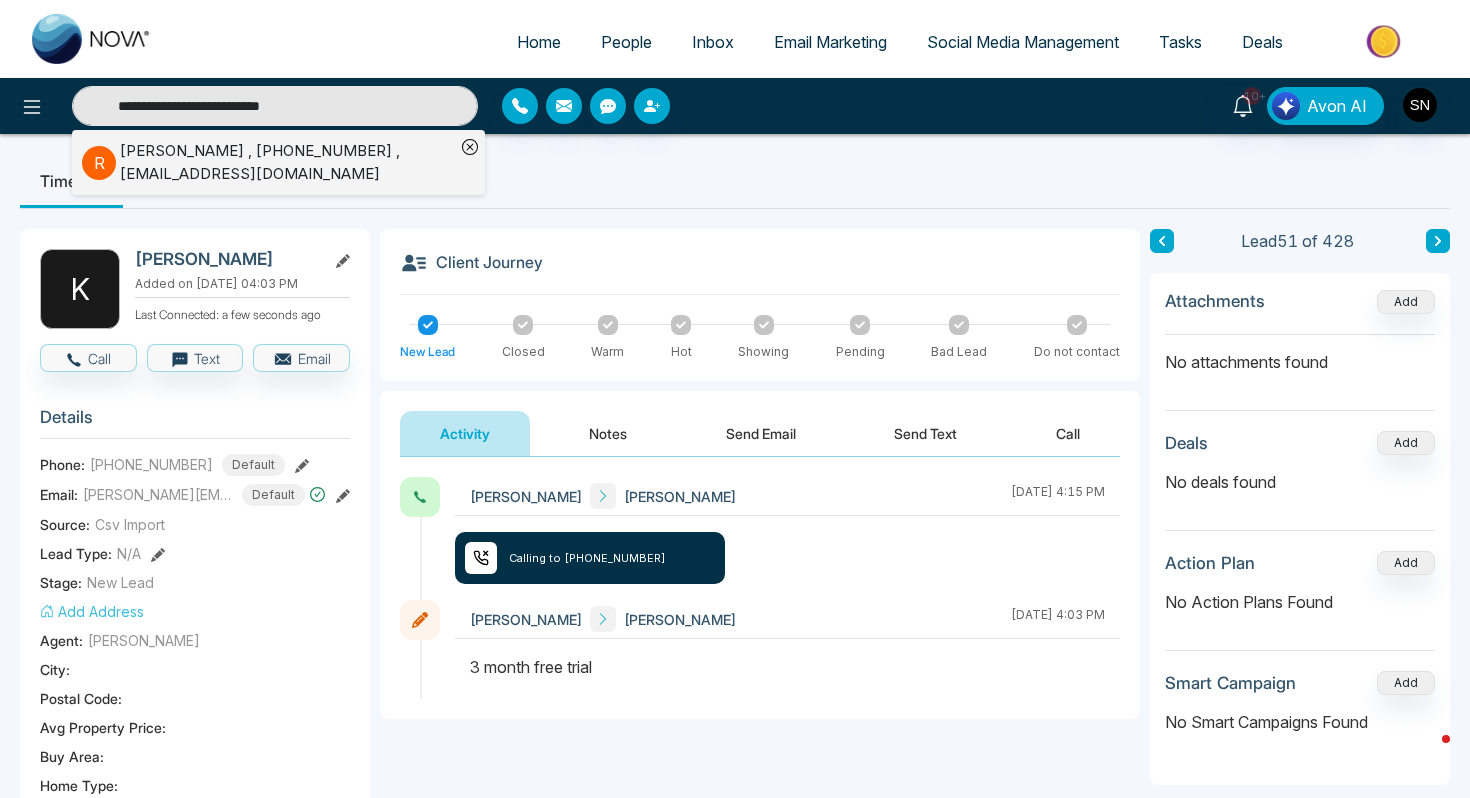 type on "**********" 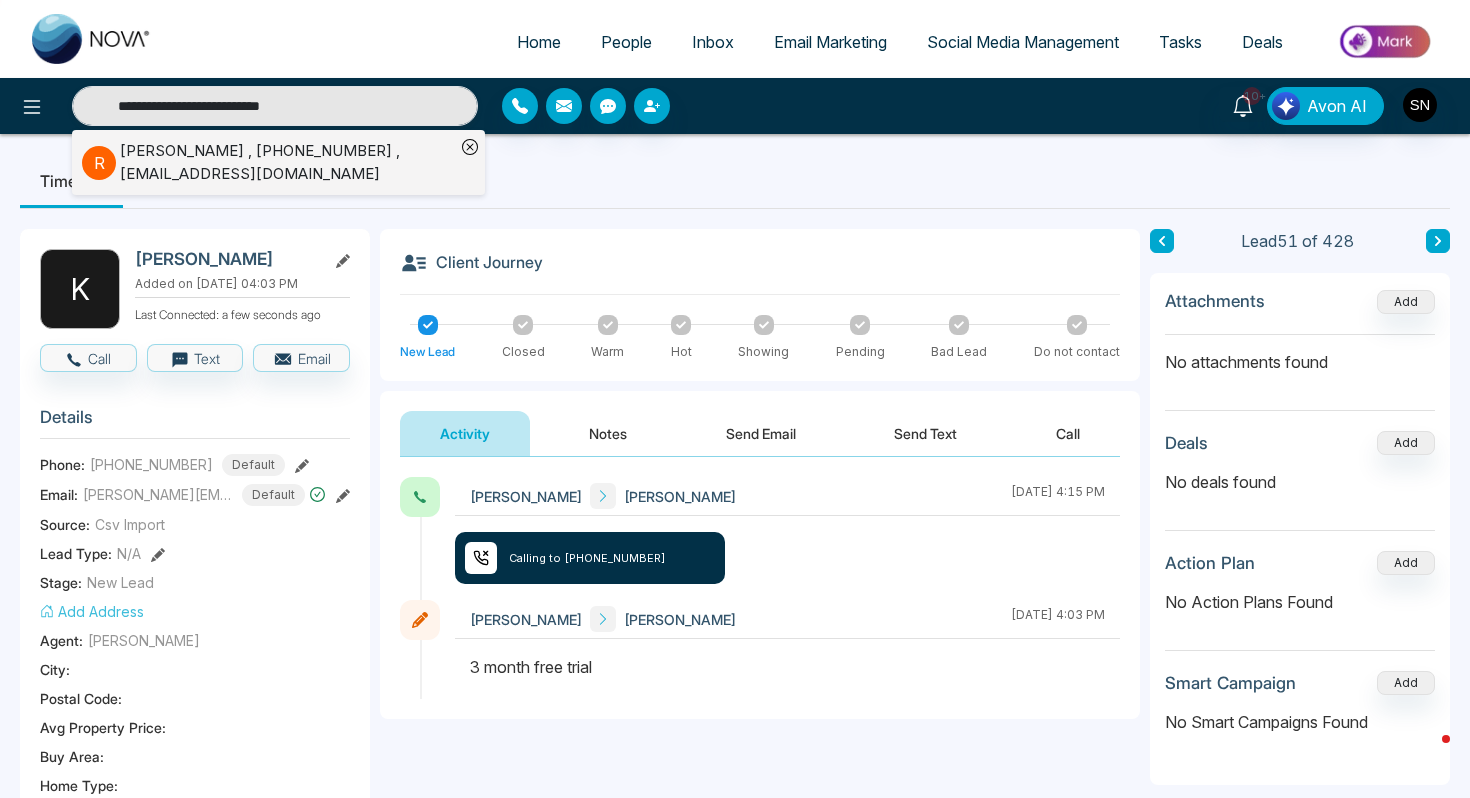 click on "[PERSON_NAME]     , [PHONE_NUMBER]   , [EMAIL_ADDRESS][DOMAIN_NAME]" at bounding box center [268, 162] 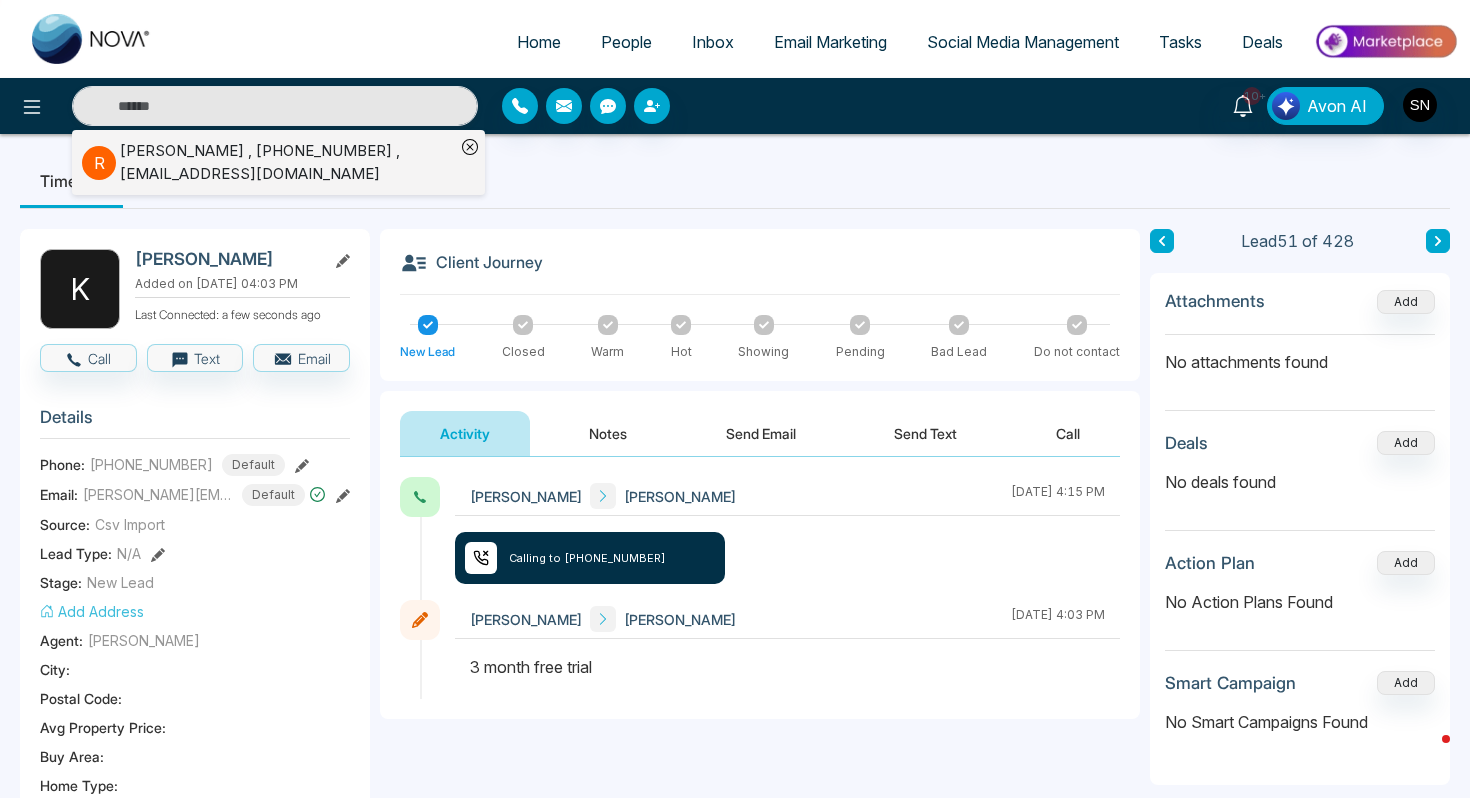 type on "**********" 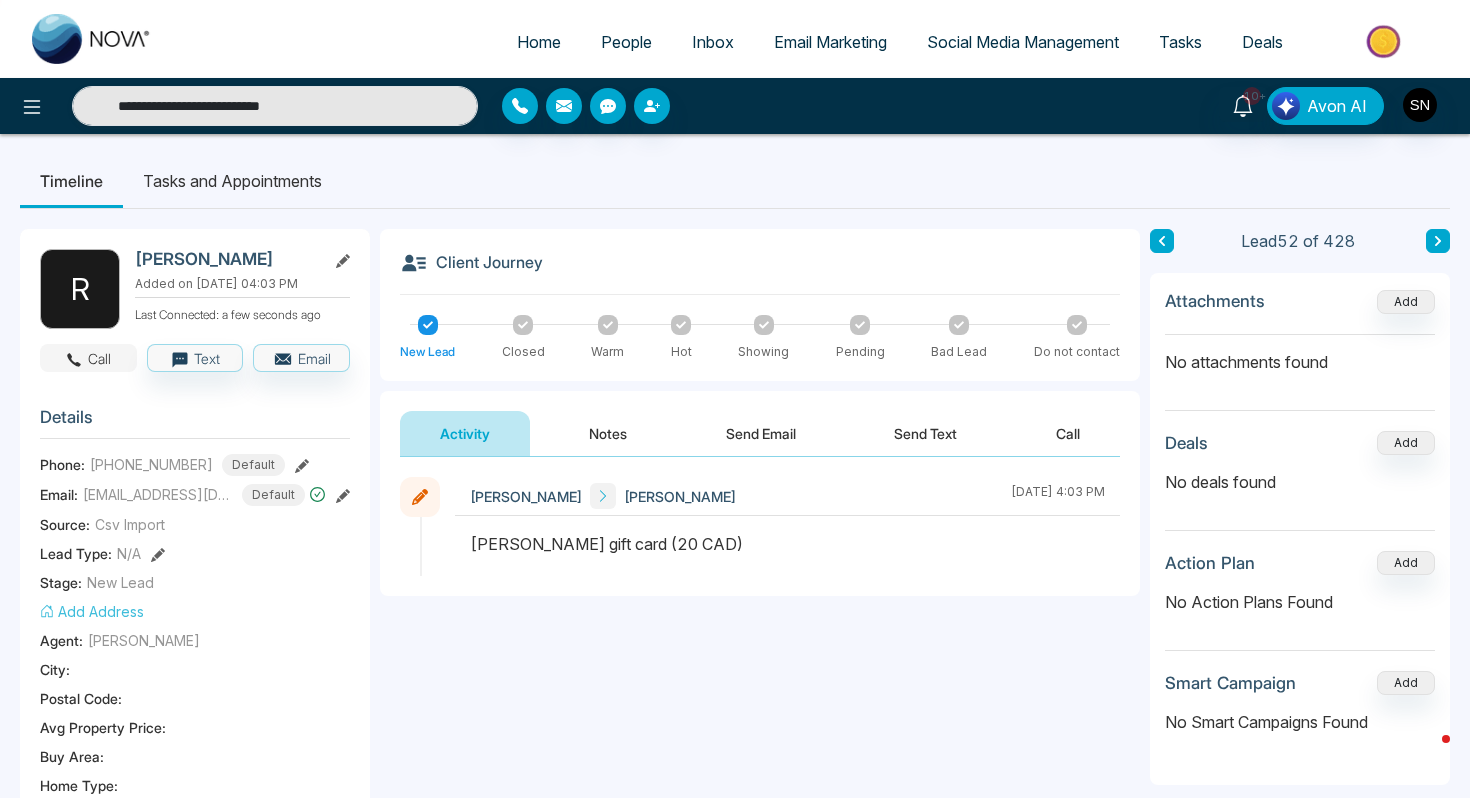 click 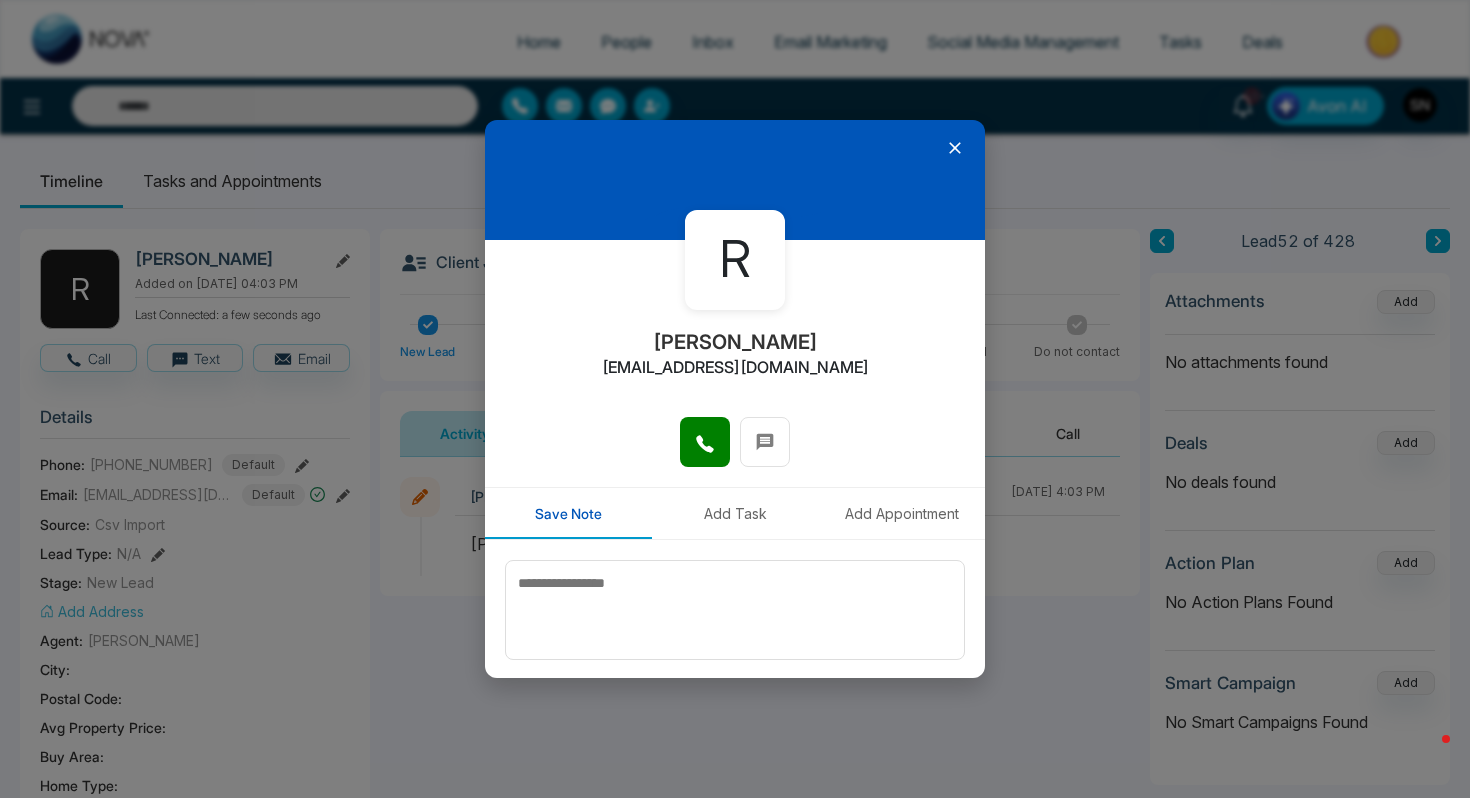 click at bounding box center (735, 452) 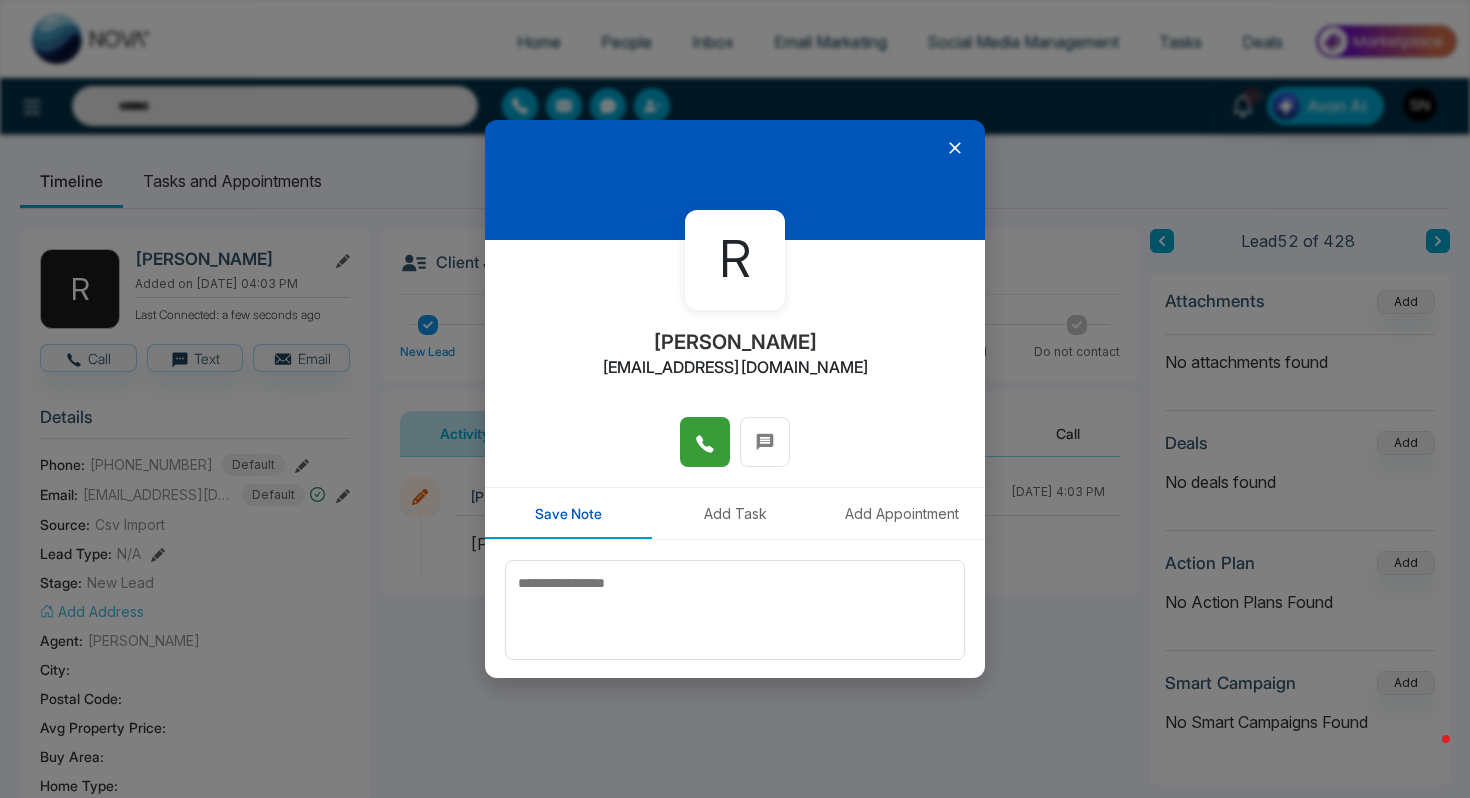 click 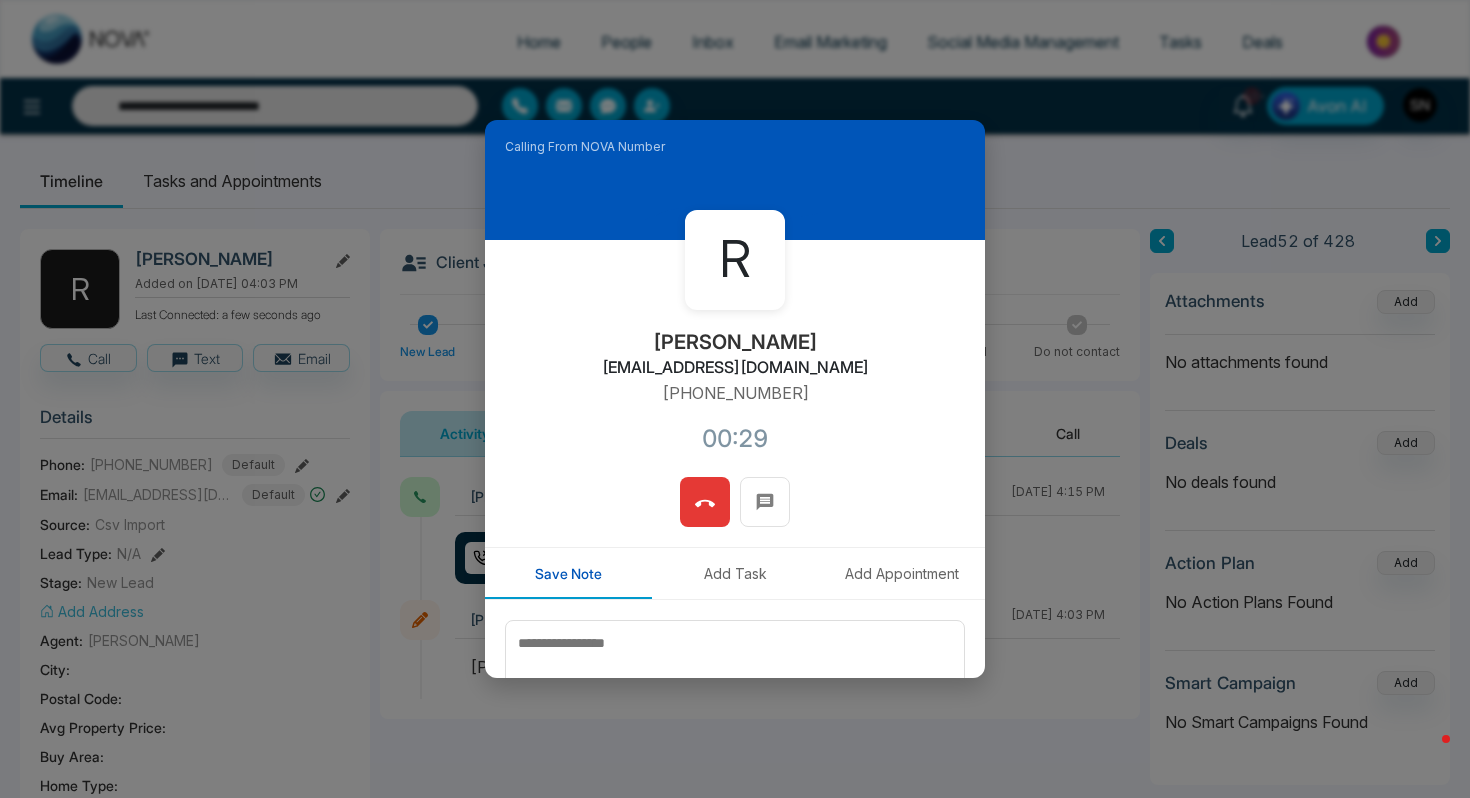 click at bounding box center [705, 502] 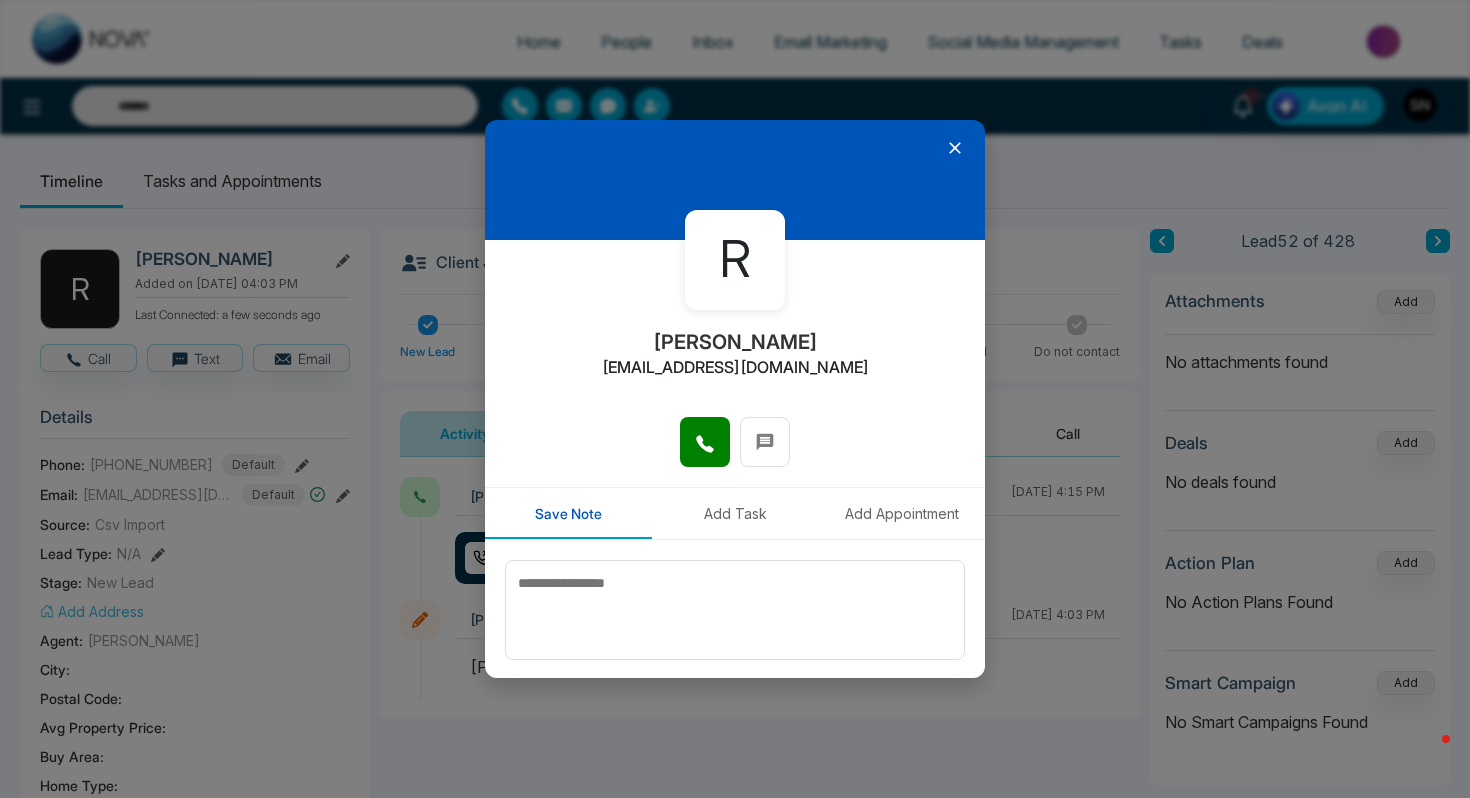 type on "**********" 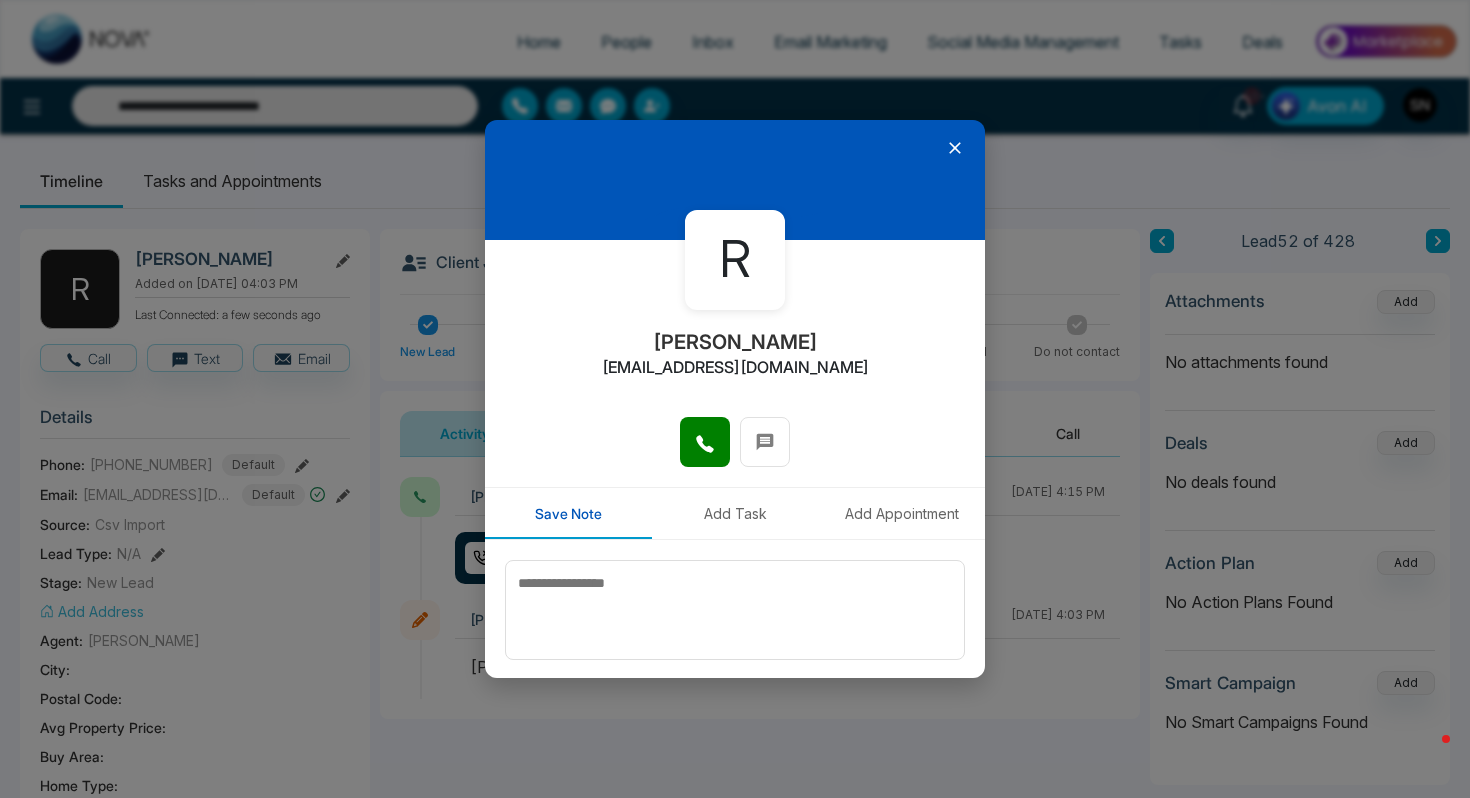 click at bounding box center [735, 180] 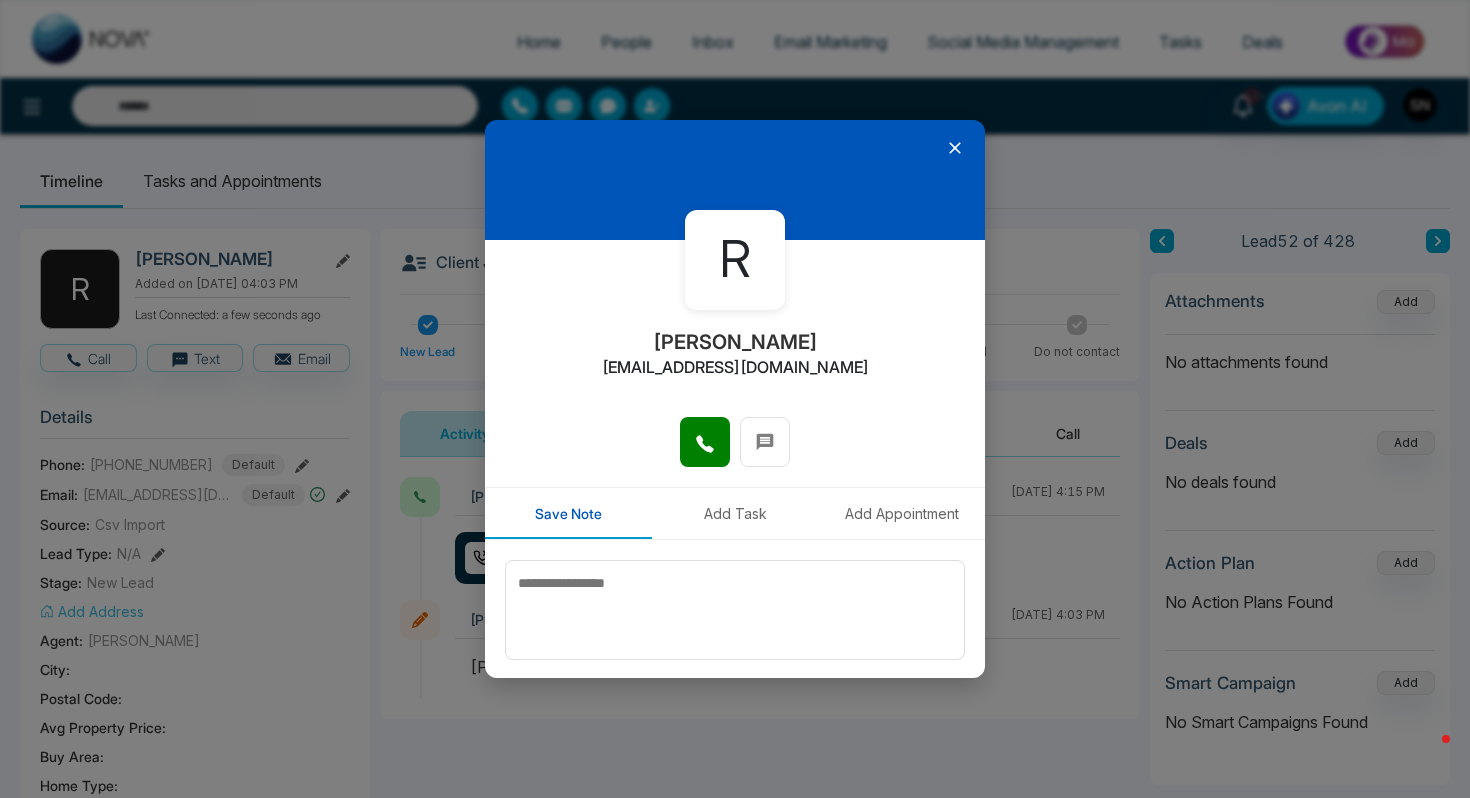 click 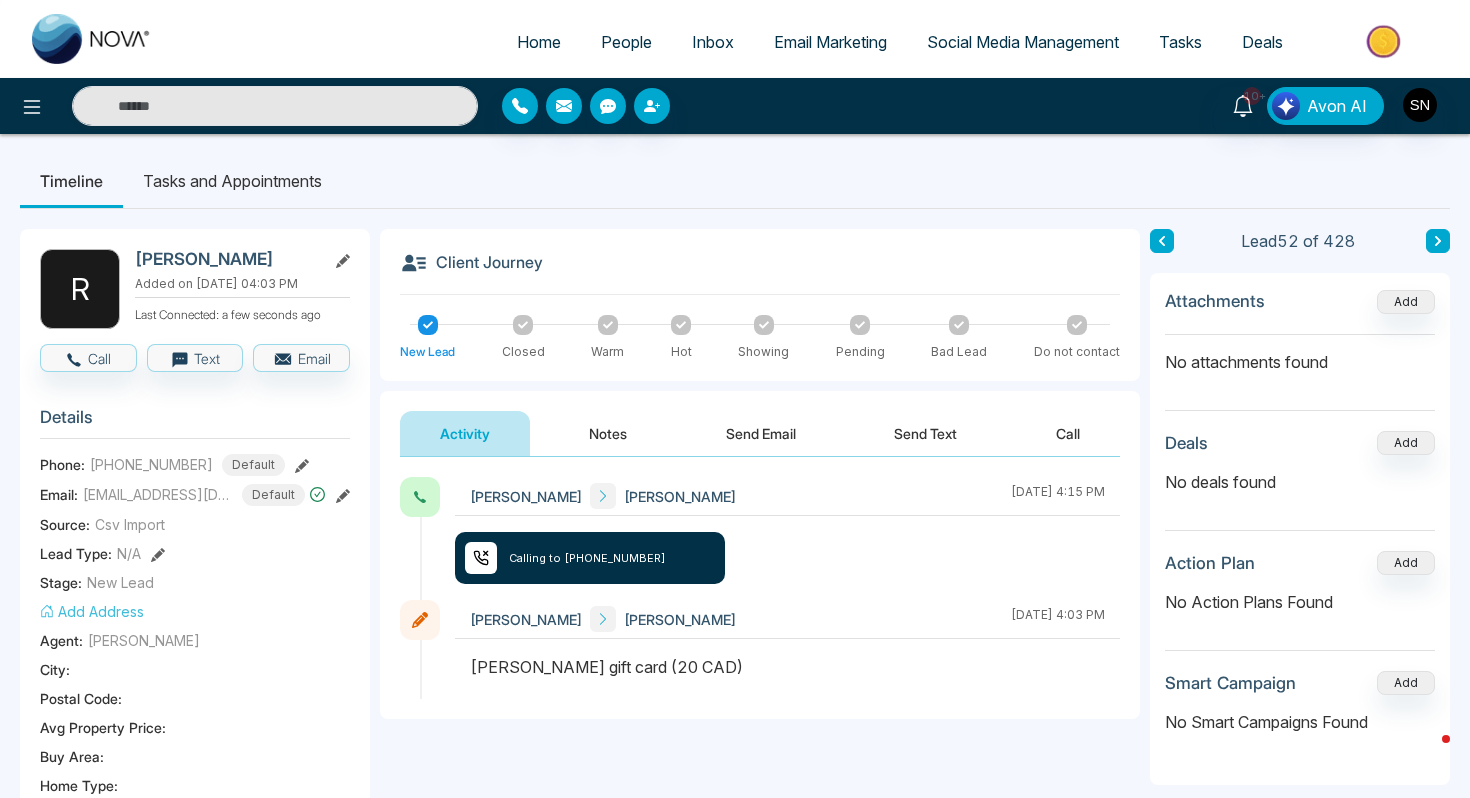 type on "**********" 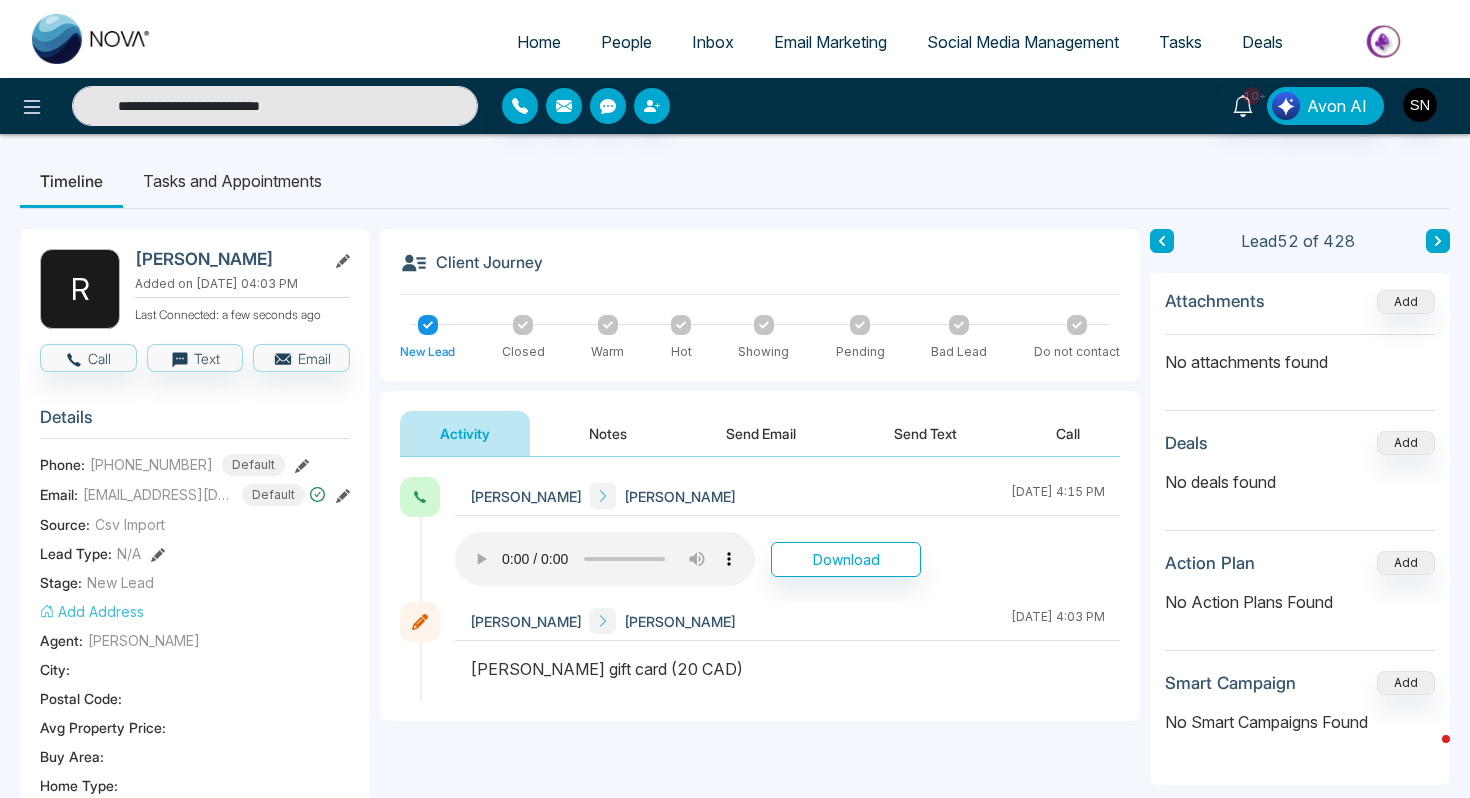 click on "**********" at bounding box center (275, 106) 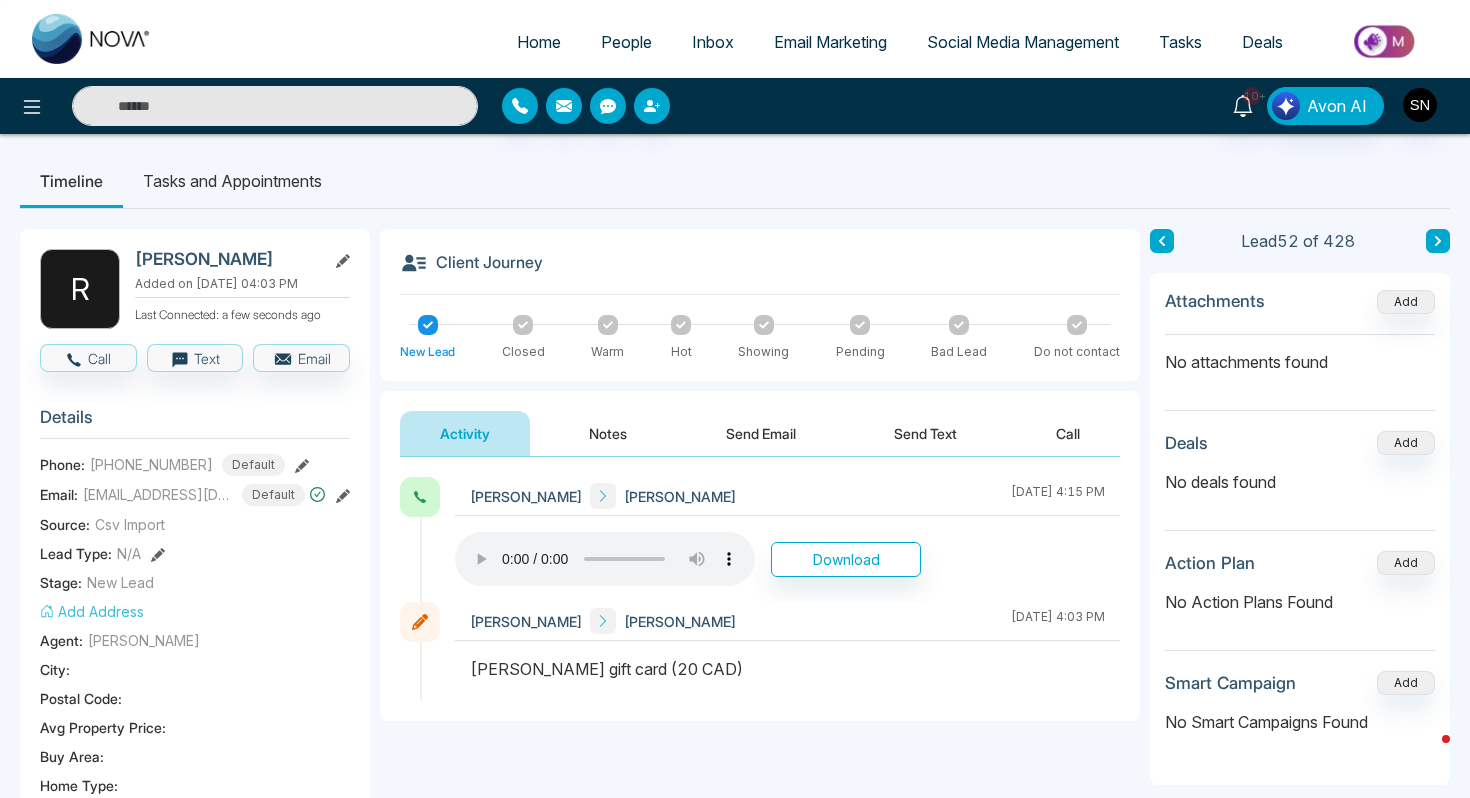 paste on "**********" 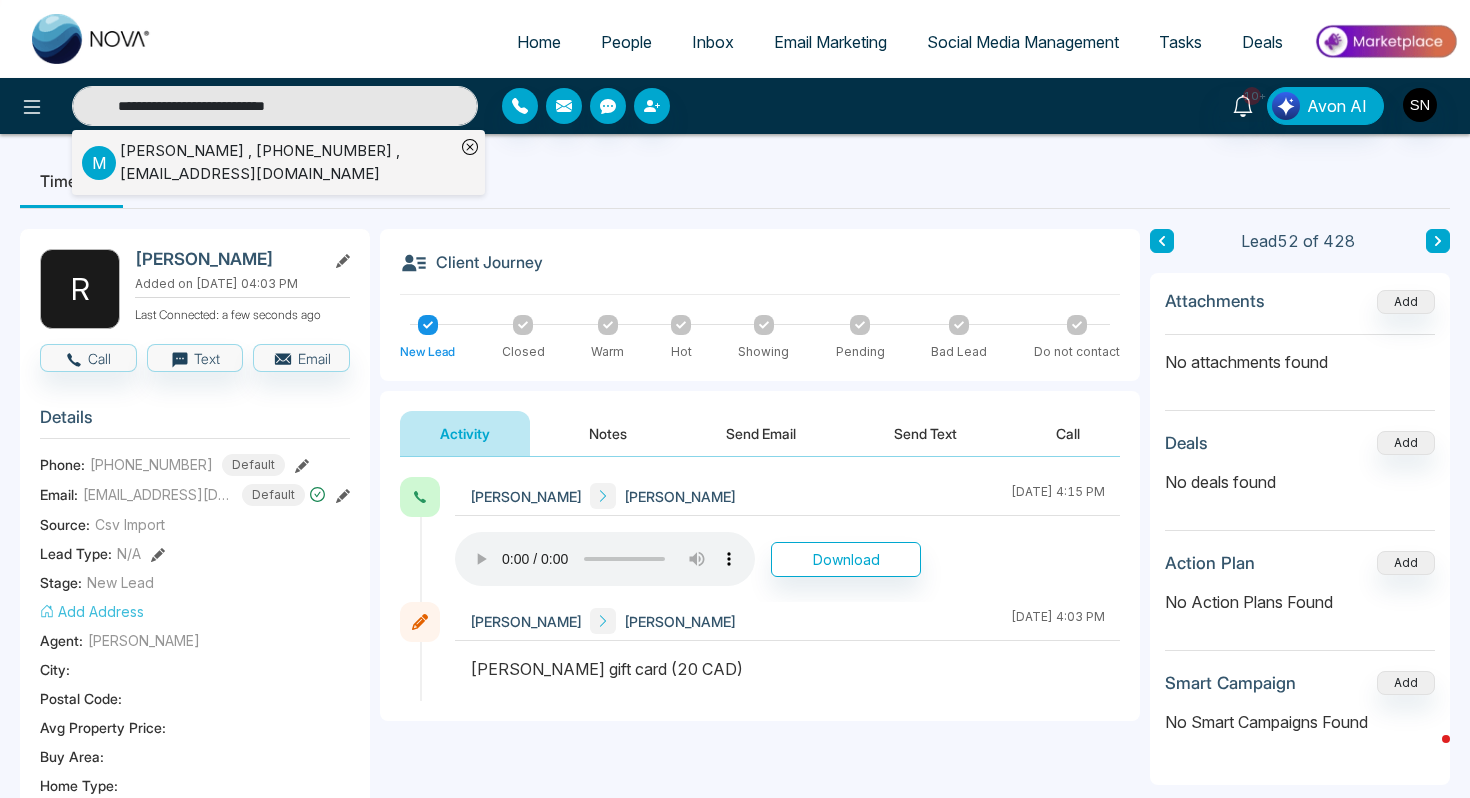 type on "**********" 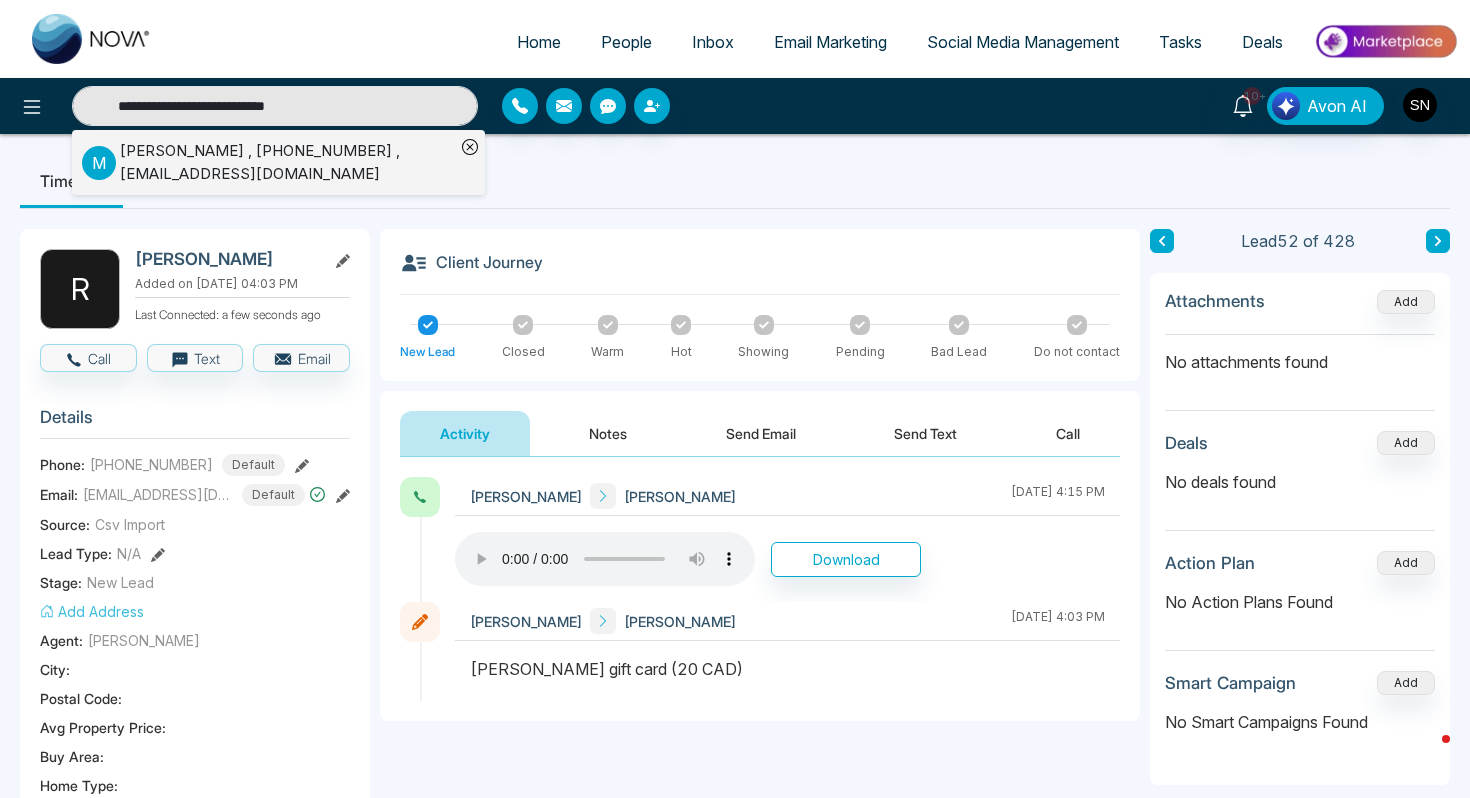 click on "[PERSON_NAME]     , [PHONE_NUMBER]   , [EMAIL_ADDRESS][DOMAIN_NAME]" at bounding box center (287, 162) 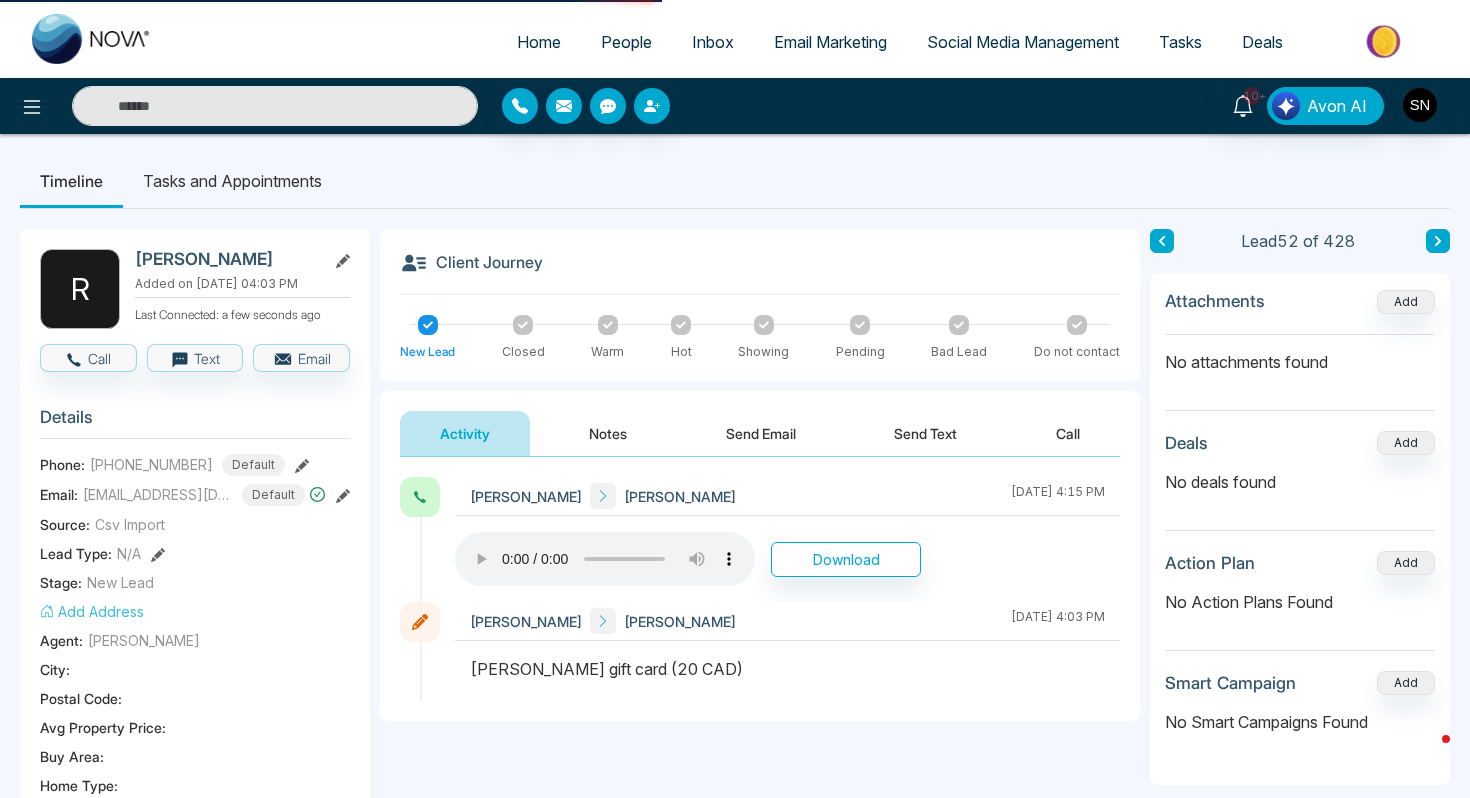 type on "**********" 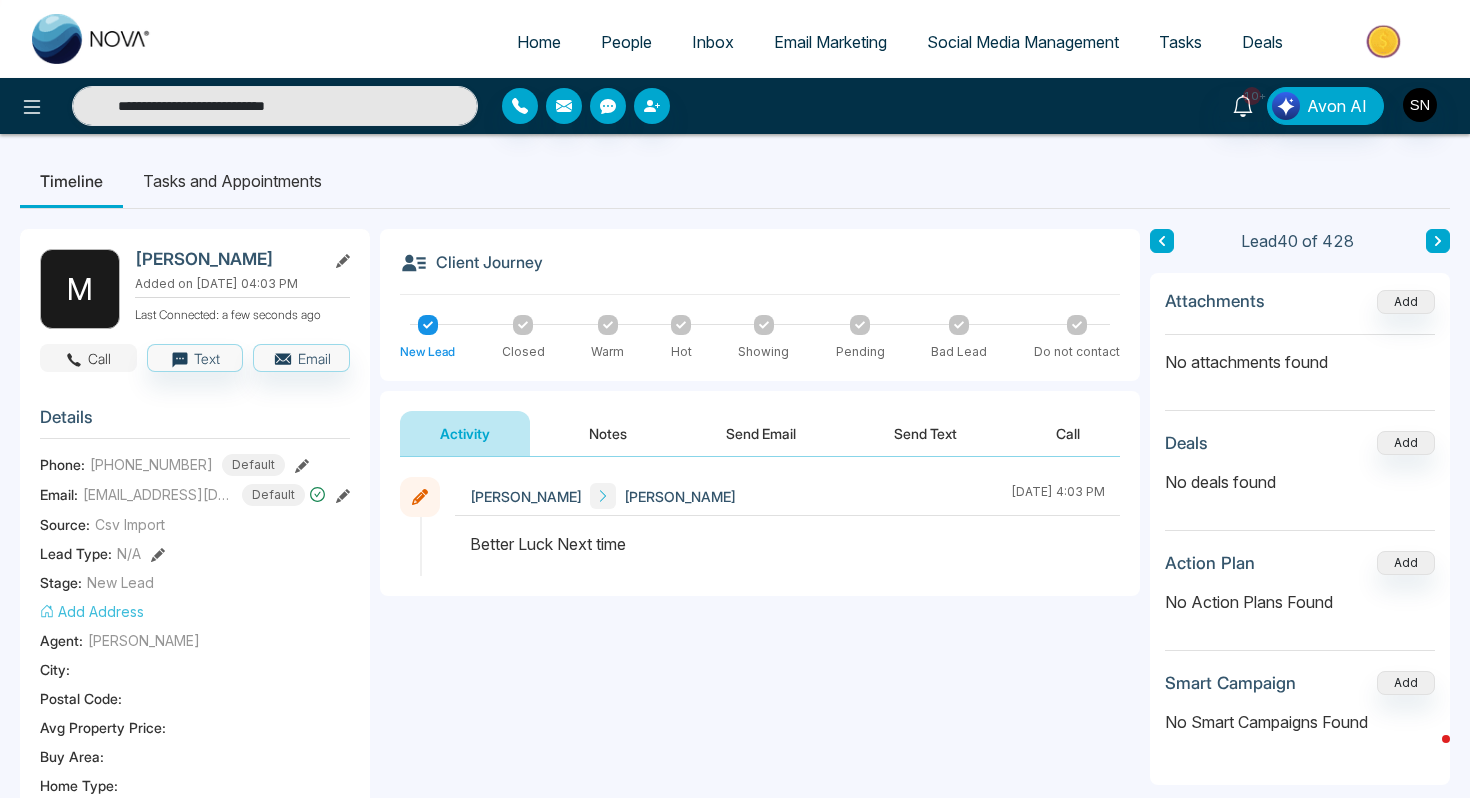 click on "Call" at bounding box center (88, 358) 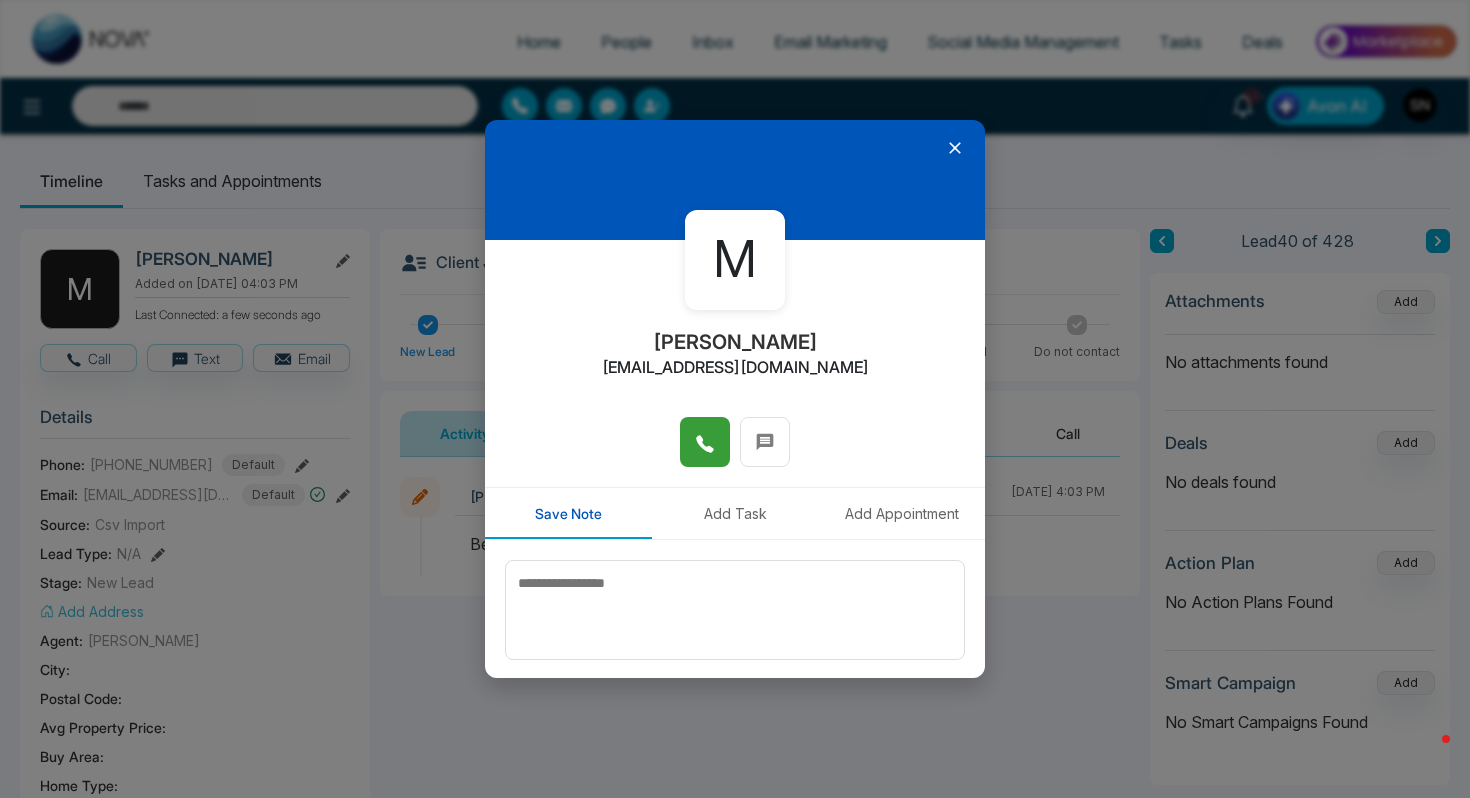 click at bounding box center [705, 442] 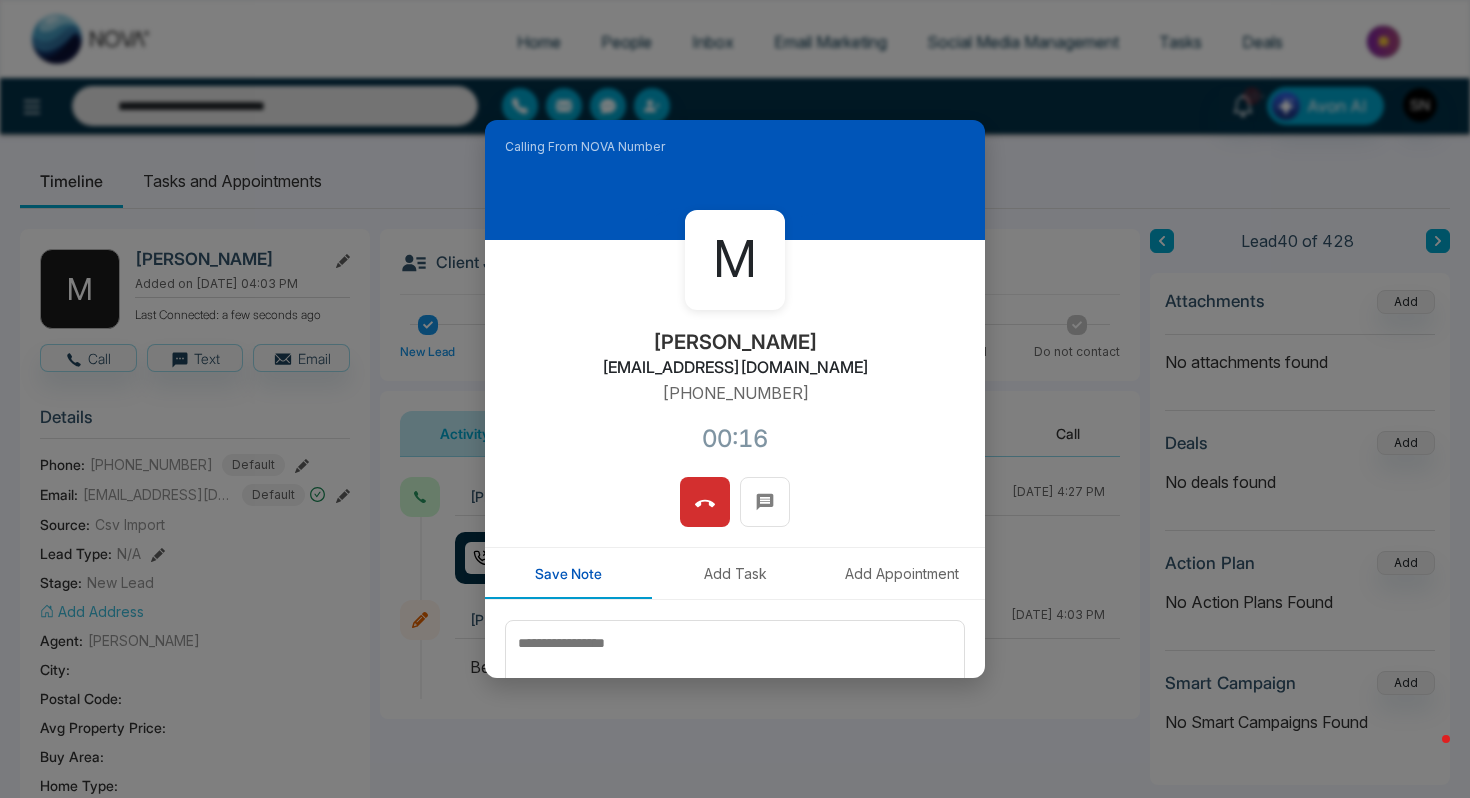 drag, startPoint x: 699, startPoint y: 495, endPoint x: 587, endPoint y: 483, distance: 112.64102 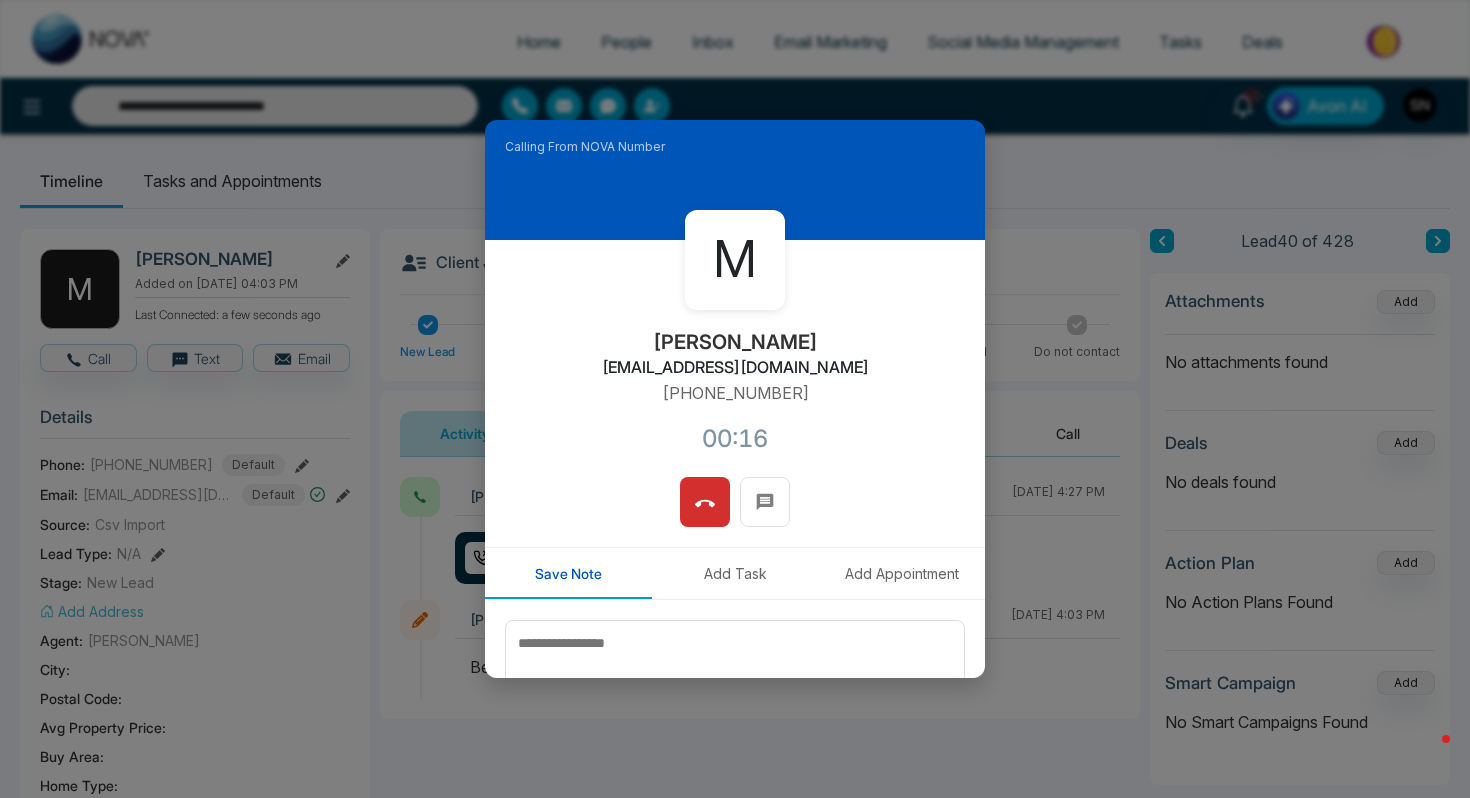 click at bounding box center [735, 512] 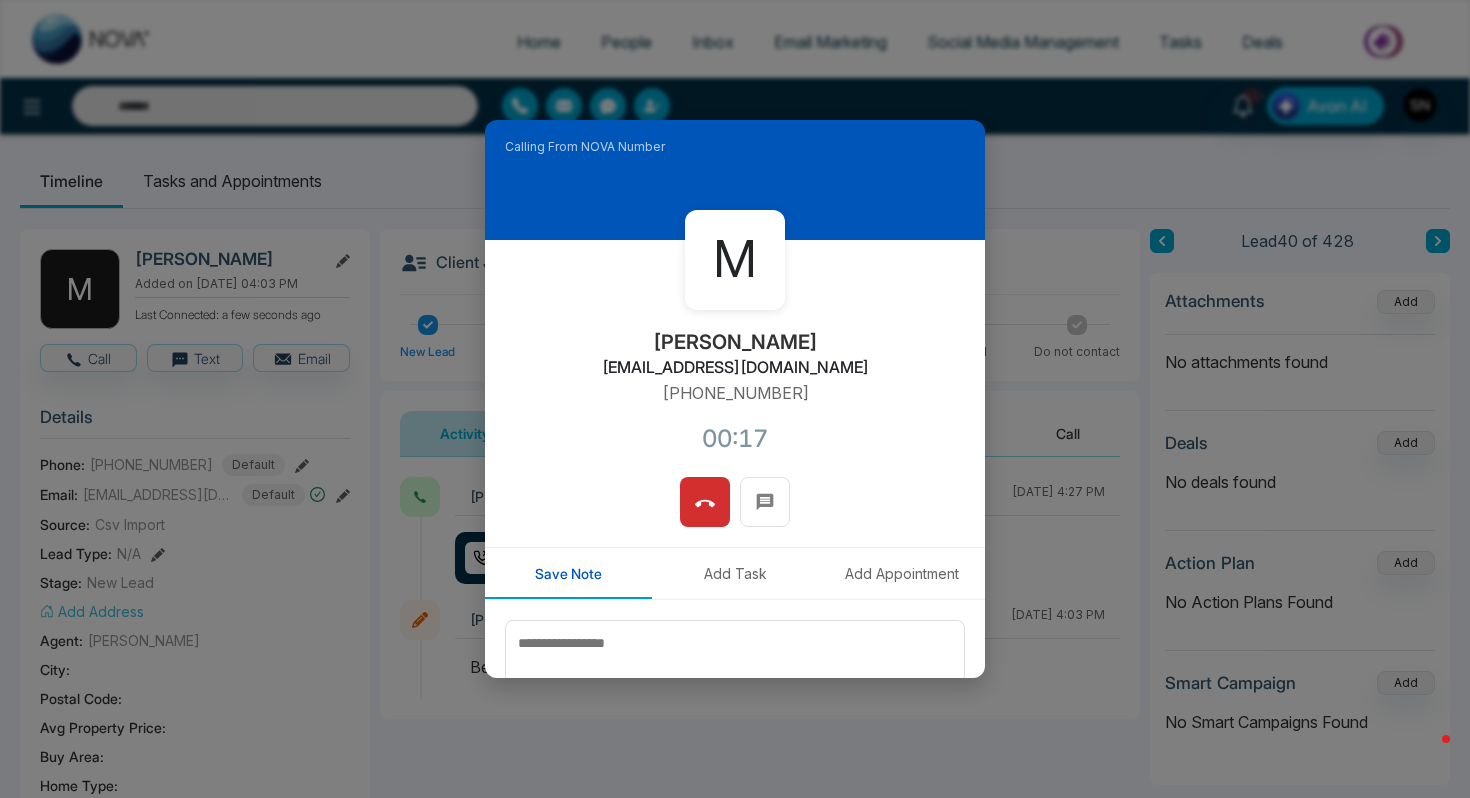 type on "**********" 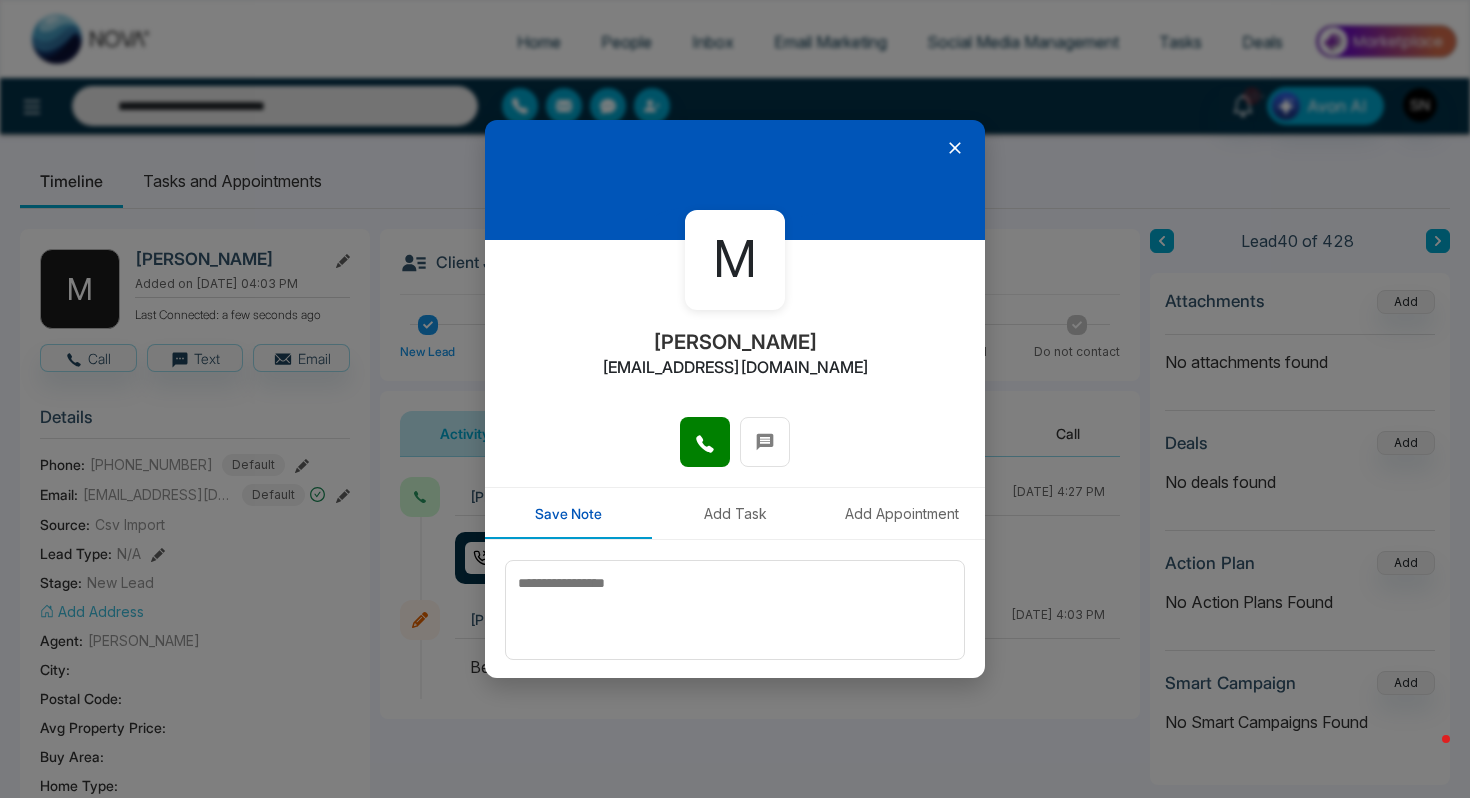 click 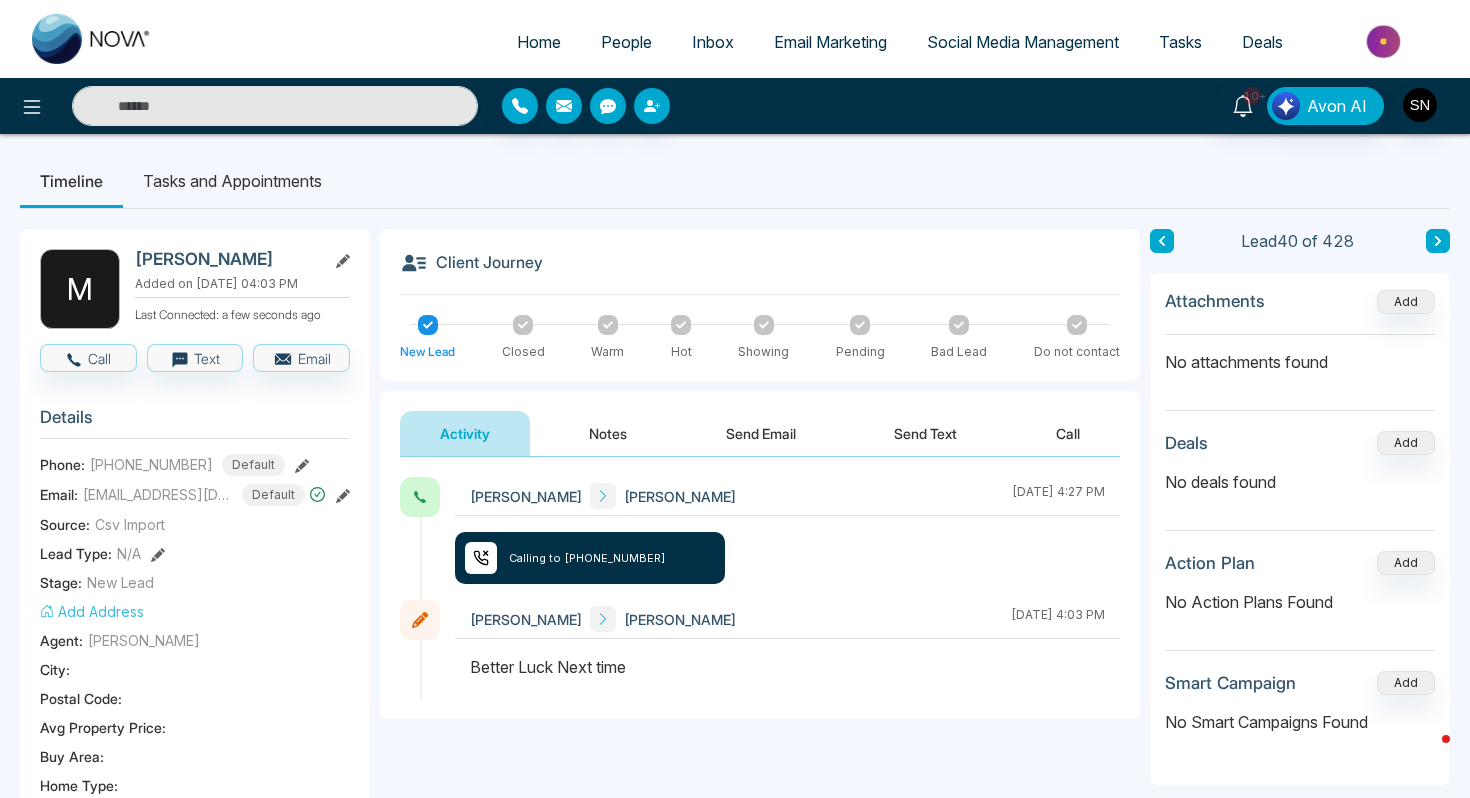 click on "Notes" at bounding box center (608, 433) 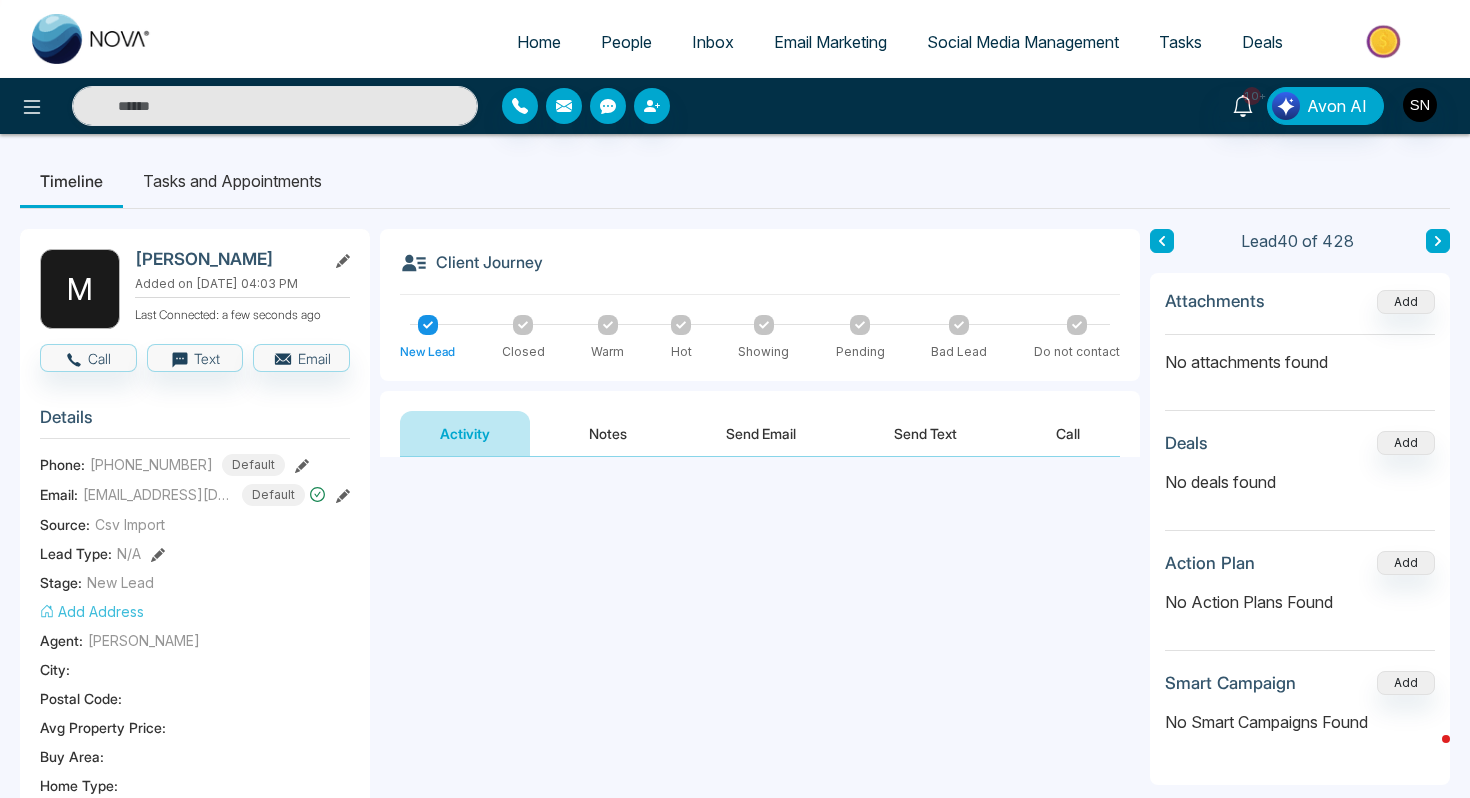 type on "**********" 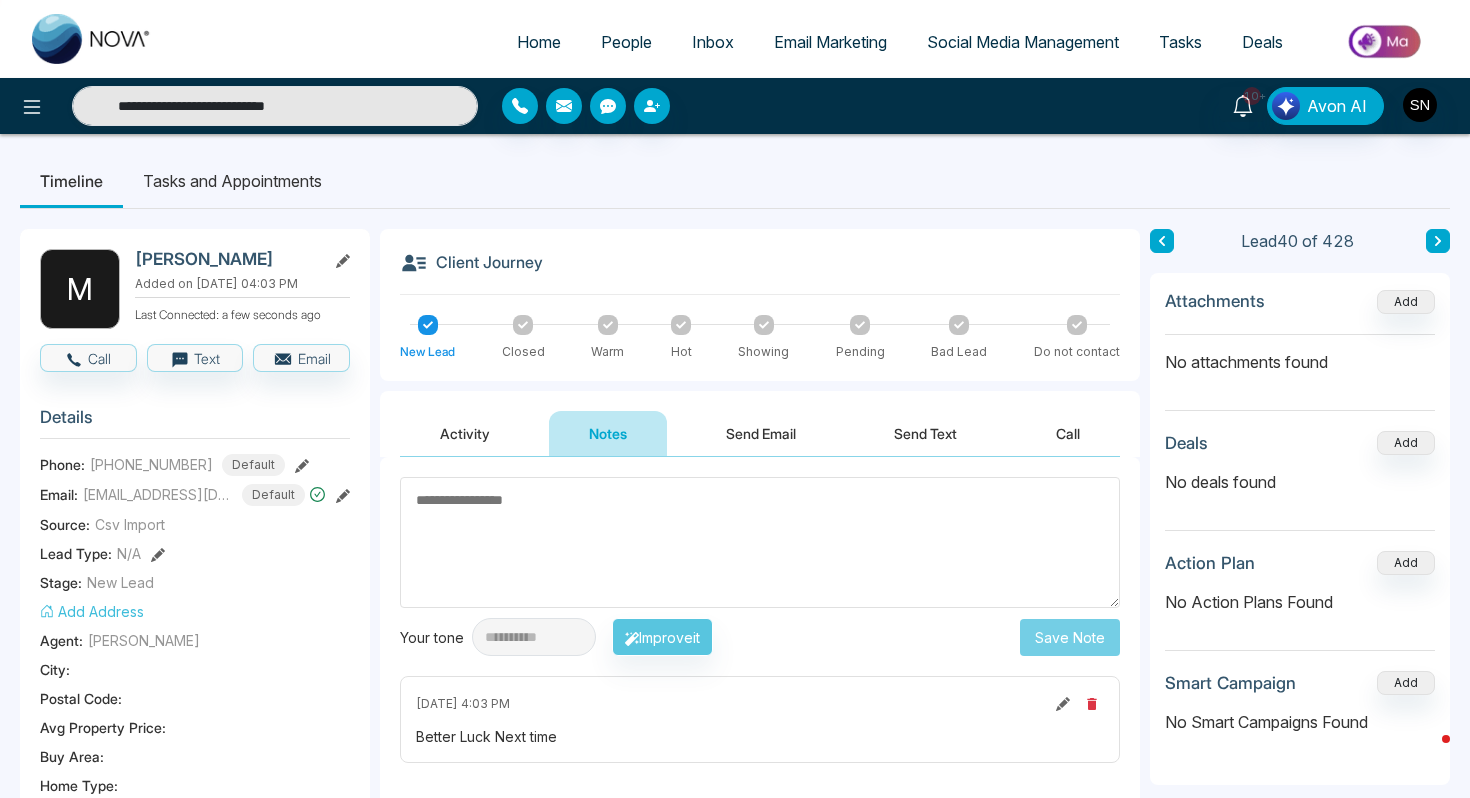 click at bounding box center [760, 542] 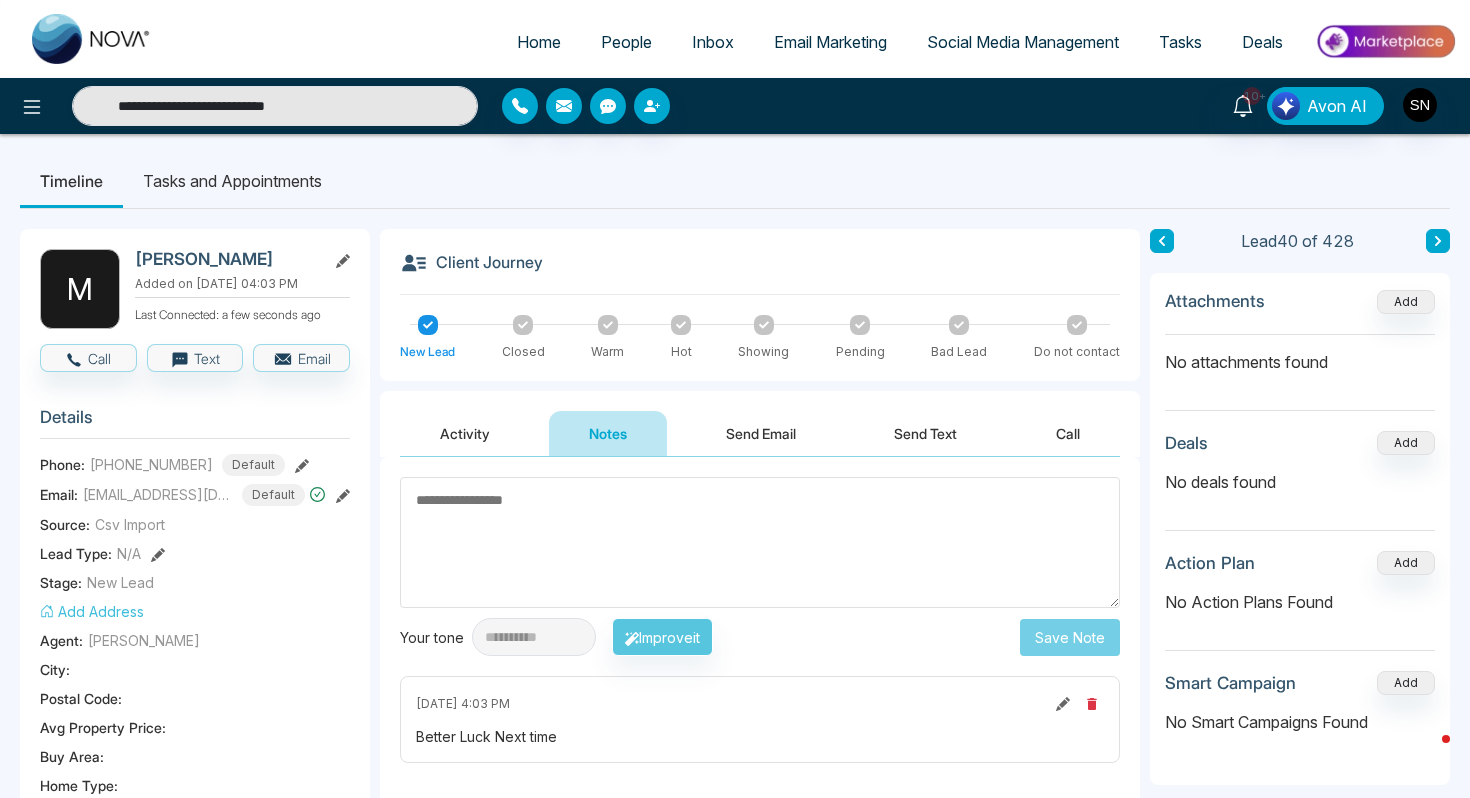 type 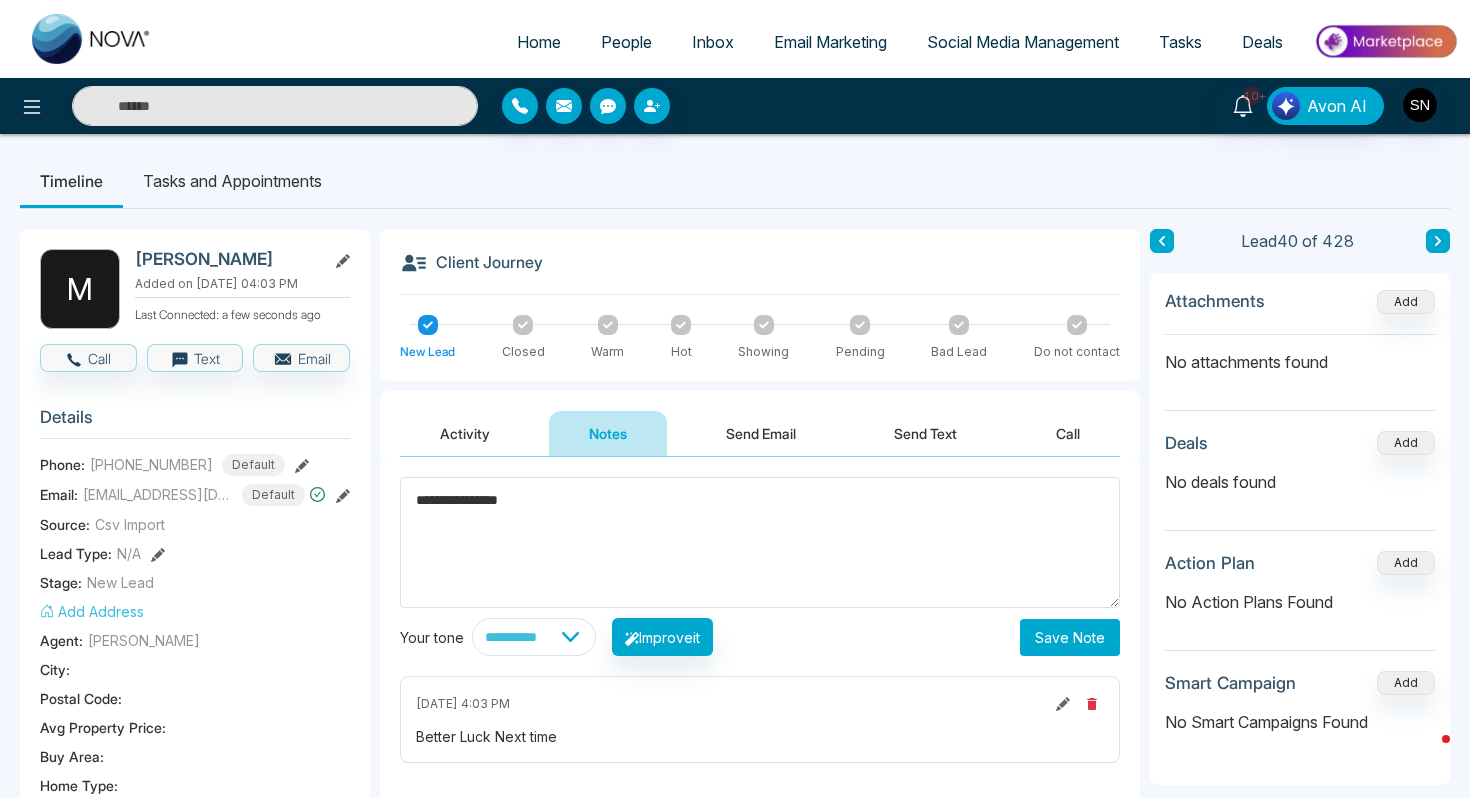 type on "**********" 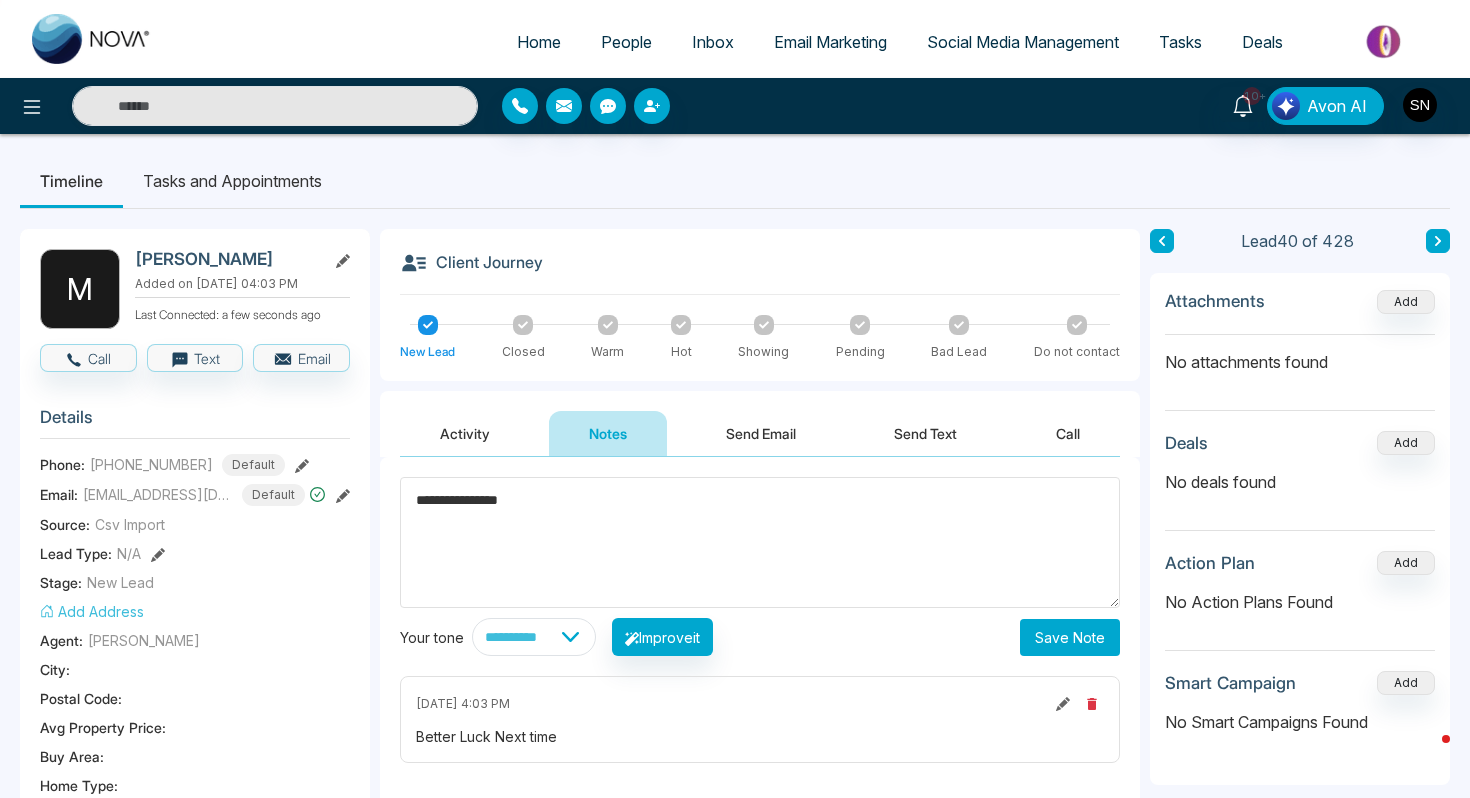 click on "Save Note" at bounding box center [1070, 637] 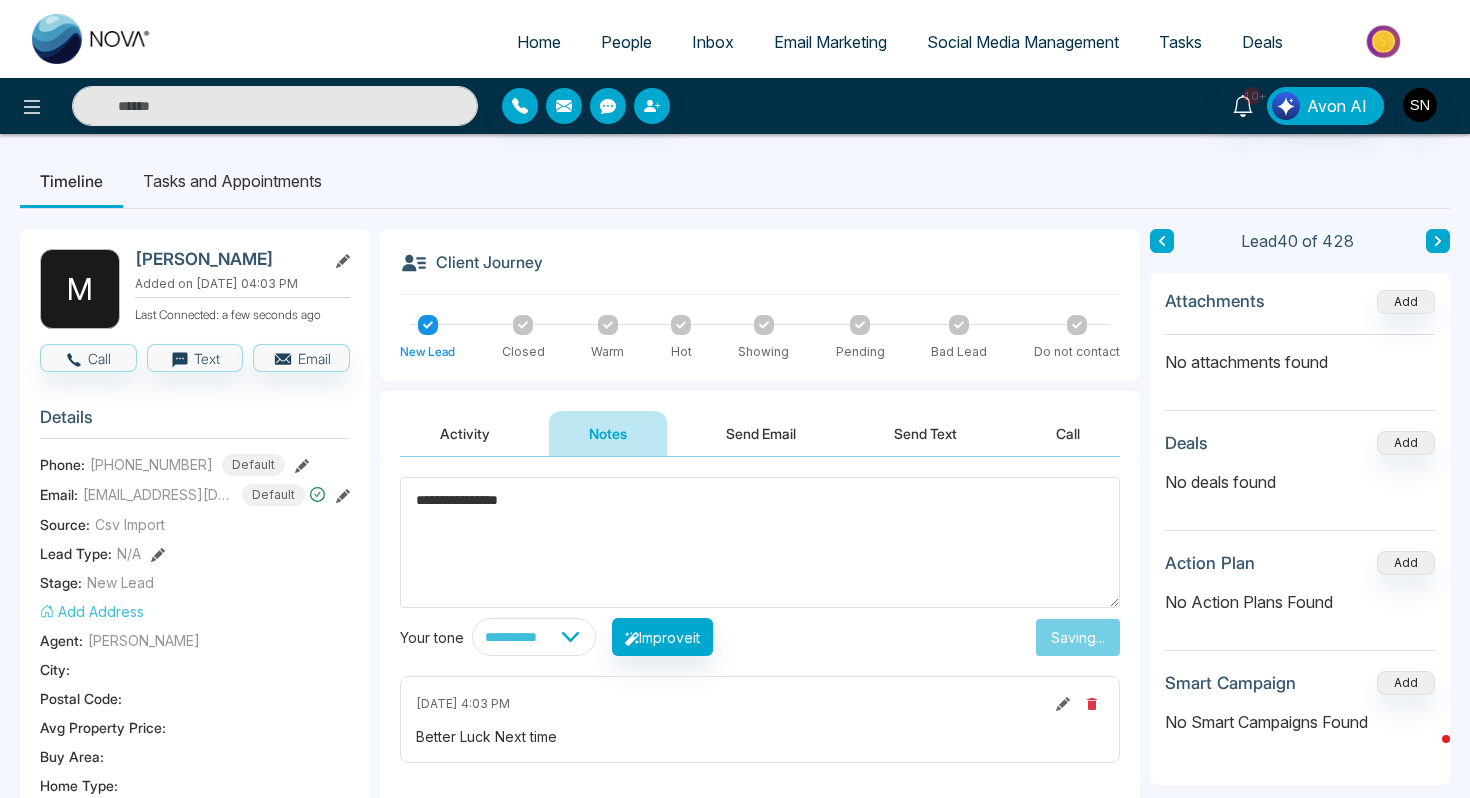 type on "**********" 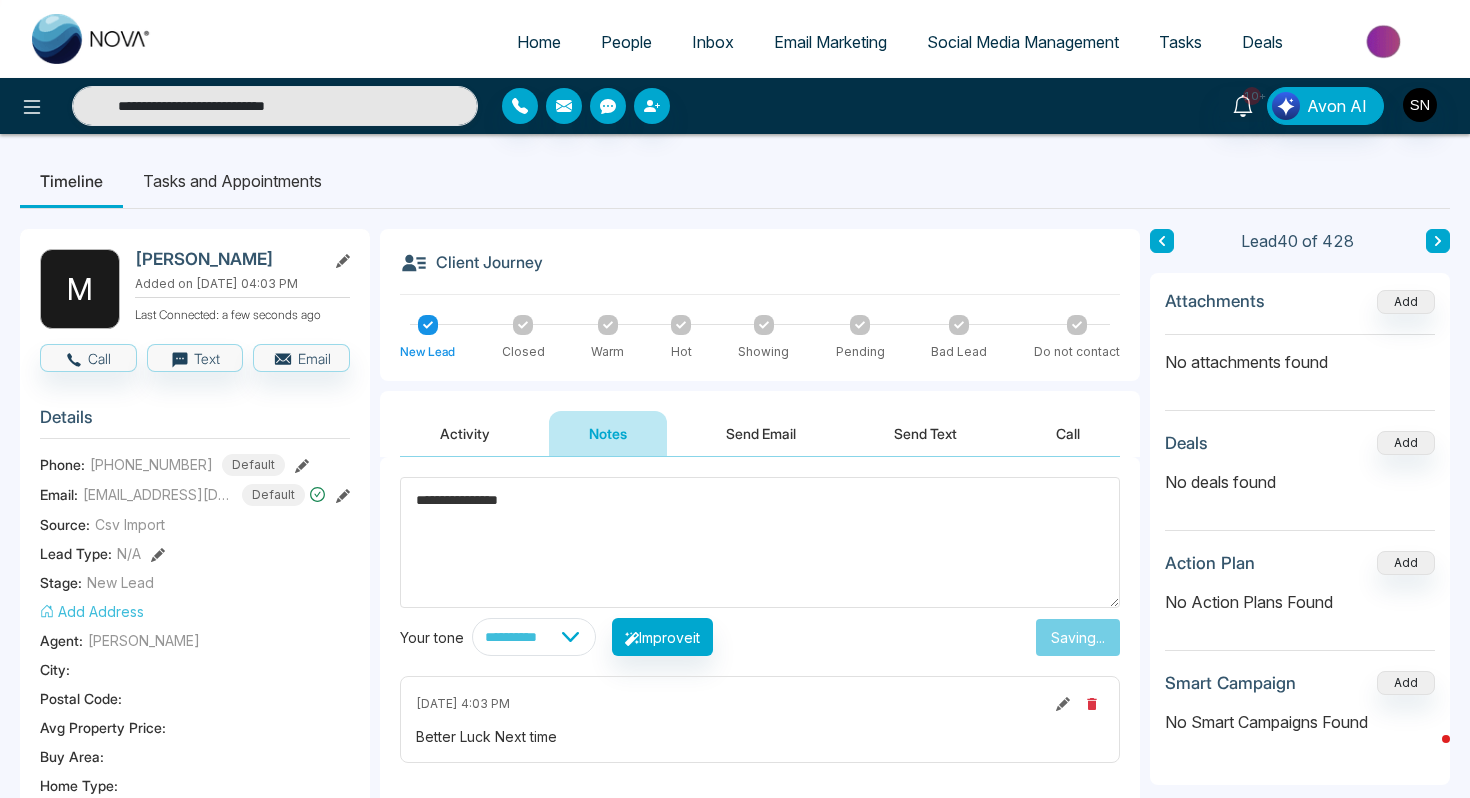type 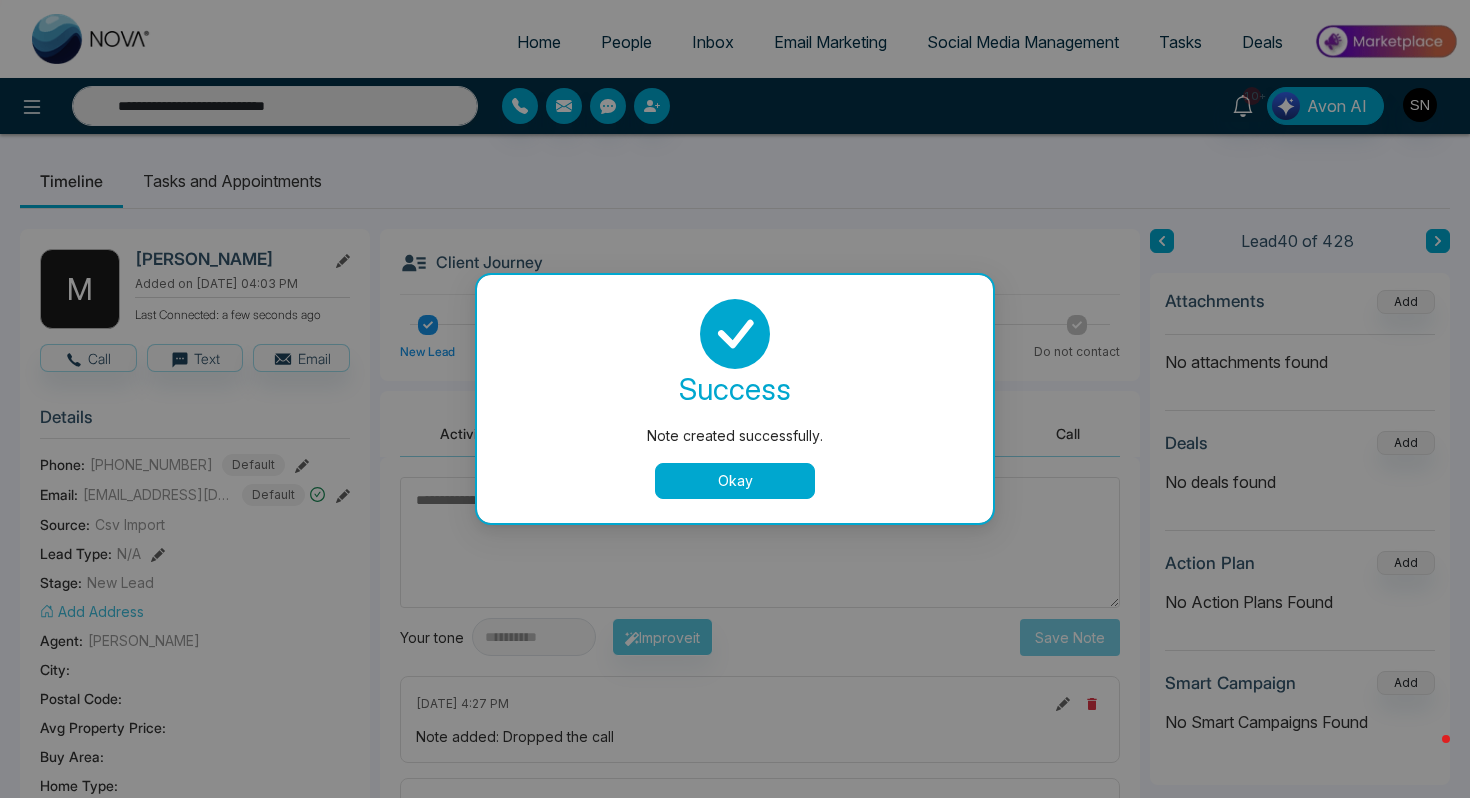 click on "Okay" at bounding box center (735, 481) 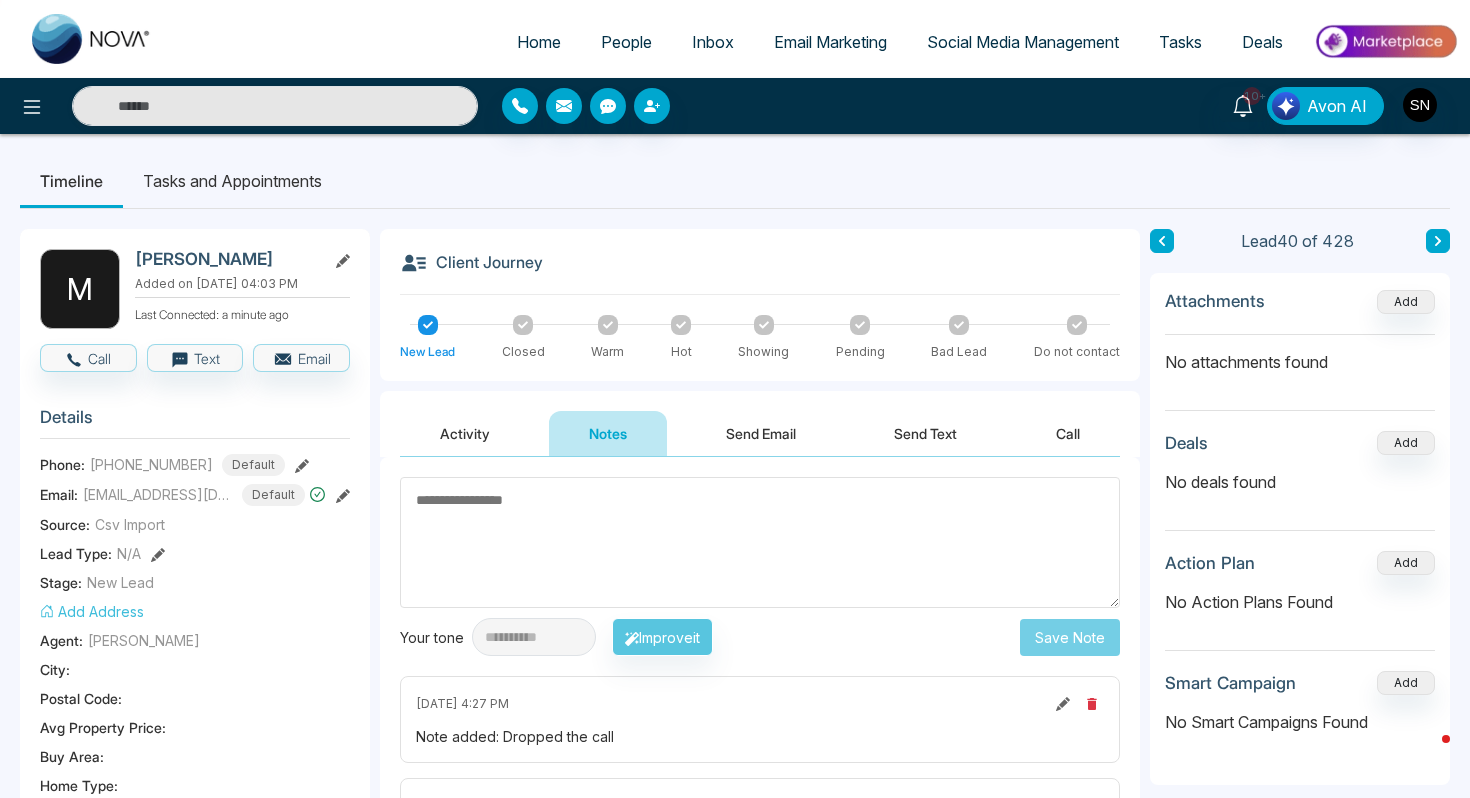 type on "**********" 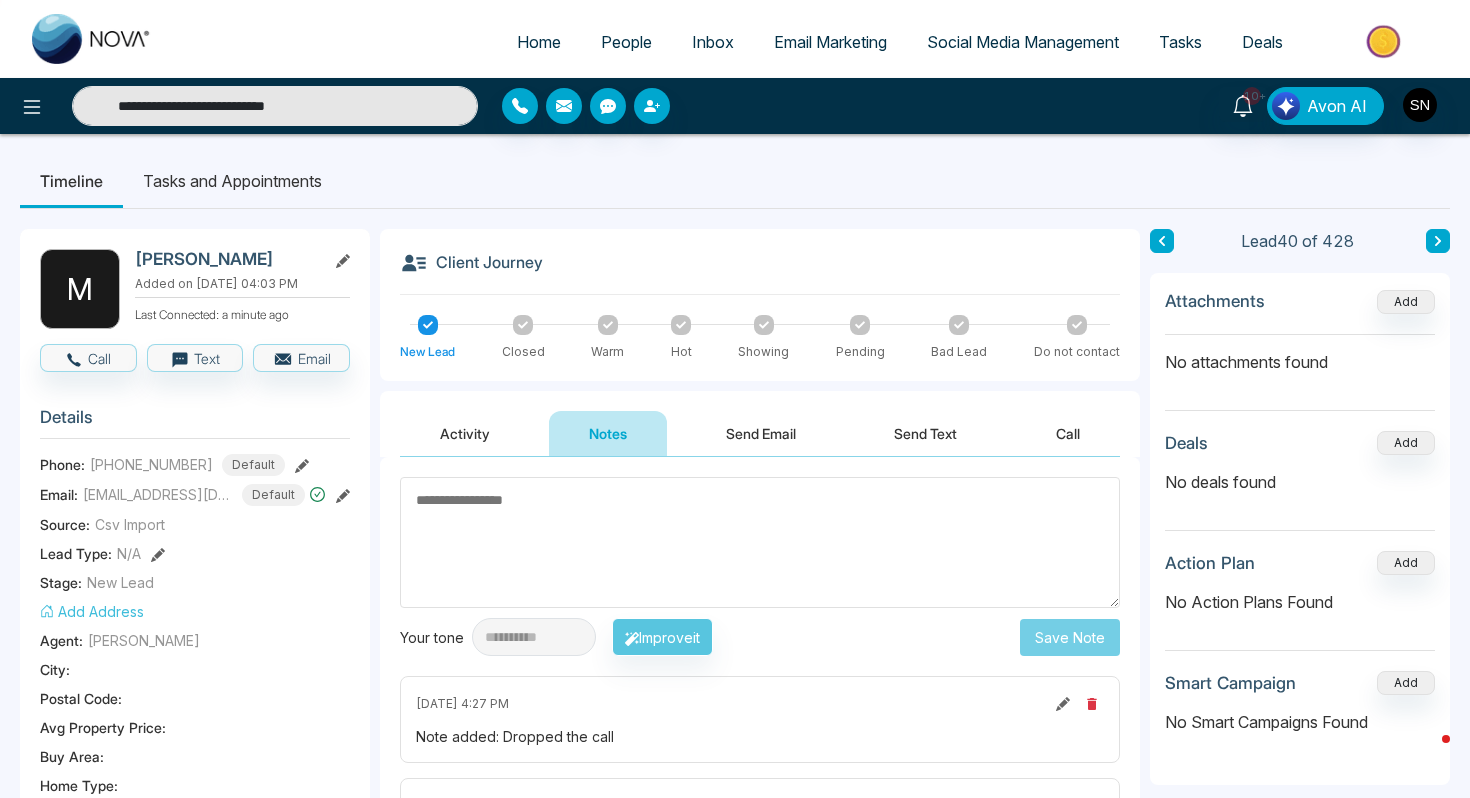 click on "**********" at bounding box center (275, 106) 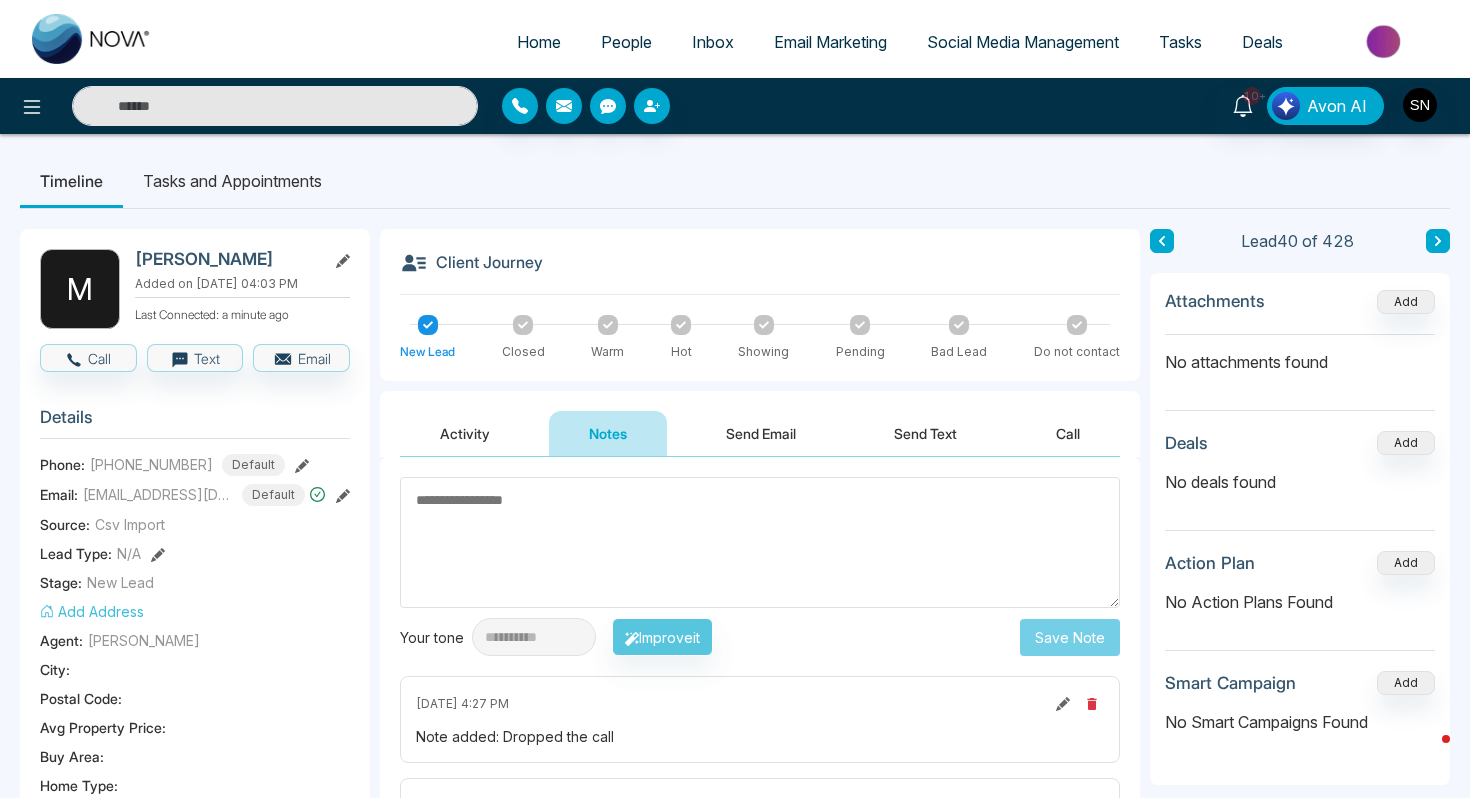 paste on "**********" 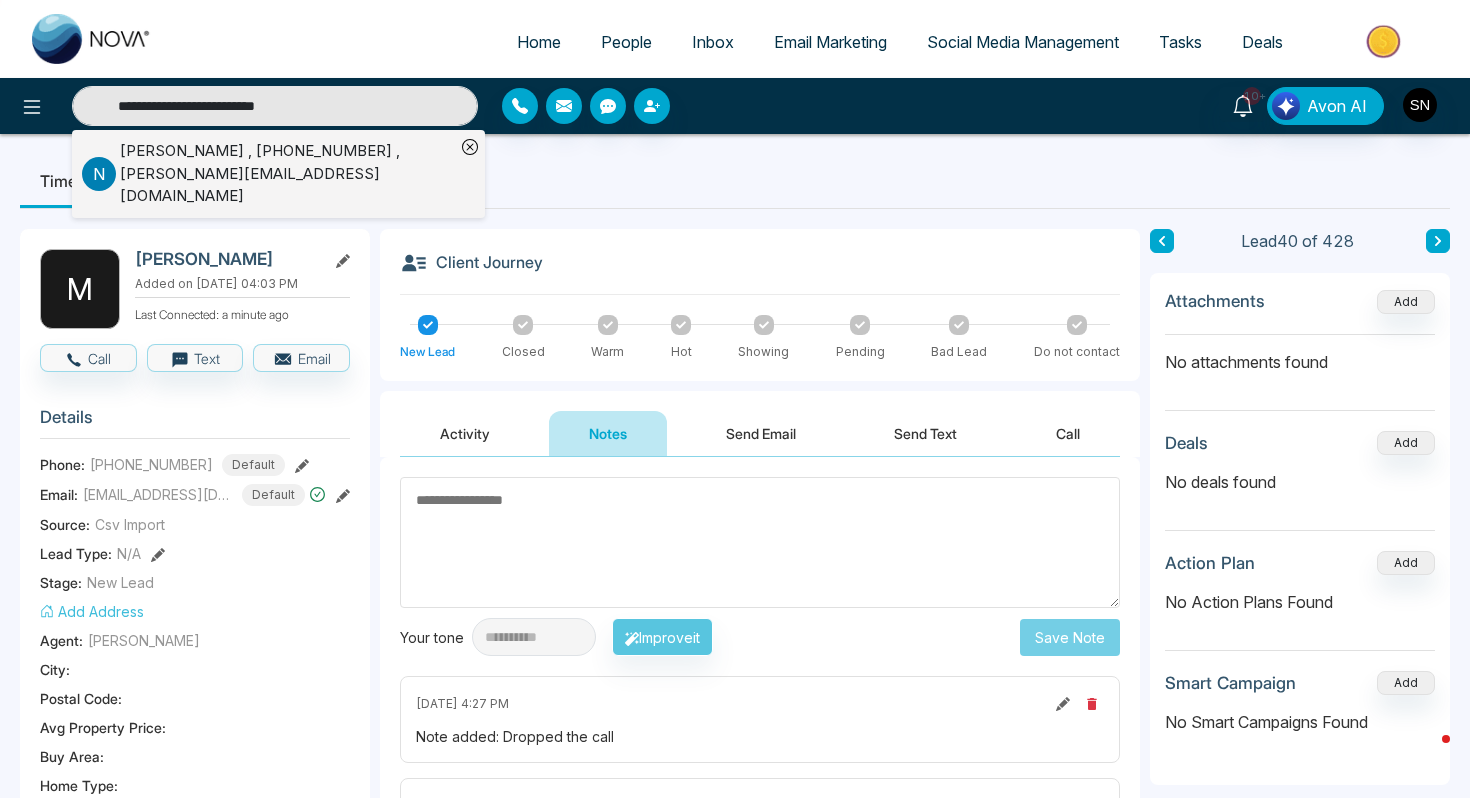type on "**********" 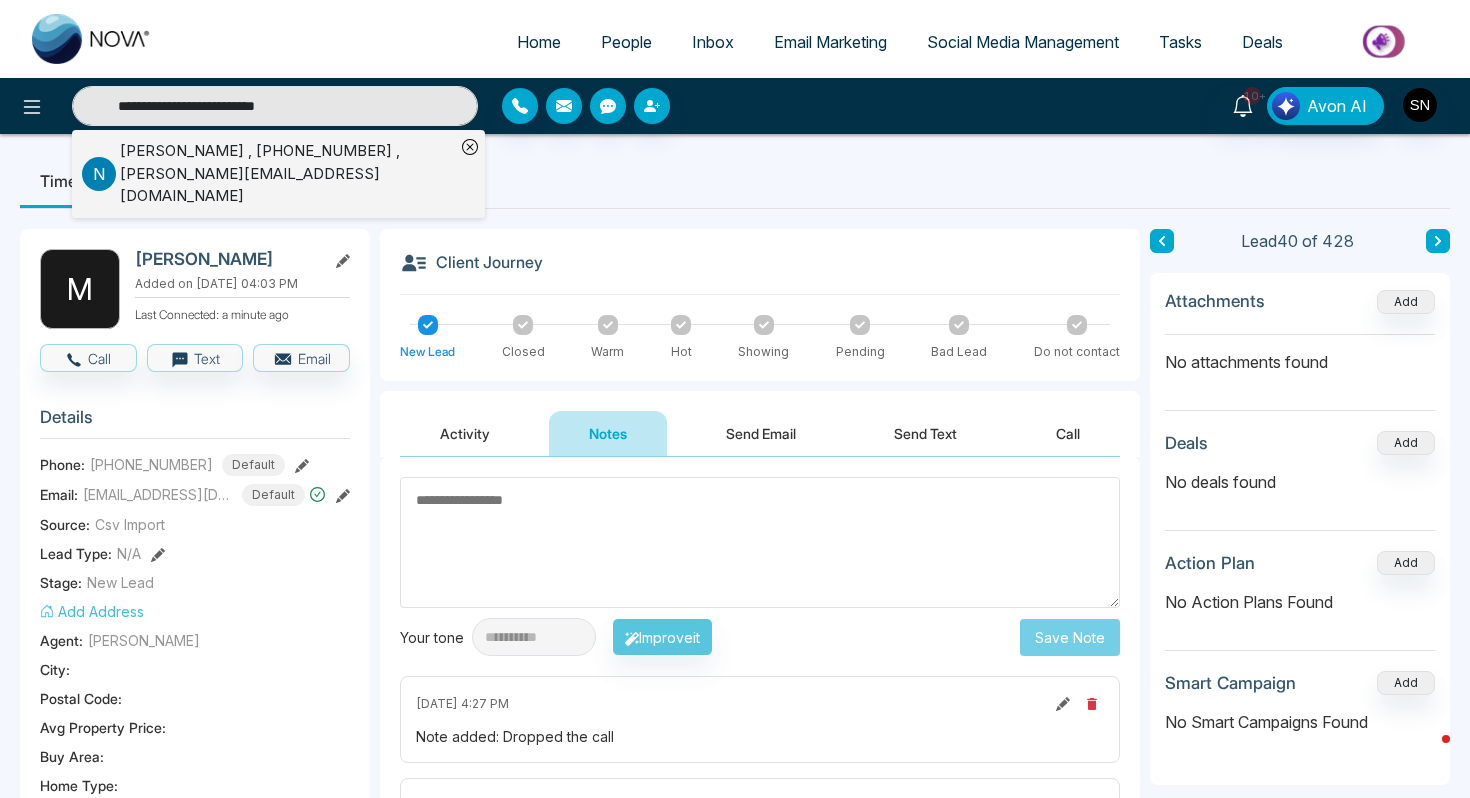 click on "[PERSON_NAME]     , [PHONE_NUMBER]   , [EMAIL_ADDRESS][DOMAIN_NAME]" at bounding box center [287, 174] 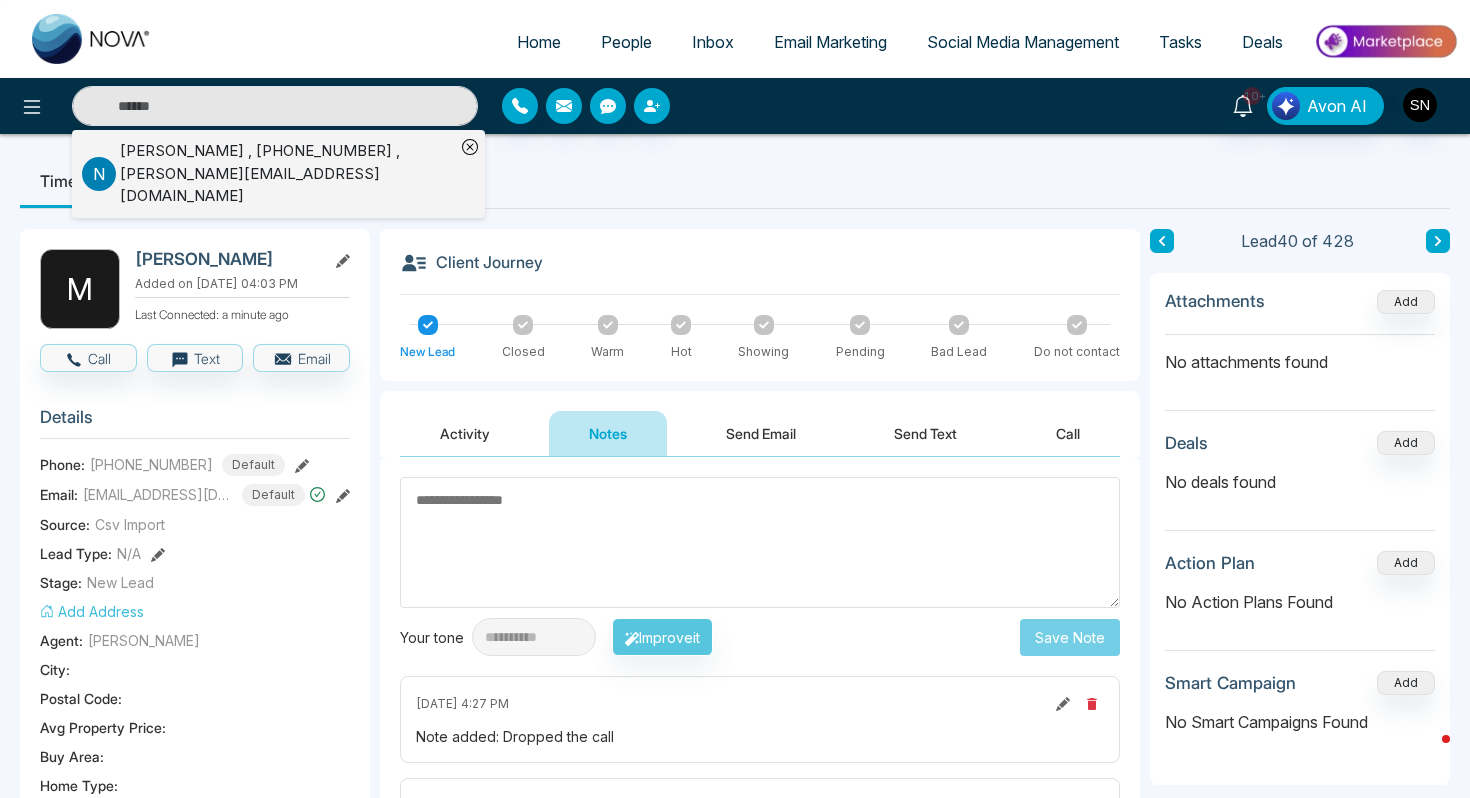 type on "**********" 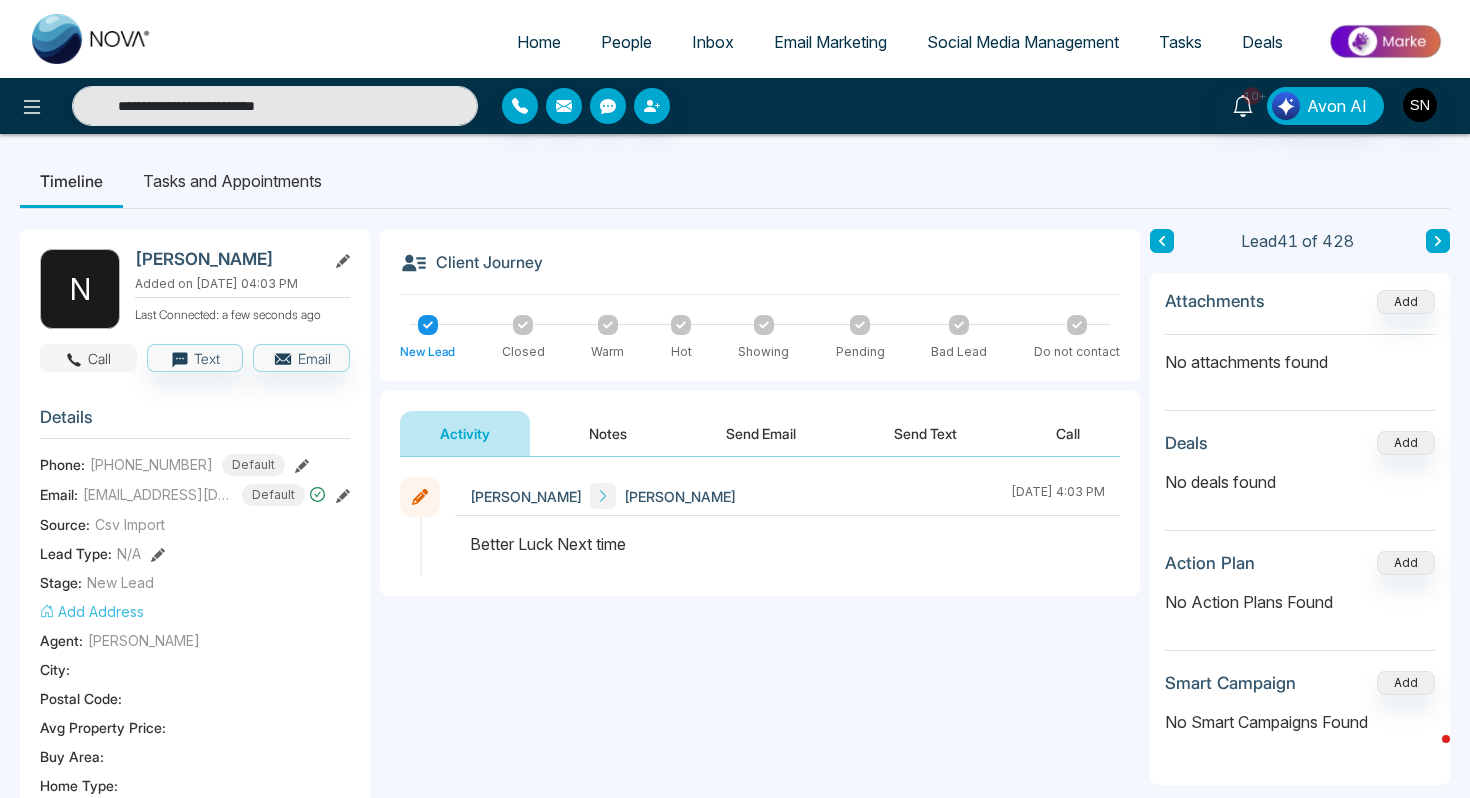 click on "Call" at bounding box center [88, 358] 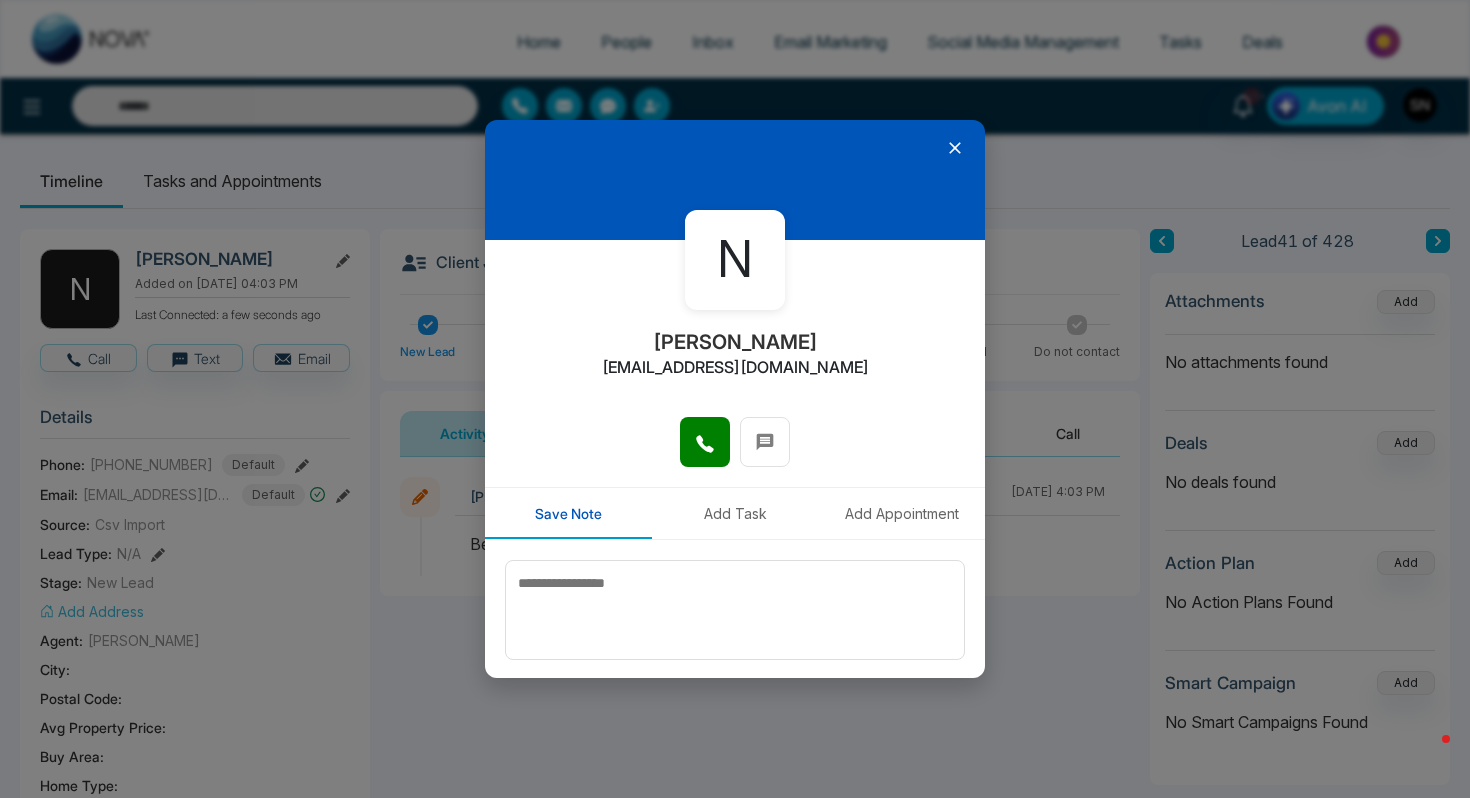 click at bounding box center (735, 452) 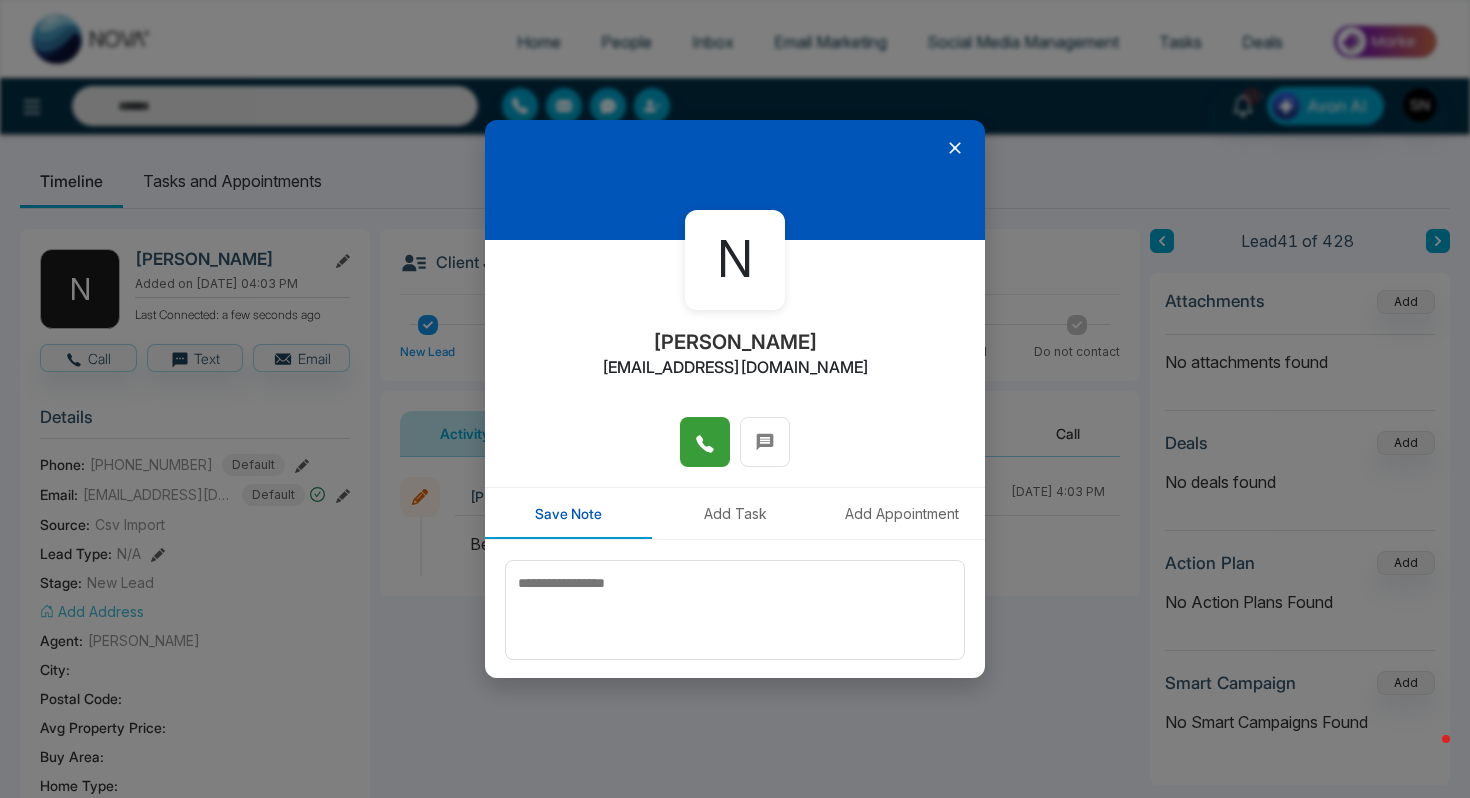 click at bounding box center (705, 442) 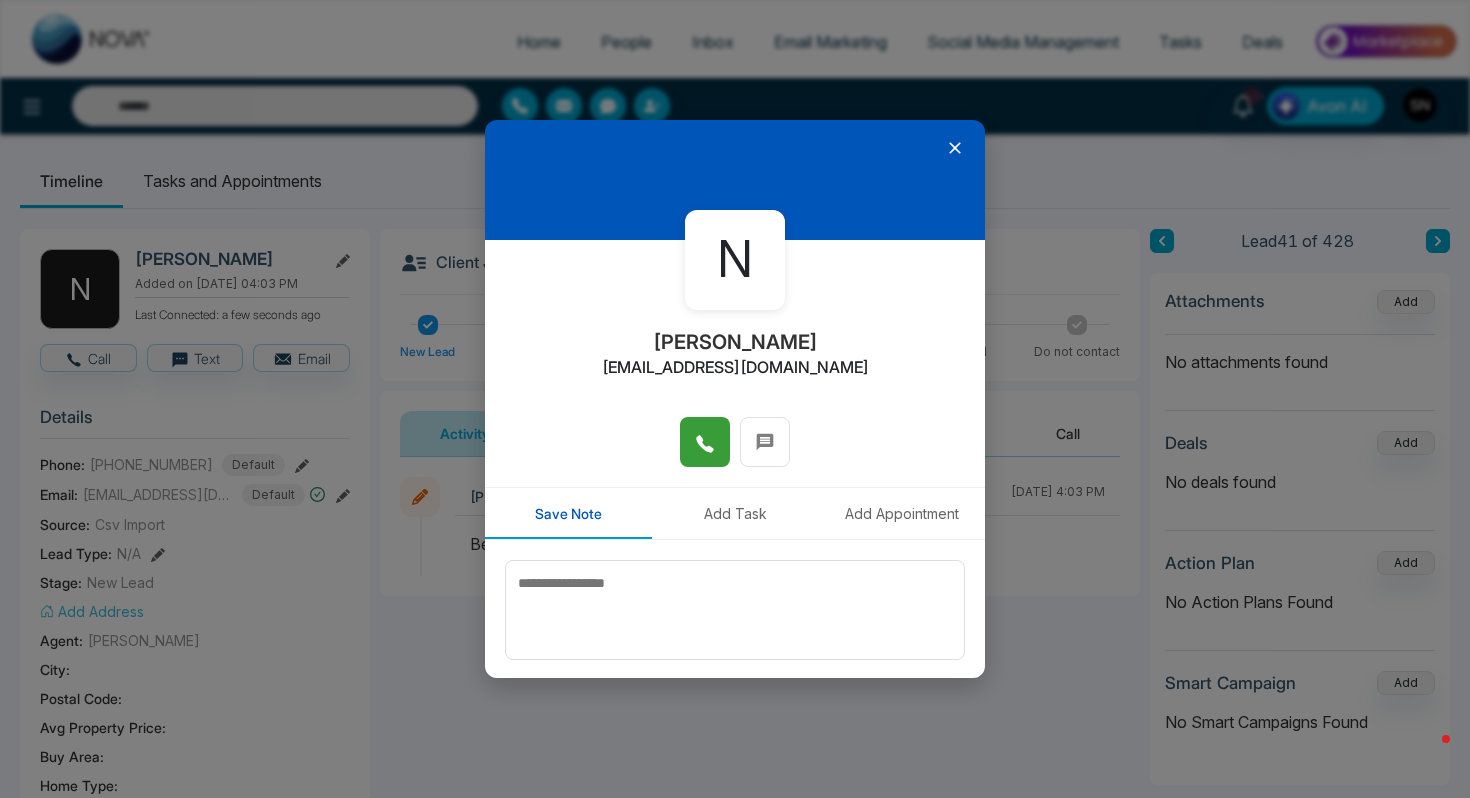 type on "**********" 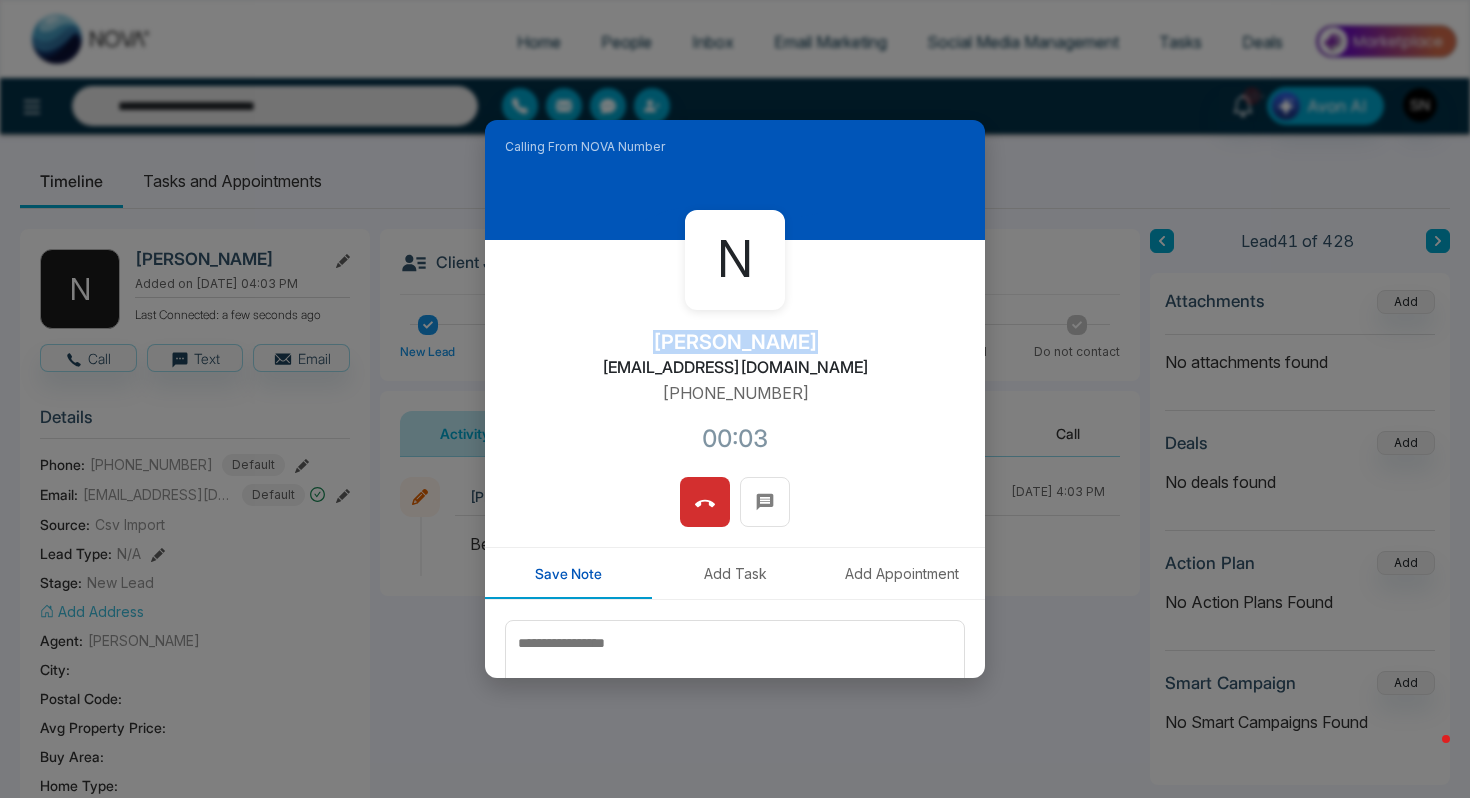 drag, startPoint x: 661, startPoint y: 341, endPoint x: 800, endPoint y: 347, distance: 139.12944 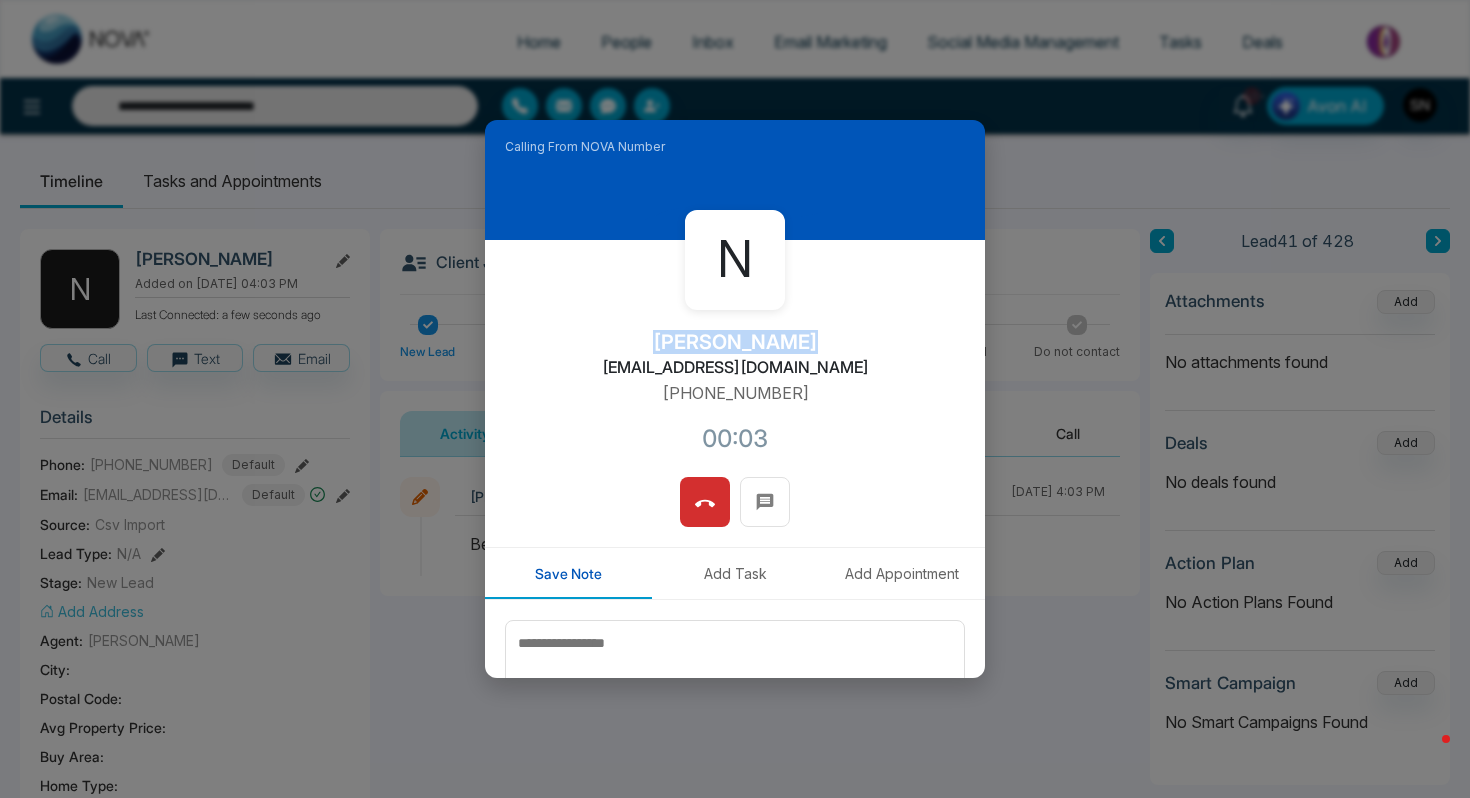 click on "N [PERSON_NAME] [EMAIL_ADDRESS][DOMAIN_NAME] [PHONE_NUMBER]:03" at bounding box center [735, 358] 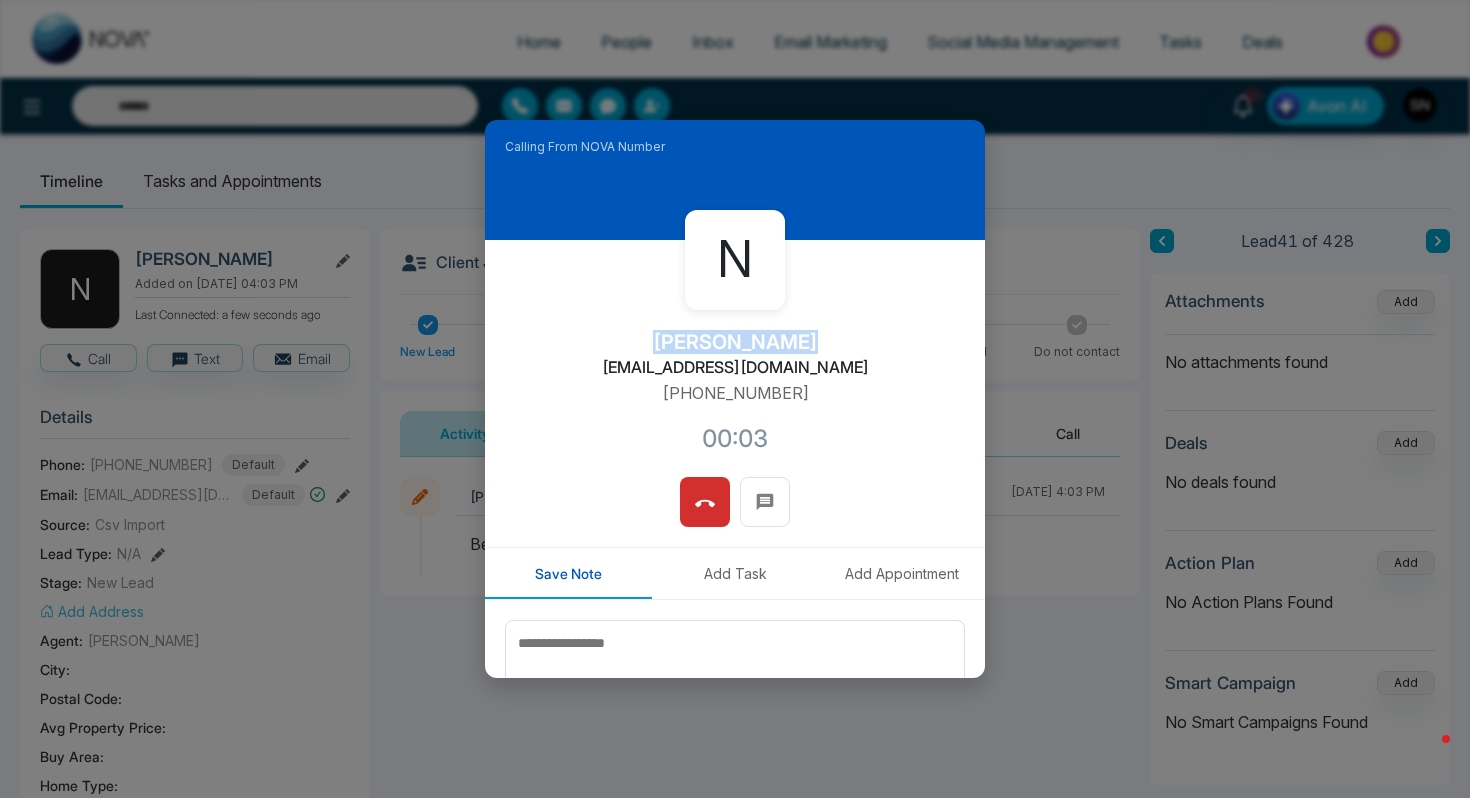 type on "**********" 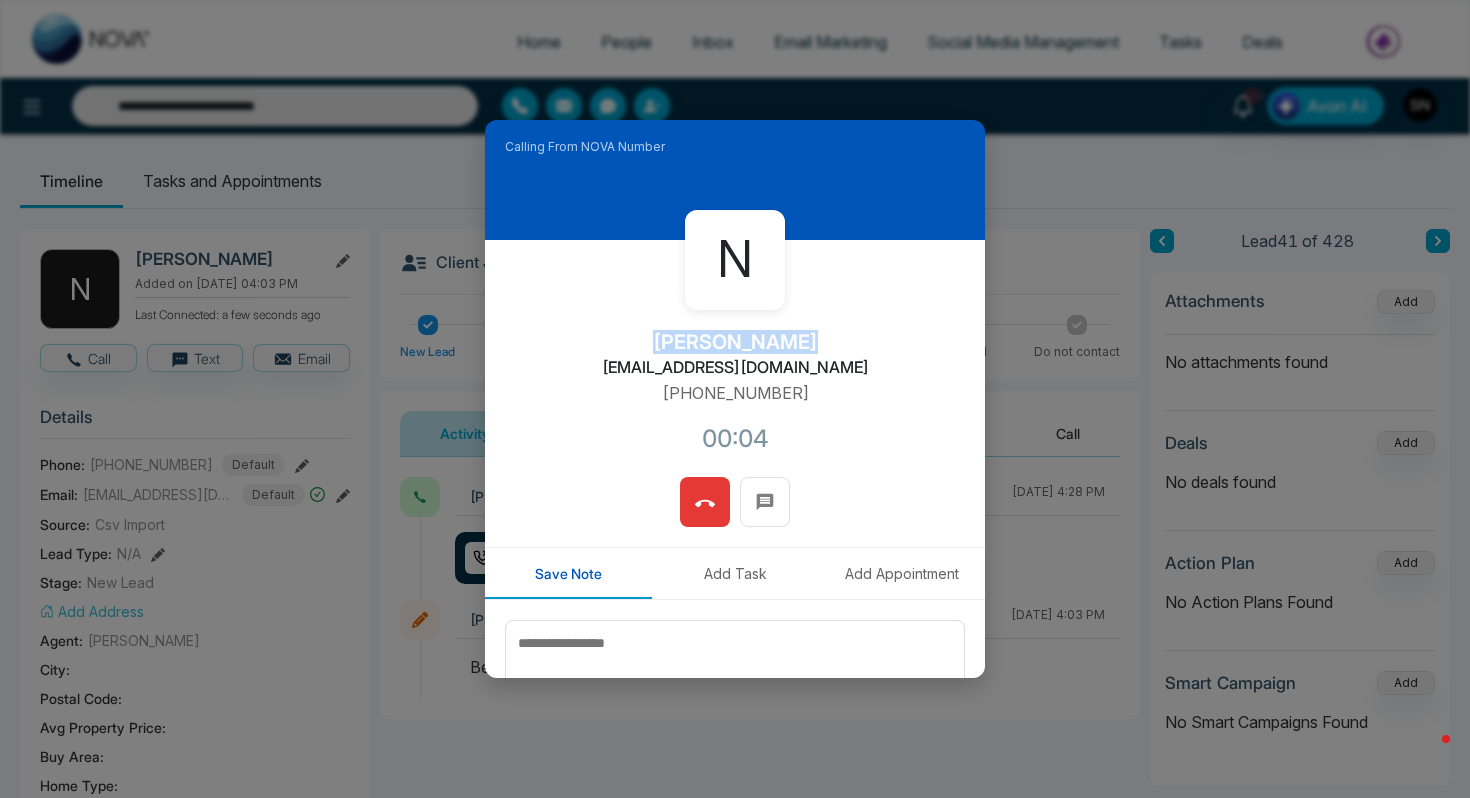 click at bounding box center (705, 502) 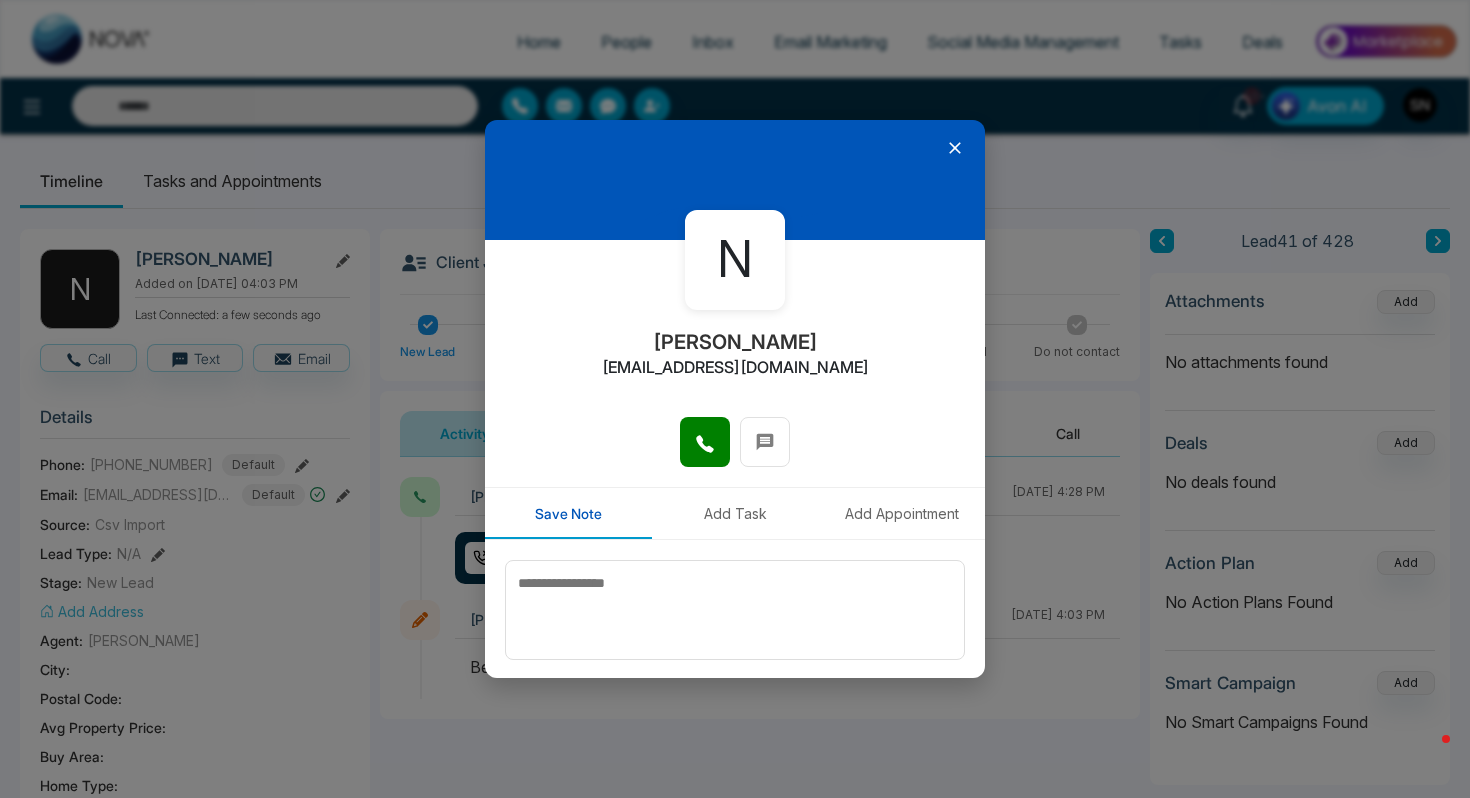 click at bounding box center [735, 180] 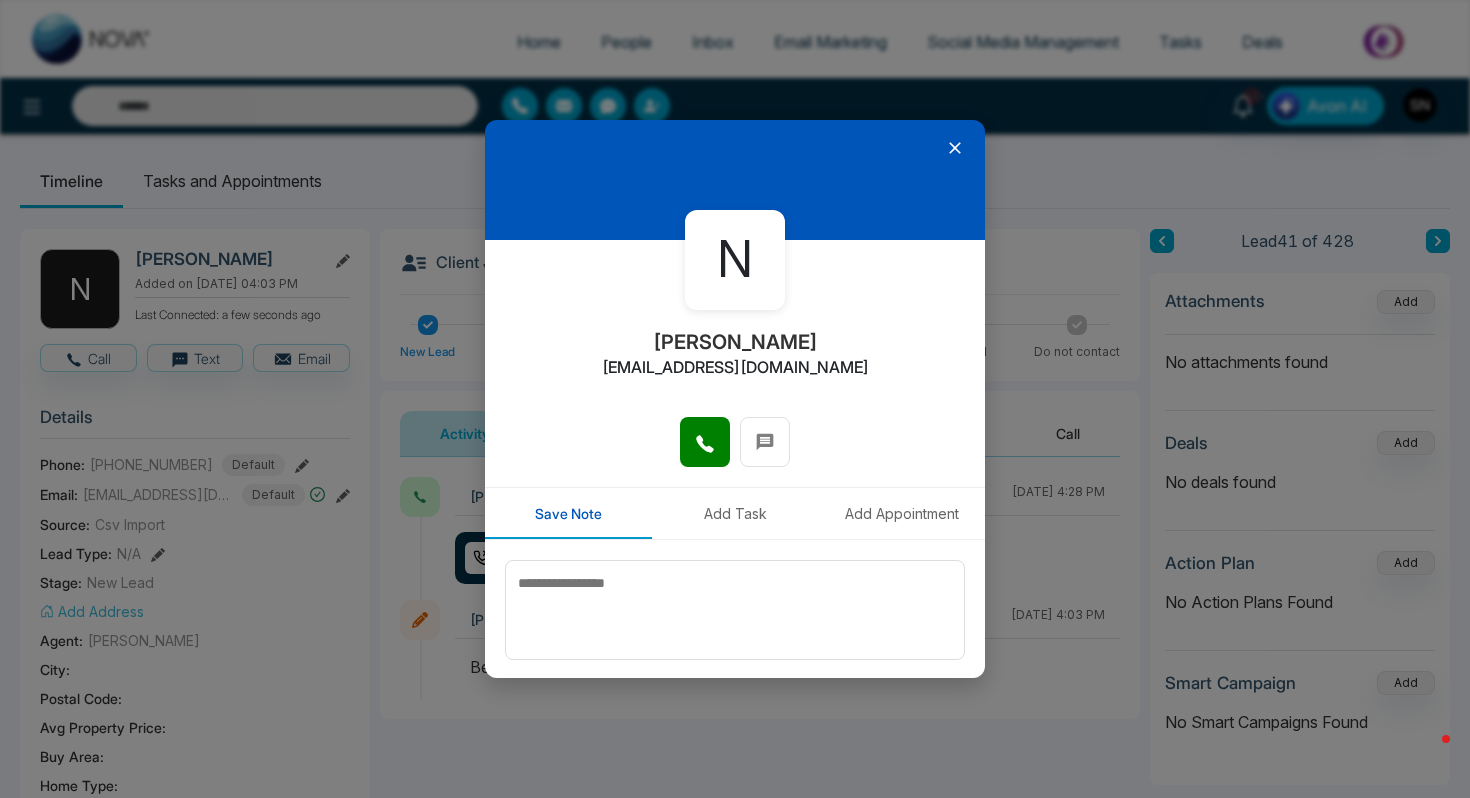 click 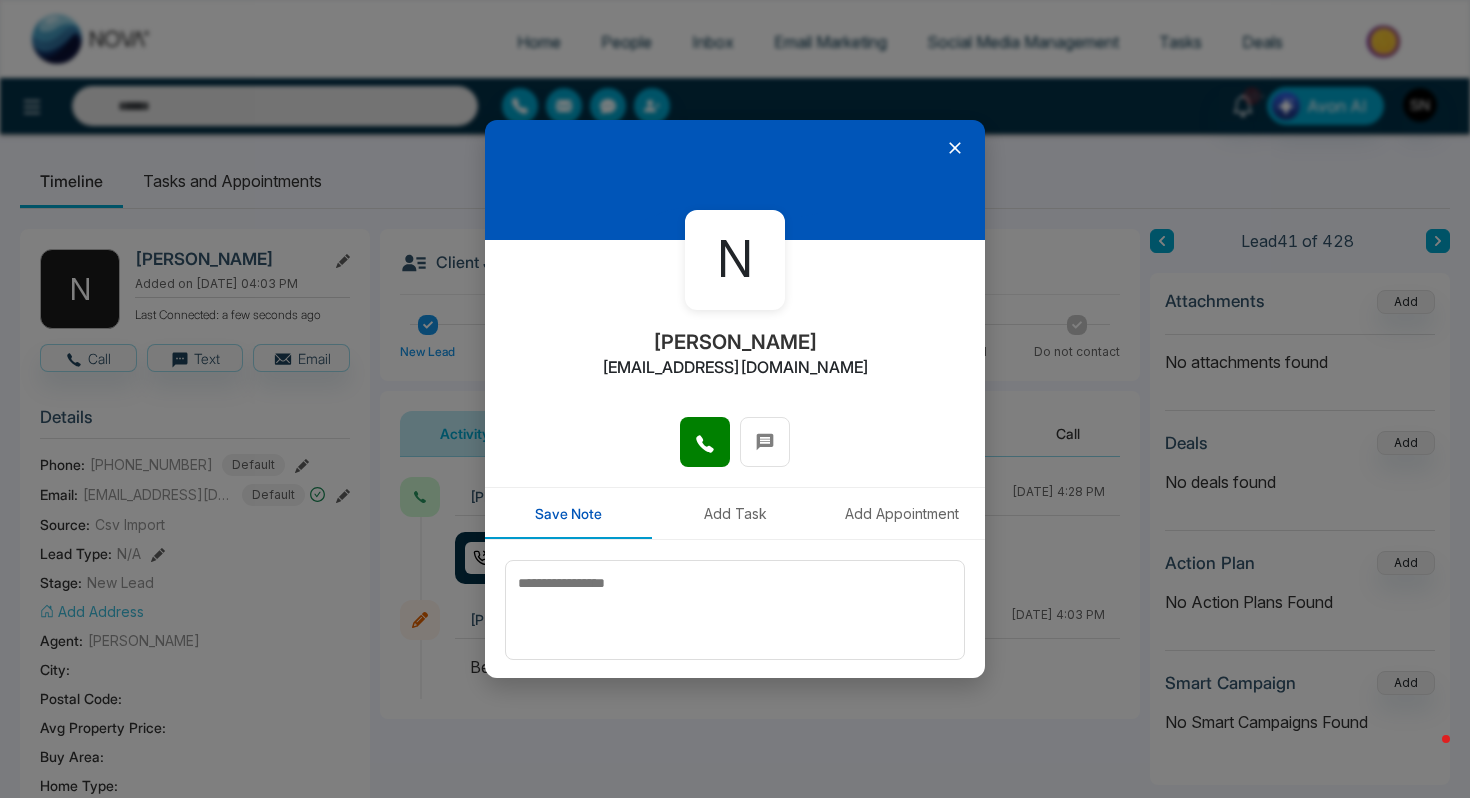 type 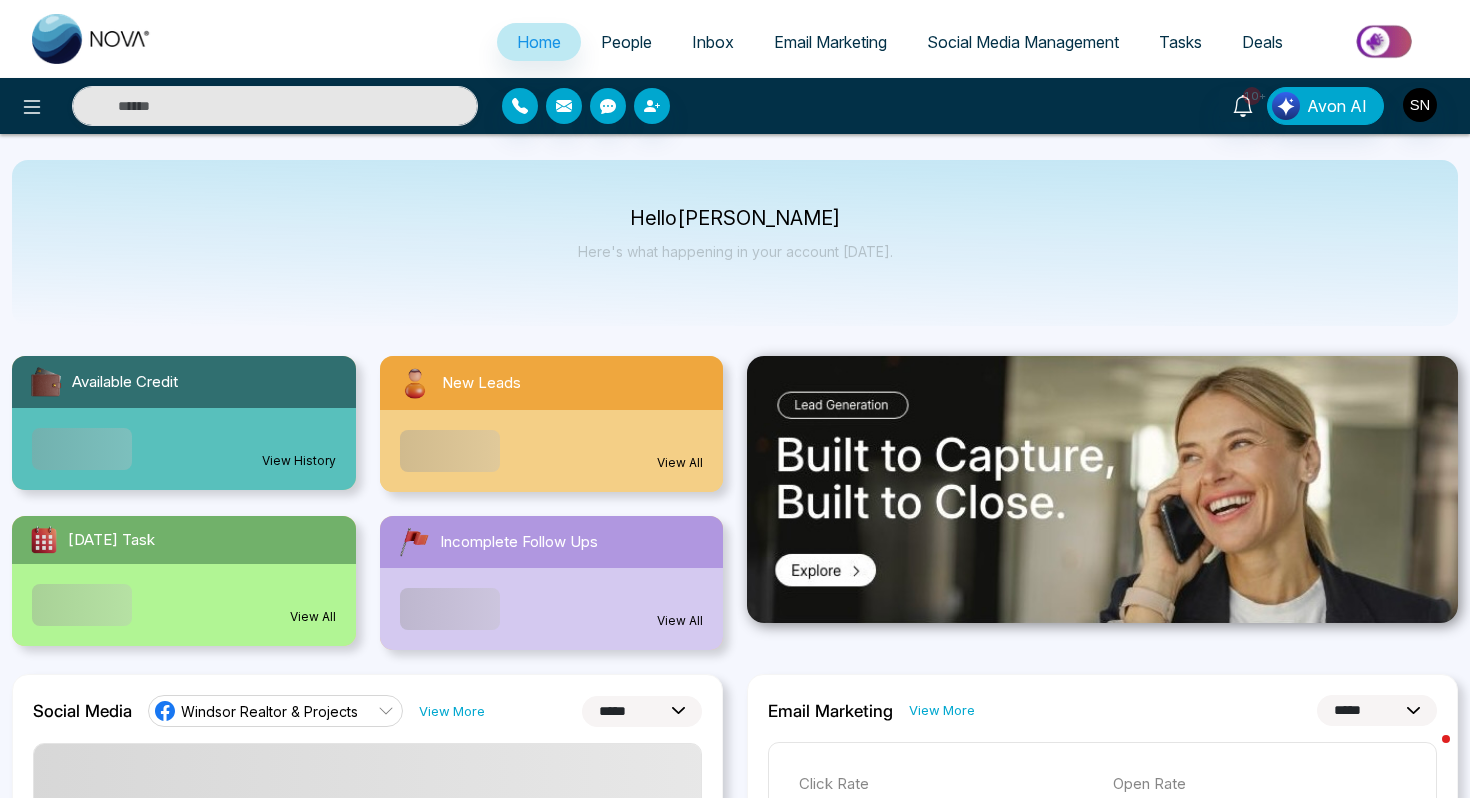 select on "*" 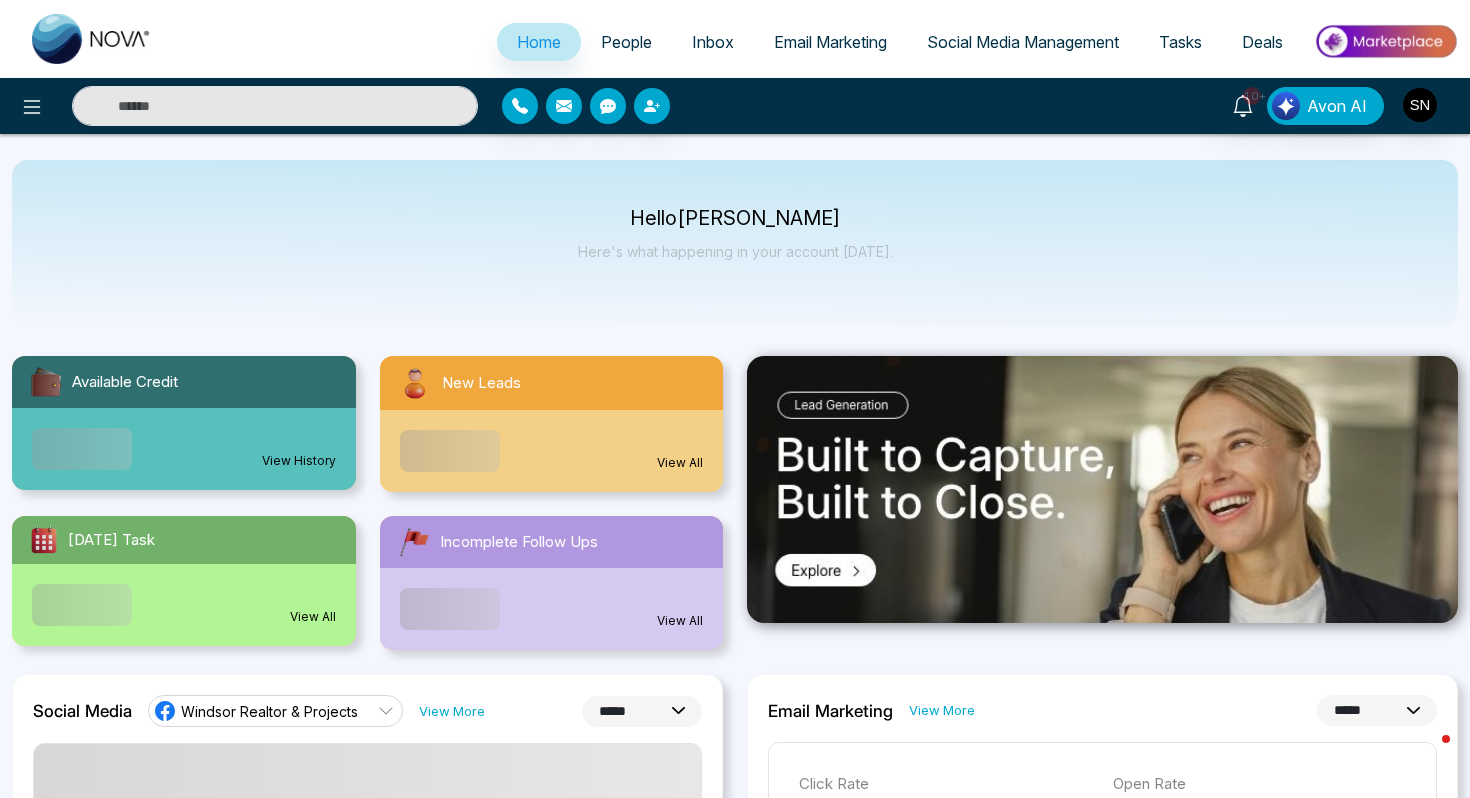 select on "*" 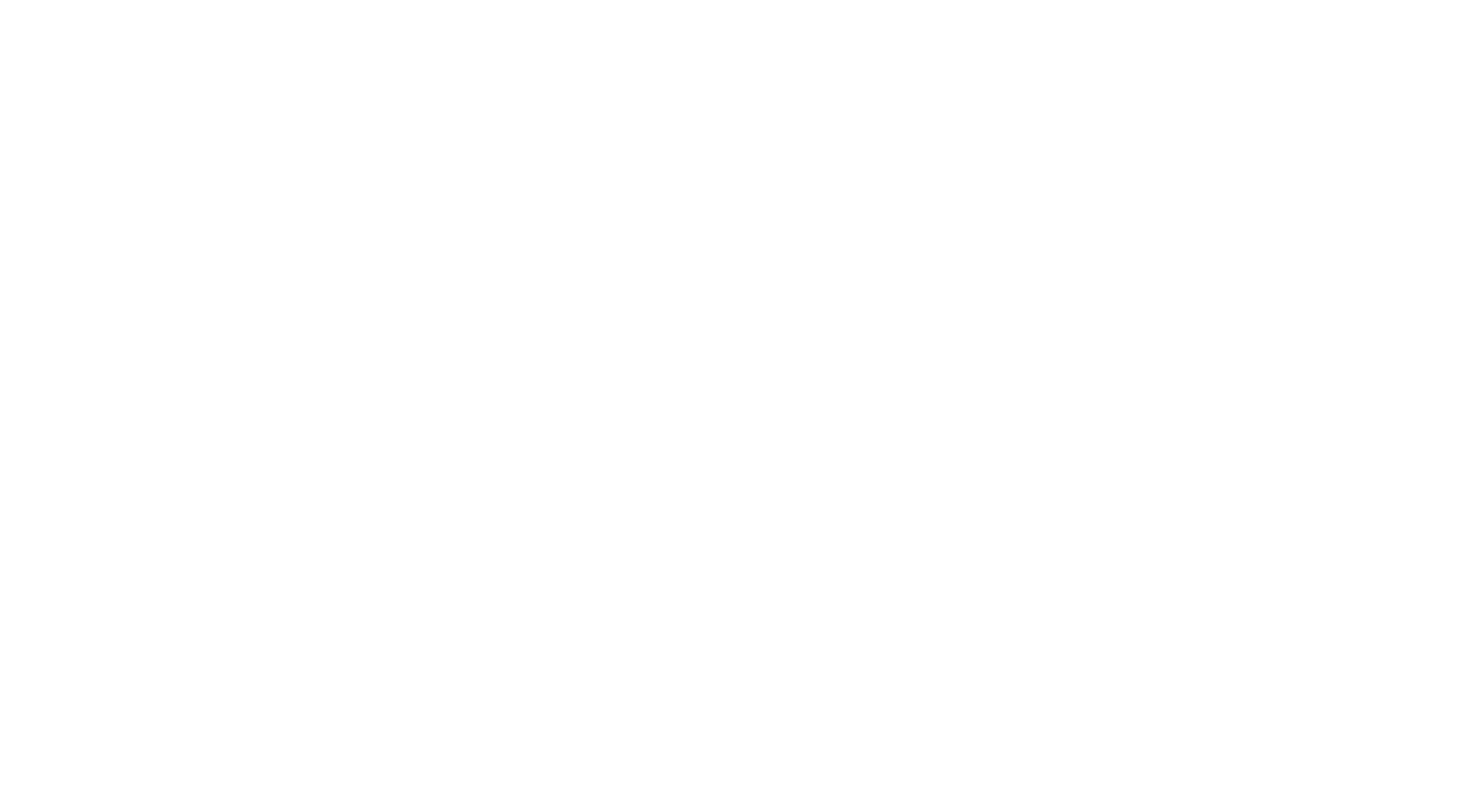 scroll, scrollTop: 0, scrollLeft: 0, axis: both 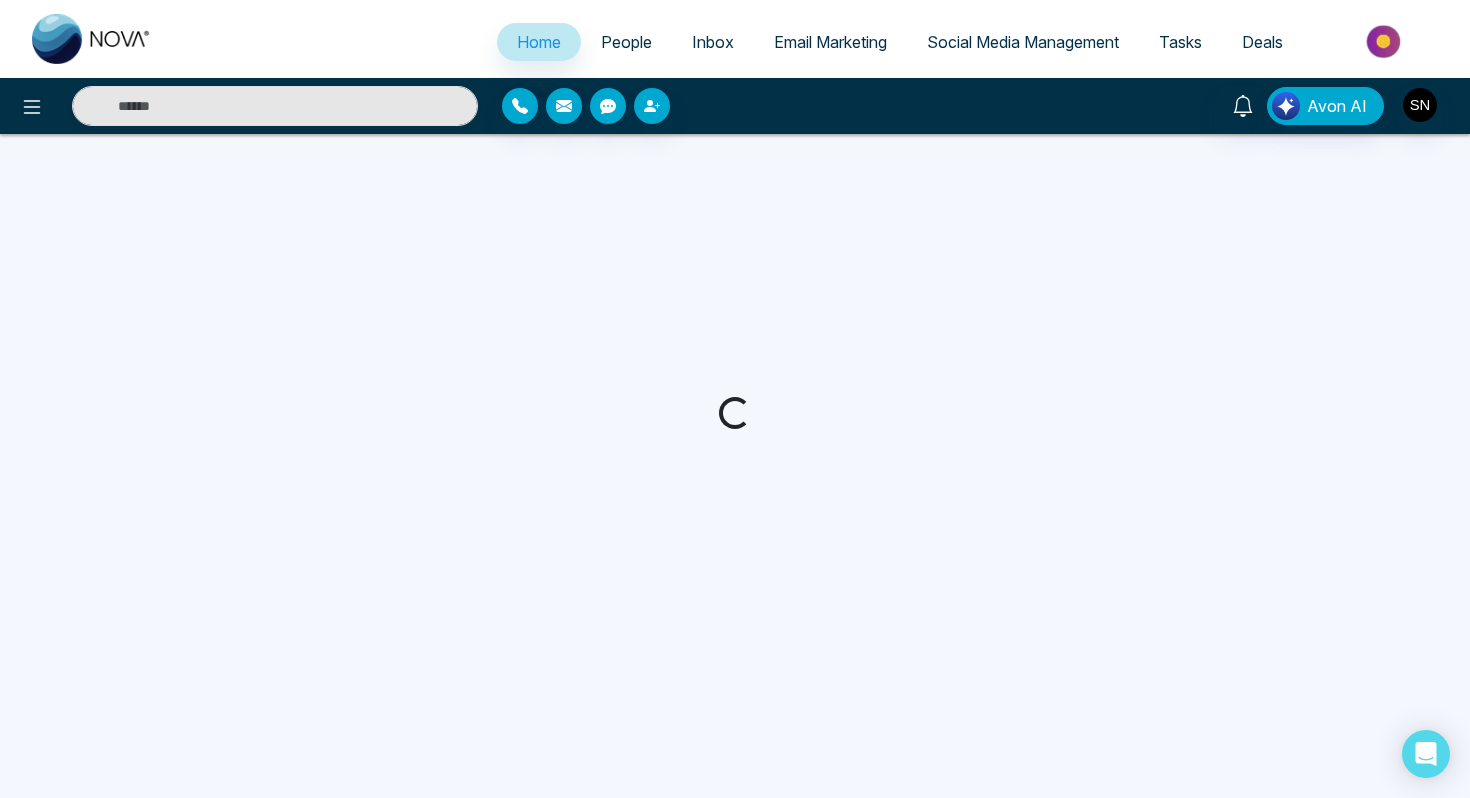 select on "*" 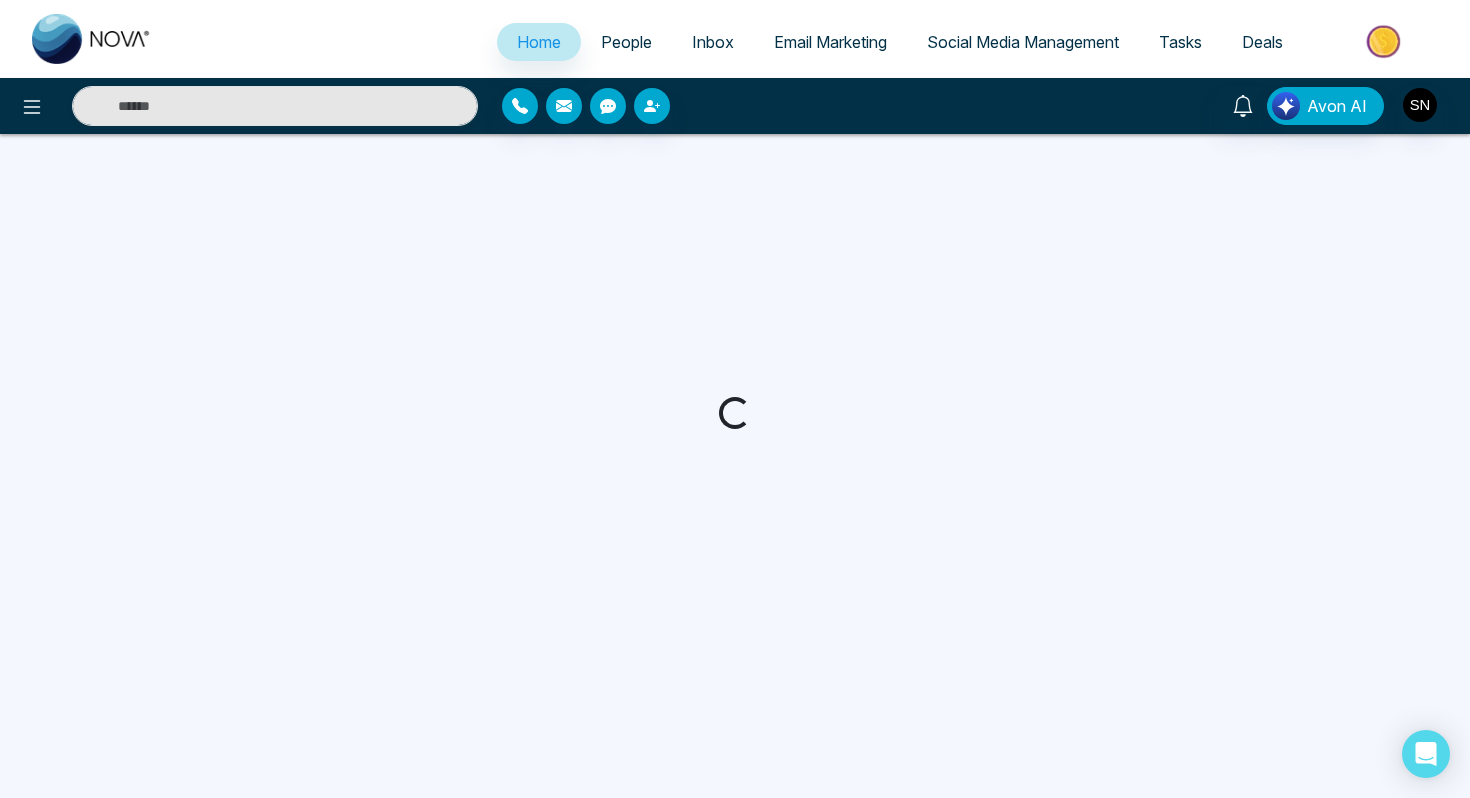 select on "*" 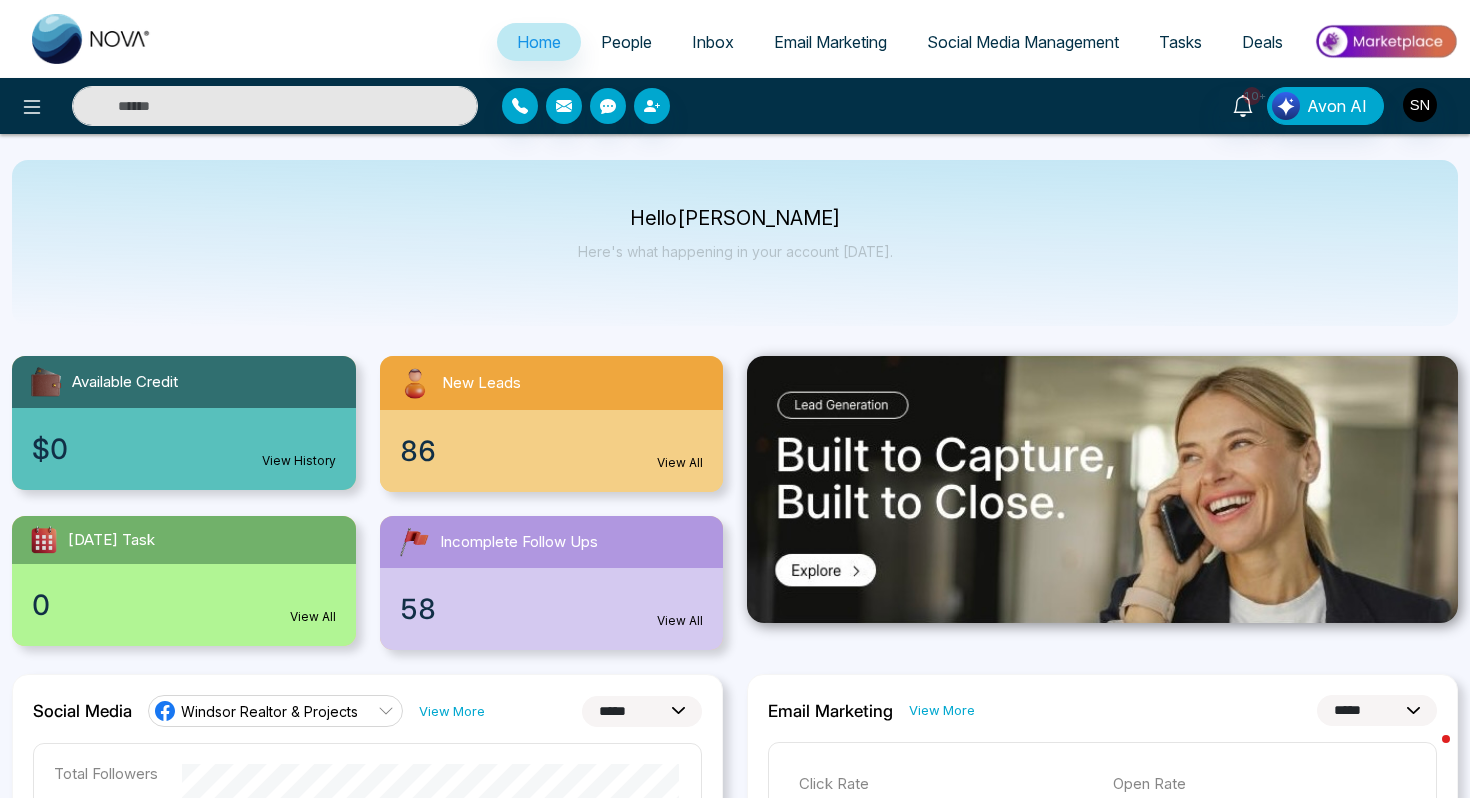 click at bounding box center [275, 106] 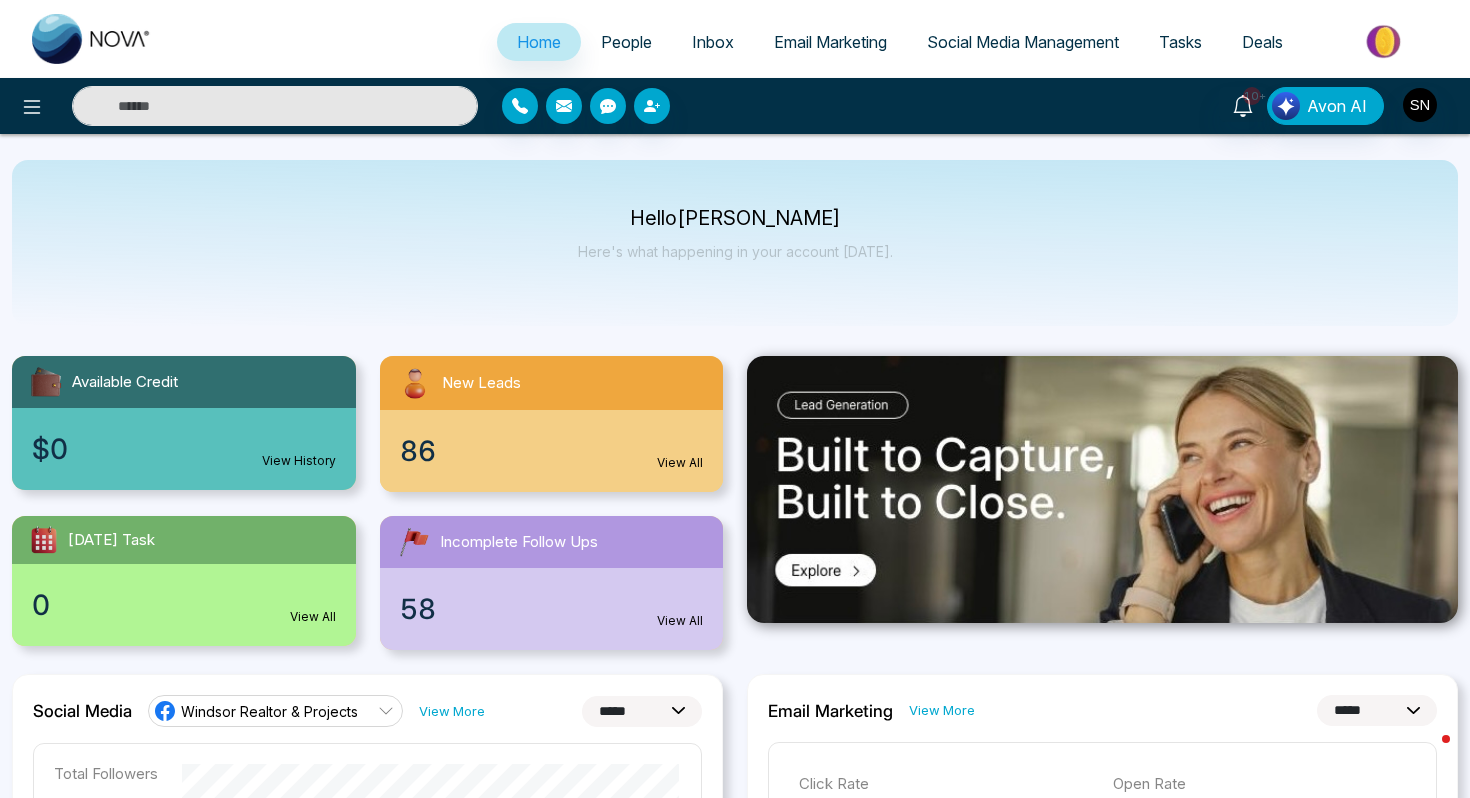 paste on "**********" 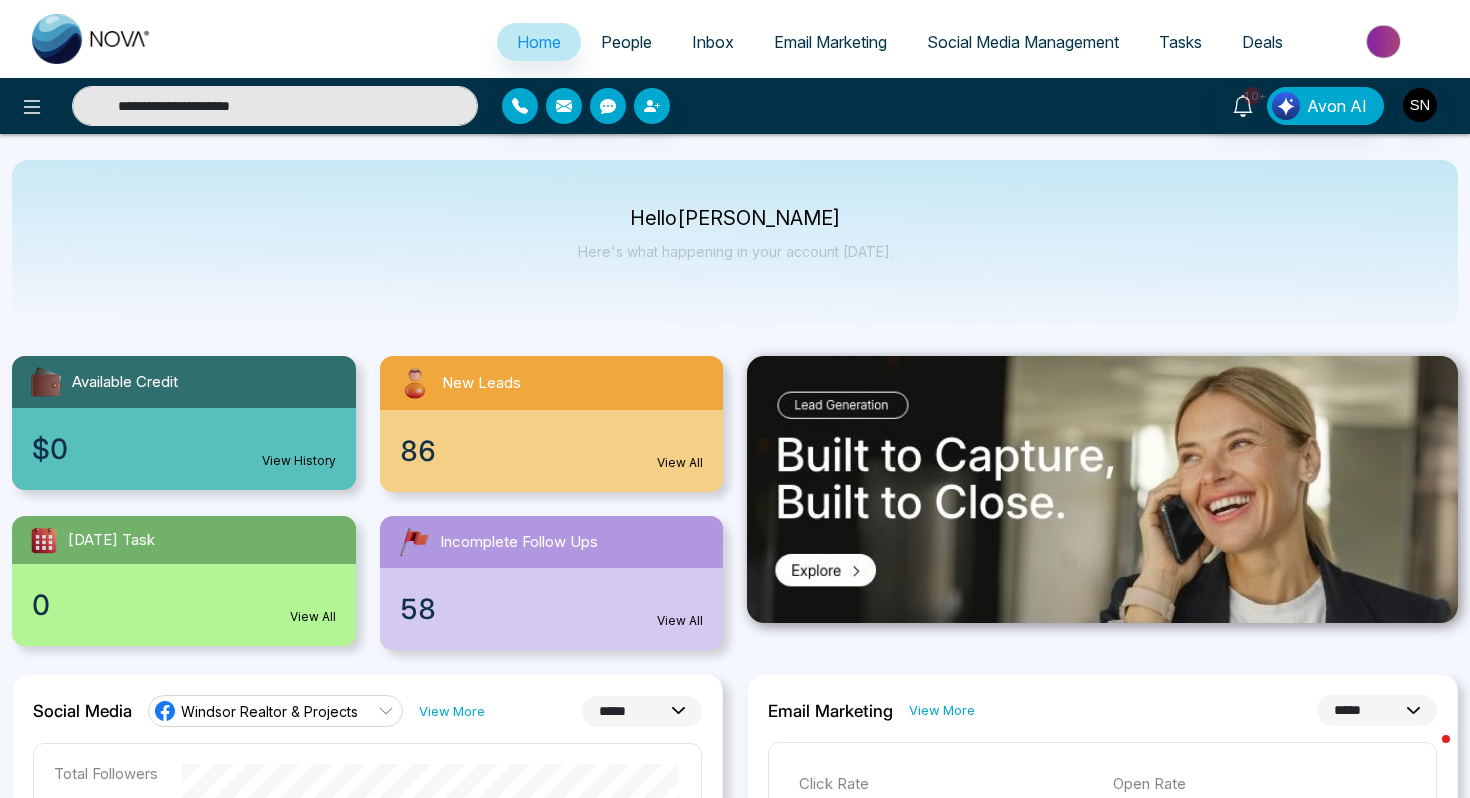 type on "**********" 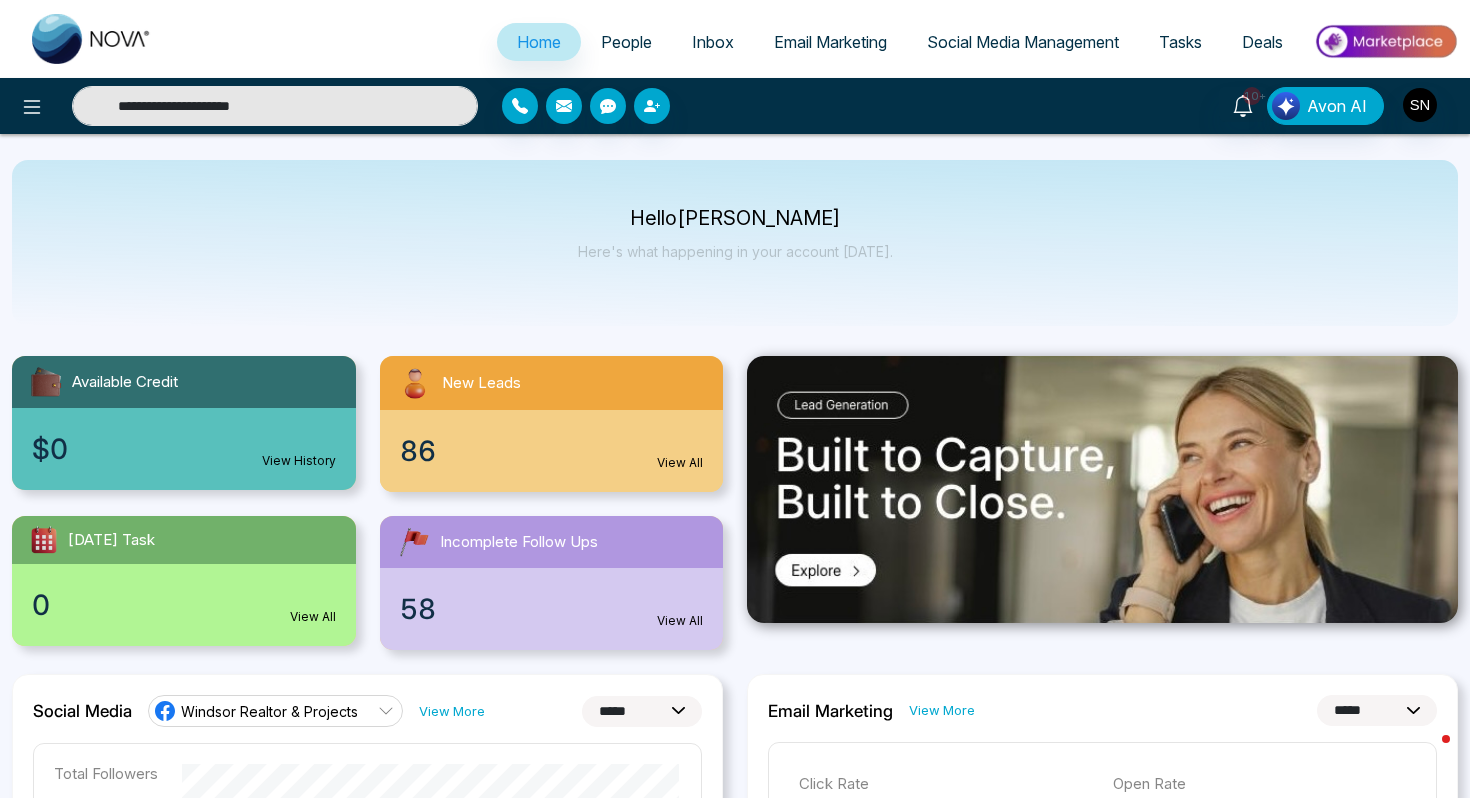 click on "**********" at bounding box center [275, 106] 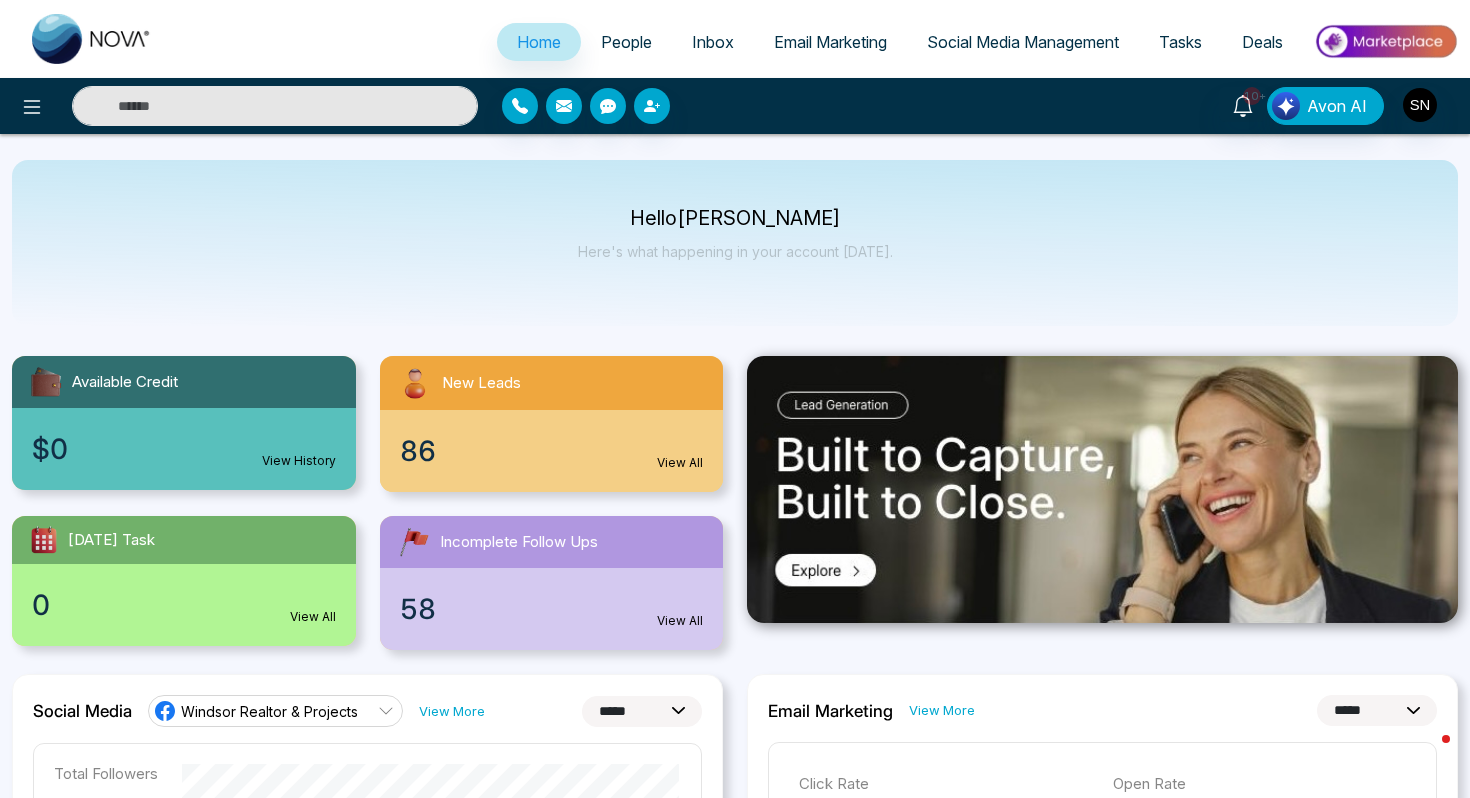 paste on "**********" 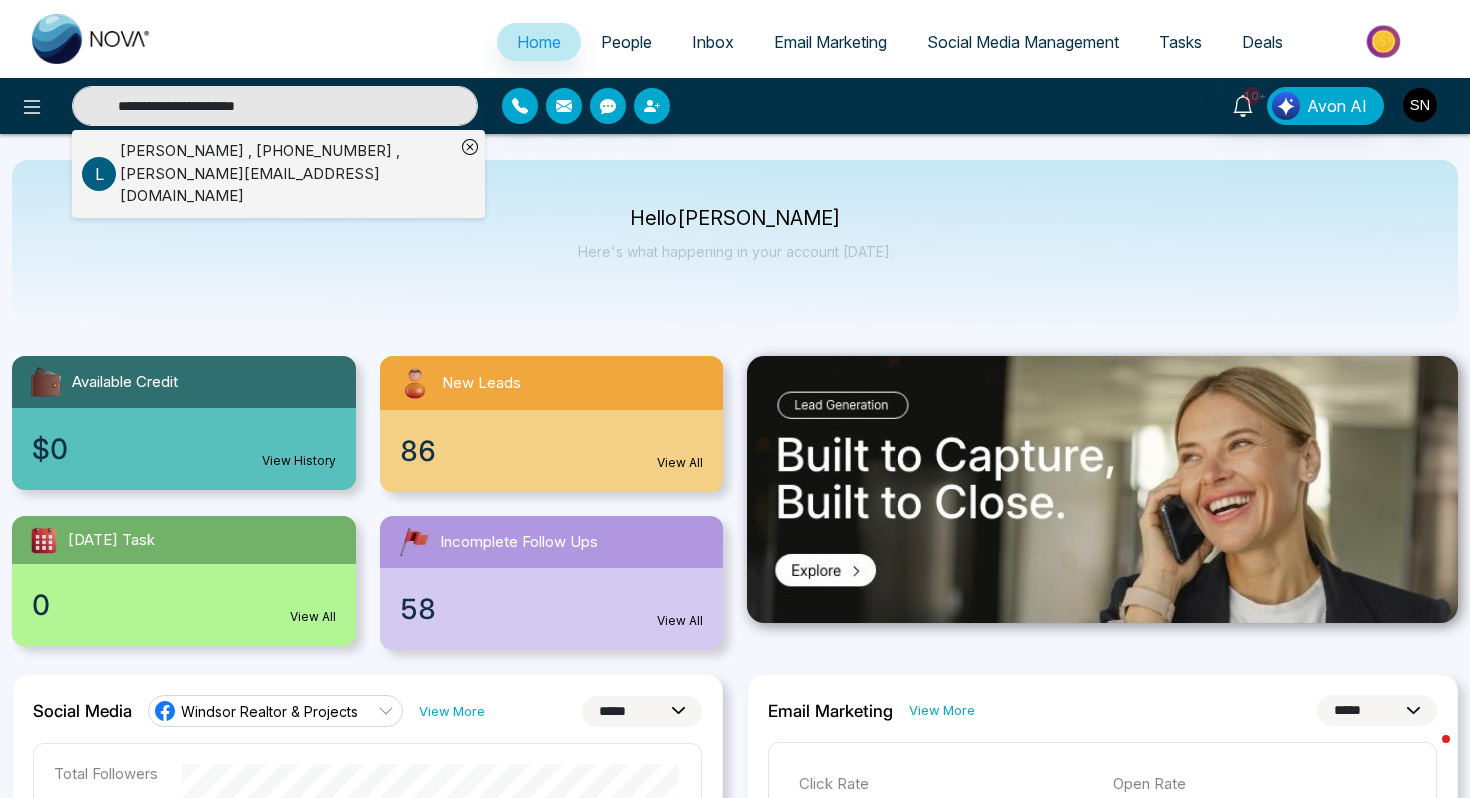 type on "**********" 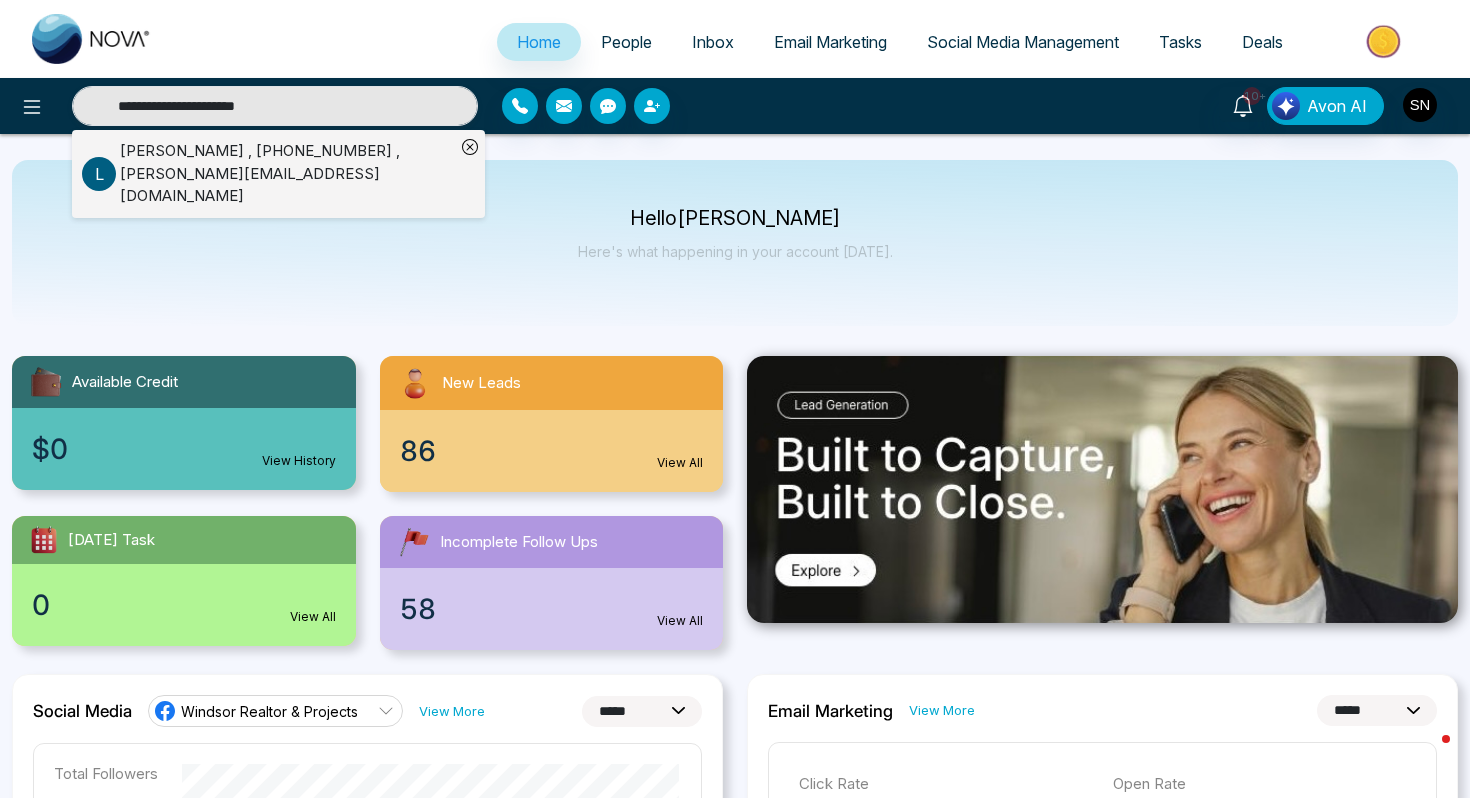click on "Leah Samaniego     , +16477782910   , leah@lukefraserhomes.ca" at bounding box center (287, 174) 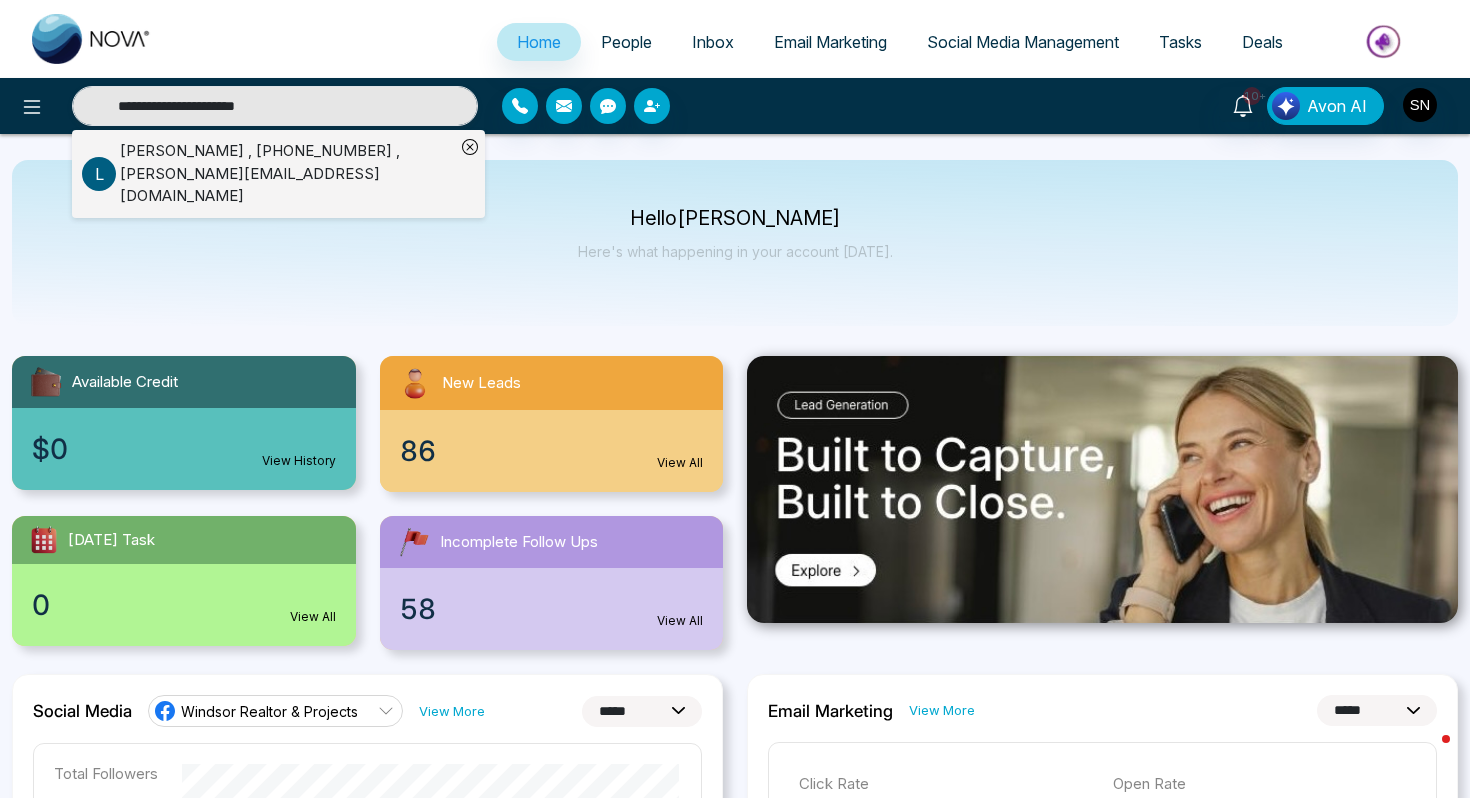 type 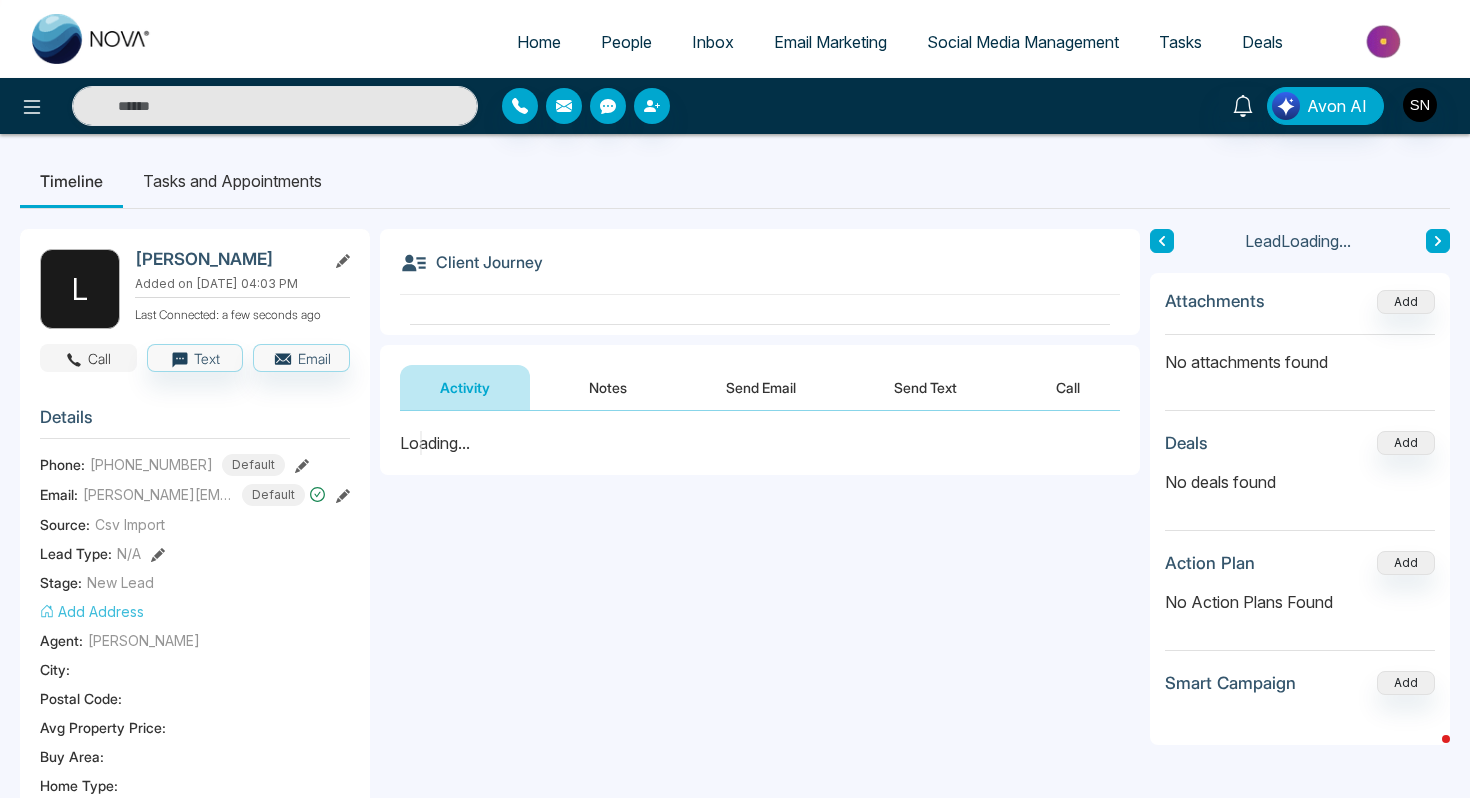 click on "Call" at bounding box center (88, 358) 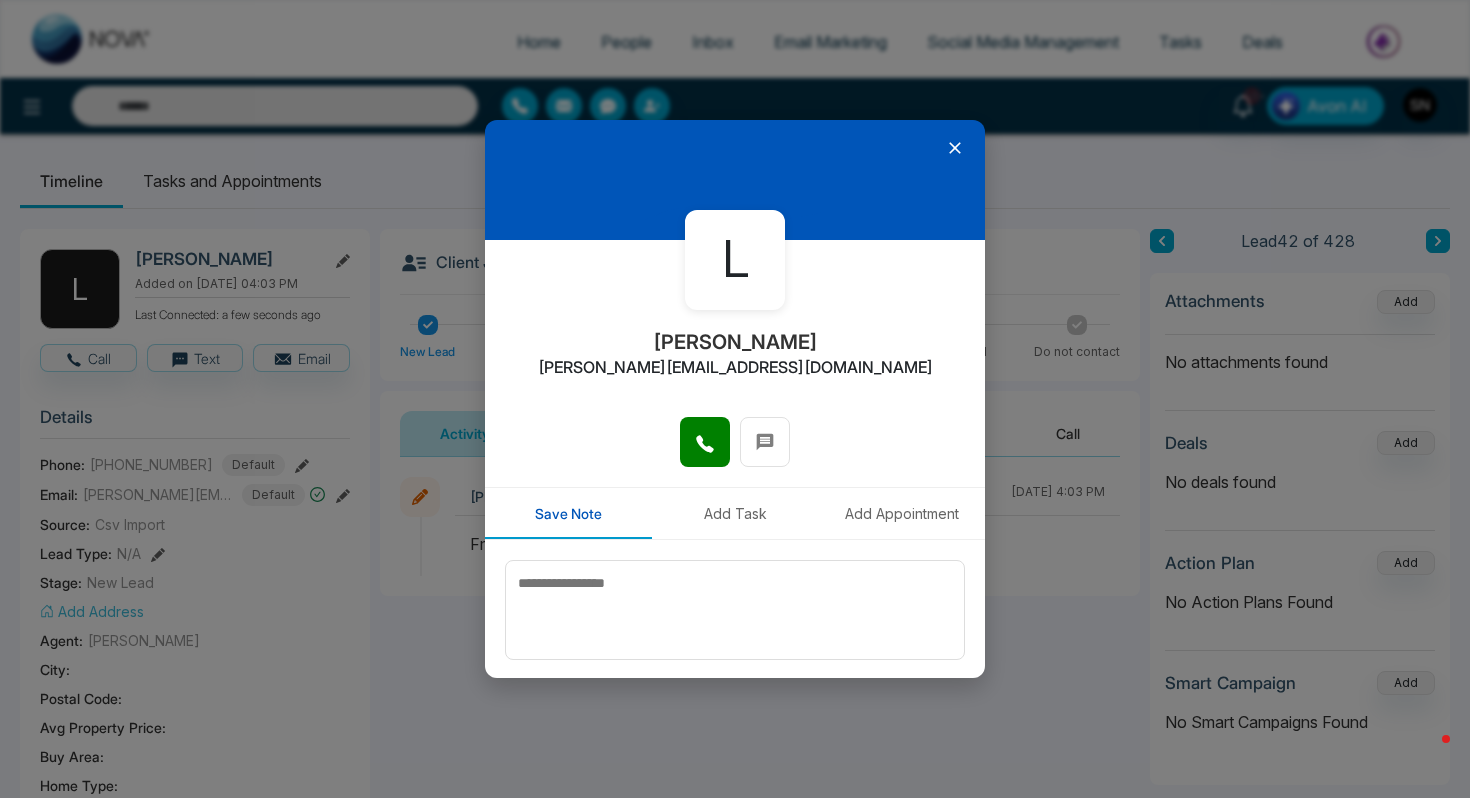 click at bounding box center (735, 452) 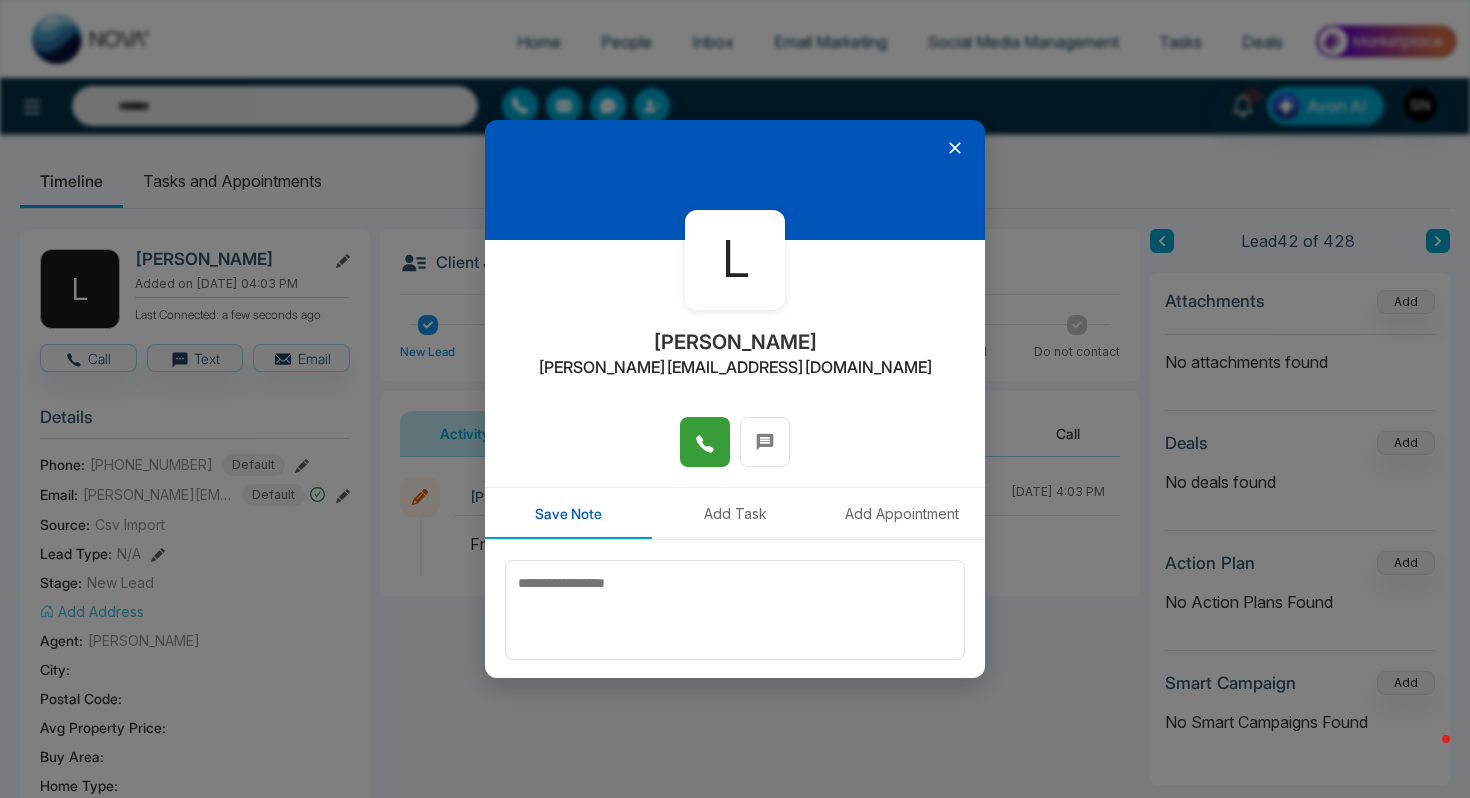 click 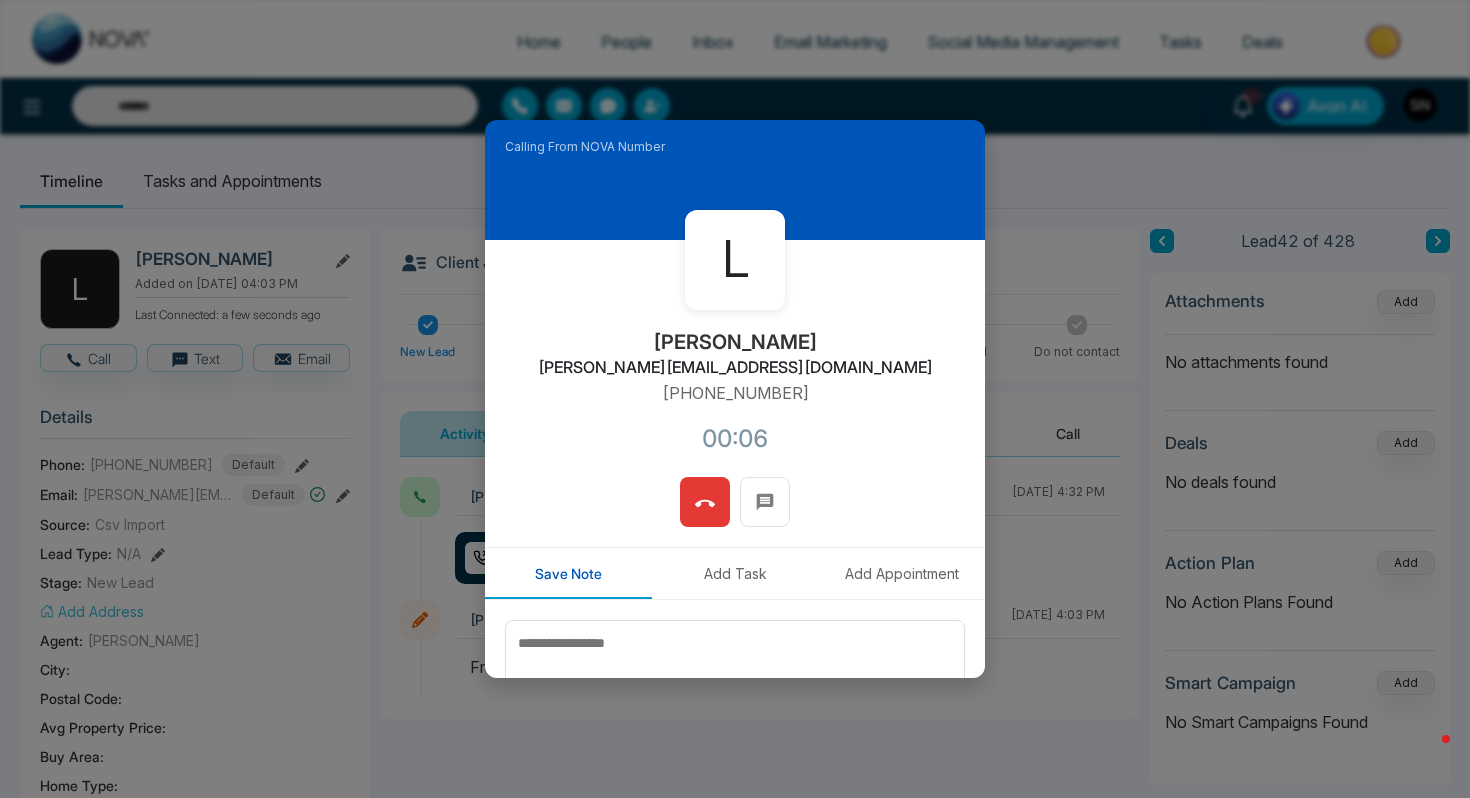 click 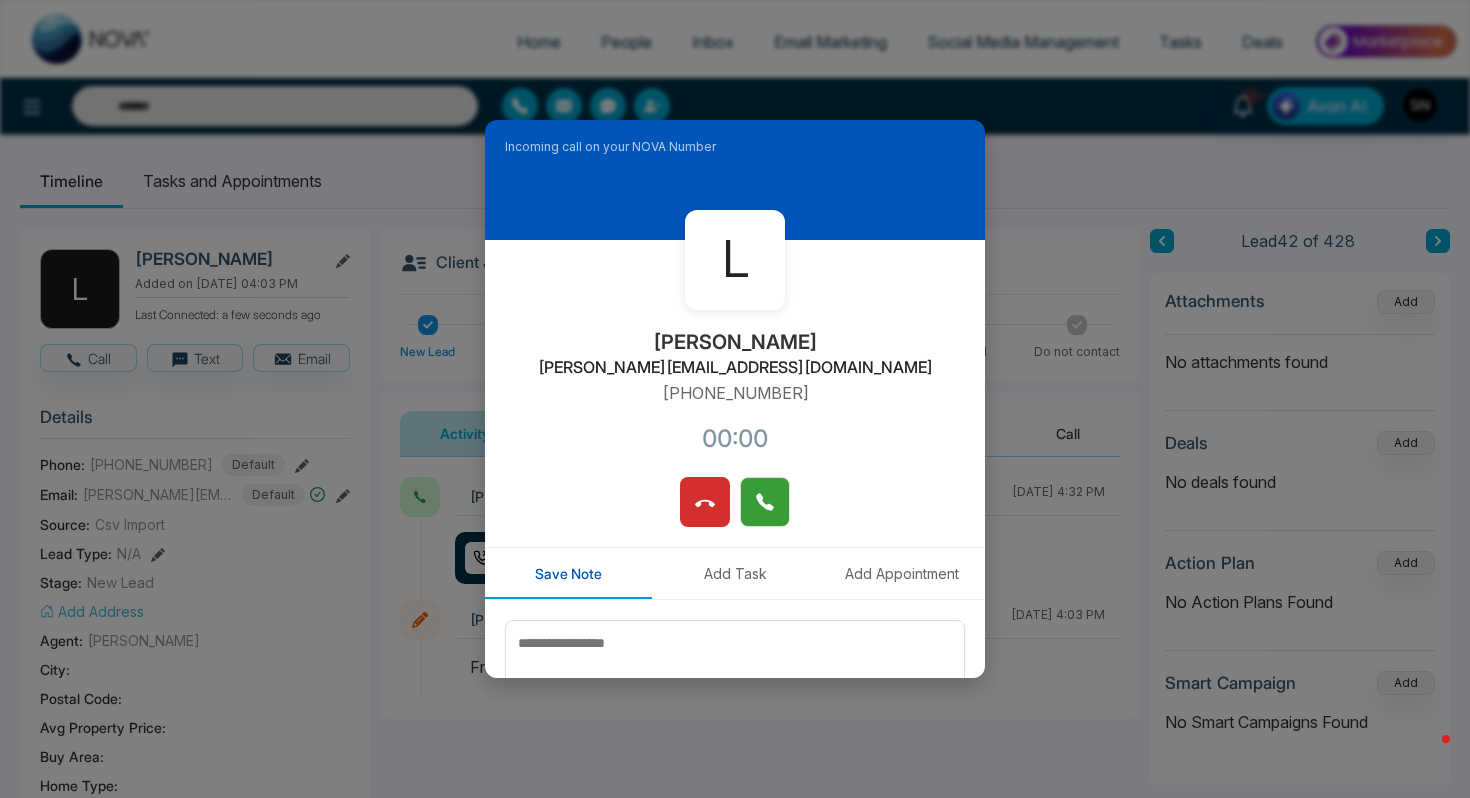 click 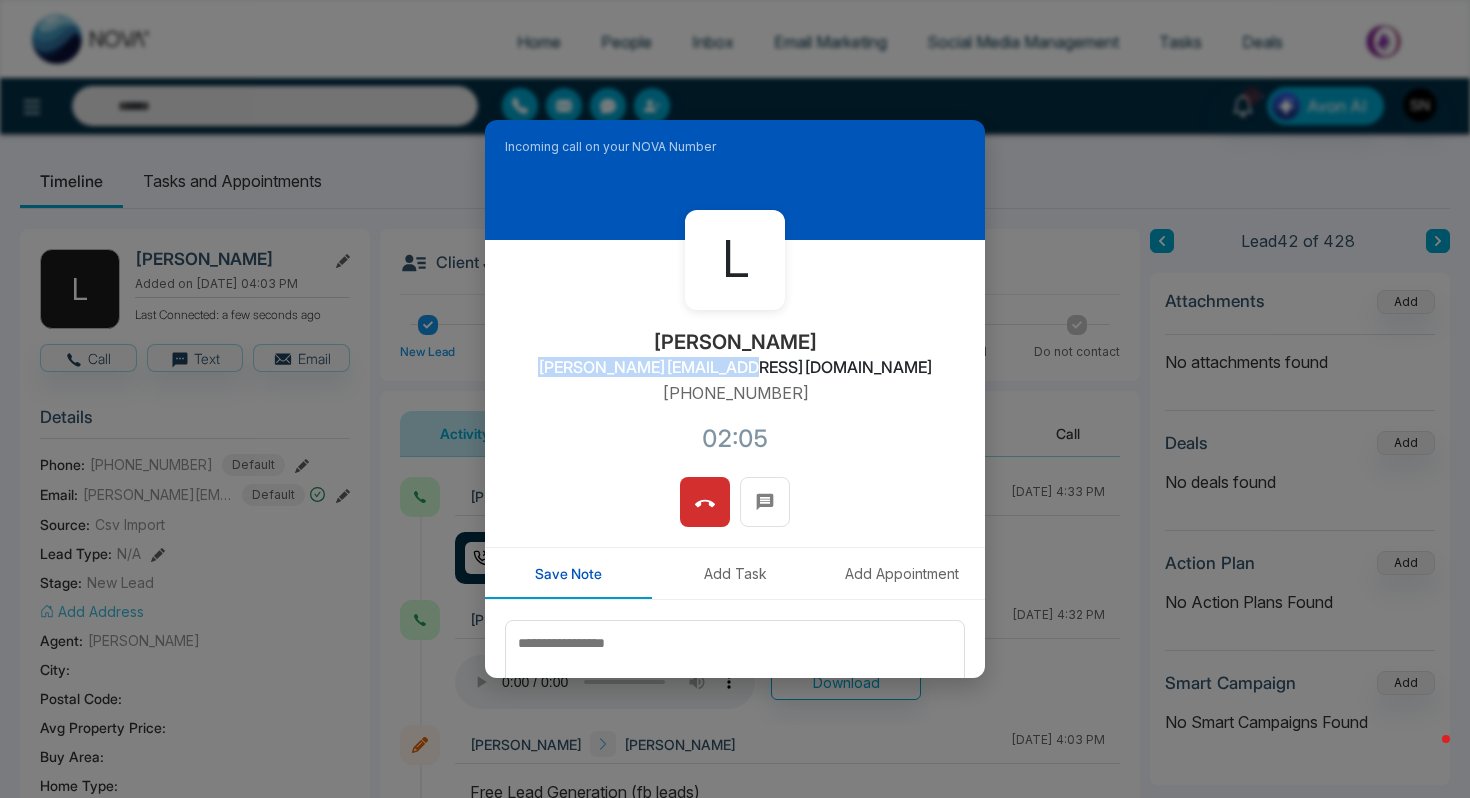 drag, startPoint x: 637, startPoint y: 367, endPoint x: 842, endPoint y: 381, distance: 205.4775 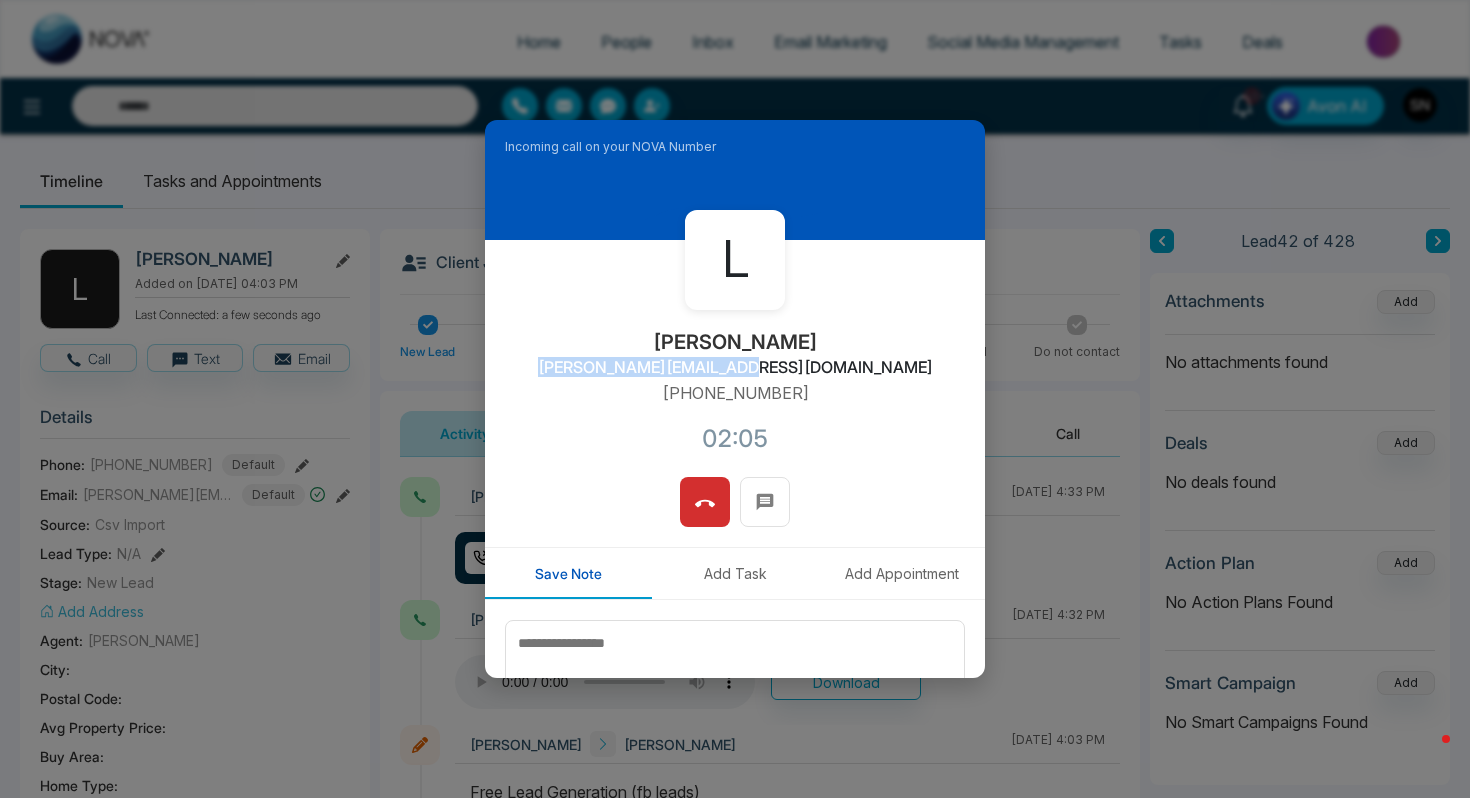 click on "L Leah Samaniego  leah@lukefraserhomes.ca +16477782910 02:05" at bounding box center (735, 358) 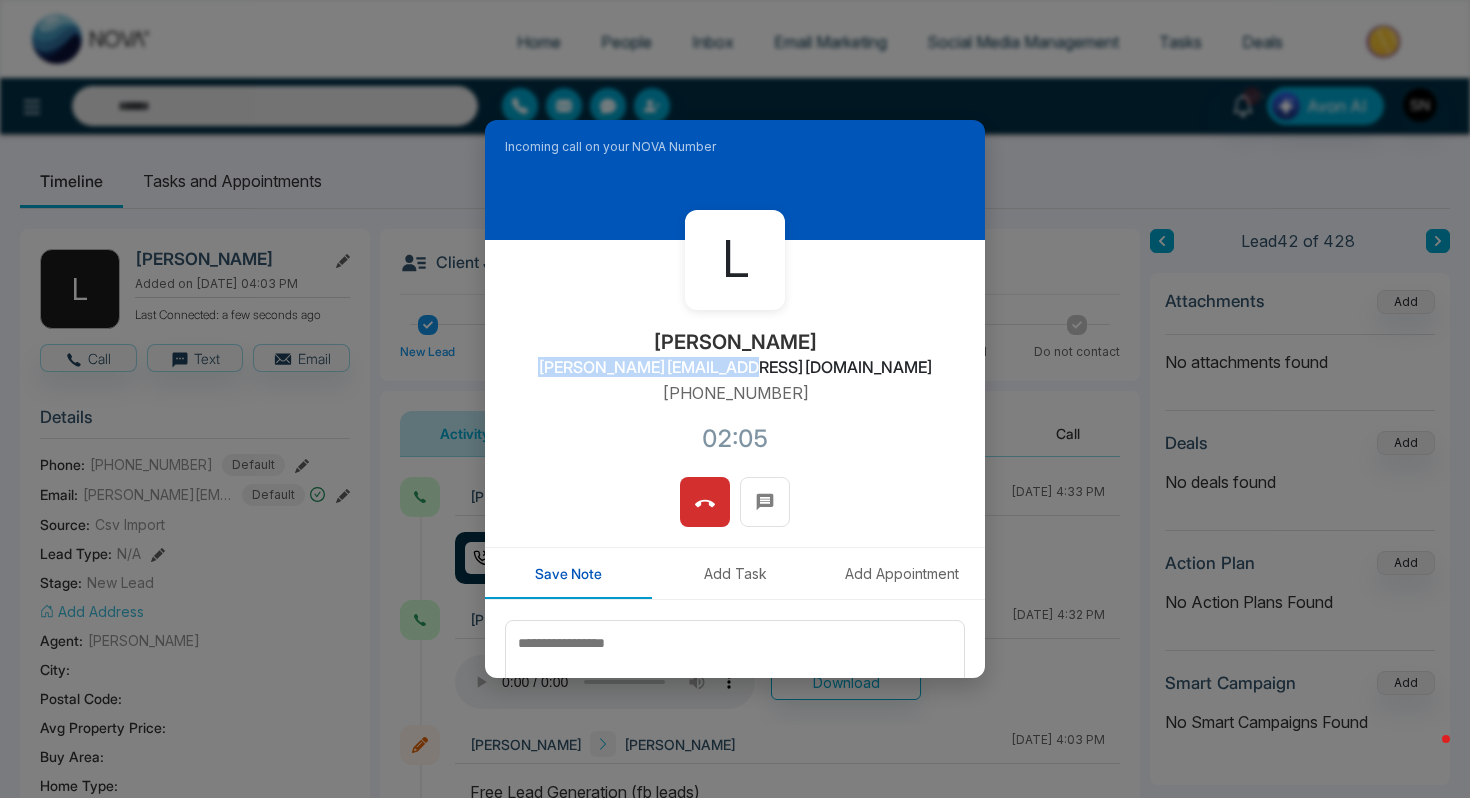 copy on "[PERSON_NAME][EMAIL_ADDRESS][DOMAIN_NAME]" 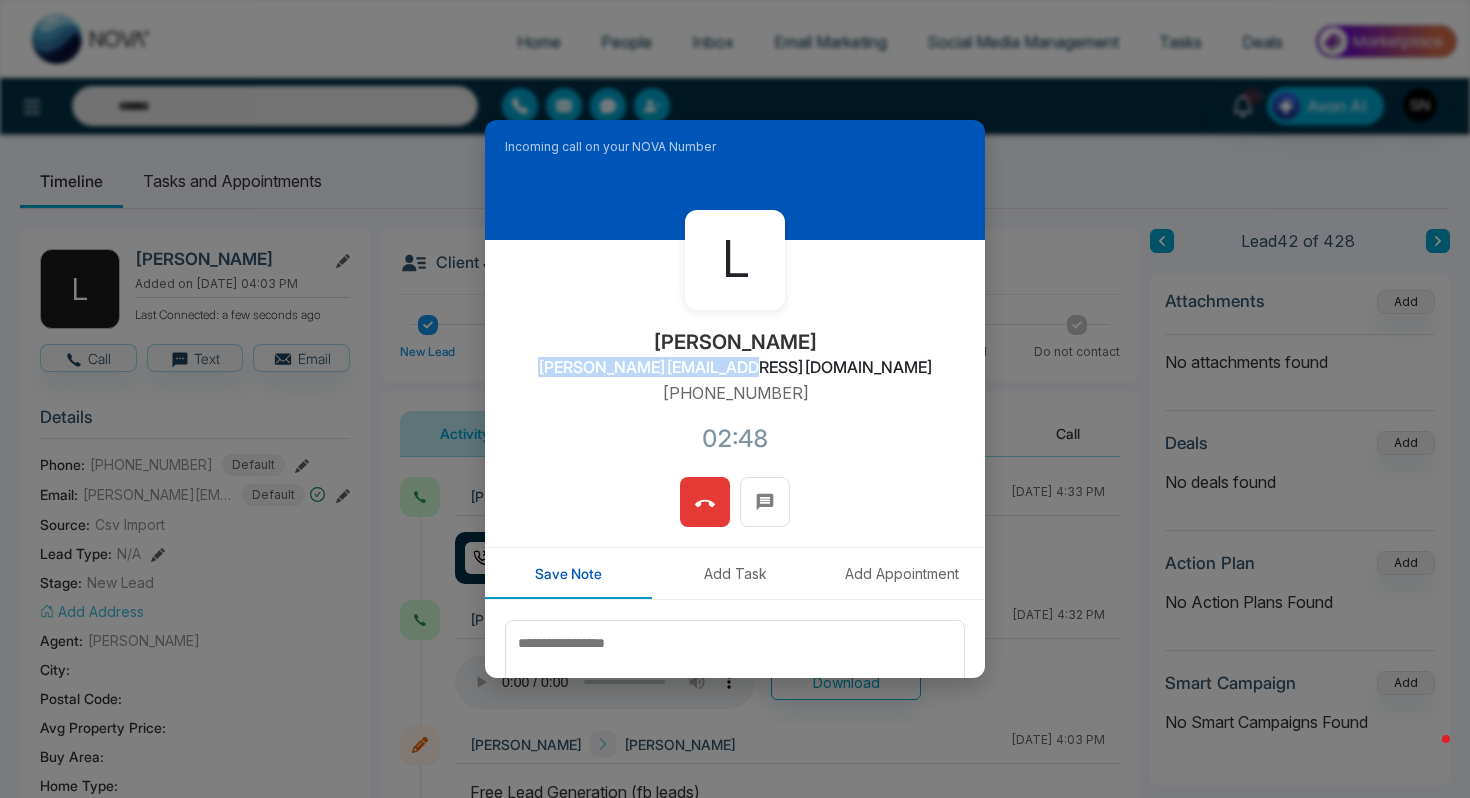 click at bounding box center [705, 502] 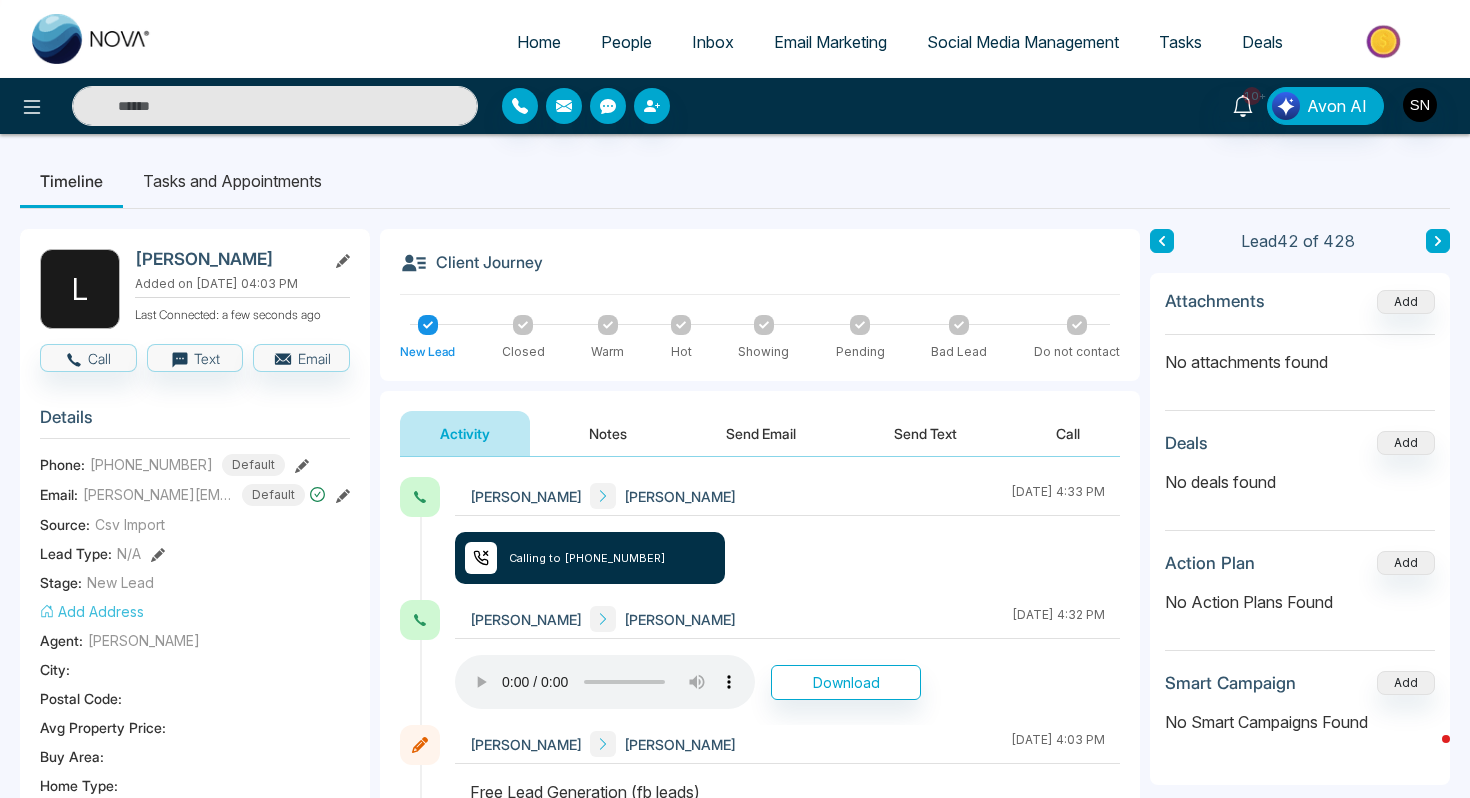 click at bounding box center (275, 106) 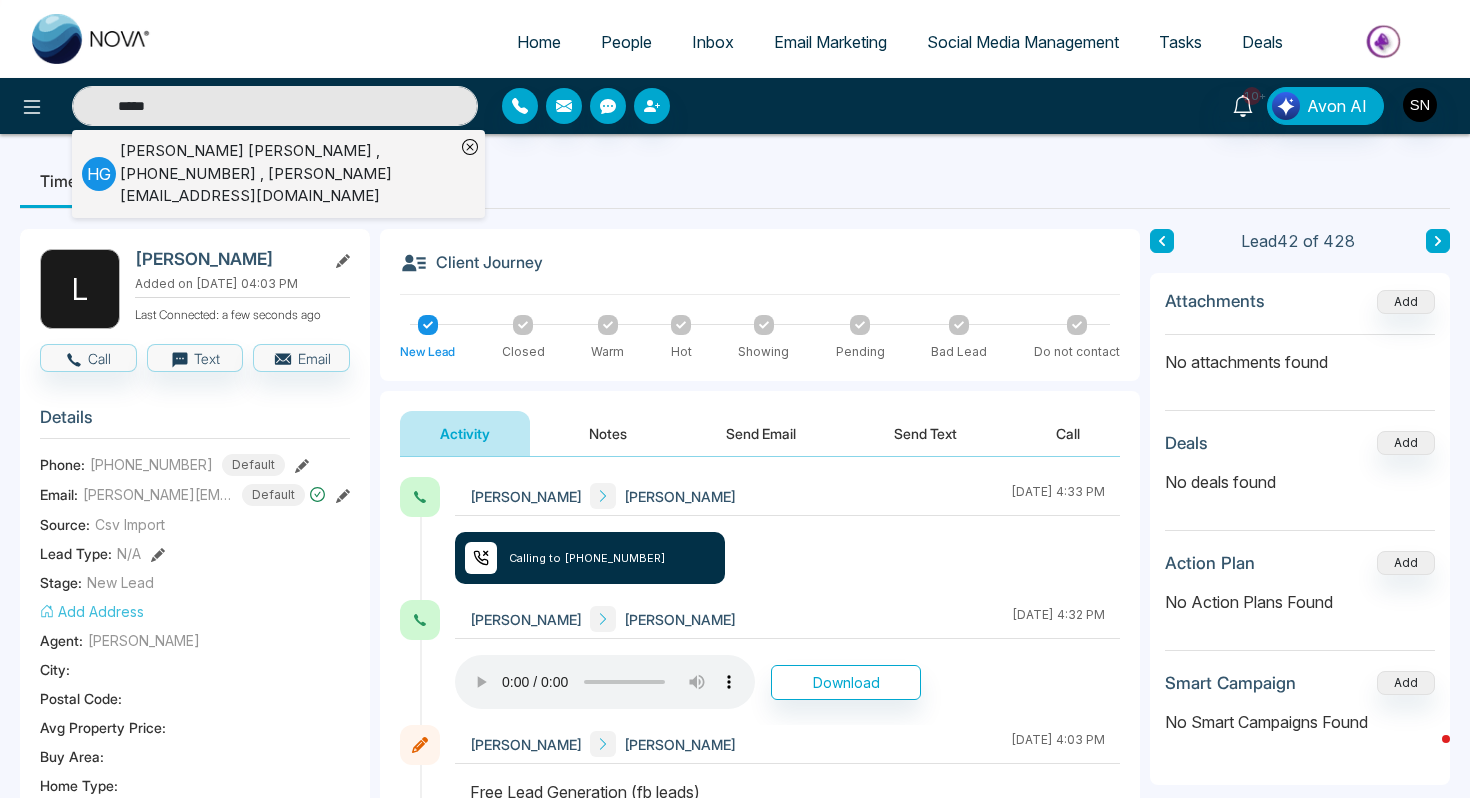 type on "*****" 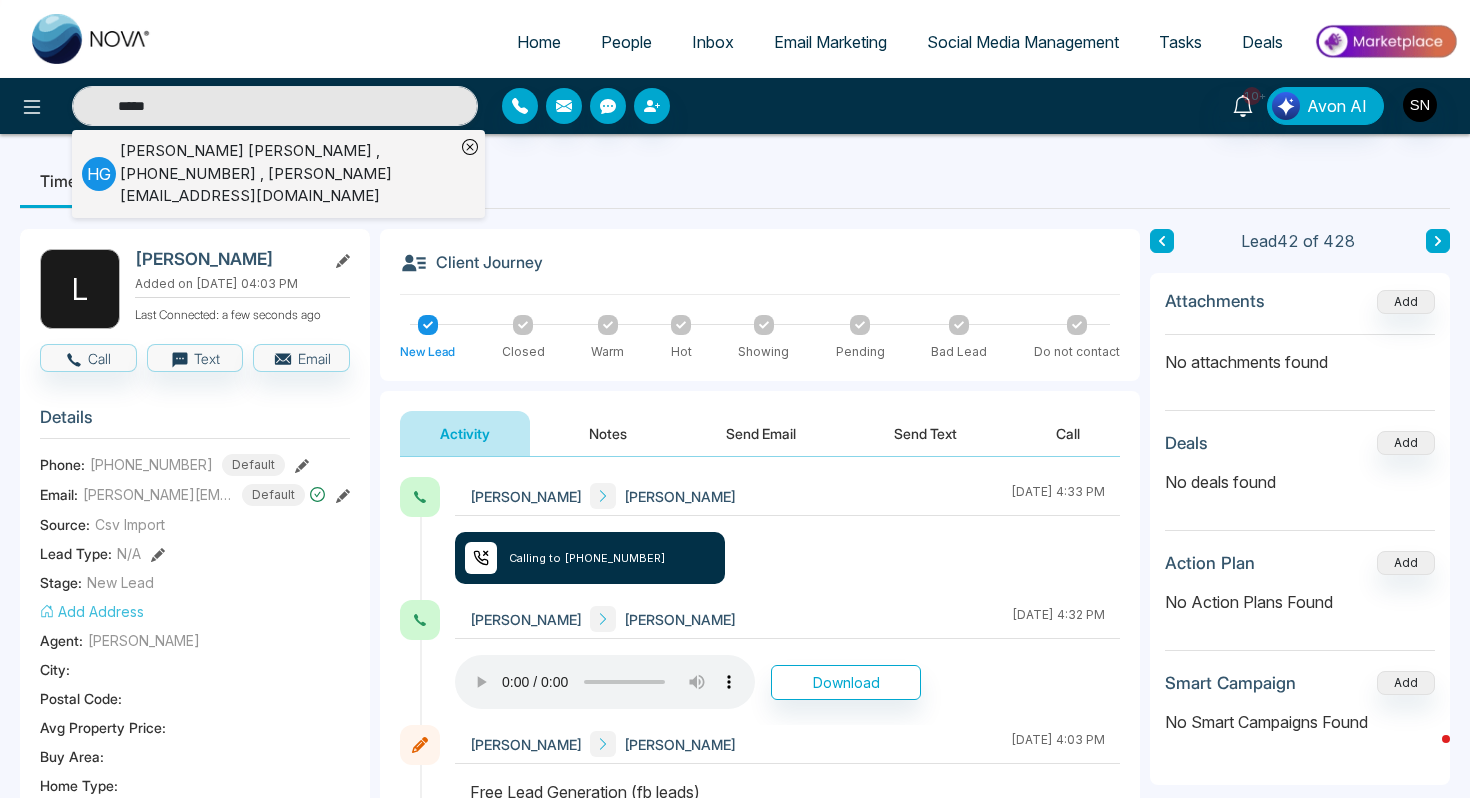 click on "Harry   Grewal   , +14038895757   , Harry@Harrygrewal.ca" at bounding box center (287, 174) 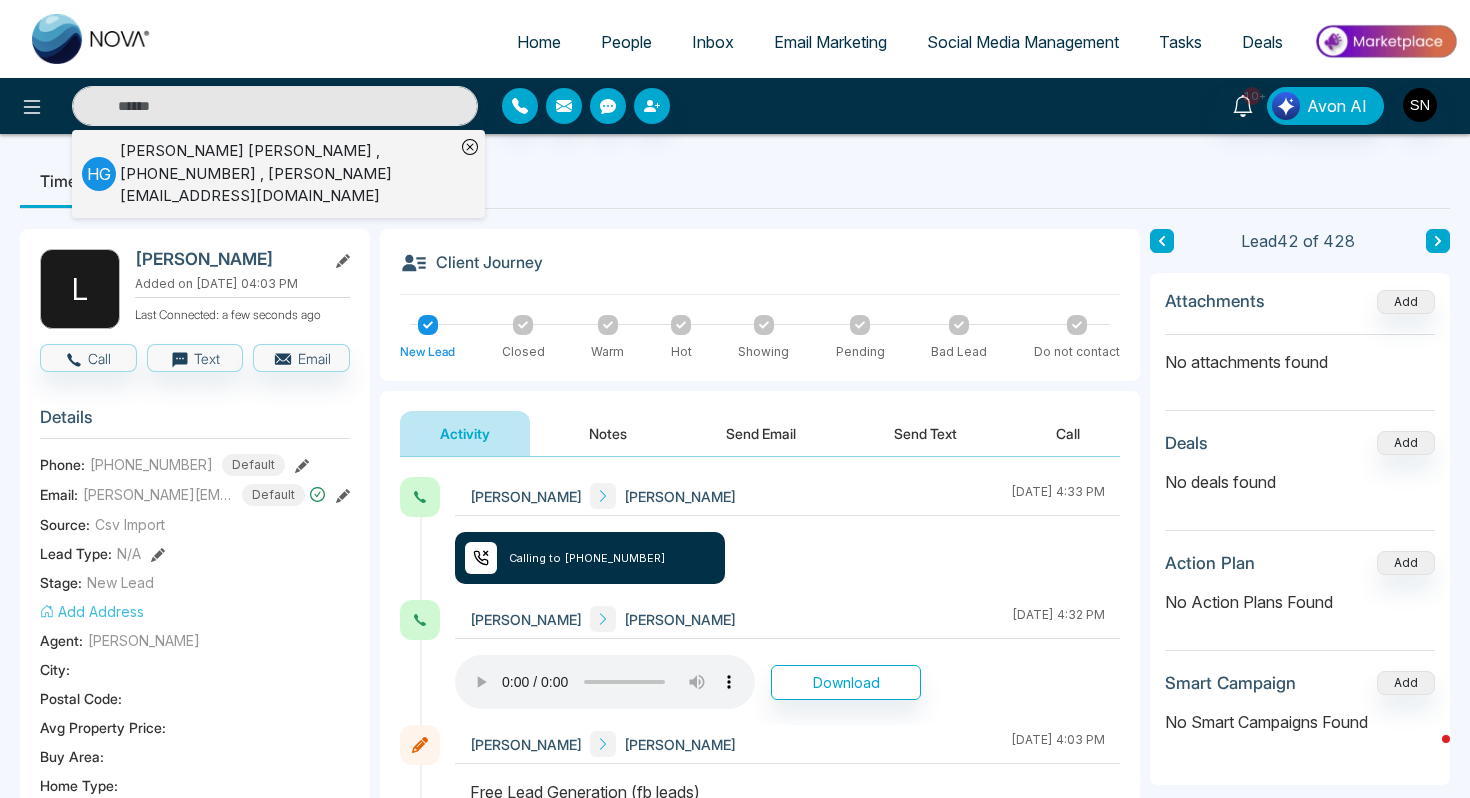 type on "*****" 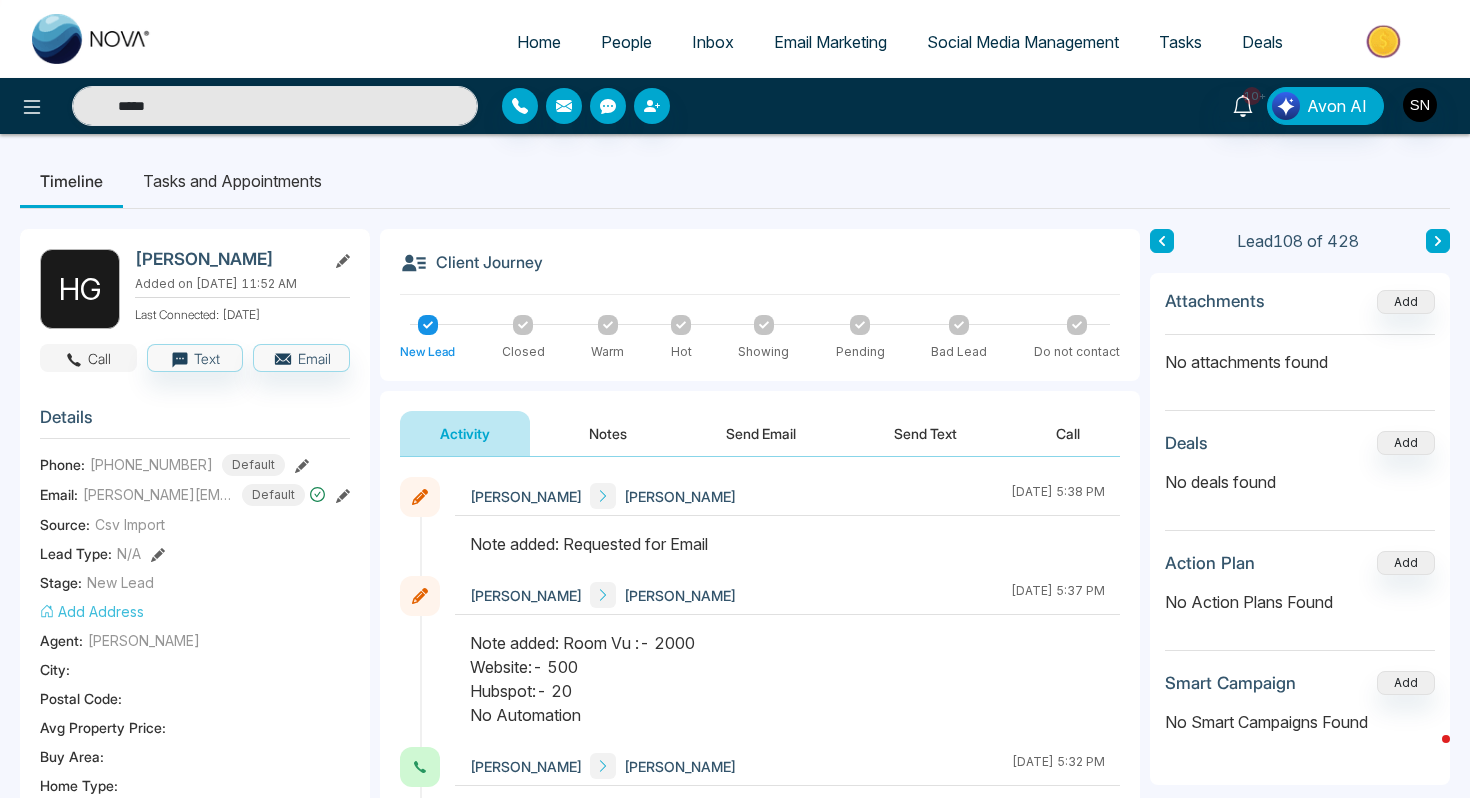 click on "Call" at bounding box center [88, 358] 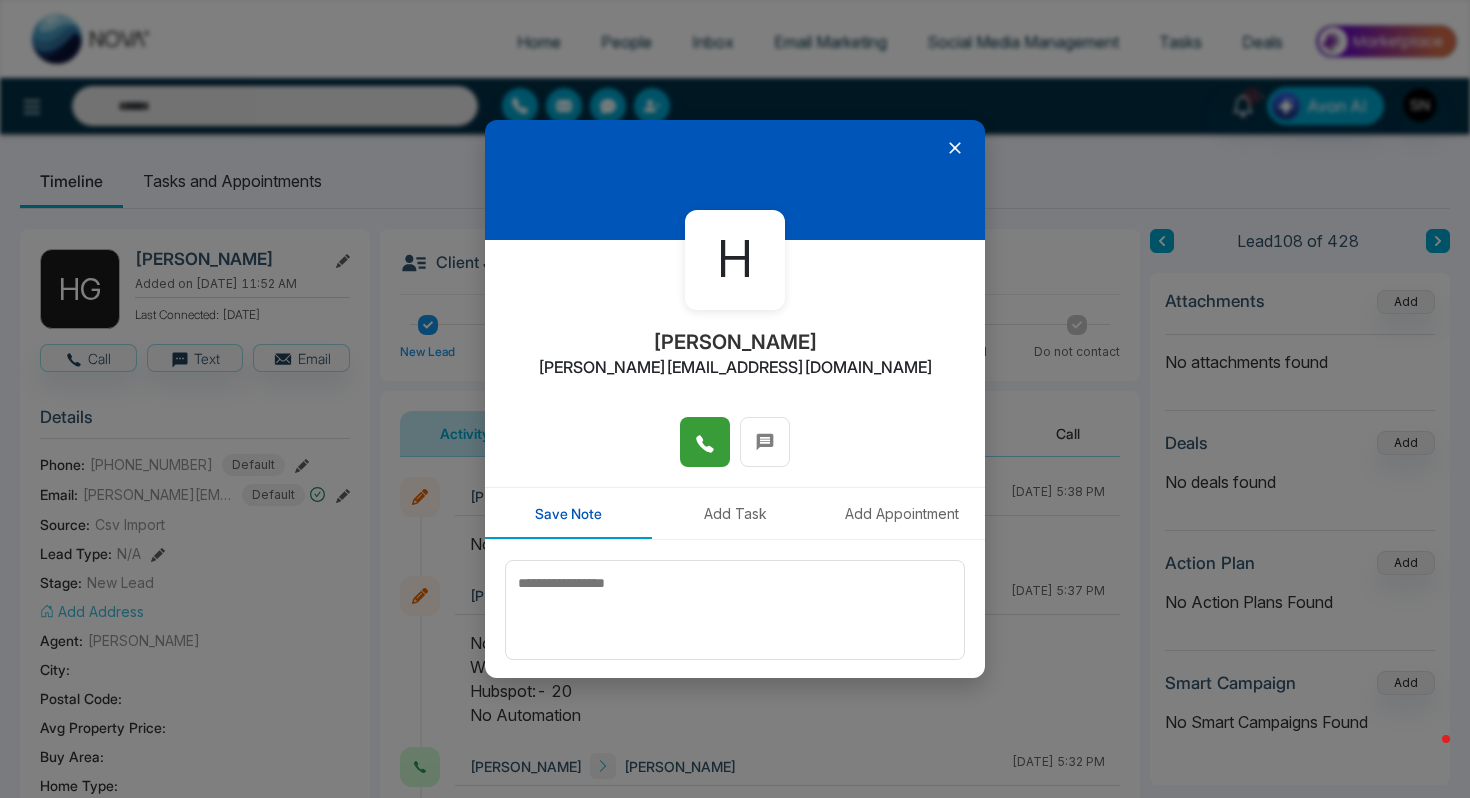 click 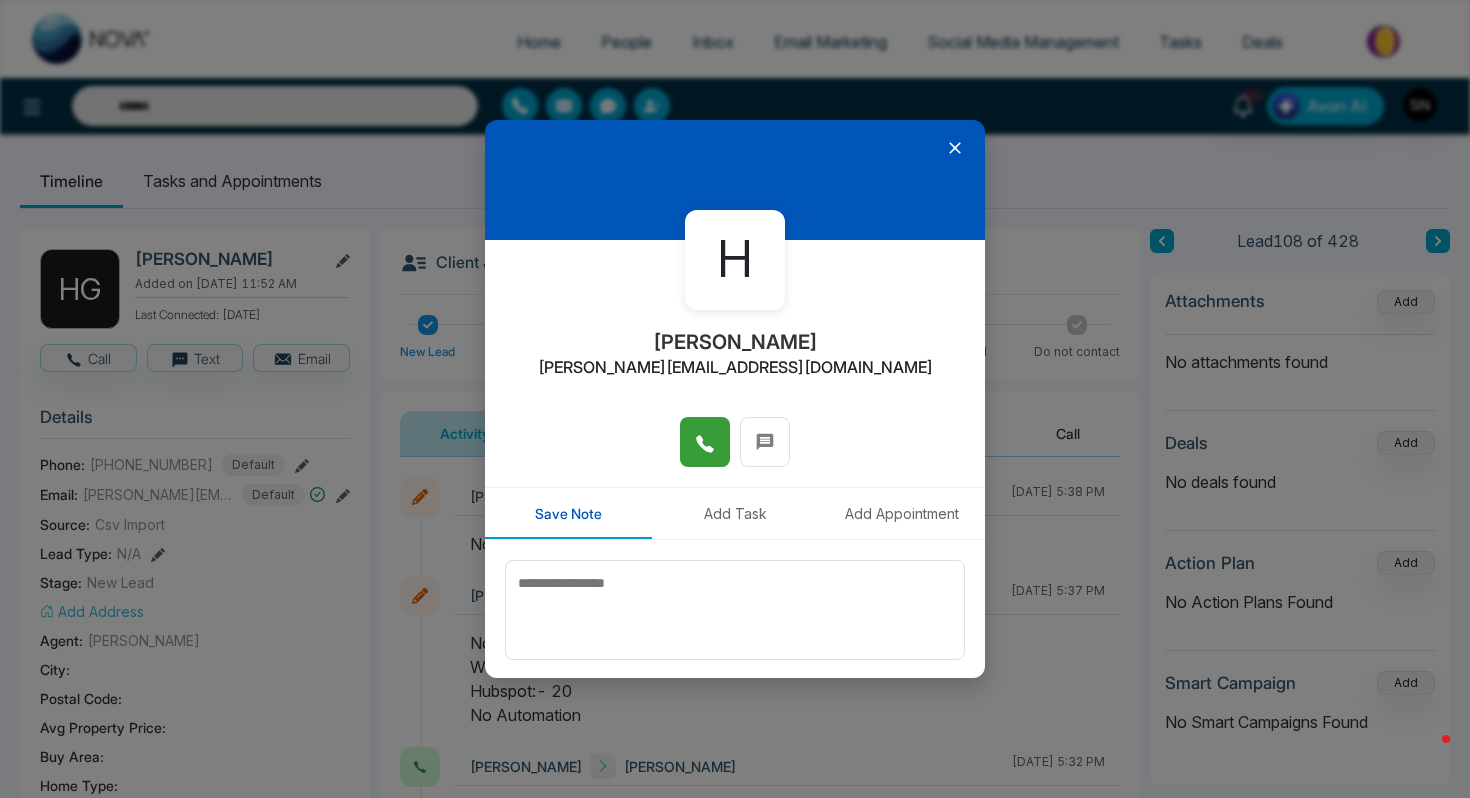 type on "*****" 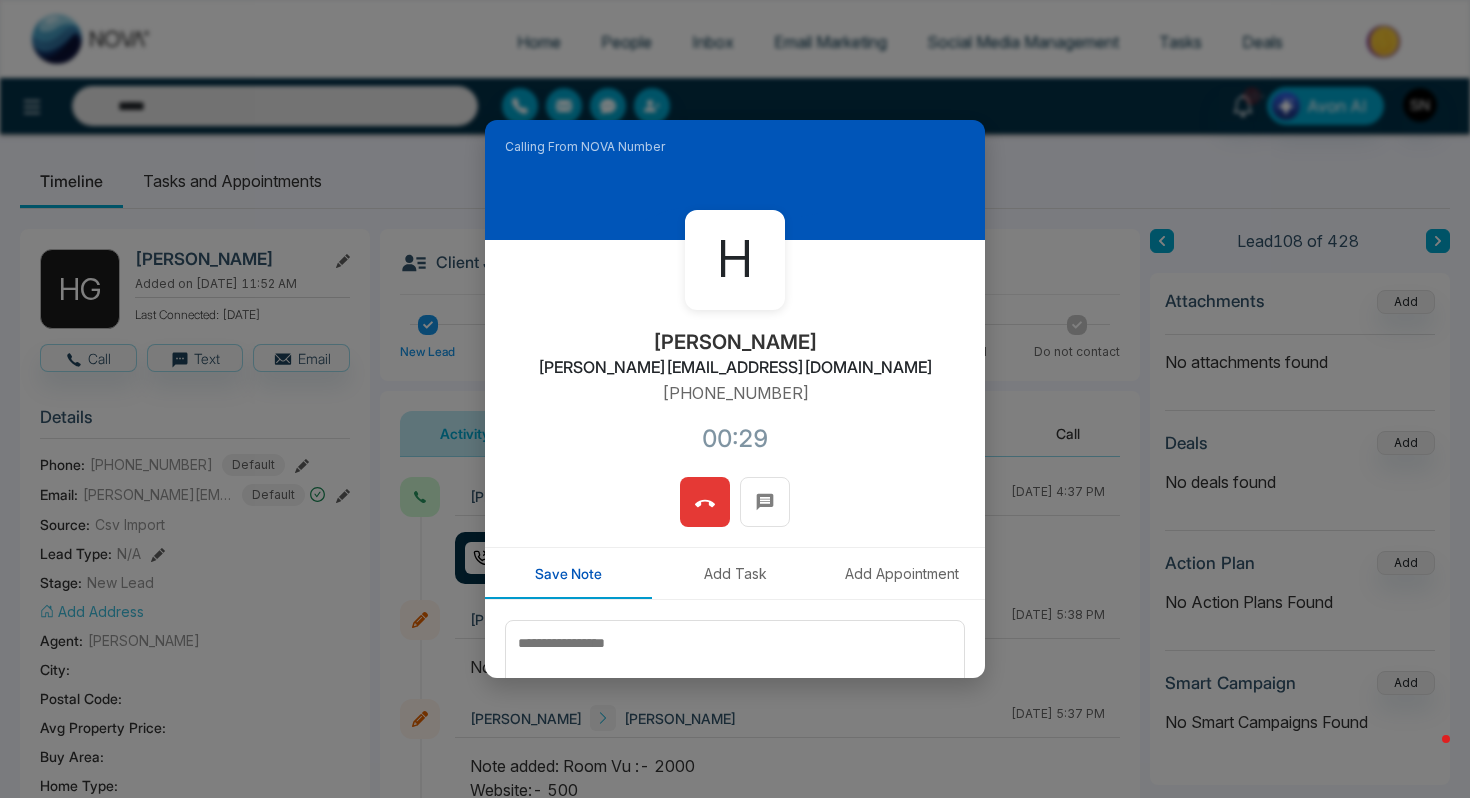 click at bounding box center (705, 502) 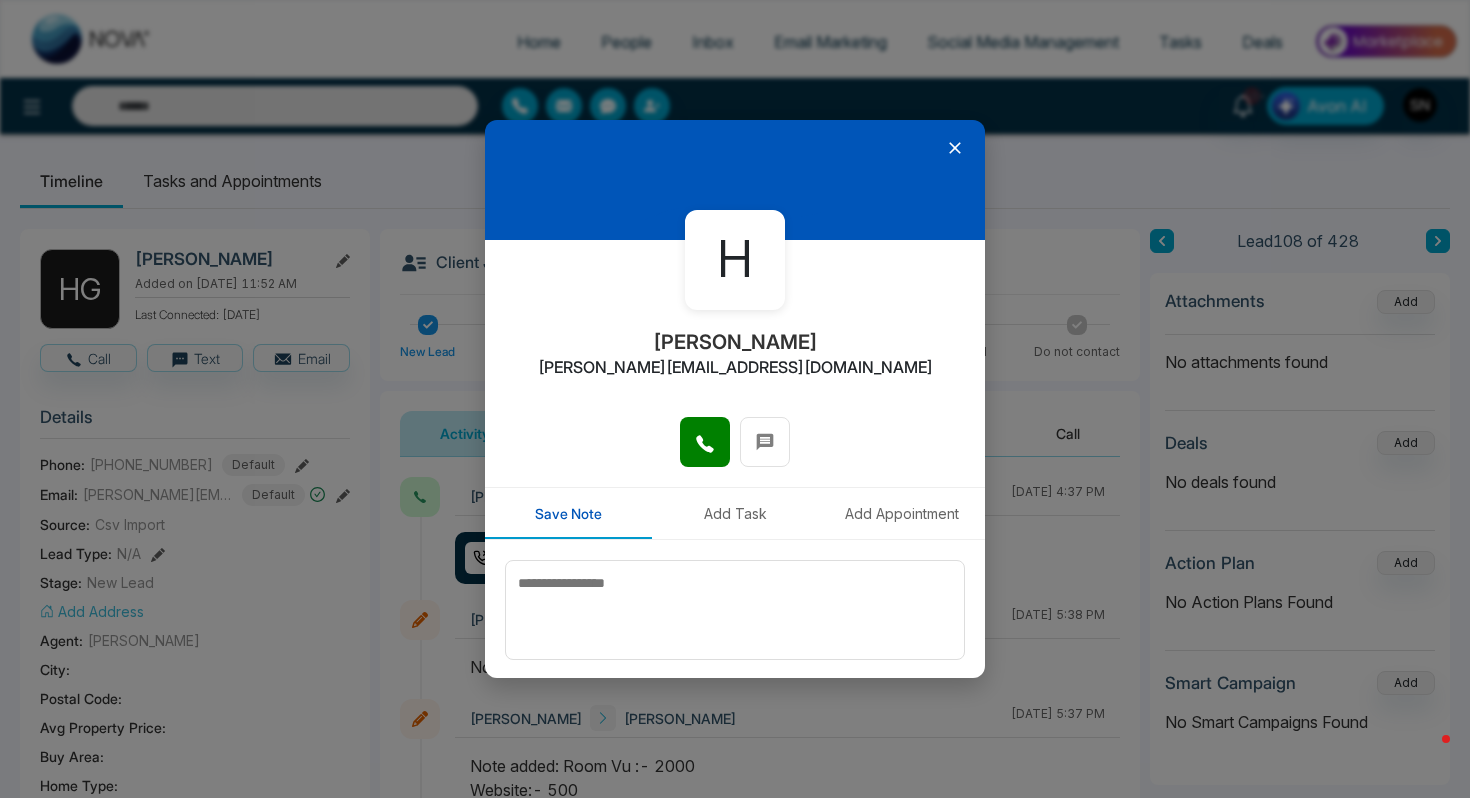 click 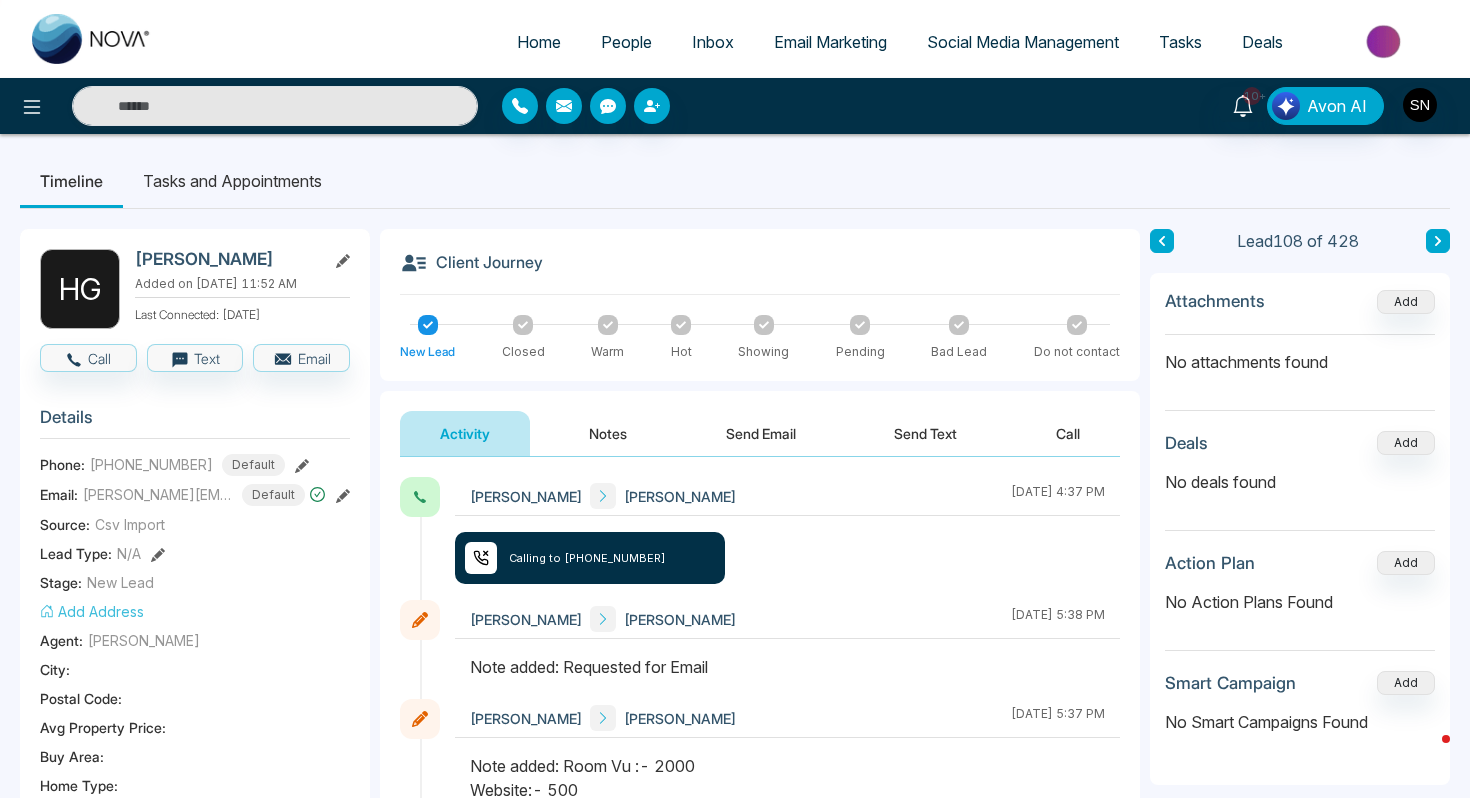 click 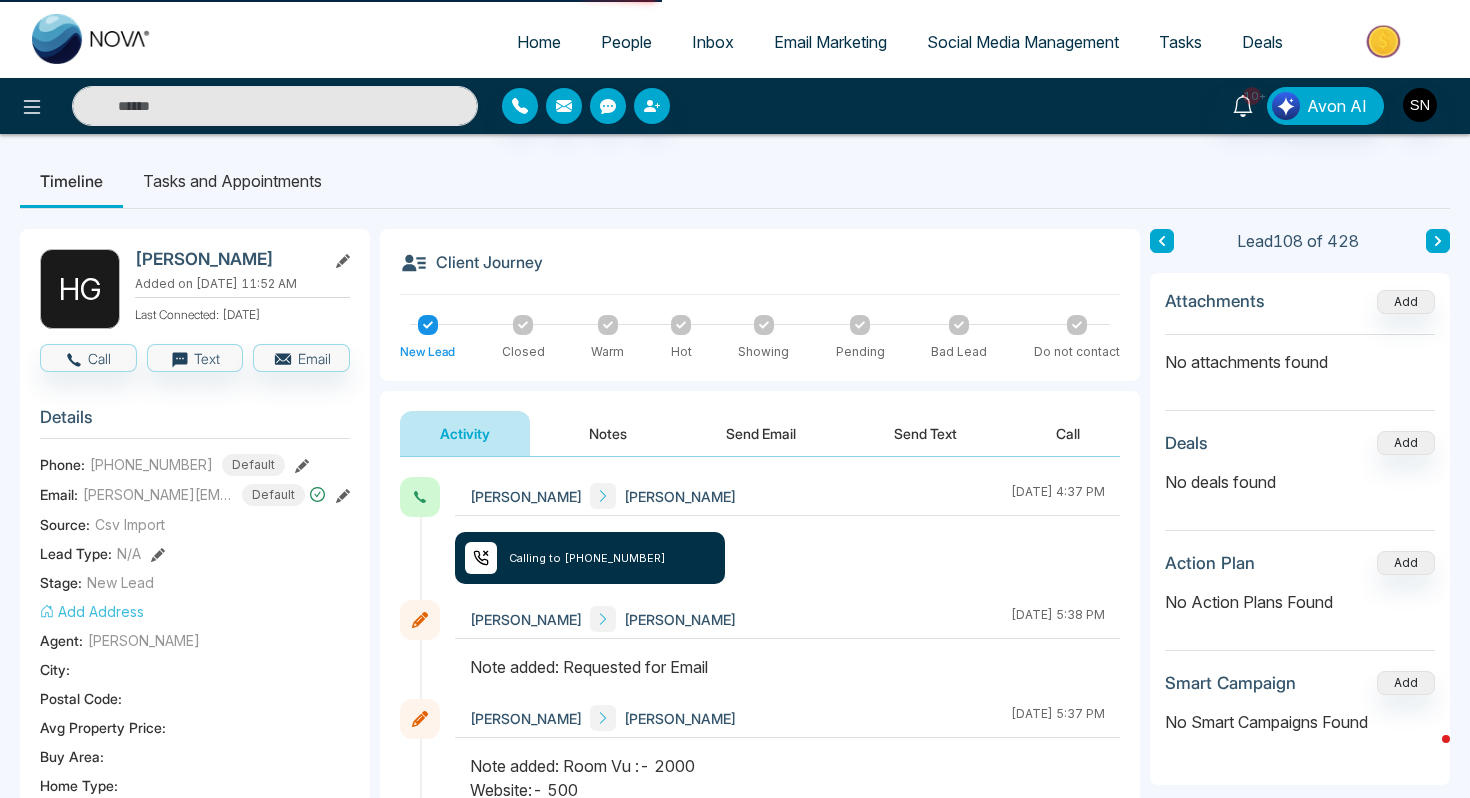 type on "*****" 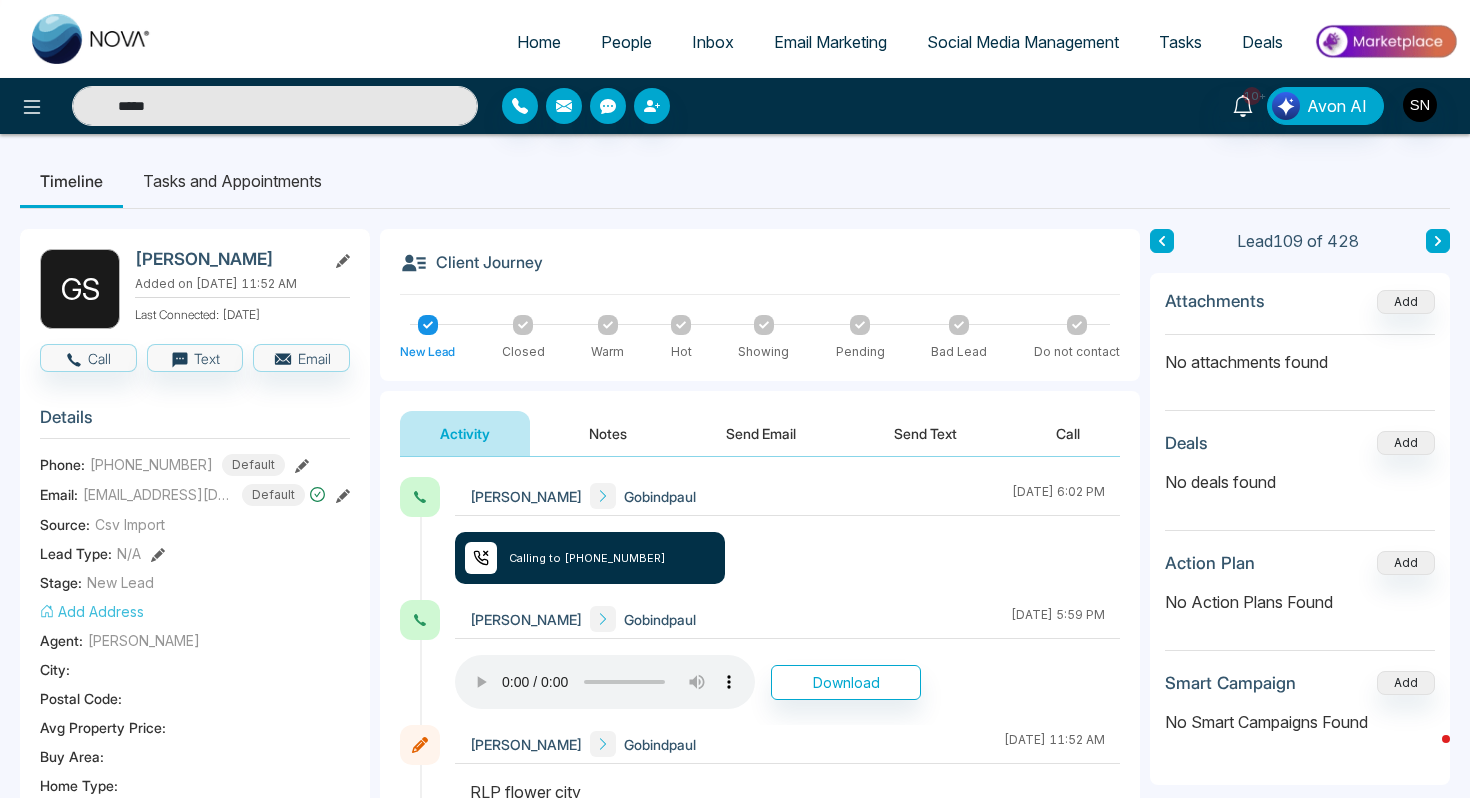 click on "*****" at bounding box center [275, 106] 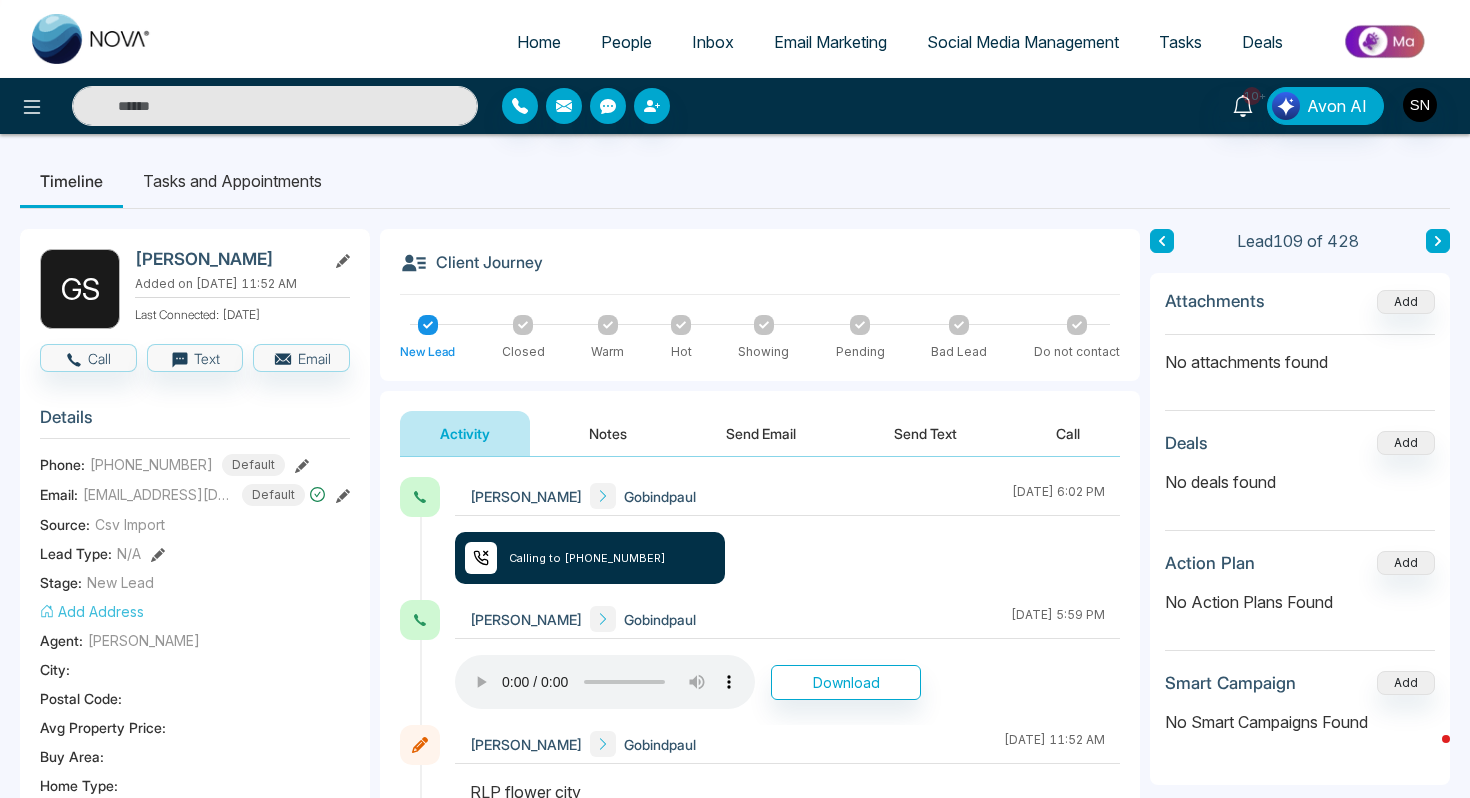 paste on "**********" 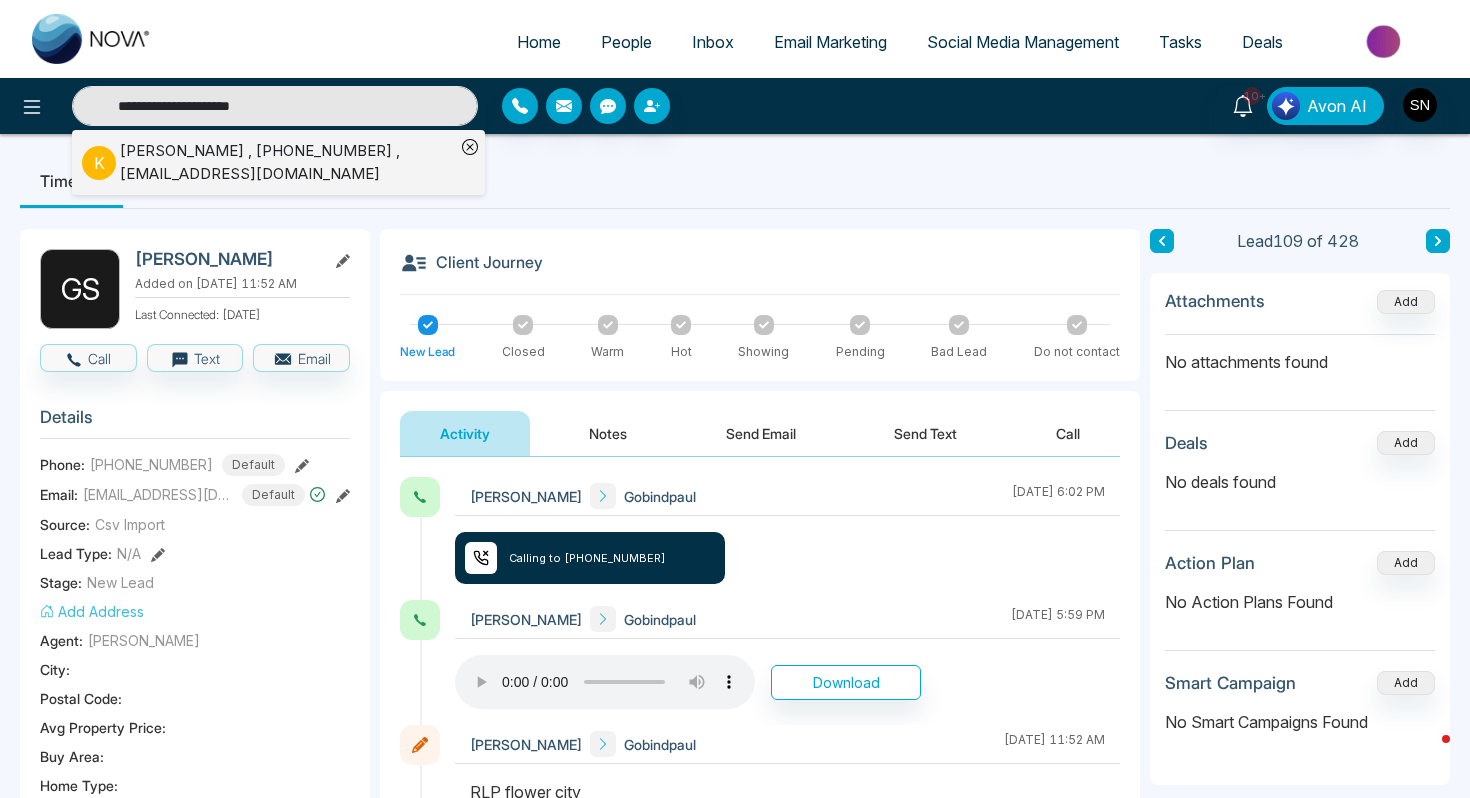 type on "**********" 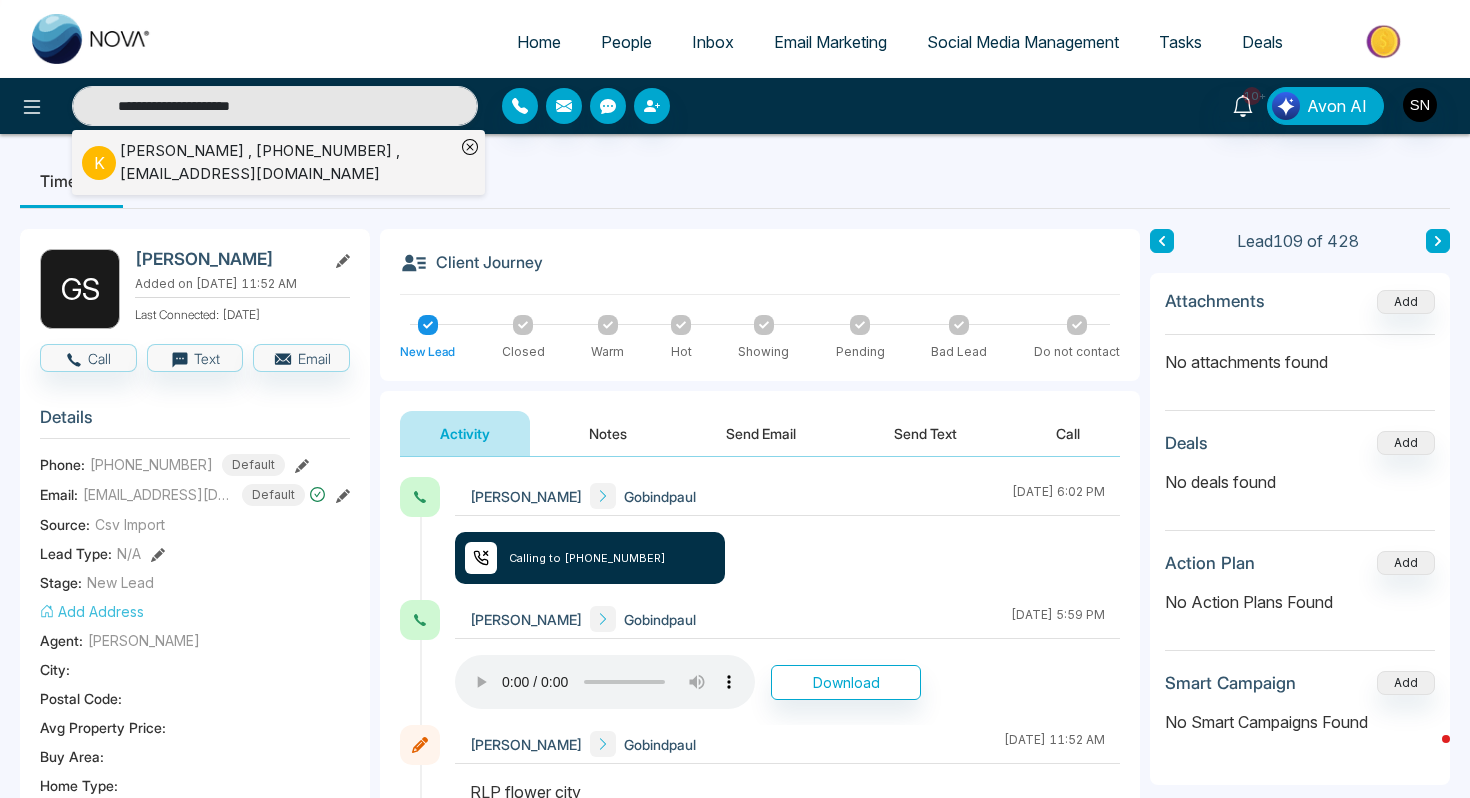 click on "Kim Taus     , +14167689600   , kimtaus@royallepage.ca" at bounding box center [287, 162] 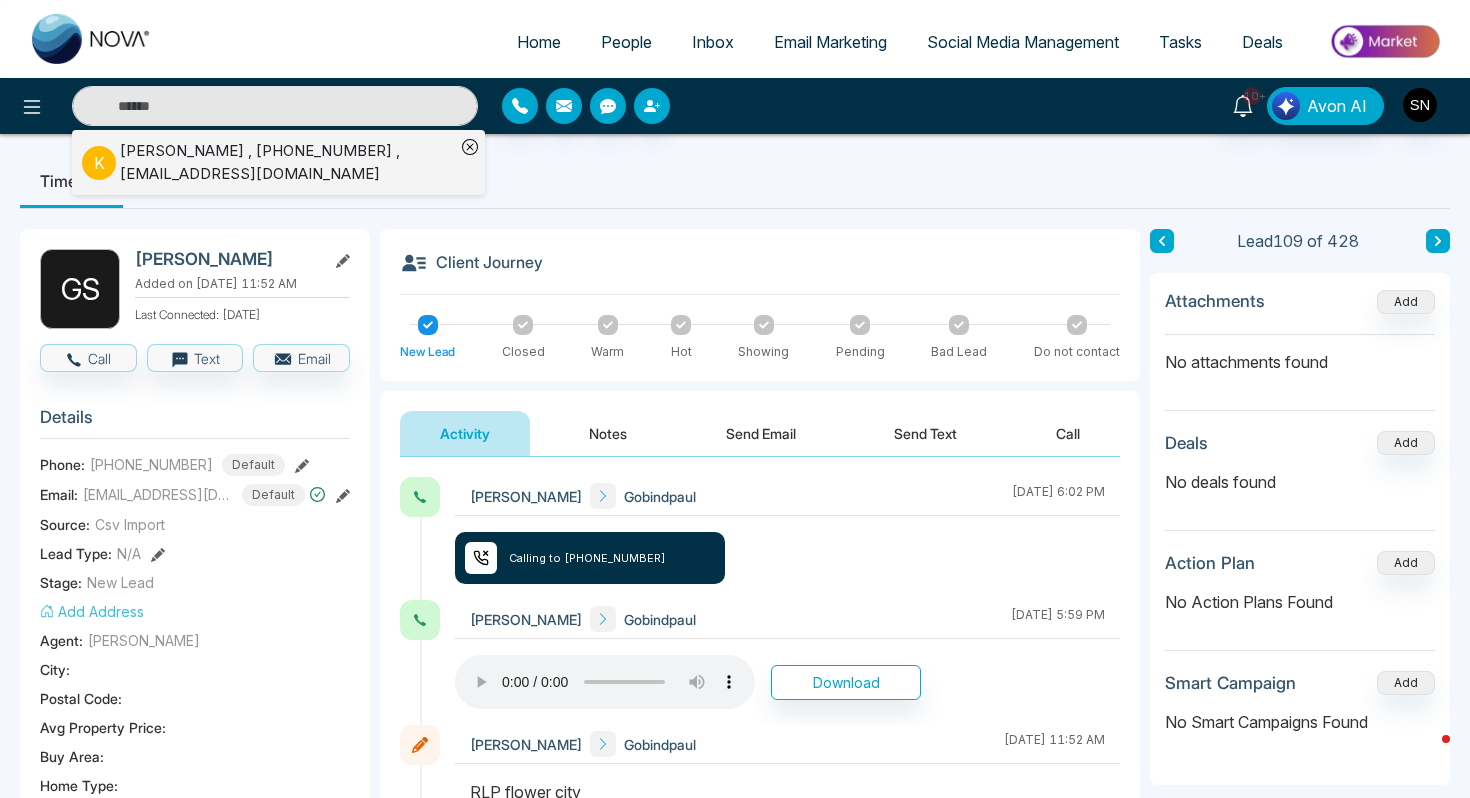 type on "**********" 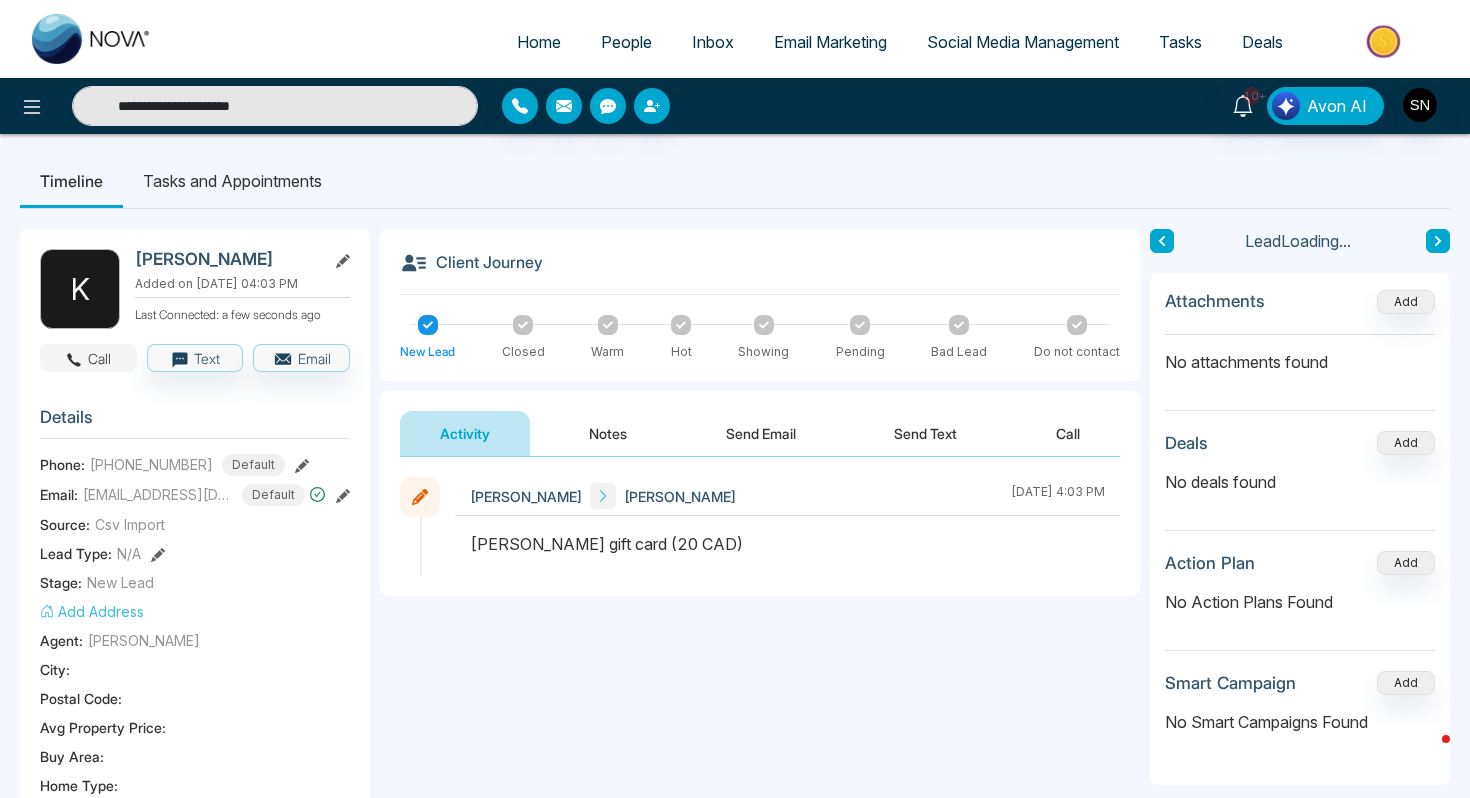 click on "Call" at bounding box center [88, 358] 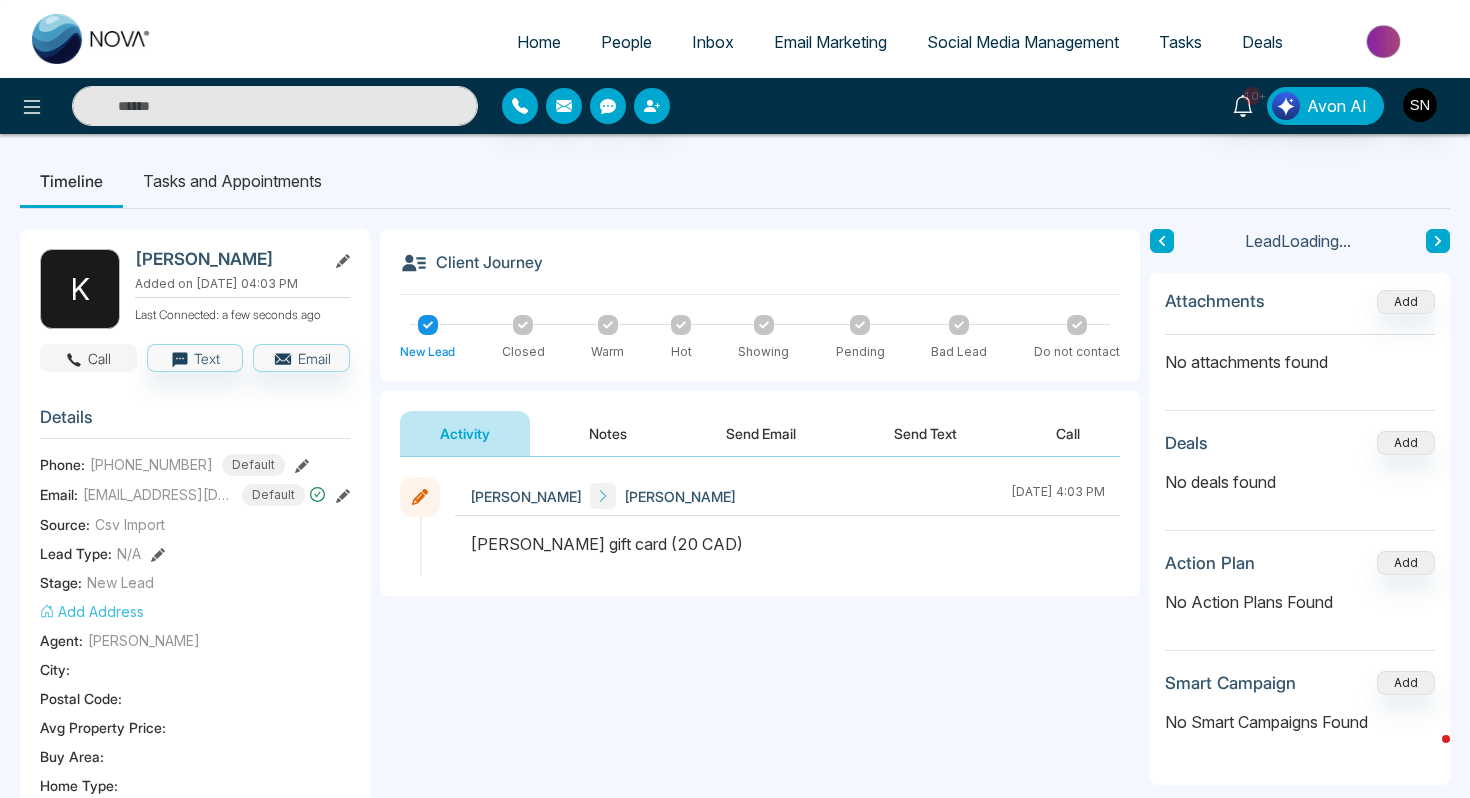 type on "**********" 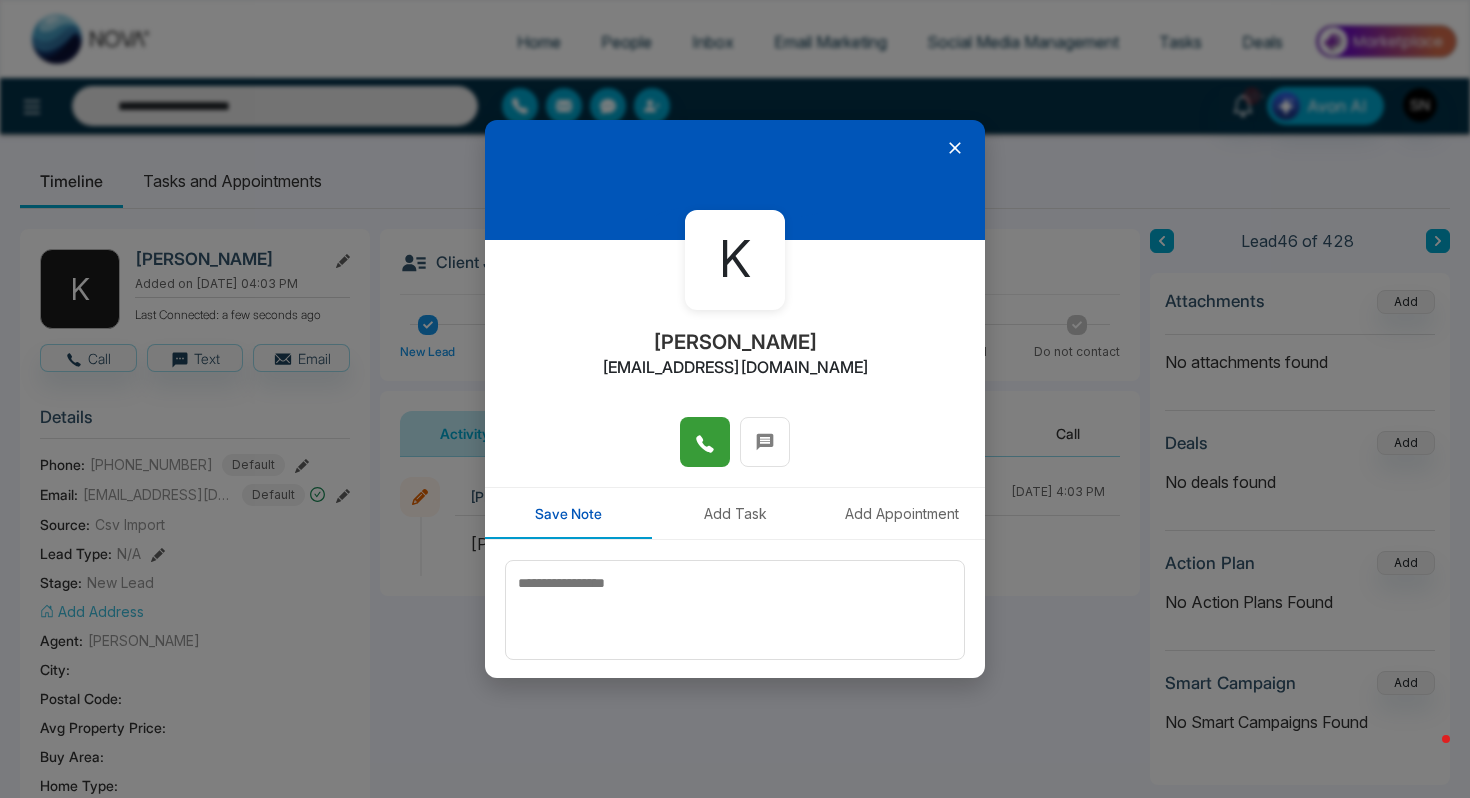 click at bounding box center [705, 442] 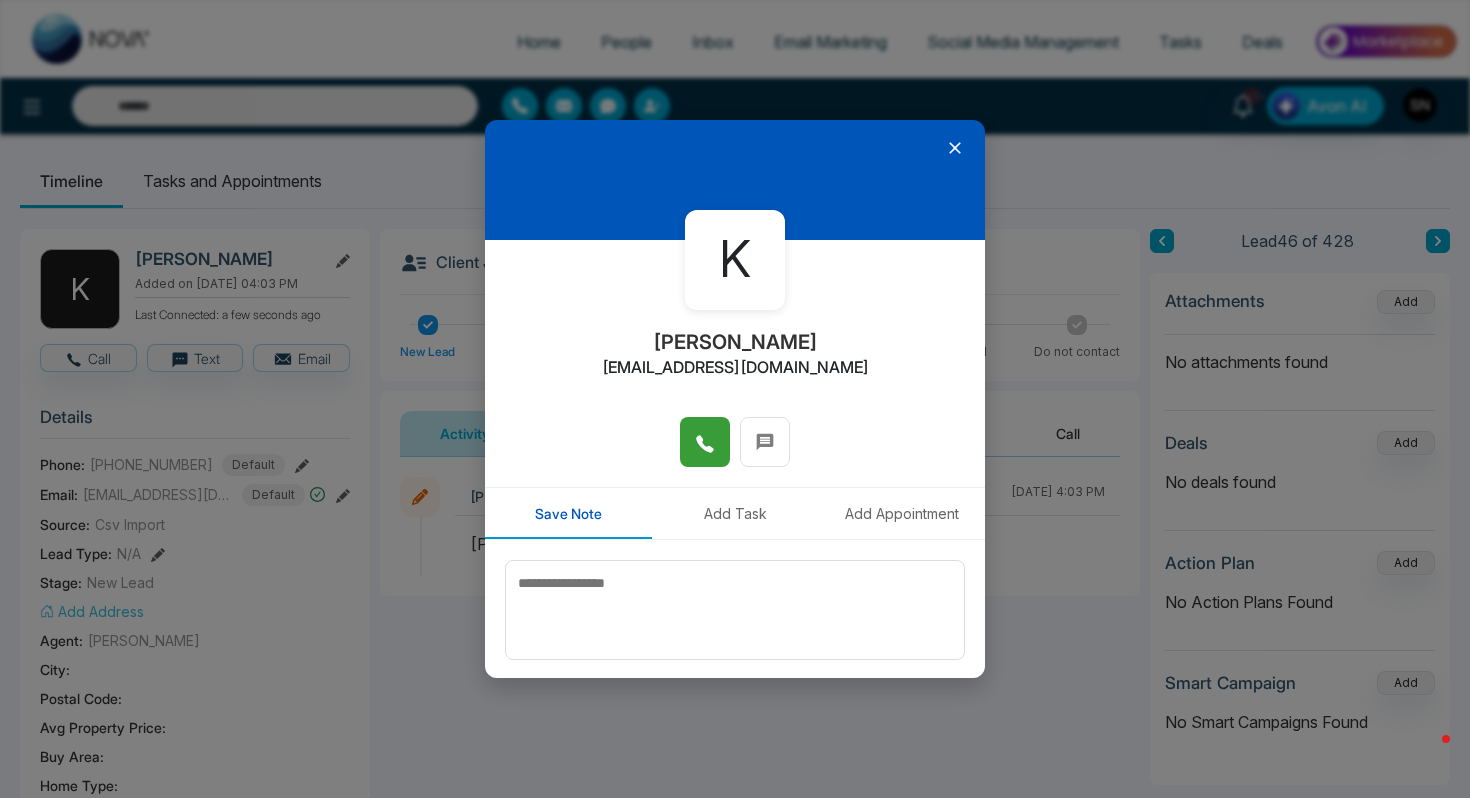 type on "**********" 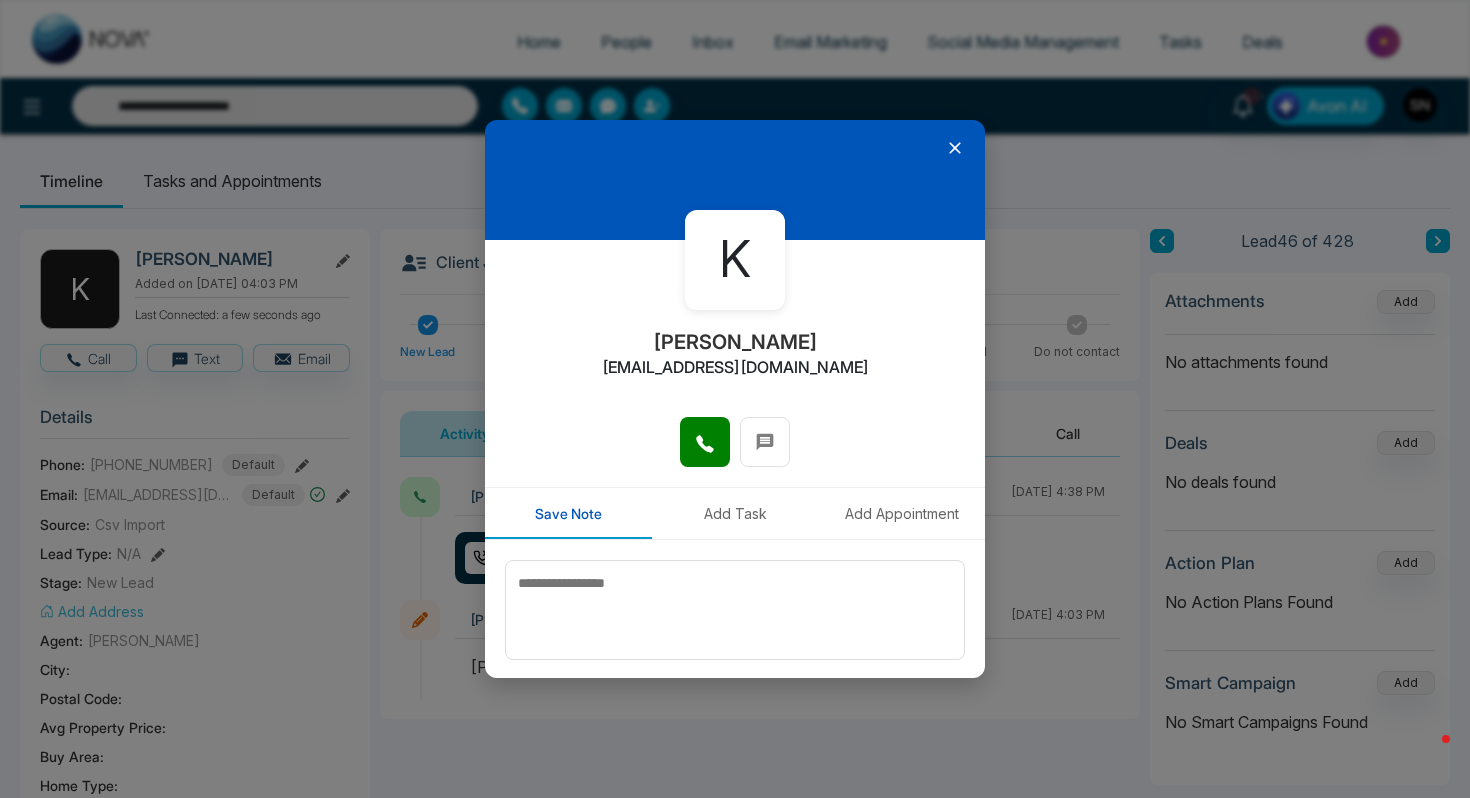click 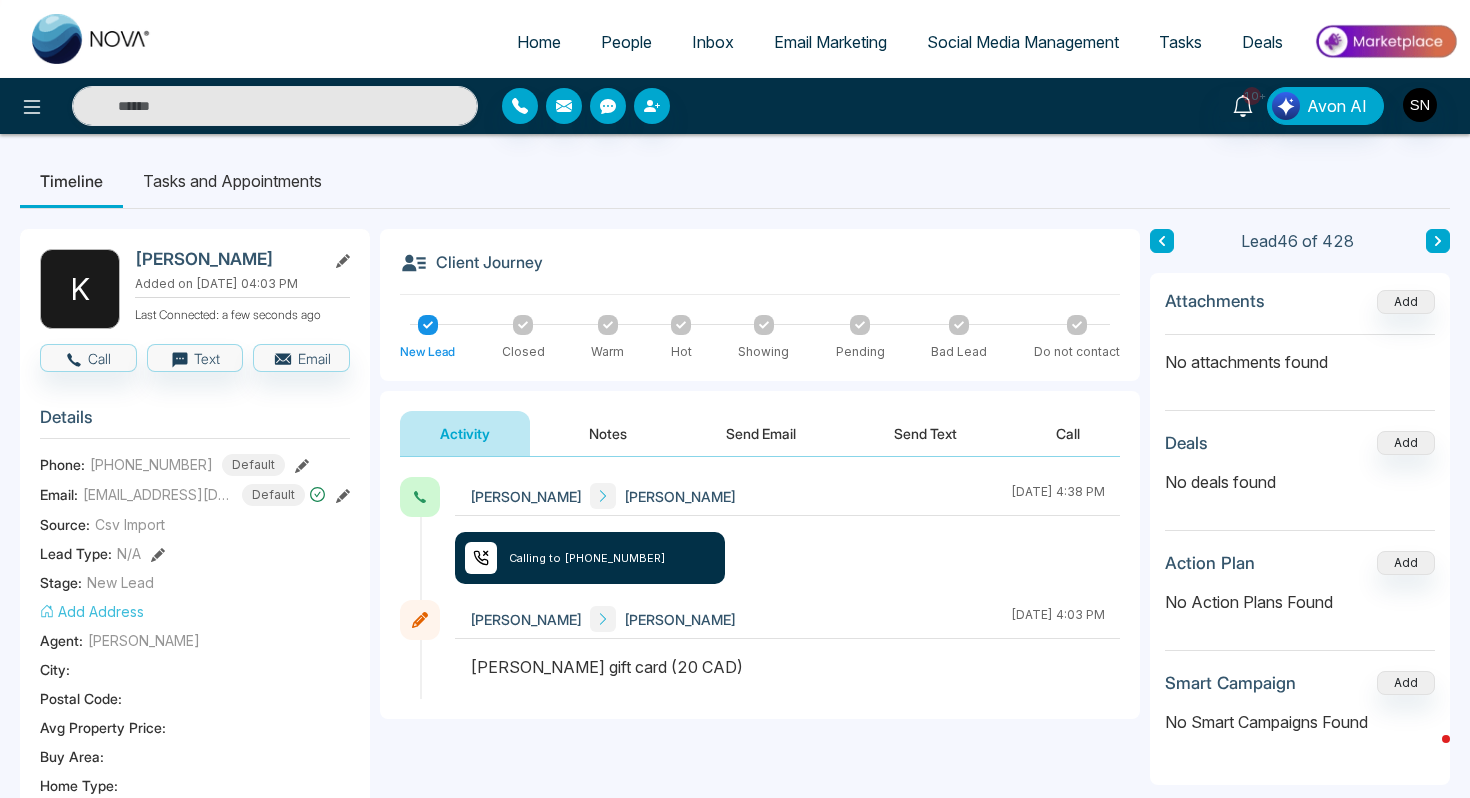 click on "Notes" at bounding box center (608, 433) 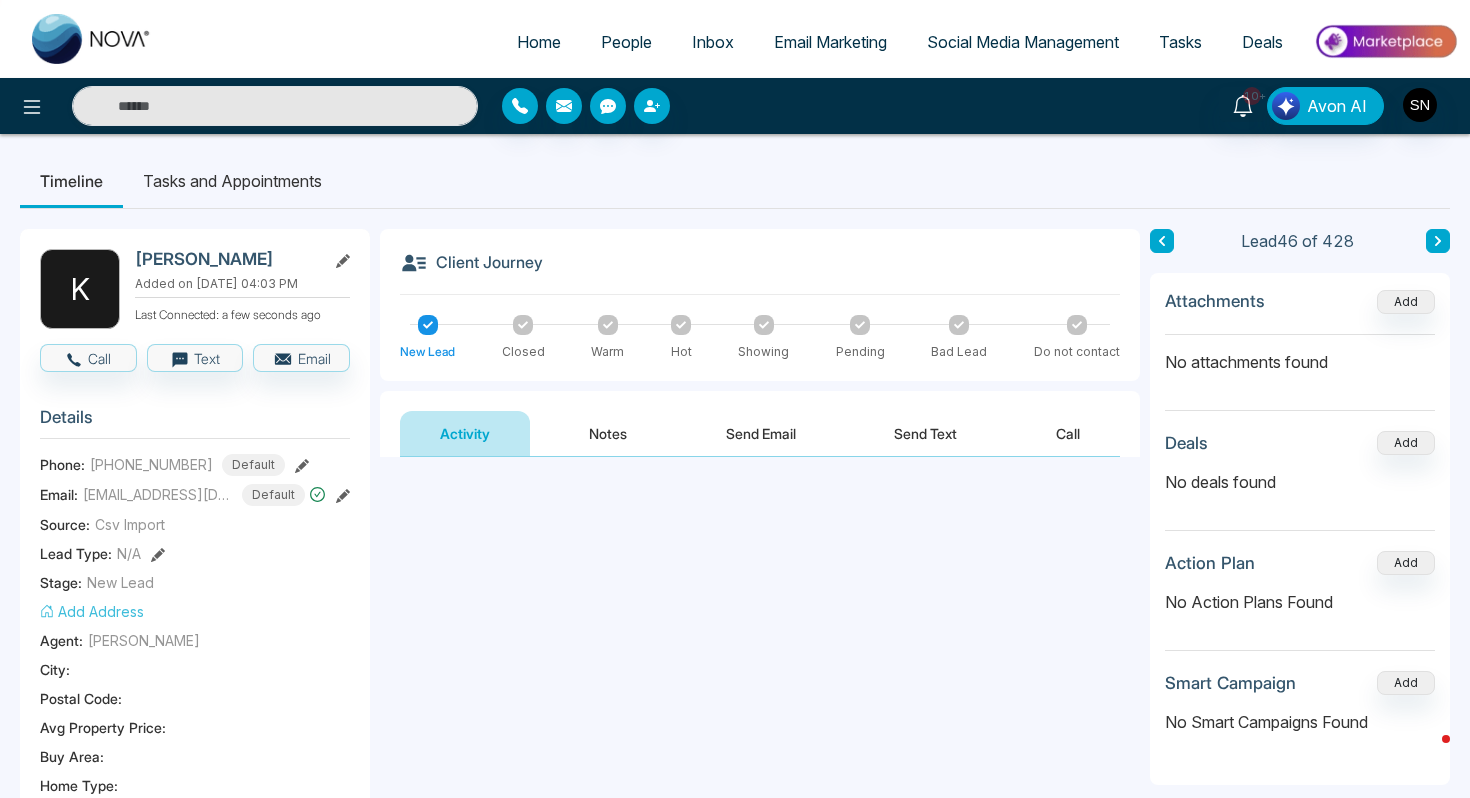 type on "**********" 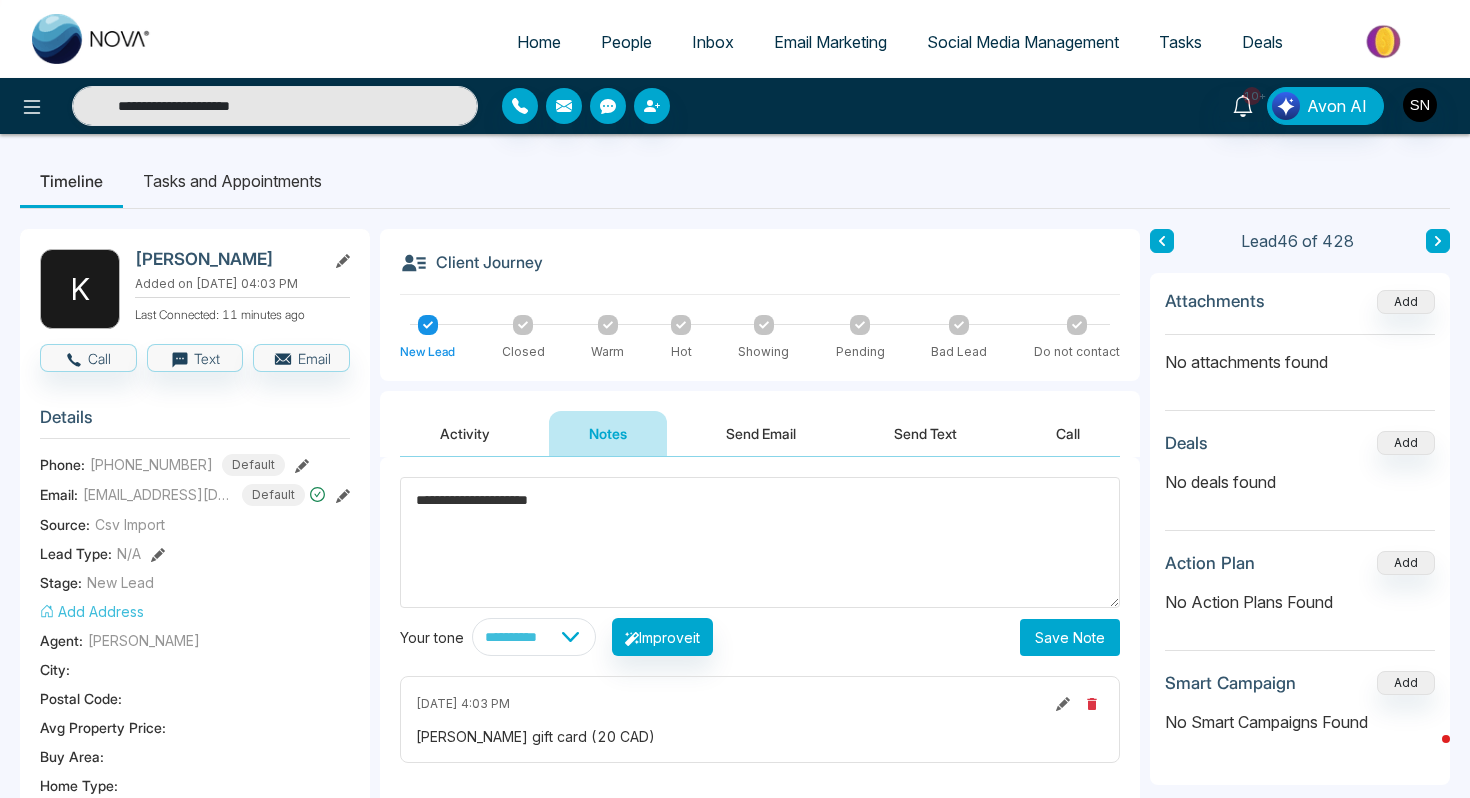 type on "**********" 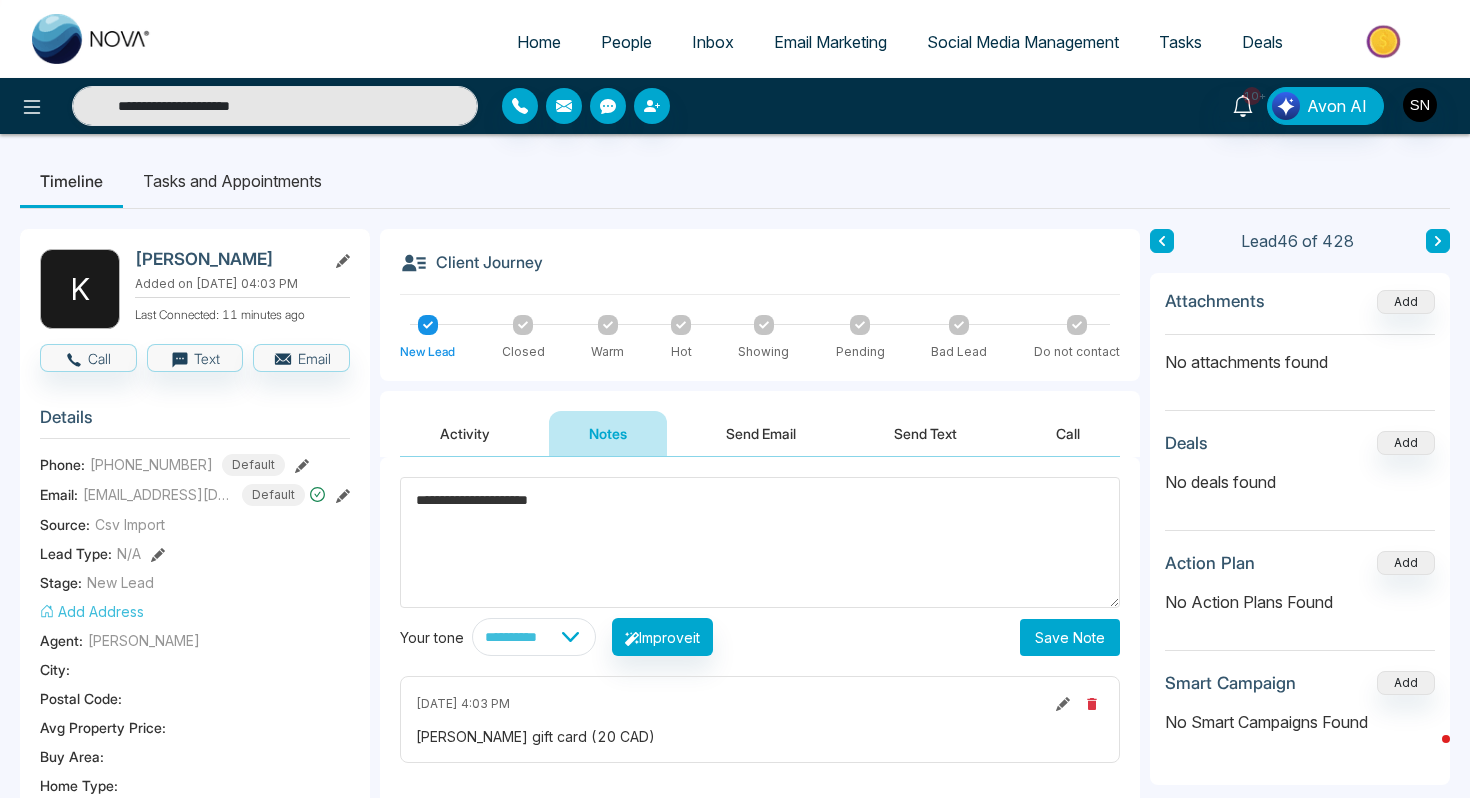 click on "Save Note" at bounding box center (1070, 637) 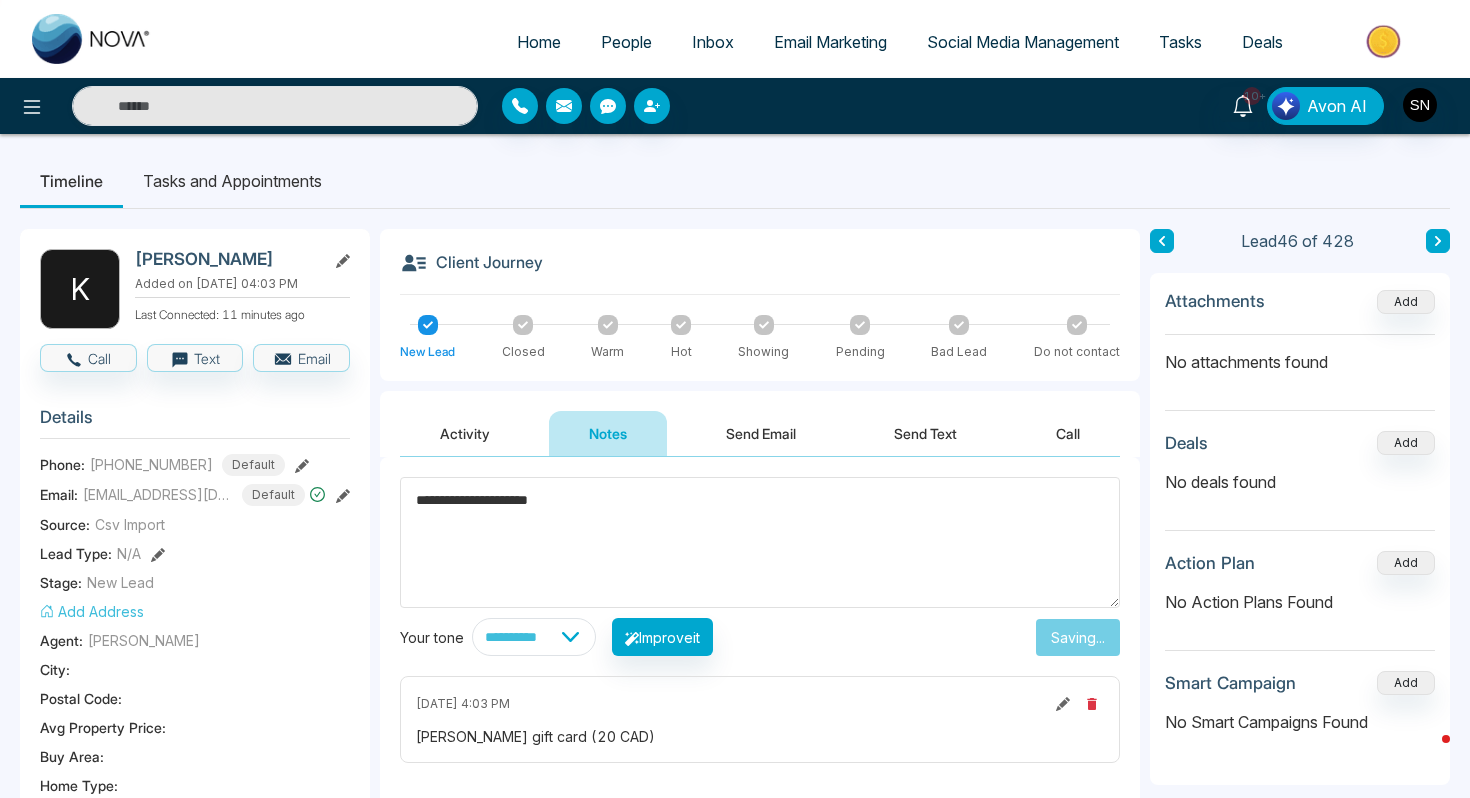 type on "**********" 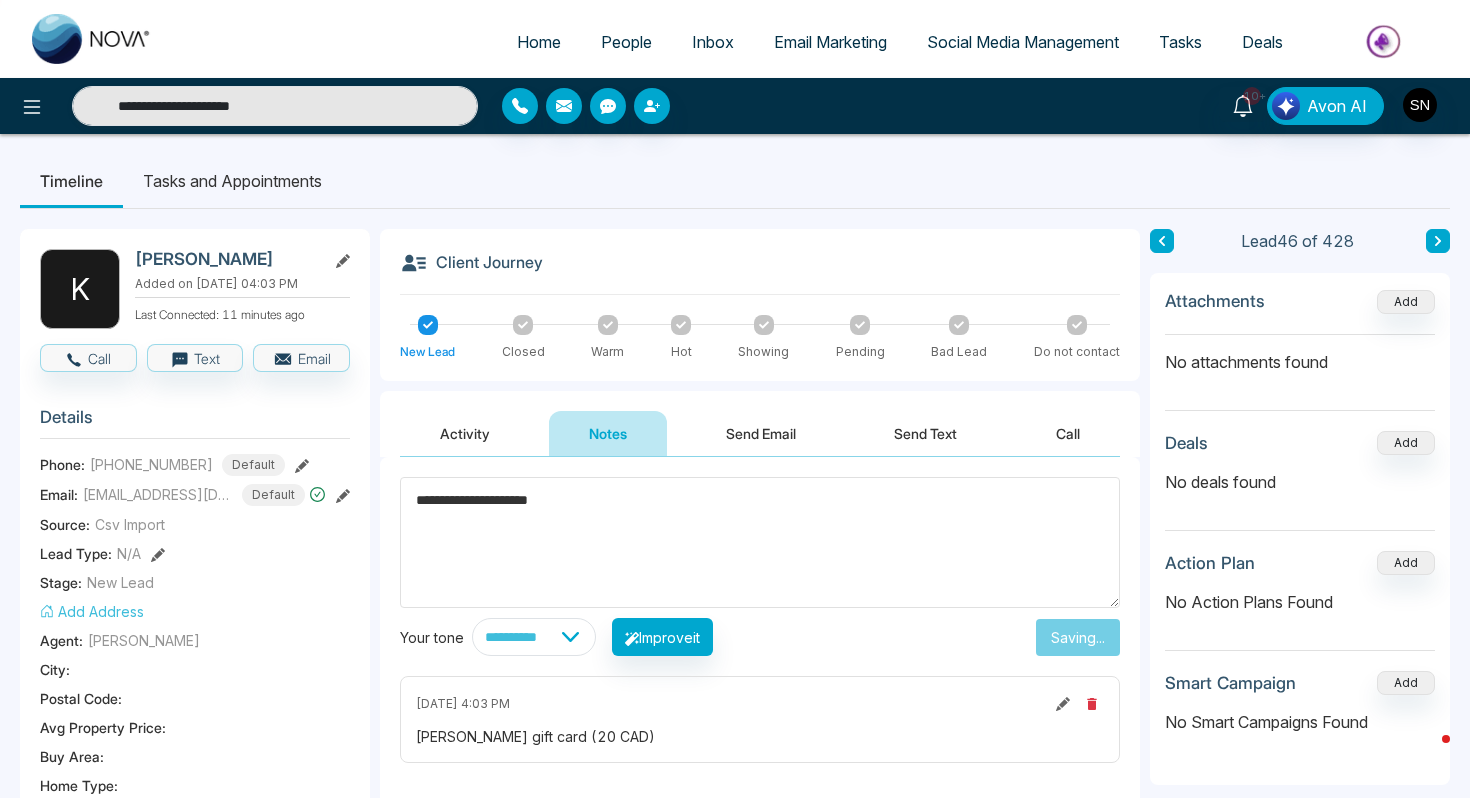 type 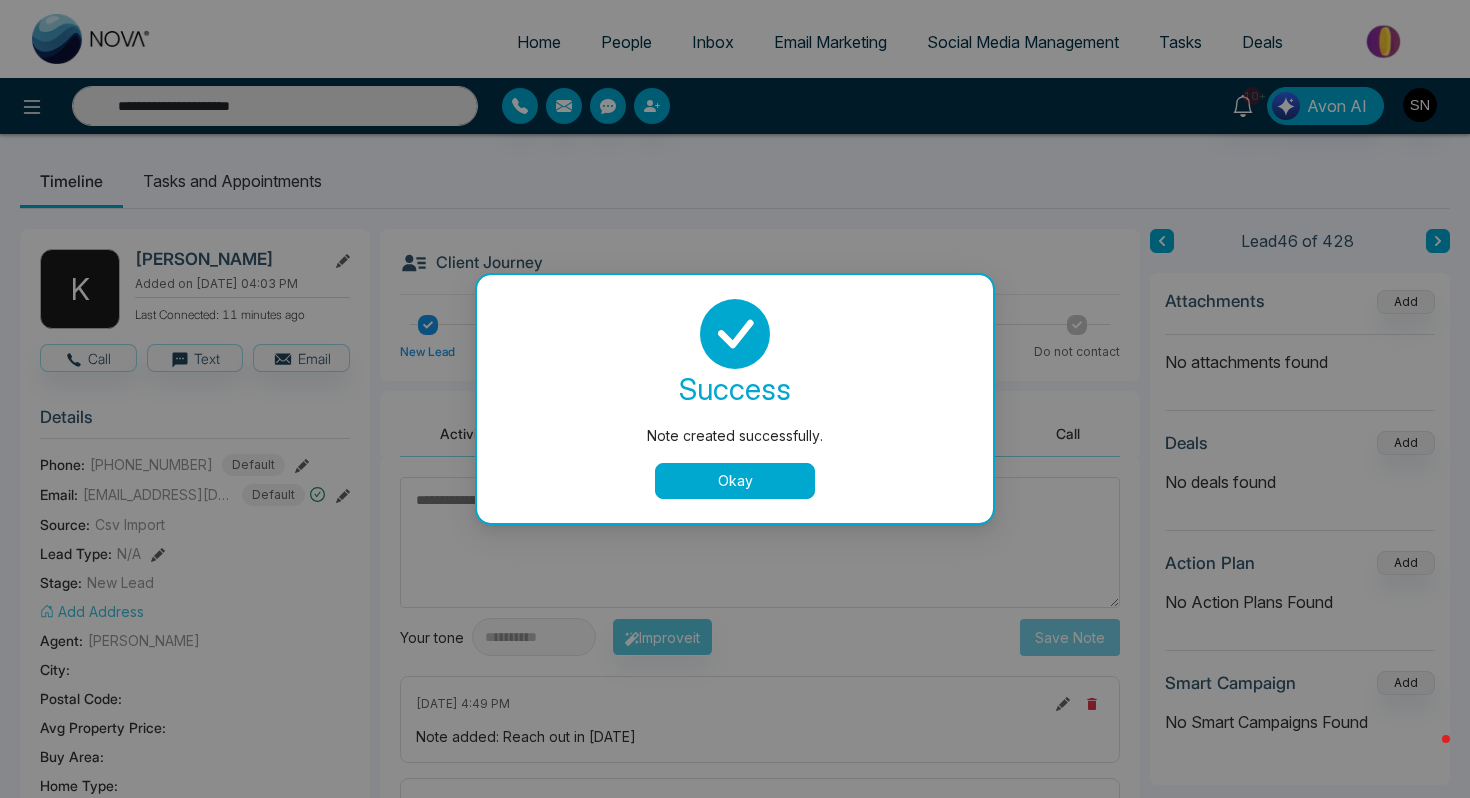 click on "Okay" at bounding box center [735, 481] 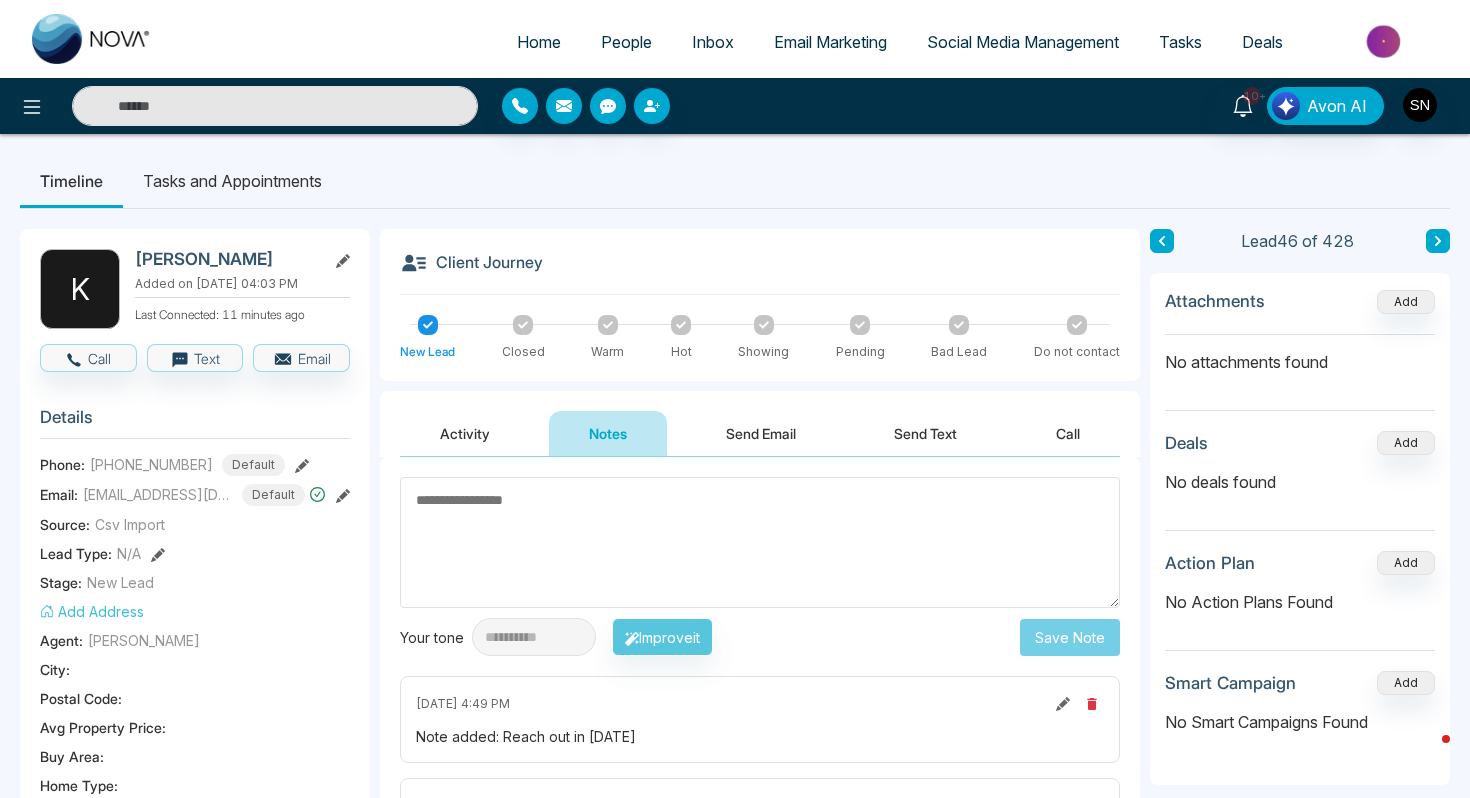type on "**********" 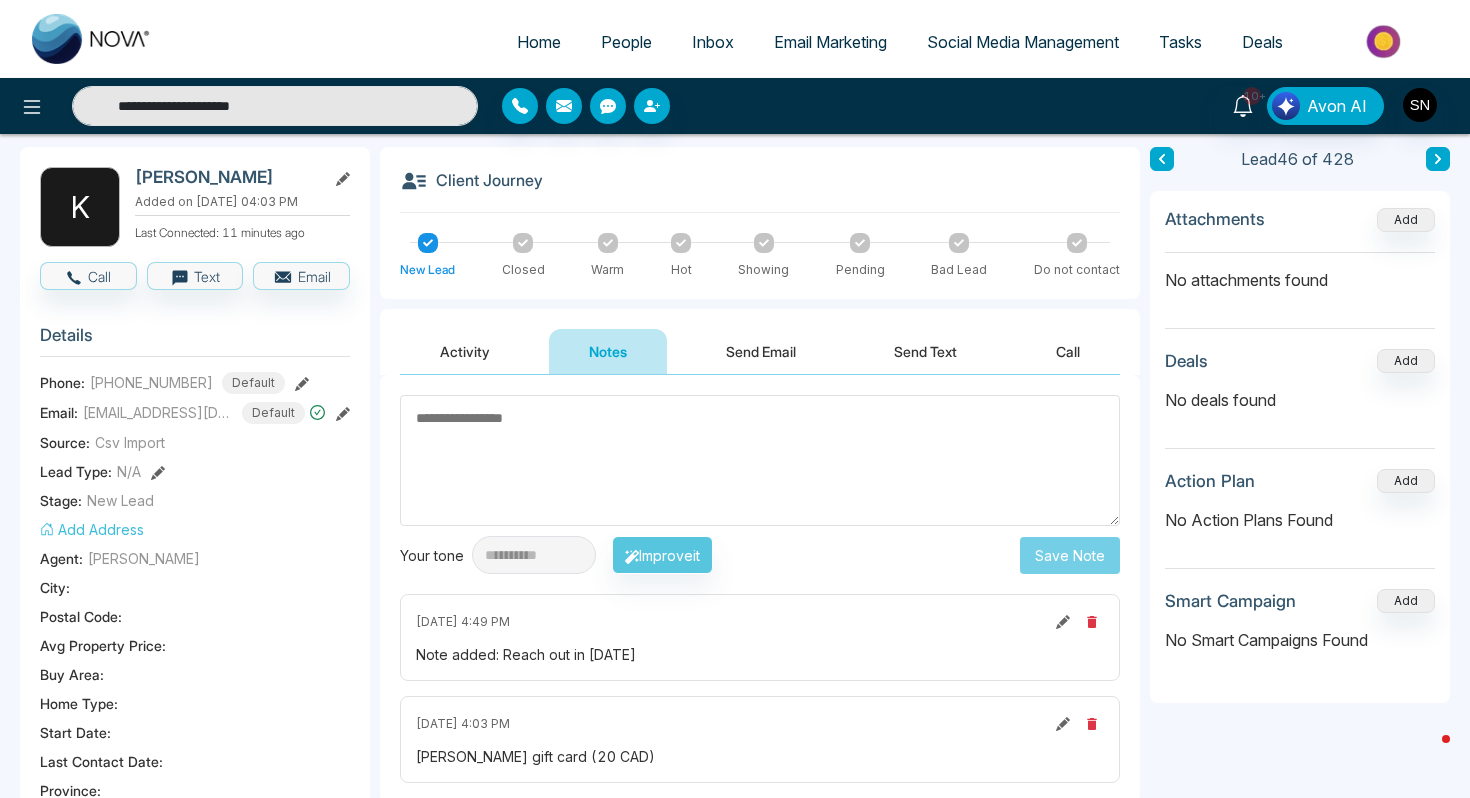 scroll, scrollTop: 47, scrollLeft: 0, axis: vertical 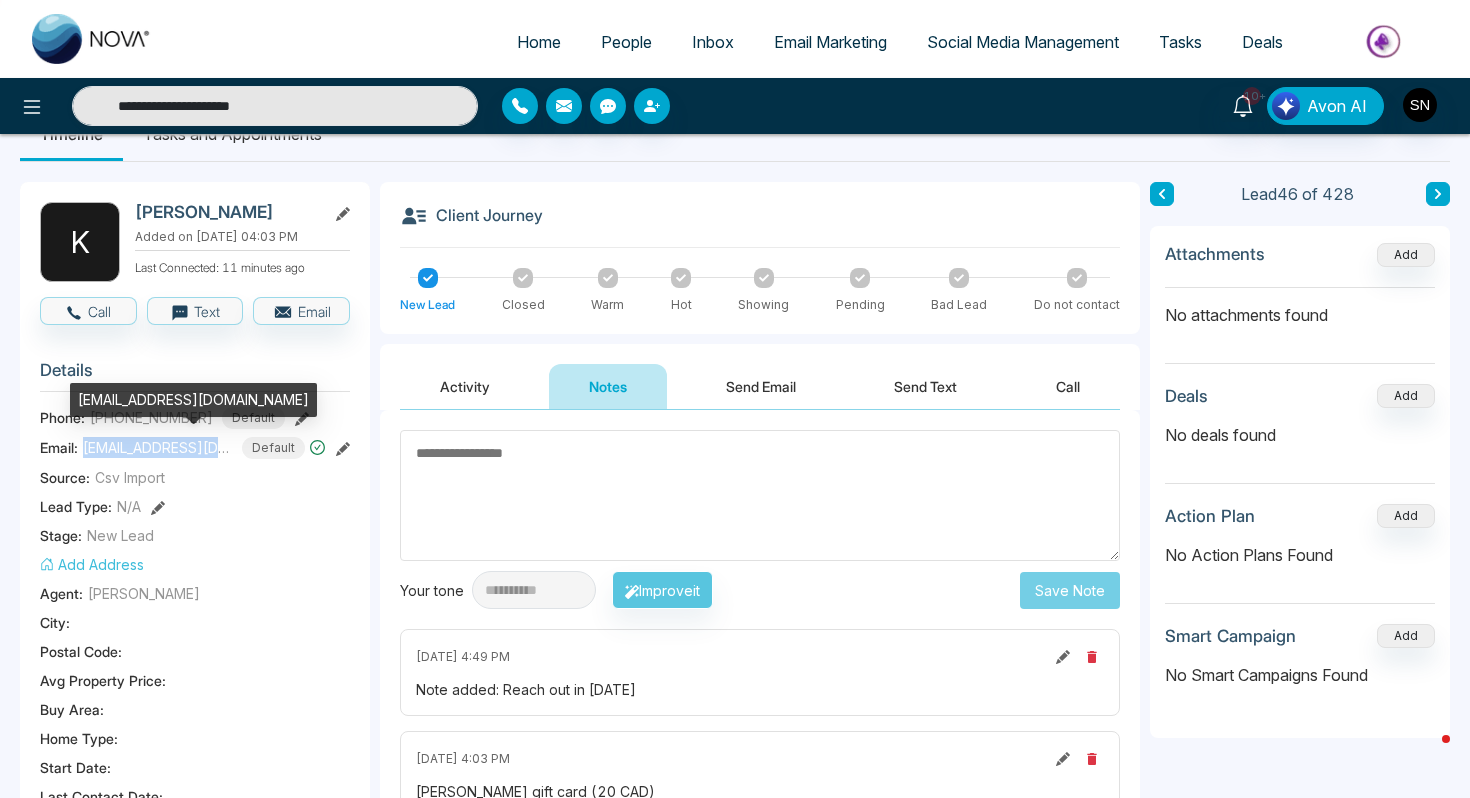 drag, startPoint x: 84, startPoint y: 444, endPoint x: 217, endPoint y: 444, distance: 133 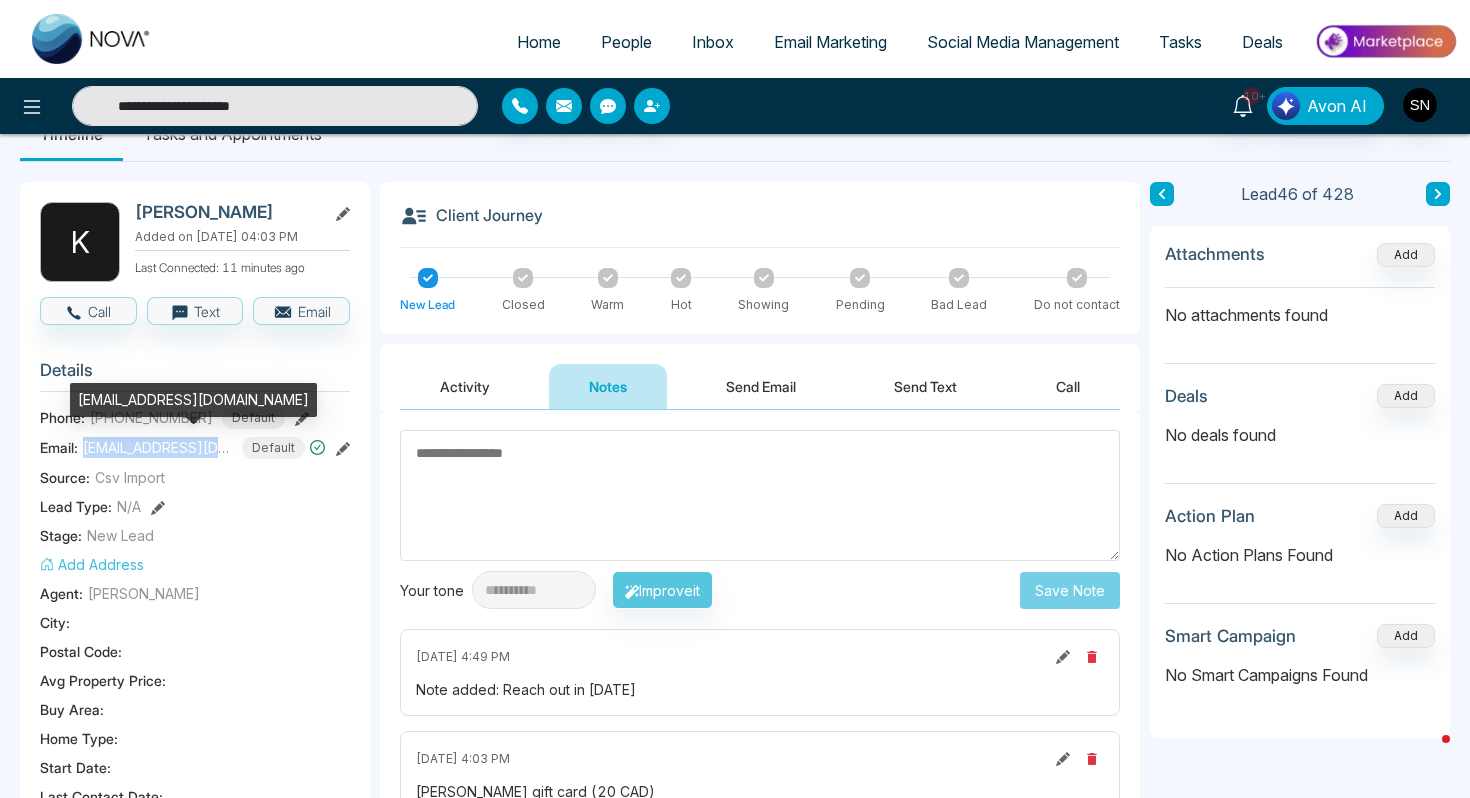 click on "[EMAIL_ADDRESS][DOMAIN_NAME]" at bounding box center (158, 447) 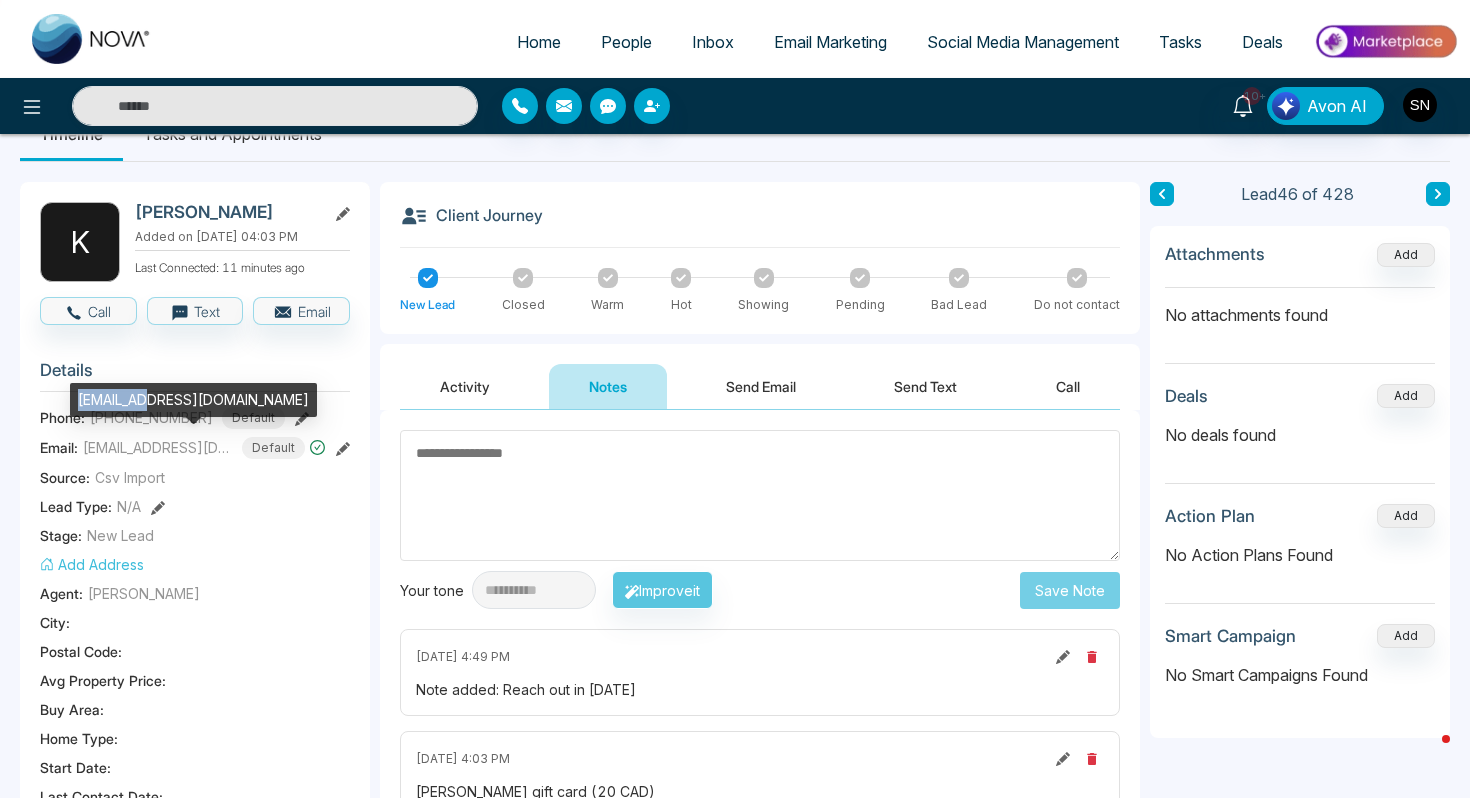 type on "**********" 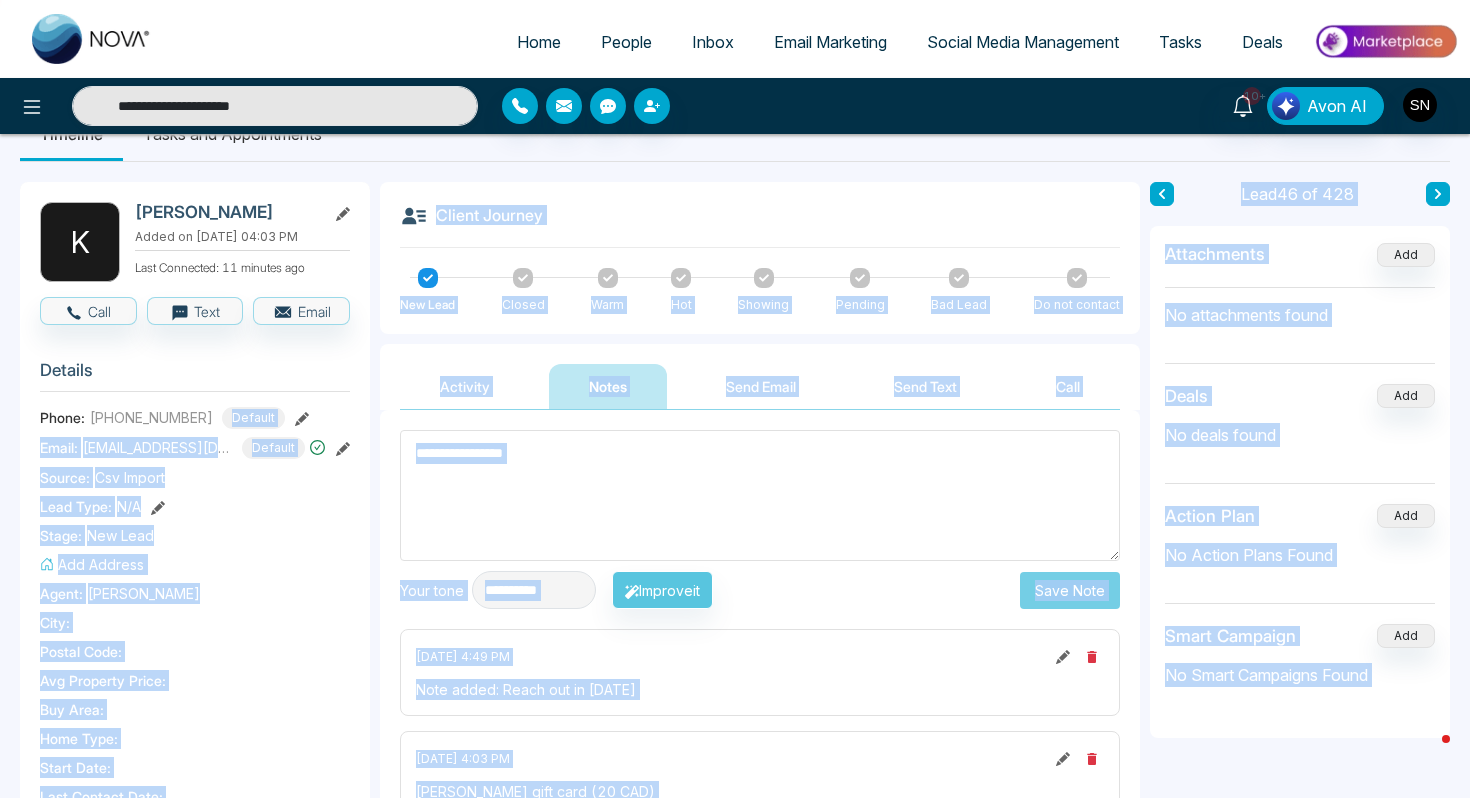 drag, startPoint x: 75, startPoint y: 396, endPoint x: 239, endPoint y: 398, distance: 164.01219 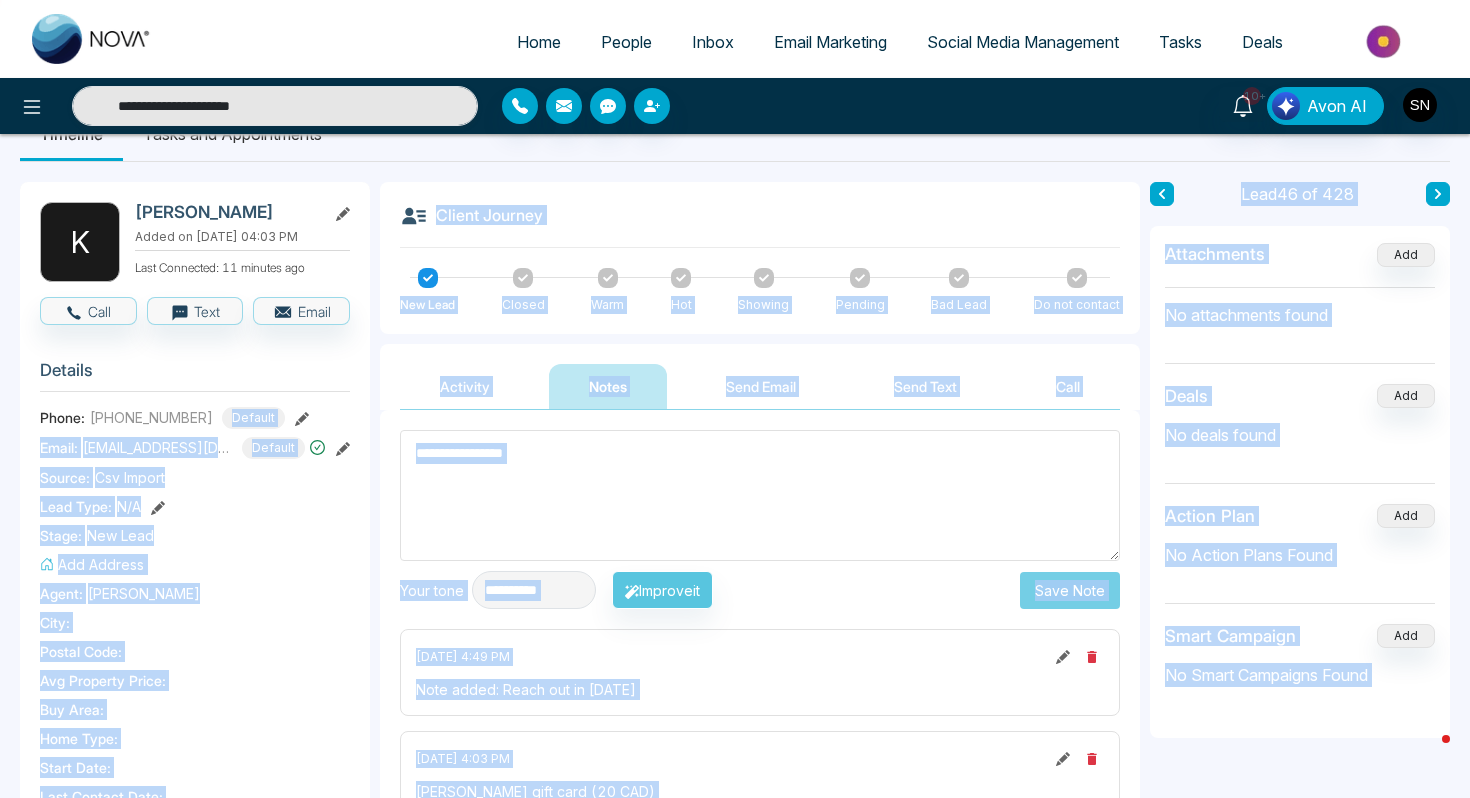click on "**********" at bounding box center (735, 352) 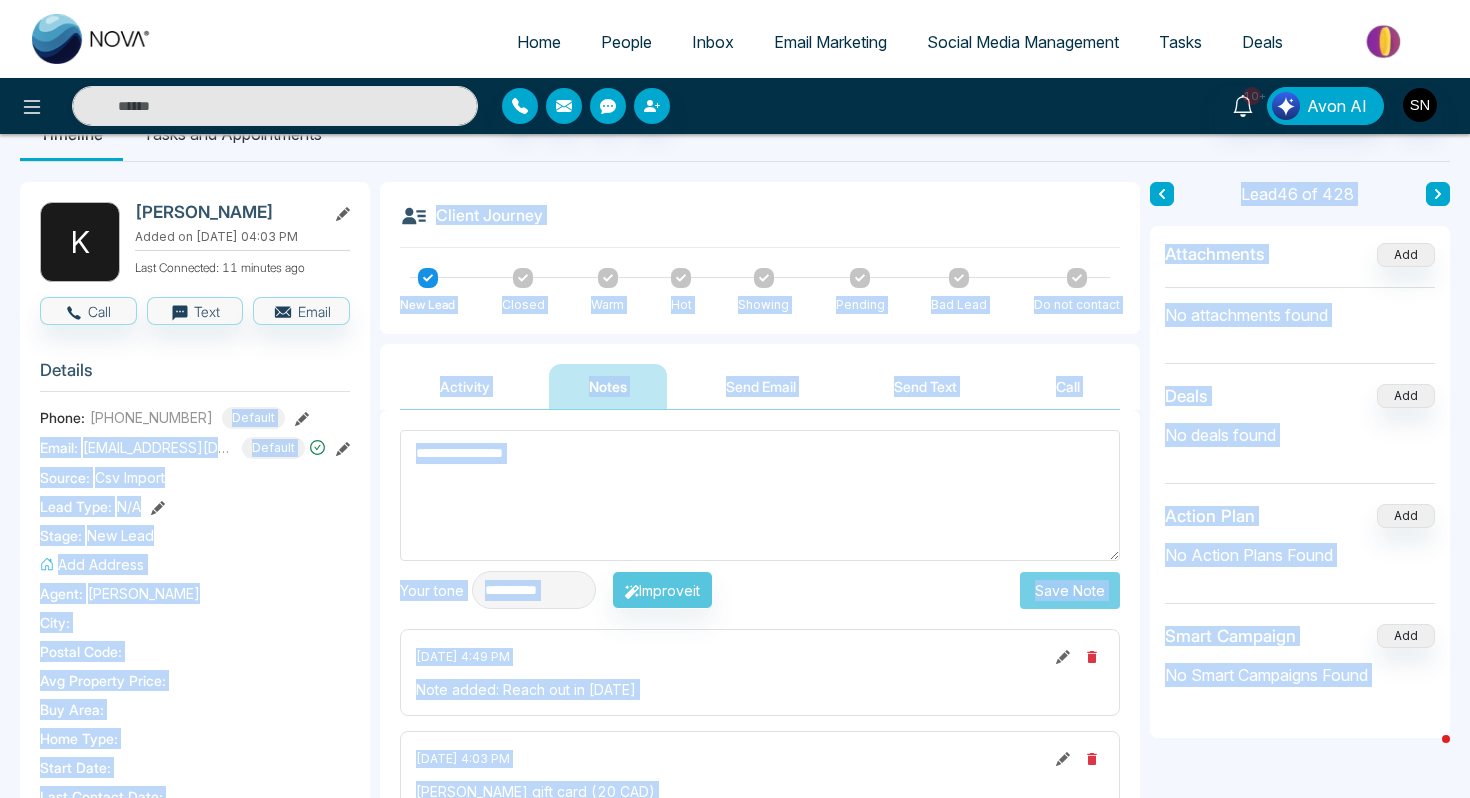 click on "Details" at bounding box center [195, 375] 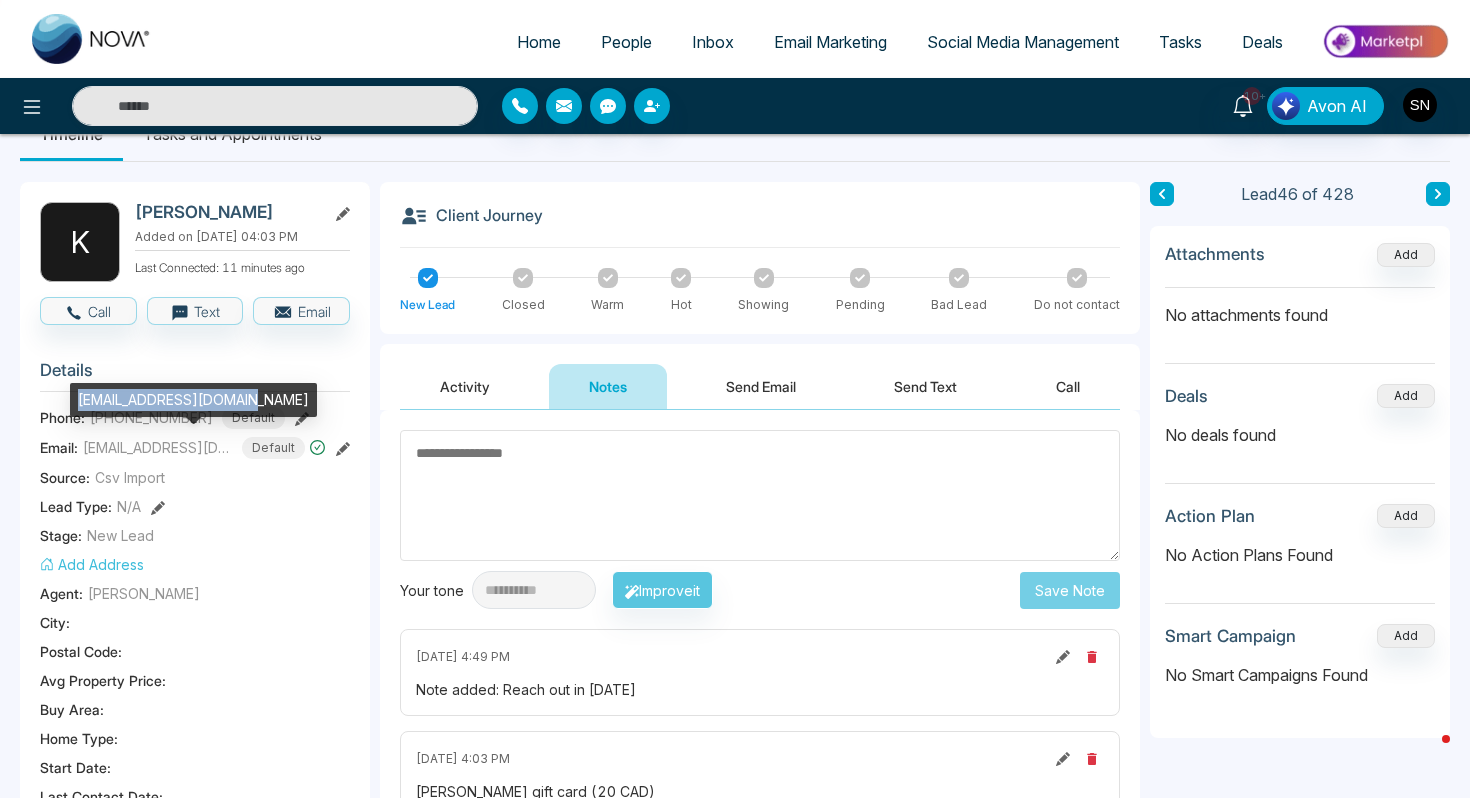 drag, startPoint x: 79, startPoint y: 404, endPoint x: 236, endPoint y: 402, distance: 157.01274 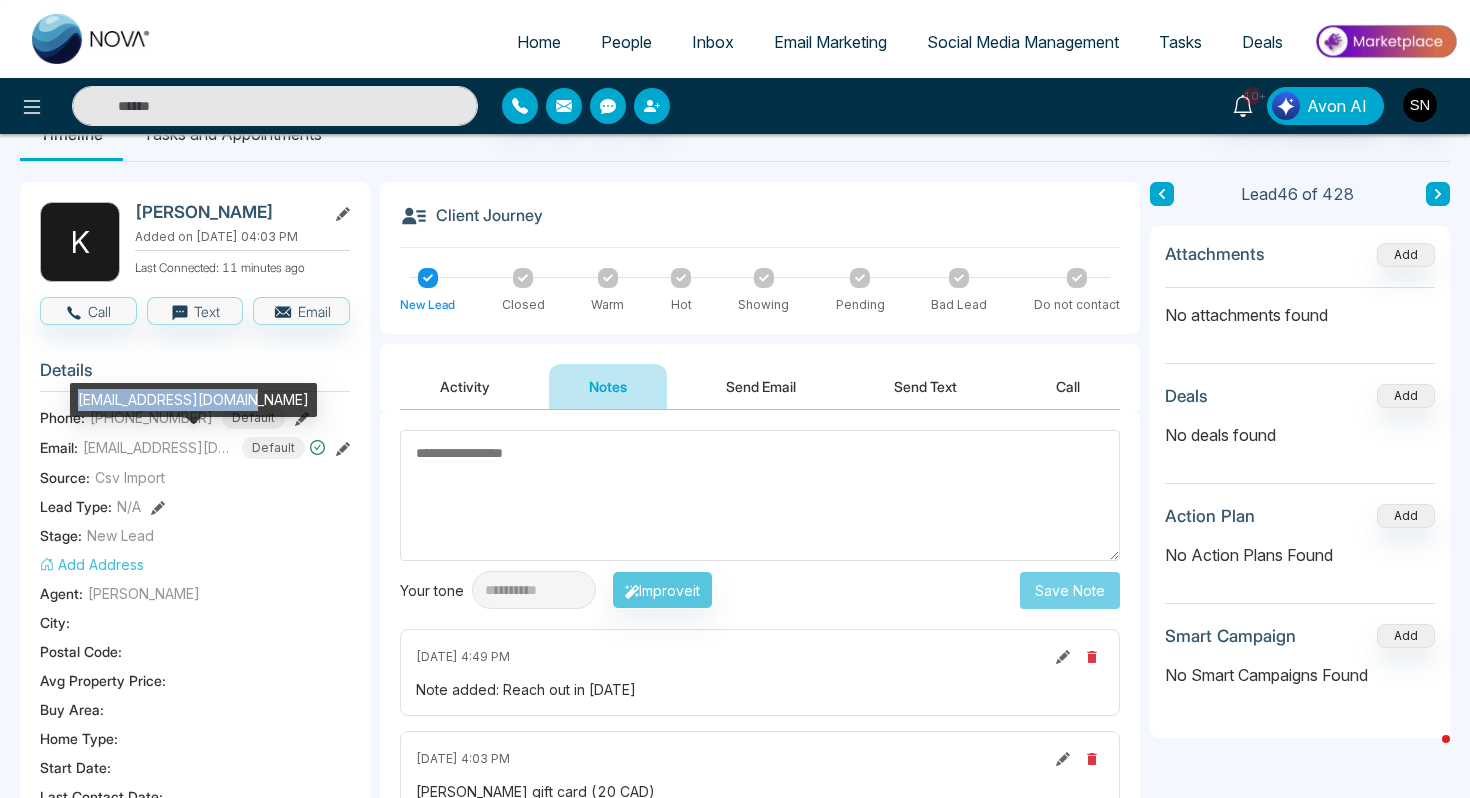 click on "[EMAIL_ADDRESS][DOMAIN_NAME]" at bounding box center (193, 400) 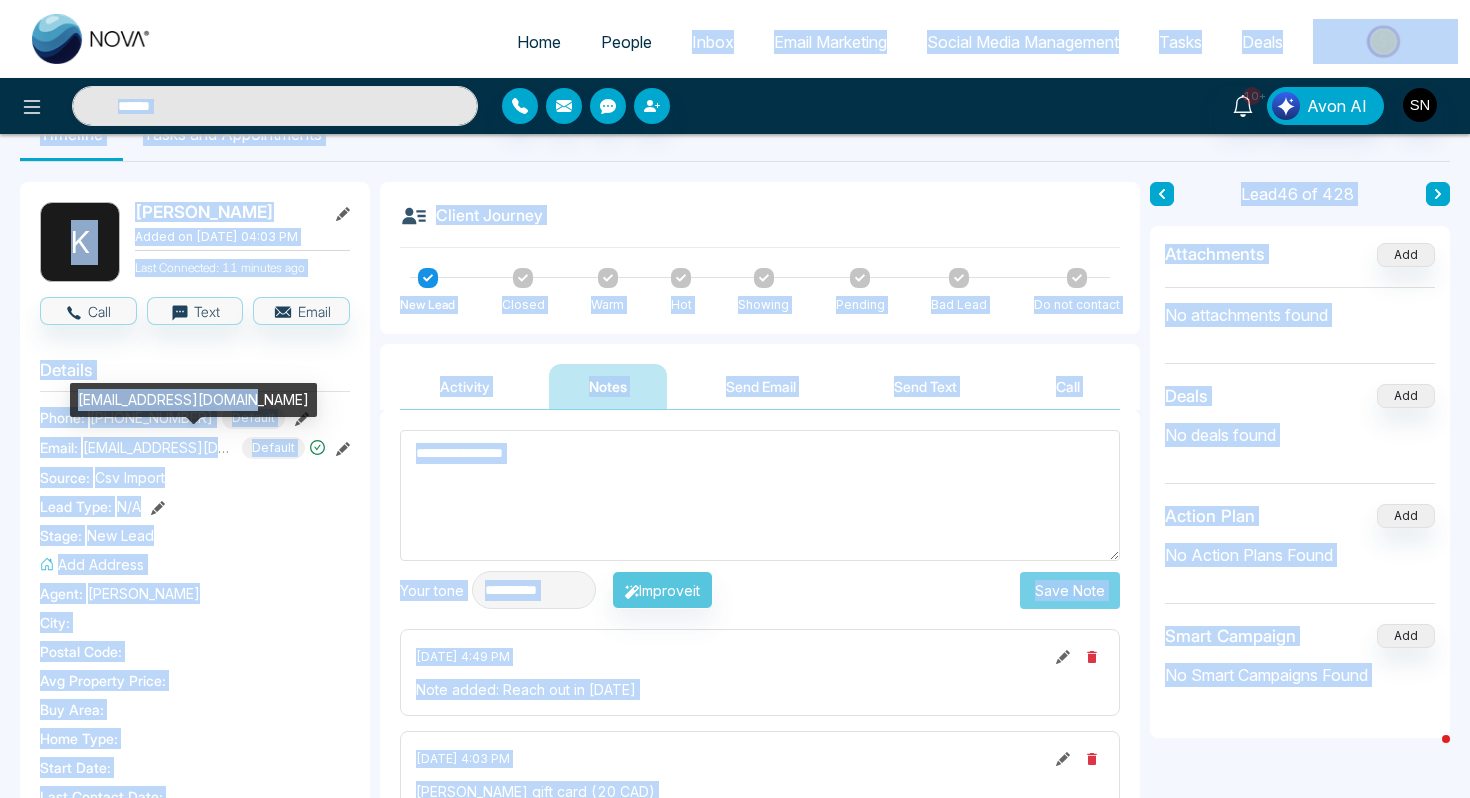 drag, startPoint x: 236, startPoint y: 402, endPoint x: 693, endPoint y: 46, distance: 579.297 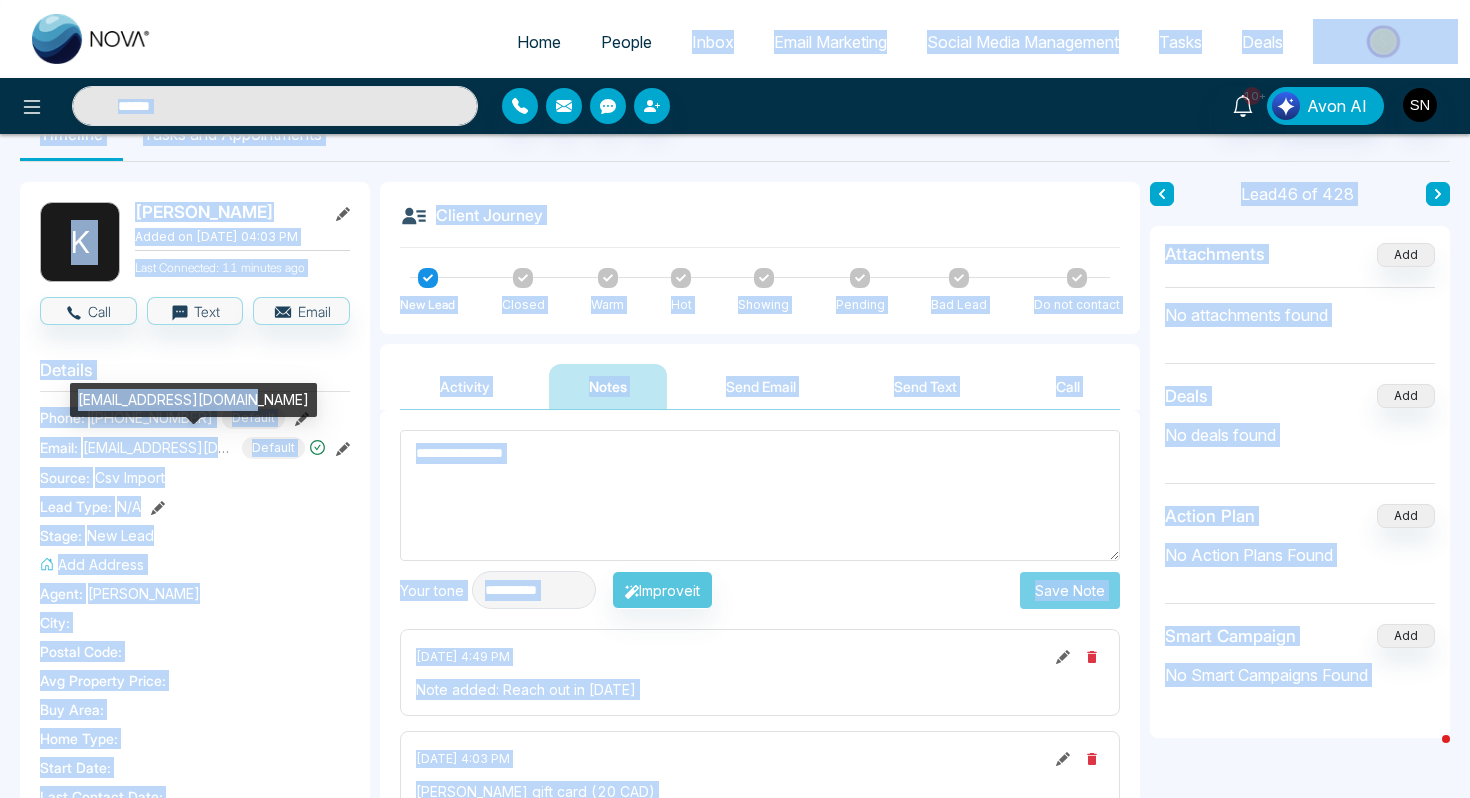 click on "**********" at bounding box center [735, 352] 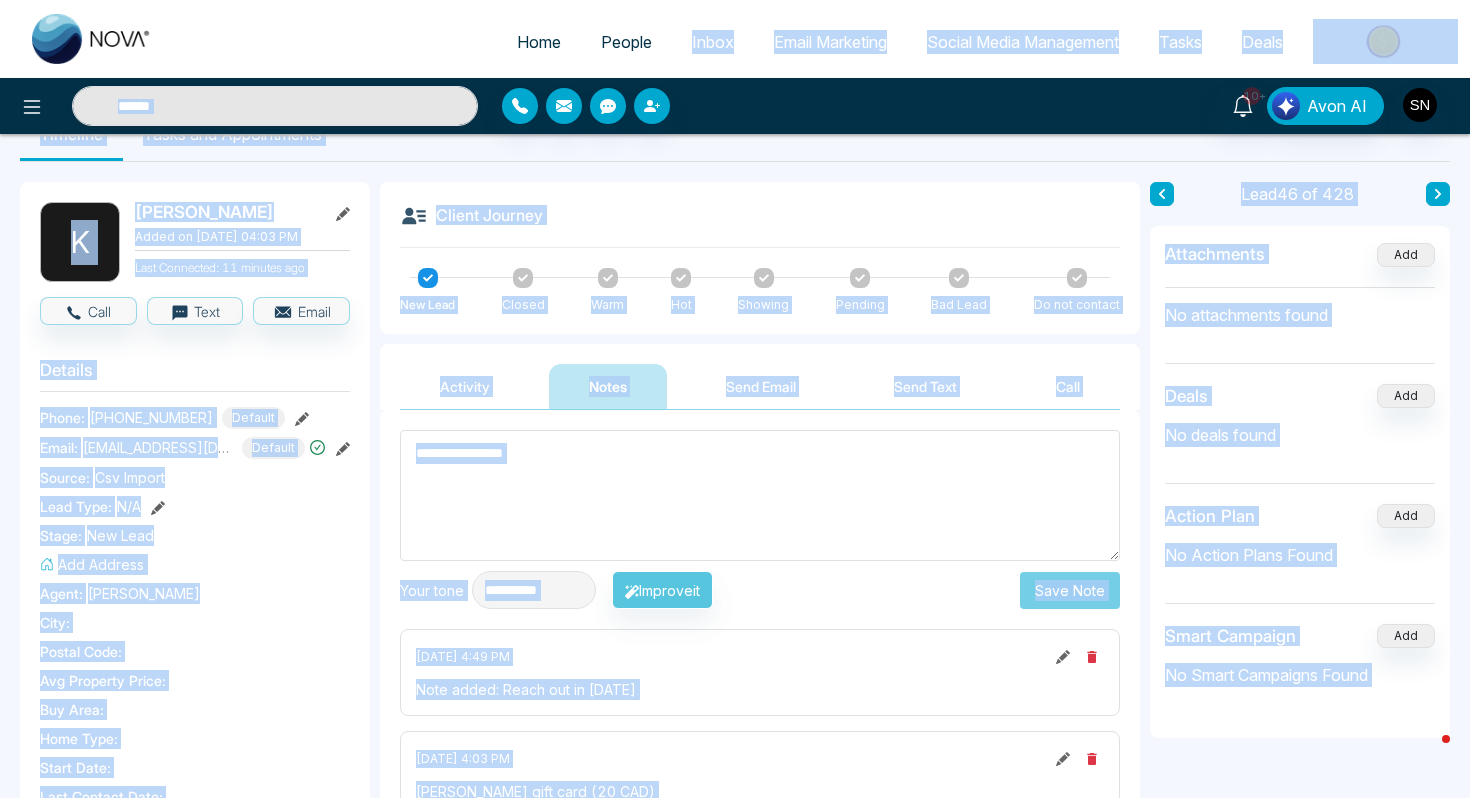 type on "**********" 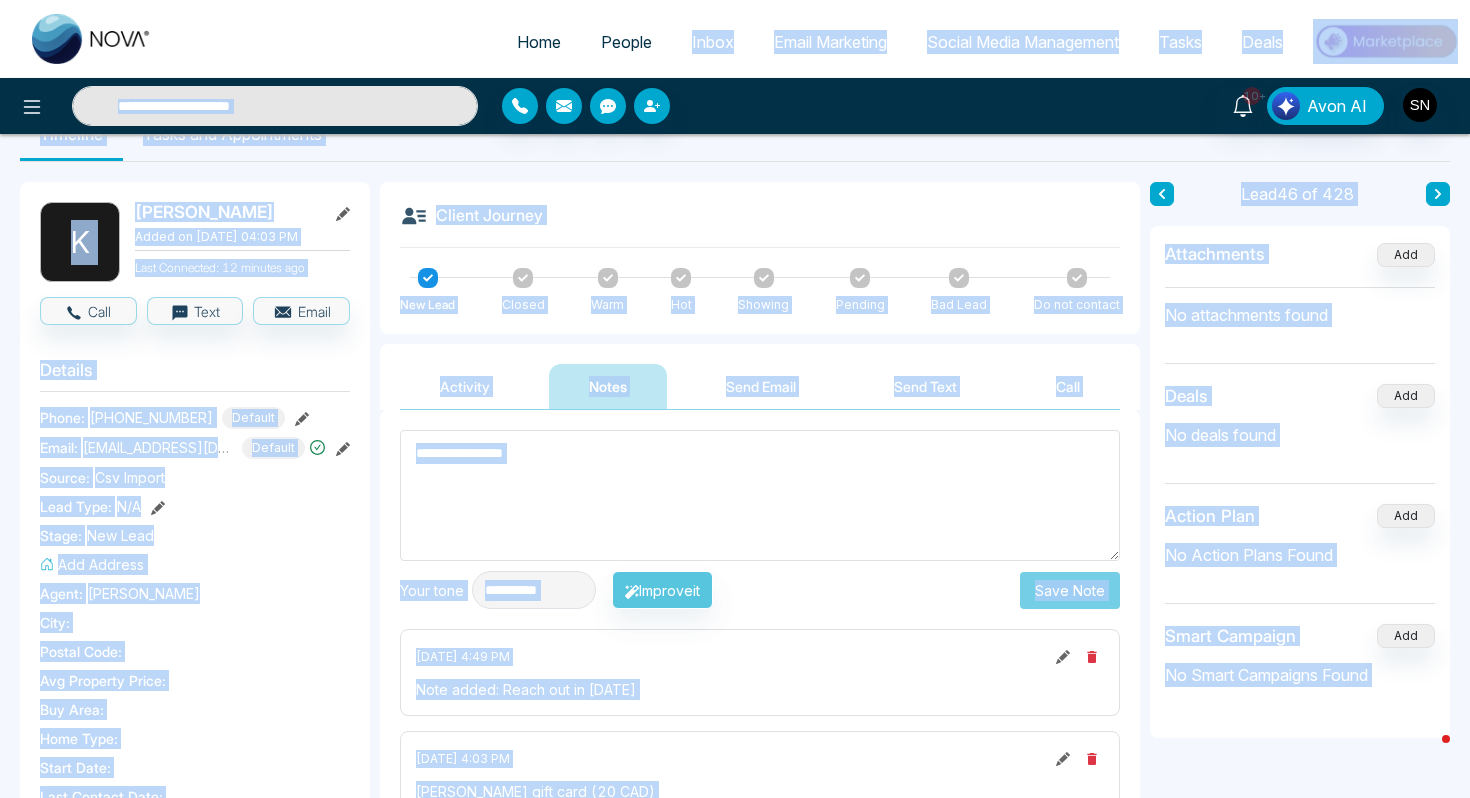 click on "**********" at bounding box center (275, 106) 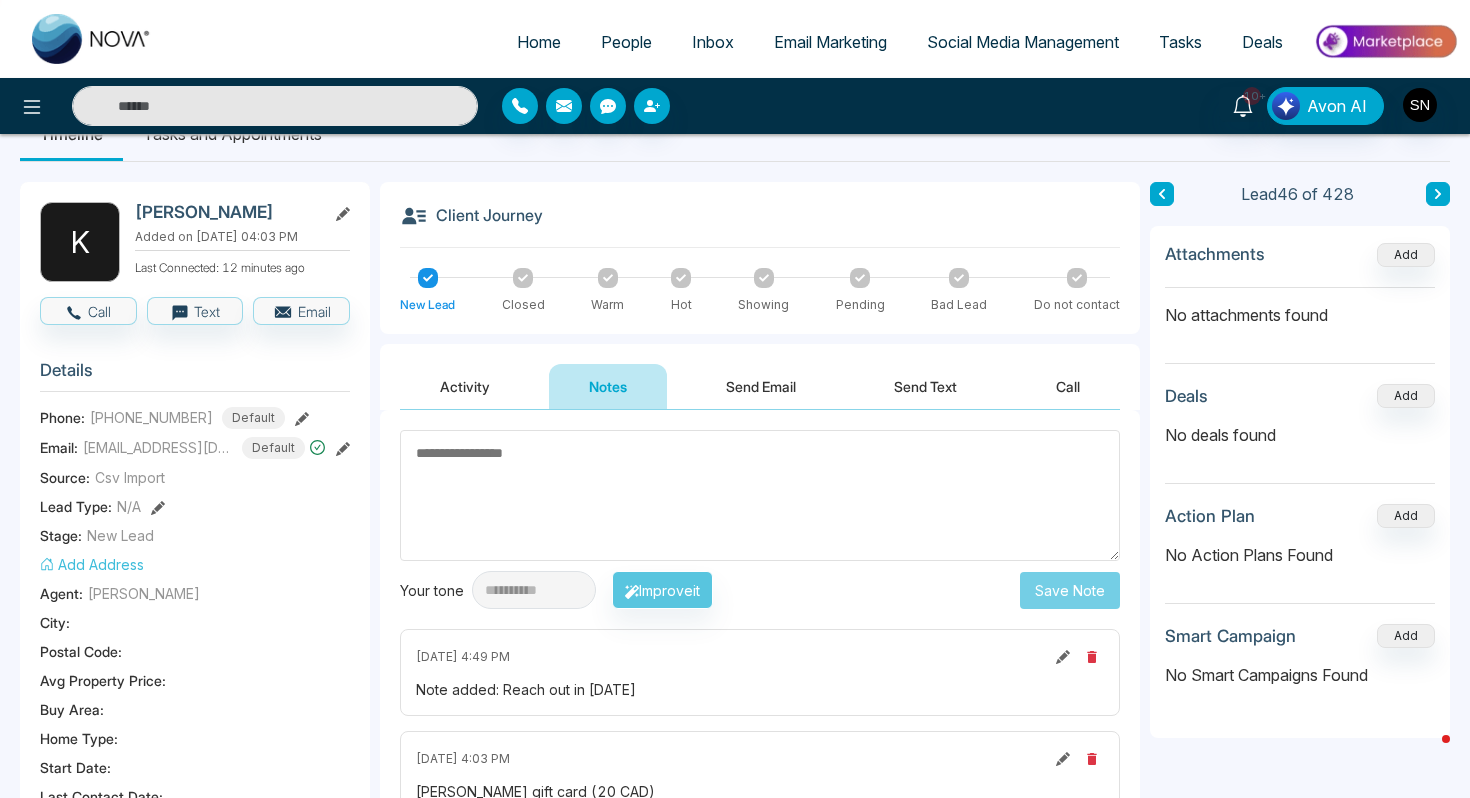 paste on "**********" 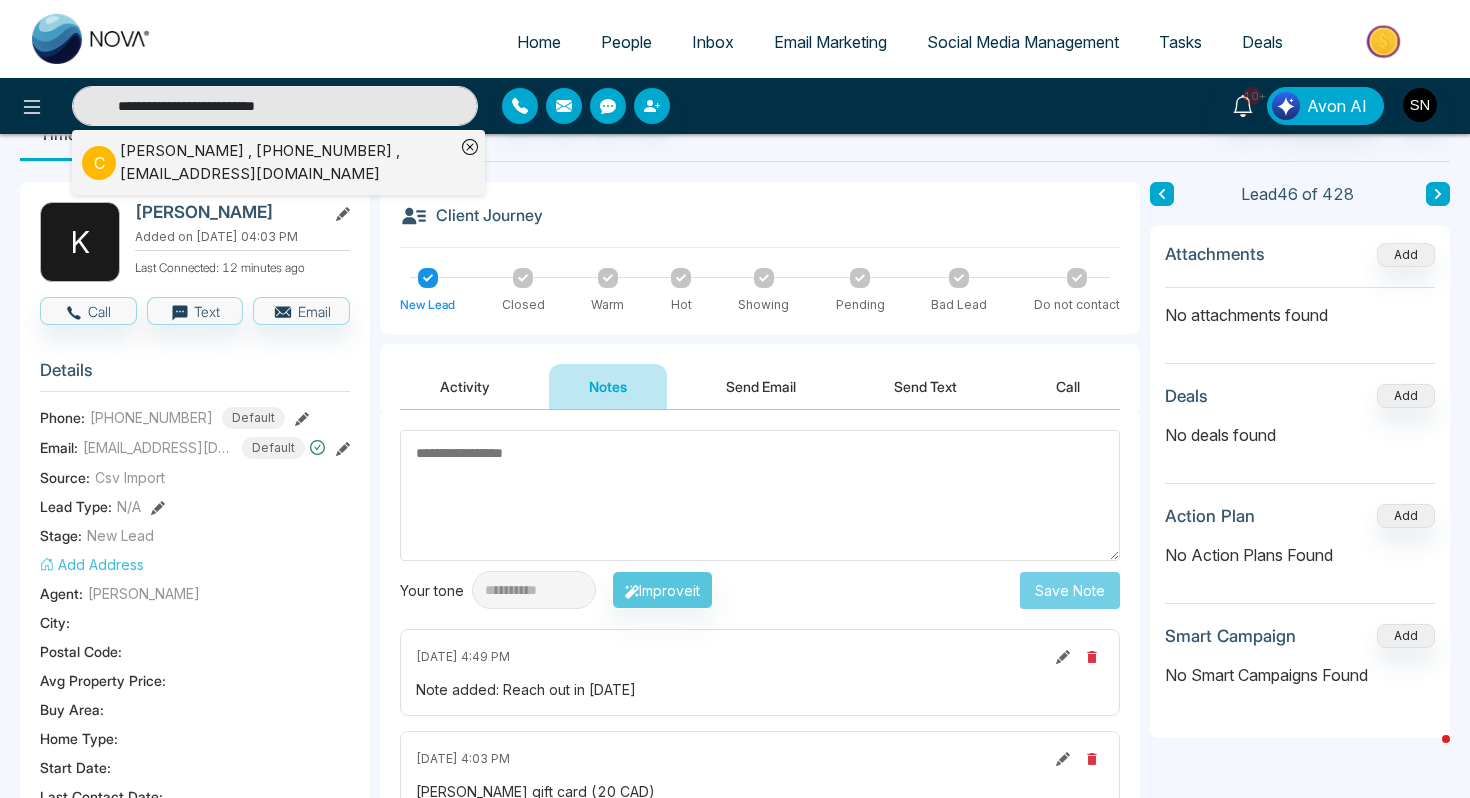 type on "**********" 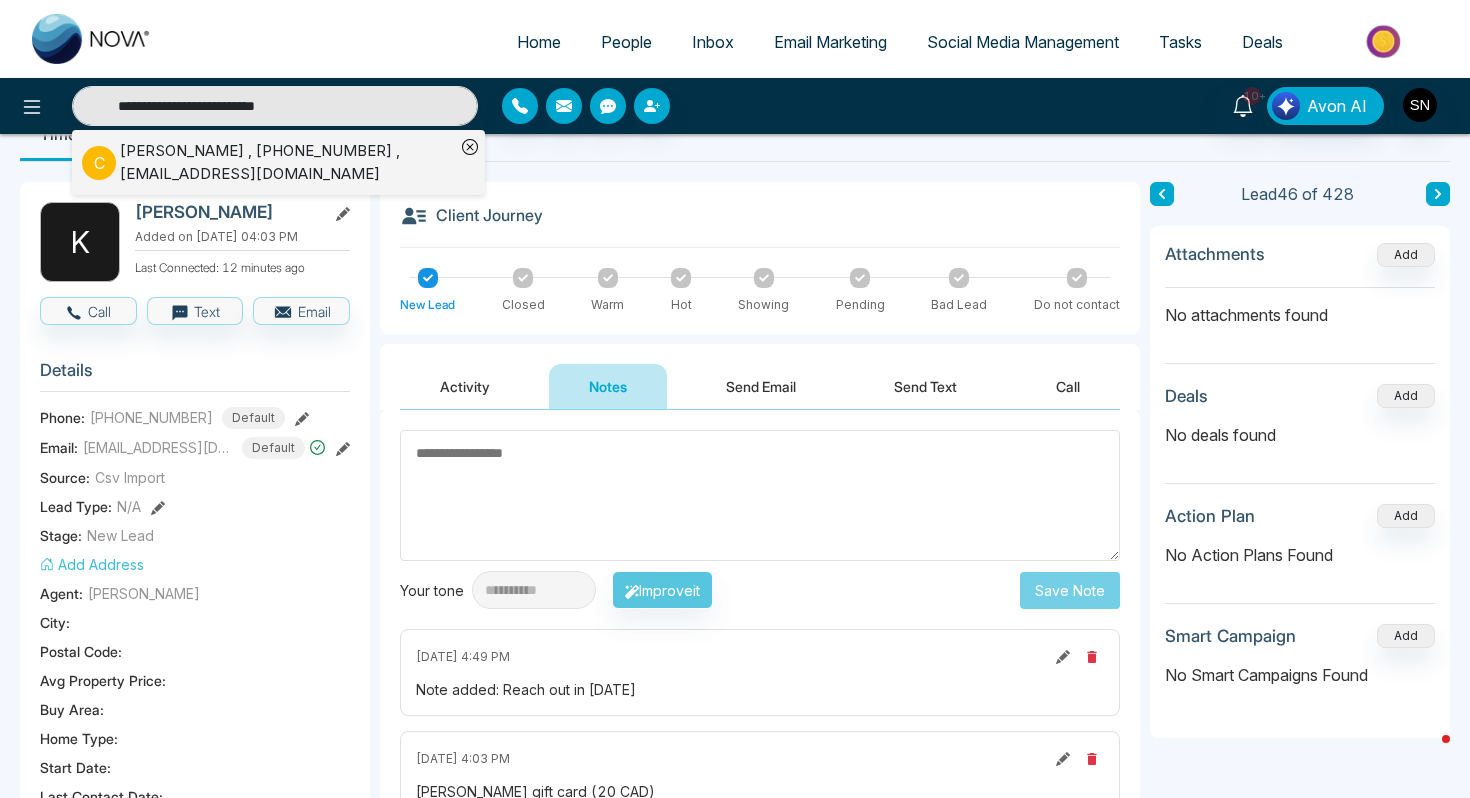 click on "C   Claudio Nunes     , +19052653094   , claudionunes@rolaylepage.ca" at bounding box center (268, 162) 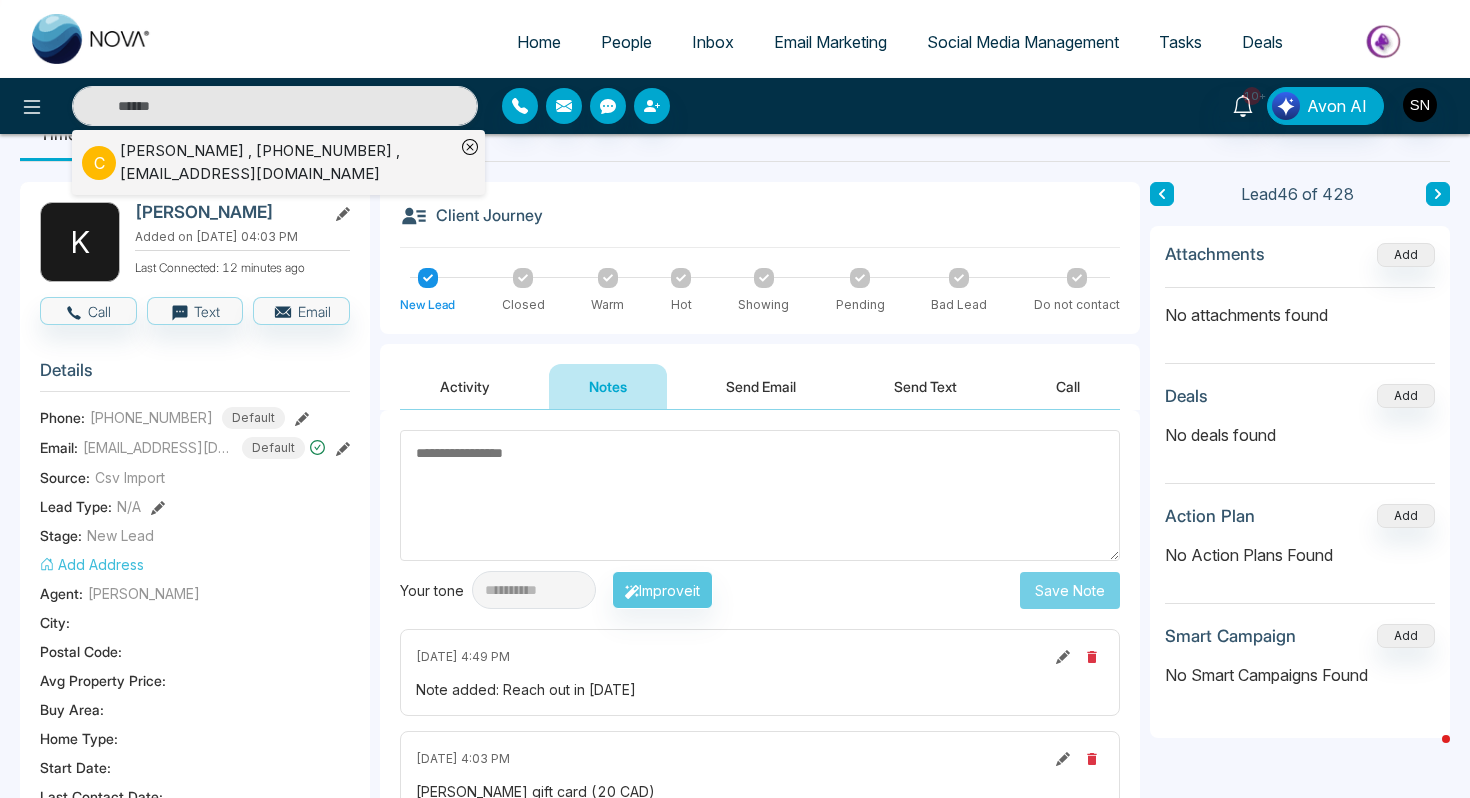 type on "**********" 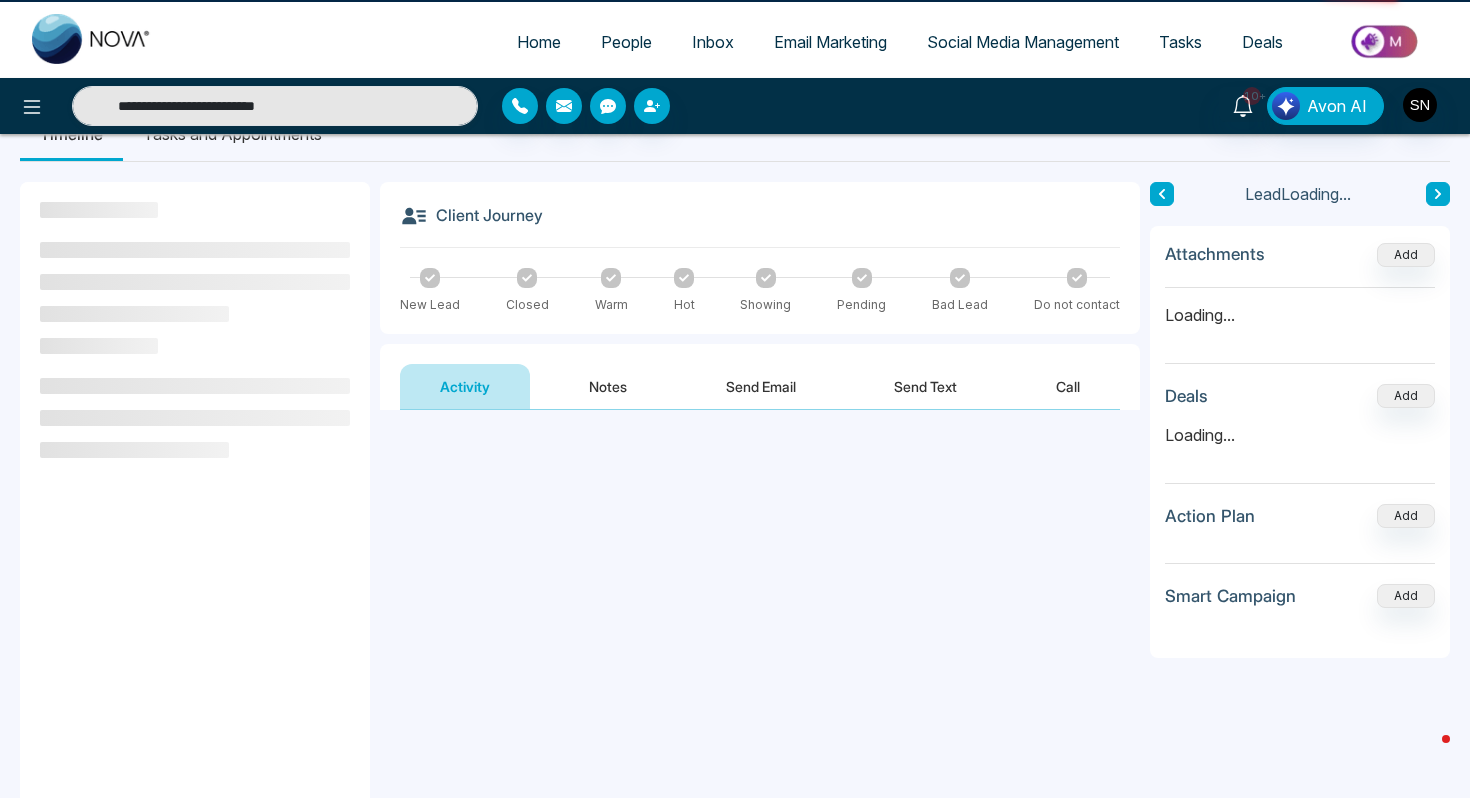 scroll, scrollTop: 0, scrollLeft: 0, axis: both 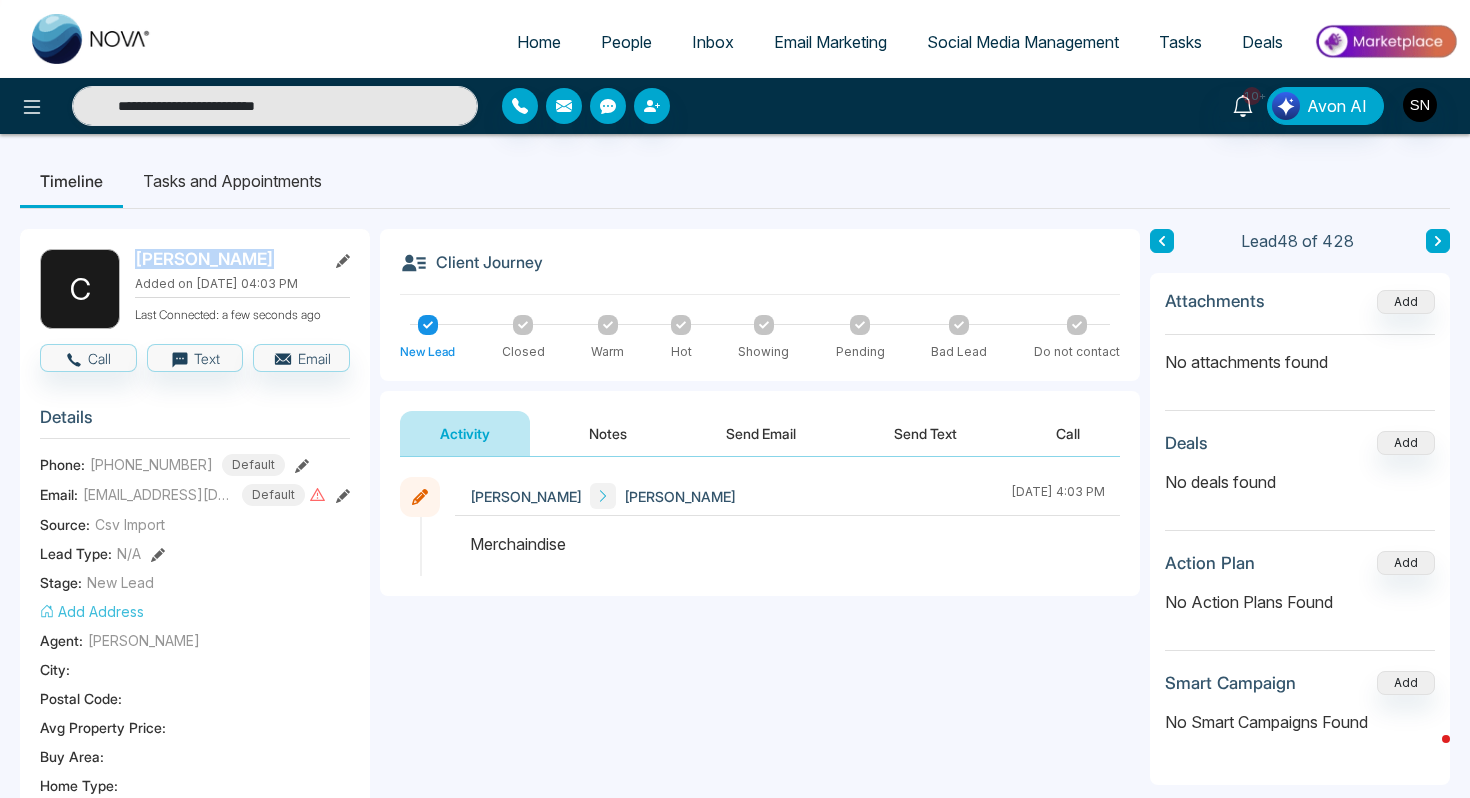 drag, startPoint x: 134, startPoint y: 265, endPoint x: 254, endPoint y: 265, distance: 120 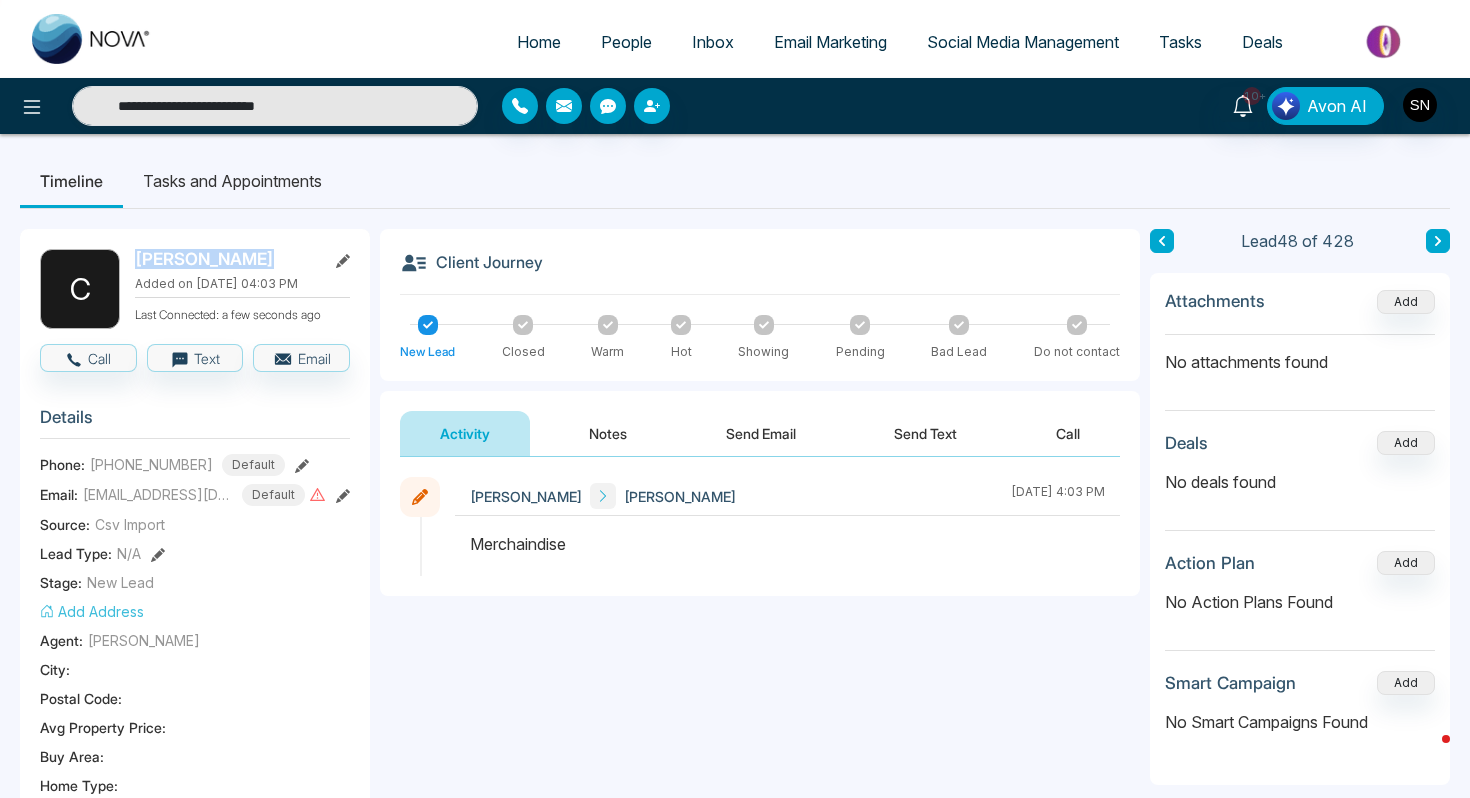 click on "C Claudio Nunes  Added on   Jul 30, 2025 at 04:03 PM Last Connected:   a few seconds ago" at bounding box center [195, 289] 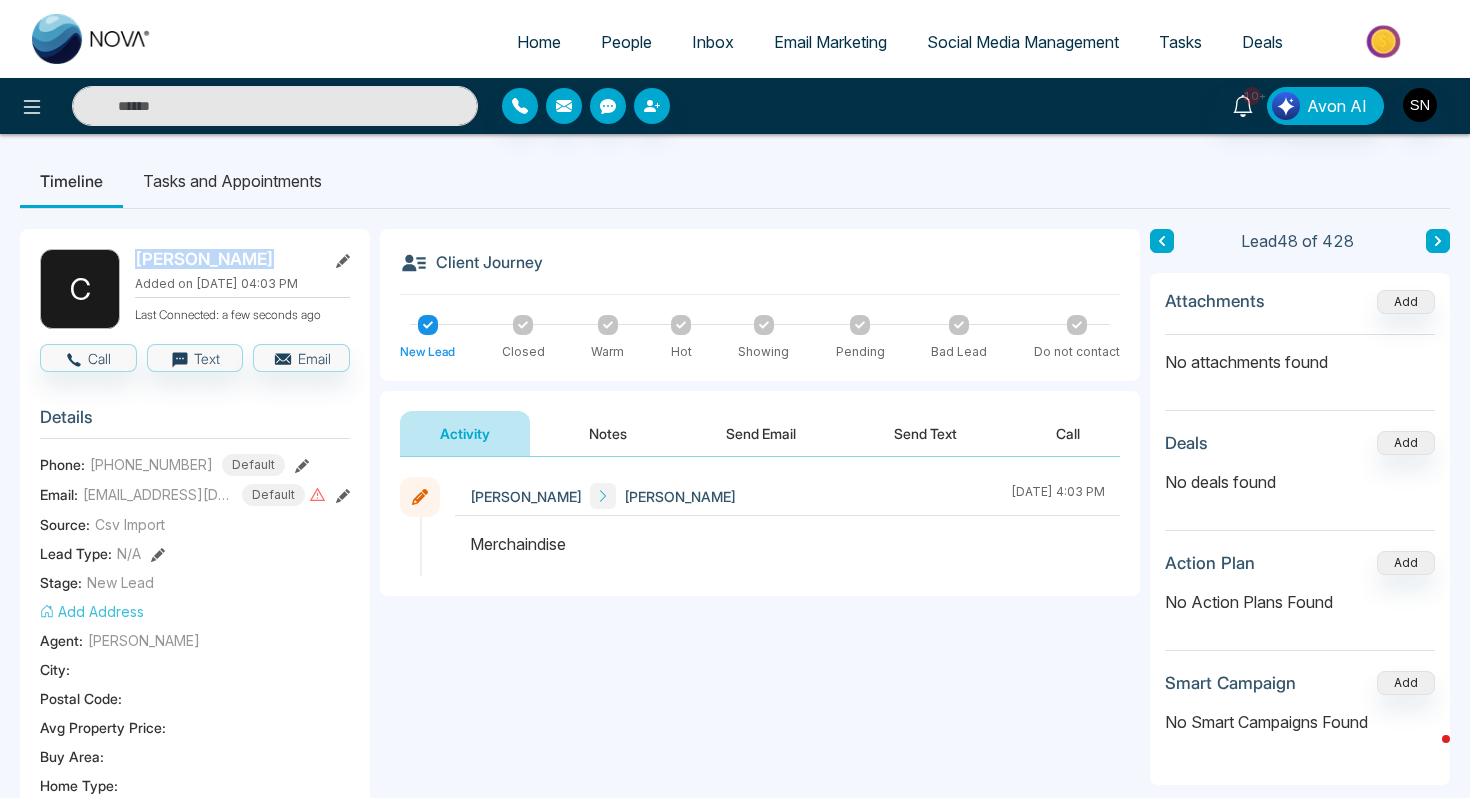 copy on "[PERSON_NAME]" 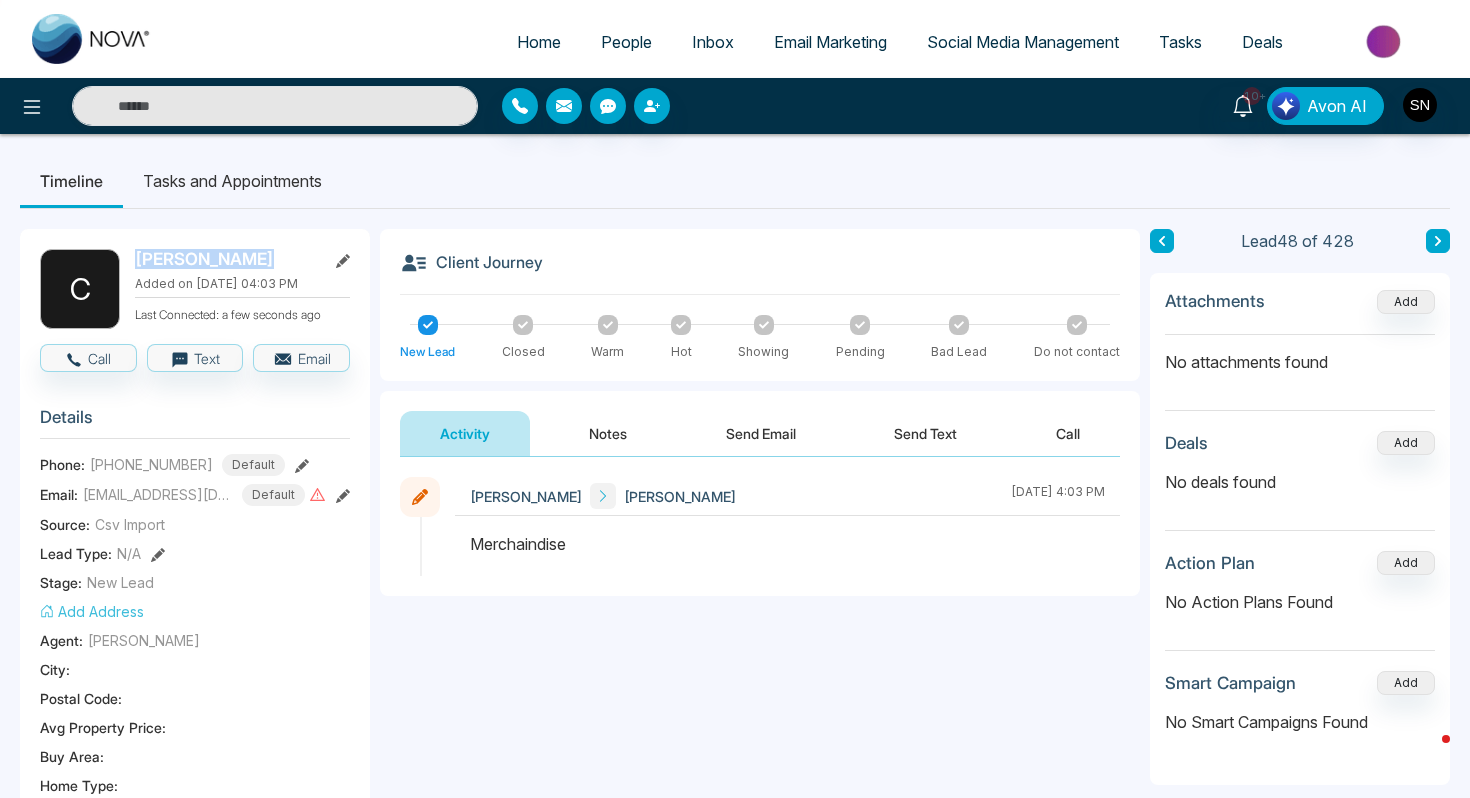 type on "**********" 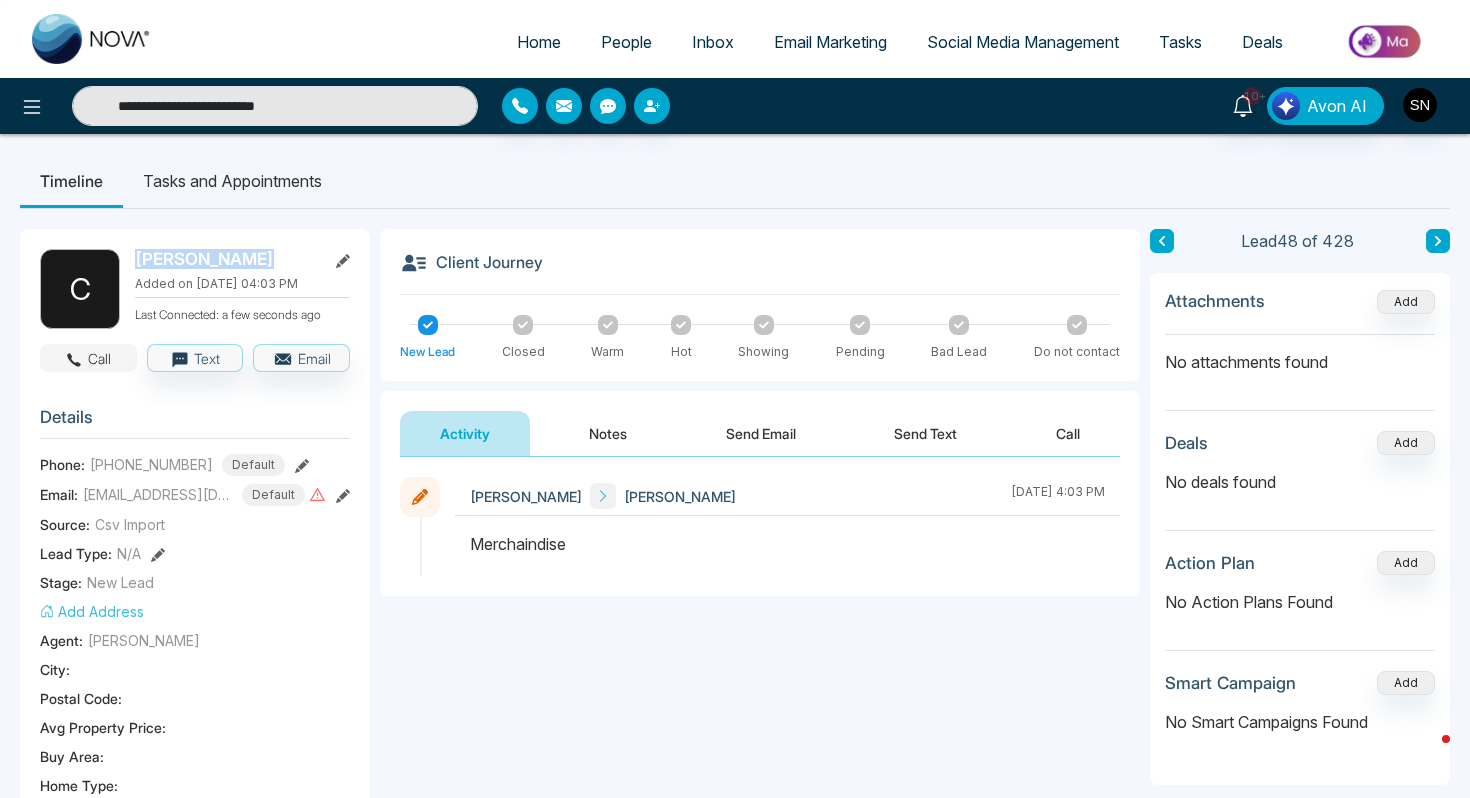 click on "Call" at bounding box center [88, 358] 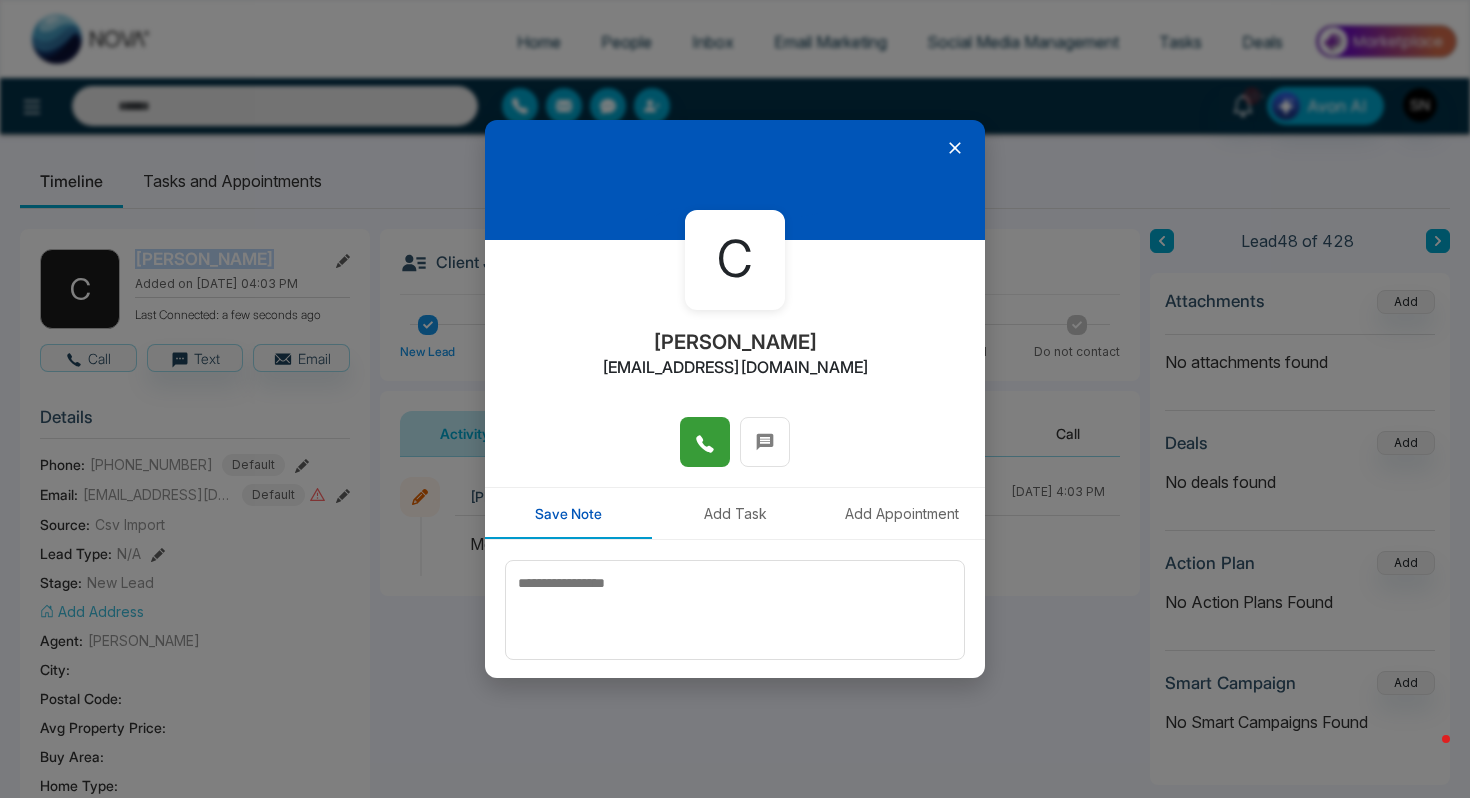 type on "**********" 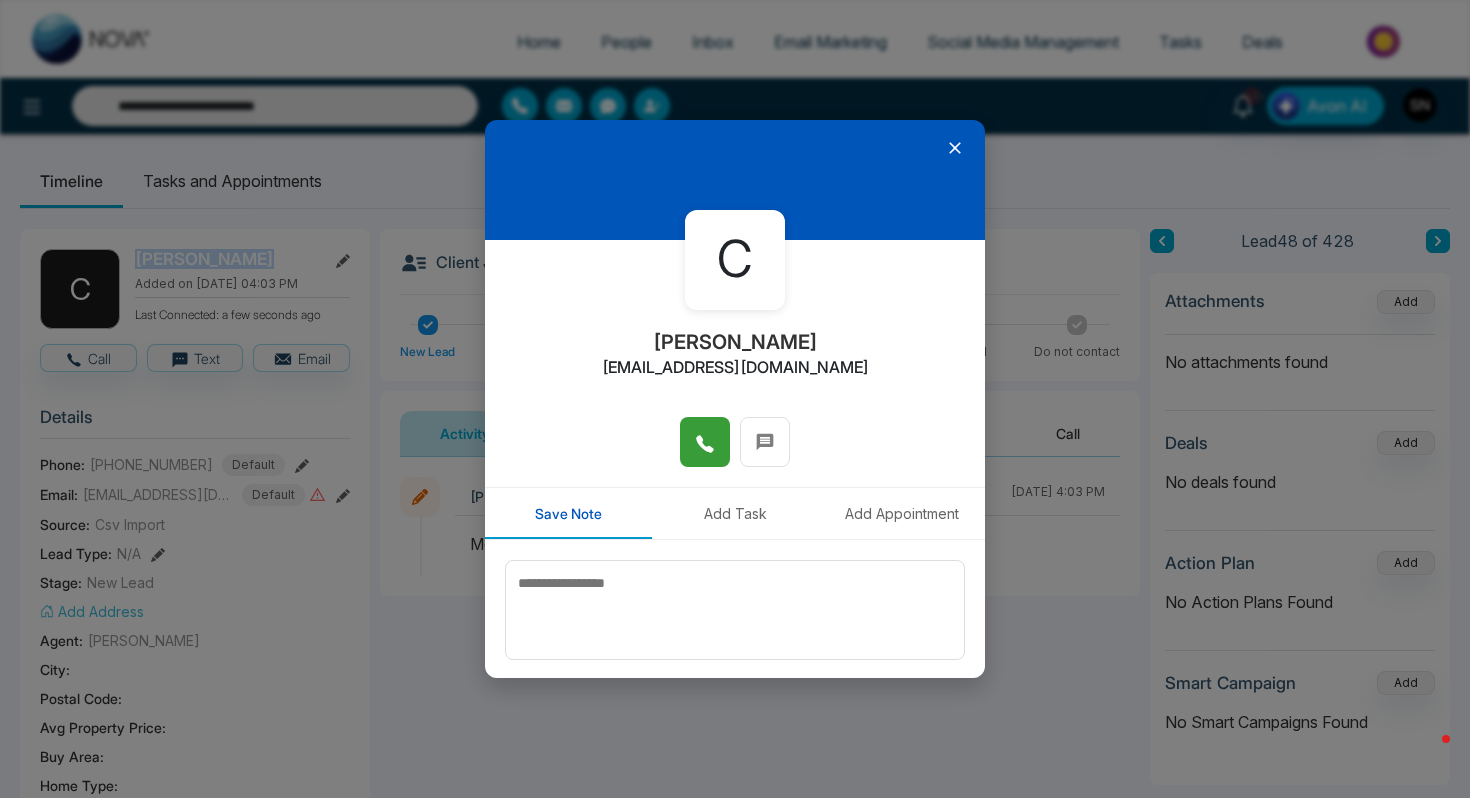 click 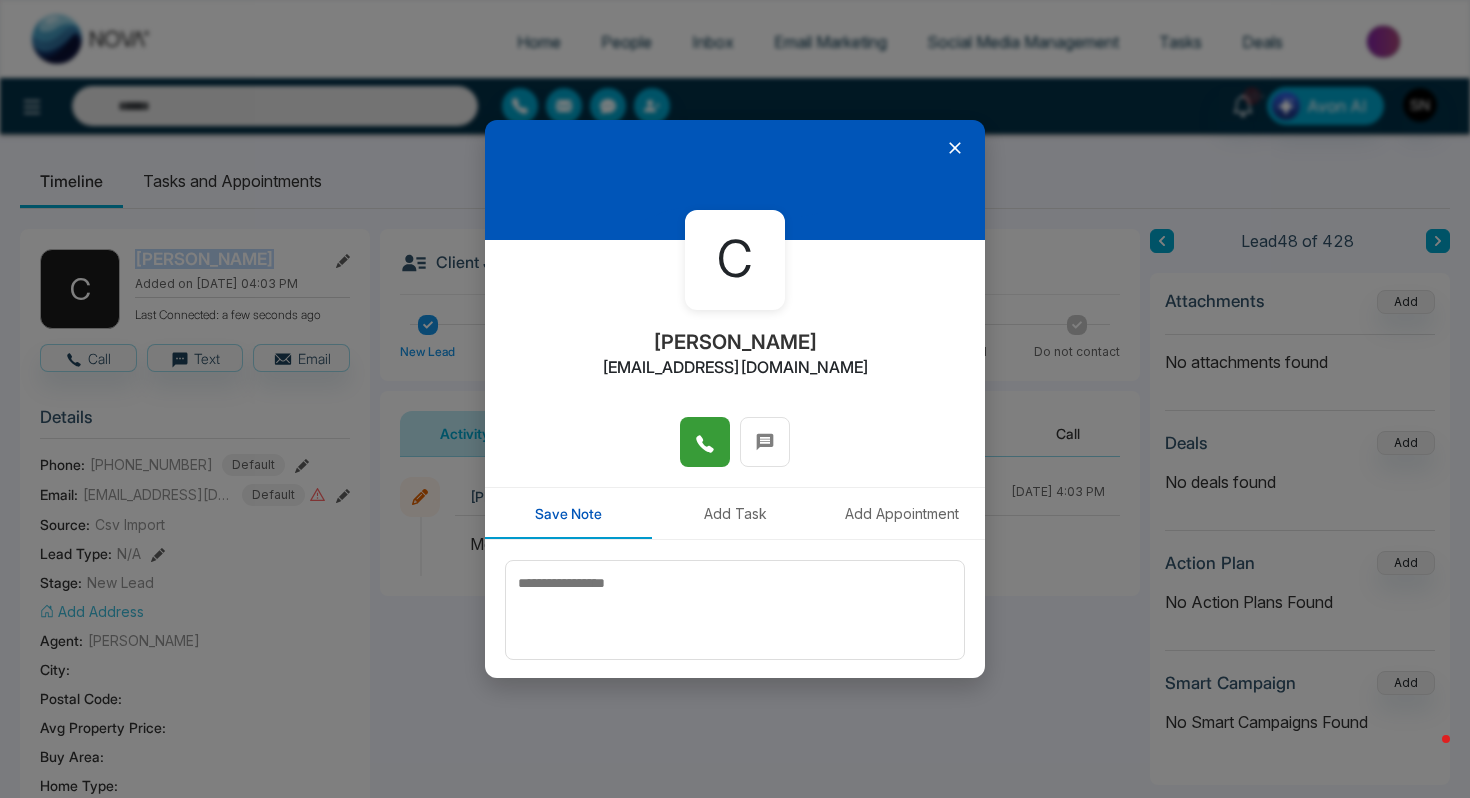 type on "**********" 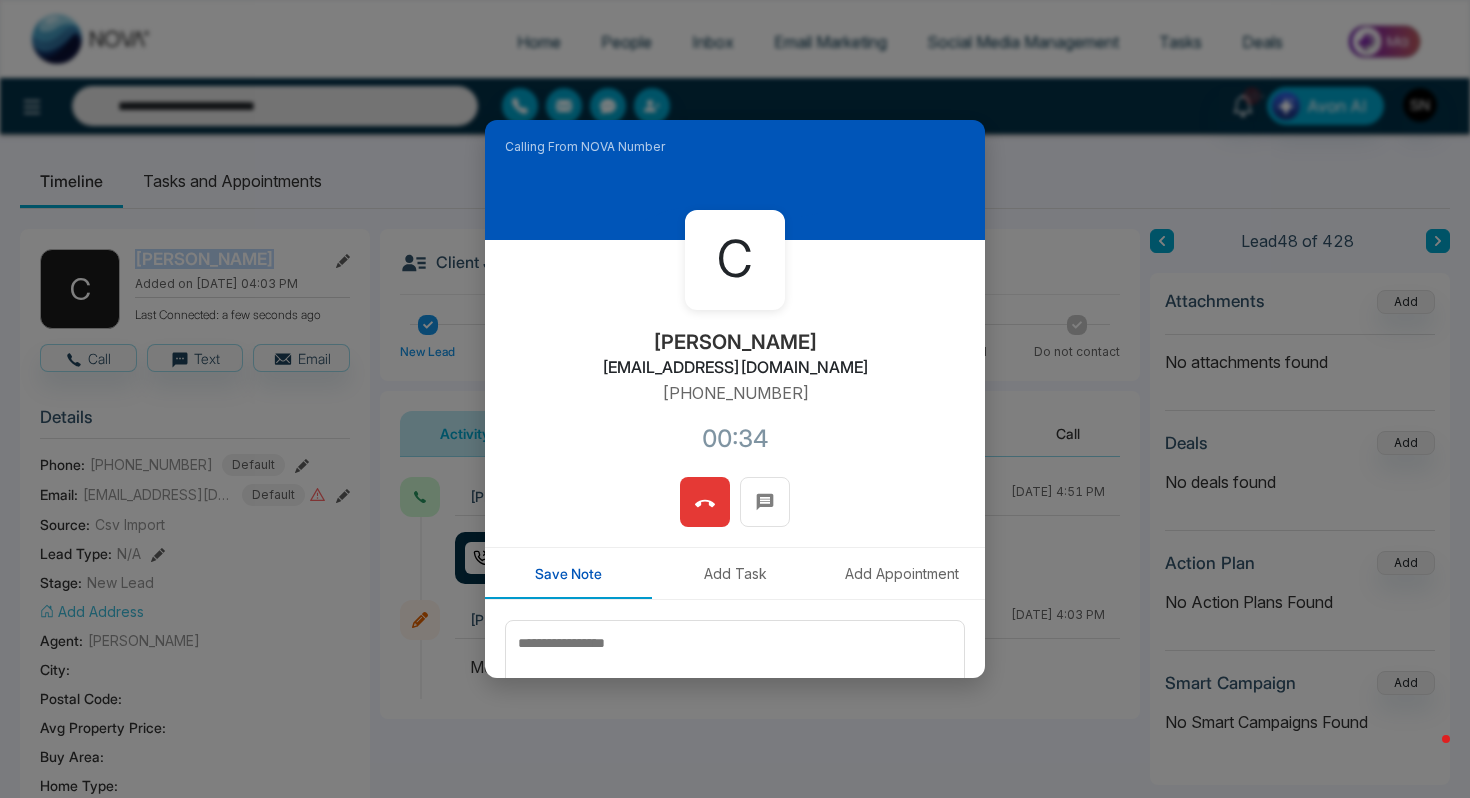 click at bounding box center [705, 502] 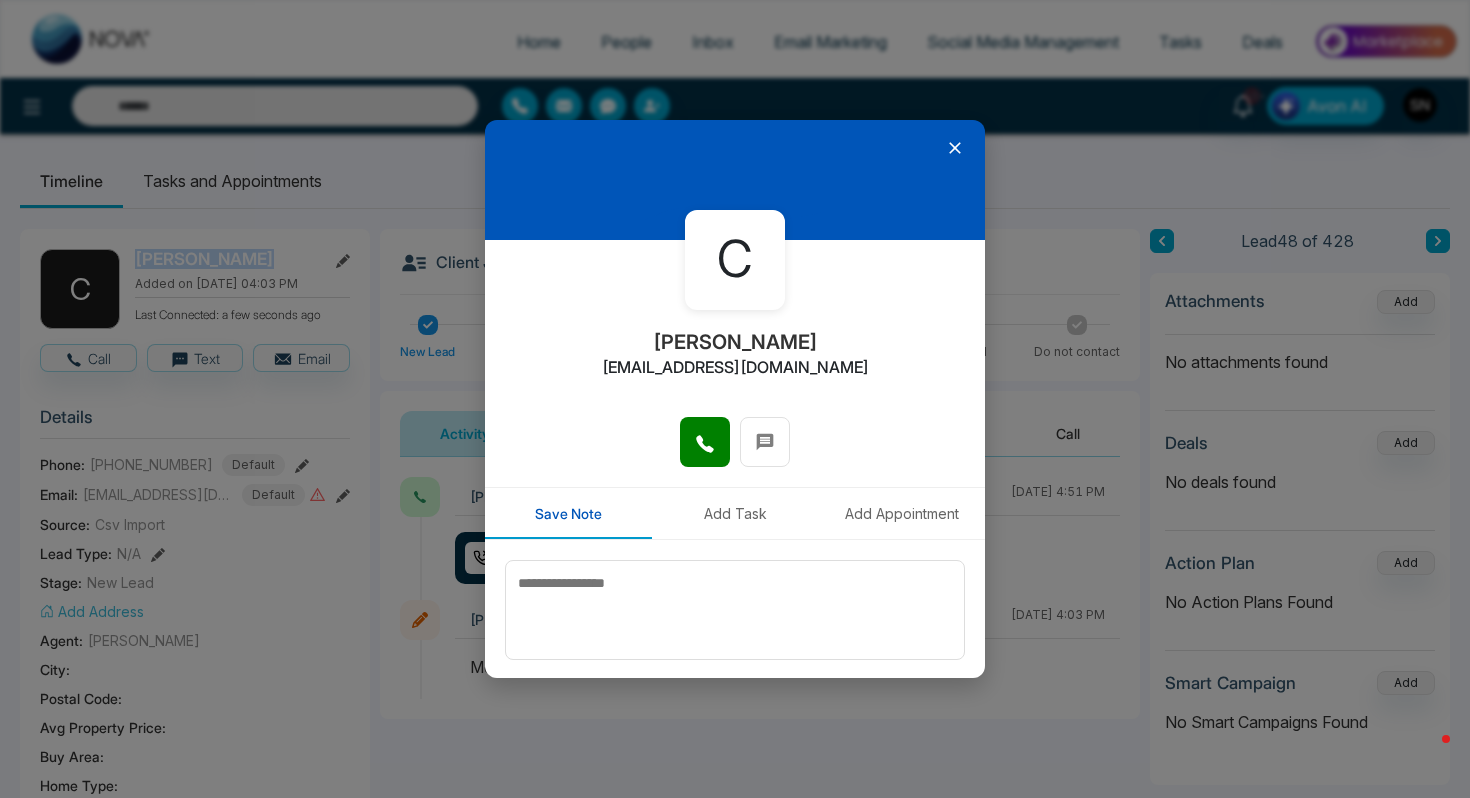 type on "**********" 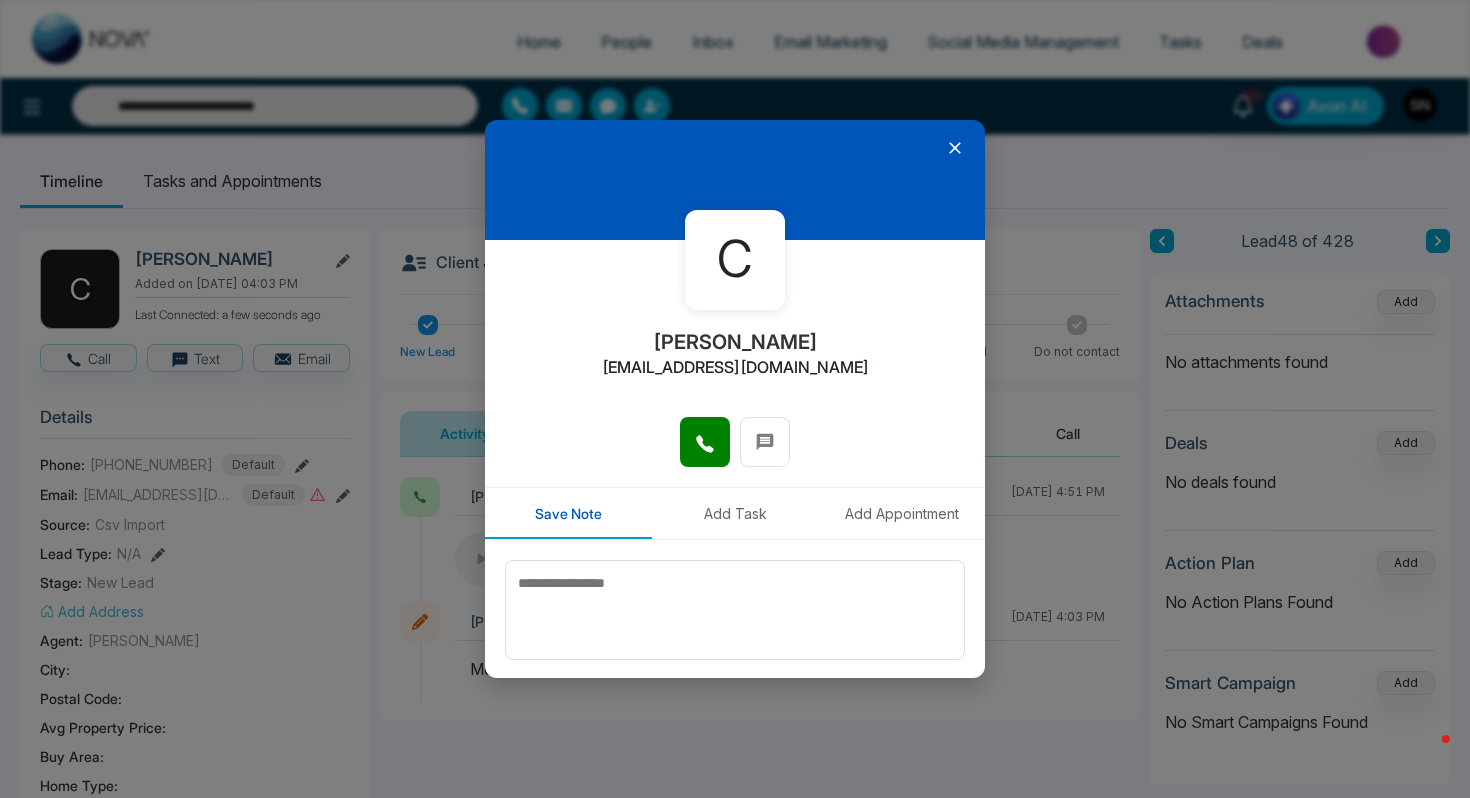 click 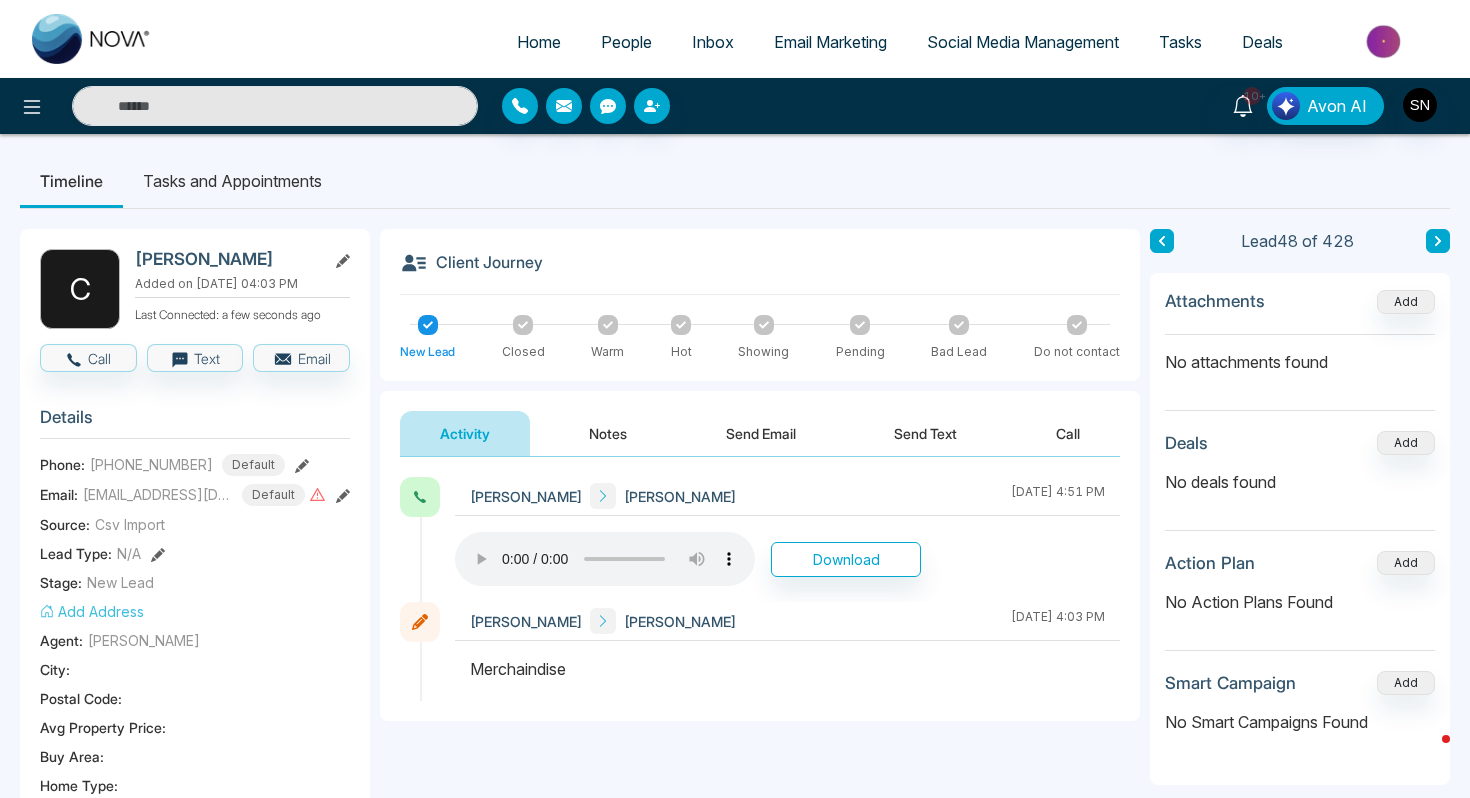 type on "**********" 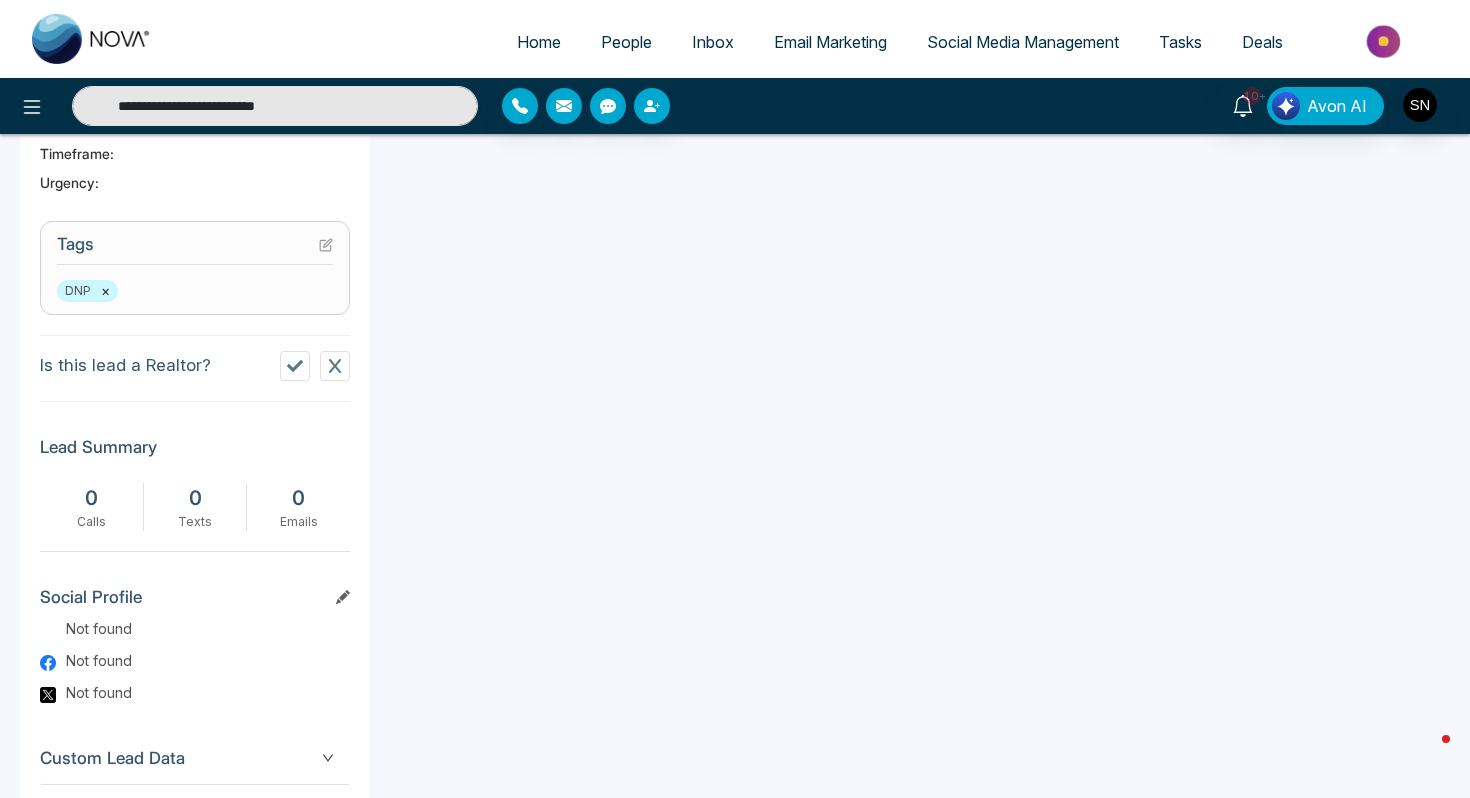 scroll, scrollTop: 778, scrollLeft: 0, axis: vertical 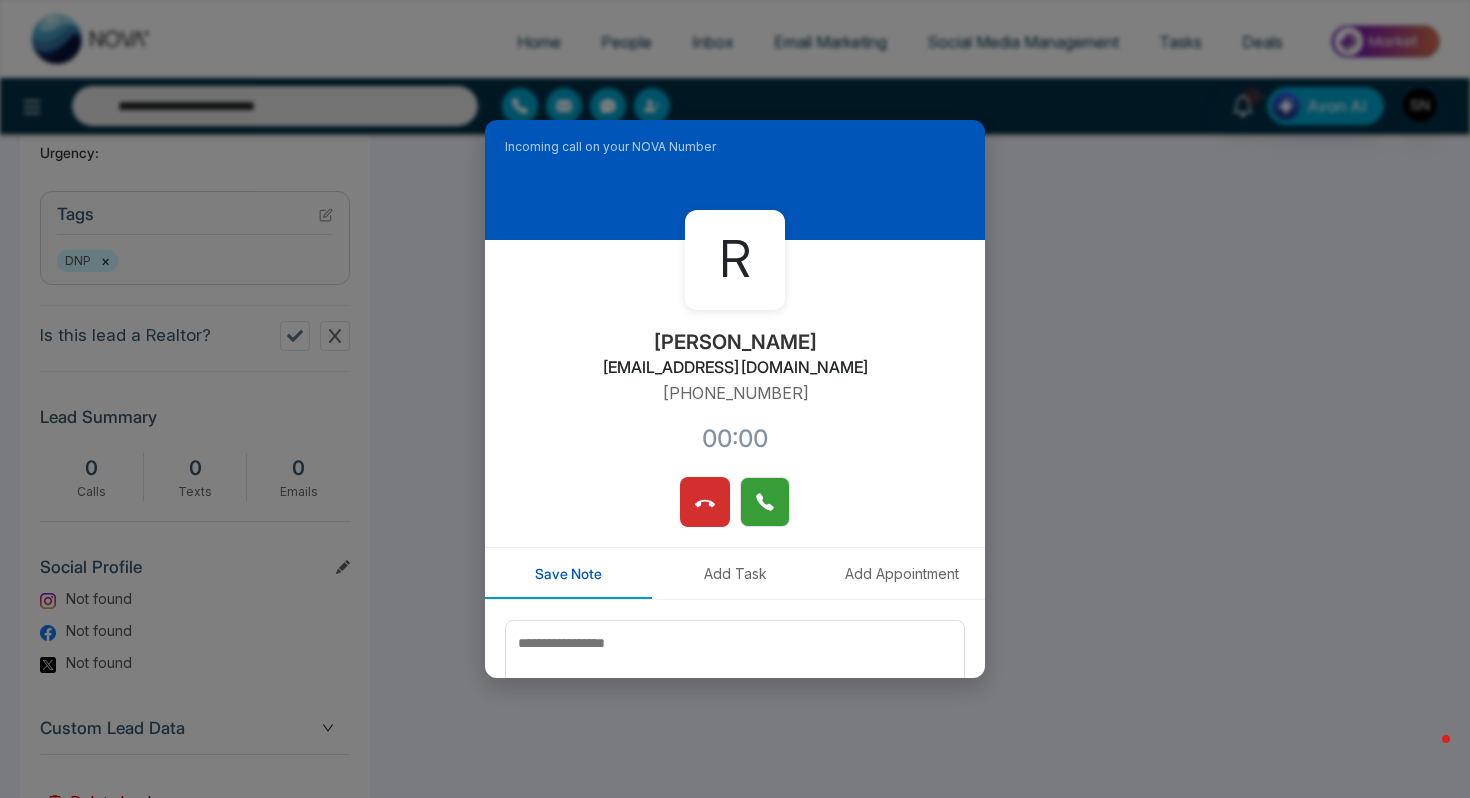 click 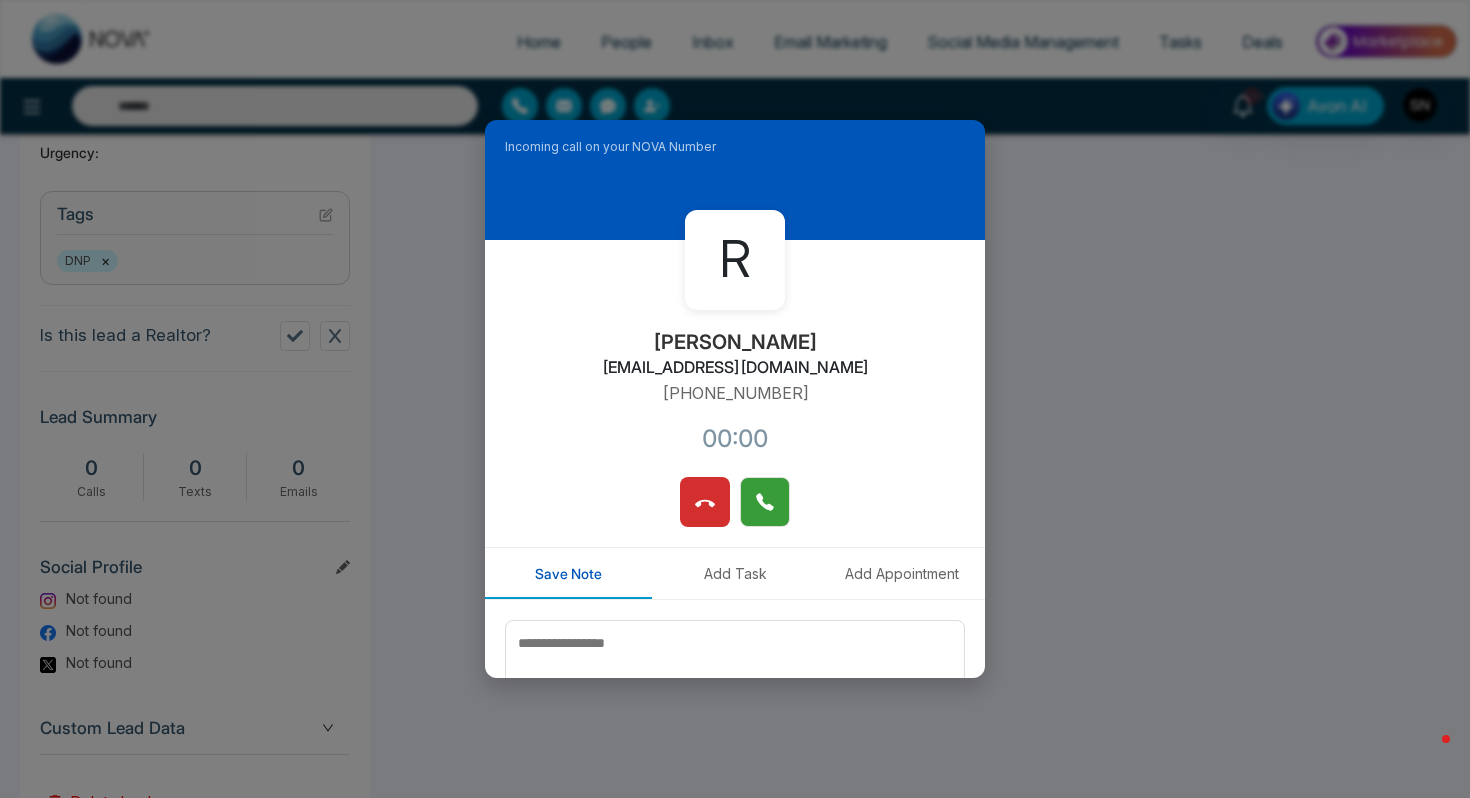 type on "**********" 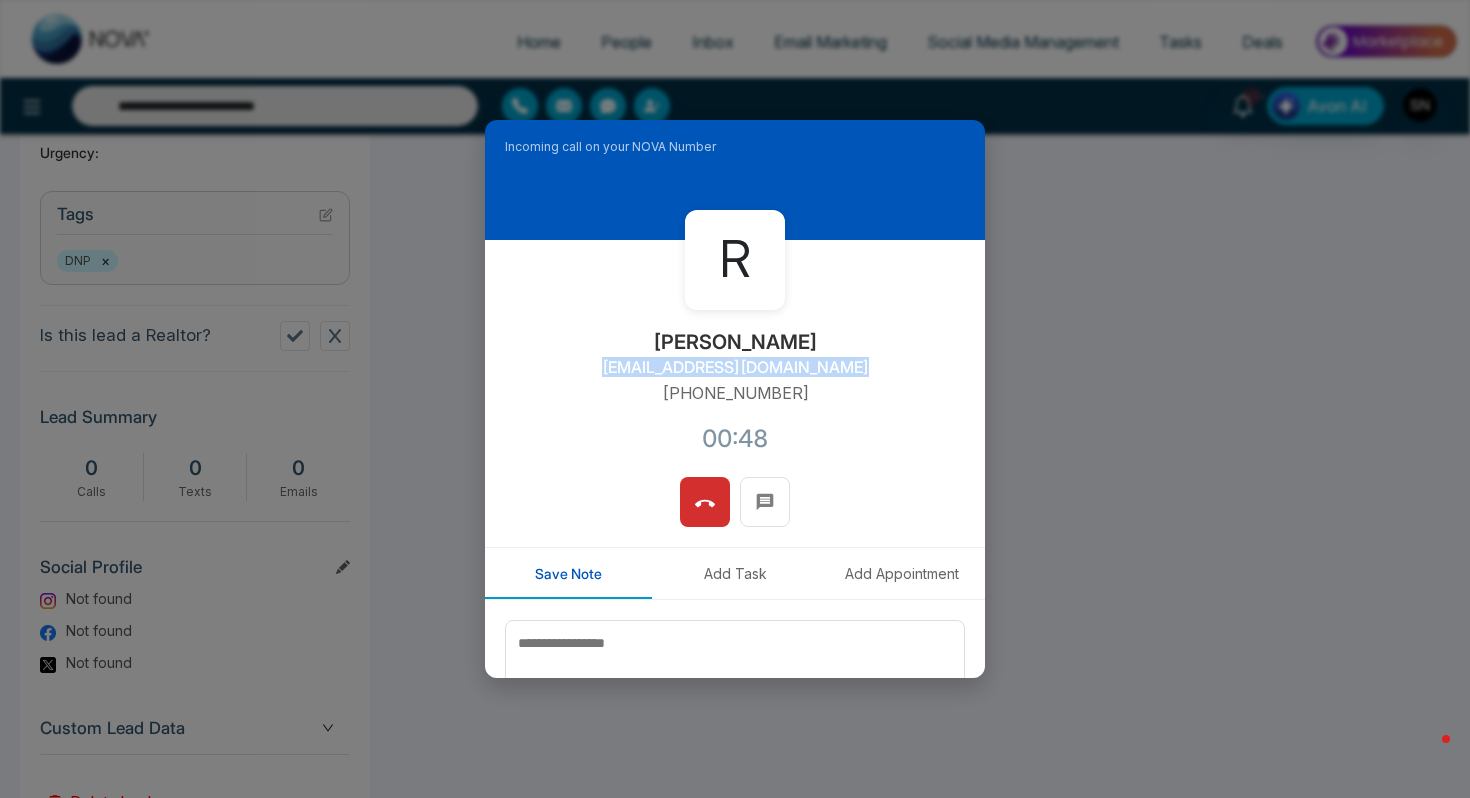 drag, startPoint x: 614, startPoint y: 368, endPoint x: 851, endPoint y: 366, distance: 237.00844 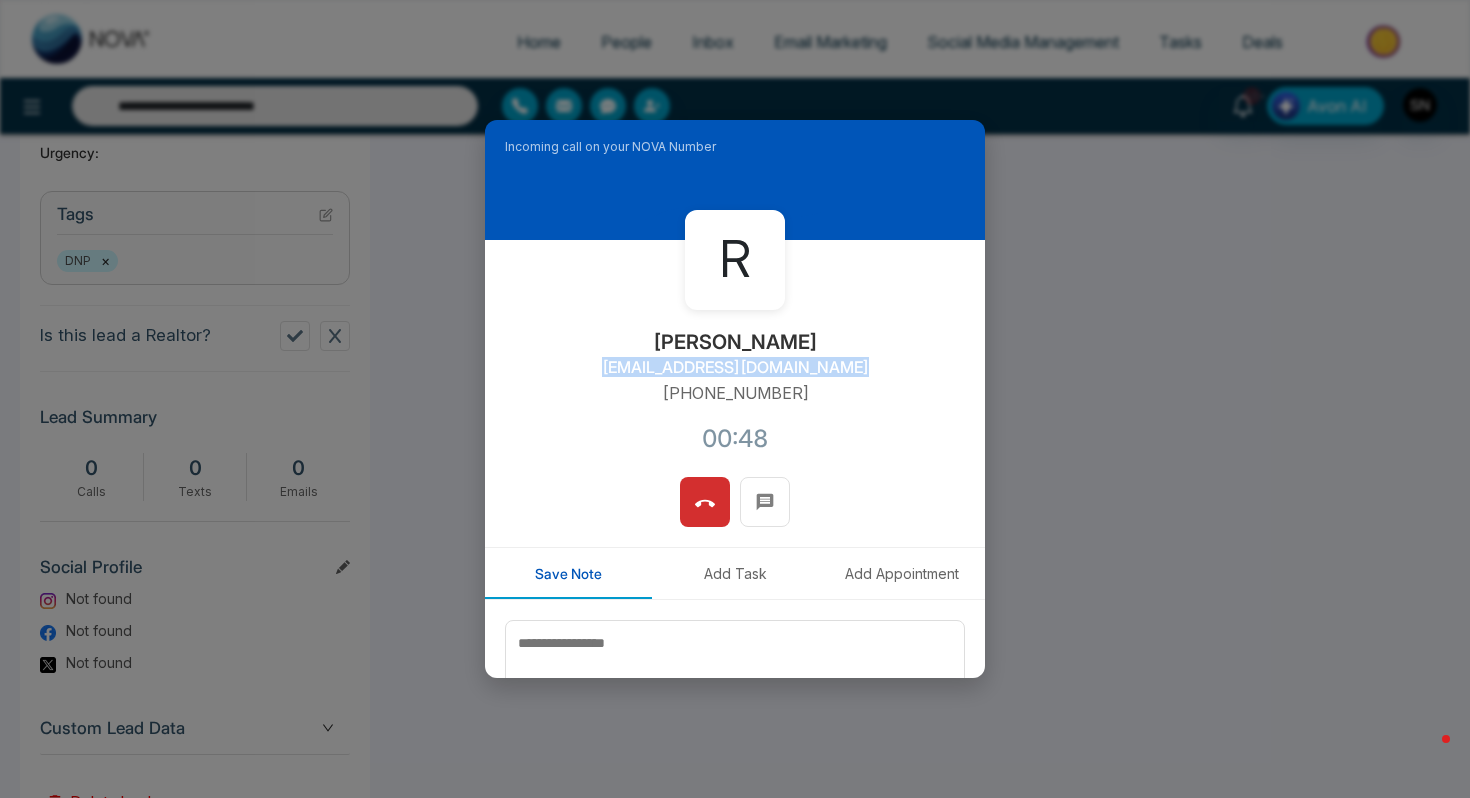 click on "[EMAIL_ADDRESS][DOMAIN_NAME]" at bounding box center [735, 367] 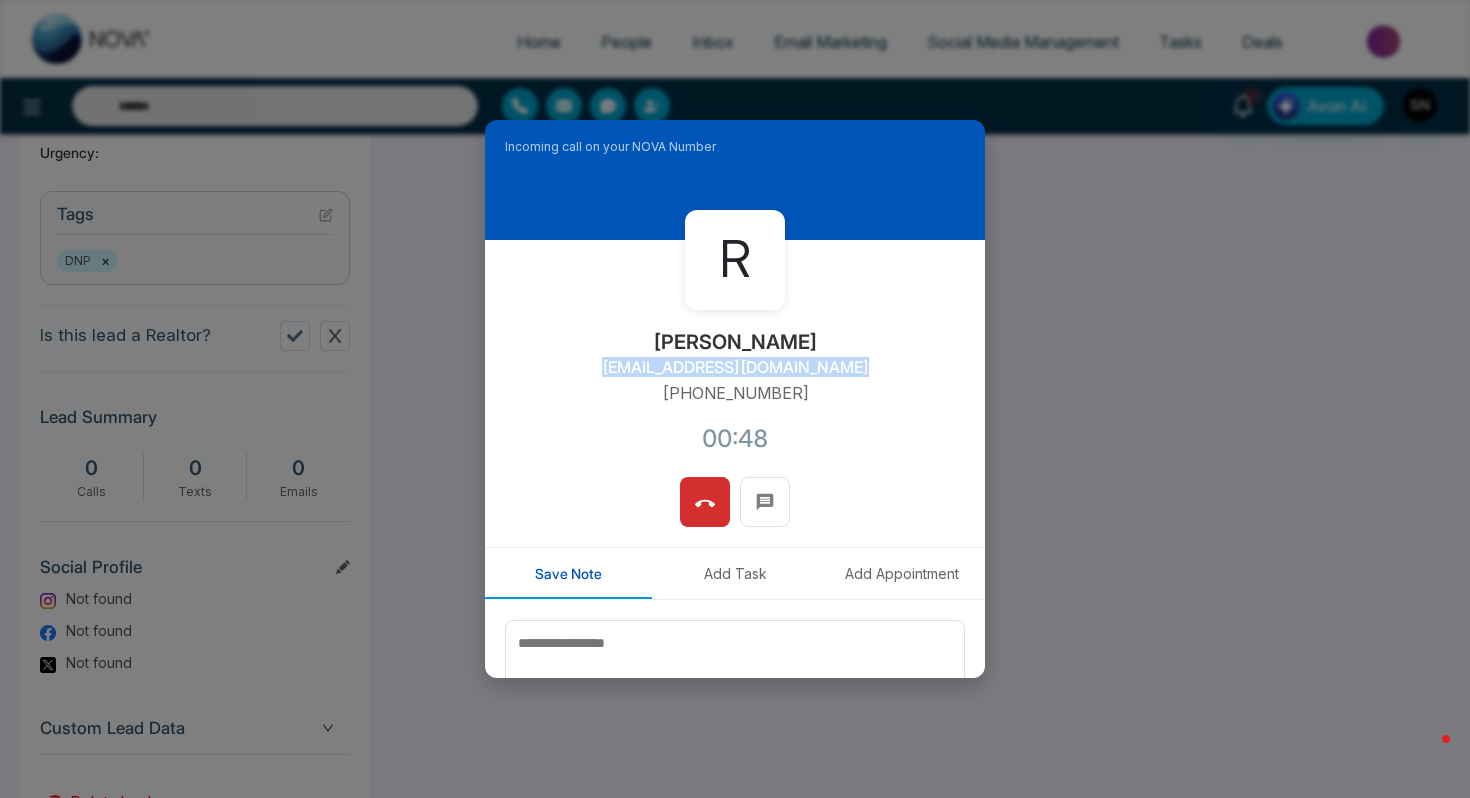 type on "**********" 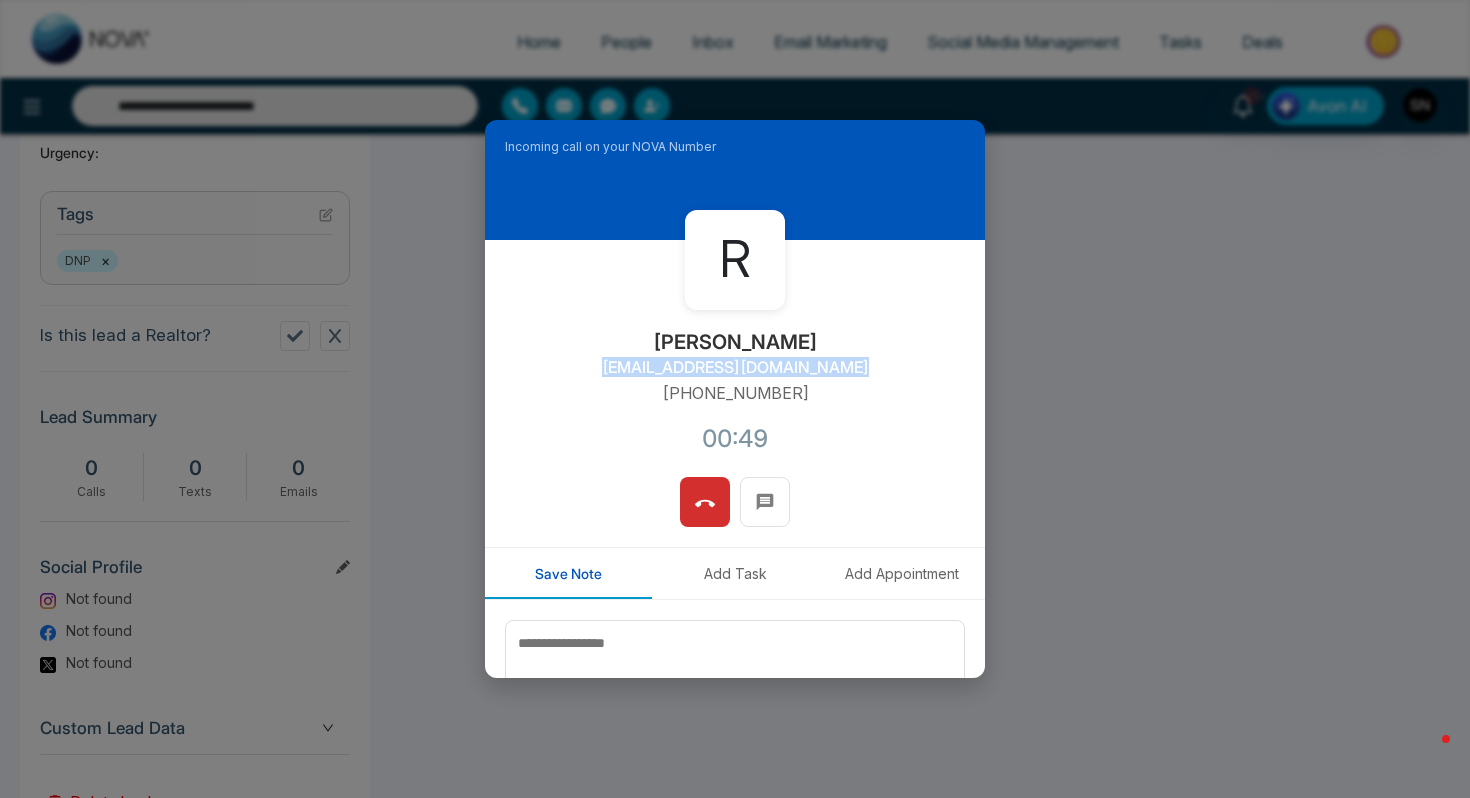 copy on "[EMAIL_ADDRESS][DOMAIN_NAME]" 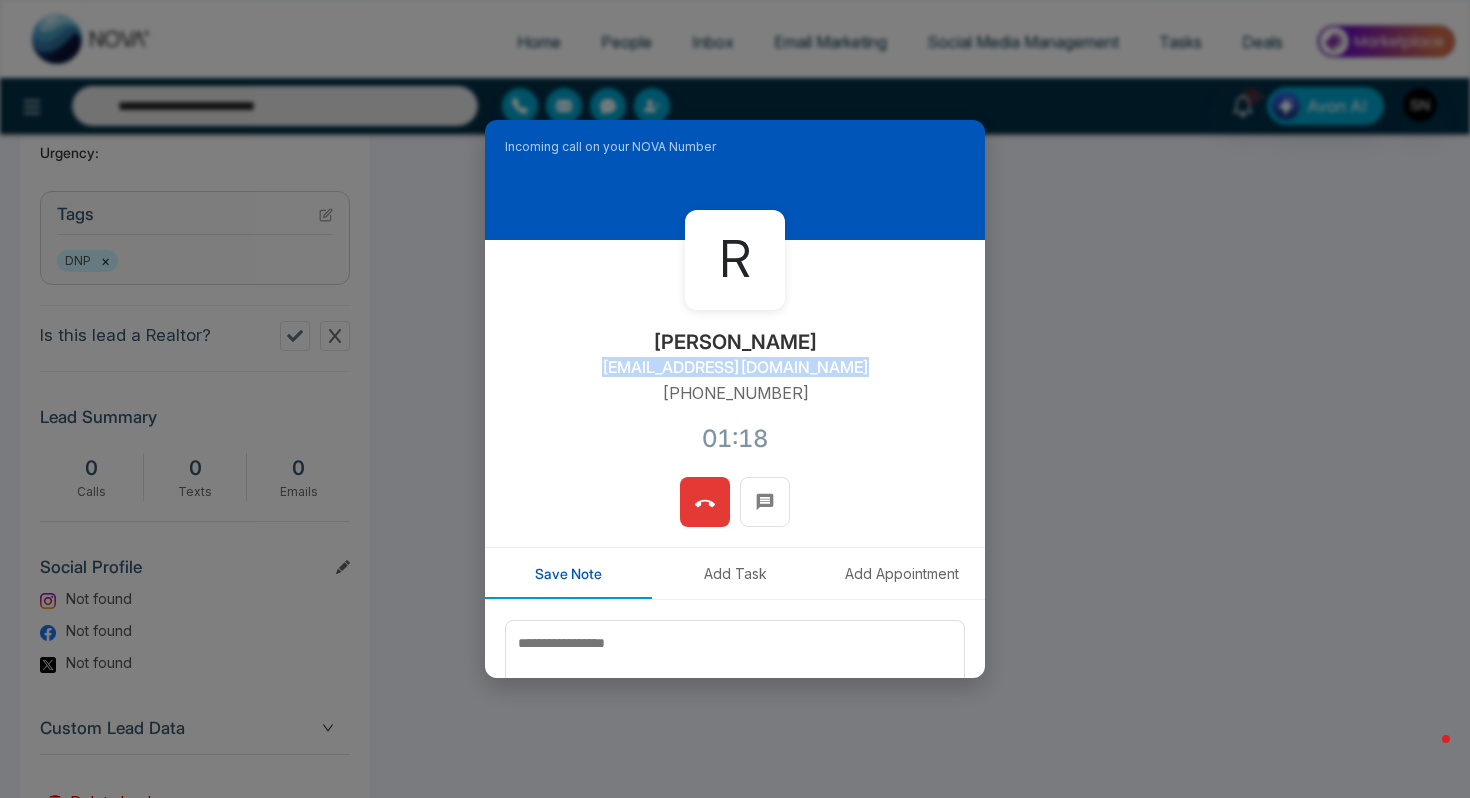 click at bounding box center [705, 502] 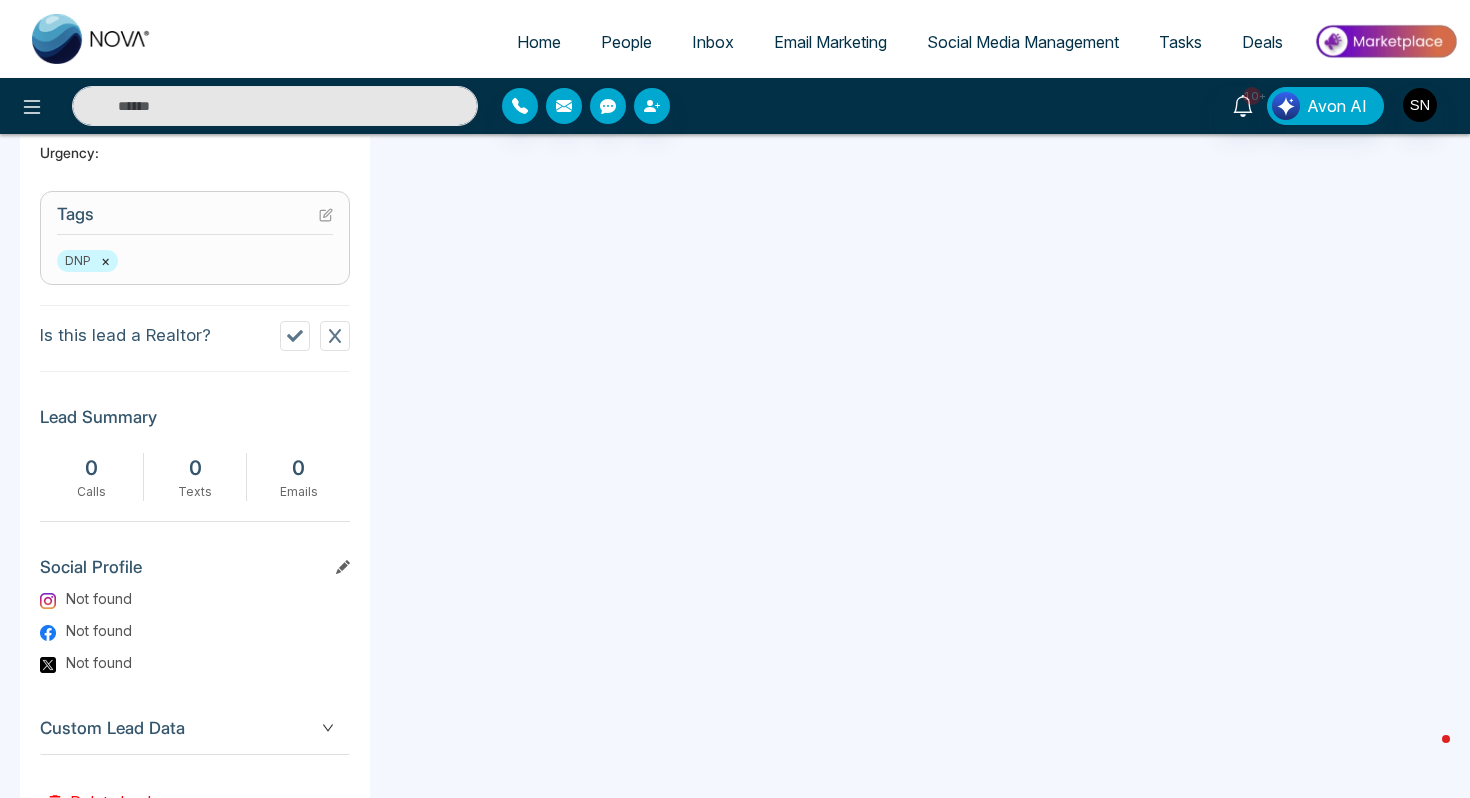 type on "**********" 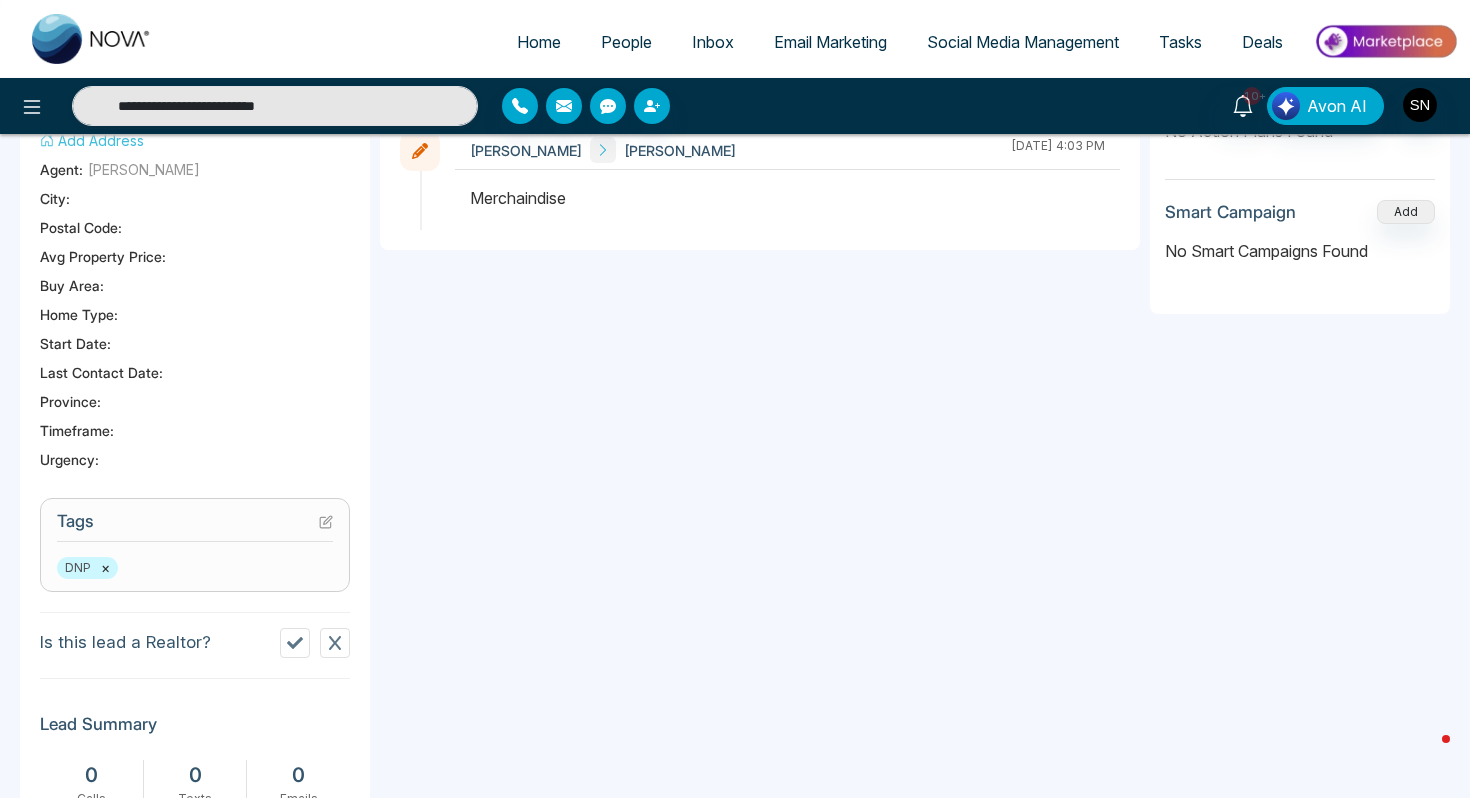 scroll, scrollTop: 0, scrollLeft: 0, axis: both 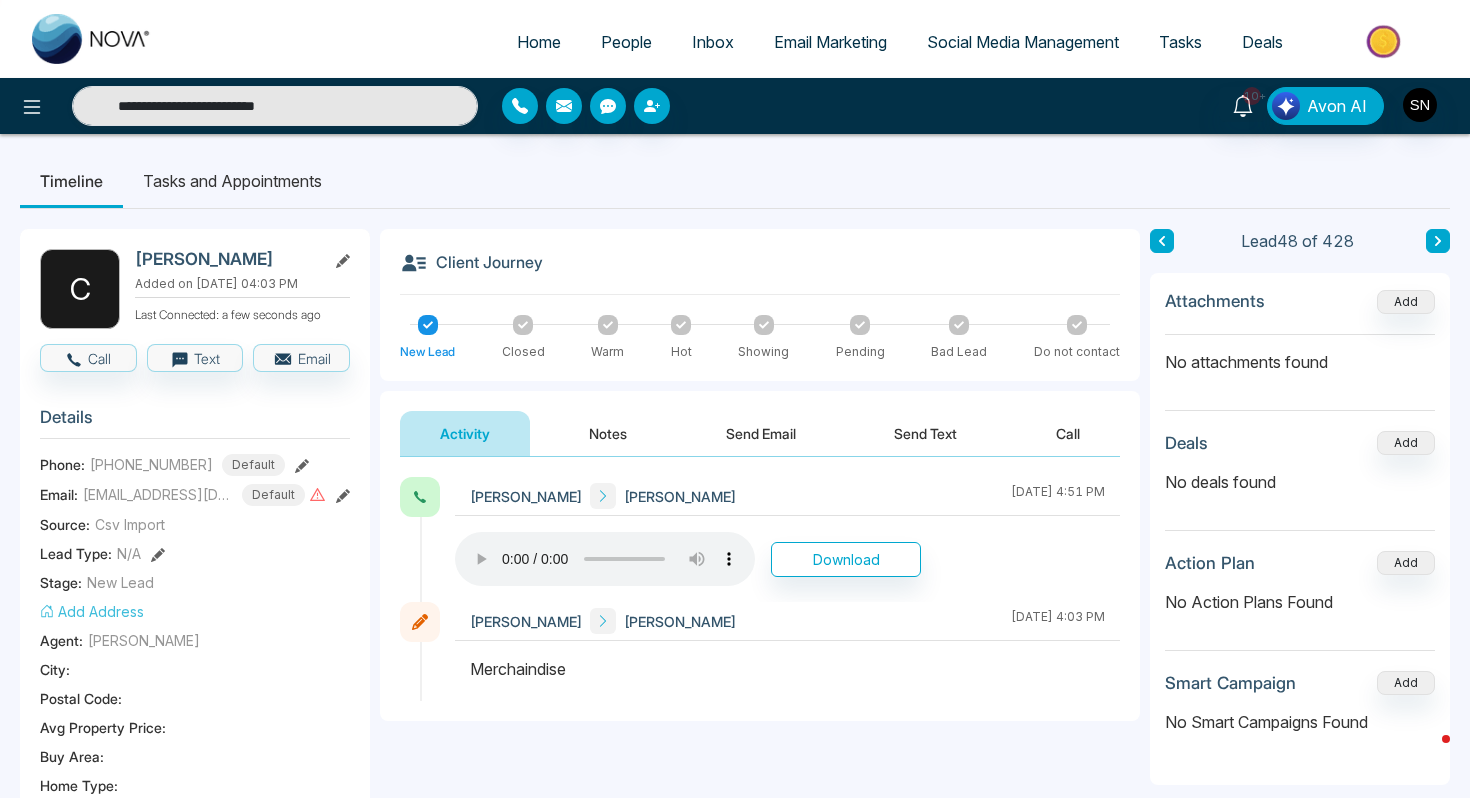 click on "Home People Inbox Email Marketing Social Media Management Tasks Deals" at bounding box center (735, 39) 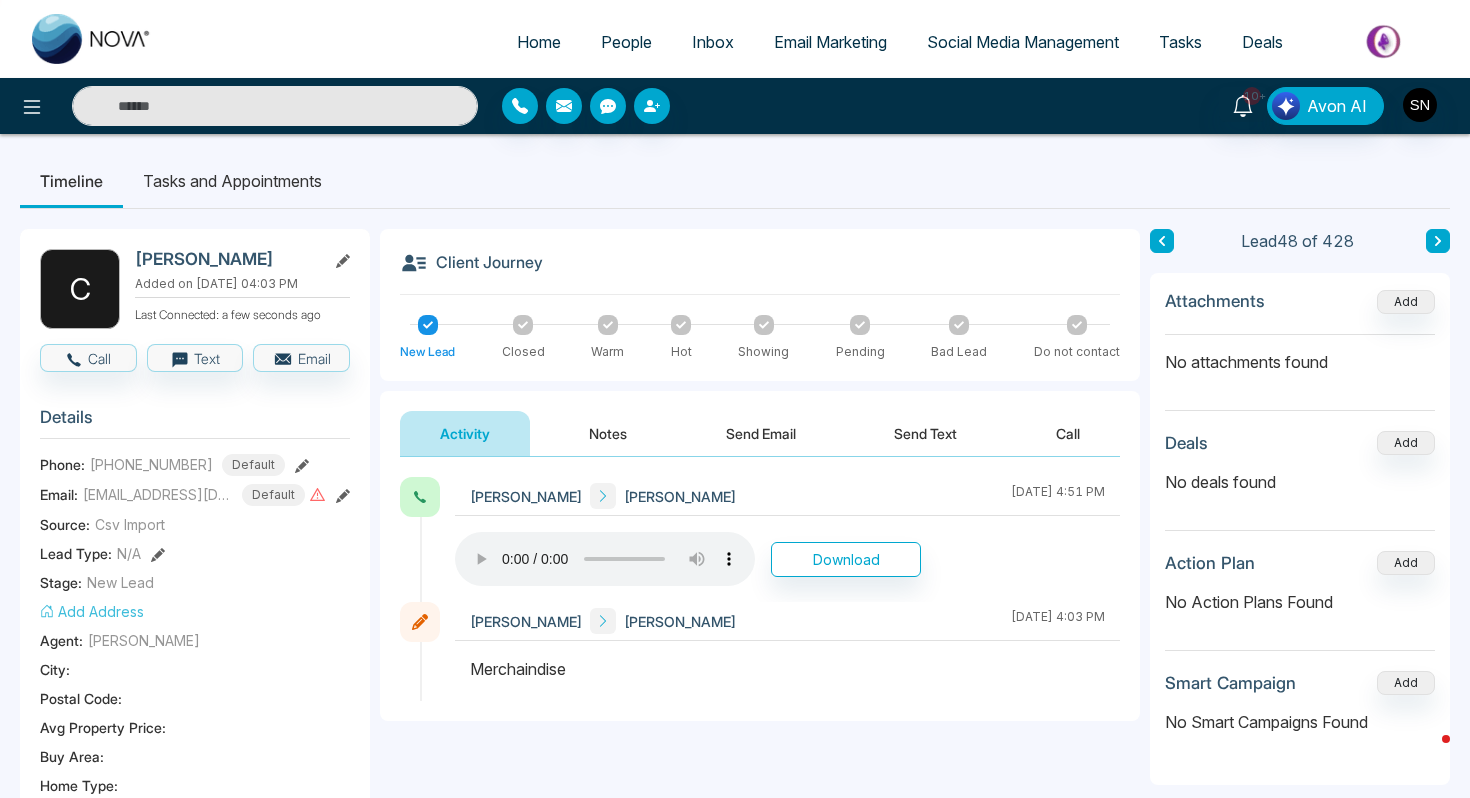 click at bounding box center [275, 106] 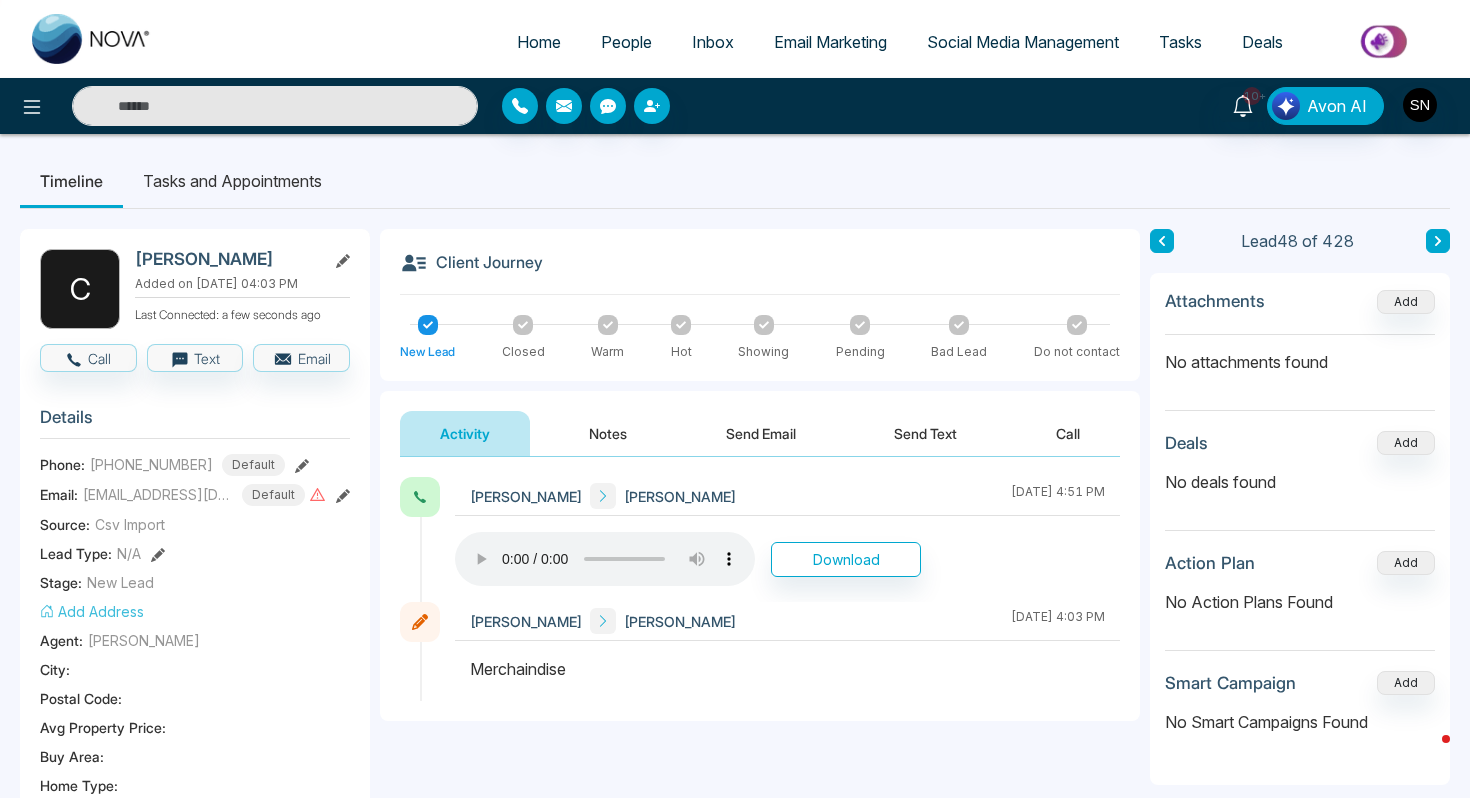 paste on "**********" 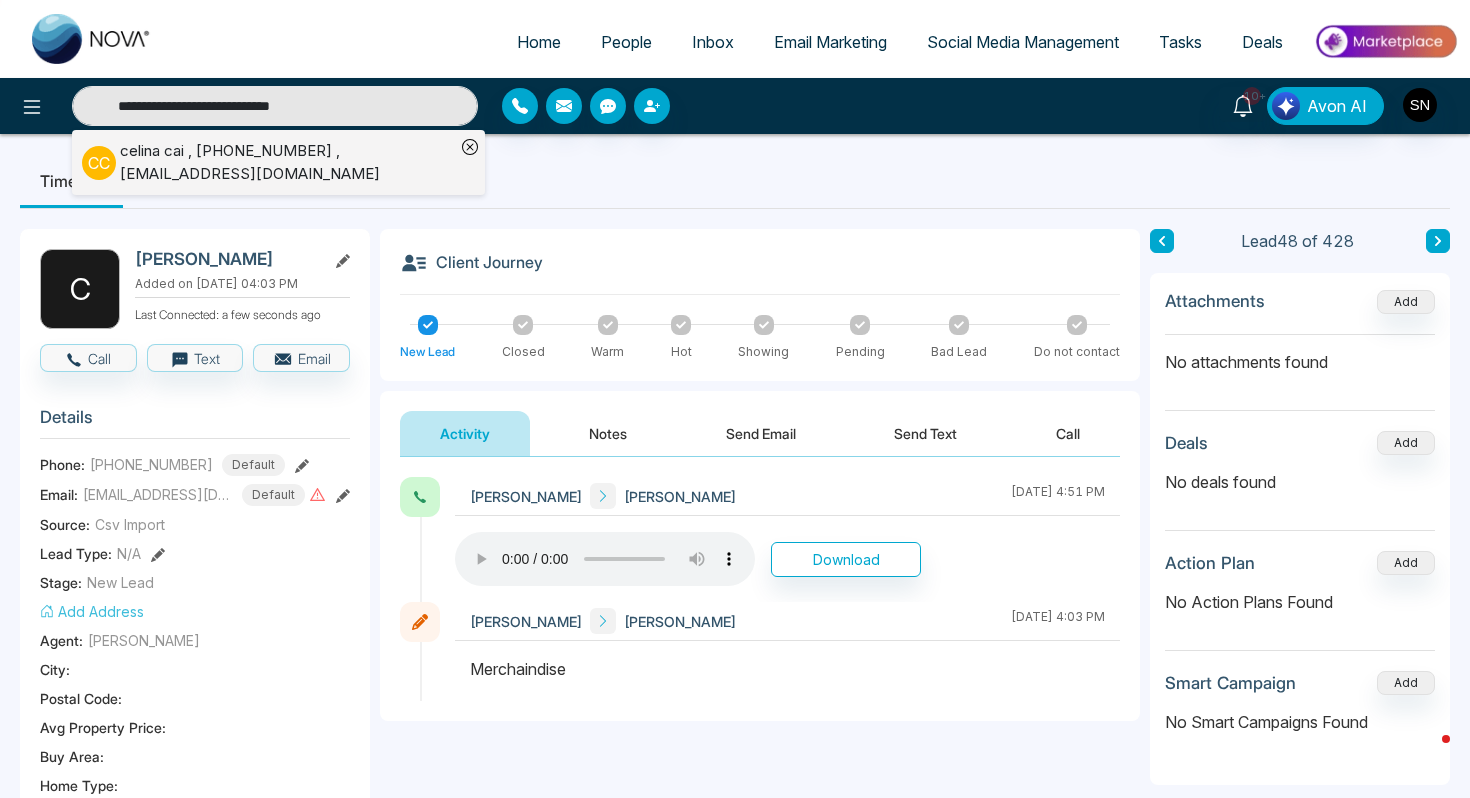 type on "**********" 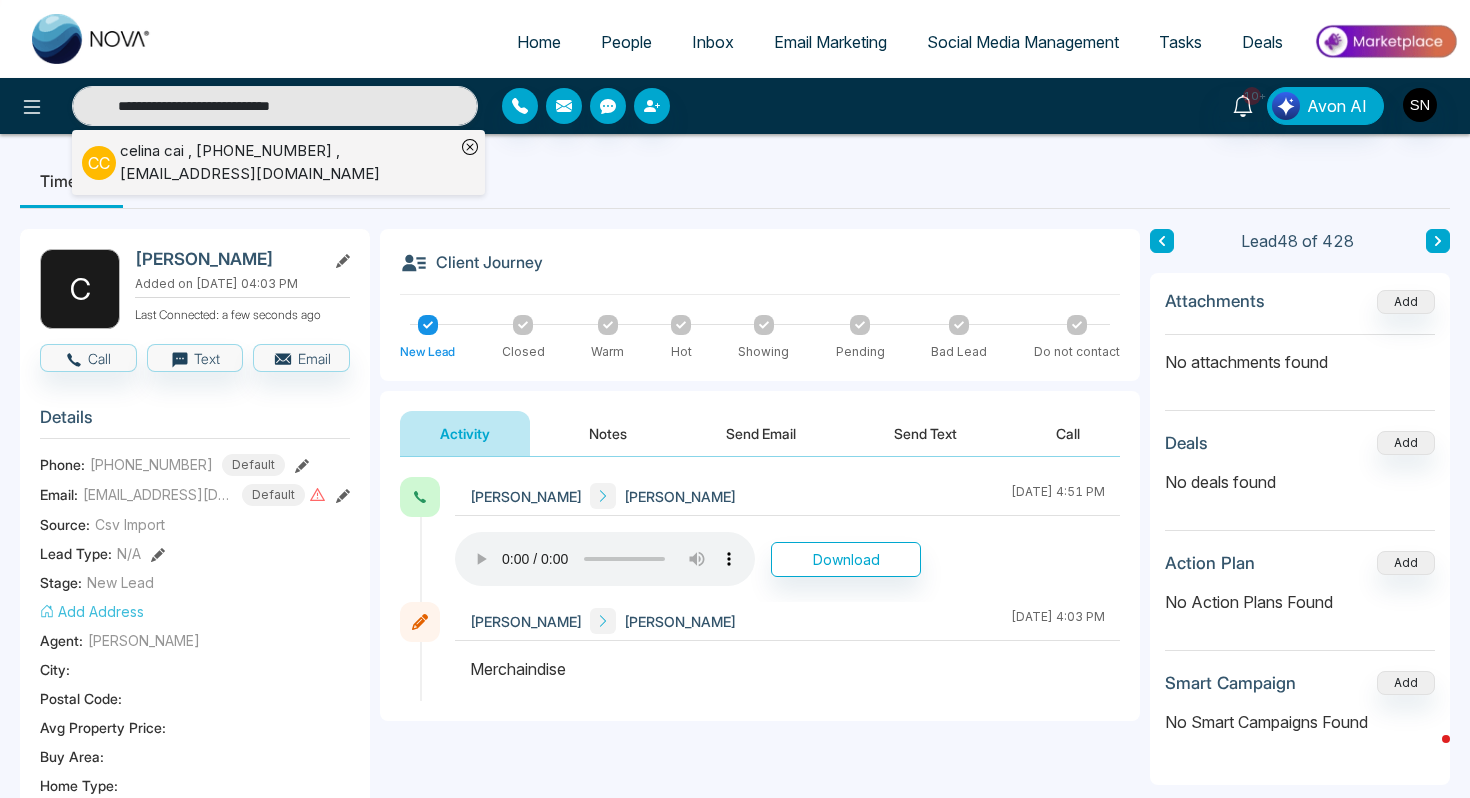 click on "celina   cai   , +16478868807   , celinacai.properties@gmail.com" at bounding box center [287, 162] 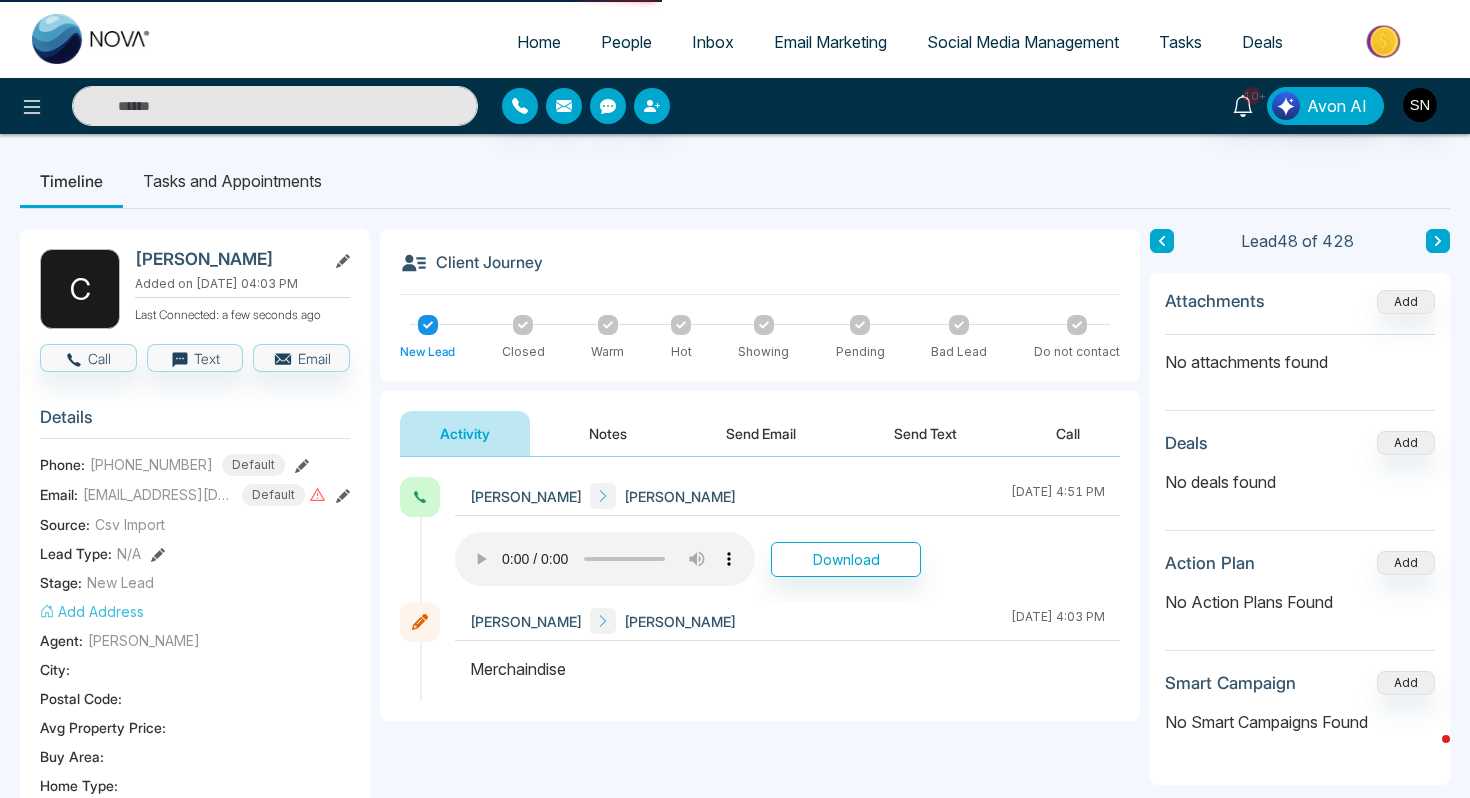 type on "**********" 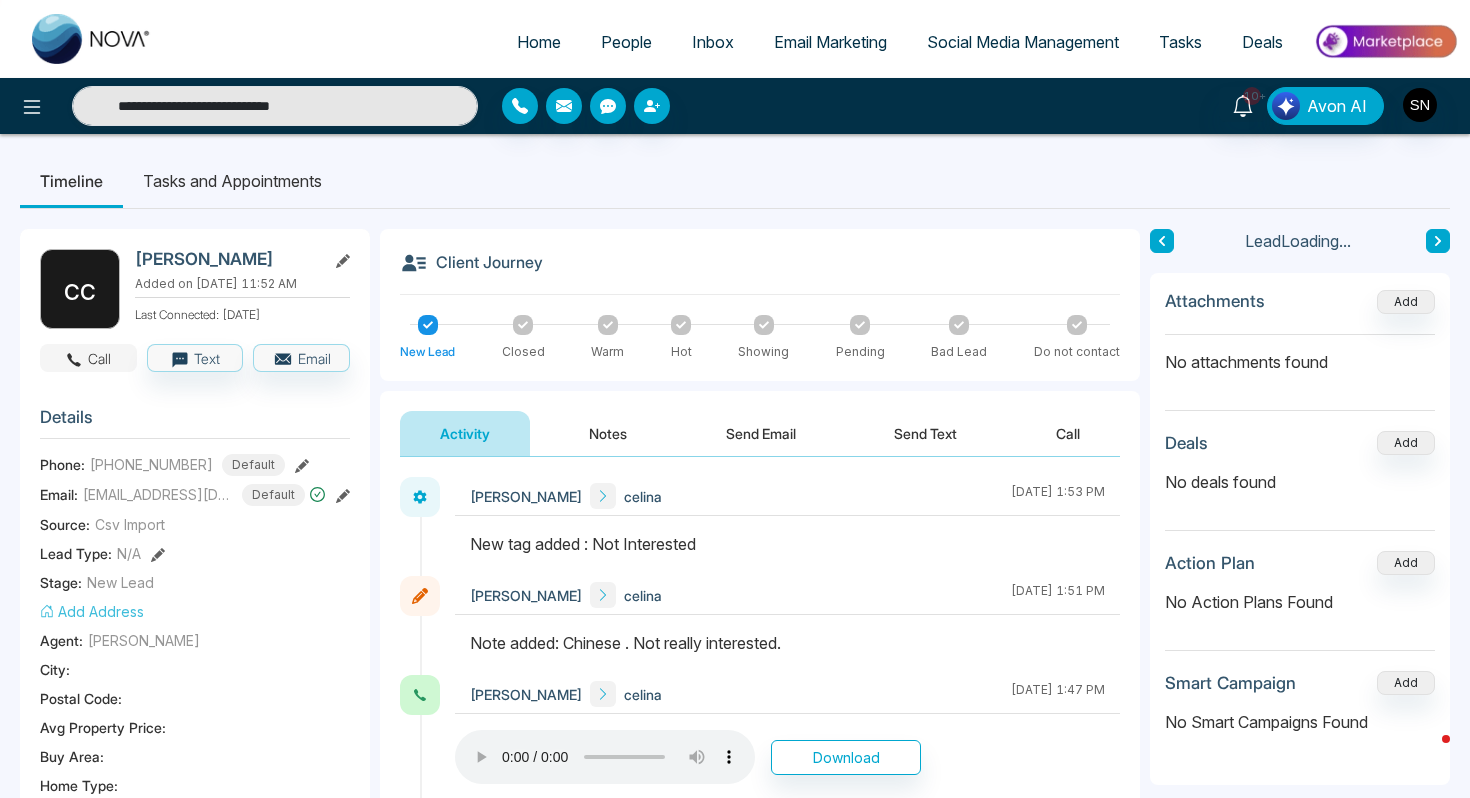 click on "Call" at bounding box center (88, 358) 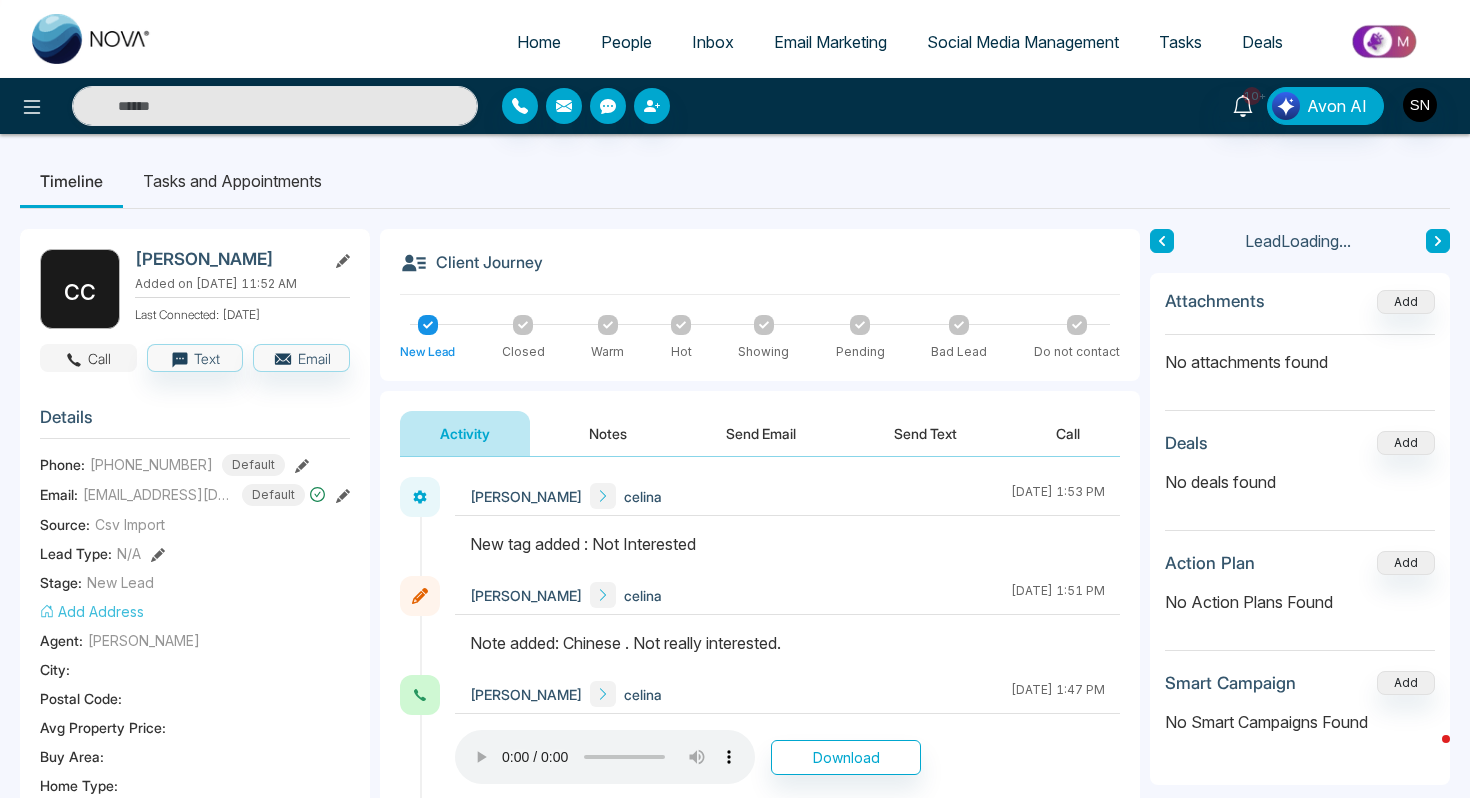 type on "**********" 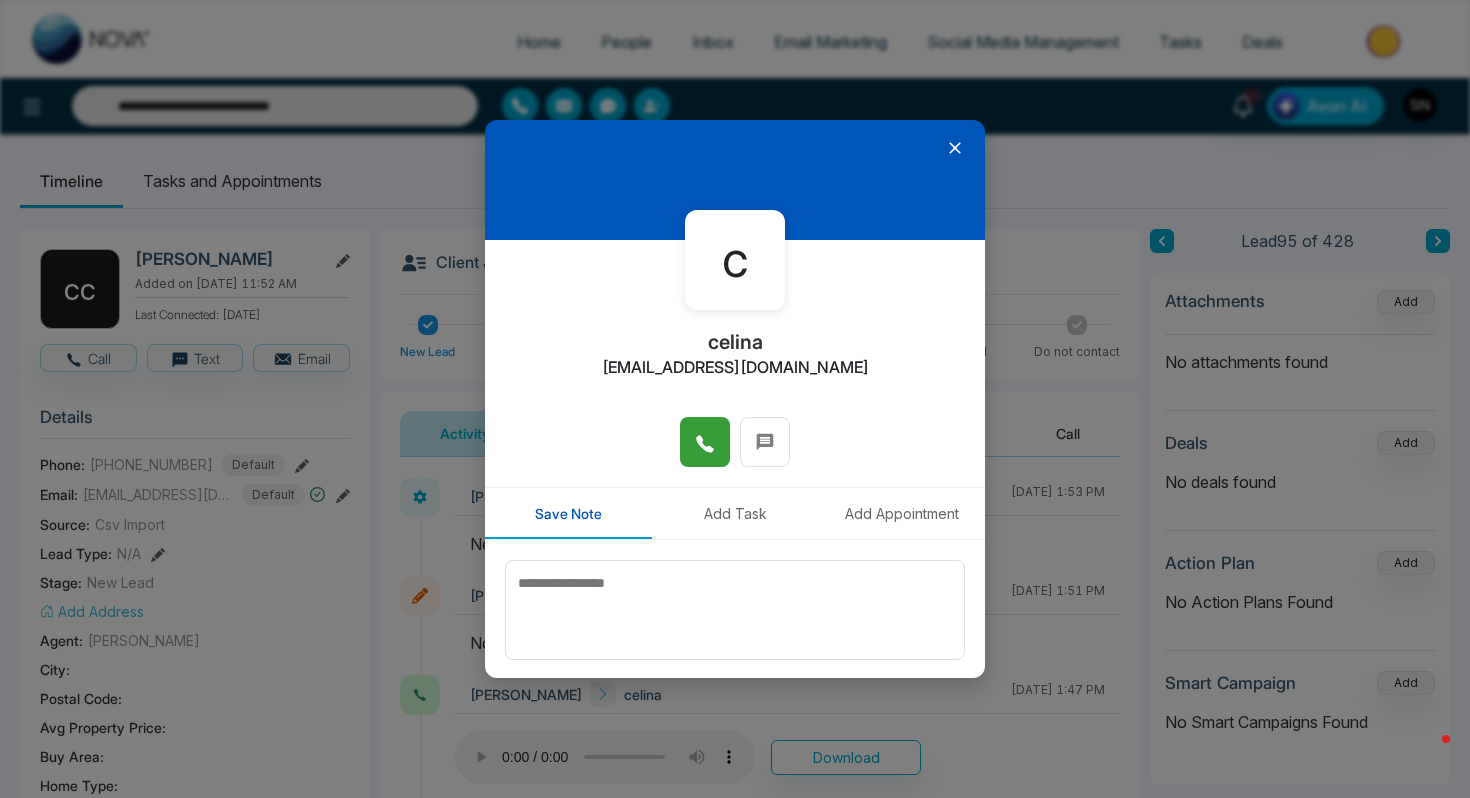 click 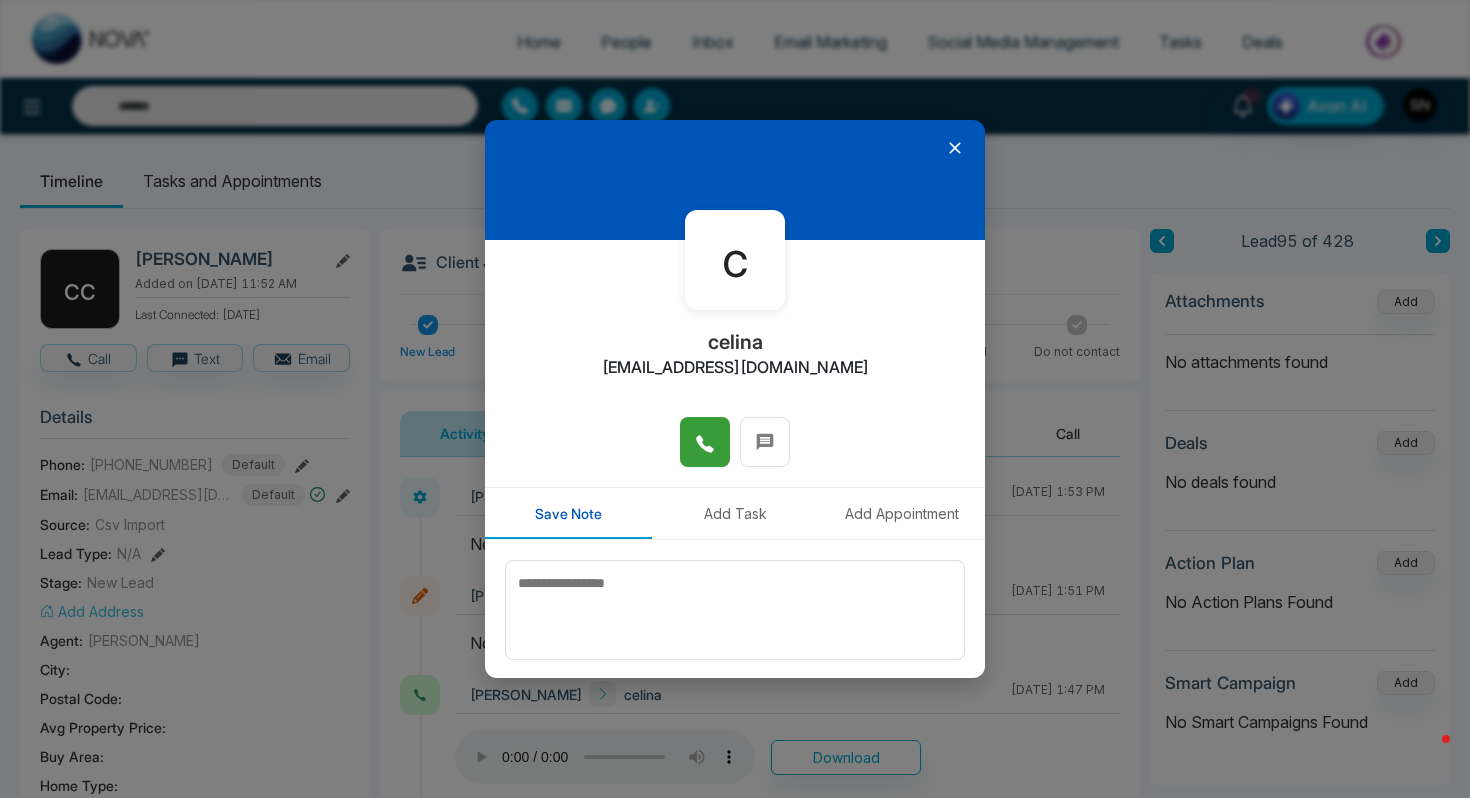 type on "**********" 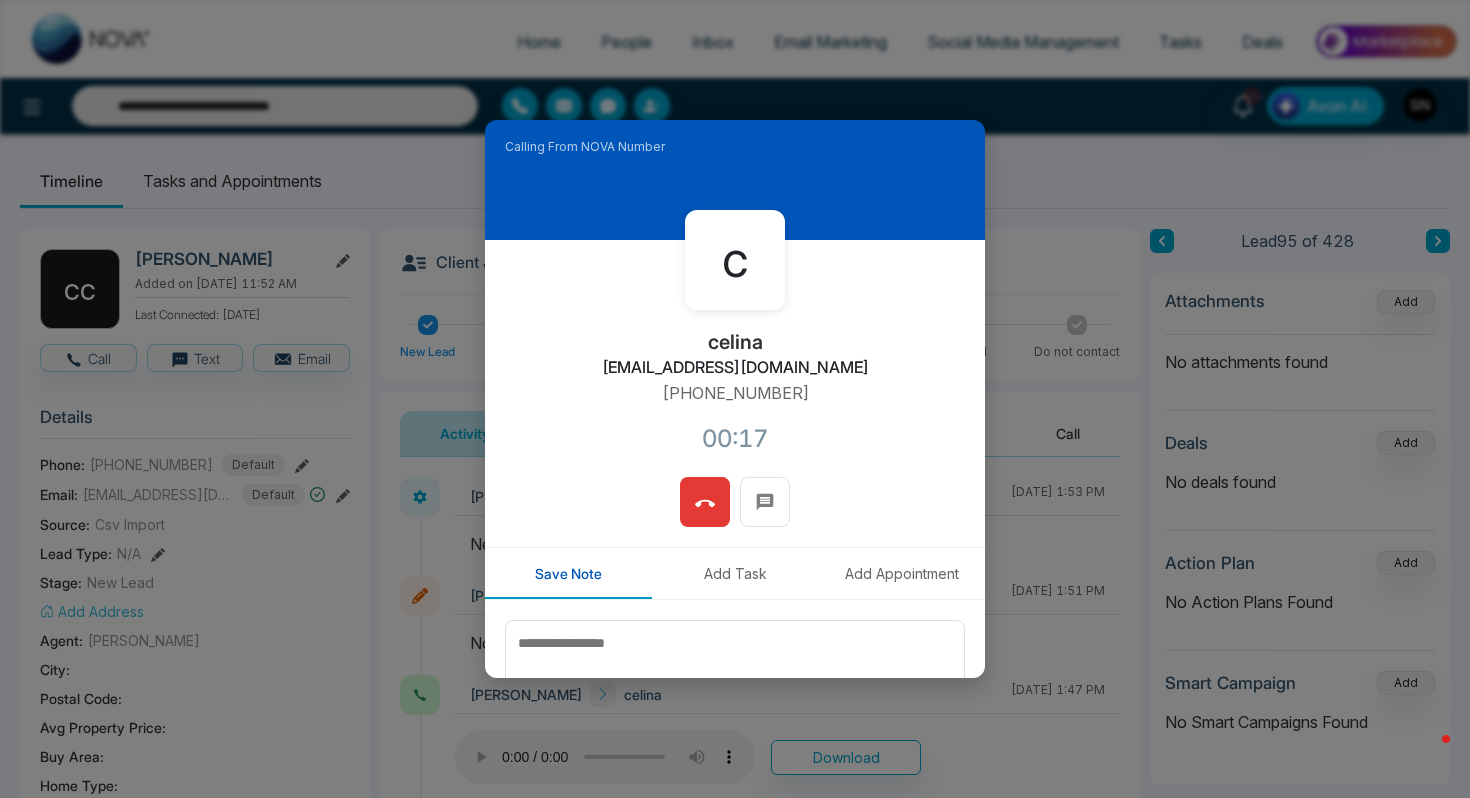 click on "c celina celinacai.properties@gmail.com +16478868807 00:17" at bounding box center [735, 358] 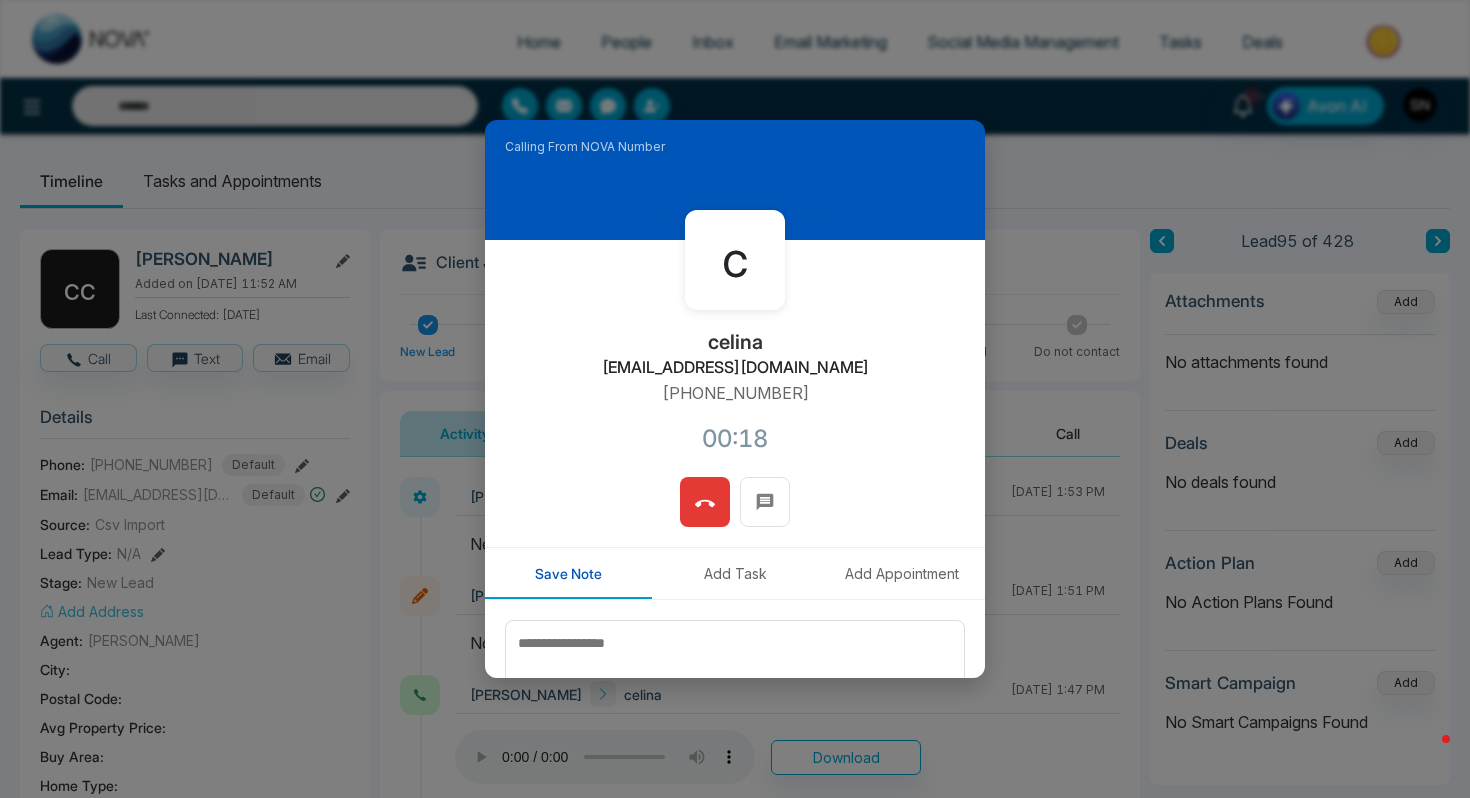 click 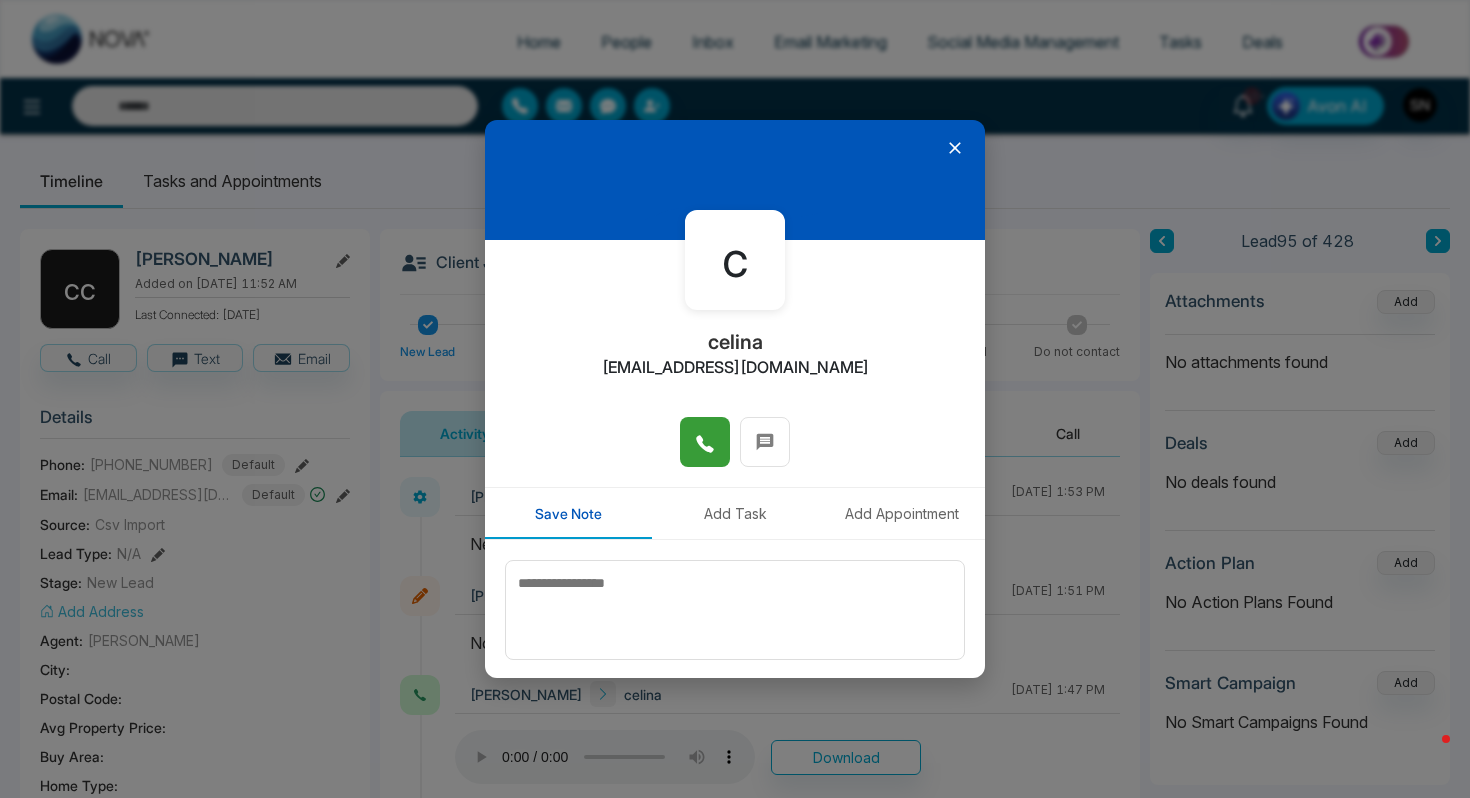type on "**********" 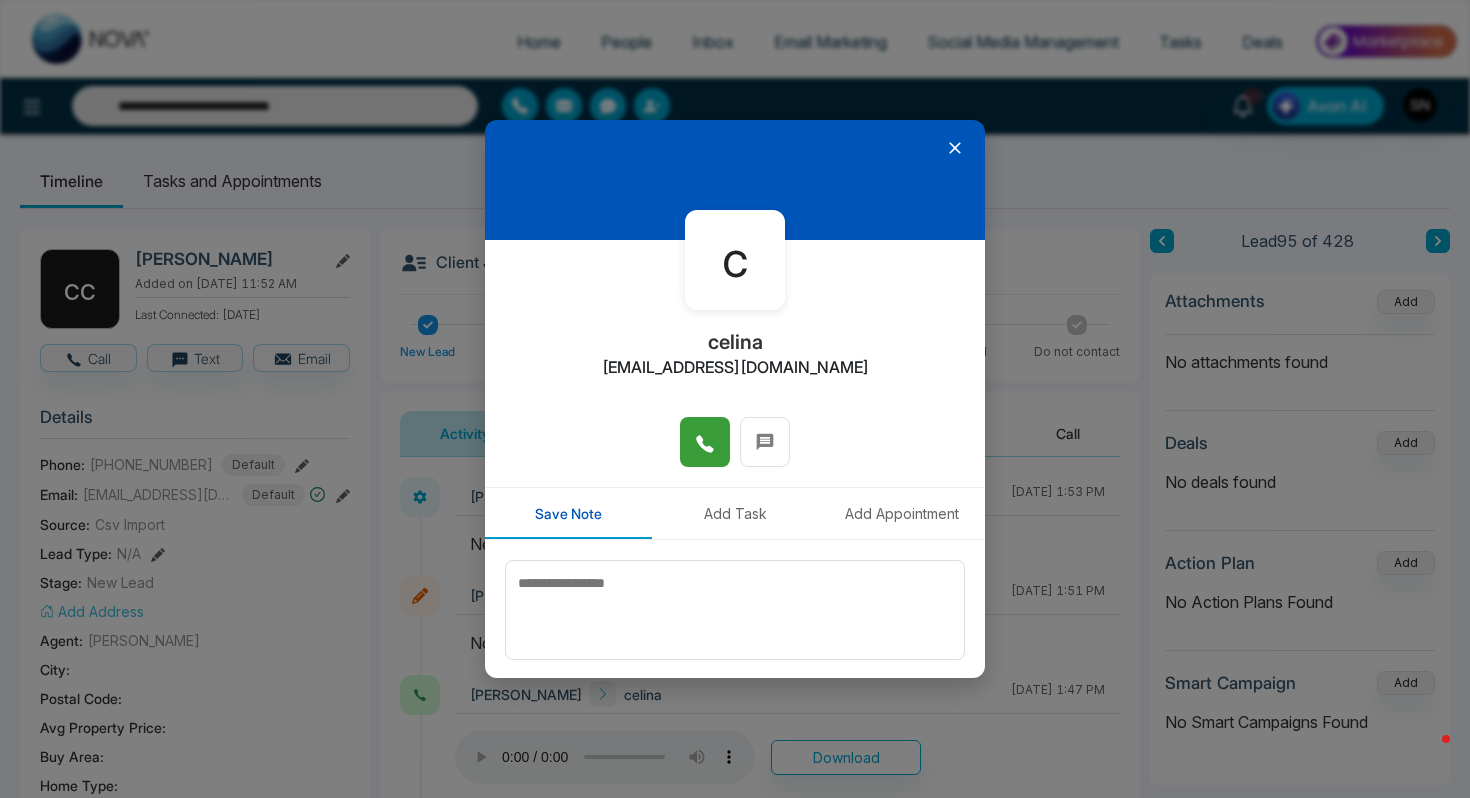 click 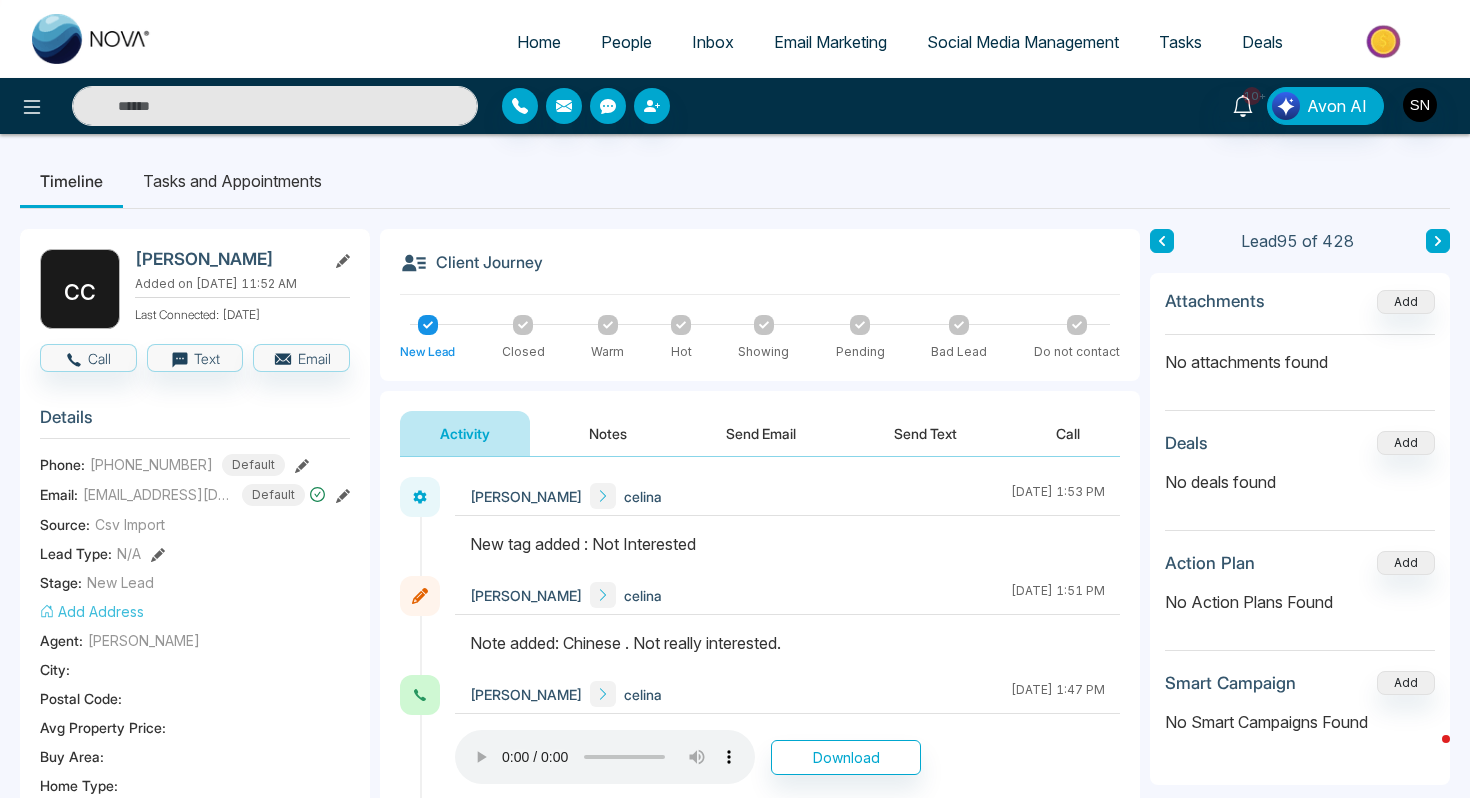 click at bounding box center (275, 106) 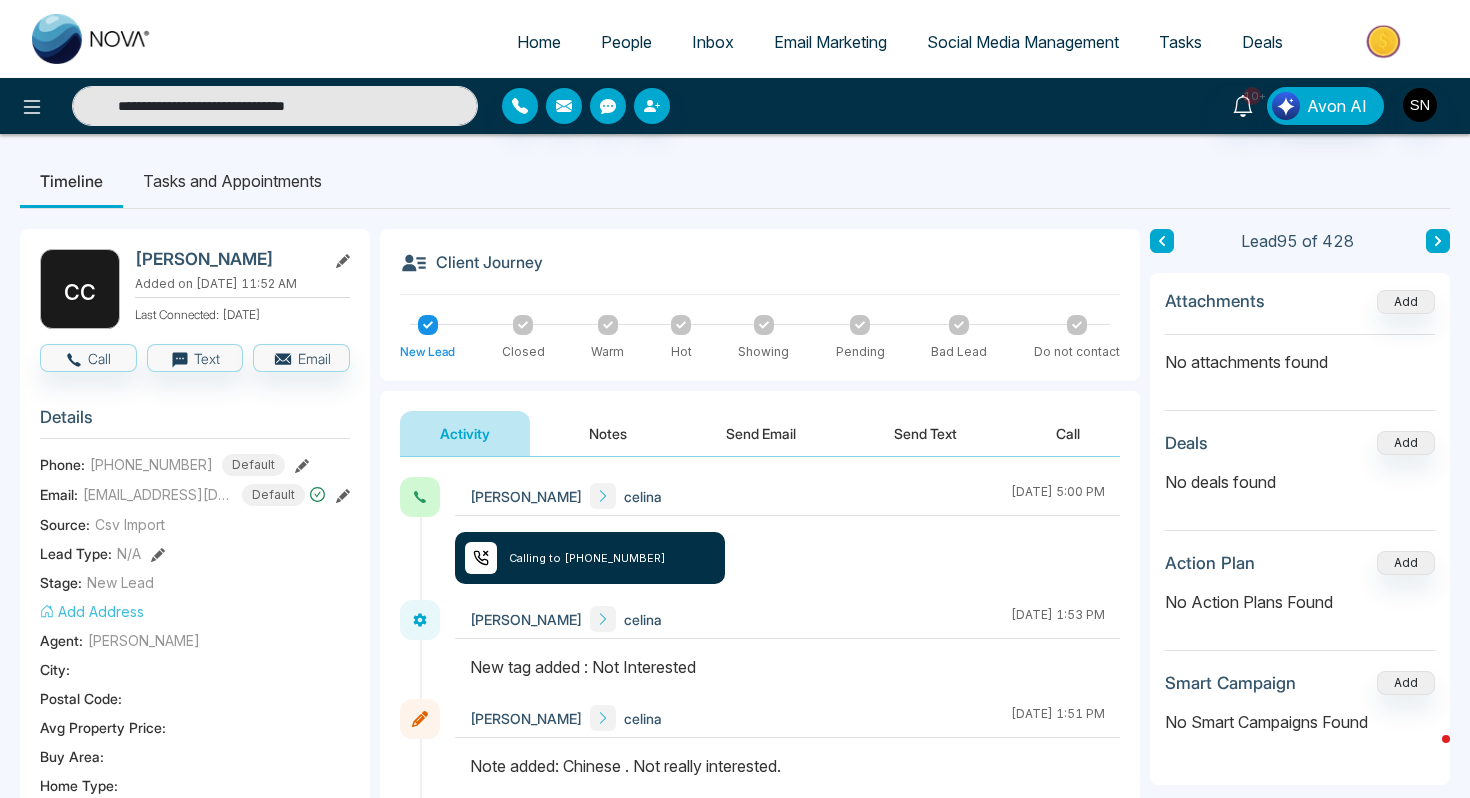 type on "*" 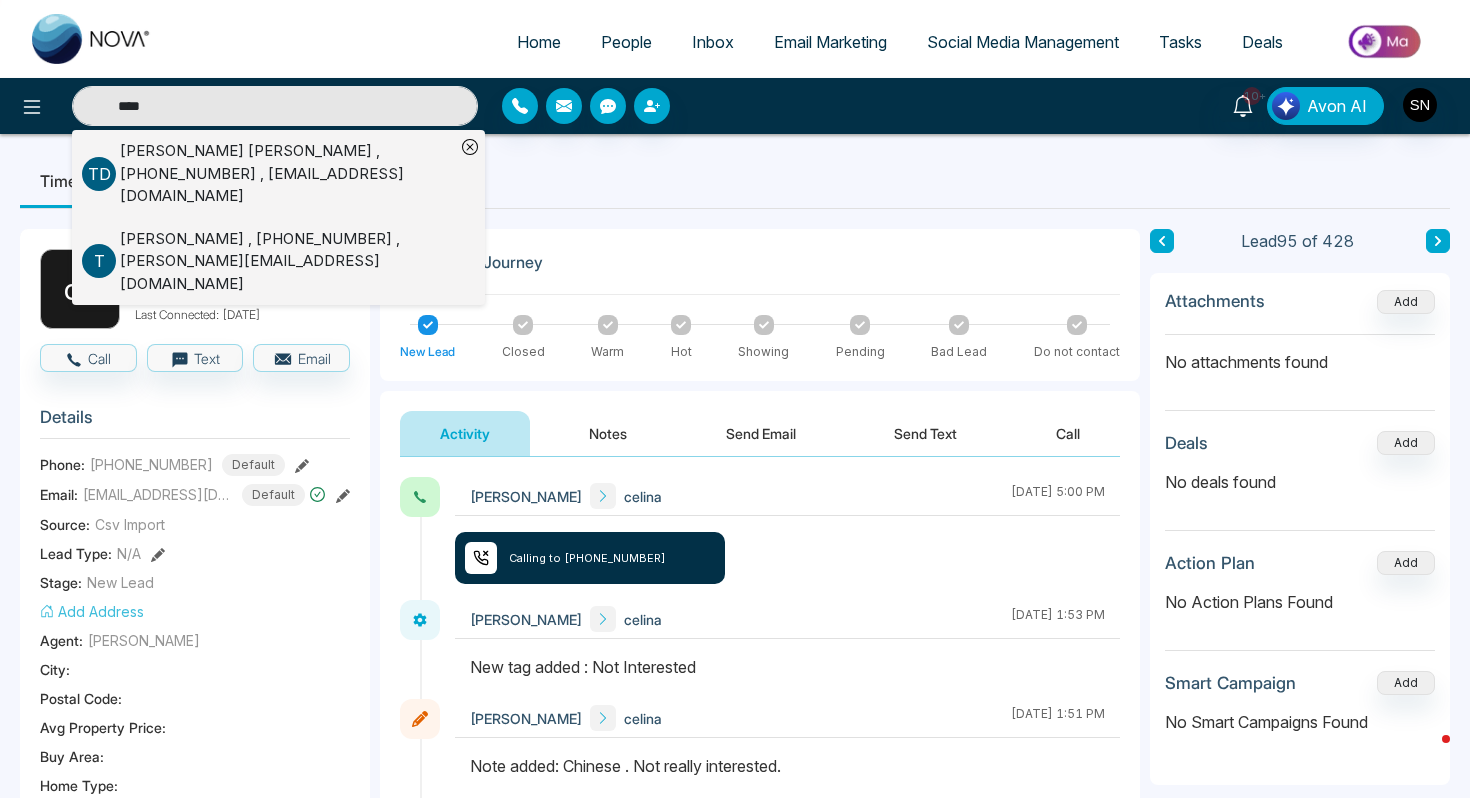 type on "****" 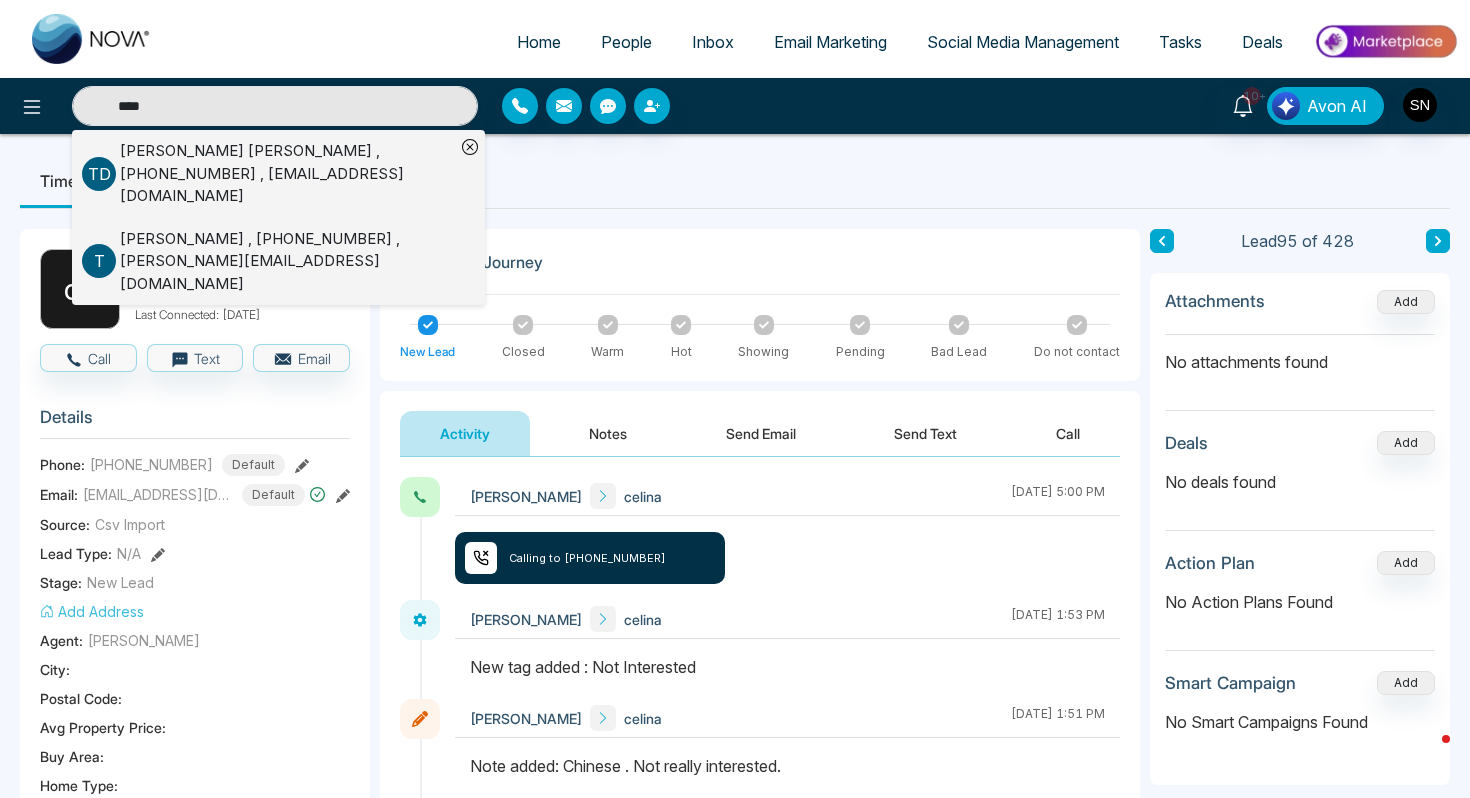 click on "Tamara   Drozd   , +14164349439   , tamdro1@gmail.com" at bounding box center [287, 174] 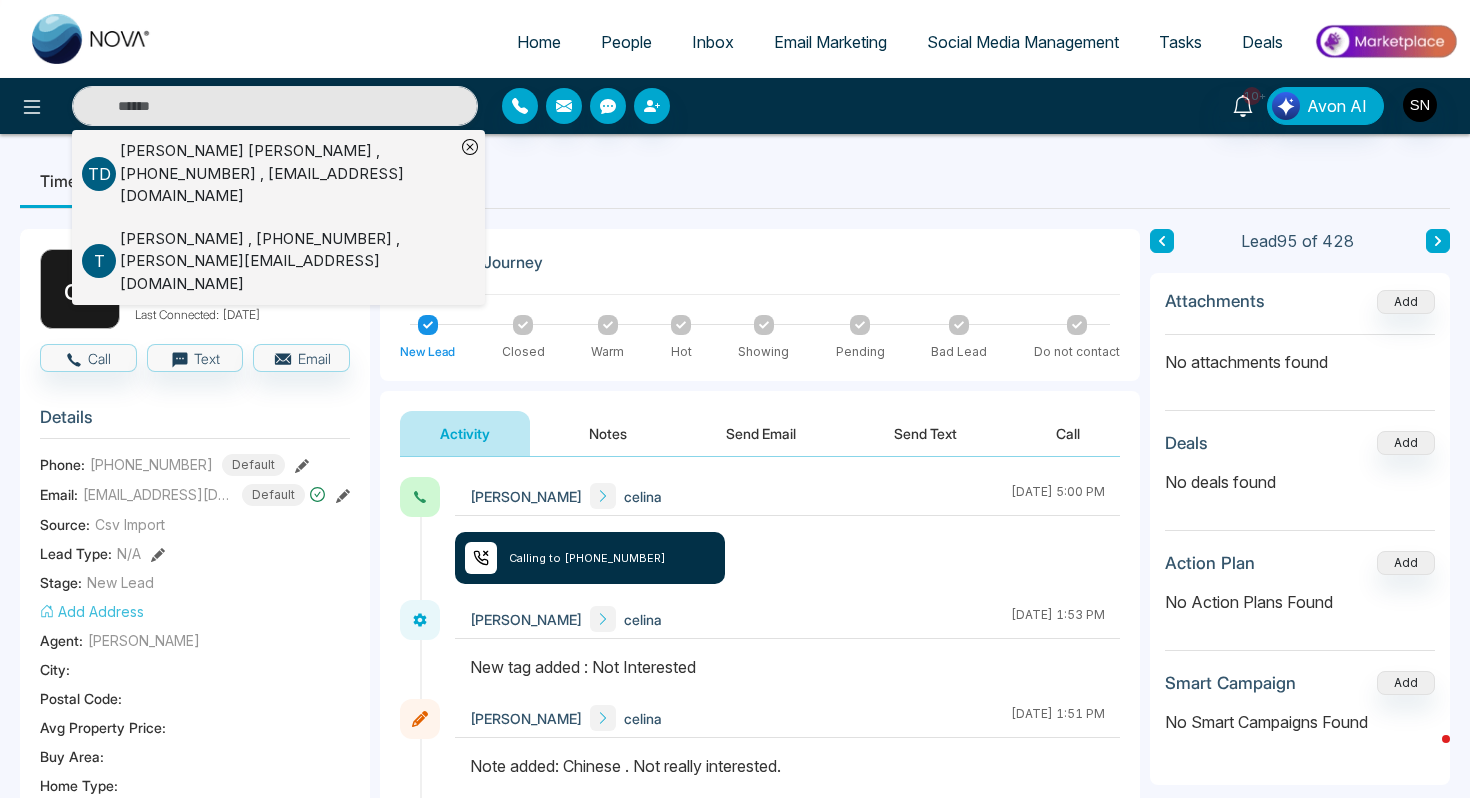 type on "****" 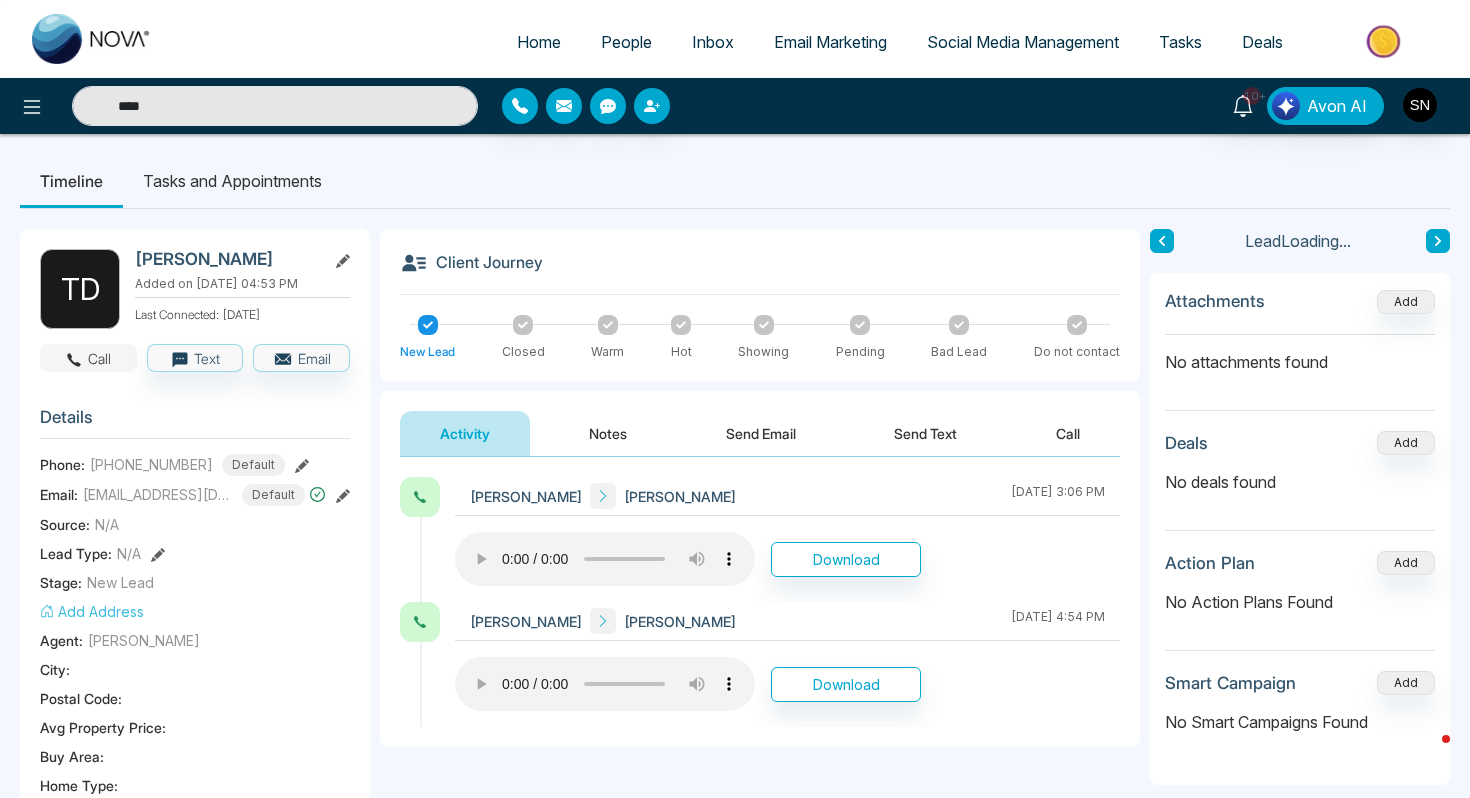 click on "Call" at bounding box center (88, 358) 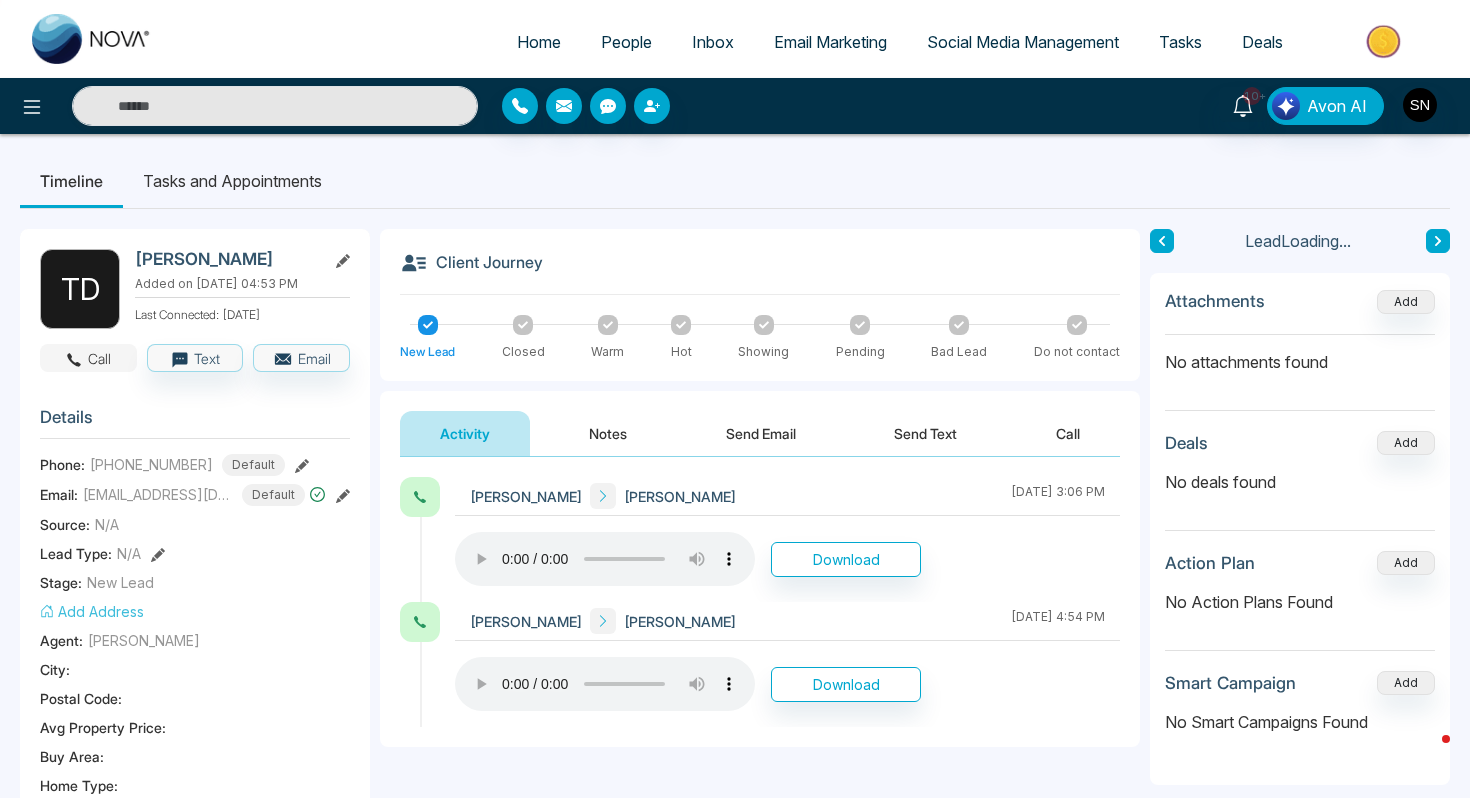 type on "****" 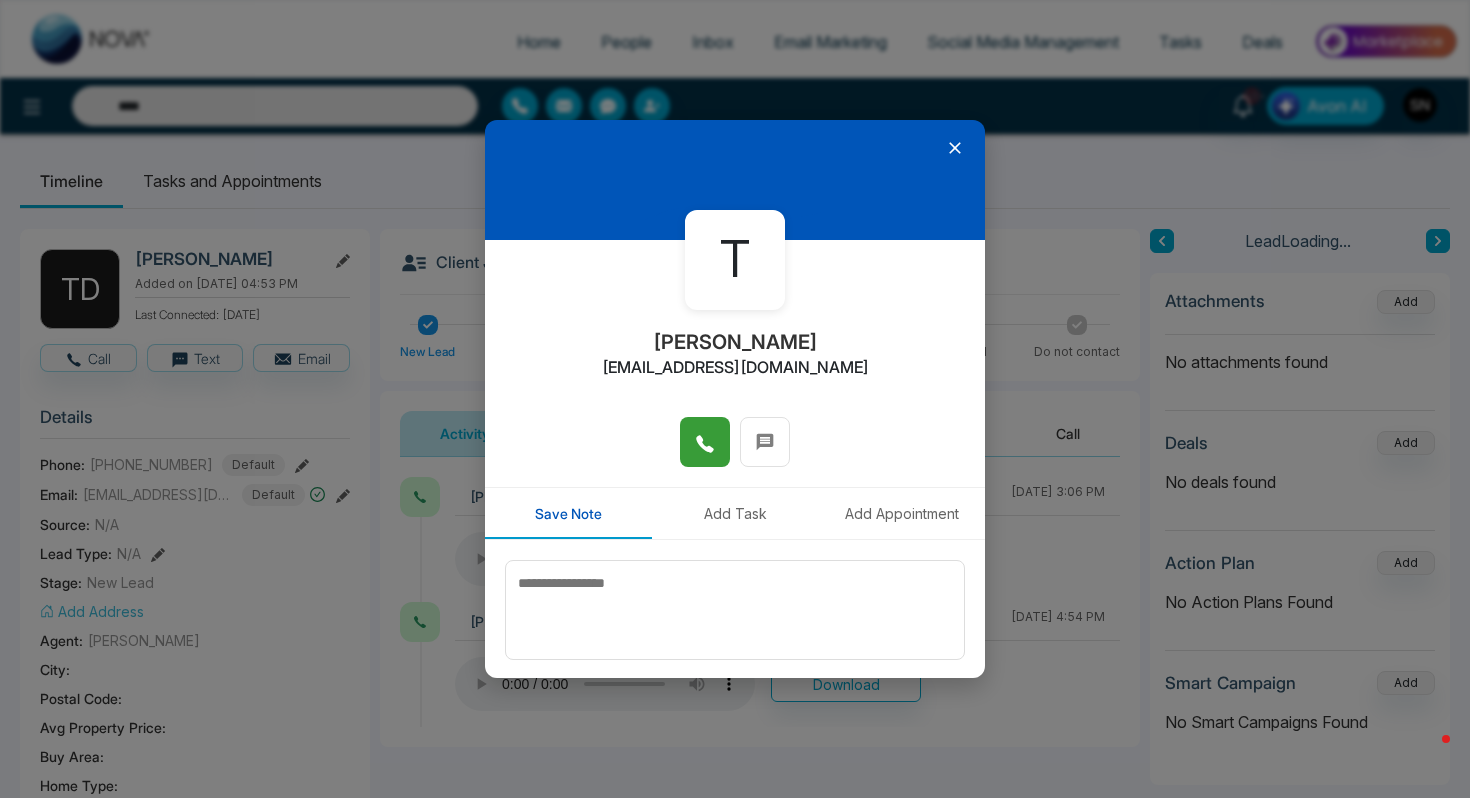 click 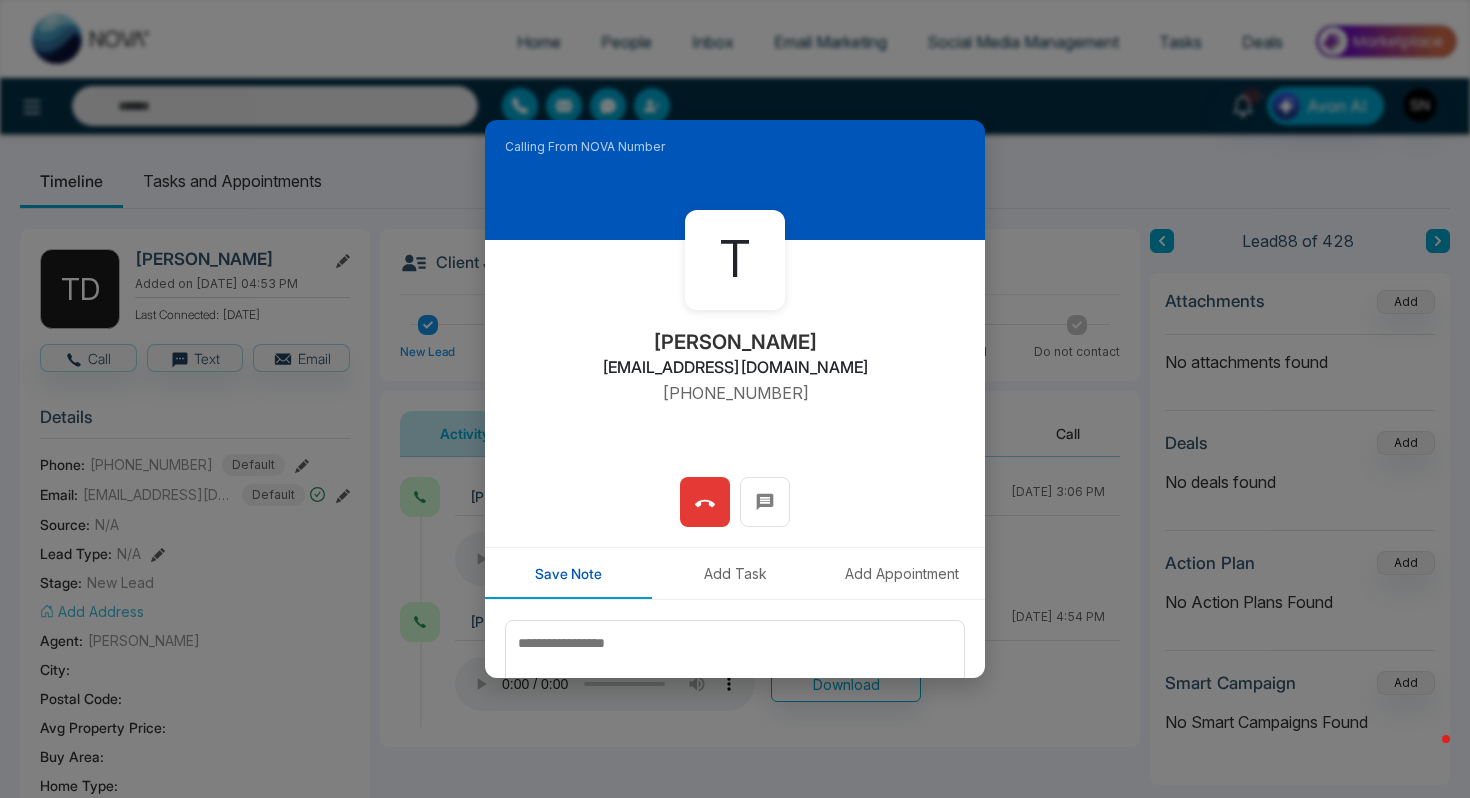type on "****" 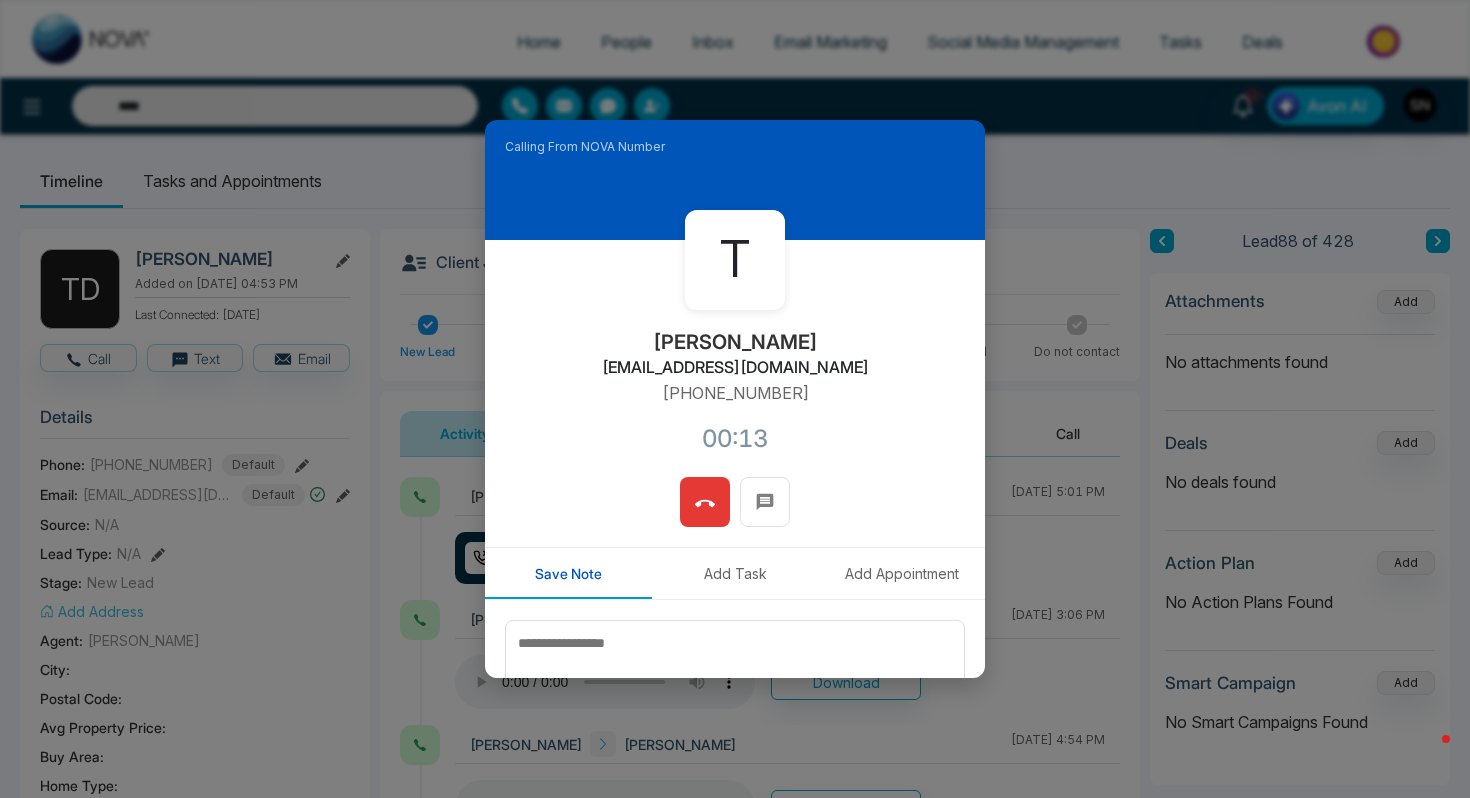 click at bounding box center (705, 502) 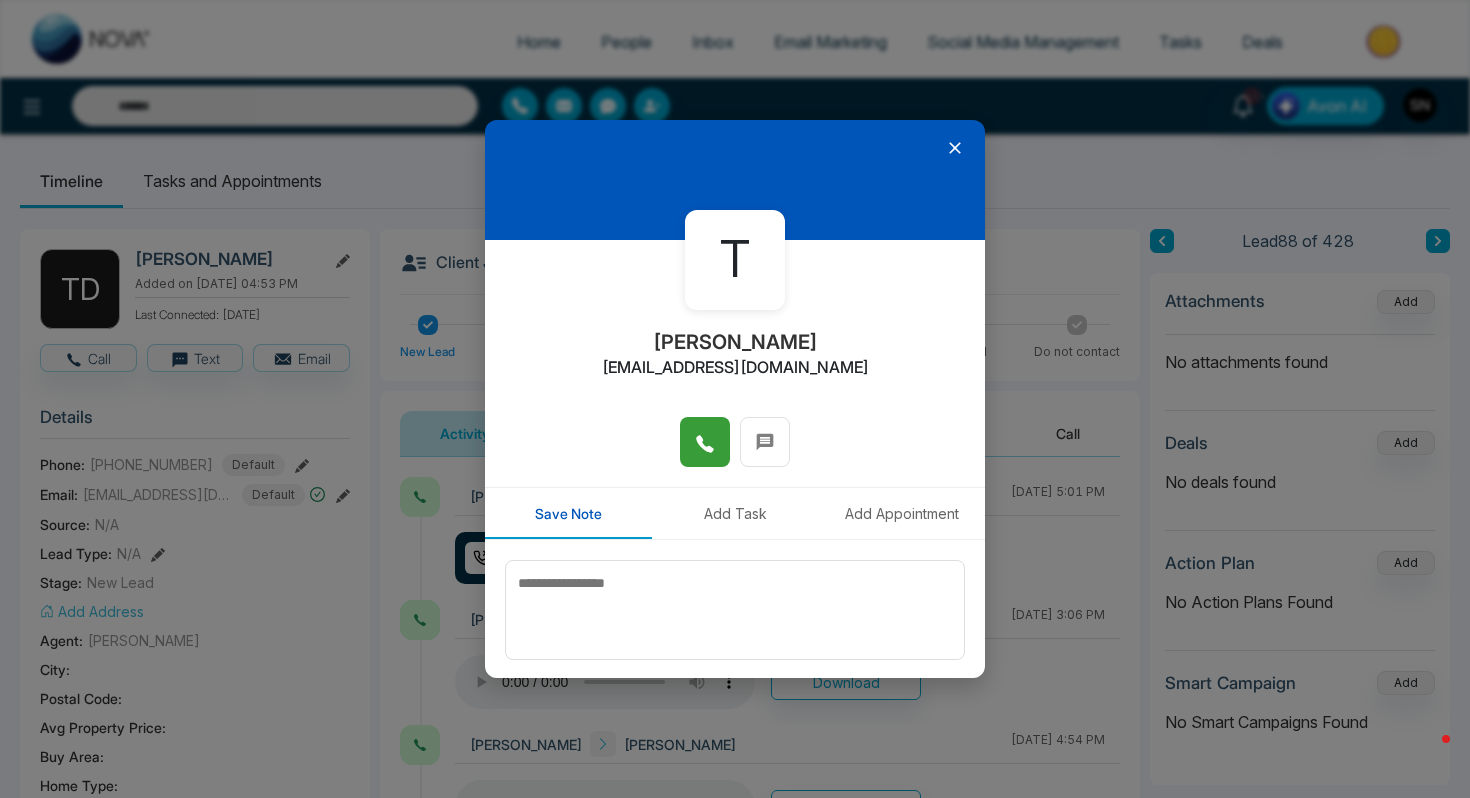 type on "****" 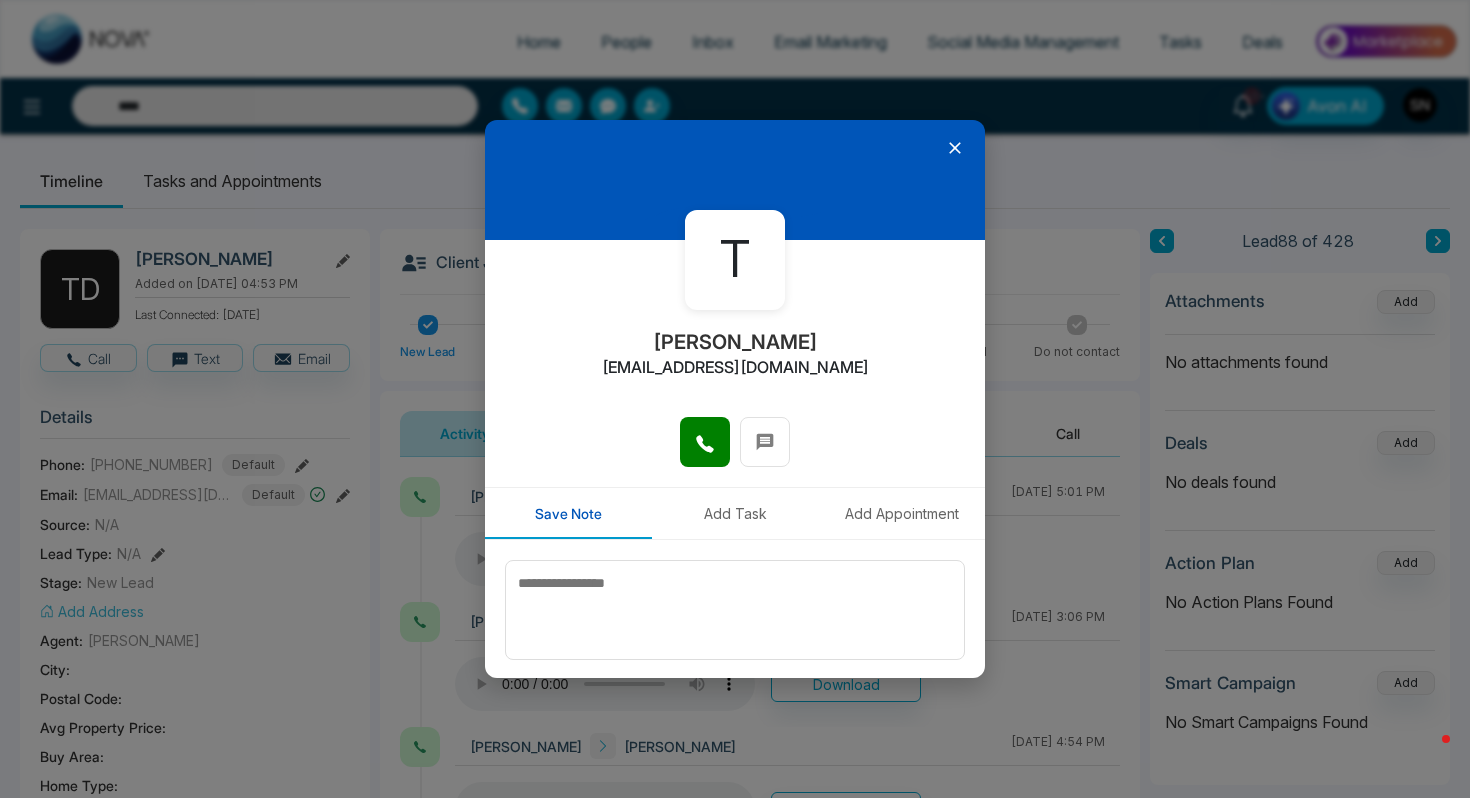 click 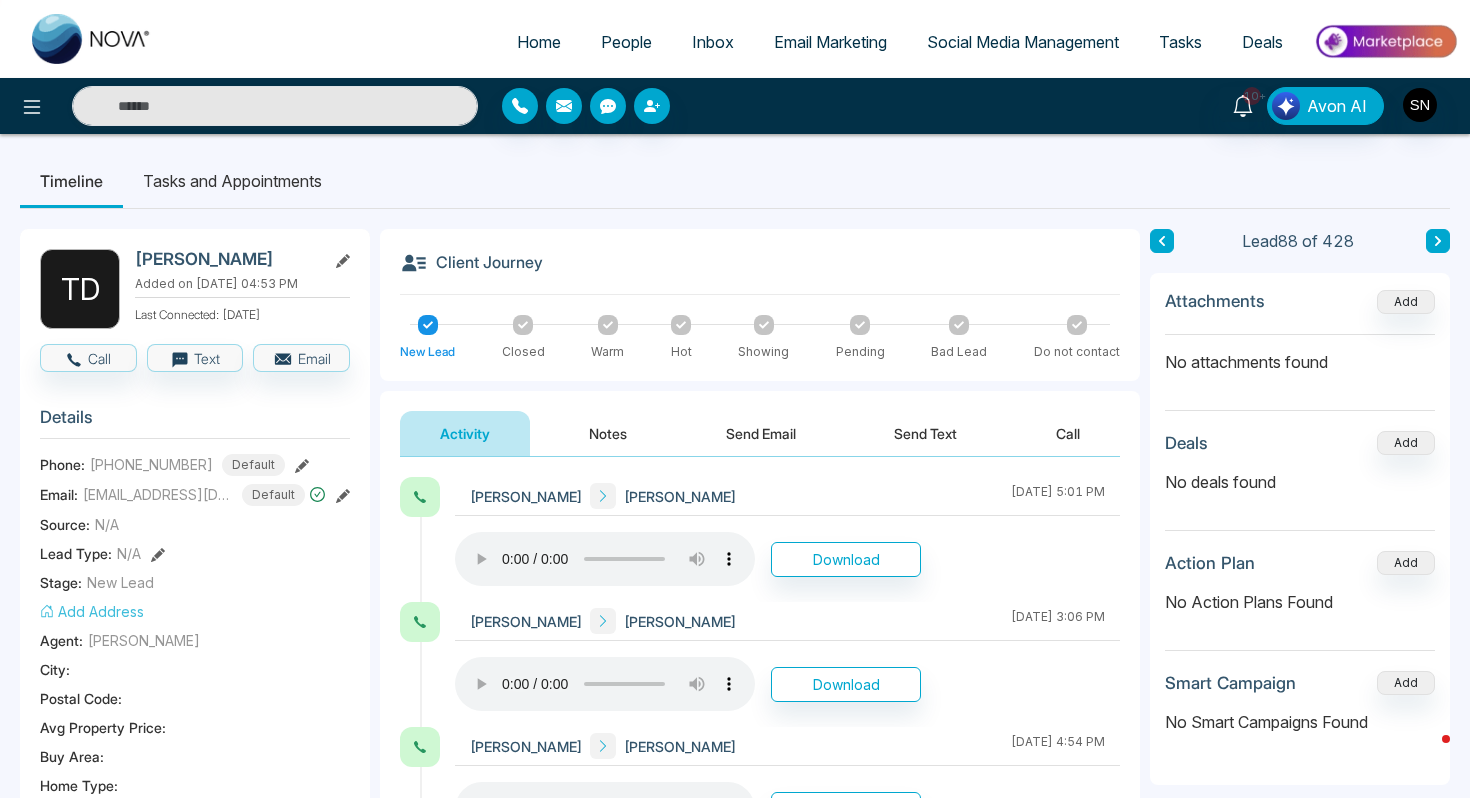 type on "****" 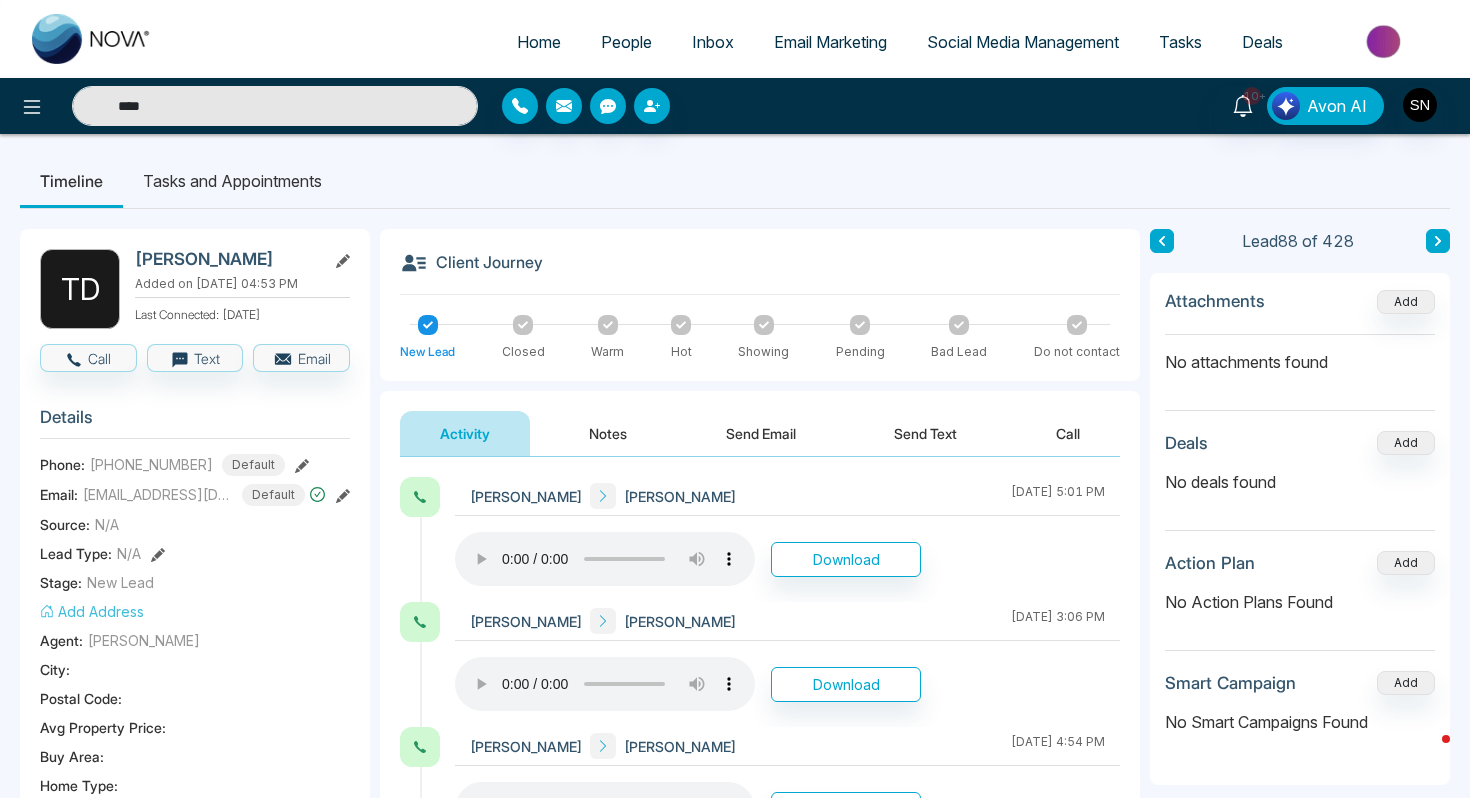 click on "****" at bounding box center (275, 106) 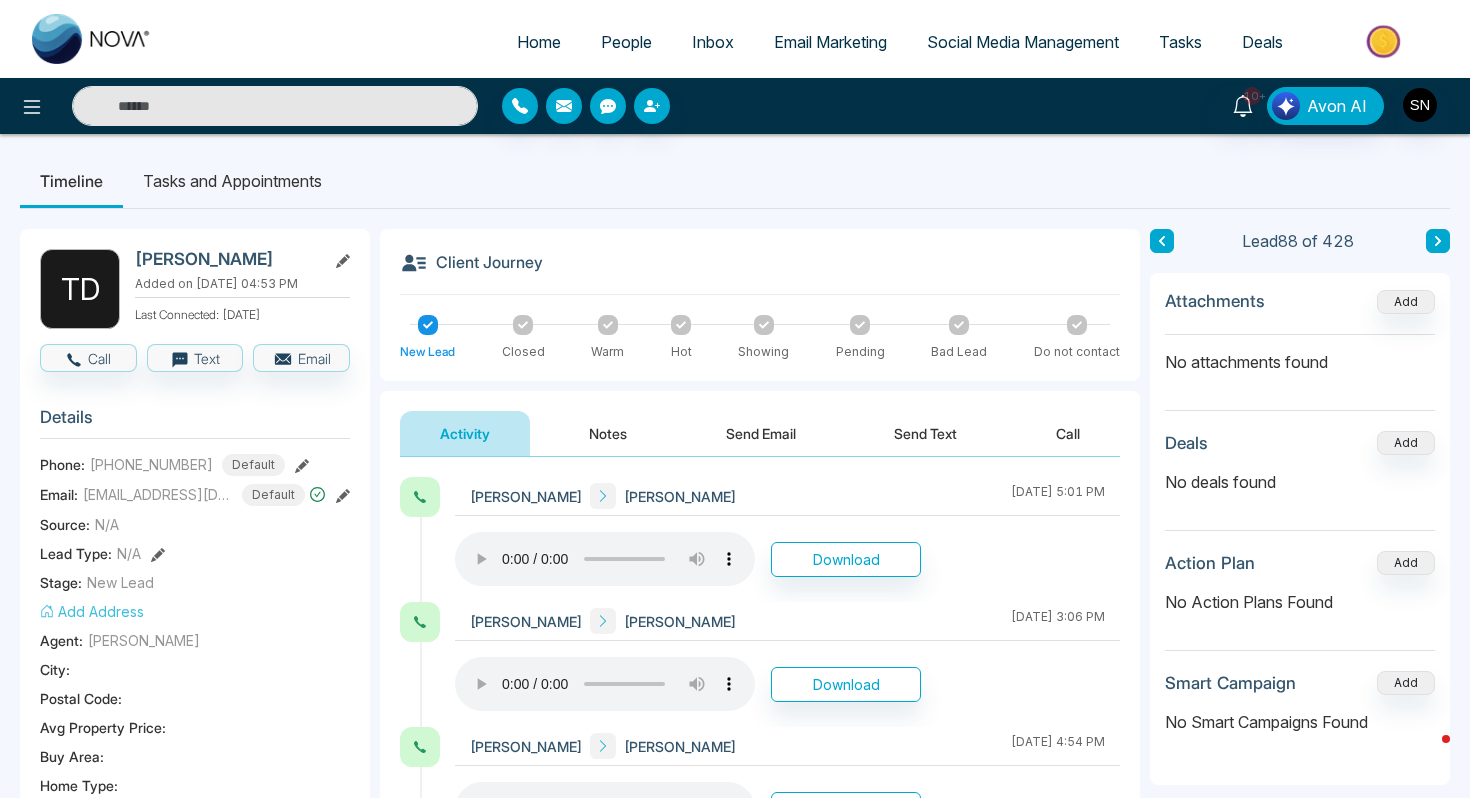 paste on "**********" 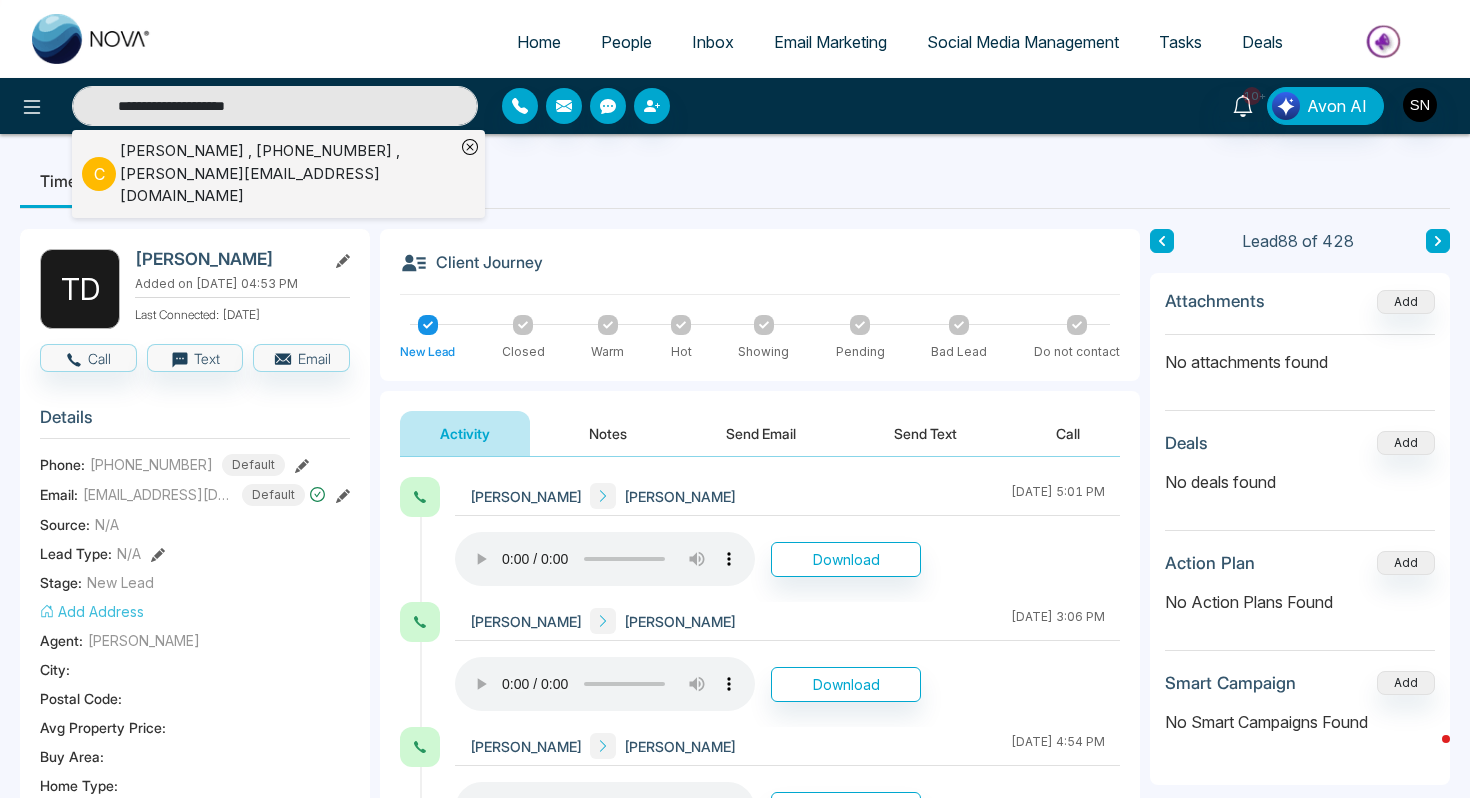 type on "**********" 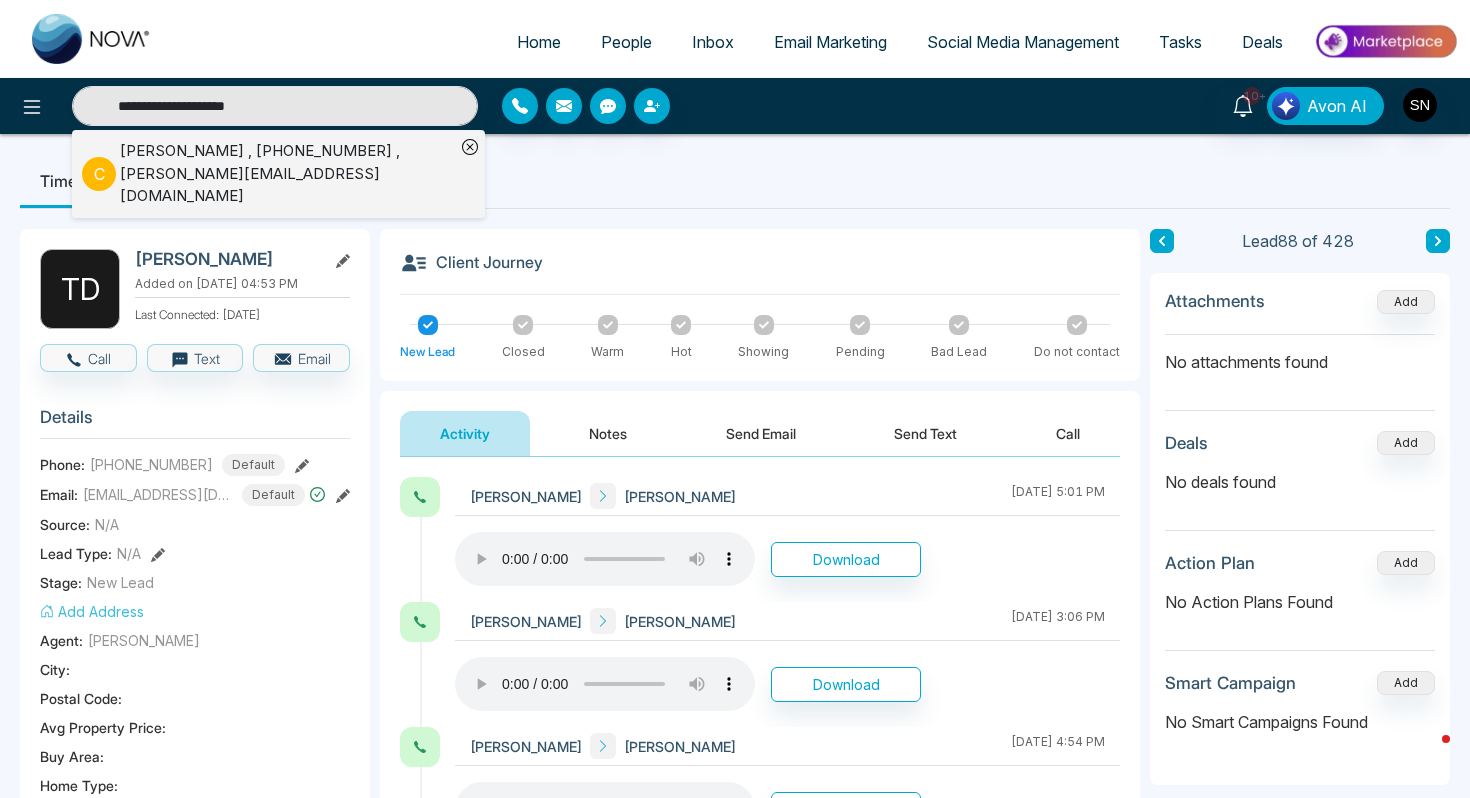 click on "Christine Monckton     , +14164206662   , Christine@Monckton.ca" at bounding box center [287, 174] 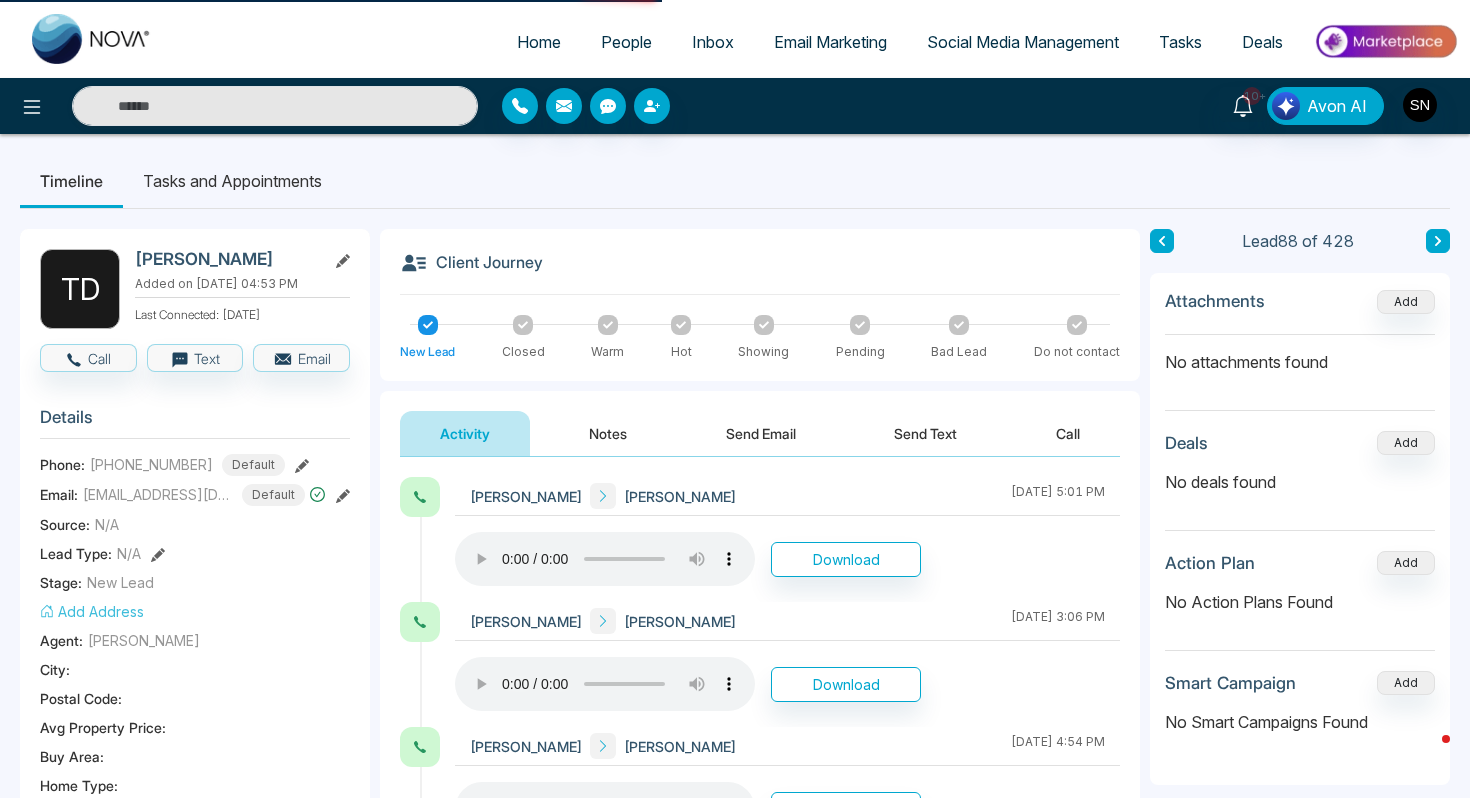 type on "**********" 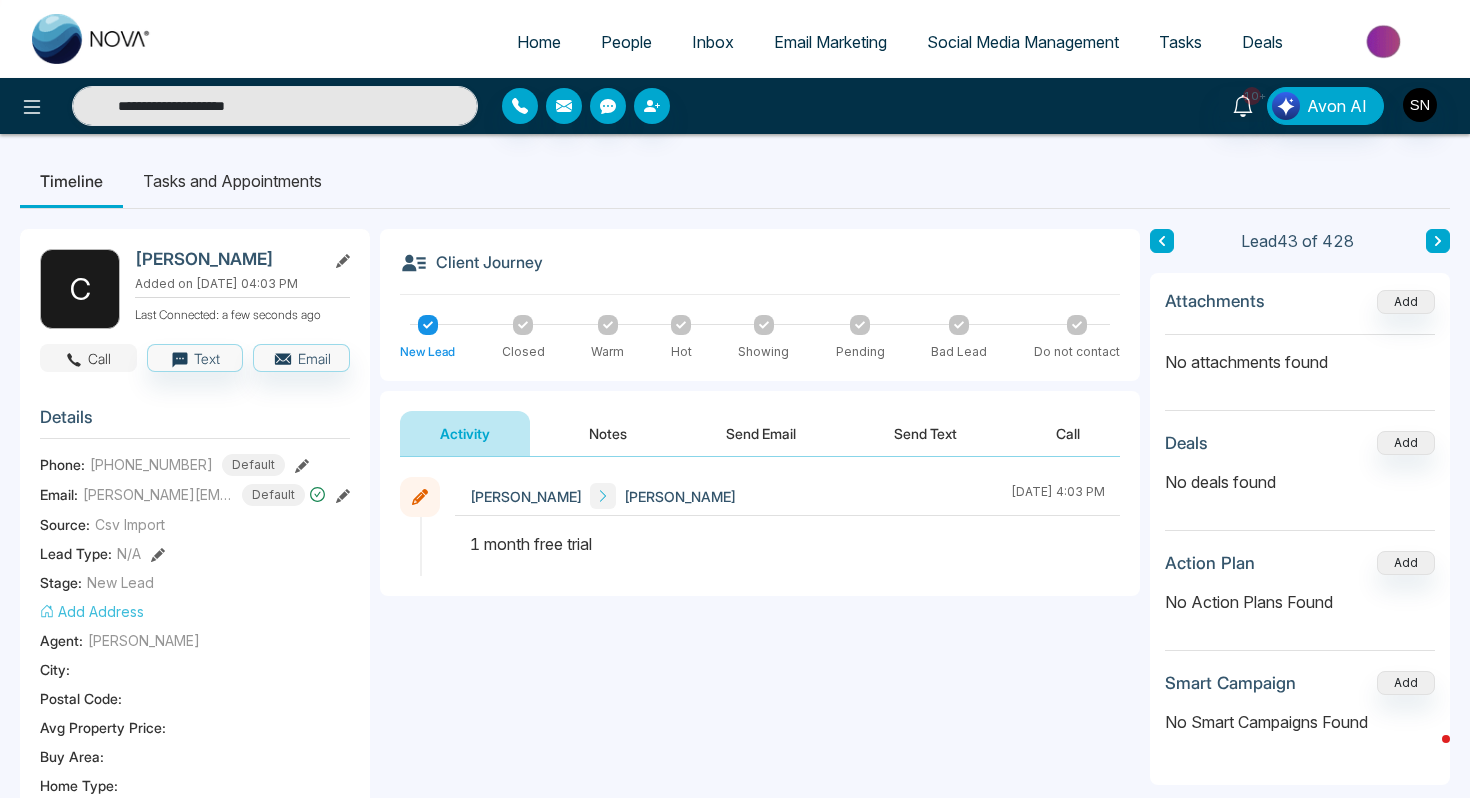 click on "Call" at bounding box center [88, 358] 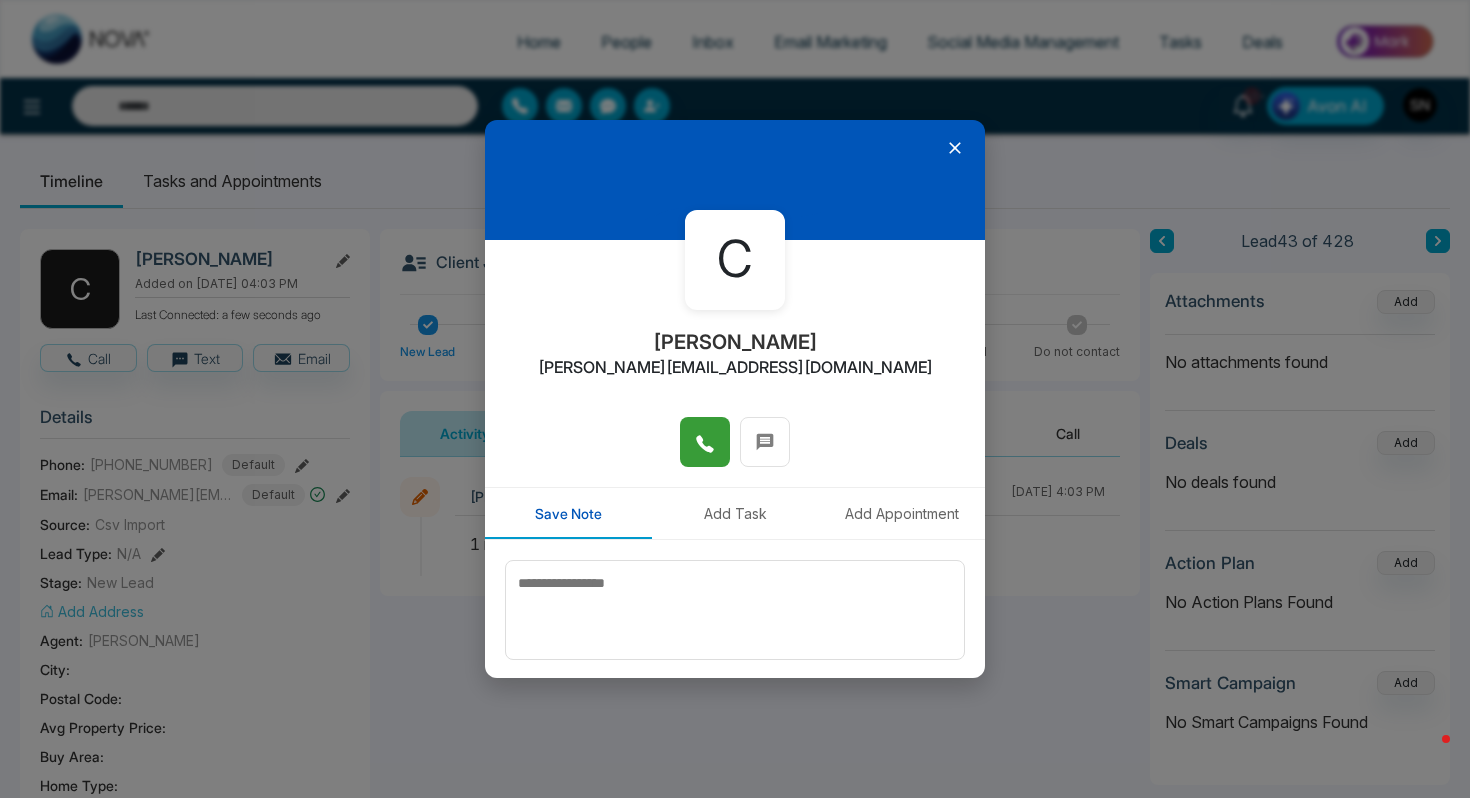 click at bounding box center [705, 442] 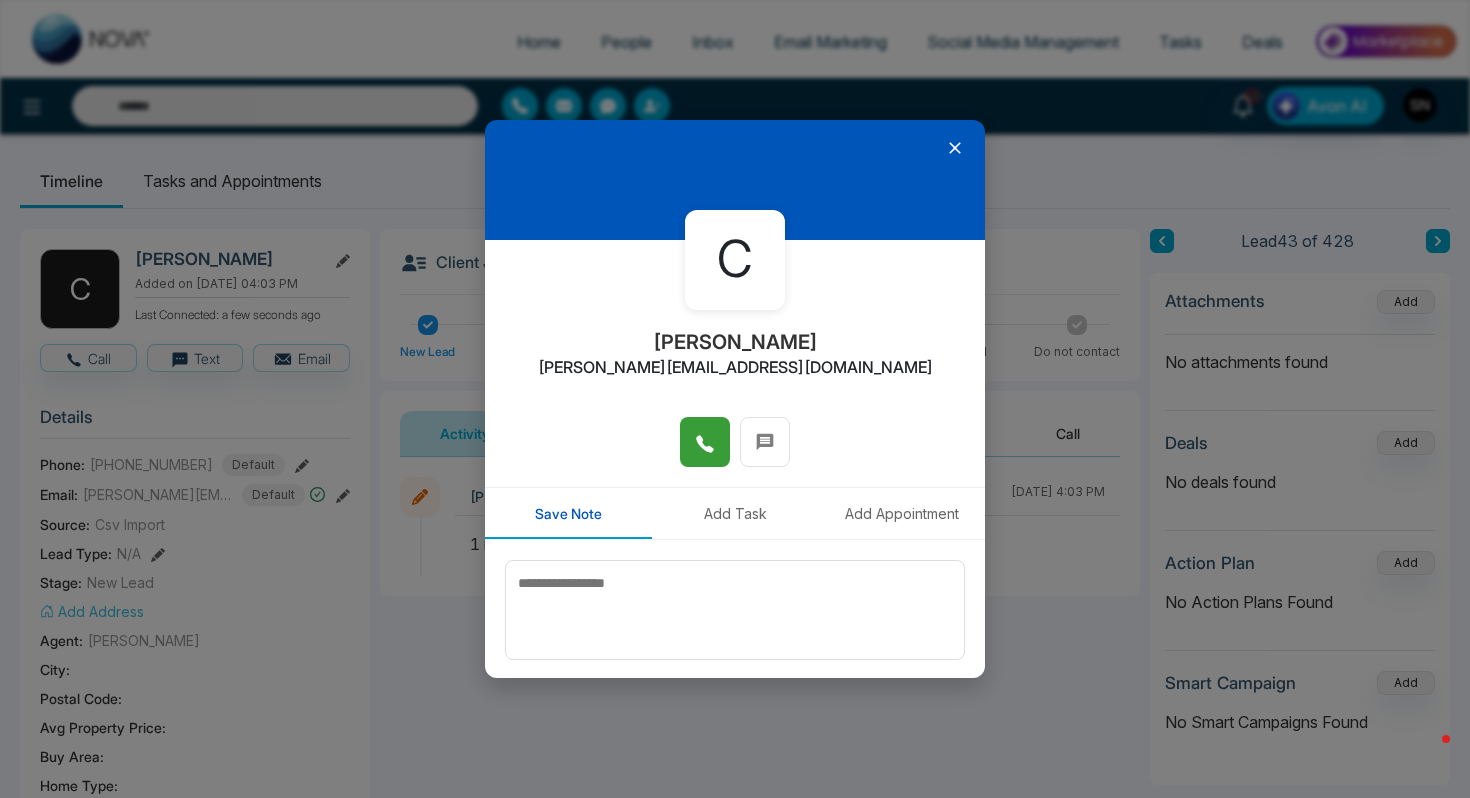 type on "**********" 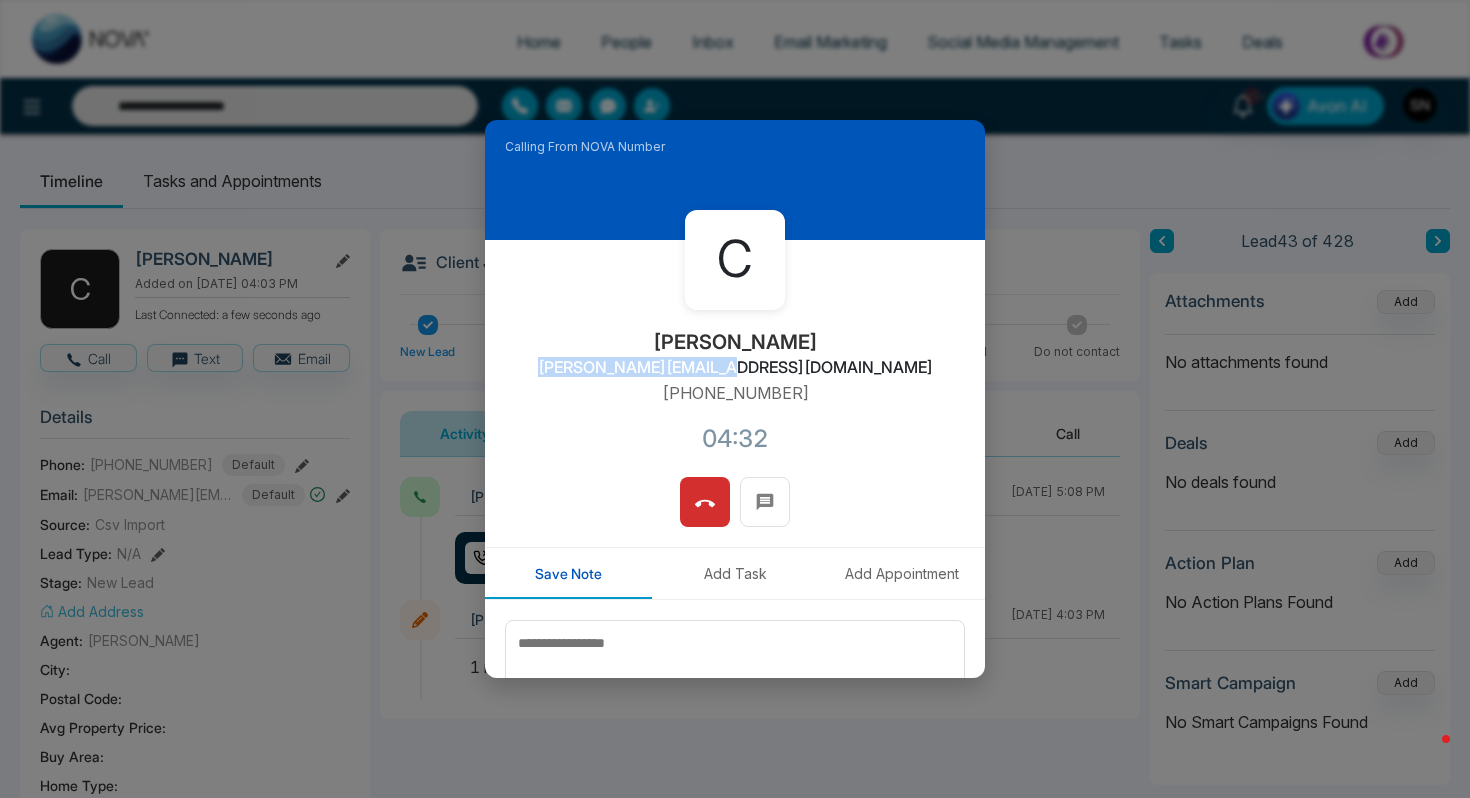 drag, startPoint x: 644, startPoint y: 362, endPoint x: 822, endPoint y: 371, distance: 178.22739 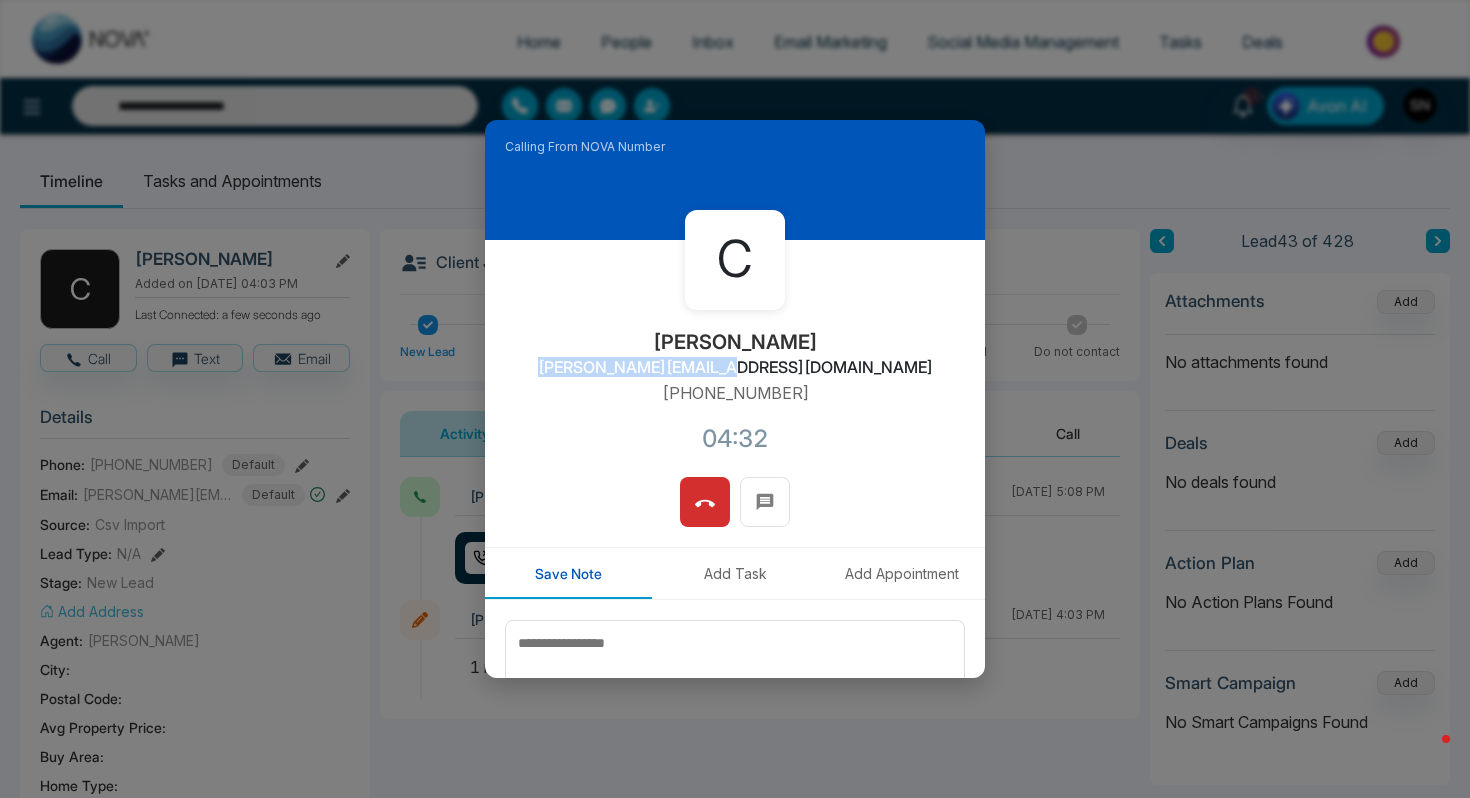 click on "C Christine Monckton Christine@Monckton.ca +14164206662 04:32" at bounding box center (735, 358) 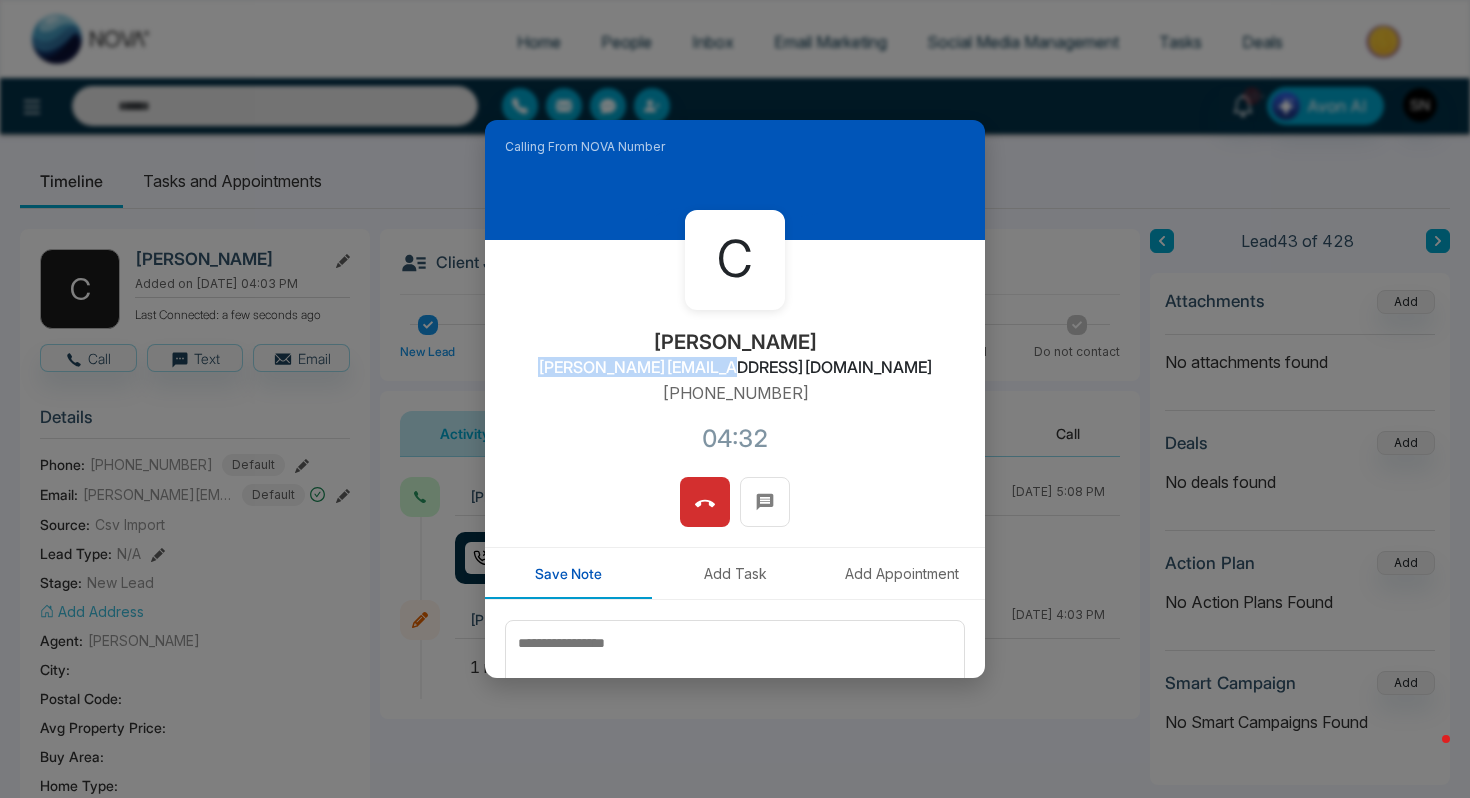 type on "**********" 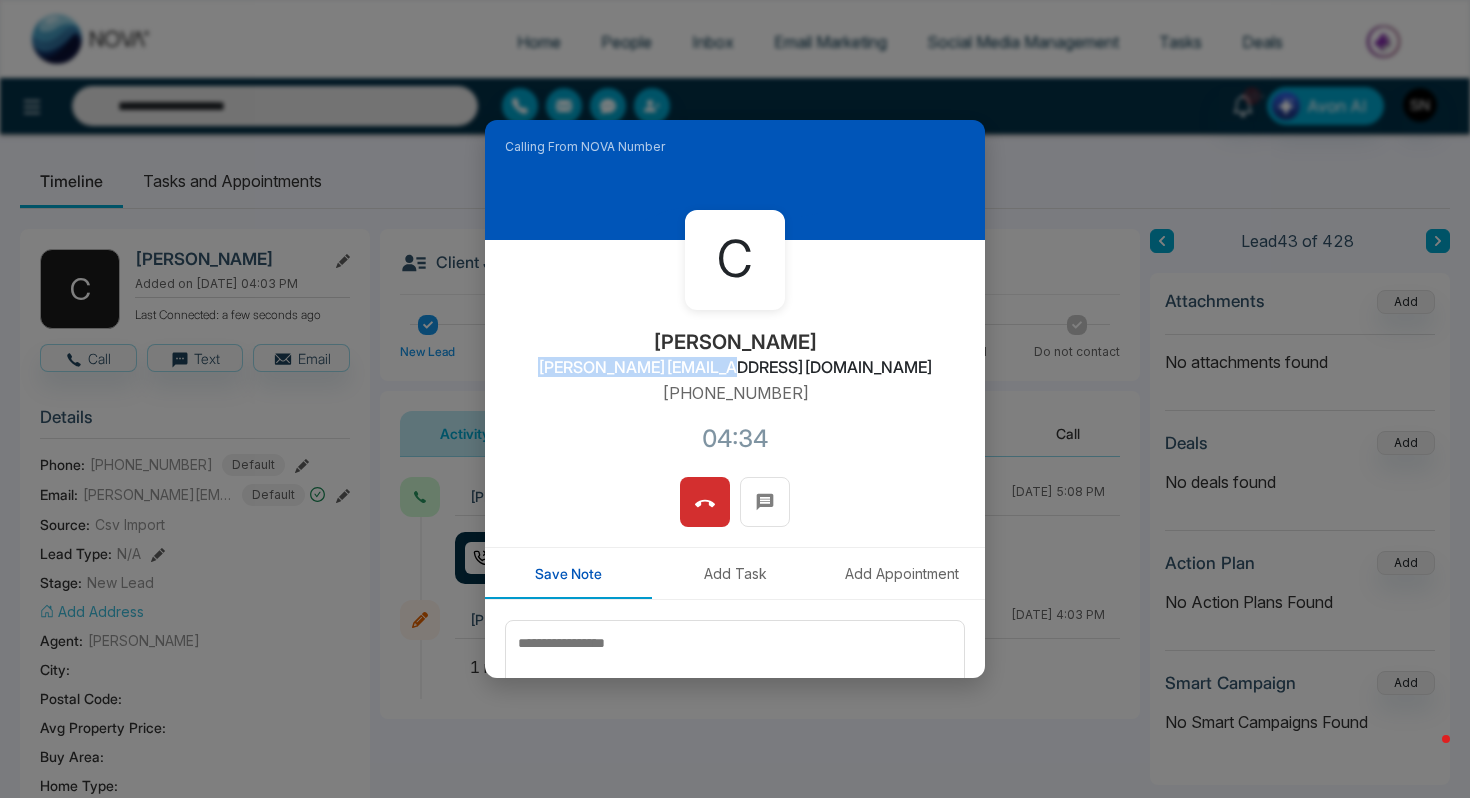 copy on "[PERSON_NAME][EMAIL_ADDRESS][DOMAIN_NAME]" 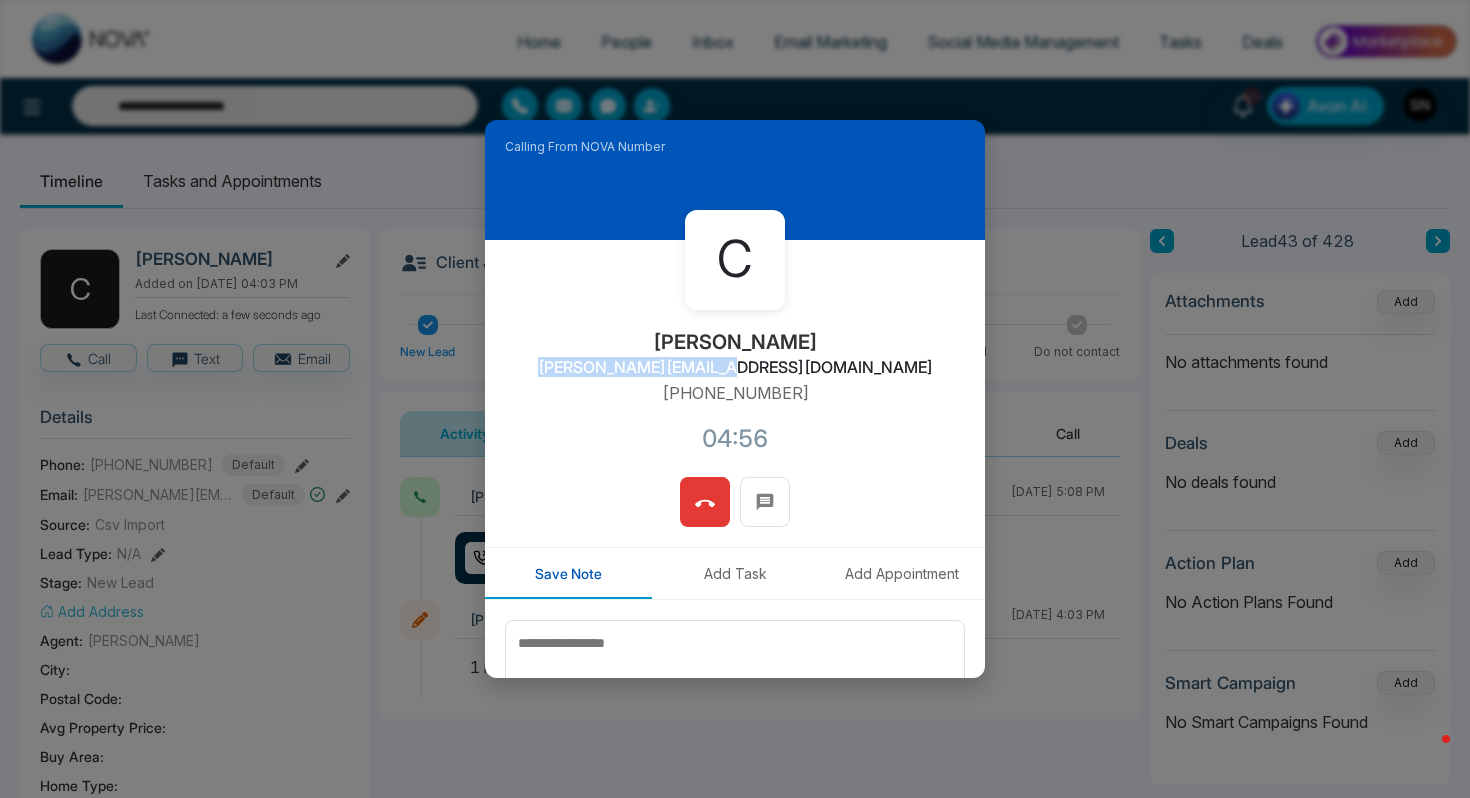 click 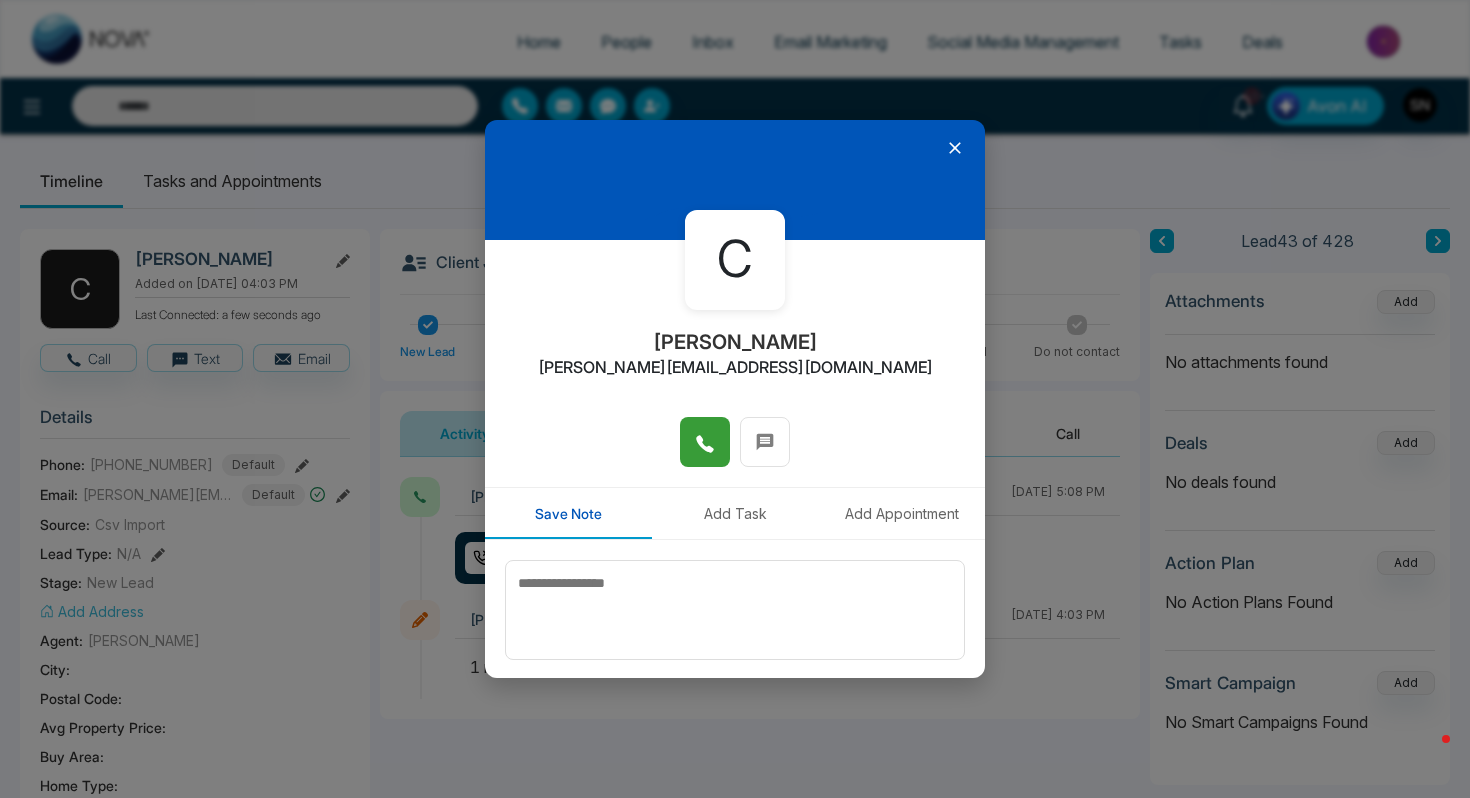 click 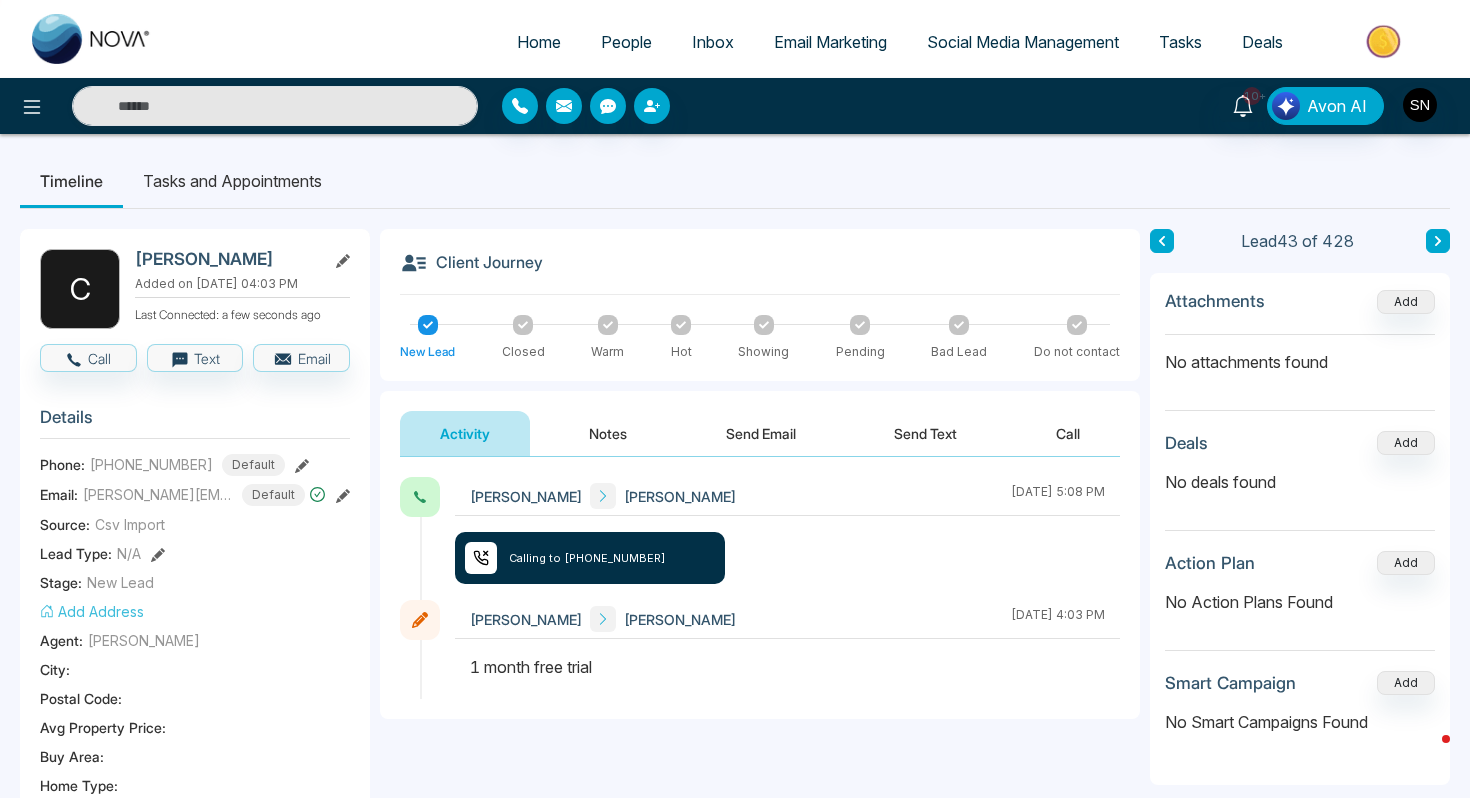 type on "**********" 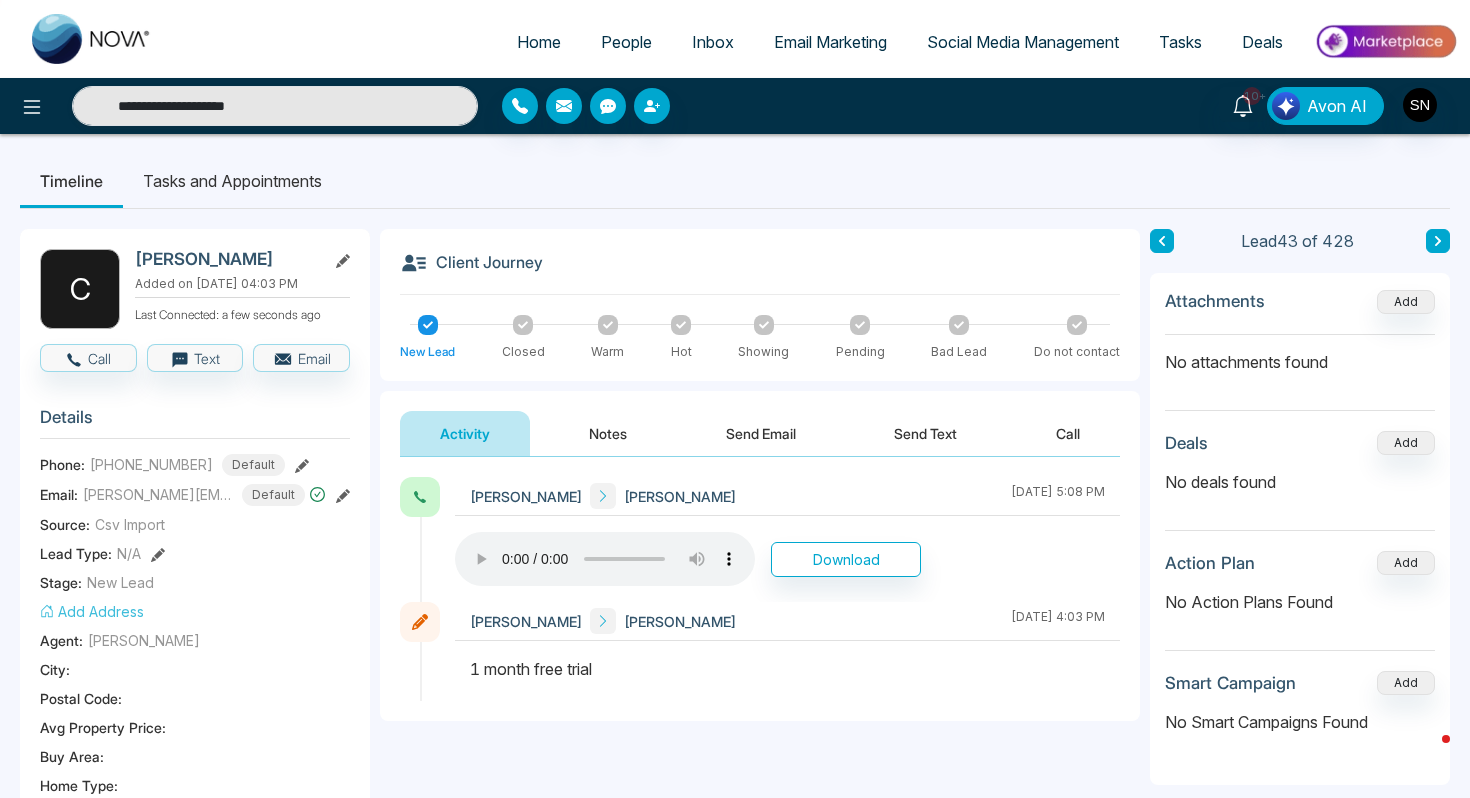 click on "Tasks and Appointments" at bounding box center [232, 181] 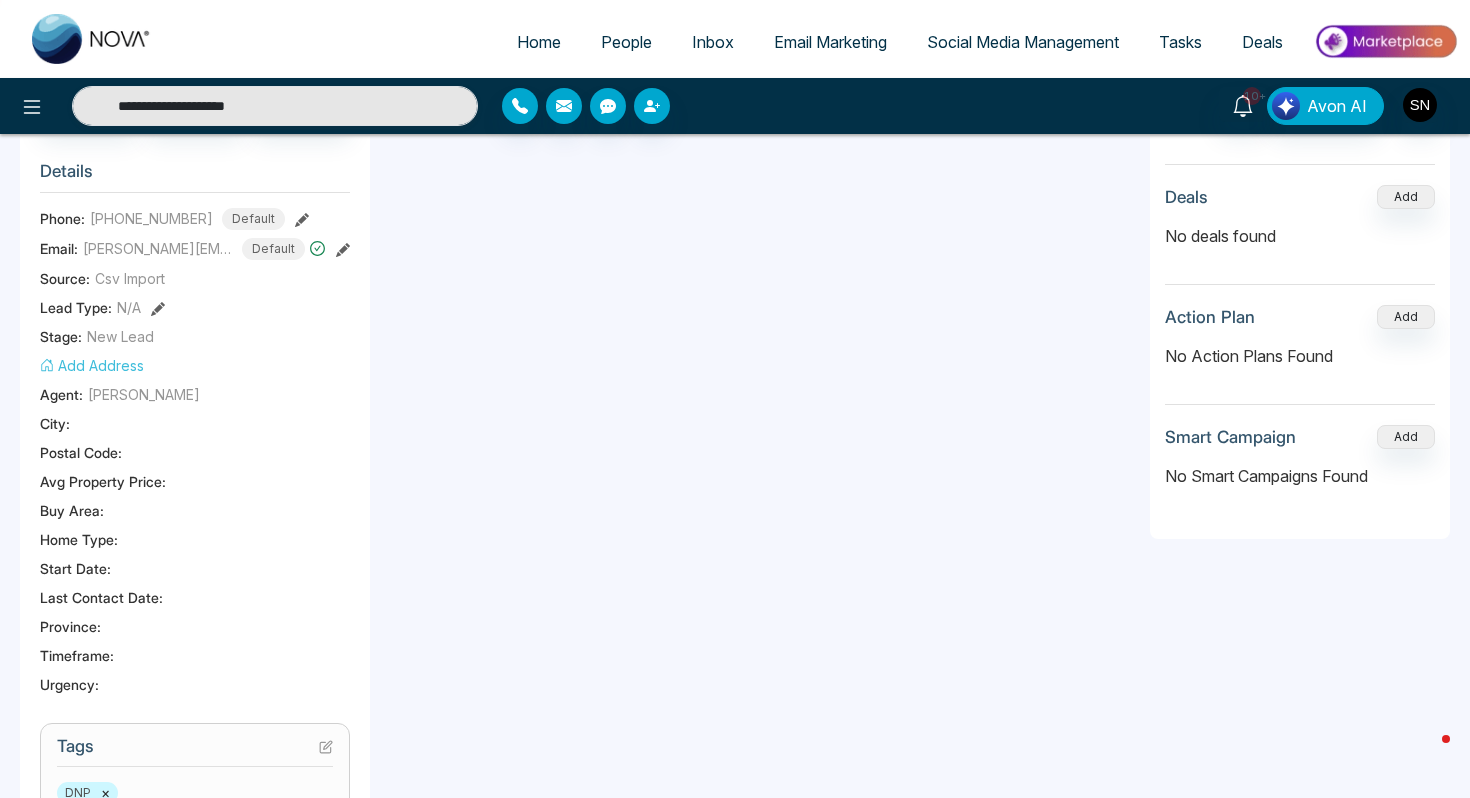 scroll, scrollTop: 285, scrollLeft: 0, axis: vertical 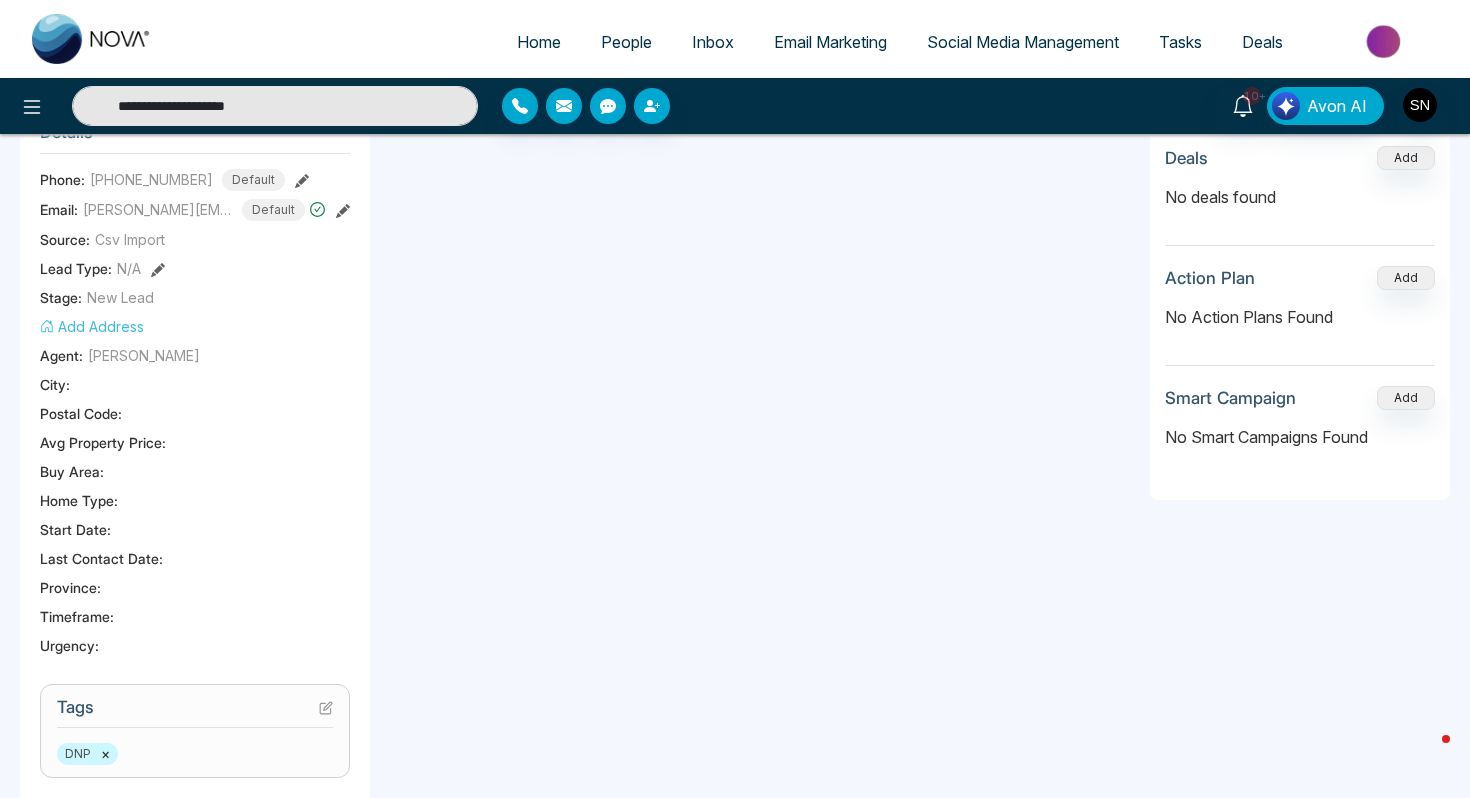 click 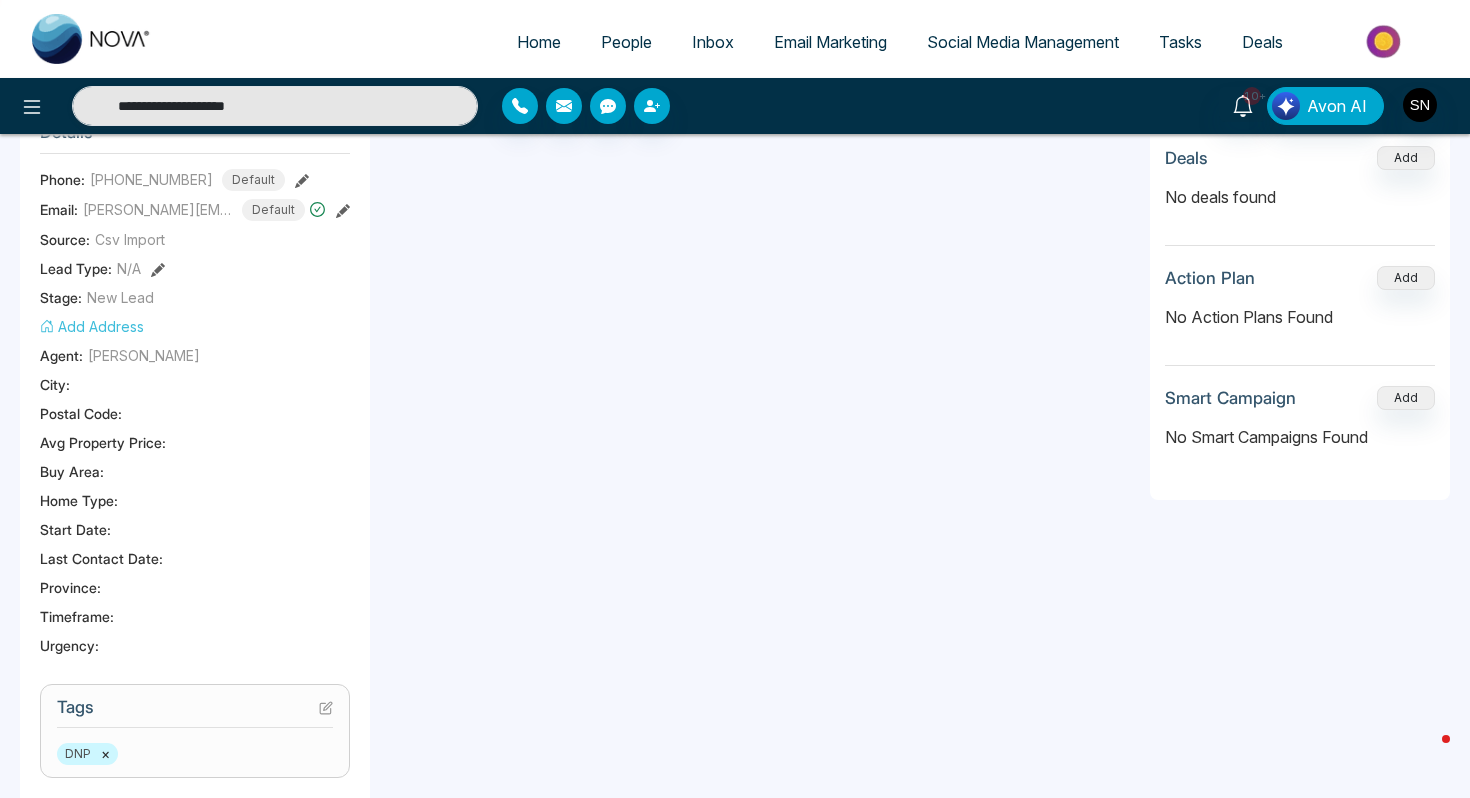 type on "**********" 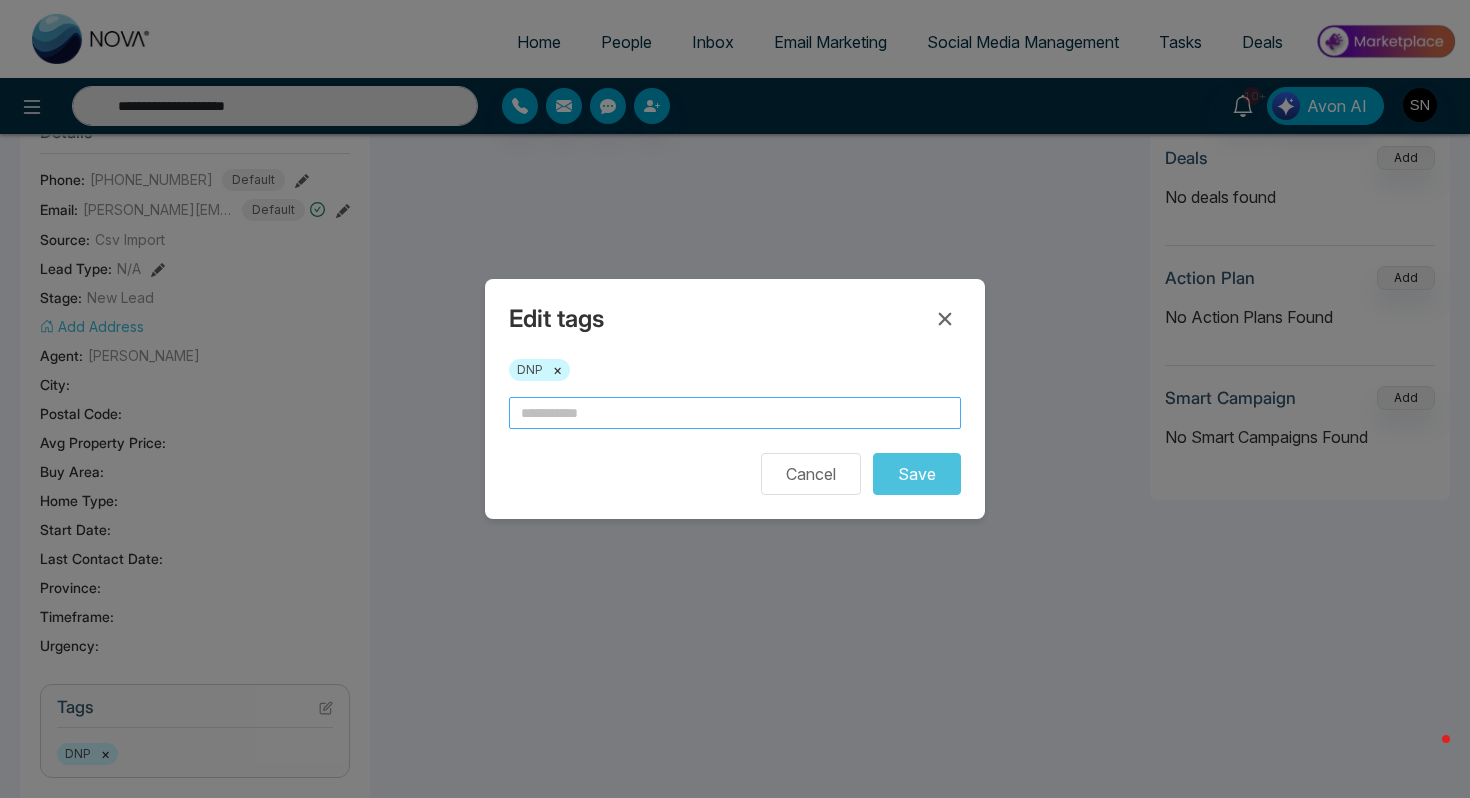 click at bounding box center (735, 413) 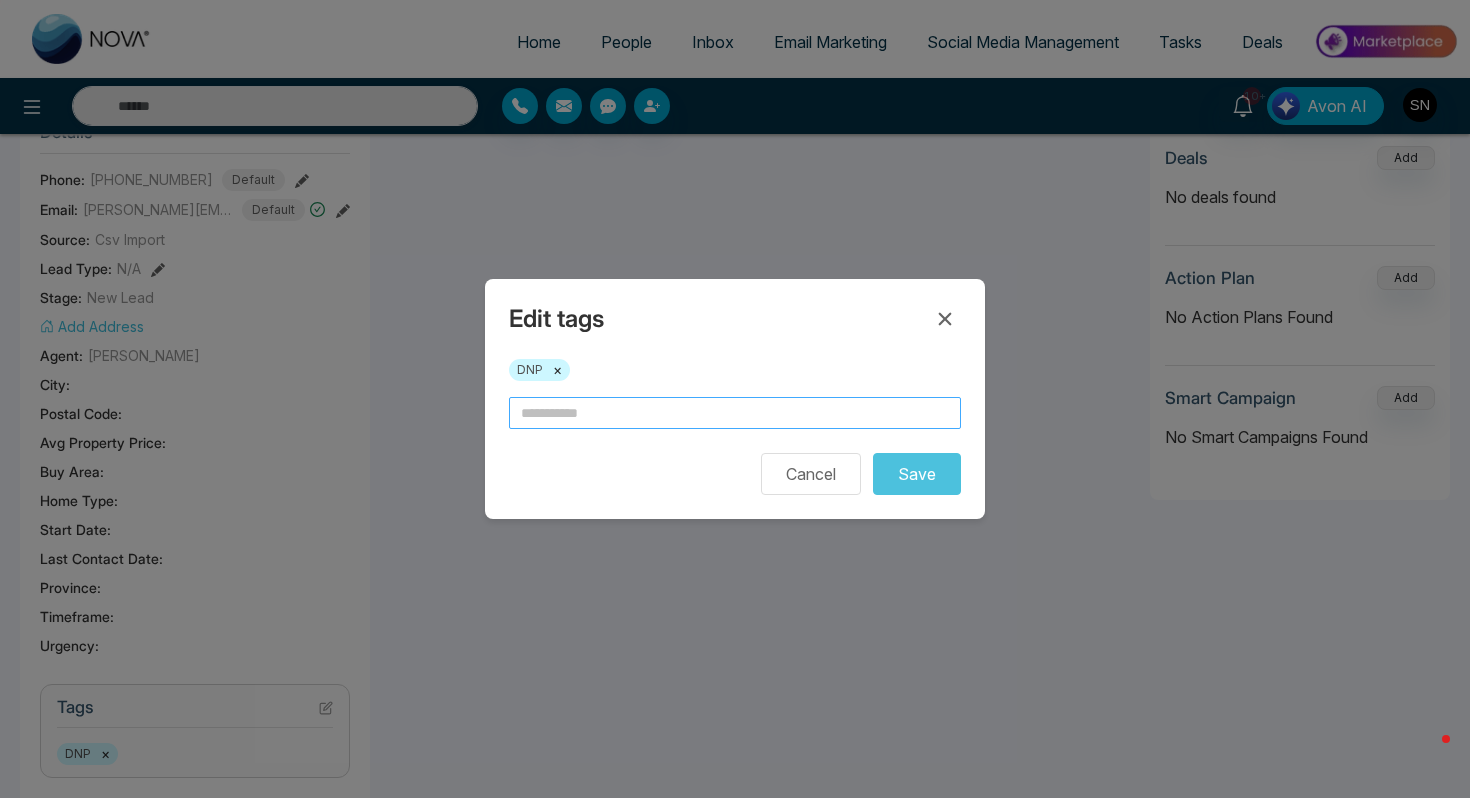 type on "**********" 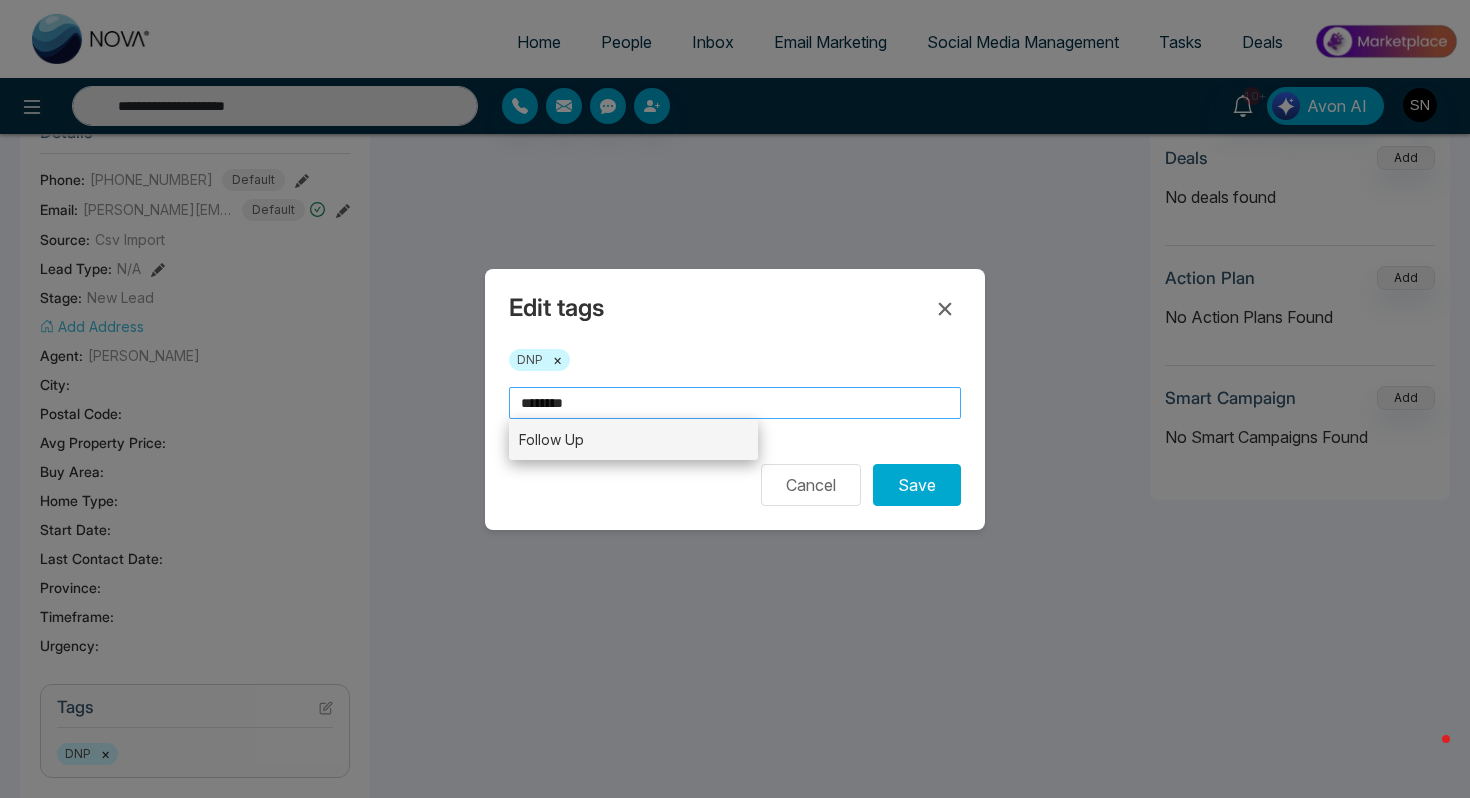 type on "********" 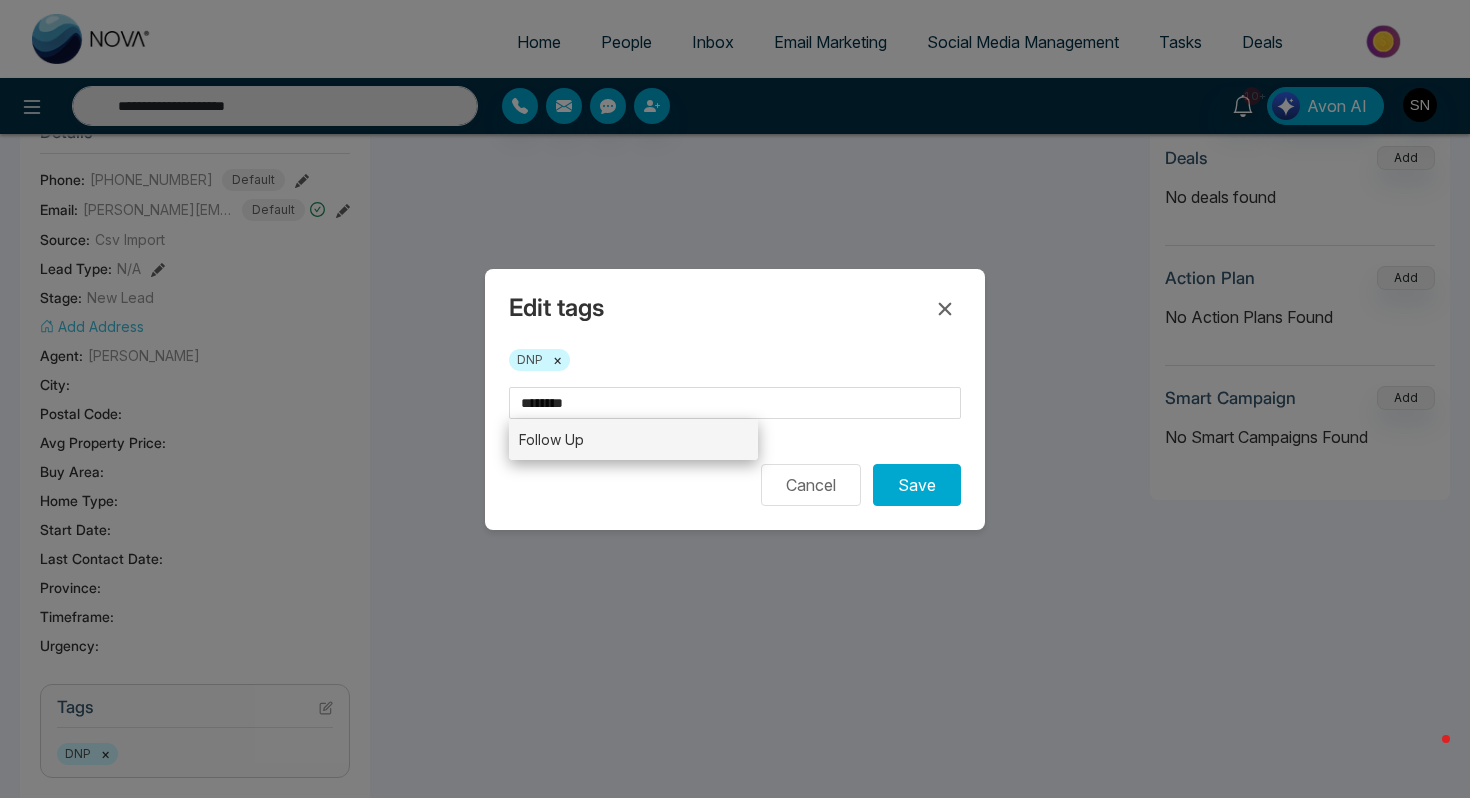 click on "Follow Up" at bounding box center [633, 439] 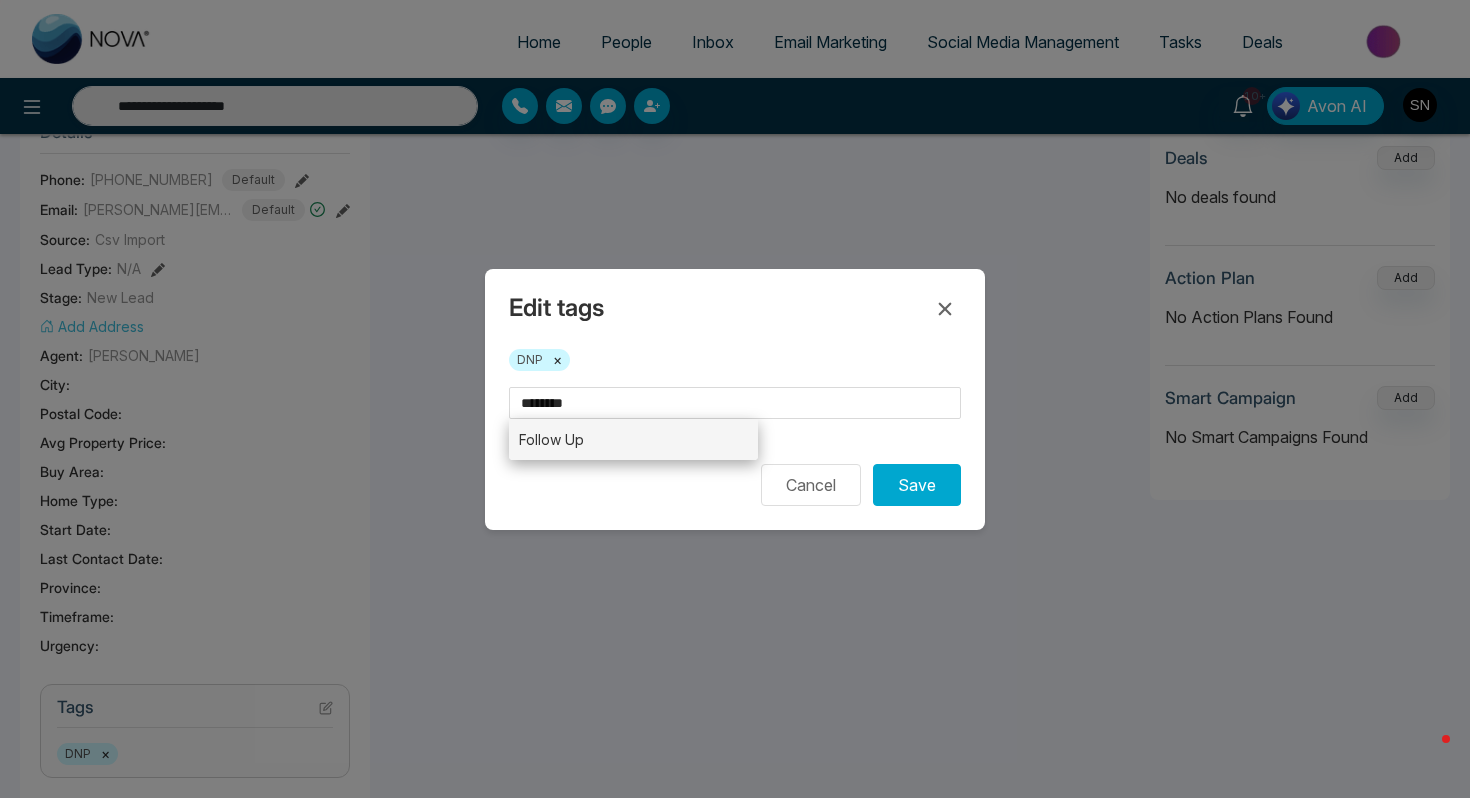 type 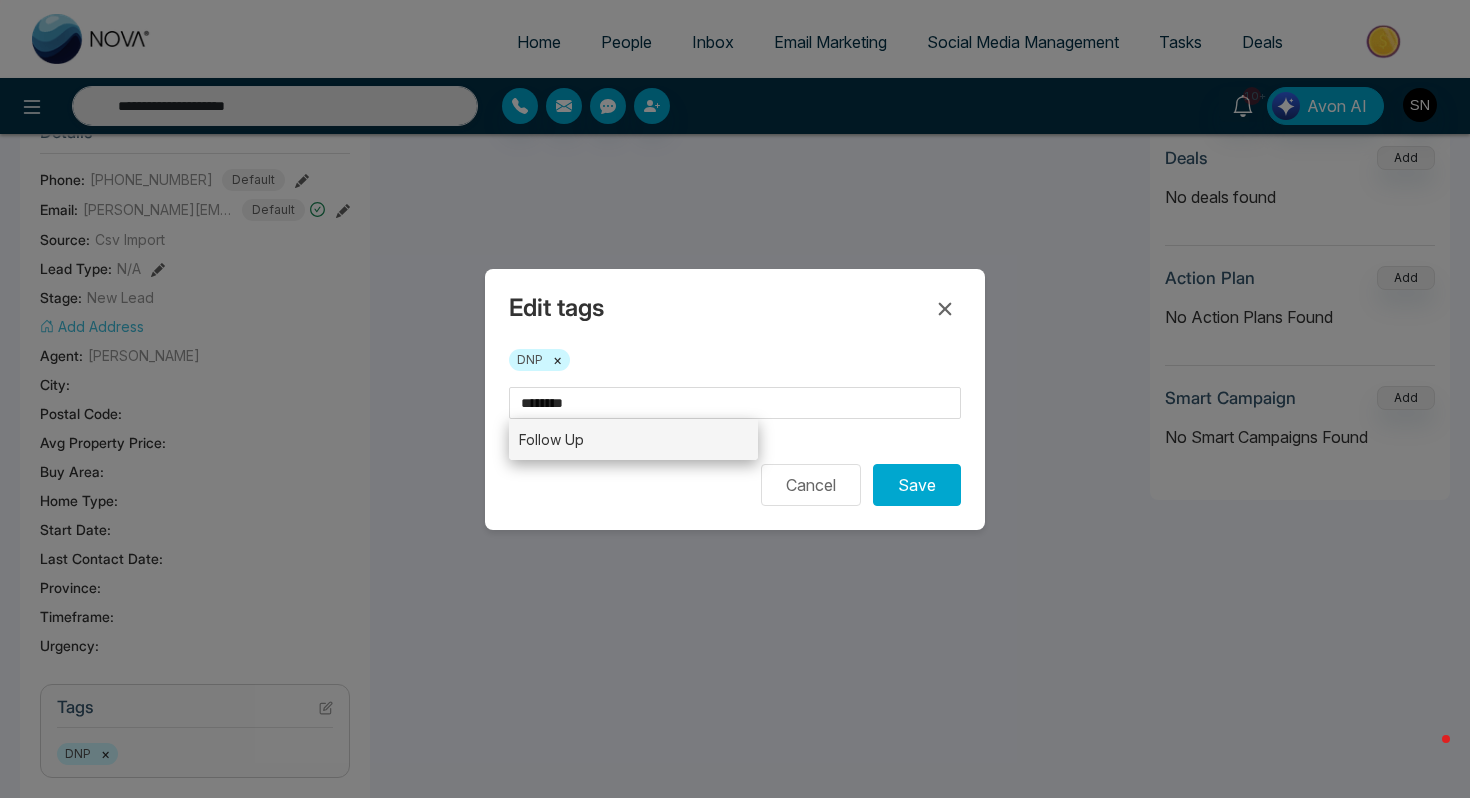 type on "*********" 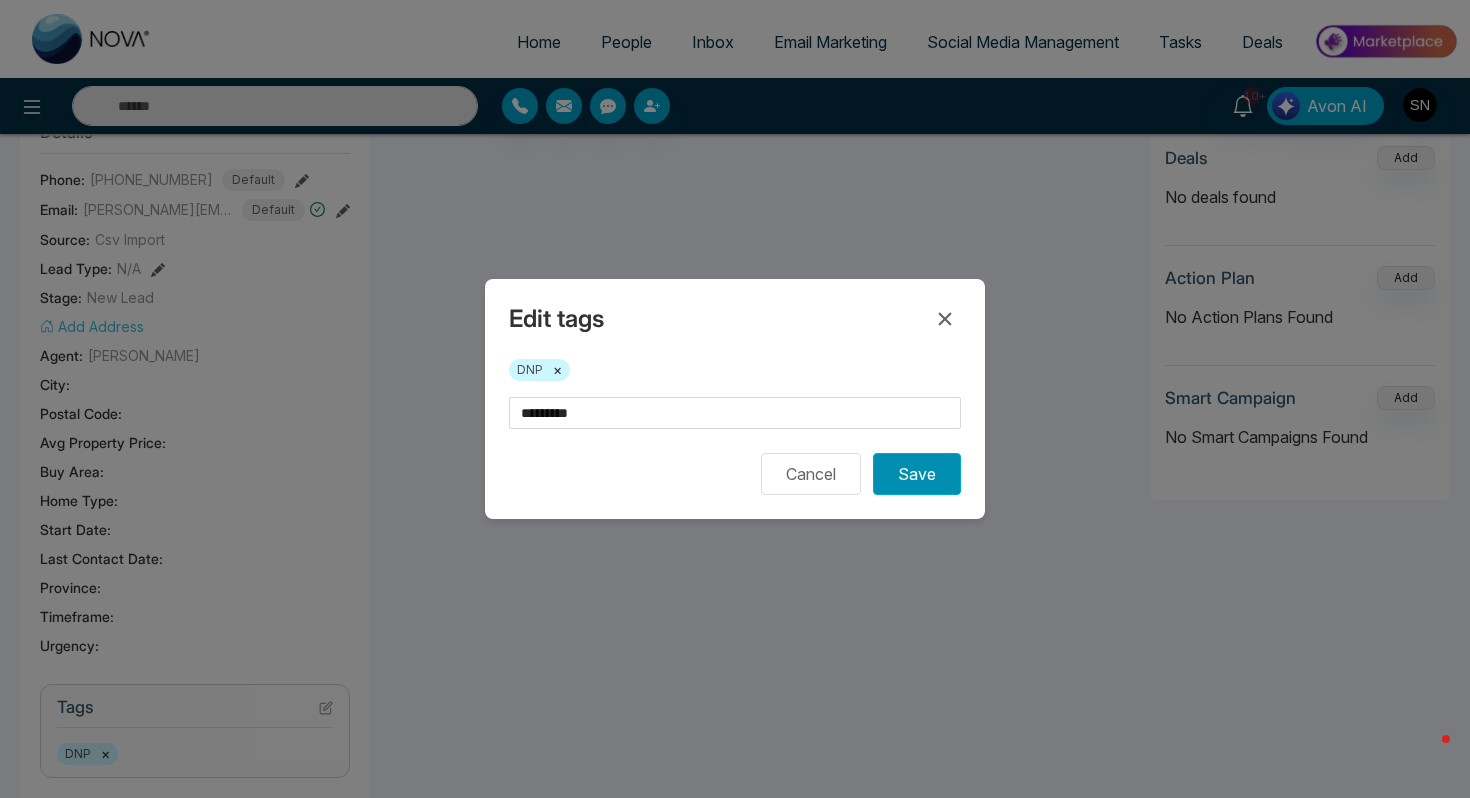 click on "Save" at bounding box center [917, 474] 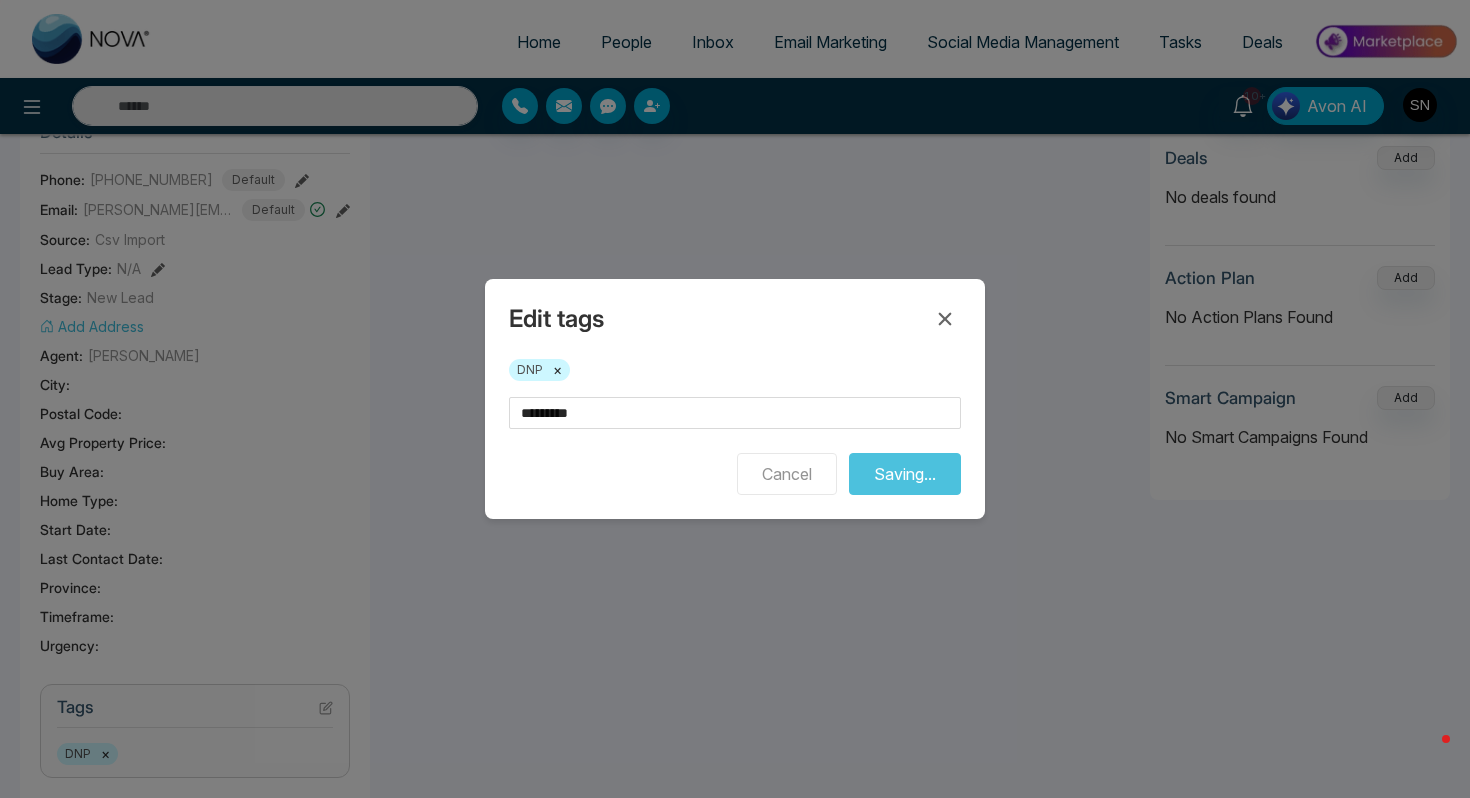 type on "**********" 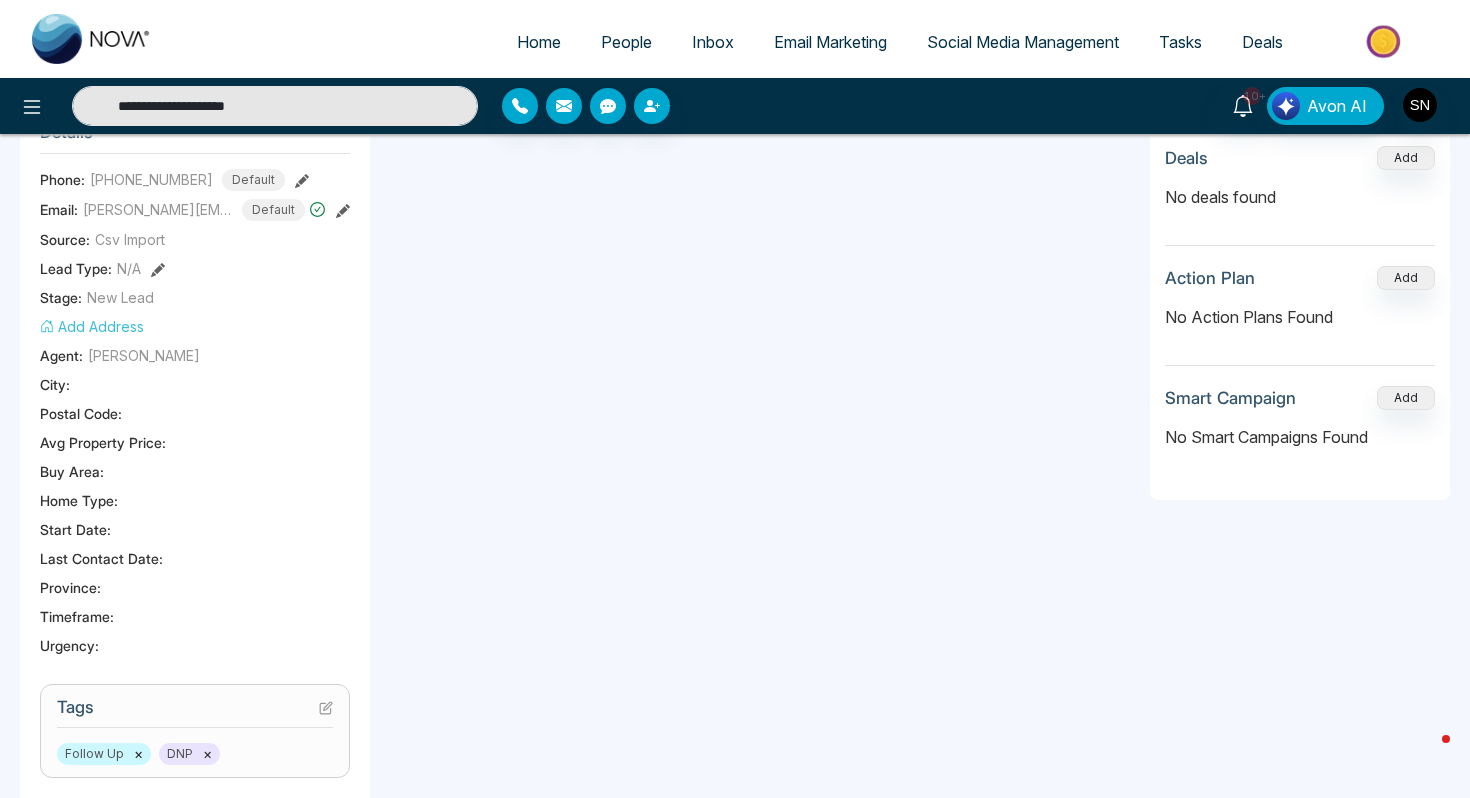 click on "**********" at bounding box center [275, 106] 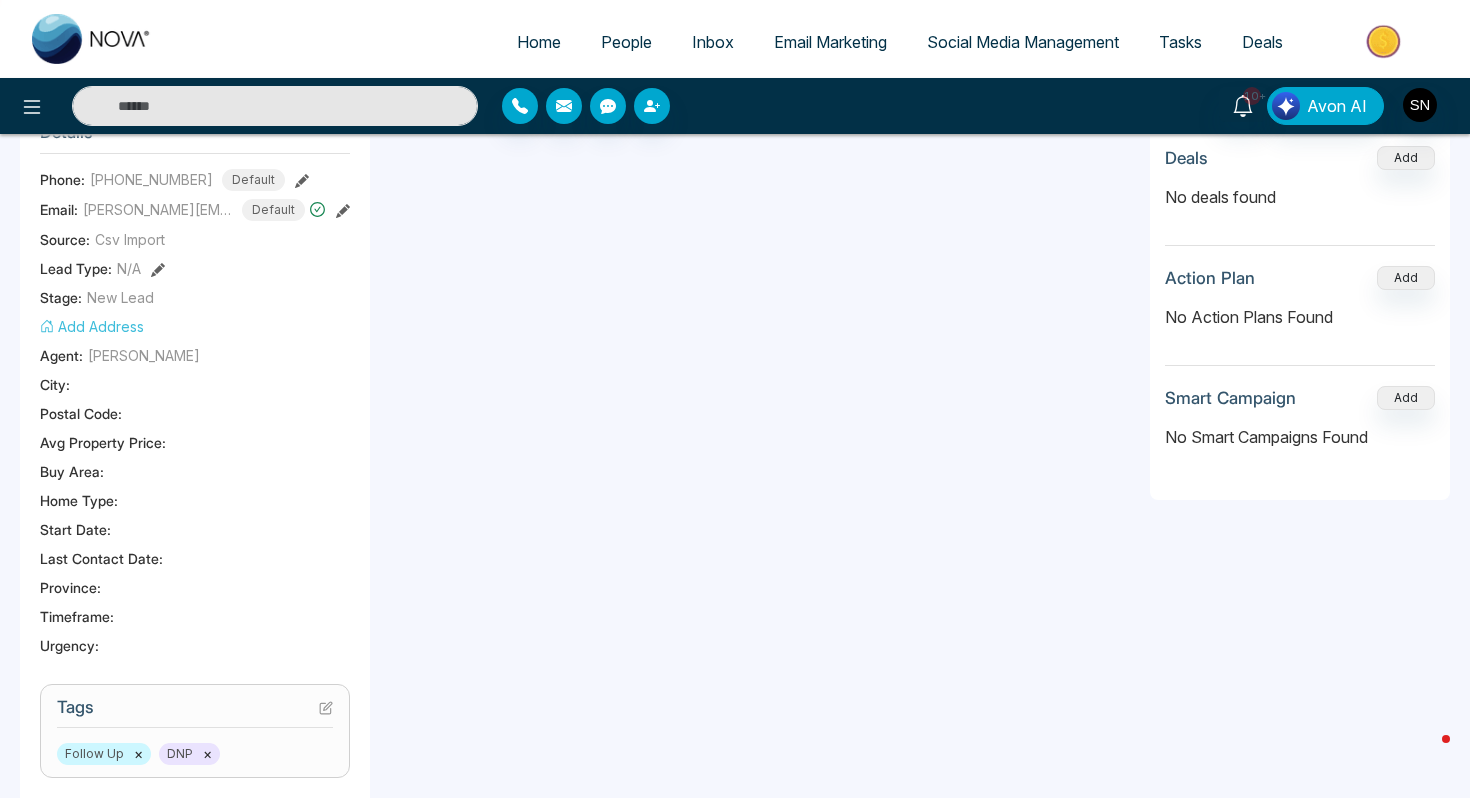 paste on "**********" 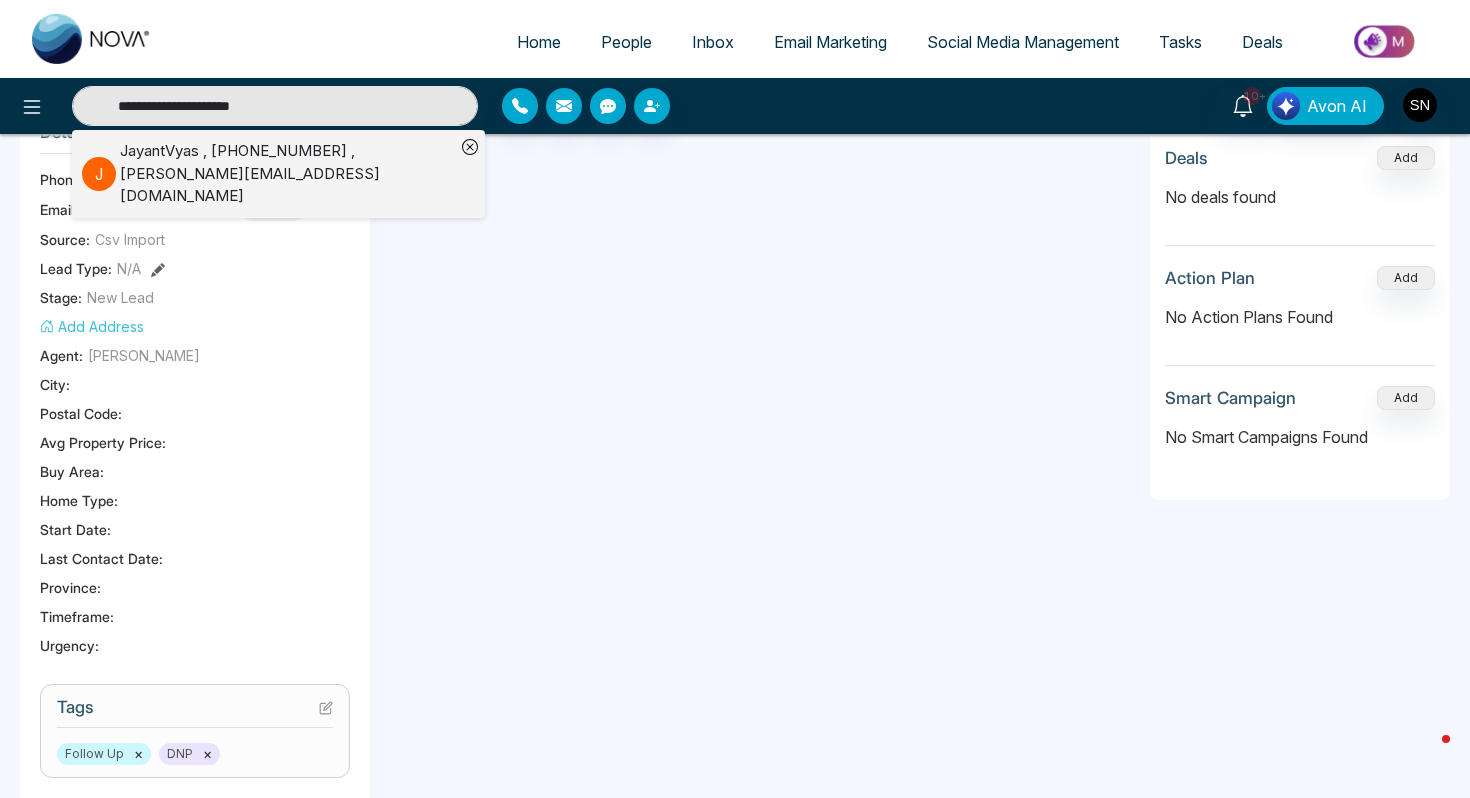 type on "**********" 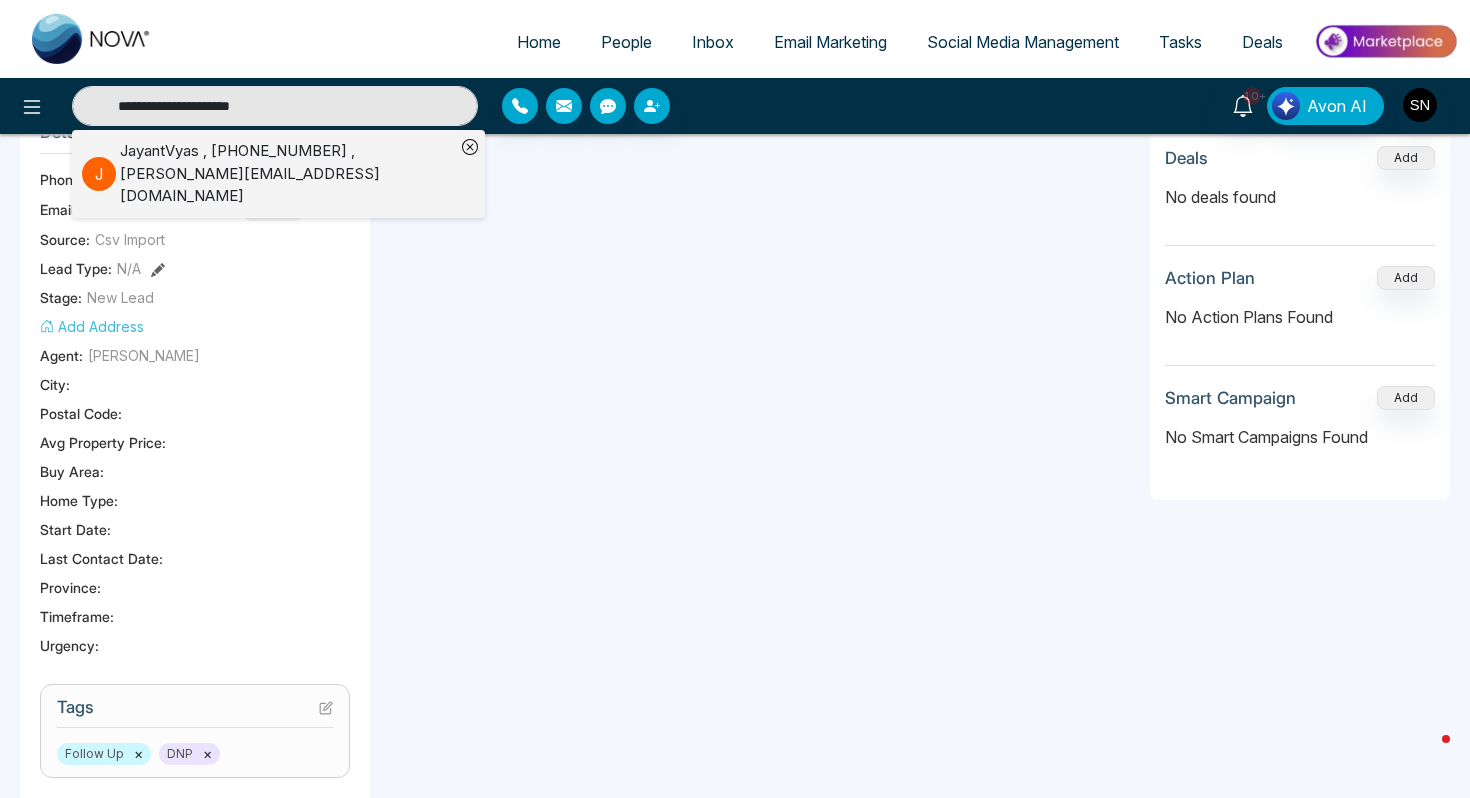 click on "JayantVyas     , +16479879934   , jayantvyas@hotmail.com" at bounding box center [287, 174] 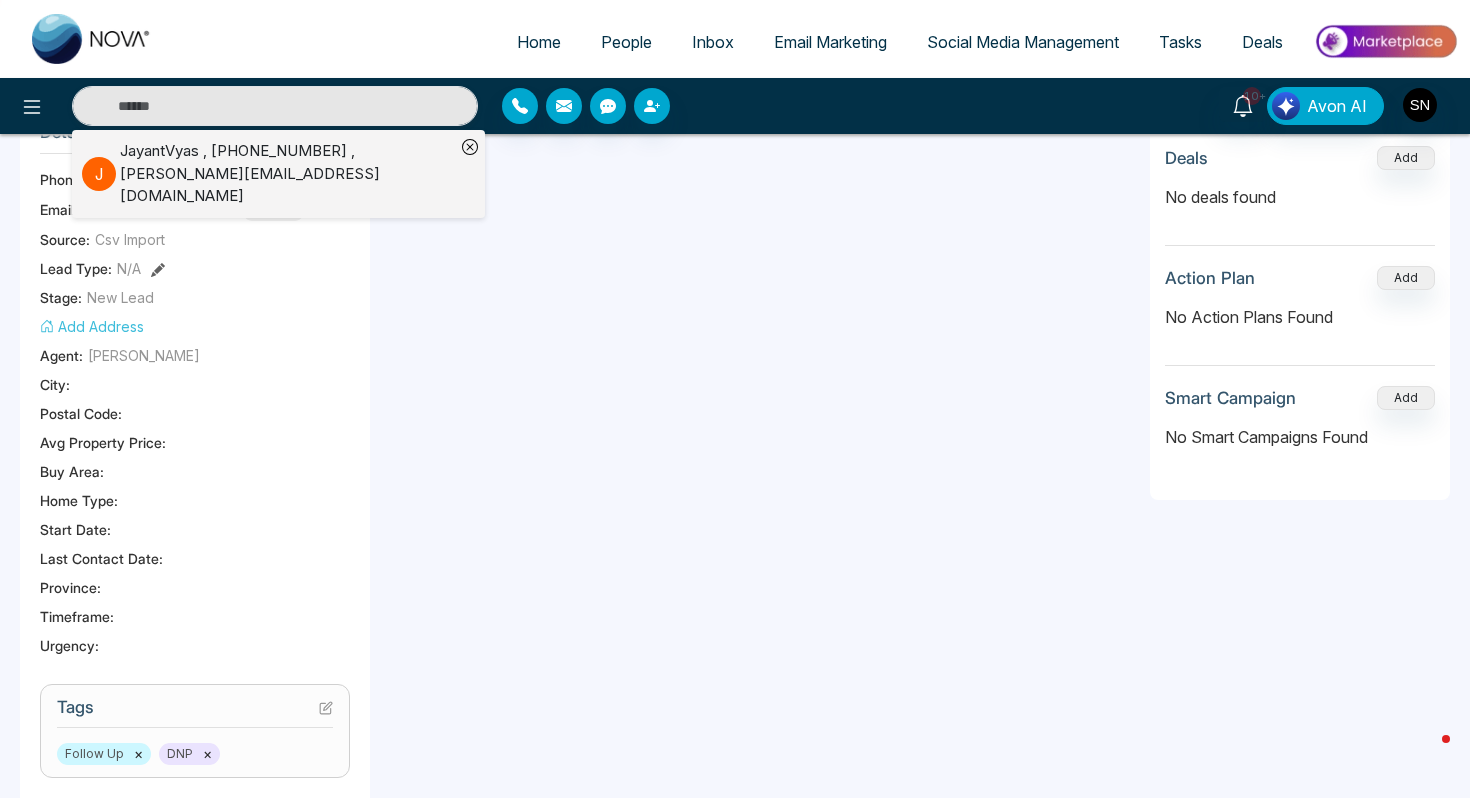 type on "**********" 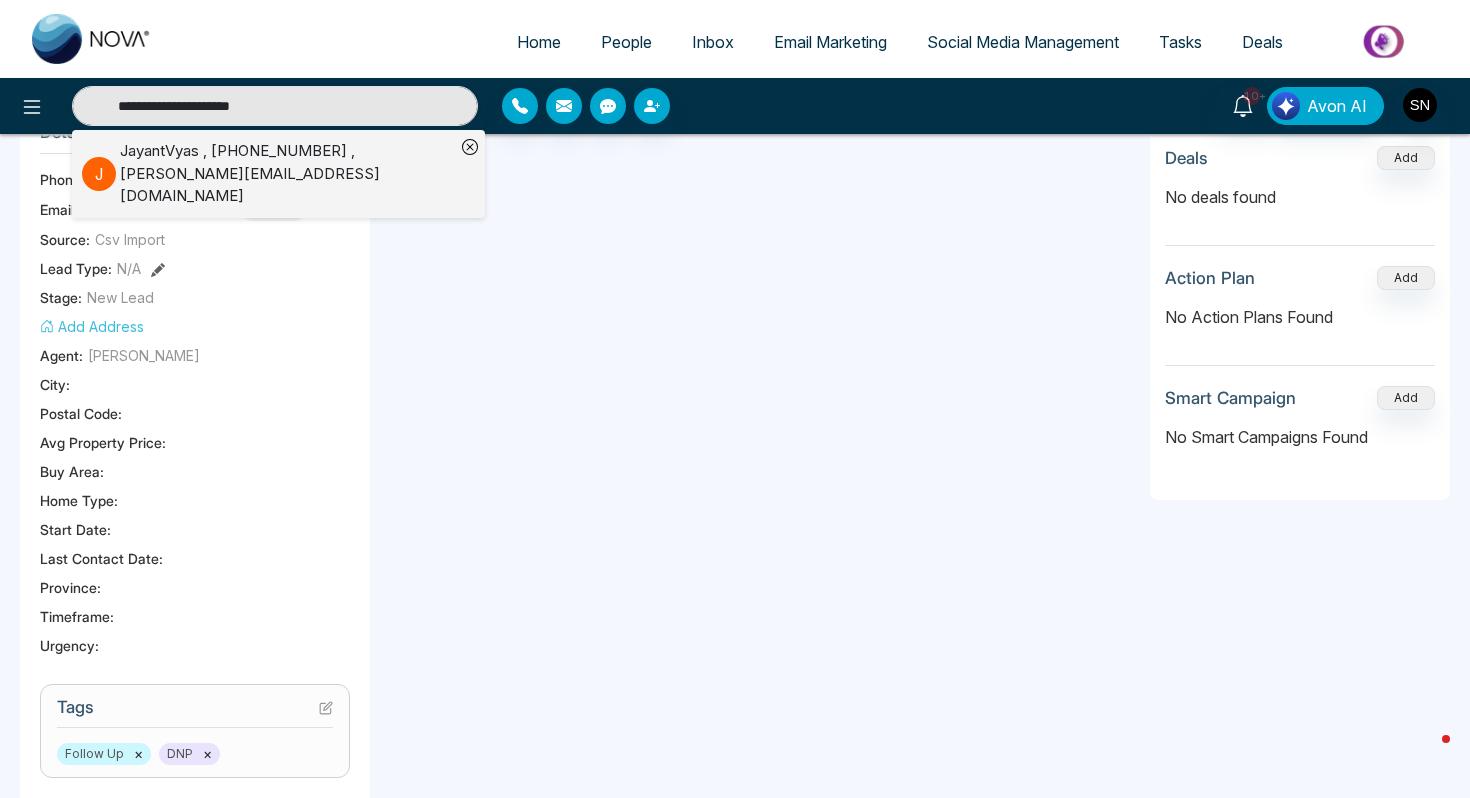 scroll, scrollTop: 0, scrollLeft: 0, axis: both 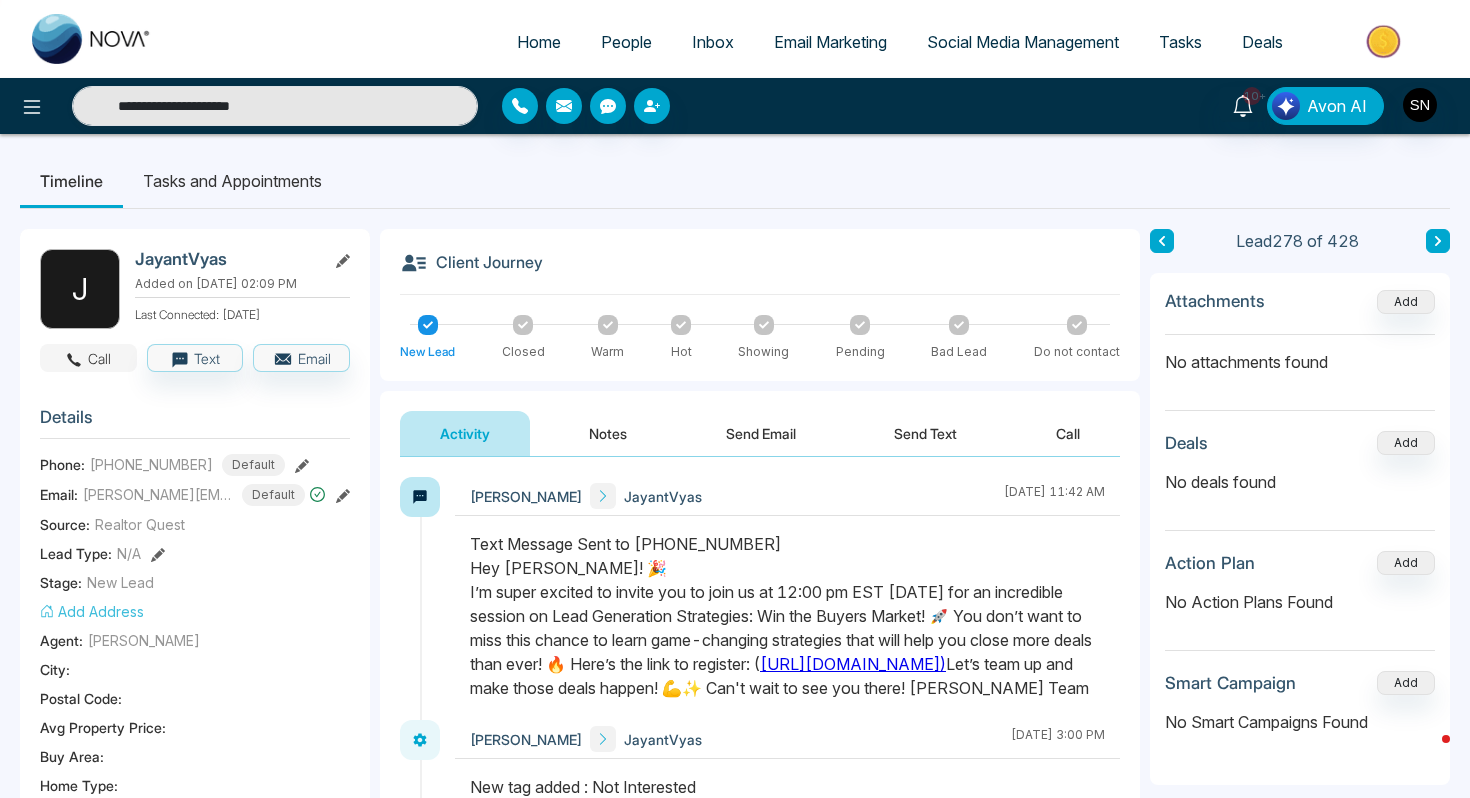 click on "Call" at bounding box center (88, 358) 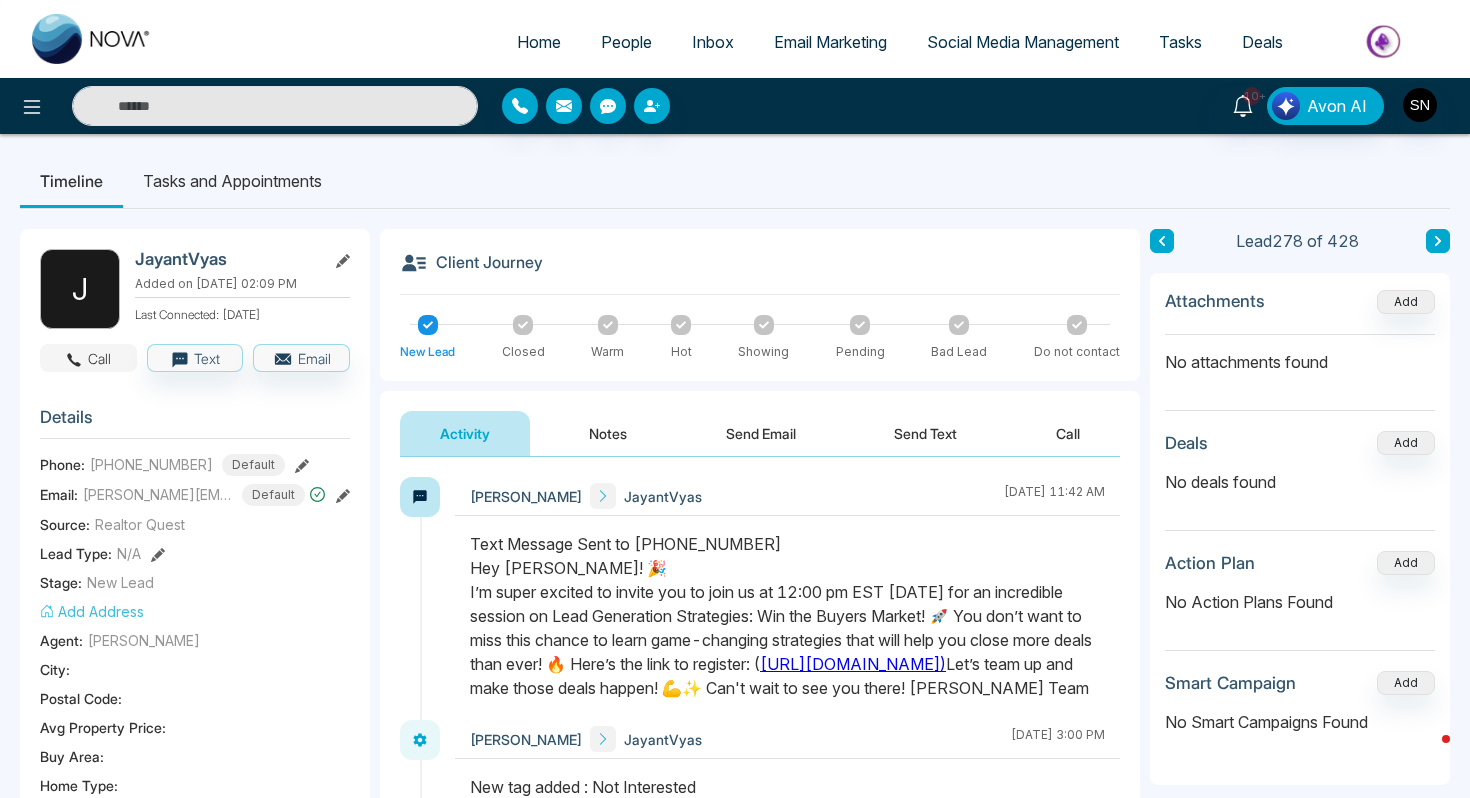 type on "**********" 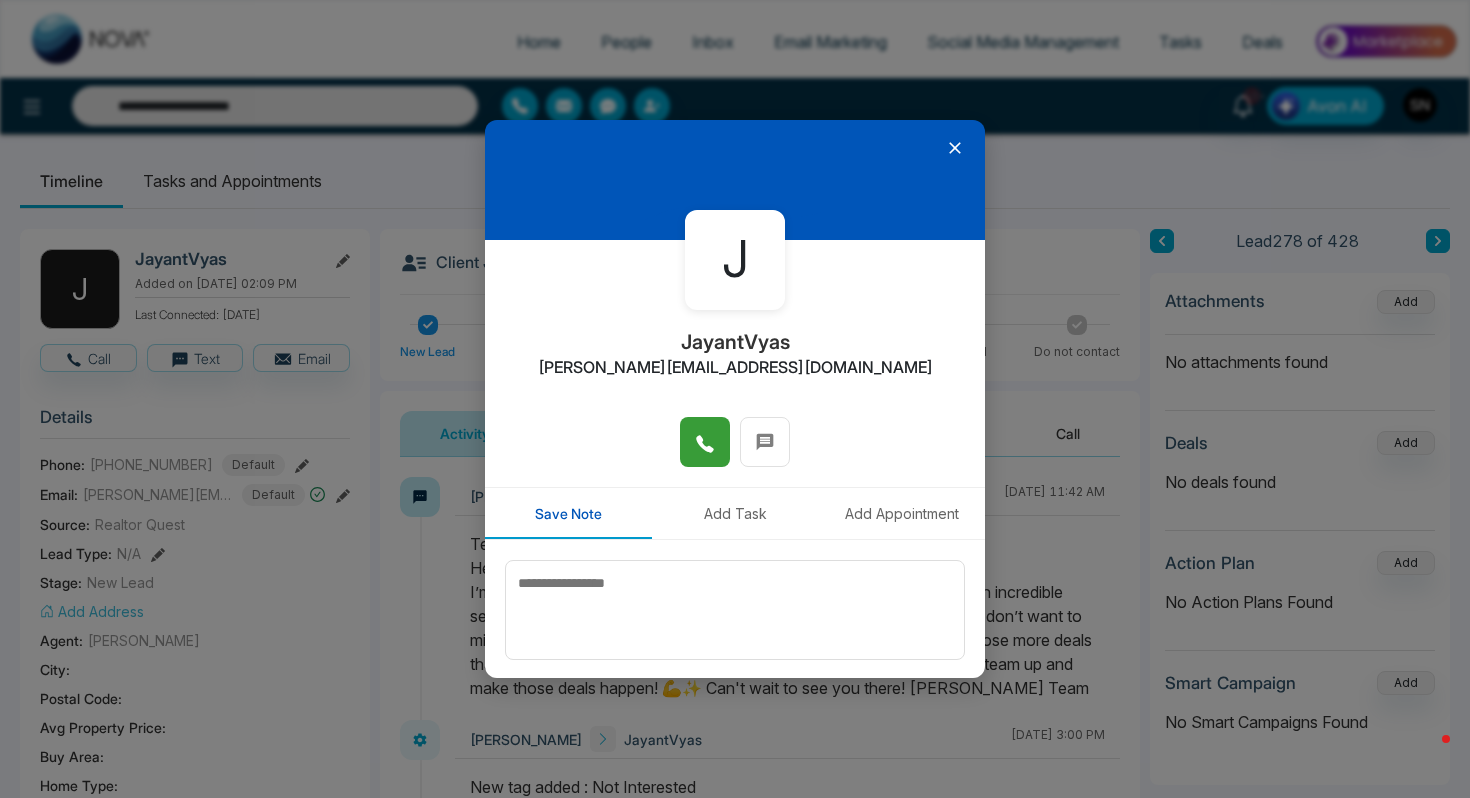 click at bounding box center [705, 442] 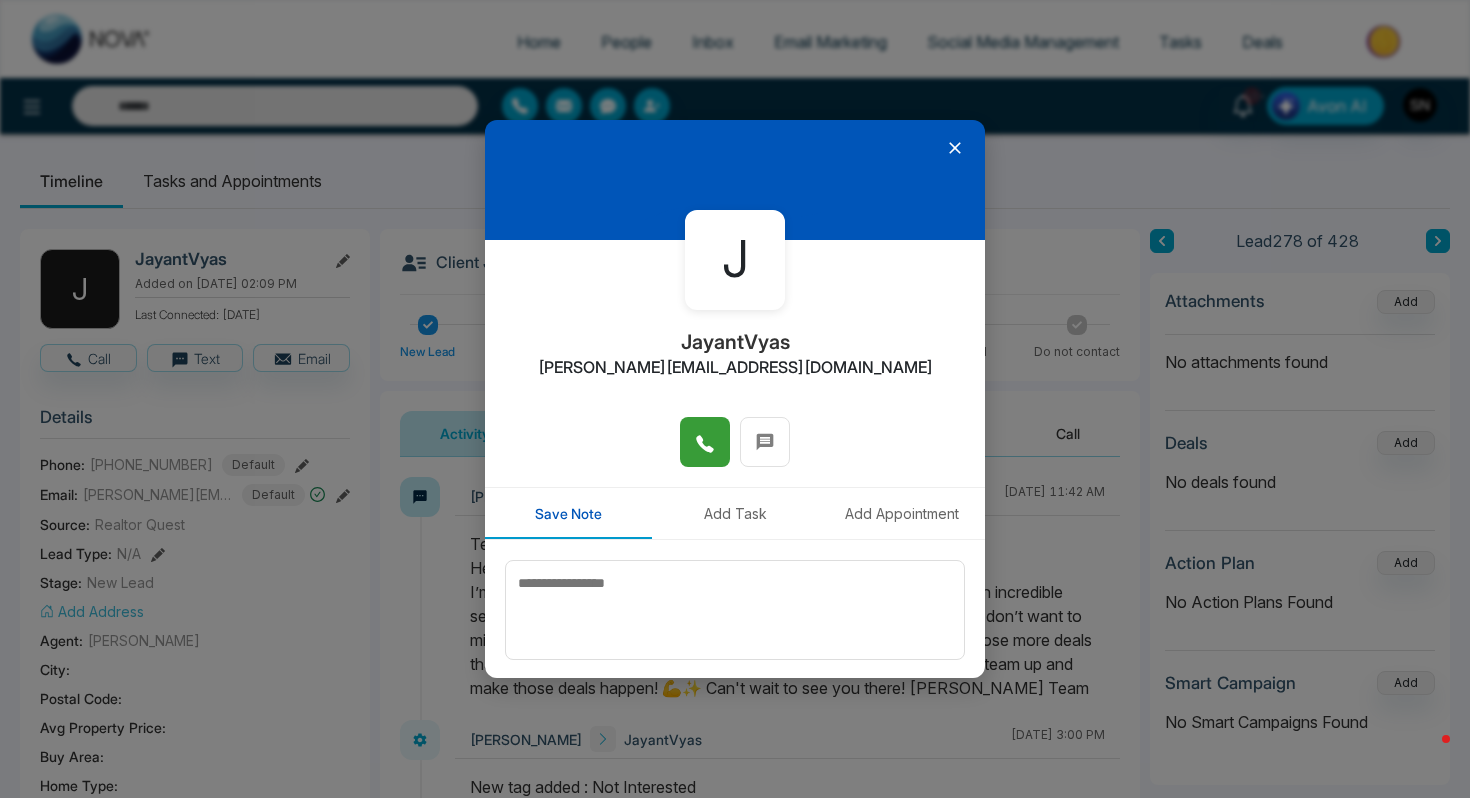 type on "**********" 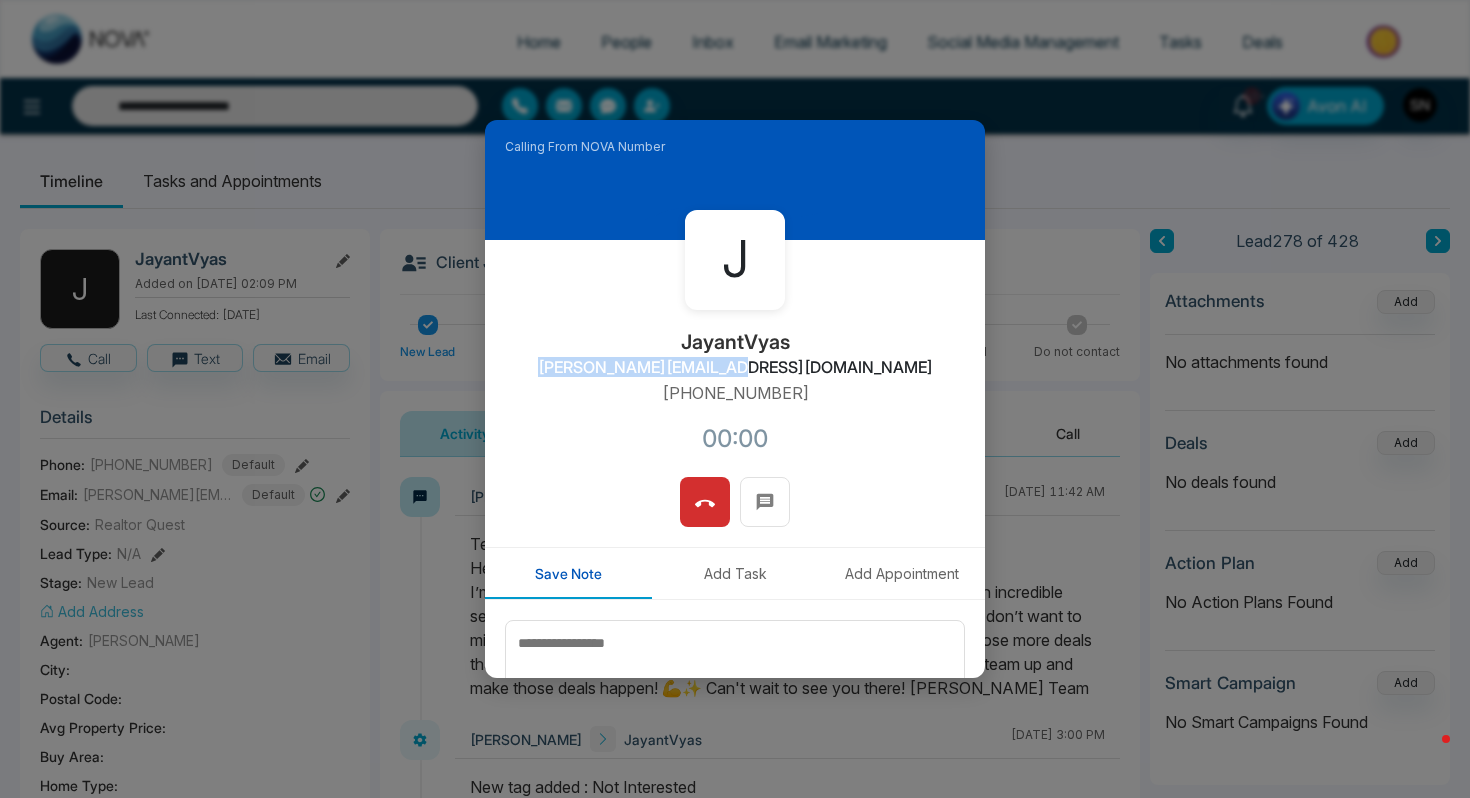 drag, startPoint x: 638, startPoint y: 366, endPoint x: 828, endPoint y: 370, distance: 190.0421 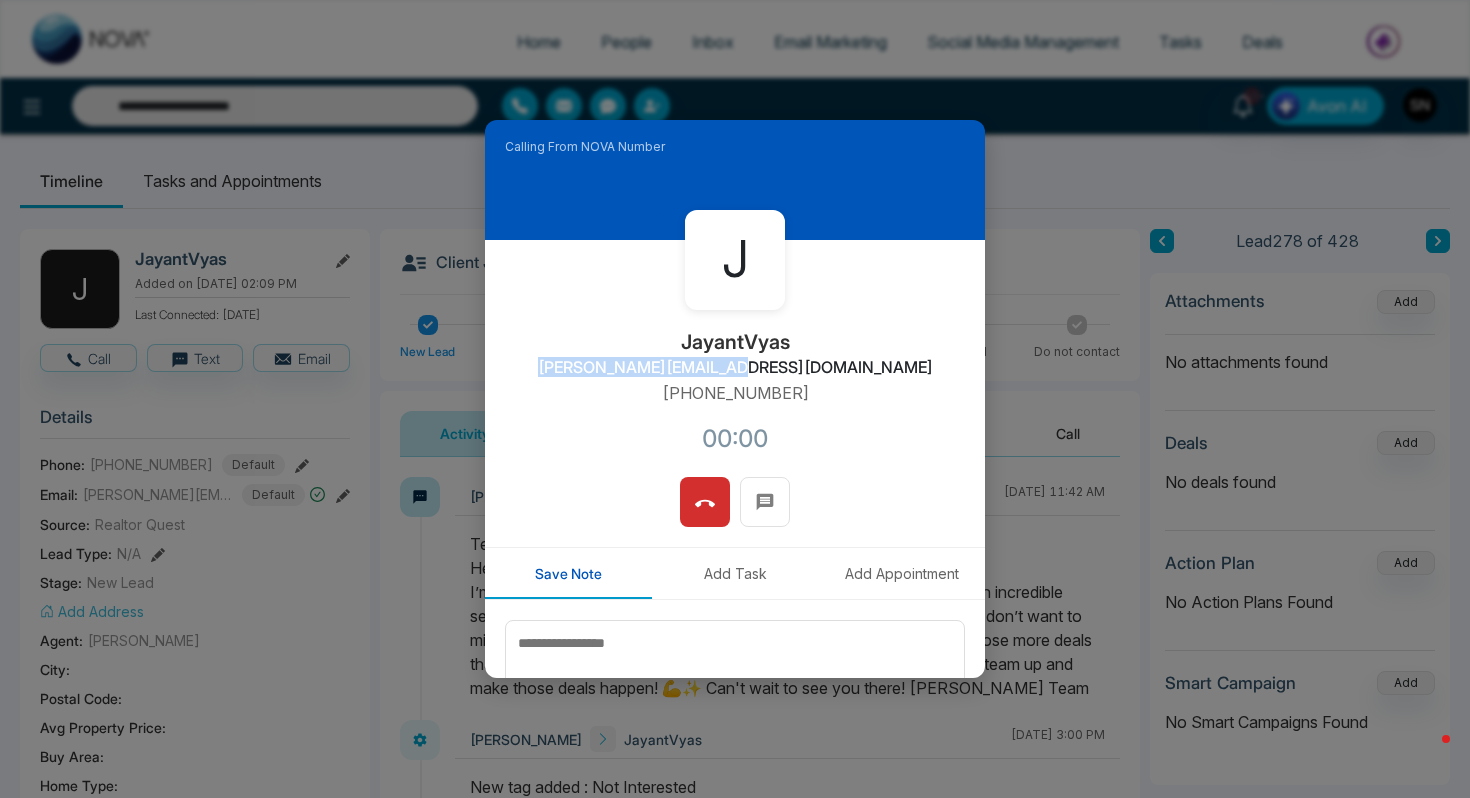 click on "J JayantVyas jayantvyas@hotmail.com +16479879934 00:00" at bounding box center (735, 358) 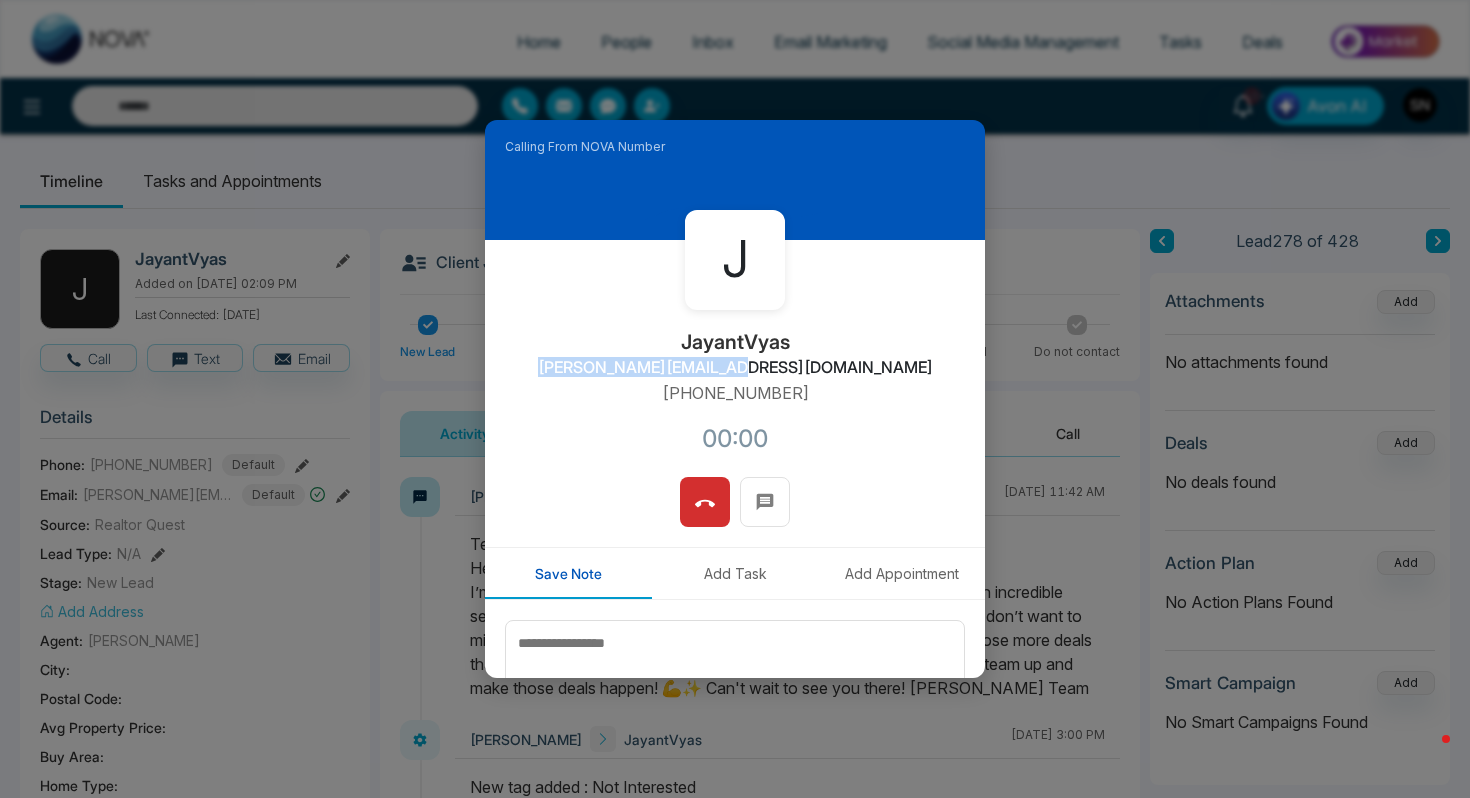 copy on "jayantvyas@hotmail.com" 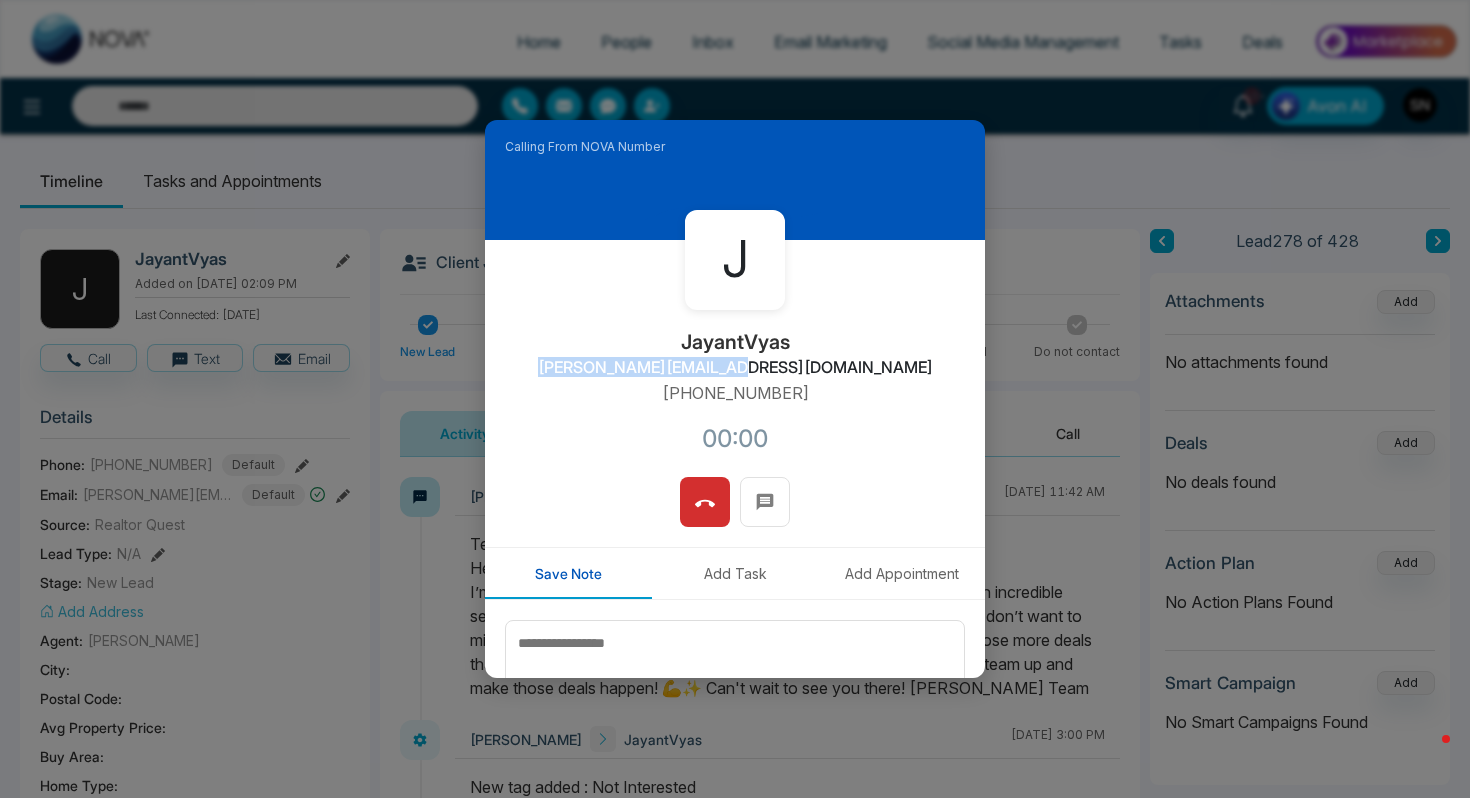 type on "**********" 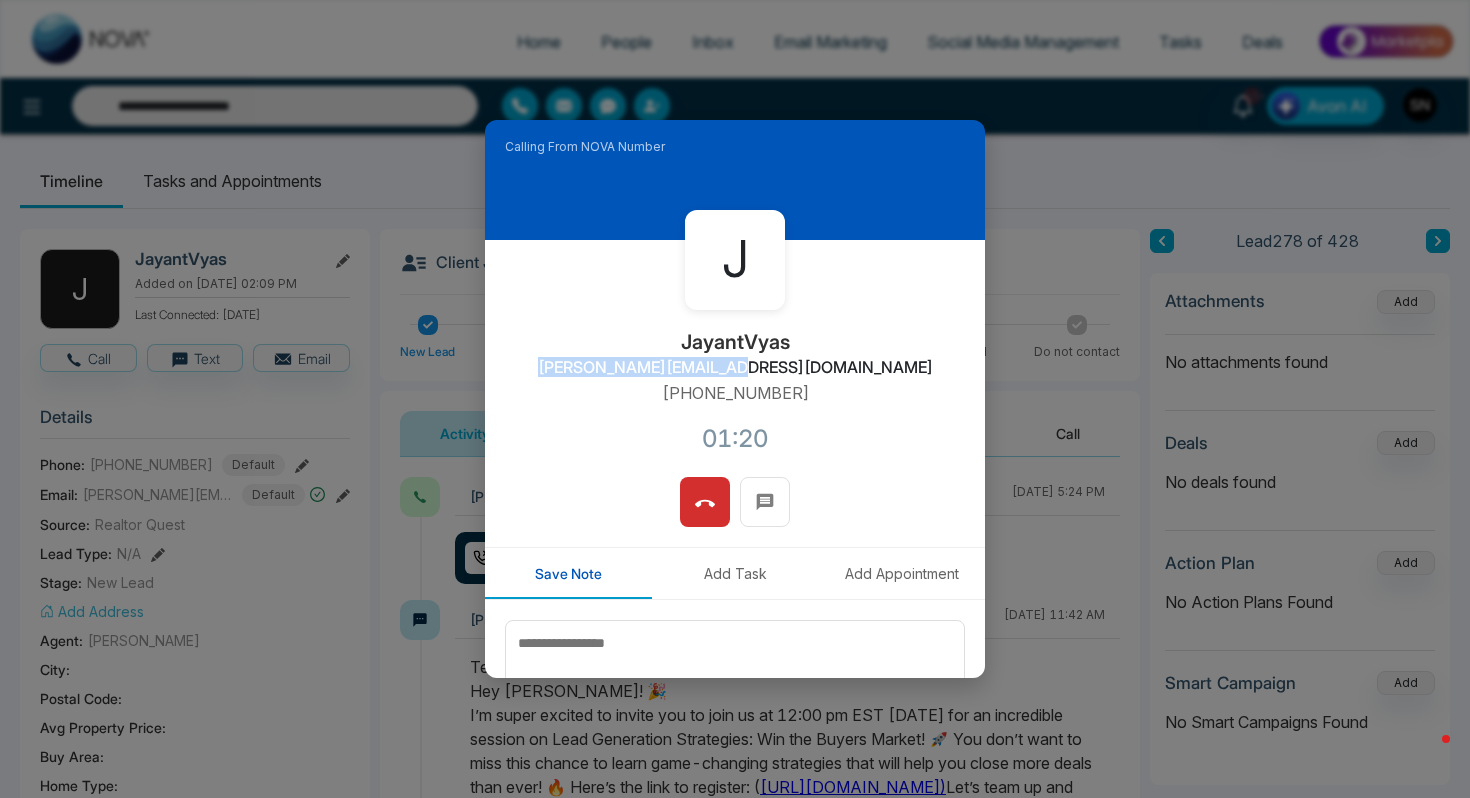 click on "Calling From NOVA Number J JayantVyas jayantvyas@hotmail.com +16479879934 01:20 Save Note Add Task Add Appointment Save Note" at bounding box center (735, 399) 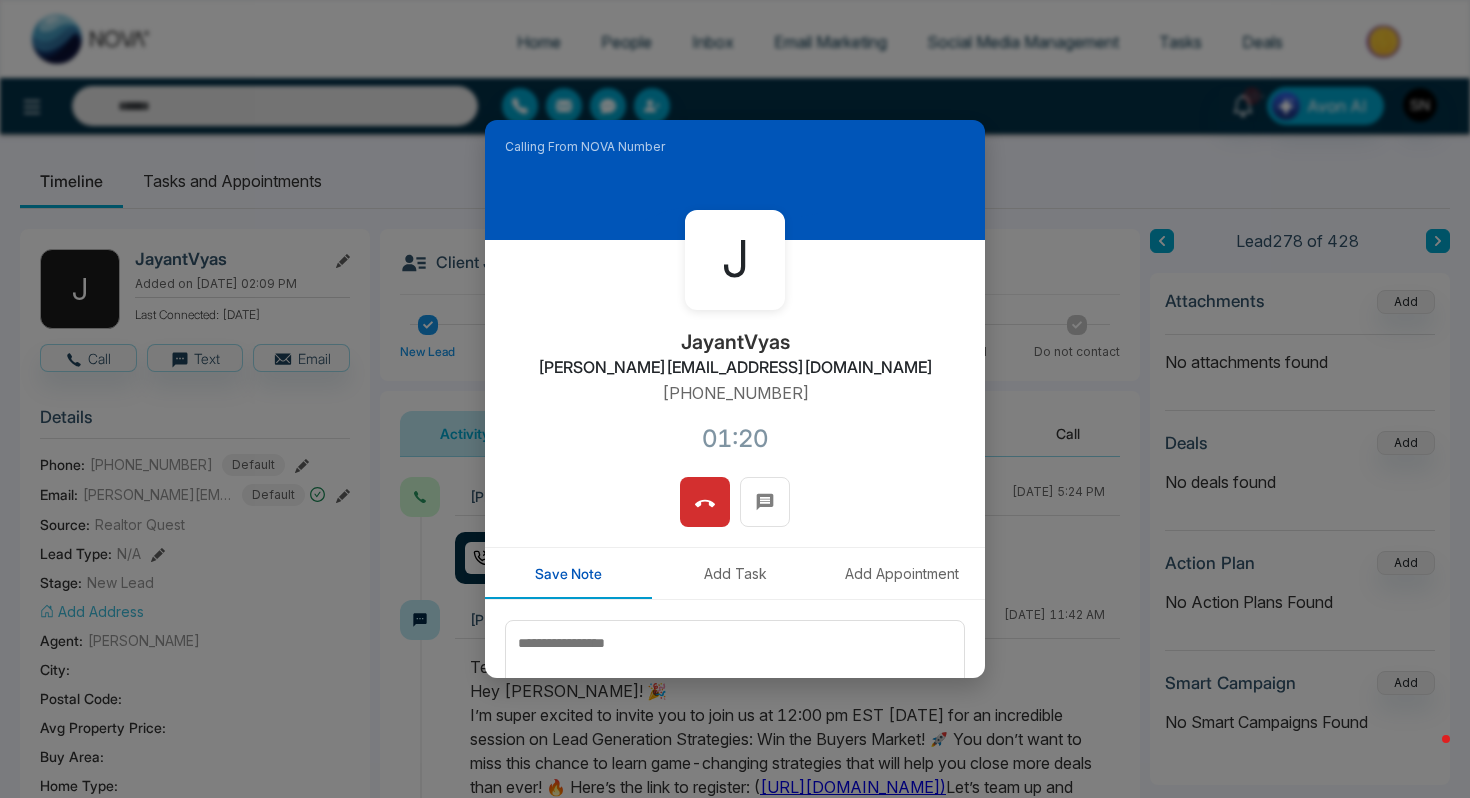 type on "**********" 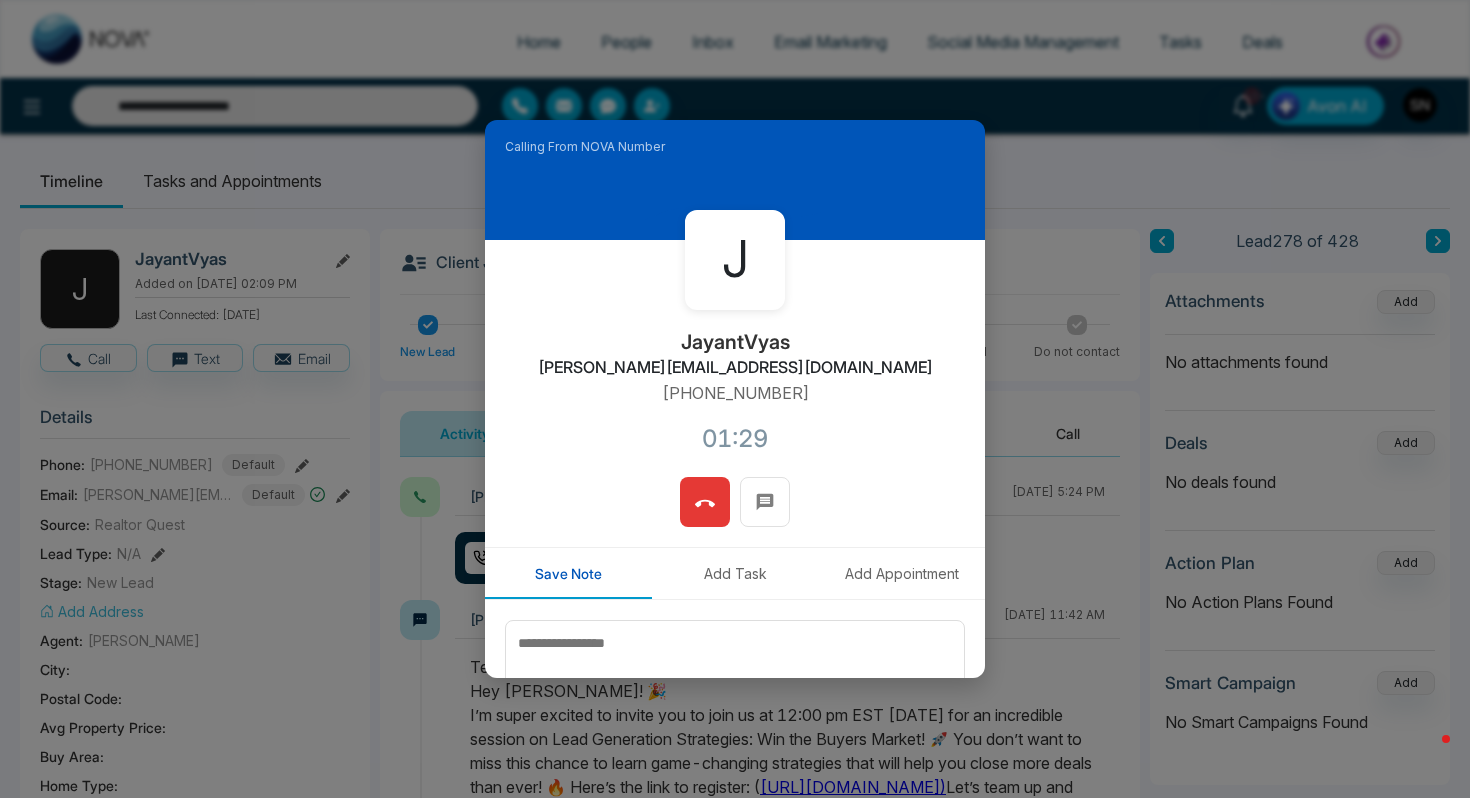 click at bounding box center (705, 502) 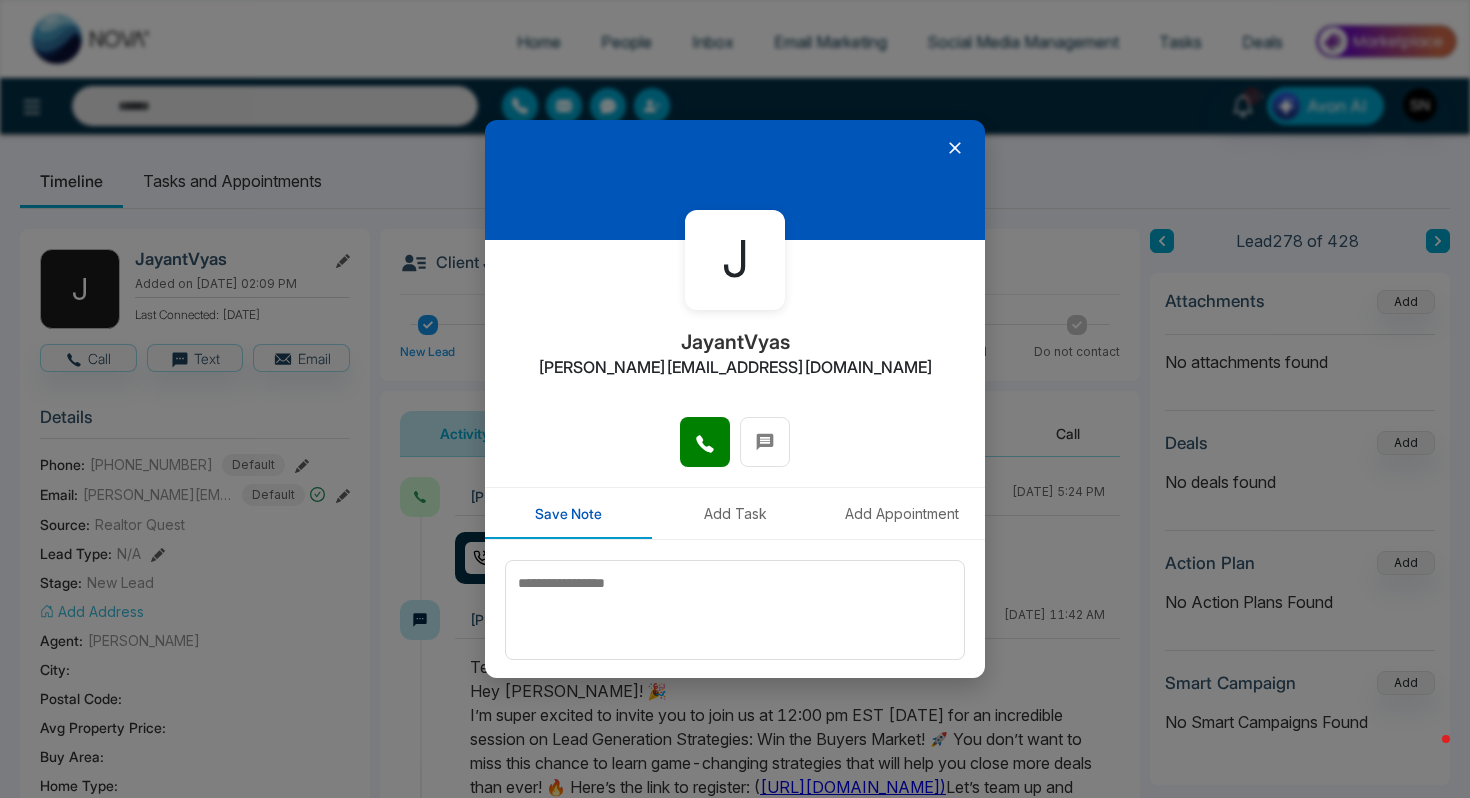 click 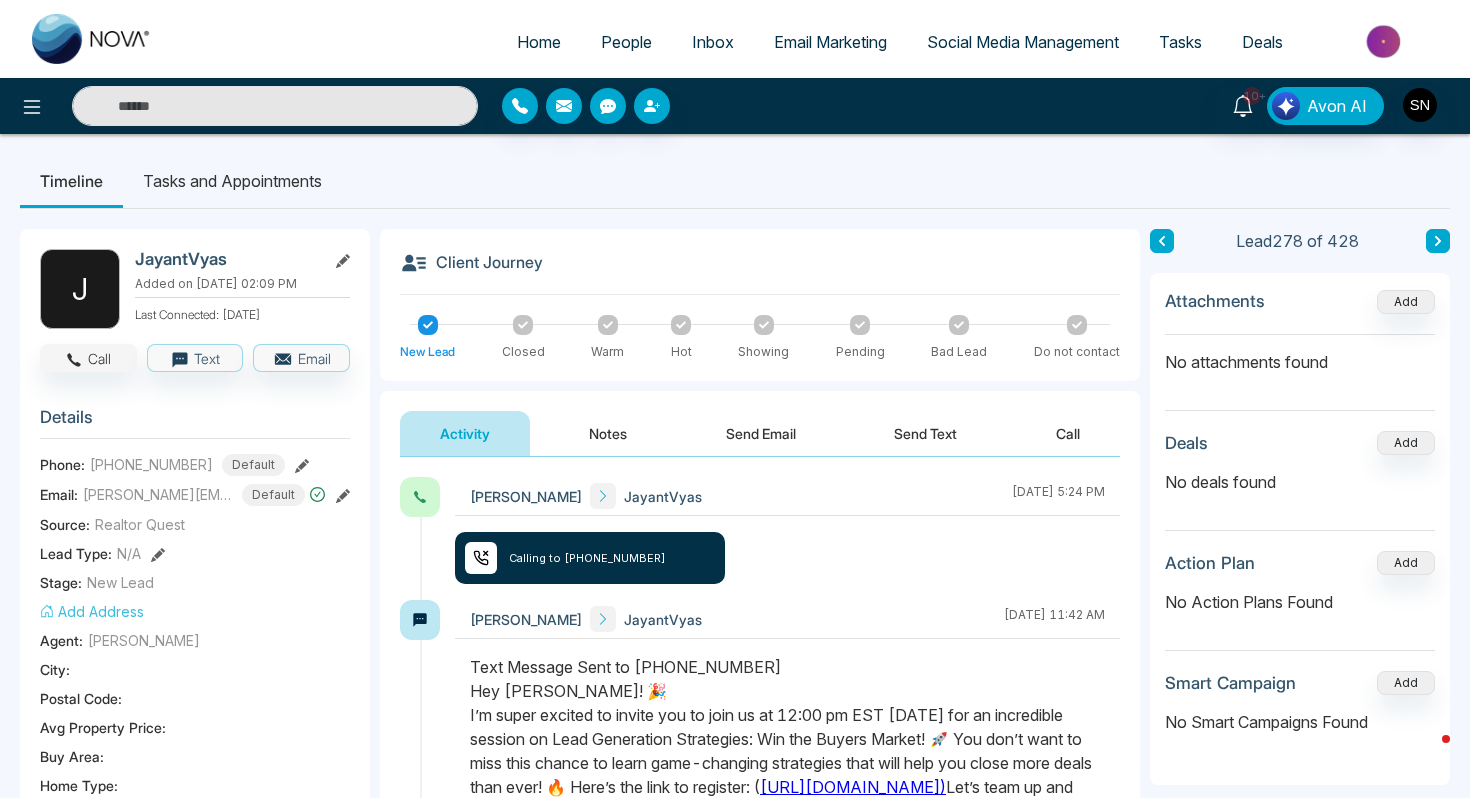 click 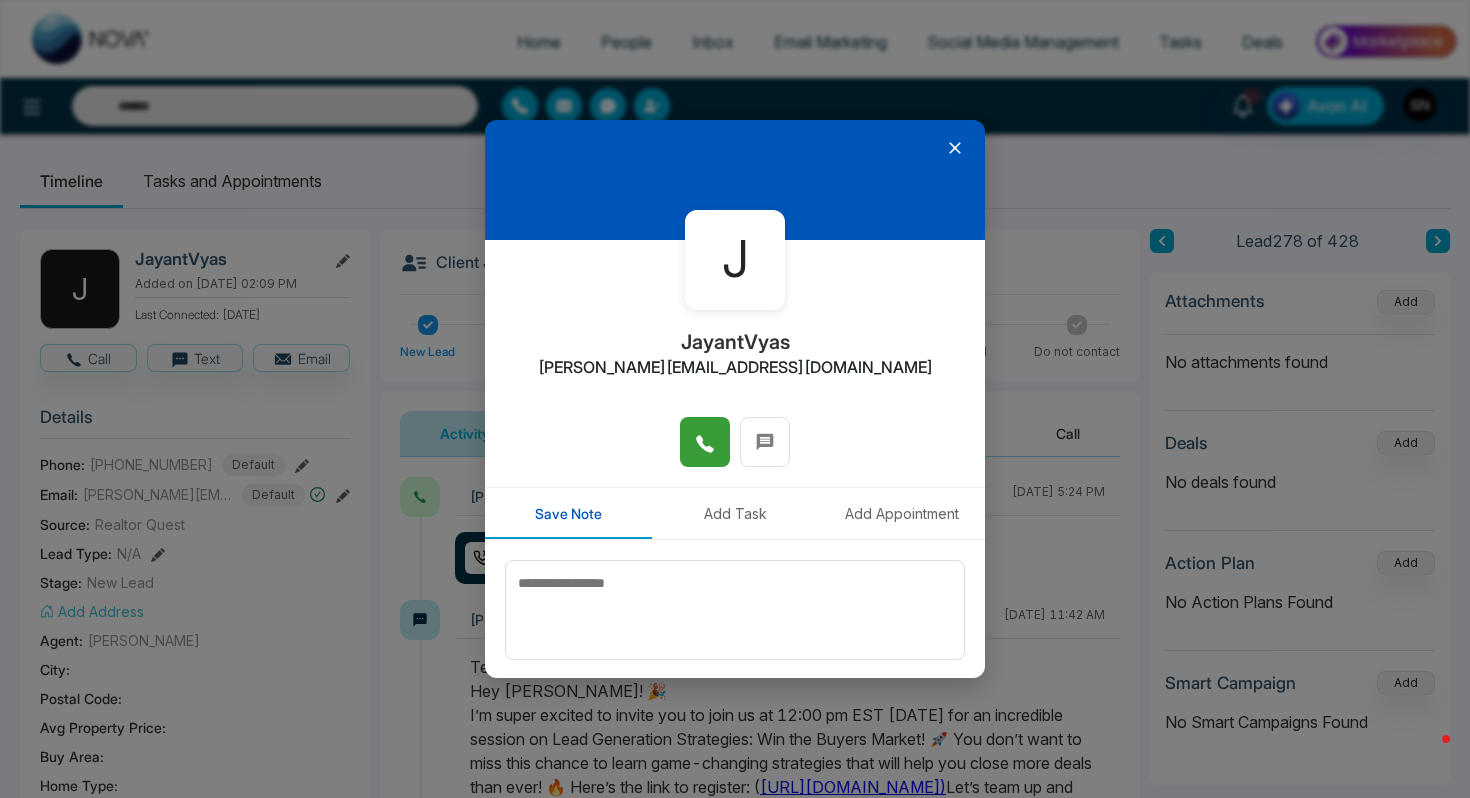 click at bounding box center (705, 442) 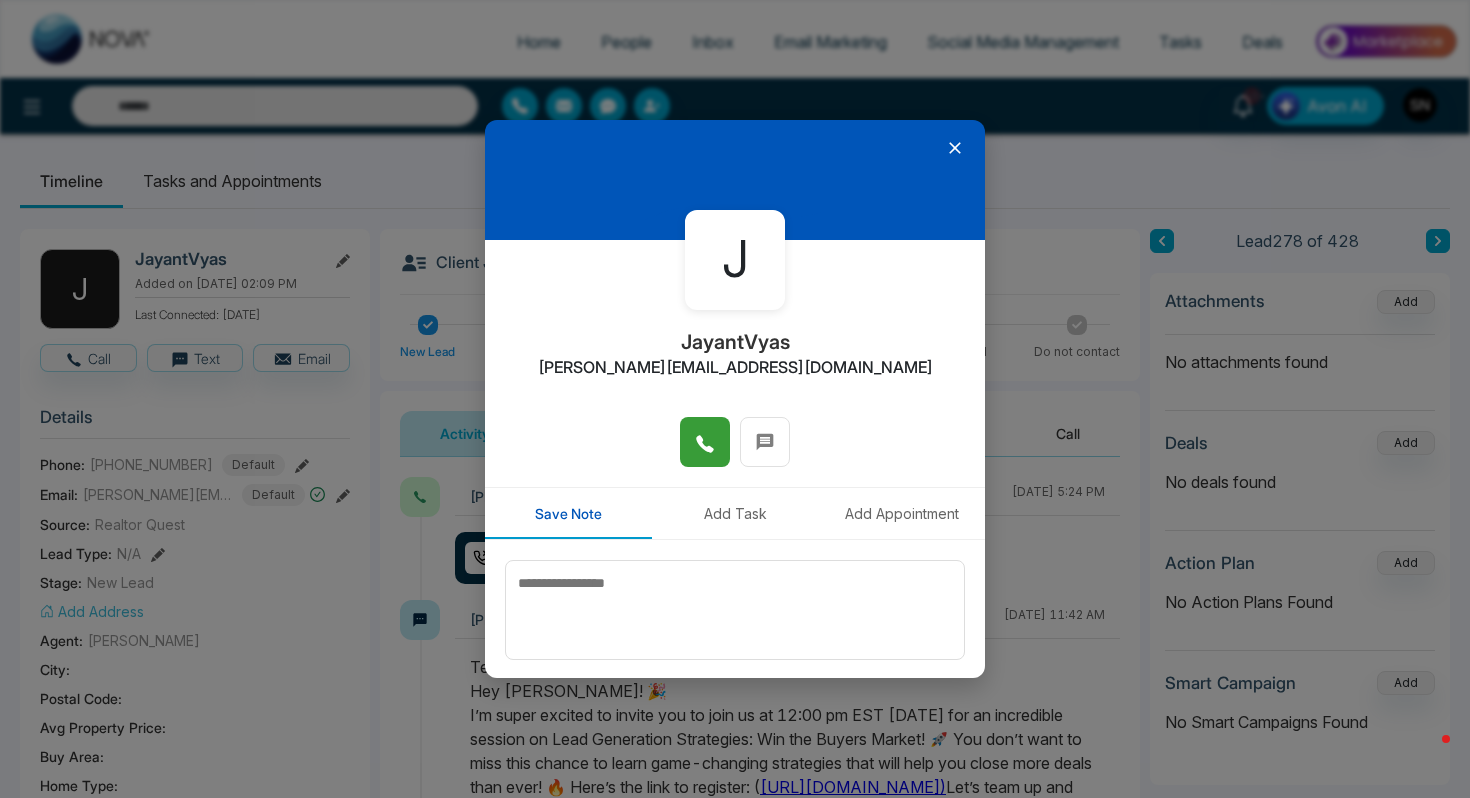 type on "**********" 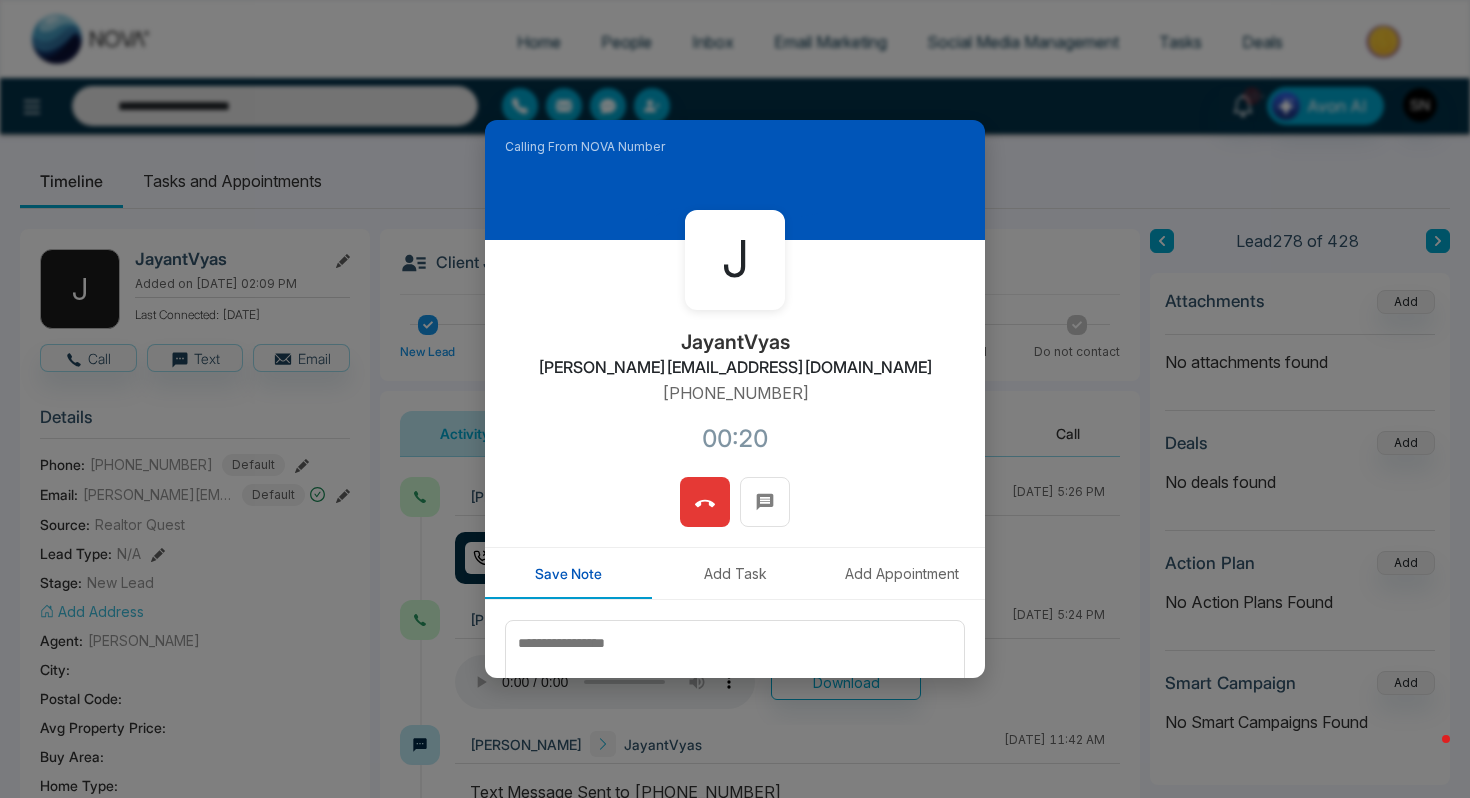 click 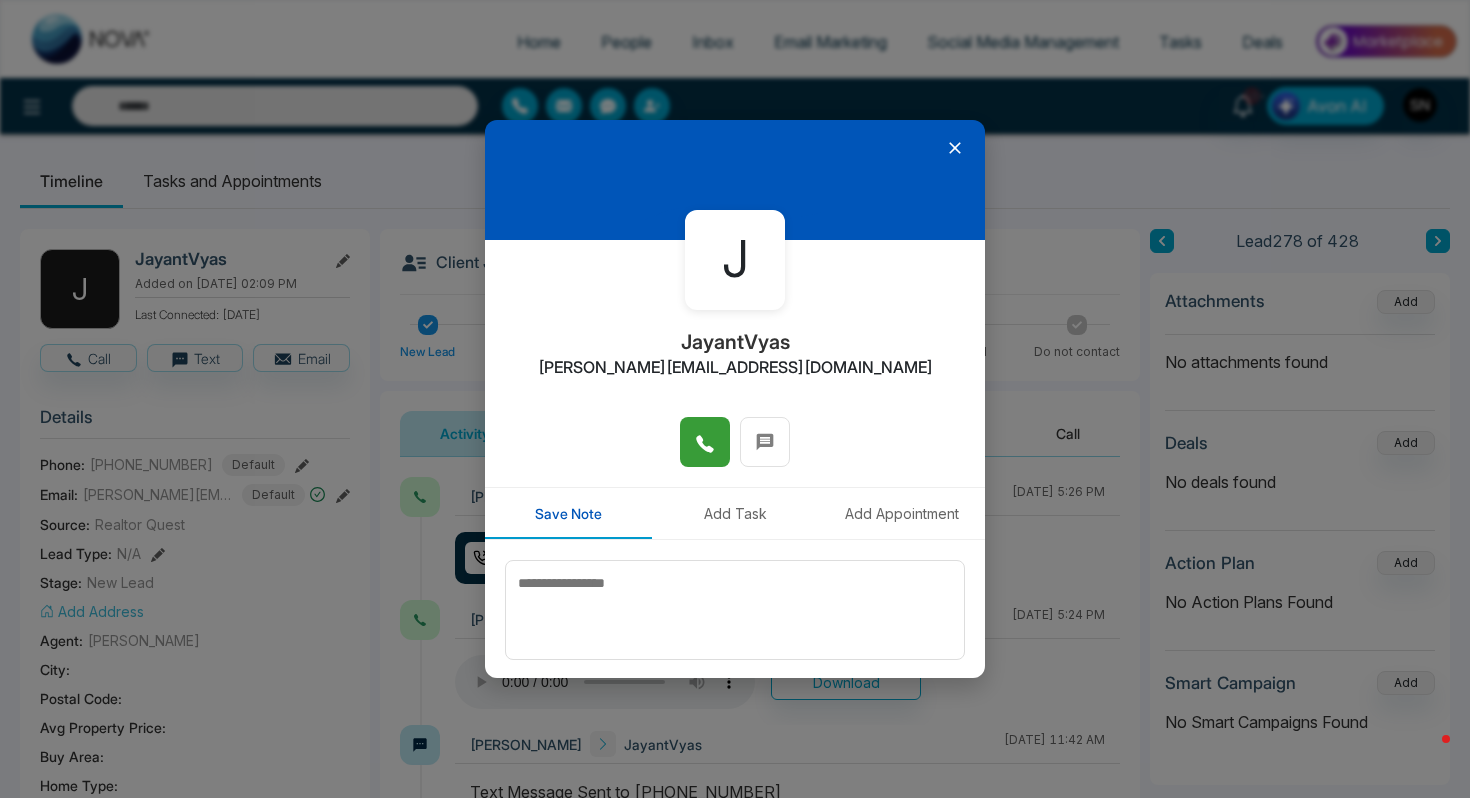 click 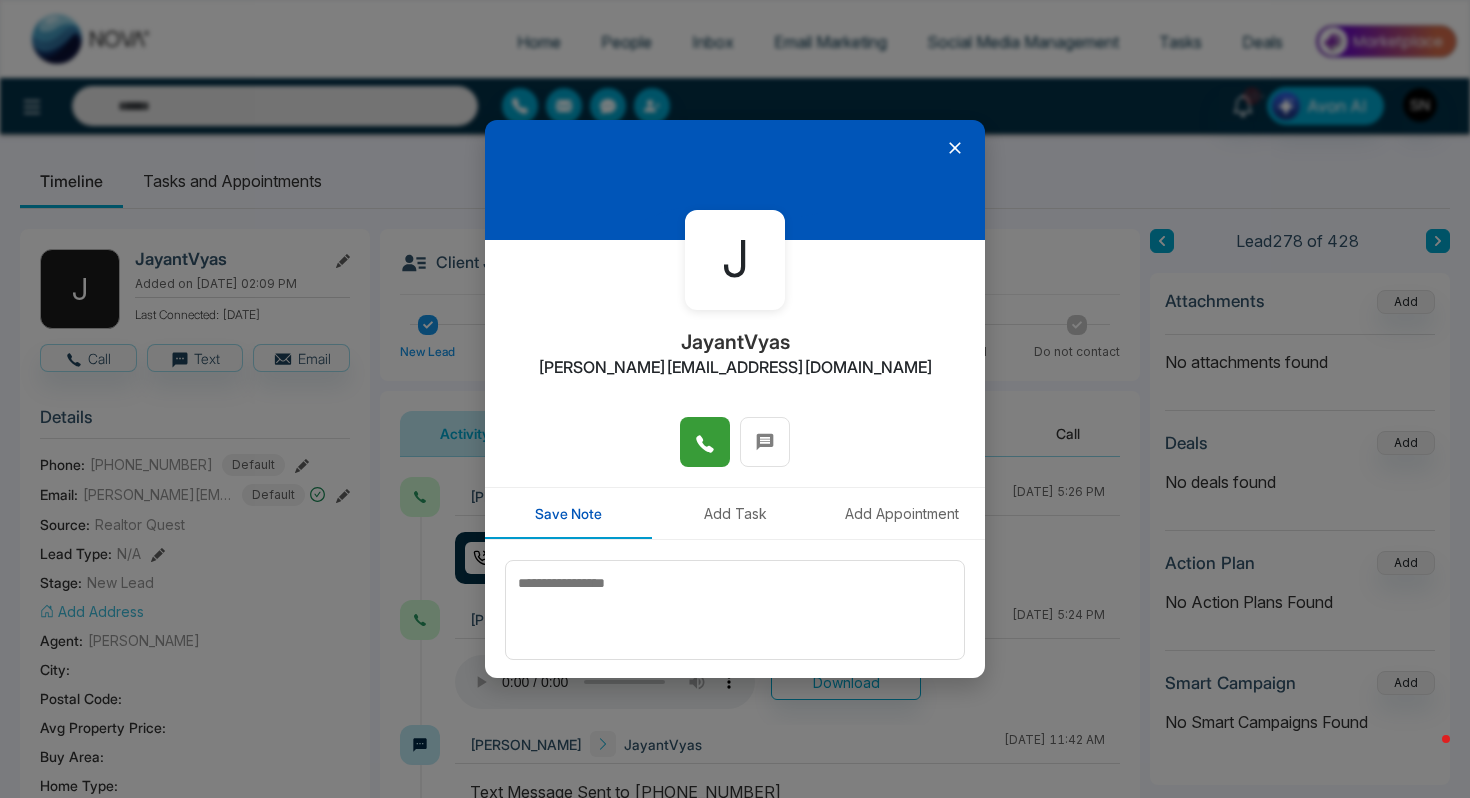 type on "**********" 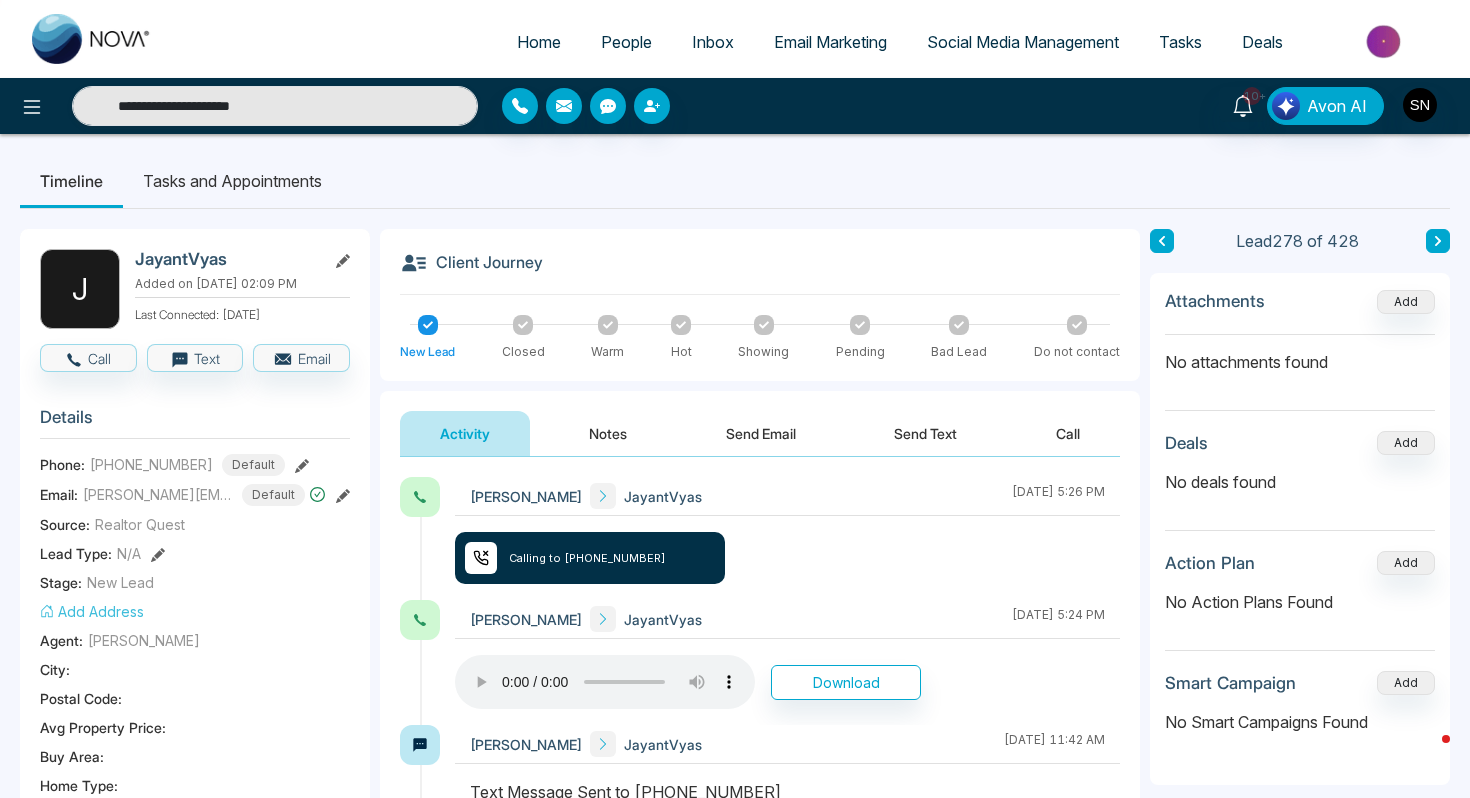 click on "Home" at bounding box center (539, 42) 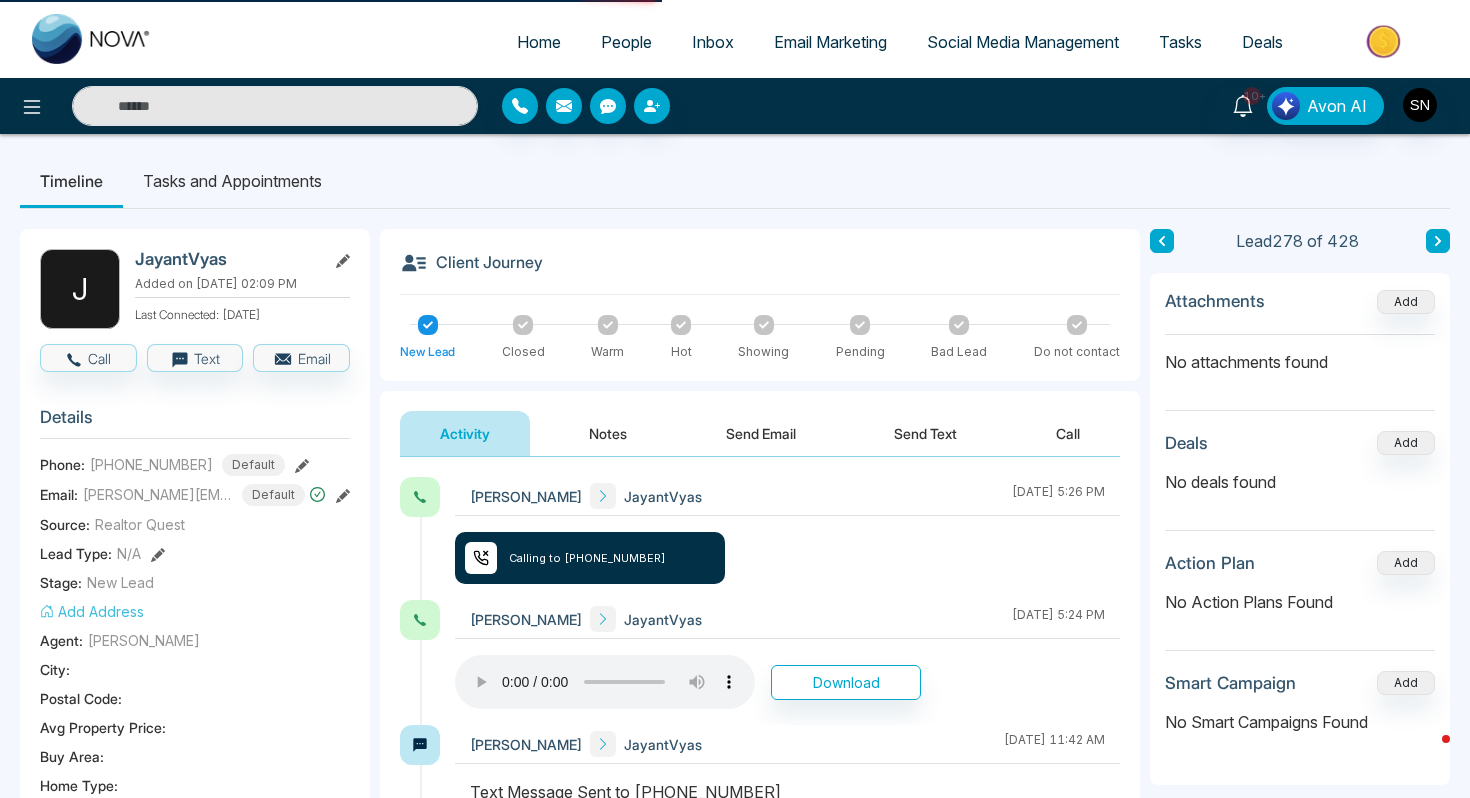 select on "*" 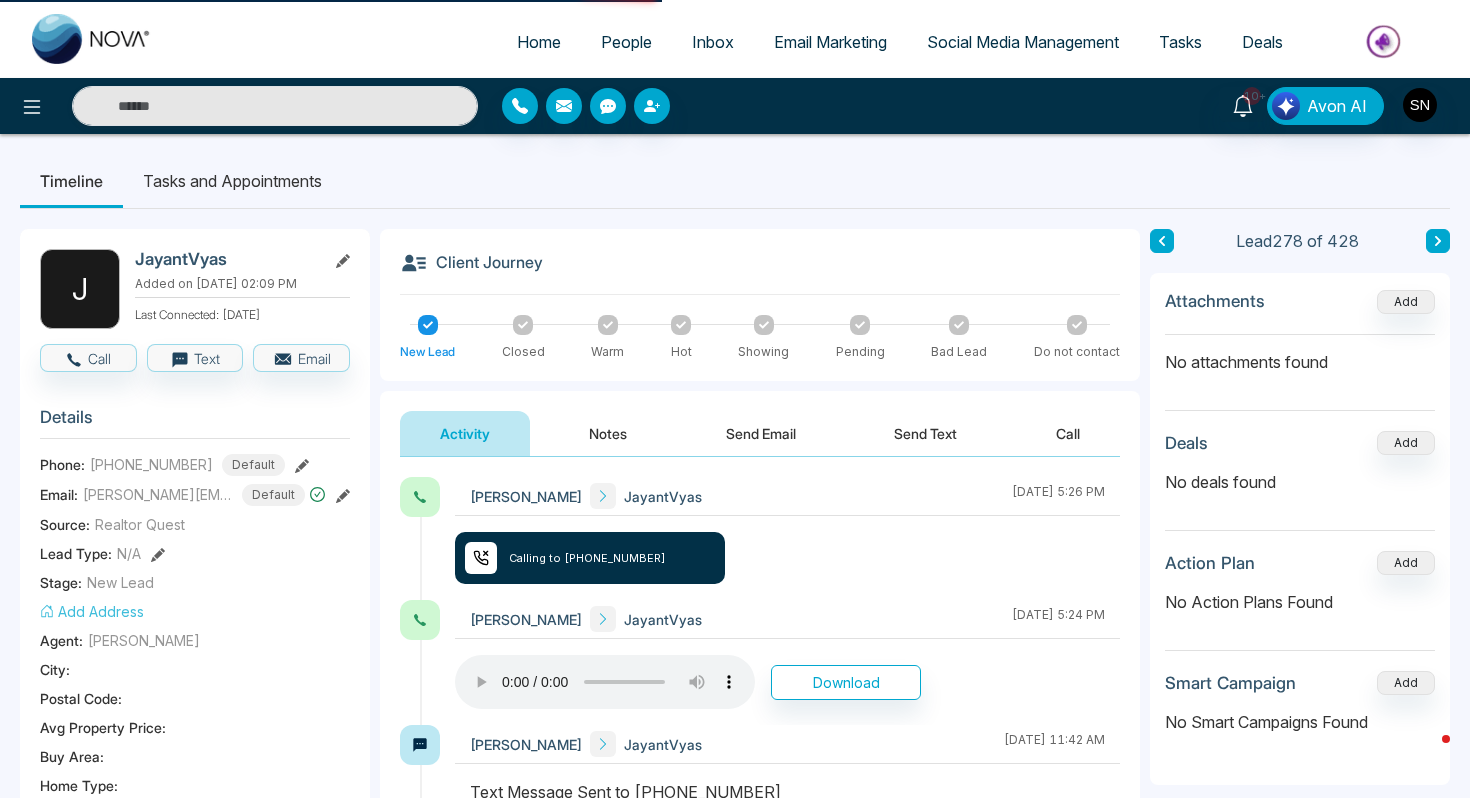 select on "*" 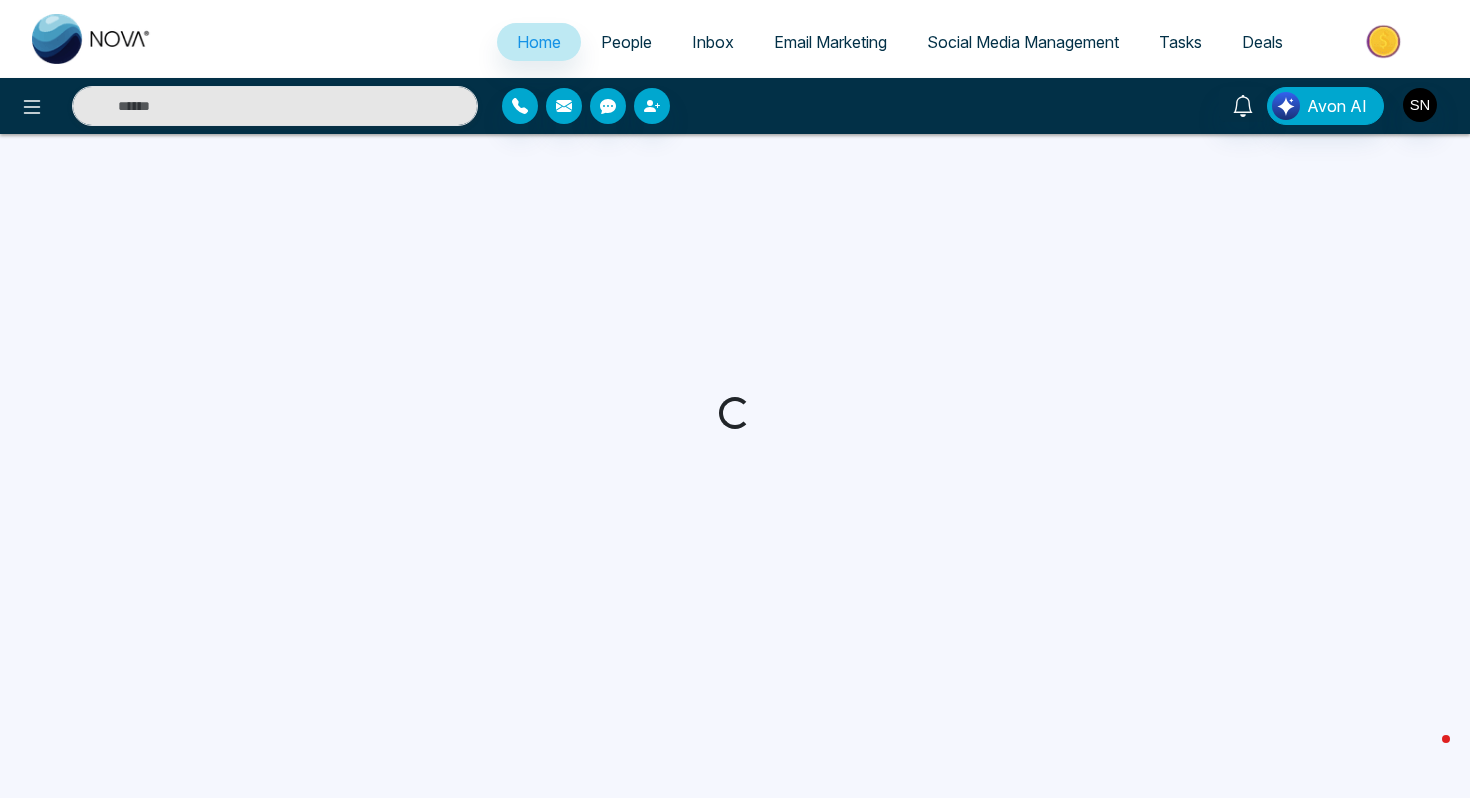 select on "*" 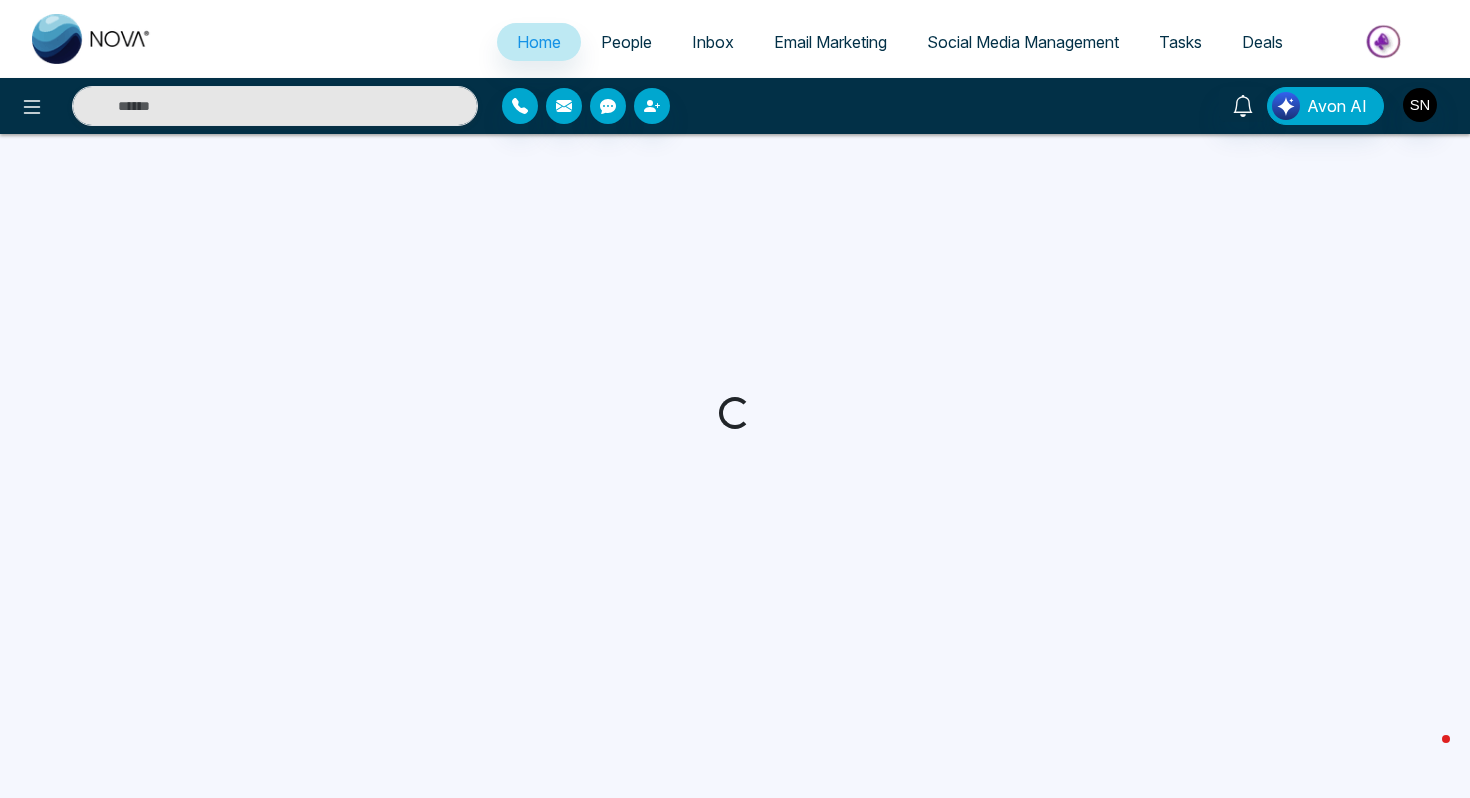 select on "*" 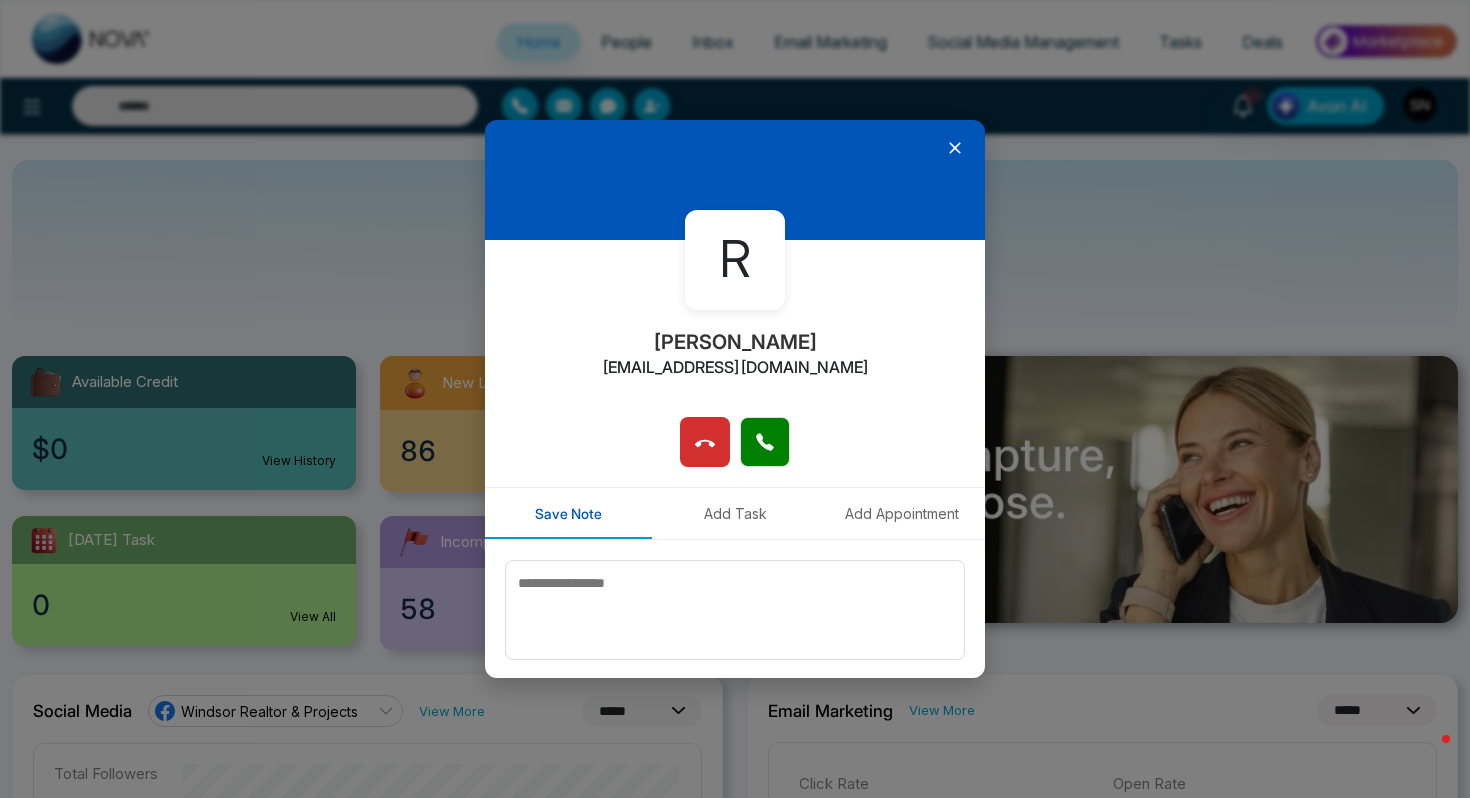 scroll, scrollTop: 0, scrollLeft: 0, axis: both 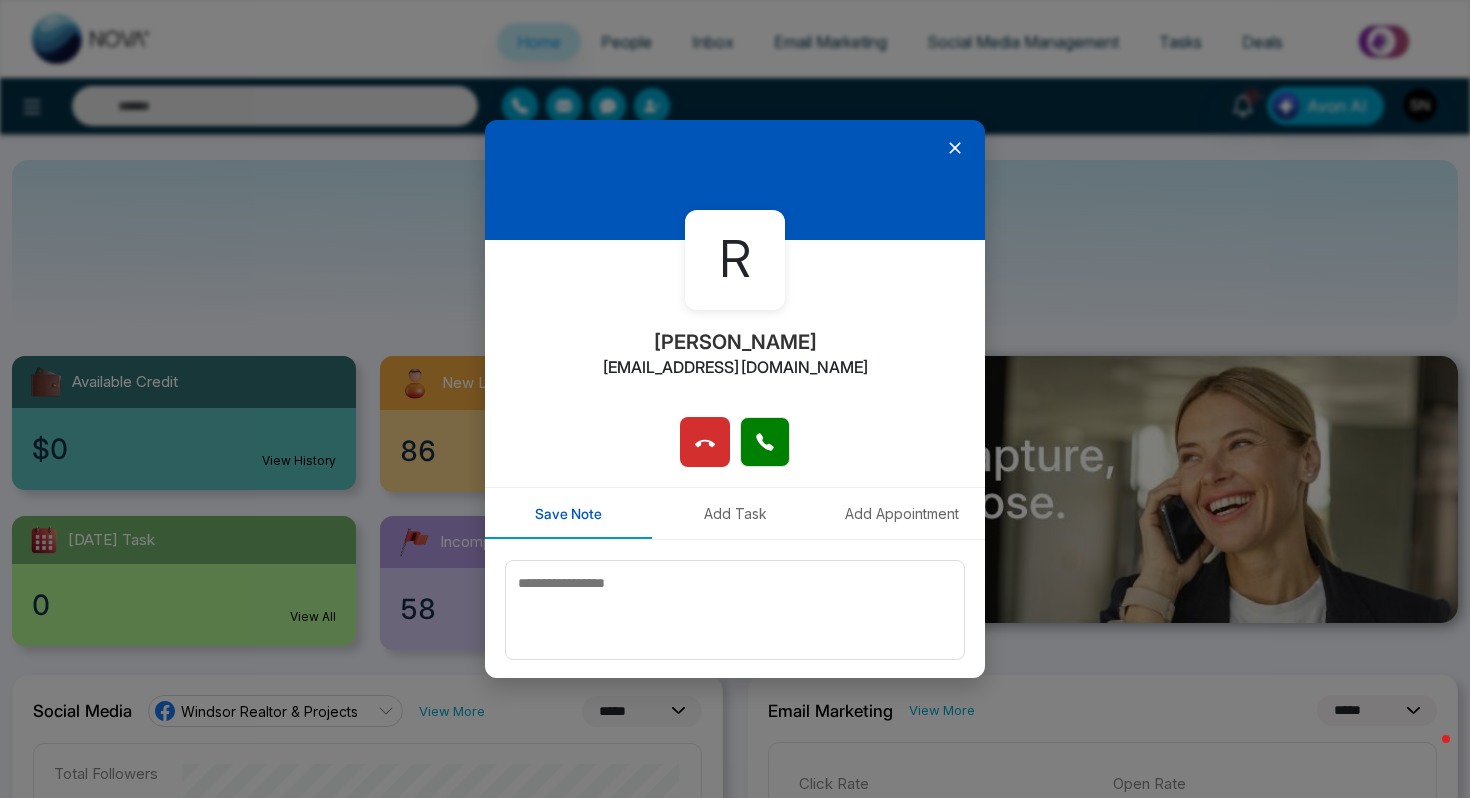 click 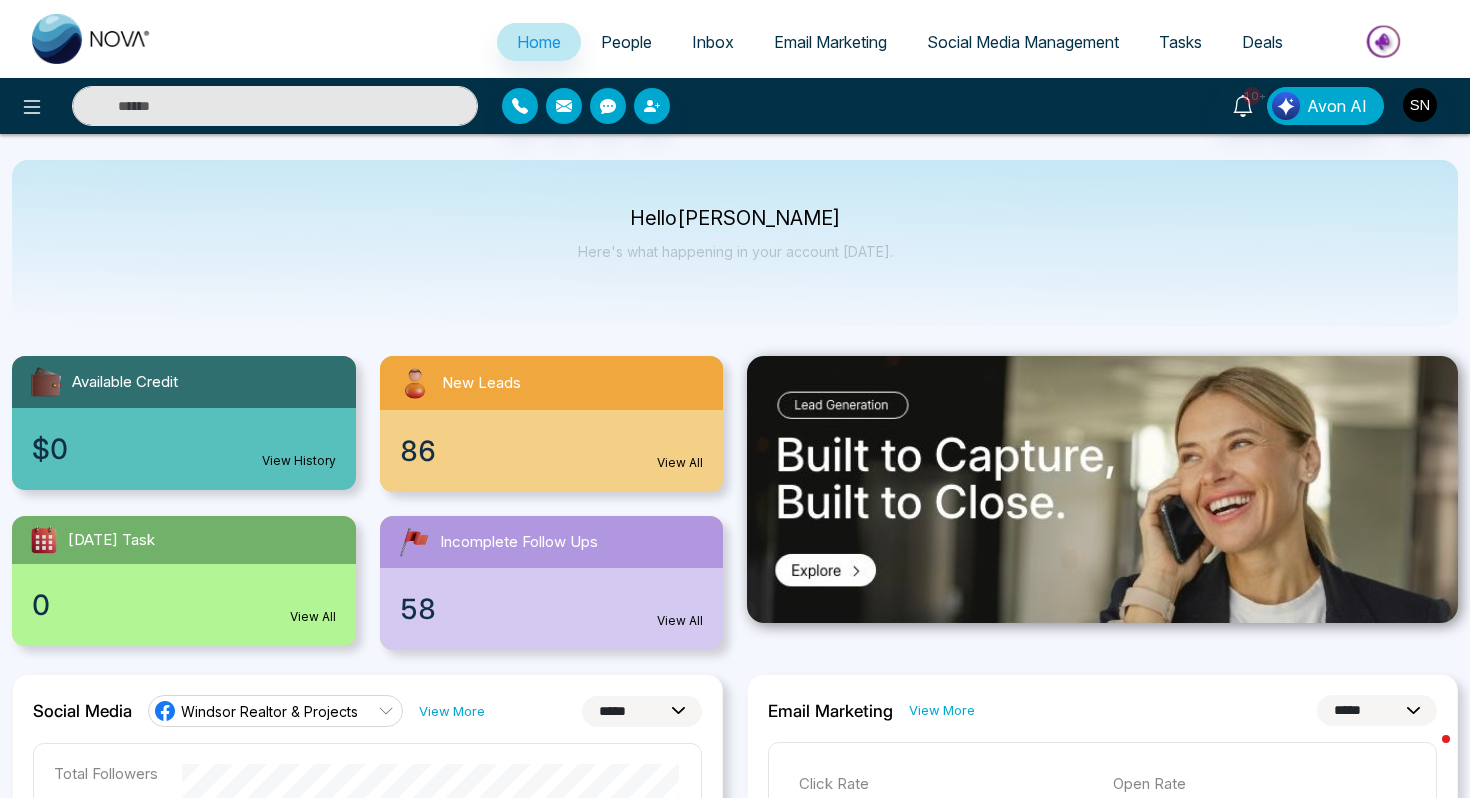 click at bounding box center [275, 106] 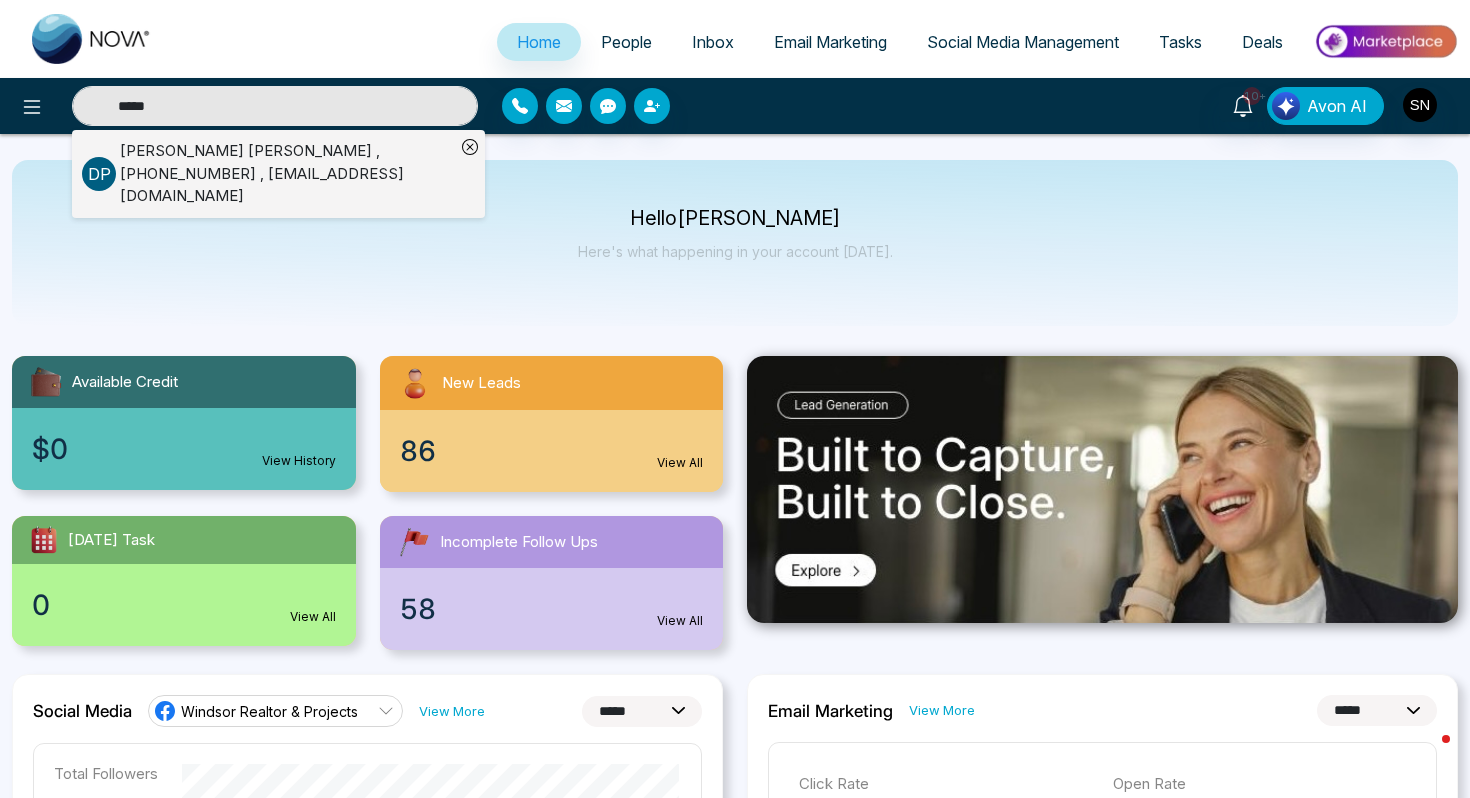 type on "*****" 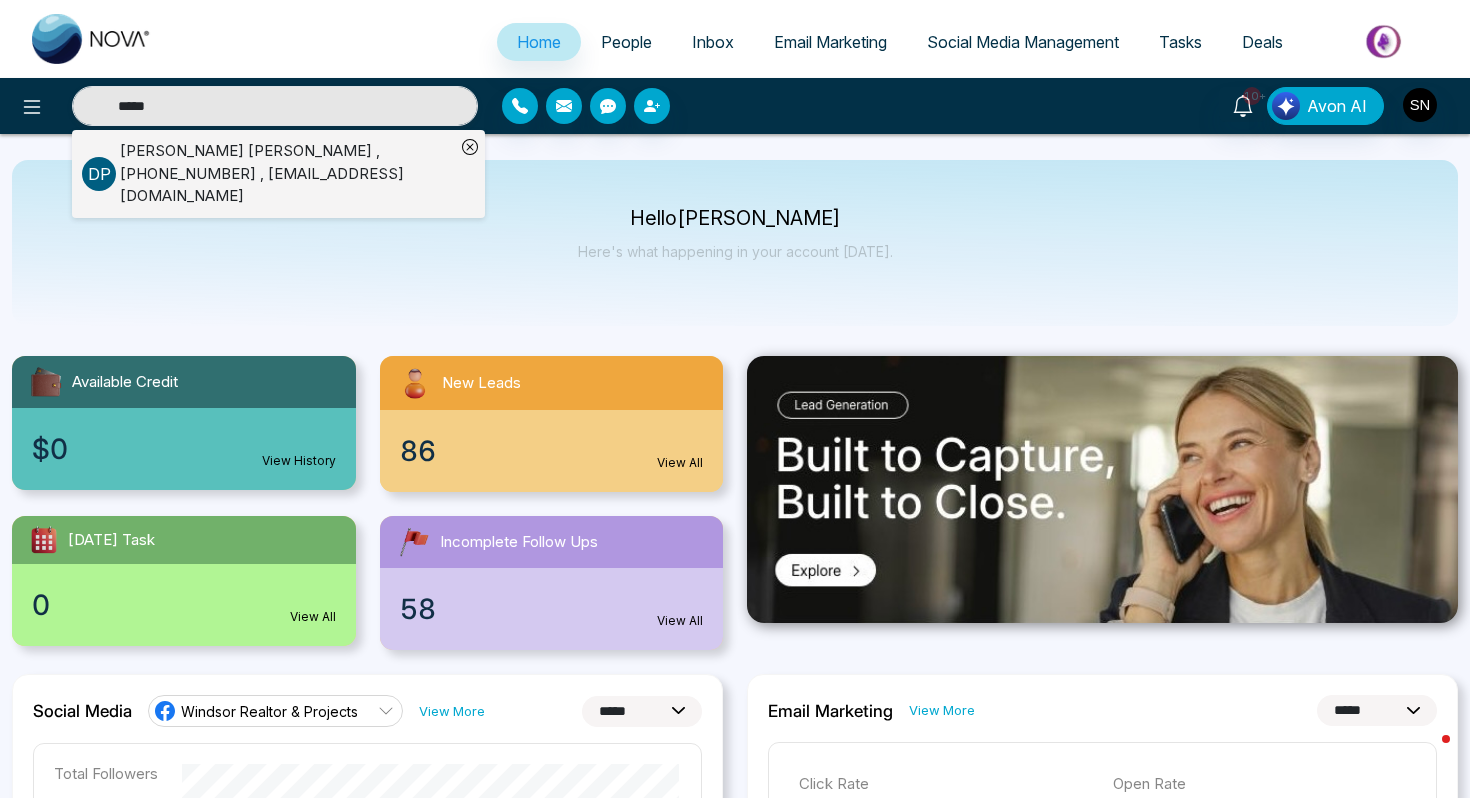 click on "D P   David   Pekar   , +16478857985   , davidpekarhomes@gmail.com" at bounding box center [268, 174] 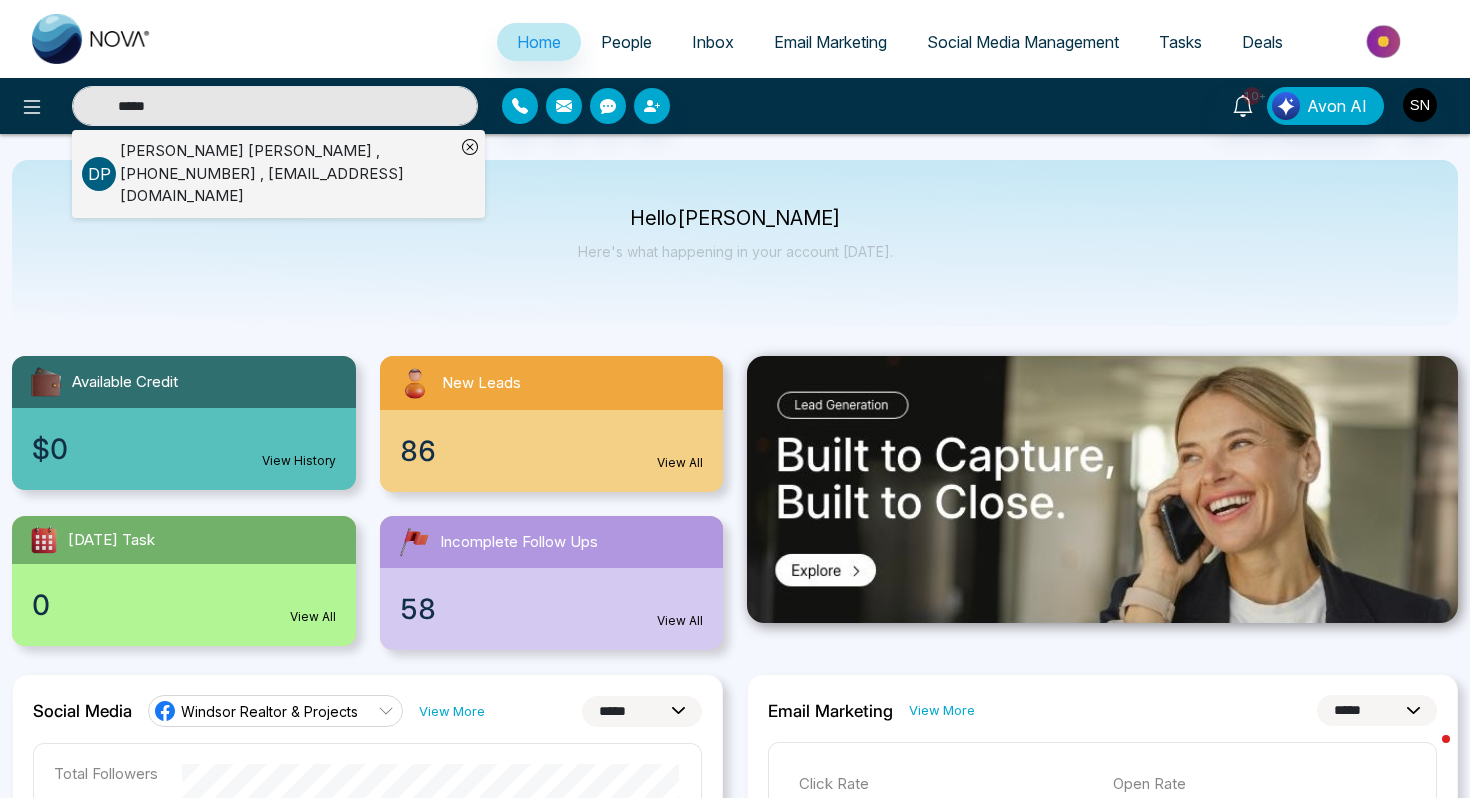 type 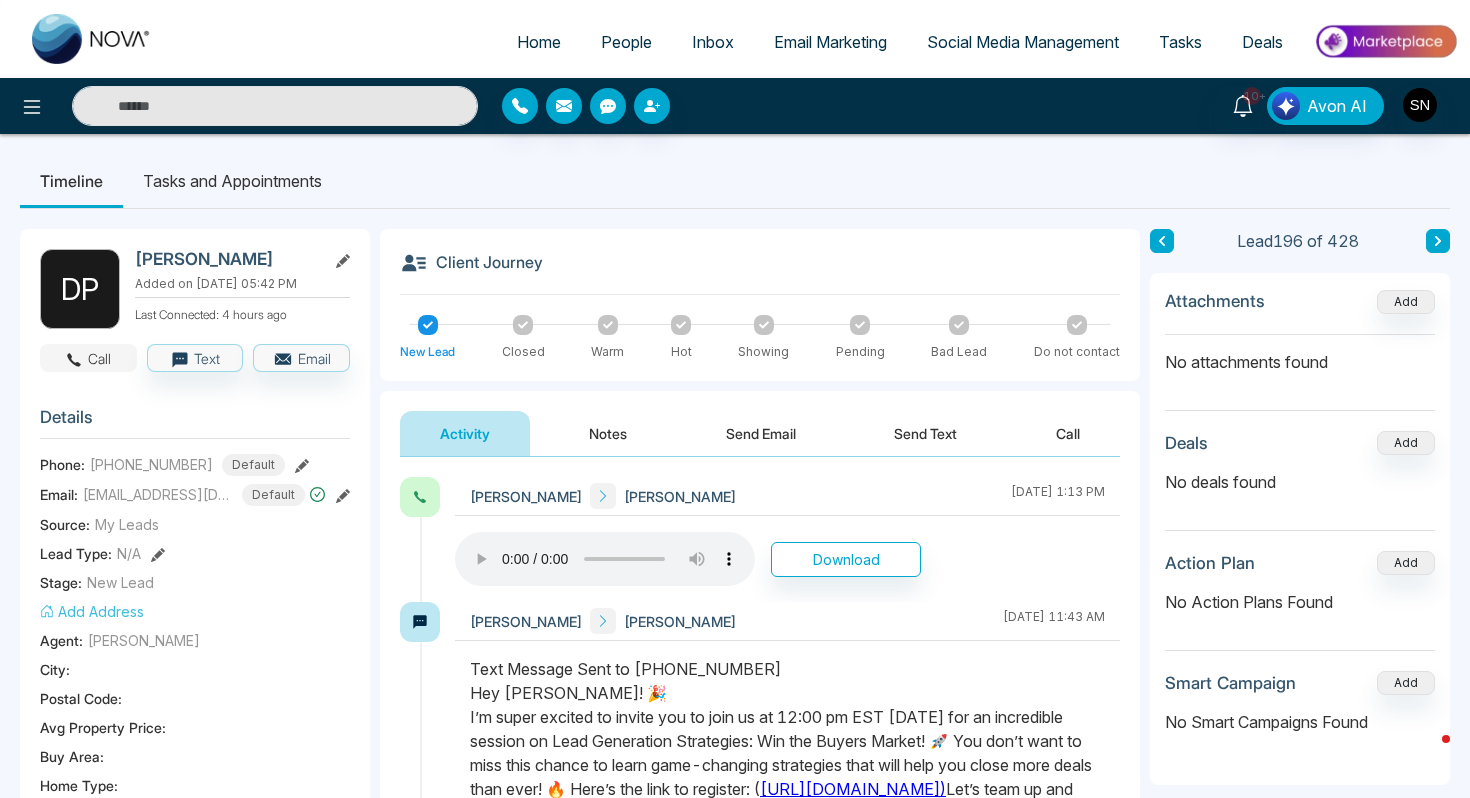 click 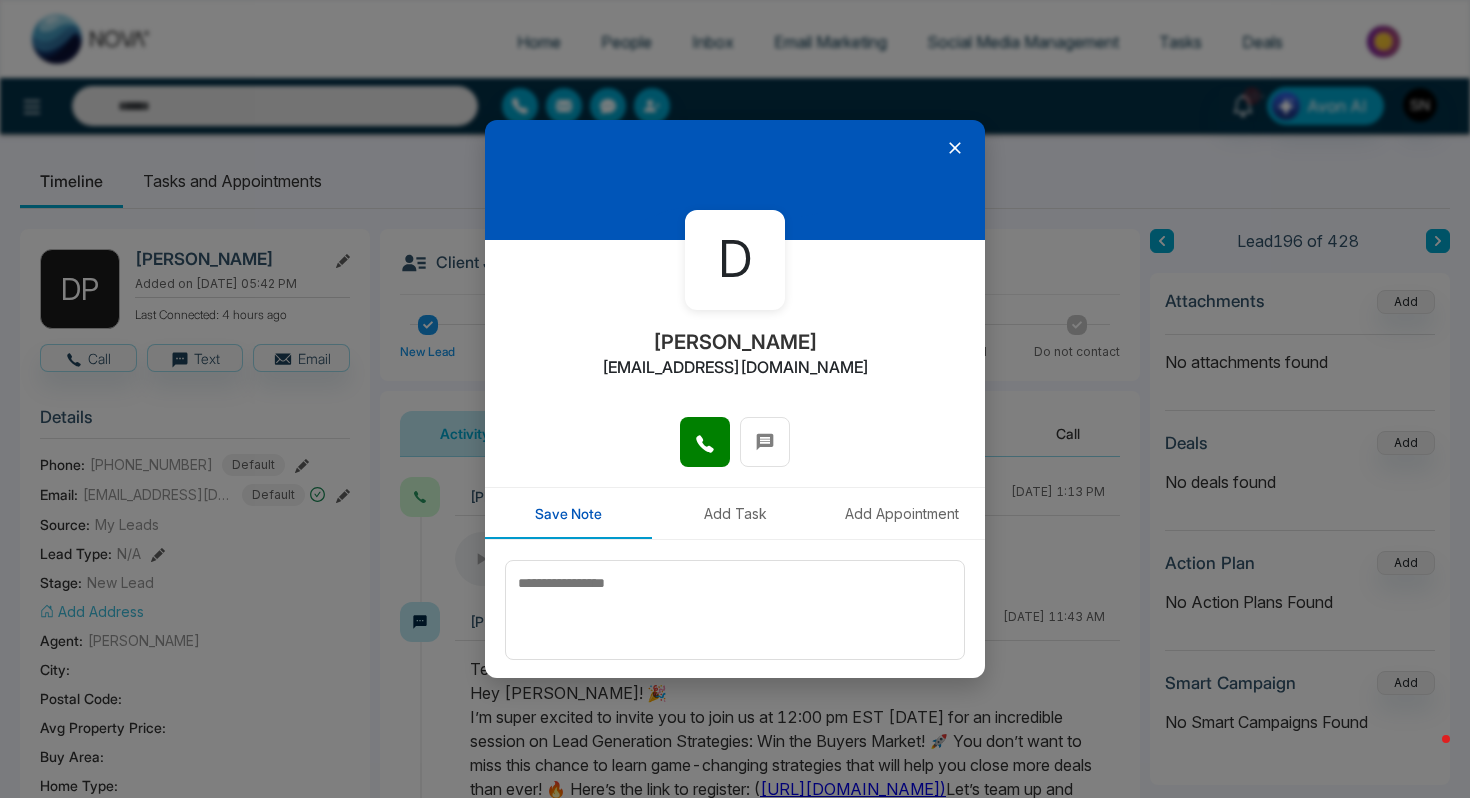 click at bounding box center [735, 452] 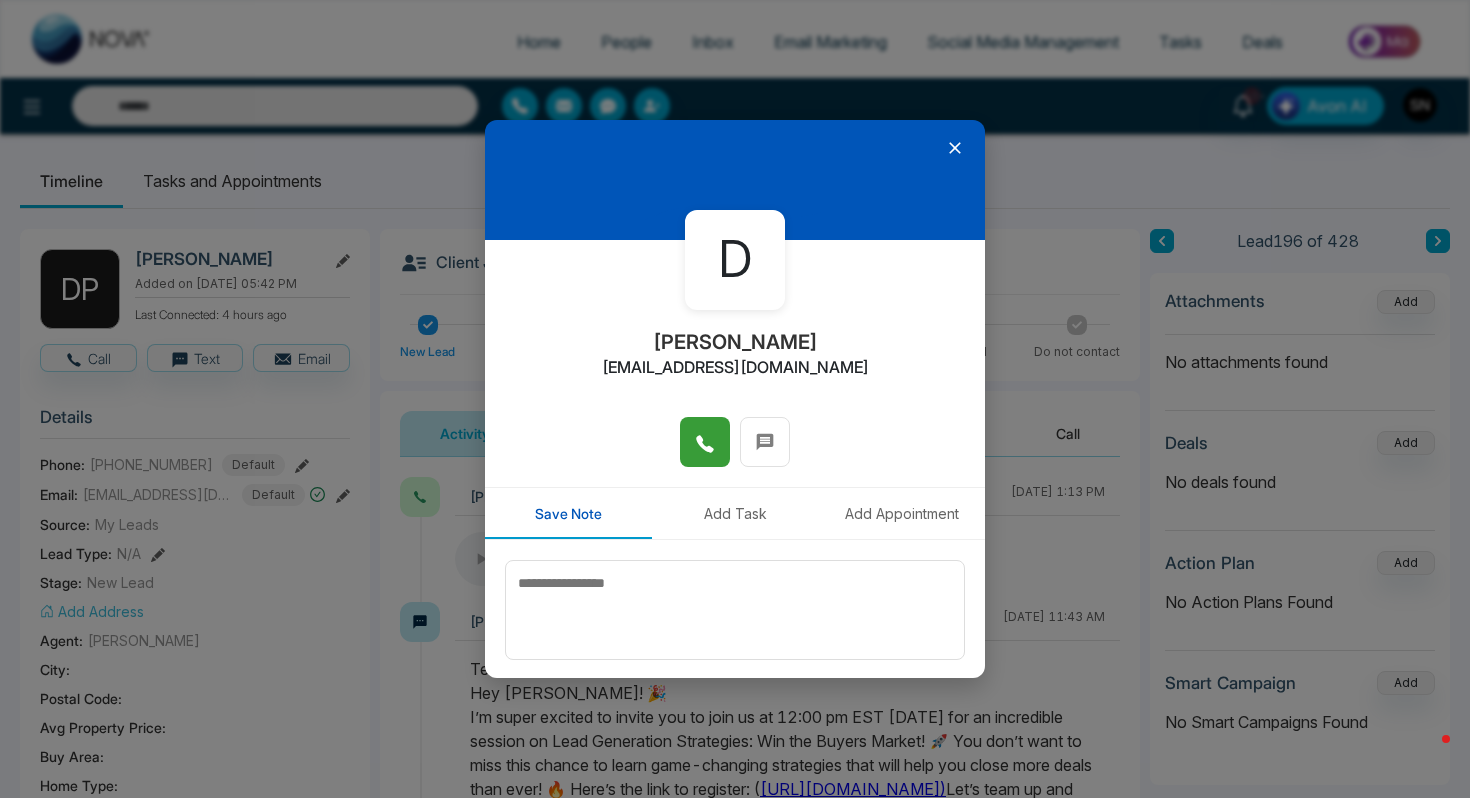 click 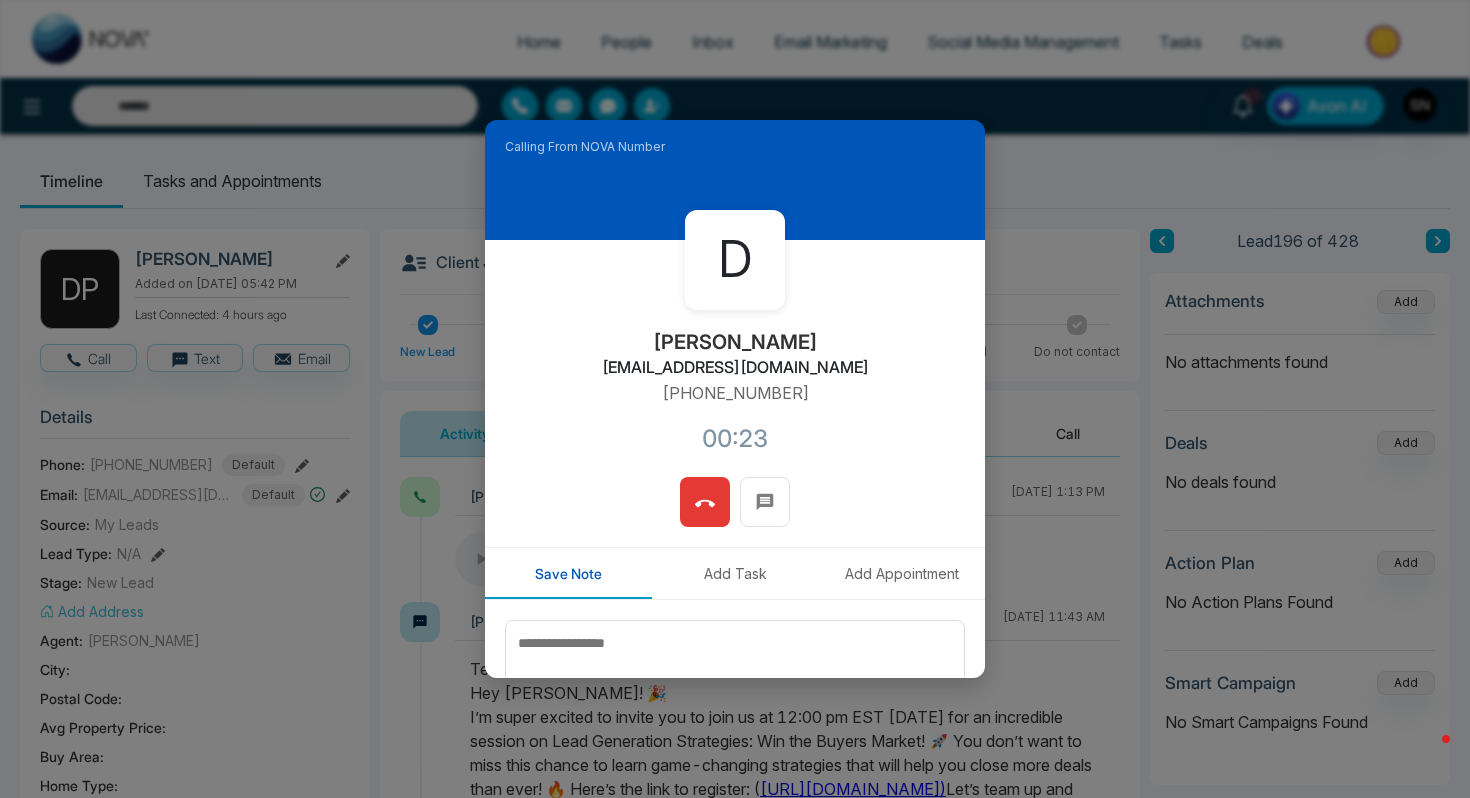 click 